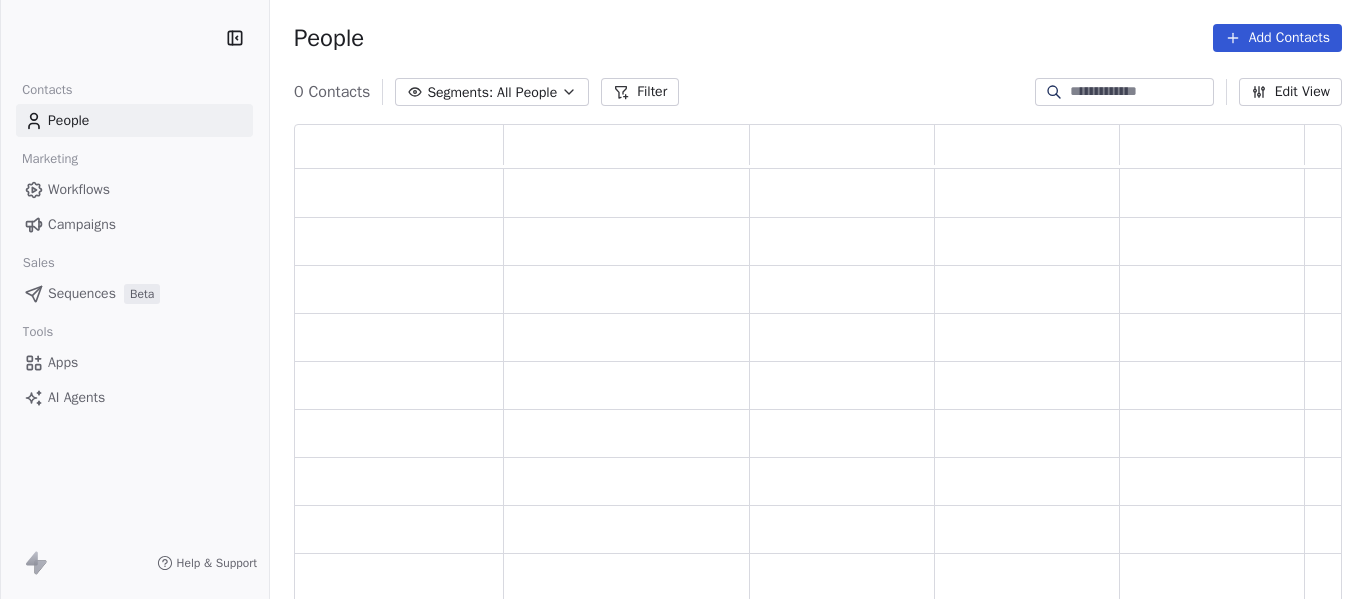 scroll, scrollTop: 0, scrollLeft: 0, axis: both 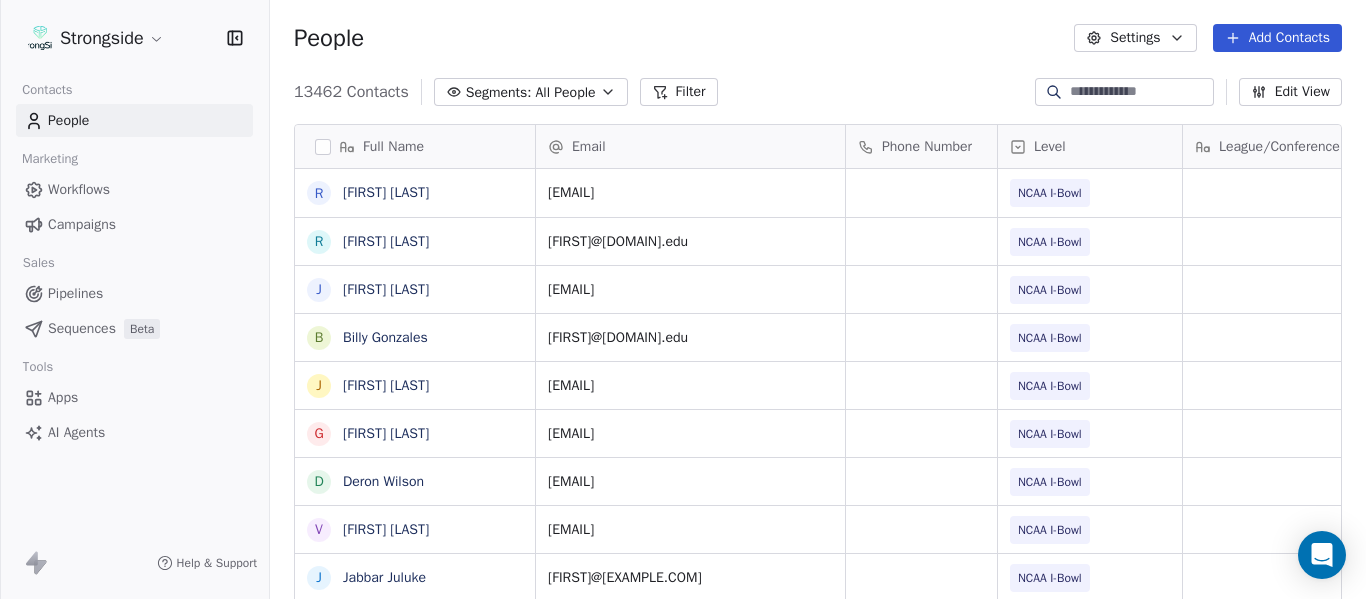 click on "People Settings  Add Contacts" at bounding box center [818, 38] 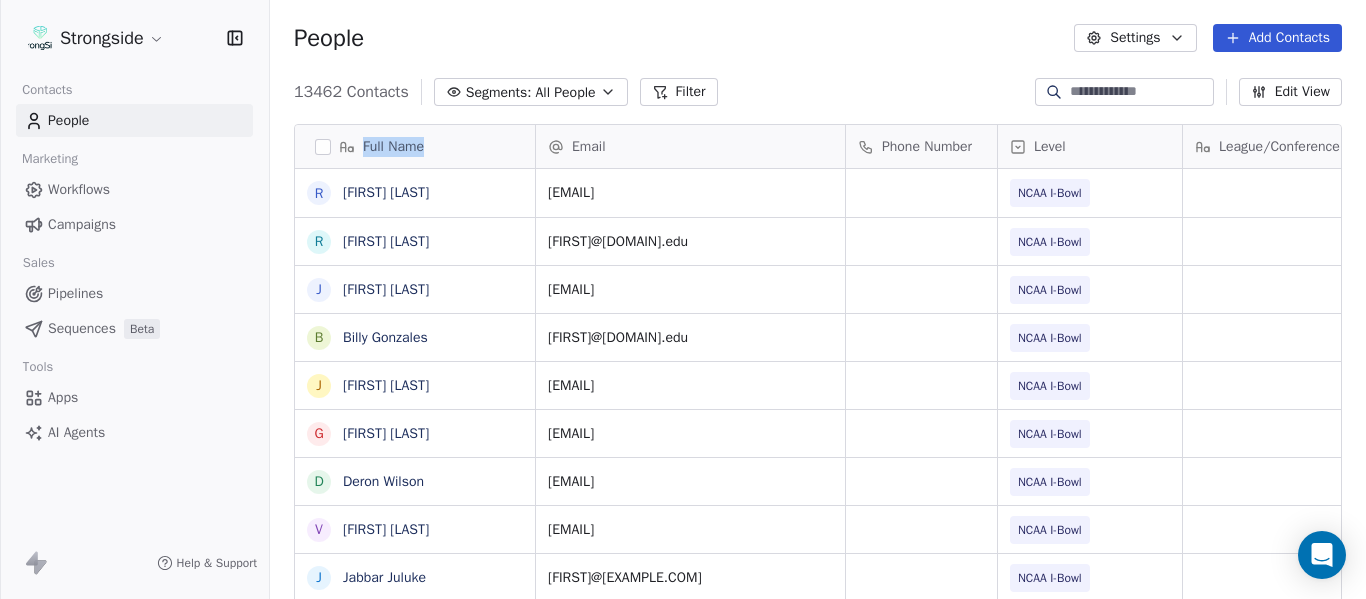 copy on "Full Name" 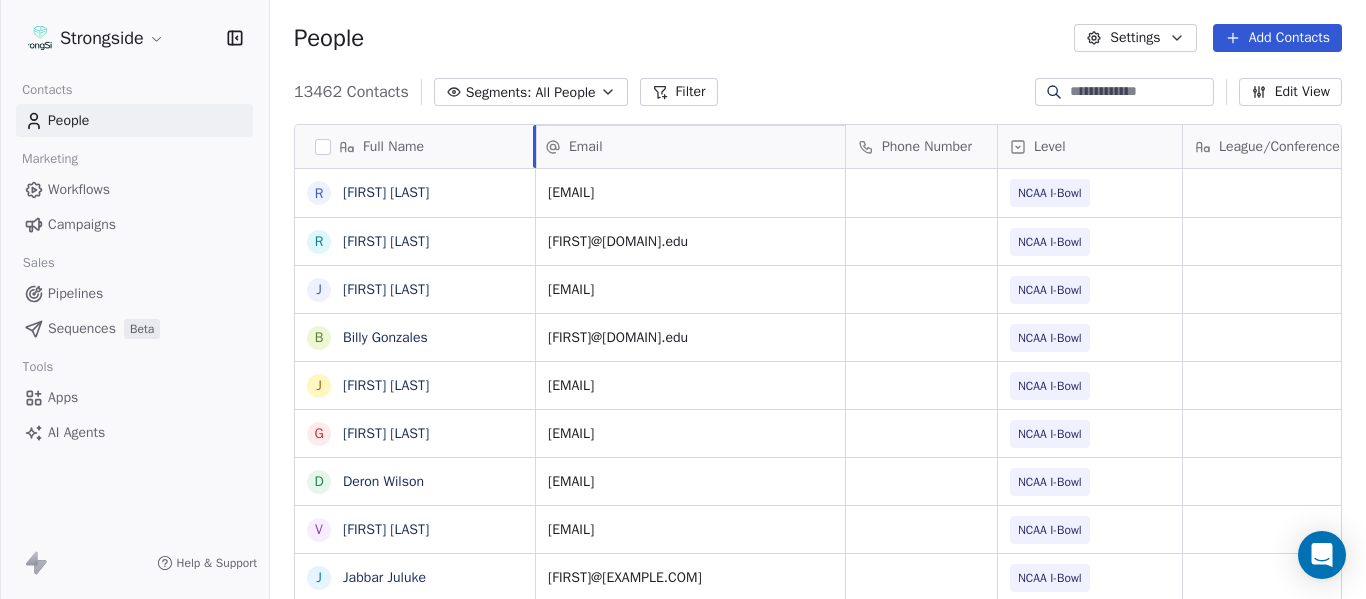 drag, startPoint x: 636, startPoint y: 160, endPoint x: 624, endPoint y: 149, distance: 16.27882 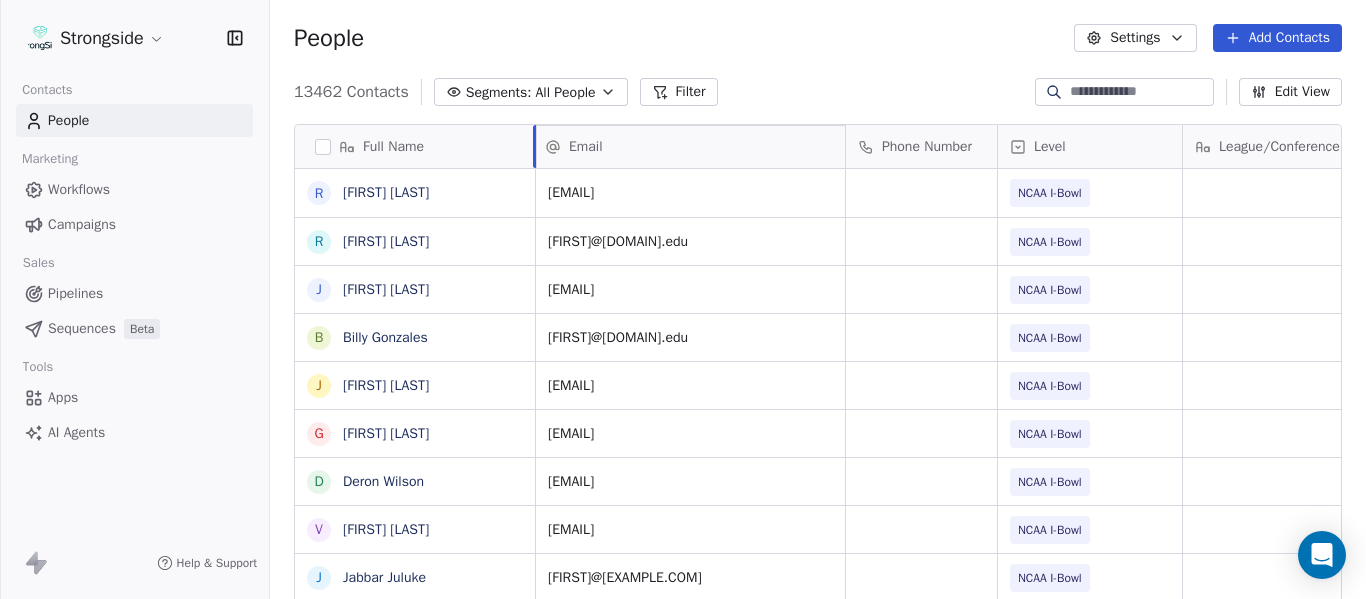 drag, startPoint x: 644, startPoint y: 140, endPoint x: 615, endPoint y: 141, distance: 29.017237 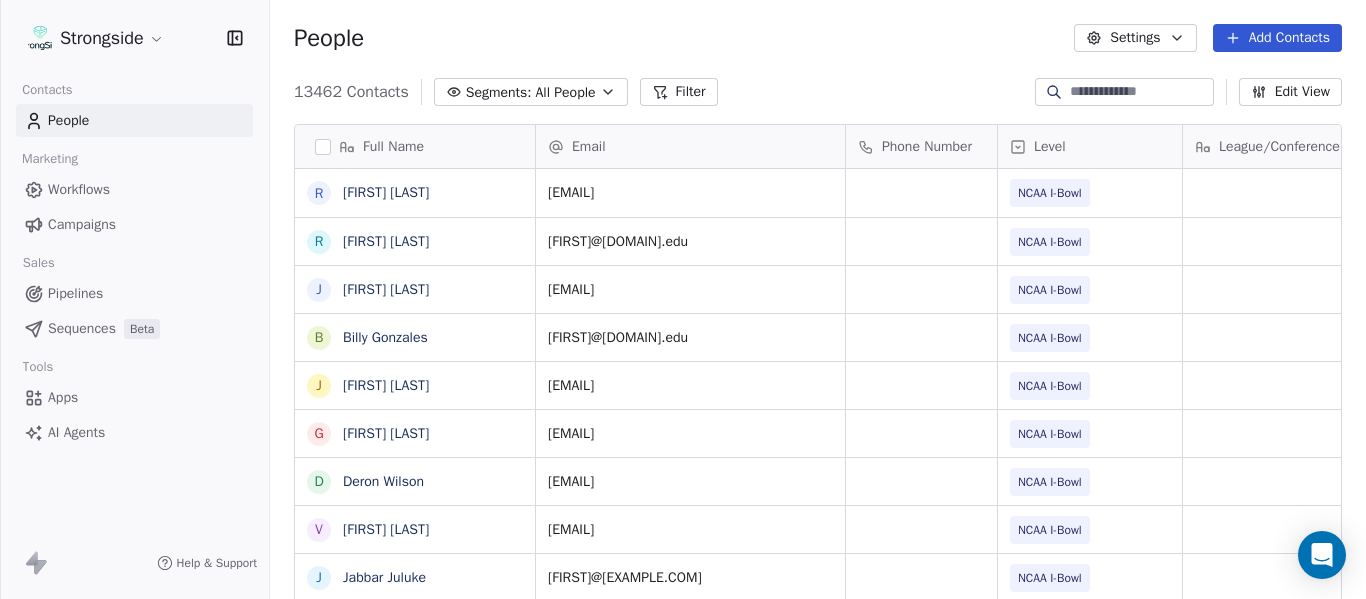 click on "Email" at bounding box center [688, 147] 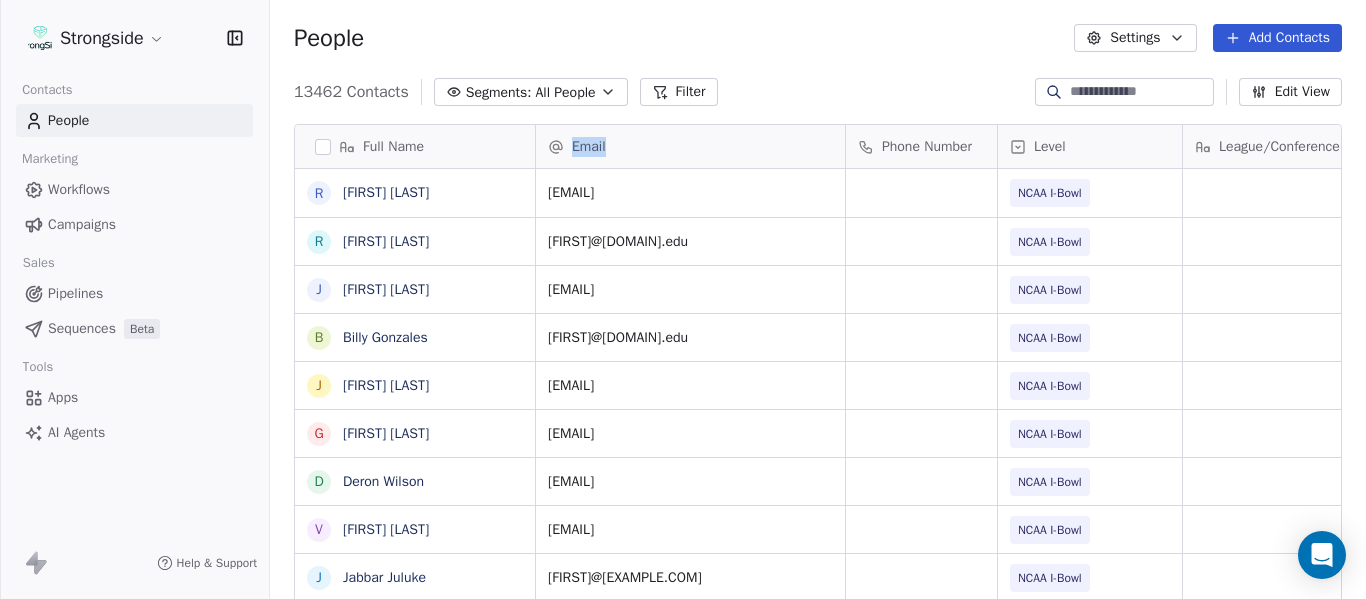 drag, startPoint x: 621, startPoint y: 141, endPoint x: 571, endPoint y: 144, distance: 50.08992 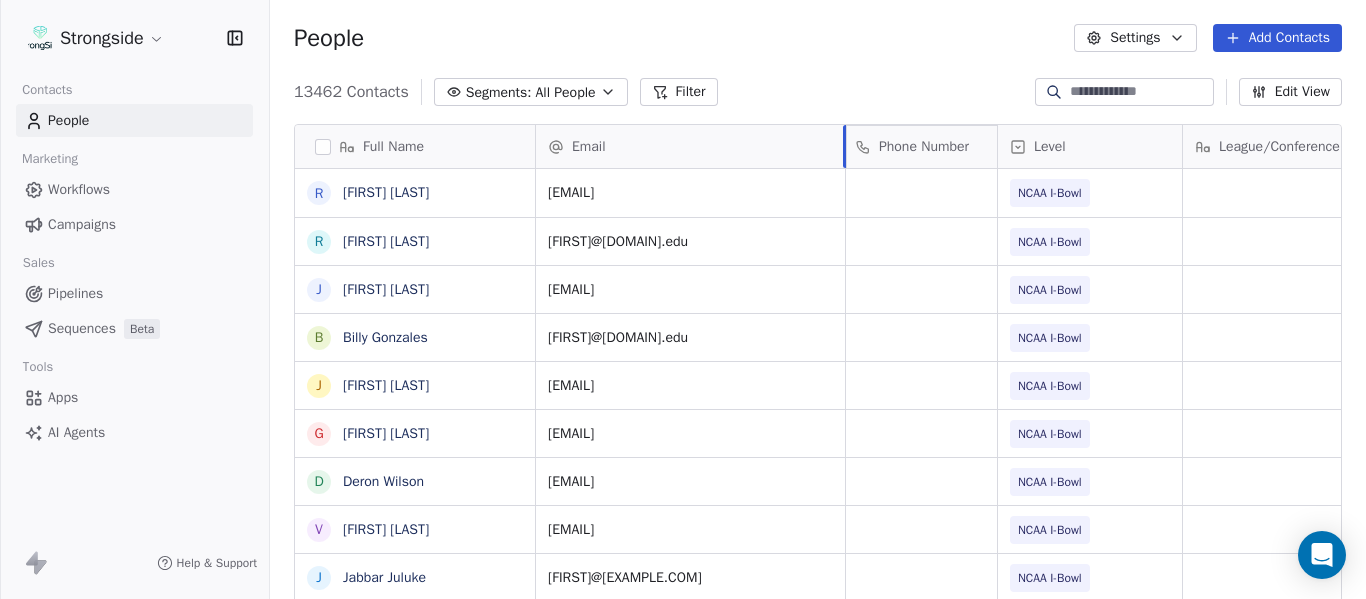 drag, startPoint x: 986, startPoint y: 144, endPoint x: 969, endPoint y: 144, distance: 17 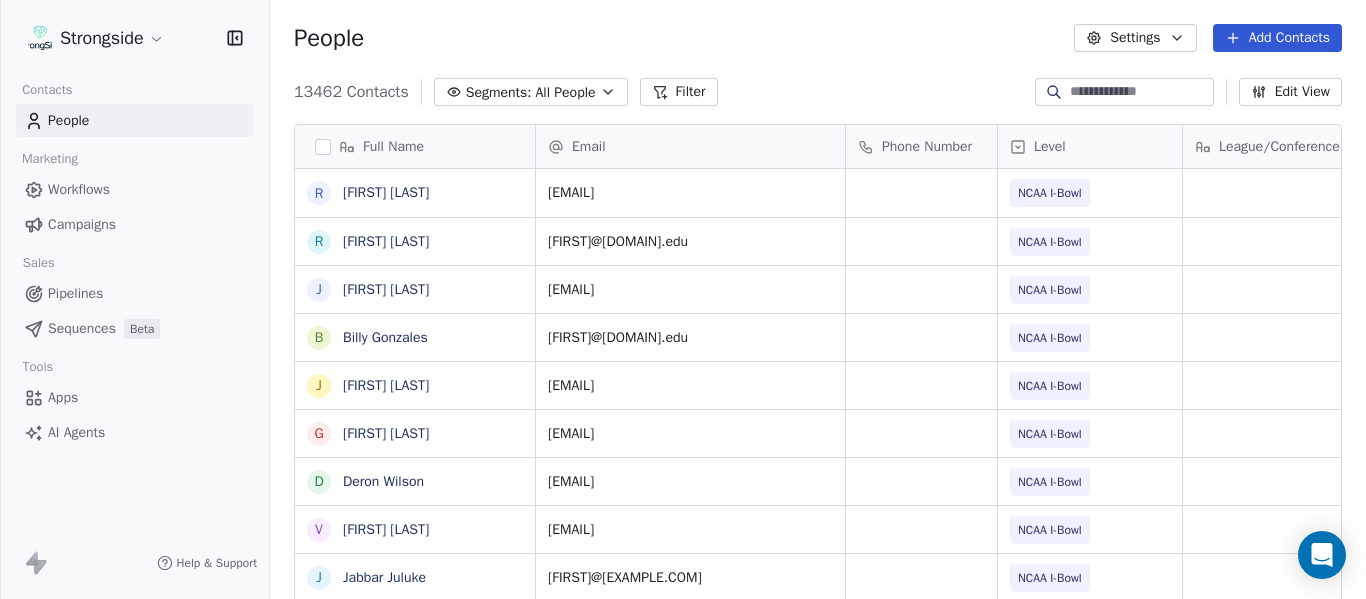 click on "Phone Number" at bounding box center [927, 147] 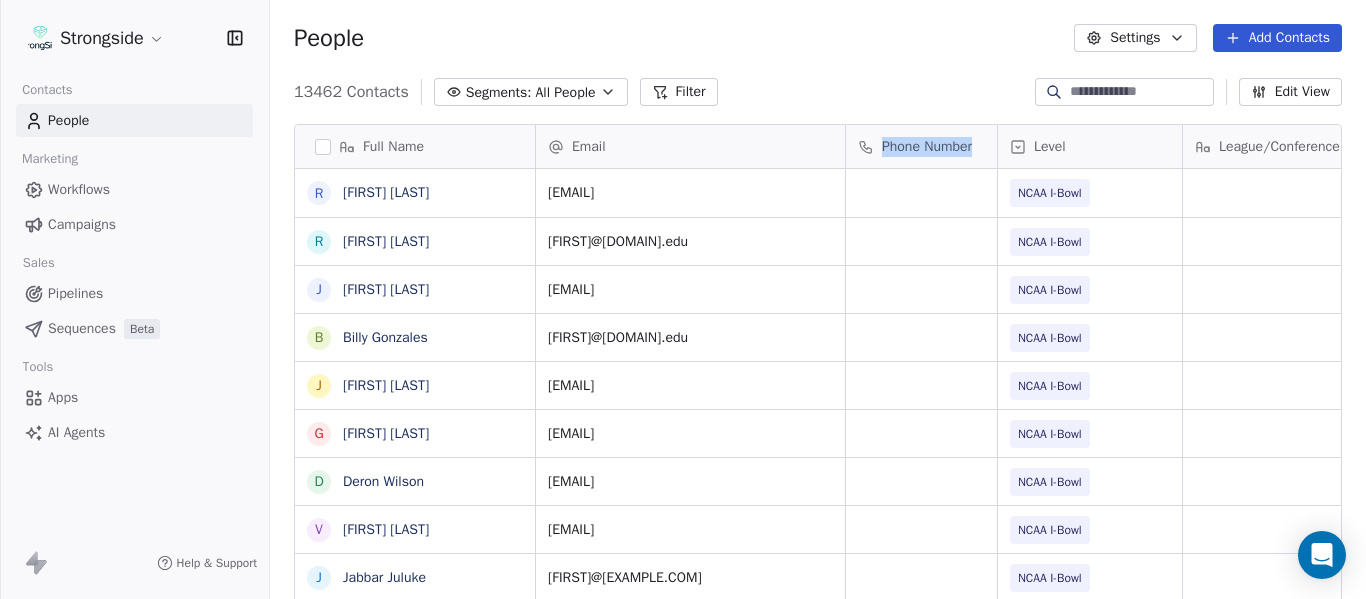 drag, startPoint x: 981, startPoint y: 139, endPoint x: 876, endPoint y: 141, distance: 105.01904 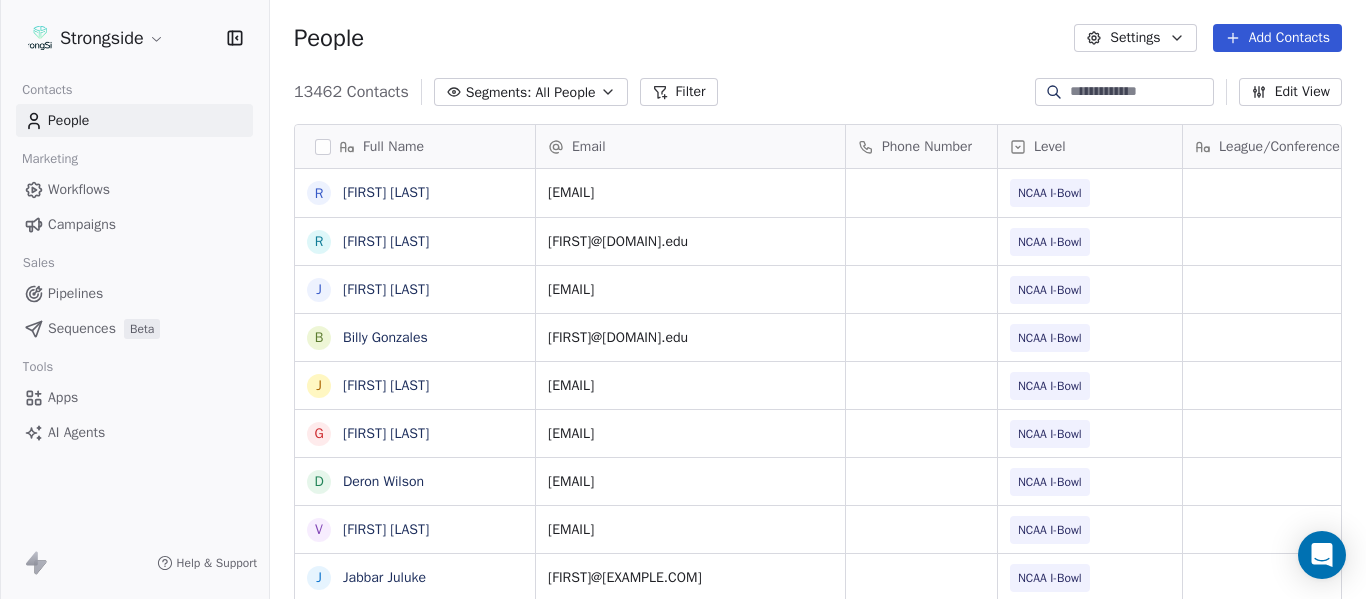 click on "Level" at bounding box center (1090, 146) 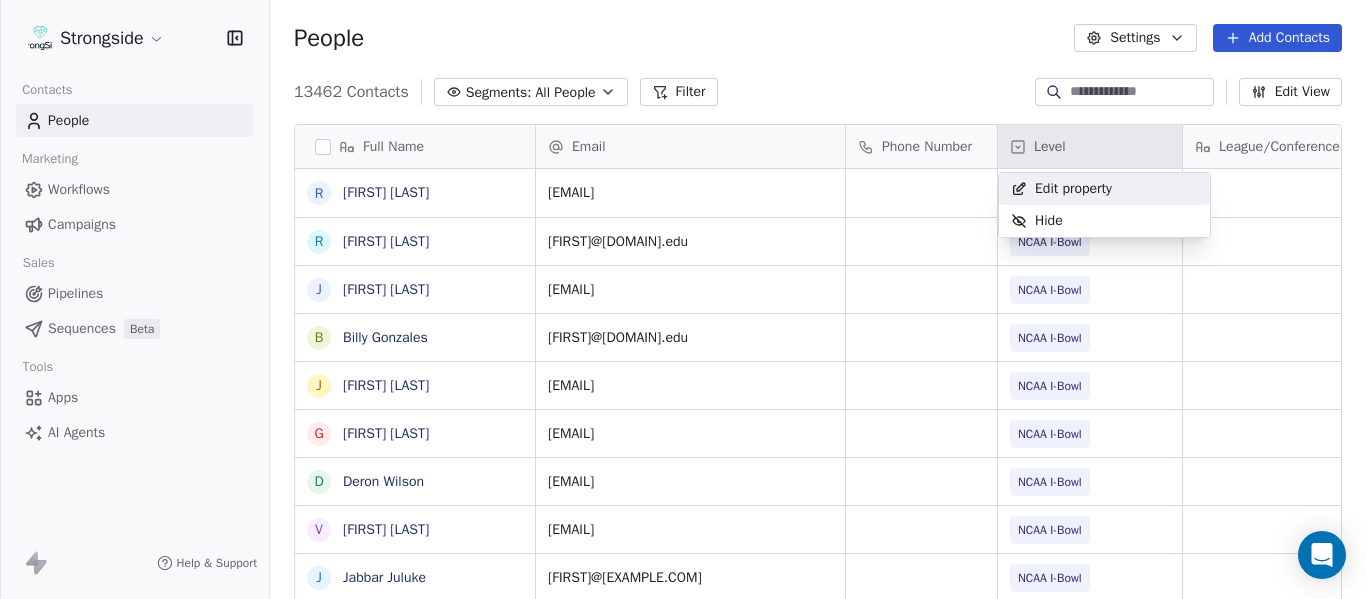 click on "Strongside Contacts People Marketing Workflows Campaigns Sales Pipelines Sequences Beta Tools Apps AI Agents Help & Support People Settings  Add Contacts 13462 Contacts Segments: All People Filter  Edit View Tag Add to Sequence Export Full Name R [FIRST] [LAST] R [FIRST] [LAST] J [FIRST] [LAST] B [FIRST] [LAST] J [FIRST] [LAST] G [FIRST] [LAST] D [FIRST] [LAST] V [FIRST] [LAST] J [FIRST] [LAST] R [FIRST] [LAST] R [FIRST] [LAST] R [FIRST] [LAST] R [FIRST] [LAST] T [FIRST] [LAST] N [FIRST] [LAST] J [FIRST] [LAST] M [FIRST] [LAST] S [FIRST] [LAST] J [FIRST] [LAST] M [FIRST] [LAST] B [FIRST] [LAST] N [FIRST] [LAST] S [FIRST] [LAST] J [FIRST] [LAST] E [FIRST] [LAST] N [FIRST] [LAST] J [FIRST] [LAST] B [FIRST] [LAST] J [FIRST] [LAST] Email Phone Number Level League/Conference Organization Tags Created Date BST [EMAIL] NCAA I-Bowl UNIVERSITY OF FLORIDA Jul 24, 2025 10:54 PM [EMAIL] NCAA I-Bowl UNIVERSITY OF FLORIDA Jul 24, 2025 10:53 PM [EMAIL] NCAA I-Bowl UNIVERSITY OF FLORIDA NCAA I-Bowl" at bounding box center (683, 299) 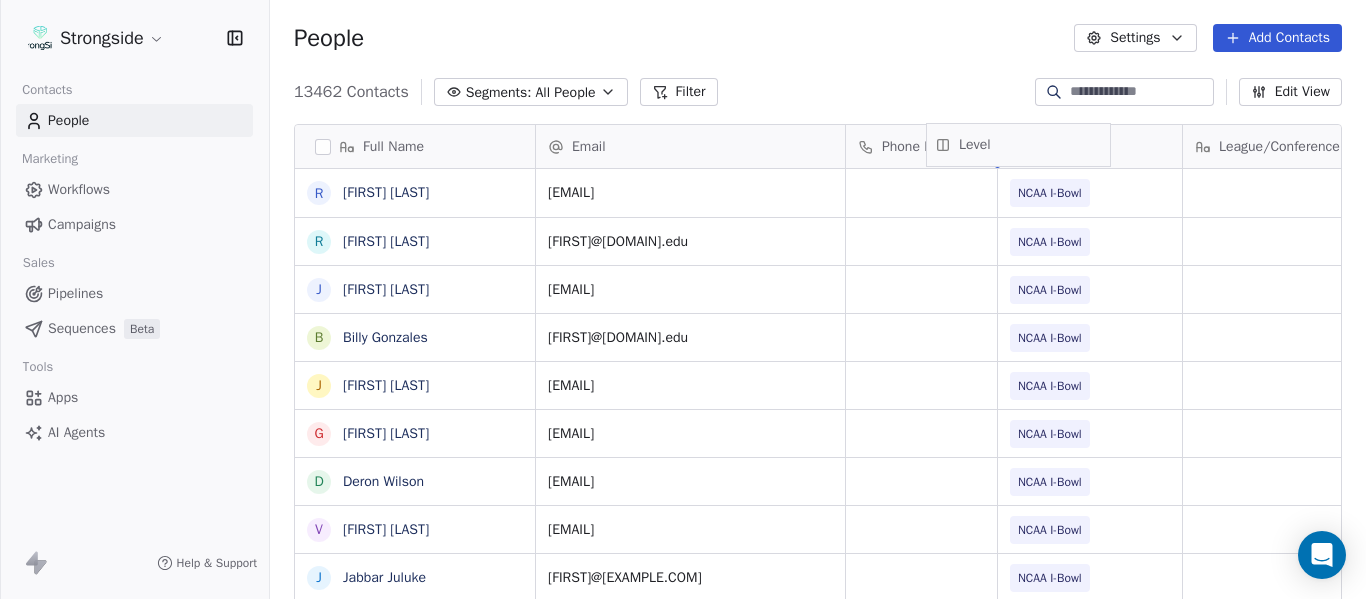 drag, startPoint x: 1111, startPoint y: 143, endPoint x: 1060, endPoint y: 135, distance: 51.62364 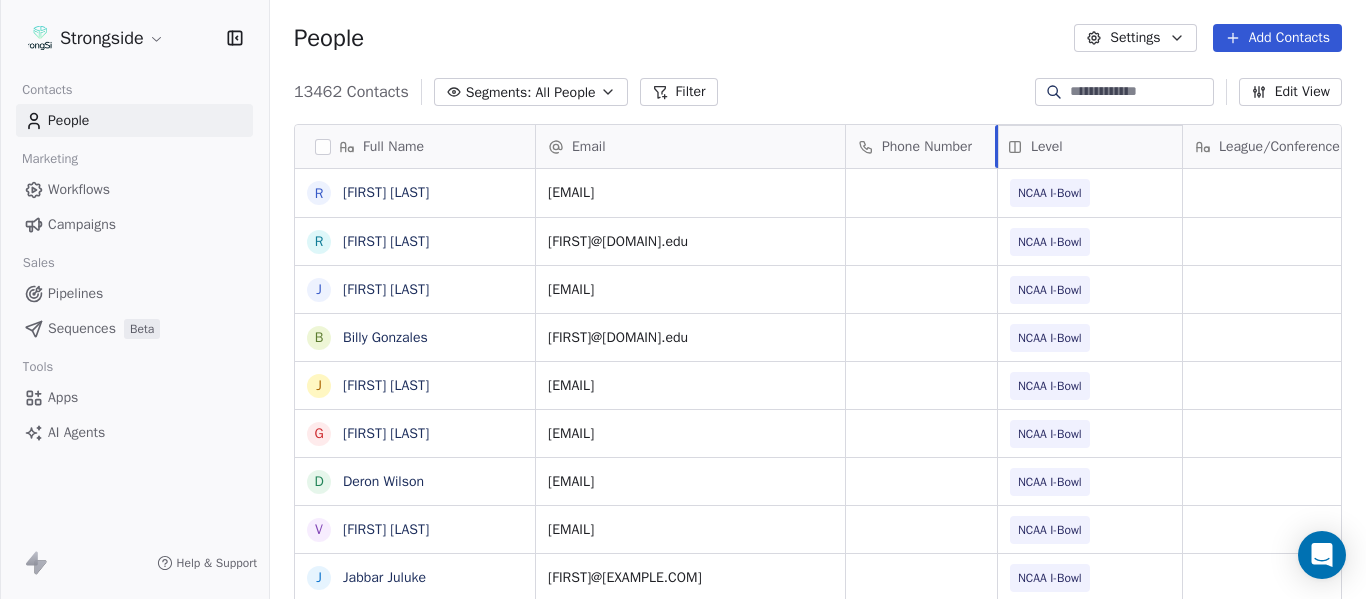 click on "Full Name R [FIRST] [LAST] R [FIRST] [LAST] J [FIRST] [LAST] R [FIRST] [LAST] J [FIRST] [LAST] G [FIRST] [LAST] D [FIRST] [LAST] V [FIRST] [LAST] J [FIRST] [LAST] R [FIRST] [LAST] R [FIRST] [LAST] R [FIRST] [LAST] R [FIRST] [LAST] T [FIRST] [LAST] N [FIRST] [LAST] J [FIRST] [LAST] M [FIRST] [LAST] S [FIRST] [LAST] J [FIRST] [LAST] M [FIRST] [LAST] B [FIRST] [LAST] N [FIRST] [LAST] S [FIRST] [LAST] J [FIRST] [LAST] E [FIRST] [LAST] N [FIRST] [LAST] J [FIRST] [LAST] J [FIRST] [LAST] B [FIRST] [LAST] J [FIRST] [LAST] Email Phone Number Level League/Conference Organization Tags Created Date BST [EMAIL] NCAA I-Bowl UNIVERSITY OF FLORIDA Jul 24, 2025 10:54 PM [EMAIL] NCAA I-Bowl UNIVERSITY OF FLORIDA Jul 24, 2025 10:53 PM [EMAIL] NCAA I-Bowl UNIVERSITY OF FLORIDA Jul 24, 2025 10:52 PM [EMAIL] NCAA I-Bowl UNIVERSITY OF FLORIDA Jul 24, 2025 10:51 PM [EMAIL] NCAA I-Bowl UNIVERSITY OF FLORIDA Jul 24, 2025 10:45 PM [EMAIL] NCAA I-Bowl UNIVERSITY OF FLORIDA NCAA I-Bowl Level" at bounding box center [818, 364] 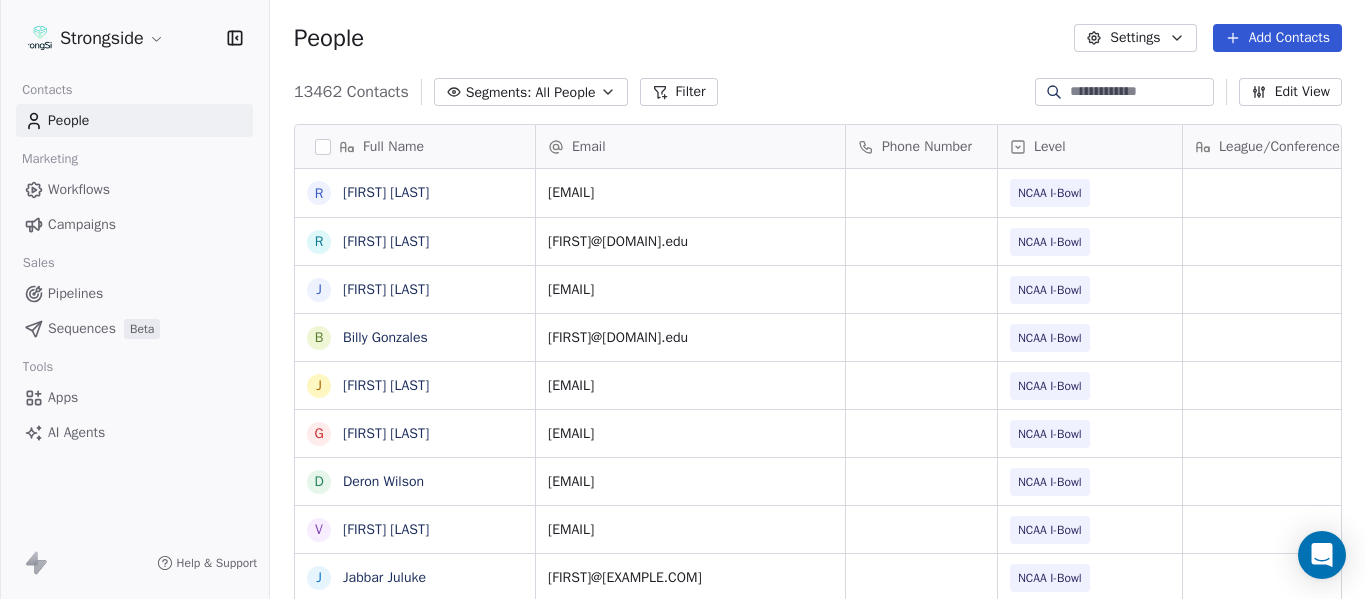 click on "Level" at bounding box center [1088, 147] 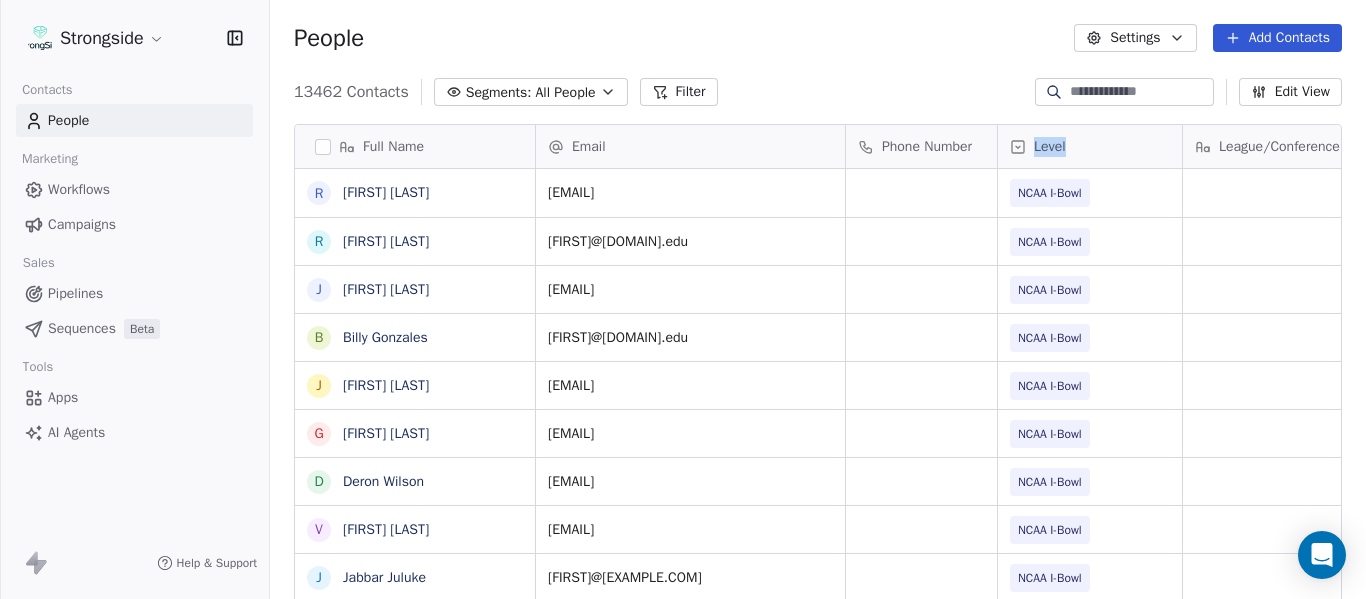 drag, startPoint x: 1094, startPoint y: 142, endPoint x: 1033, endPoint y: 146, distance: 61.13101 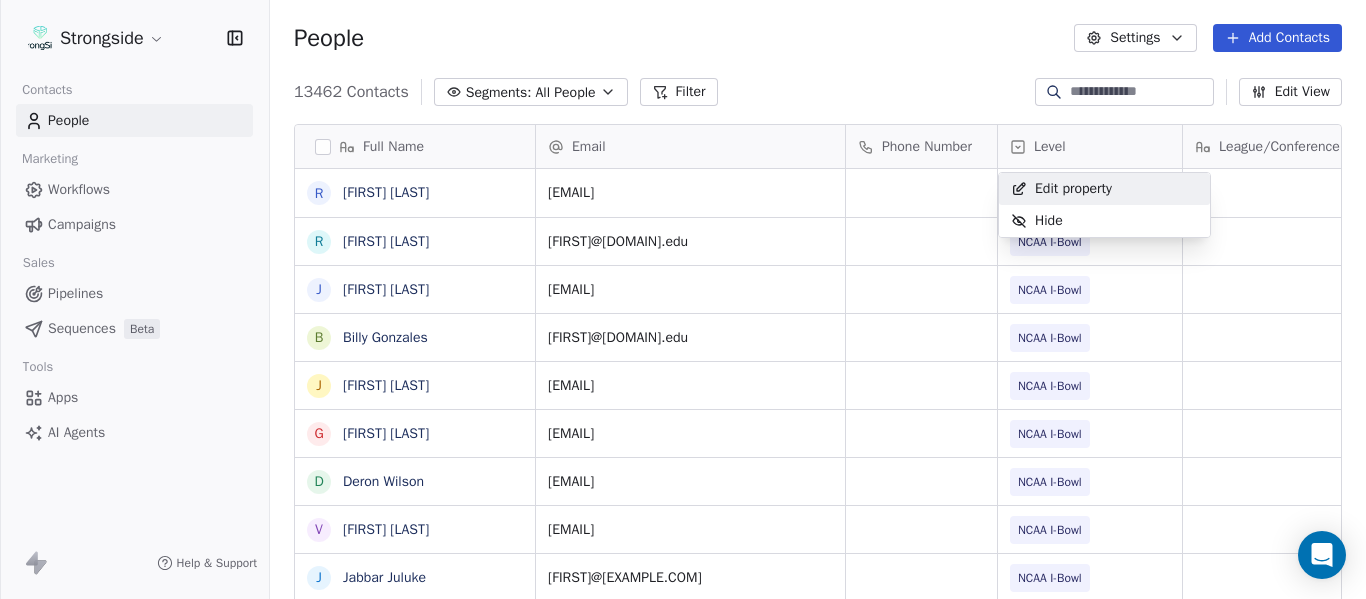 click on "Strongside Contacts People Marketing Workflows Campaigns Sales Pipelines Sequences Beta Tools Apps AI Agents Help & Support People Settings  Add Contacts 13462 Contacts Segments: All People Filter  Edit View Tag Add to Sequence Export Full Name R [FIRST] [LAST] R [FIRST] [LAST] J [FIRST] [LAST] B [FIRST] [LAST] J [FIRST] [LAST] G [FIRST] [LAST] D [FIRST] [LAST] V [FIRST] [LAST] J [FIRST] [LAST] R [FIRST] [LAST] R [FIRST] [LAST] R [FIRST] [LAST] R [FIRST] [LAST] T [FIRST] [LAST] N [FIRST] [LAST] J [FIRST] [LAST] M [FIRST] [LAST] S [FIRST] [LAST] J [FIRST] [LAST] M [FIRST] [LAST] B [FIRST] [LAST] N [FIRST] [LAST] S [FIRST] [LAST] J [FIRST] [LAST] E [FIRST] [LAST] N [FIRST] [LAST] J [FIRST] [LAST] B [FIRST] [LAST] J [FIRST] [LAST] Email Phone Number Level League/Conference Organization Tags Created Date BST [EMAIL] NCAA I-Bowl UNIVERSITY OF FLORIDA Jul 24, 2025 10:54 PM [EMAIL] NCAA I-Bowl UNIVERSITY OF FLORIDA Jul 24, 2025 10:53 PM [EMAIL] NCAA I-Bowl UNIVERSITY OF FLORIDA NCAA I-Bowl" at bounding box center (683, 299) 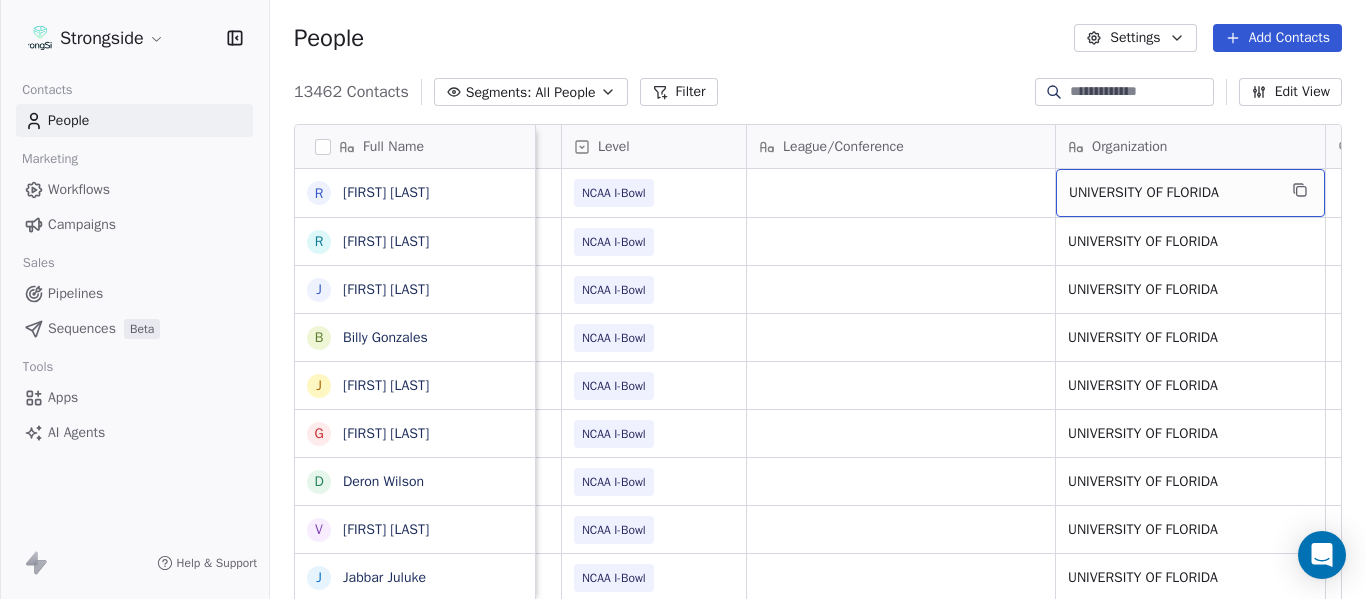 scroll, scrollTop: 0, scrollLeft: 536, axis: horizontal 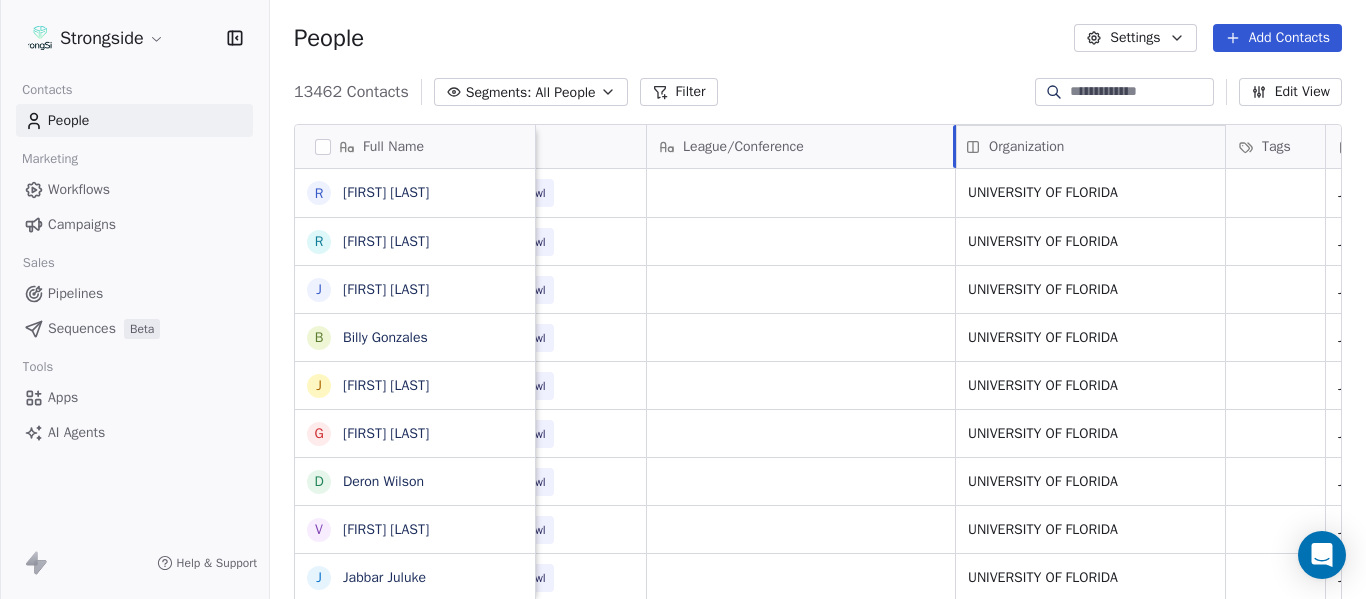 drag, startPoint x: 1109, startPoint y: 152, endPoint x: 1011, endPoint y: 157, distance: 98.12747 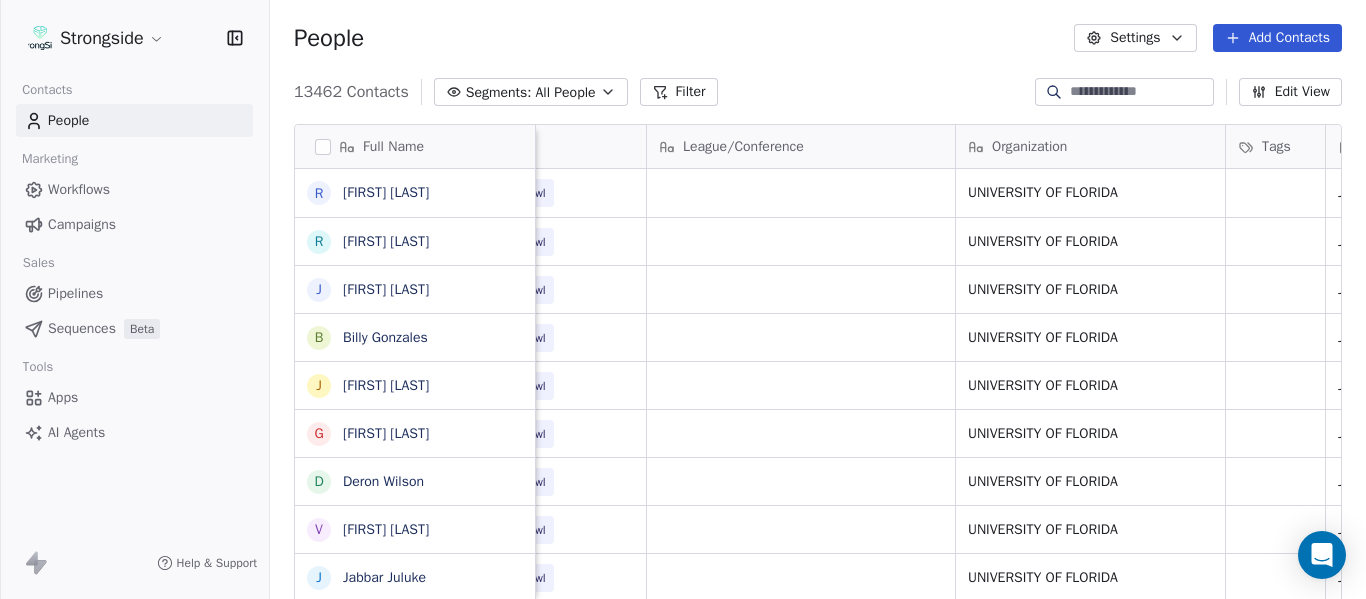 click on "Organization" at bounding box center (1088, 147) 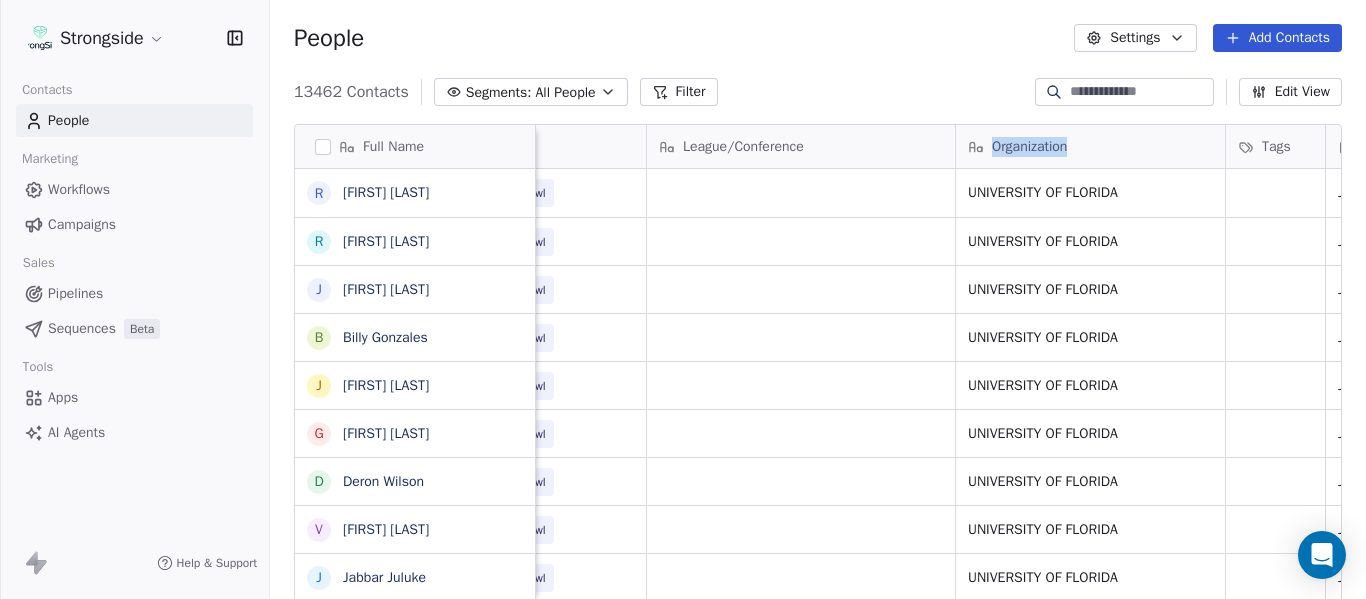 drag, startPoint x: 1112, startPoint y: 148, endPoint x: 994, endPoint y: 147, distance: 118.004234 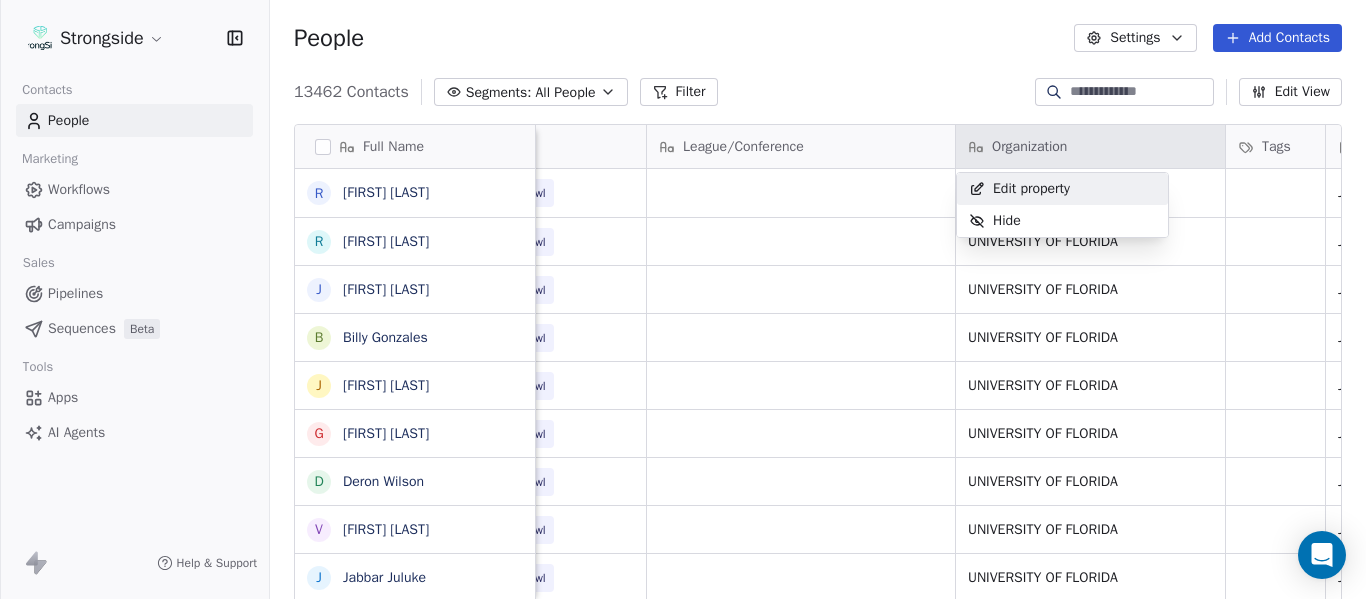 click on "Strongside Contacts People Marketing Workflows Campaigns Sales Pipelines Sequences Beta Tools Apps AI Agents Help & Support People Settings  Add Contacts 13462 Contacts Segments: All People Filter  Edit View Tag Add to Sequence Export Full Name R [FIRST] [LAST] R [FIRST] [LAST] J [FIRST] [LAST] B [FIRST] [LAST] J [FIRST] [LAST] G [FIRST] [LAST] D [FIRST] [LAST] V [FIRST] [LAST] J [FIRST] [LAST] R [FIRST] [LAST] R [FIRST] [LAST] R [FIRST] [LAST] R [FIRST] [LAST] T [FIRST] [LAST] N [FIRST] [LAST] J [FIRST] [LAST] M [FIRST] [LAST] S [FIRST] [LAST] J [FIRST] [LAST] M [FIRST] [LAST] B [FIRST] [LAST] N [FIRST] [LAST] S [FIRST] [LAST] J [FIRST] [LAST] E [FIRST] [LAST] N [FIRST] [LAST] J [FIRST] [LAST] J [FIRST] [LAST] B [FIRST] [LAST] J [FIRST] [LAST] Email Phone Number Level League/Conference Organization Tags Created Date BST [EMAIL] [PHONE] [LEAGUE] [ORG] Jul 24, 2025 10:54 PM Assistant Coach [EMAIL] [PHONE] [LEAGUE] [ORG] Jul 24, 2025 10:53 PM Assistant Coach [LEAGUE] [ORG] SID" at bounding box center [683, 299] 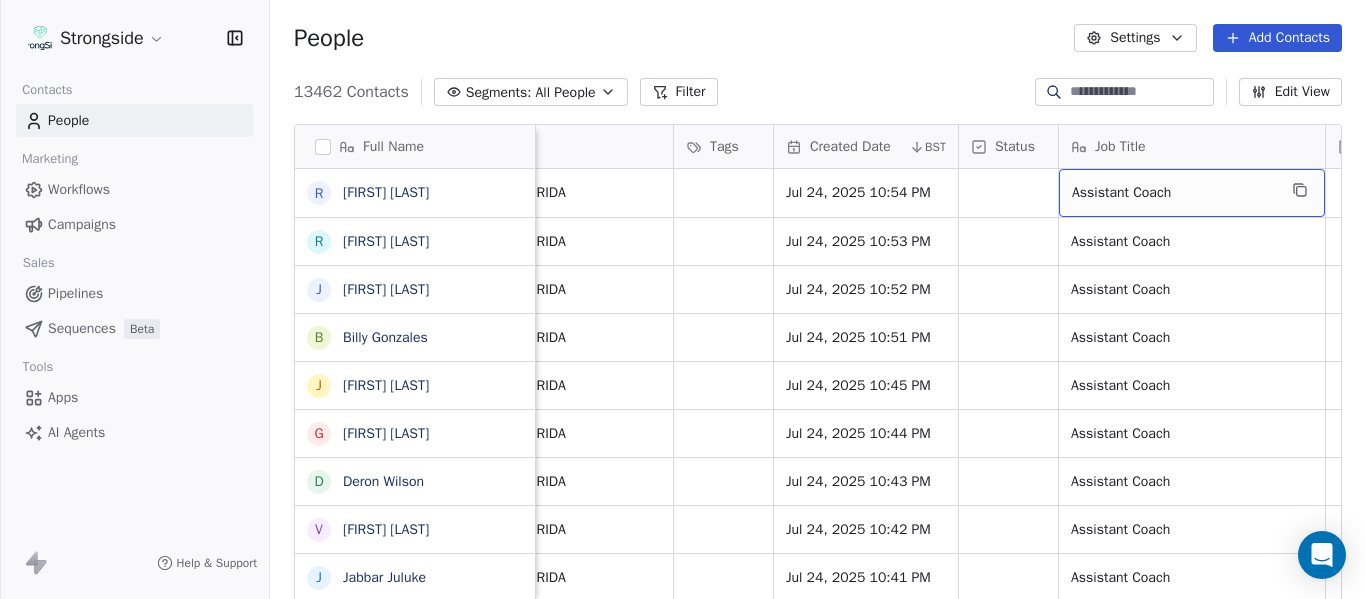 scroll, scrollTop: 0, scrollLeft: 1273, axis: horizontal 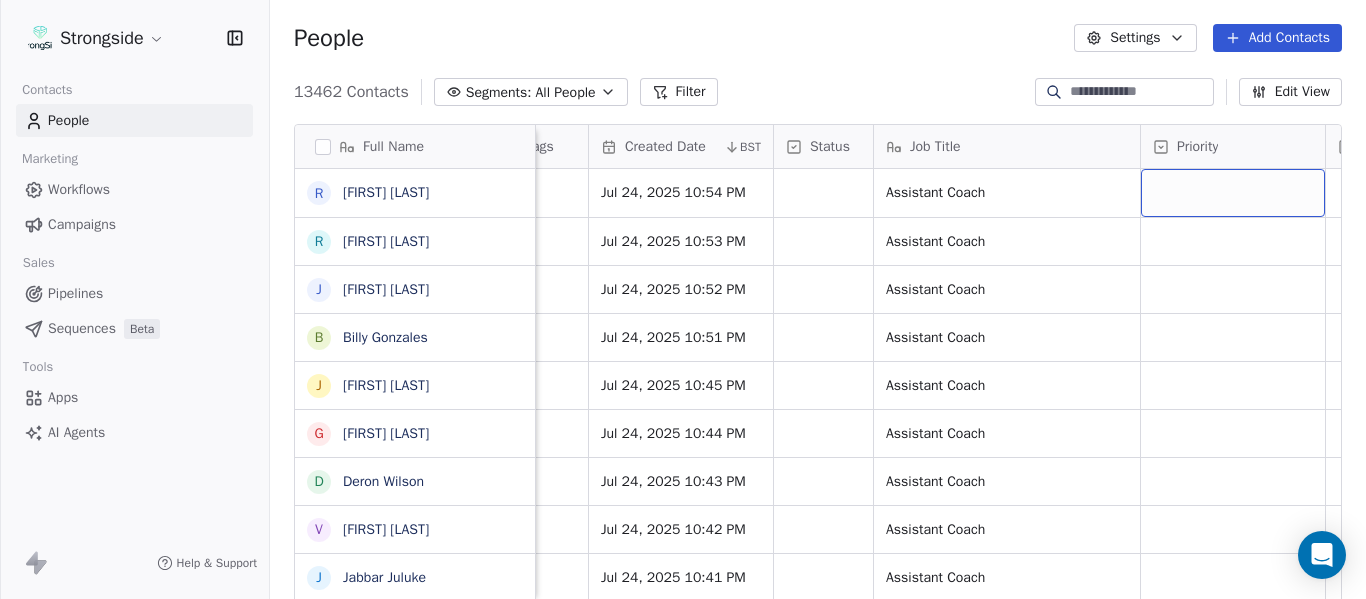 click on "Job Title" at bounding box center (1005, 147) 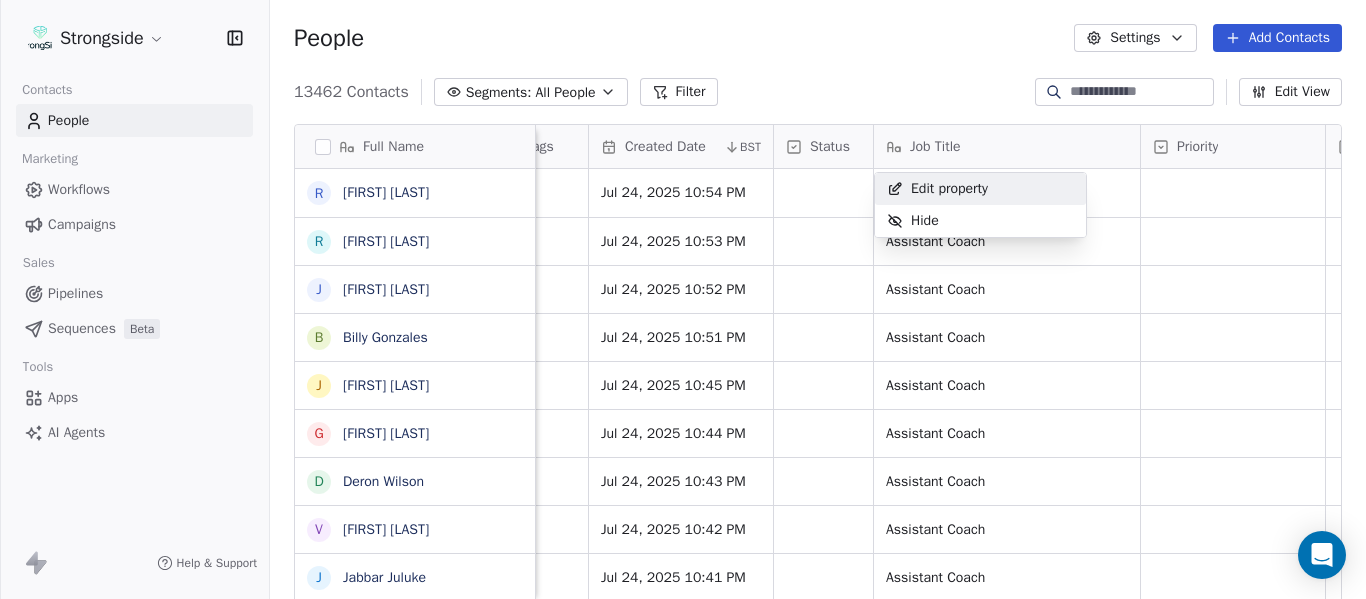 click on "Strongside Contacts People Marketing Workflows Campaigns Sales Pipelines Sequences Beta Tools Apps AI Agents Help & Support People Settings Add Contacts 13462 Contacts Segments: All People Filter Edit View Tag Add to Sequence Export Full Name R [FIRST] [LAST] R [FIRST] [LAST] J [FIRST] [LAST] B [FIRST] [LAST] J [FIRST] [LAST] G [FIRST] [LAST] D [FIRST] [LAST] V [FIRST] [LAST] J [FIRST] [LAST] R [FIRST] [LAST] R [FIRST] [LAST] R [FIRST] [LAST] R [FIRST] [LAST] T [FIRST] [LAST] N [FIRST] [LAST] J [FIRST] [LAST] M [FIRST] [LAST] S [FIRST] [LAST] B [FIRST] [LAST] N [FIRST] [LAST] S [FIRST] [LAST] J [FIRST] [LAST] E [FIRST] [LAST] N [FIRST] [LAST] J [FIRST] [LAST] J [FIRST] [LAST] B [FIRST] [LAST] J [FIRST] [LAST] Level League/Conference Organization Tags Created Date BST Status Job Title Priority Emails Auto Clicked Last Activity Date BST In Open Phone Contact Source NCAA I-Bowl UNIVERSITY OF FLORIDA Jul 24, 2025 10:54 PM Assistant Coach False NCAA I-Bowl UNIVERSITY OF FLORIDA Jul 24, 2025 10:53 PM False" at bounding box center [683, 299] 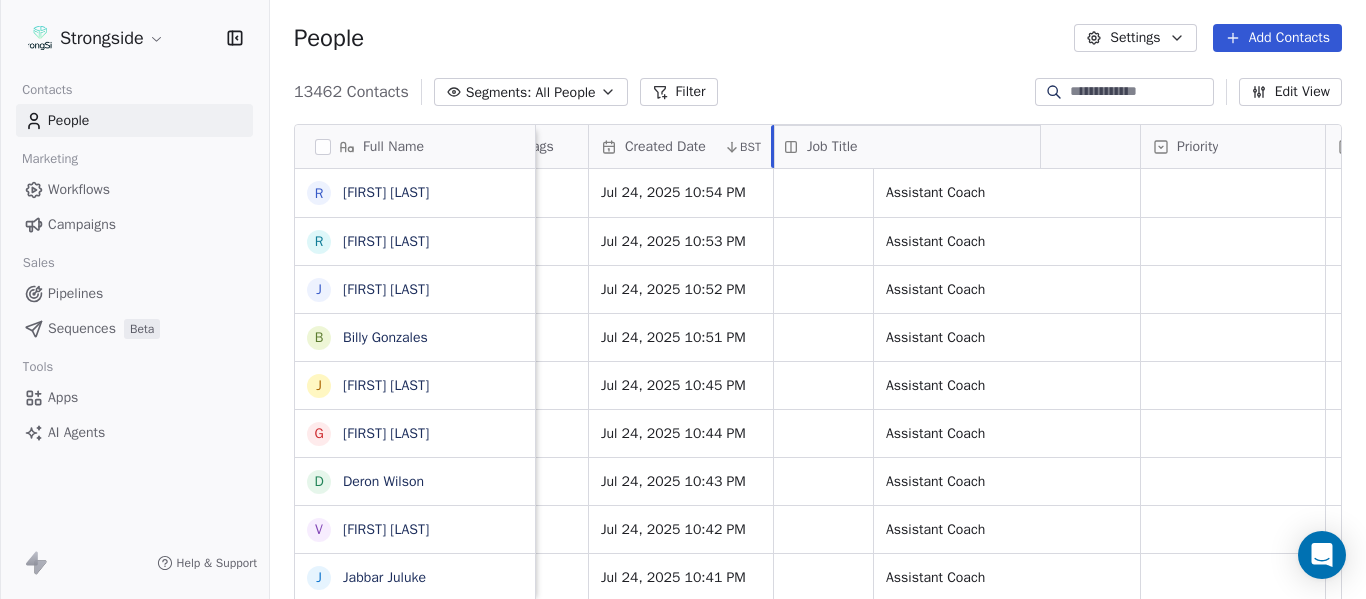 drag, startPoint x: 991, startPoint y: 143, endPoint x: 966, endPoint y: 139, distance: 25.317978 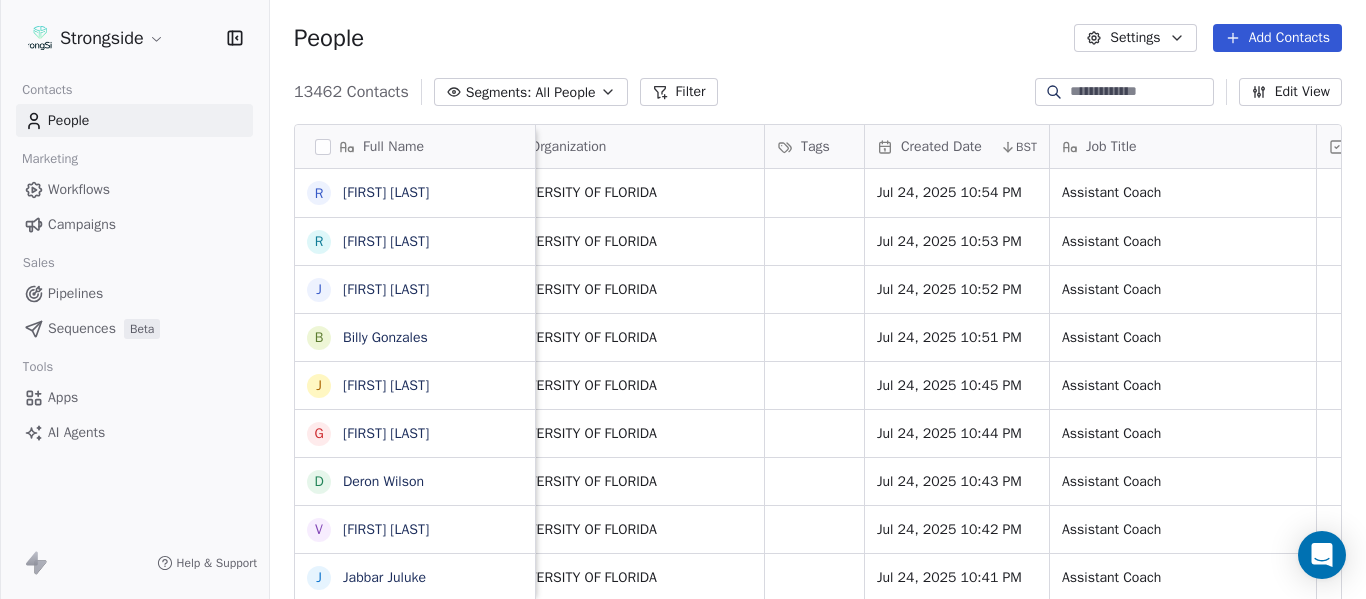 scroll, scrollTop: 0, scrollLeft: 844, axis: horizontal 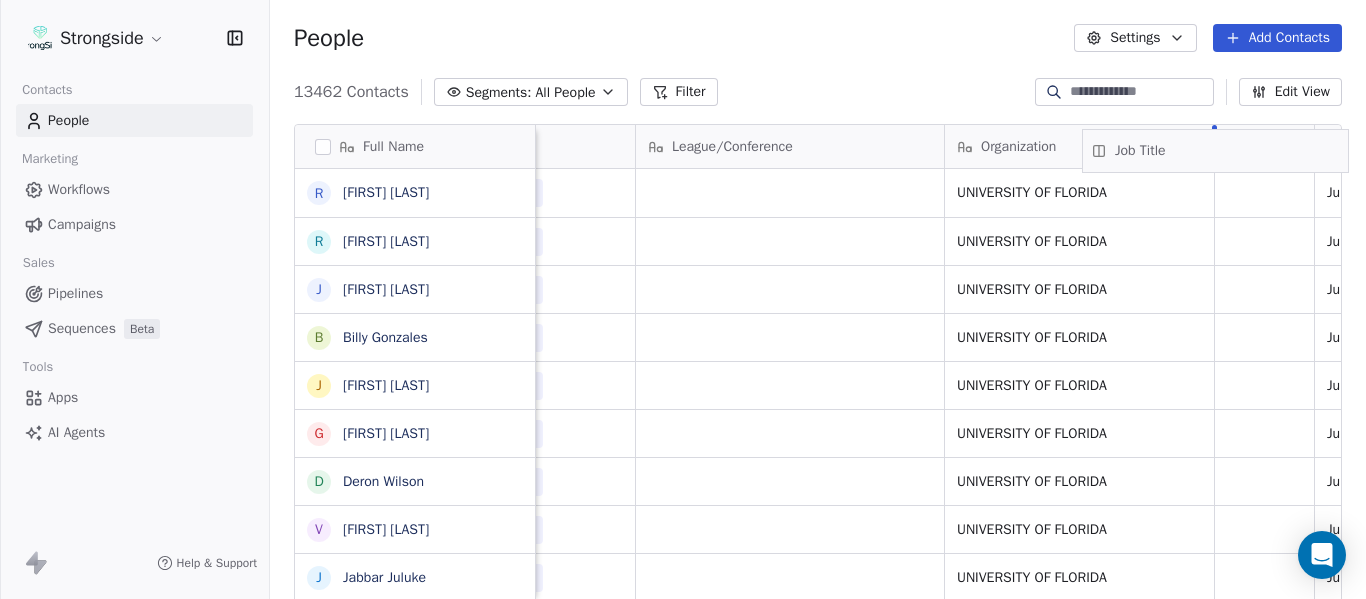 drag, startPoint x: 1282, startPoint y: 141, endPoint x: 1161, endPoint y: 145, distance: 121.0661 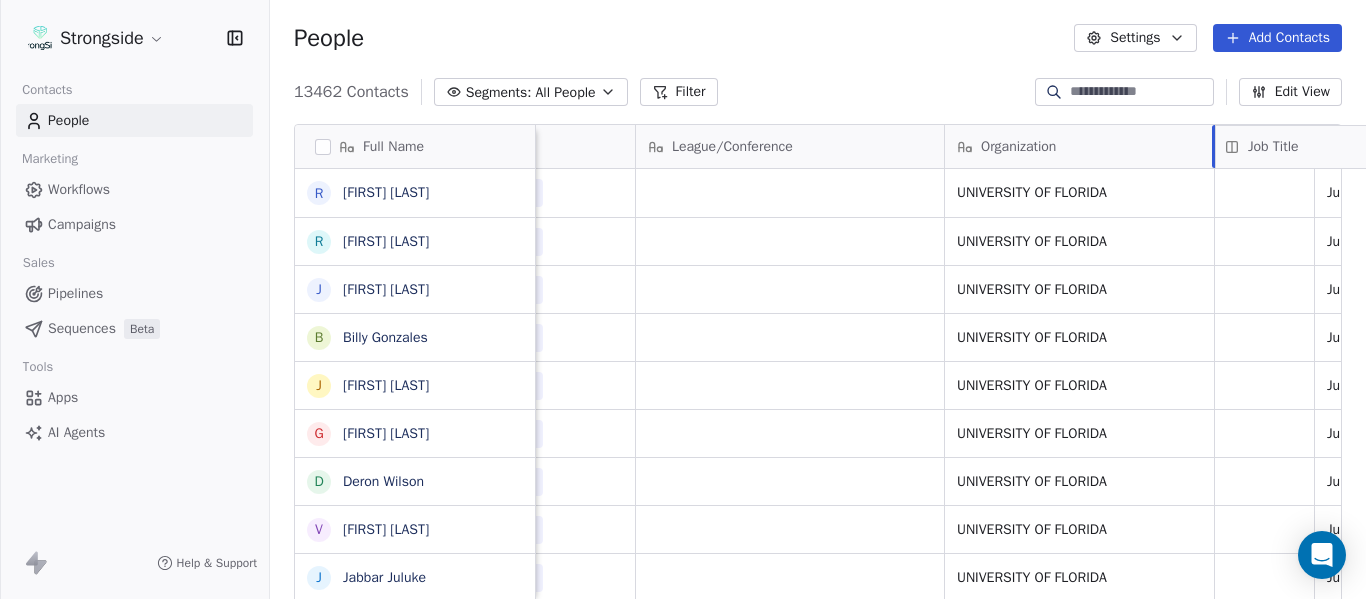 click on "Full Name R [LAST] R [LAST] J [LAST] B [LAST] J [LAST] G [LAST] D [LAST] V [LAST] J [LAST] R [LAST] R [LAST] R [LAST] R [LAST] T [LAST] N [LAST] J [LAST] M [LAST] S [LAST] J [LAST] M [LAST] B [LAST] N [LAST] S [LAST] J [LAST] J [LAST] B [LAST] Email Phone Number Level League/Conference Organization Tags Created Date BST Job Title Status Priority [EMAIL] NCAA I-Bowl [ORG] Jul 24, 2025 10:54 PM Assistant Coach [EMAIL] NCAA I-Bowl [ORG] Jul 24, 2025 10:53 PM Assistant Coach [EMAIL] NCAA I-Bowl [ORG] Jul 24, 2025 10:52 PM Assistant Coach [EMAIL] NCAA I-Bowl [ORG] Jul 24, 2025 10:51 PM Assistant Coach [EMAIL] NCAA I-Bowl [ORG] SID SID" at bounding box center (818, 364) 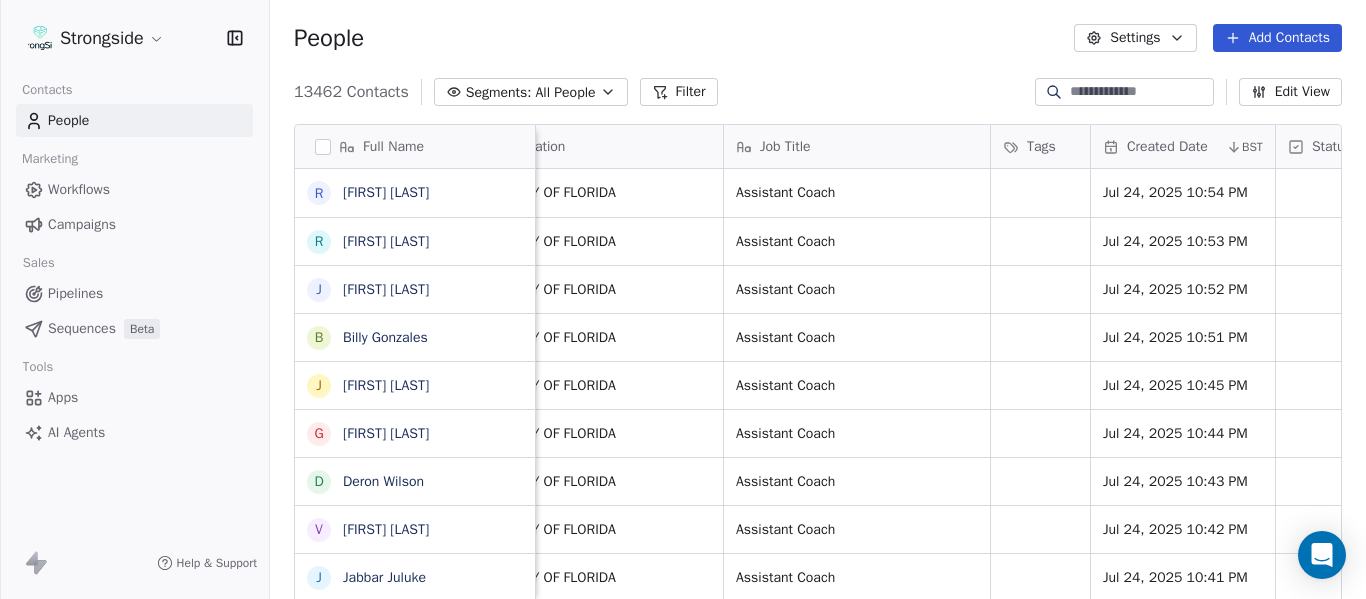 scroll, scrollTop: 0, scrollLeft: 1147, axis: horizontal 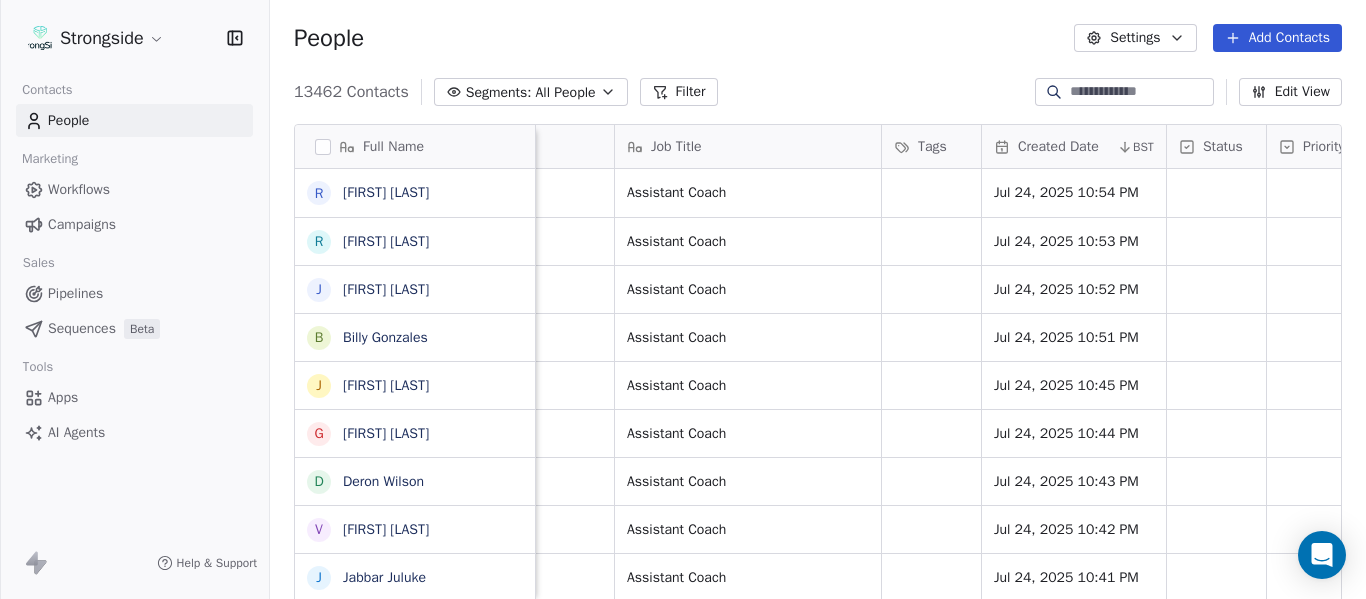 click on "Job Title" at bounding box center (746, 147) 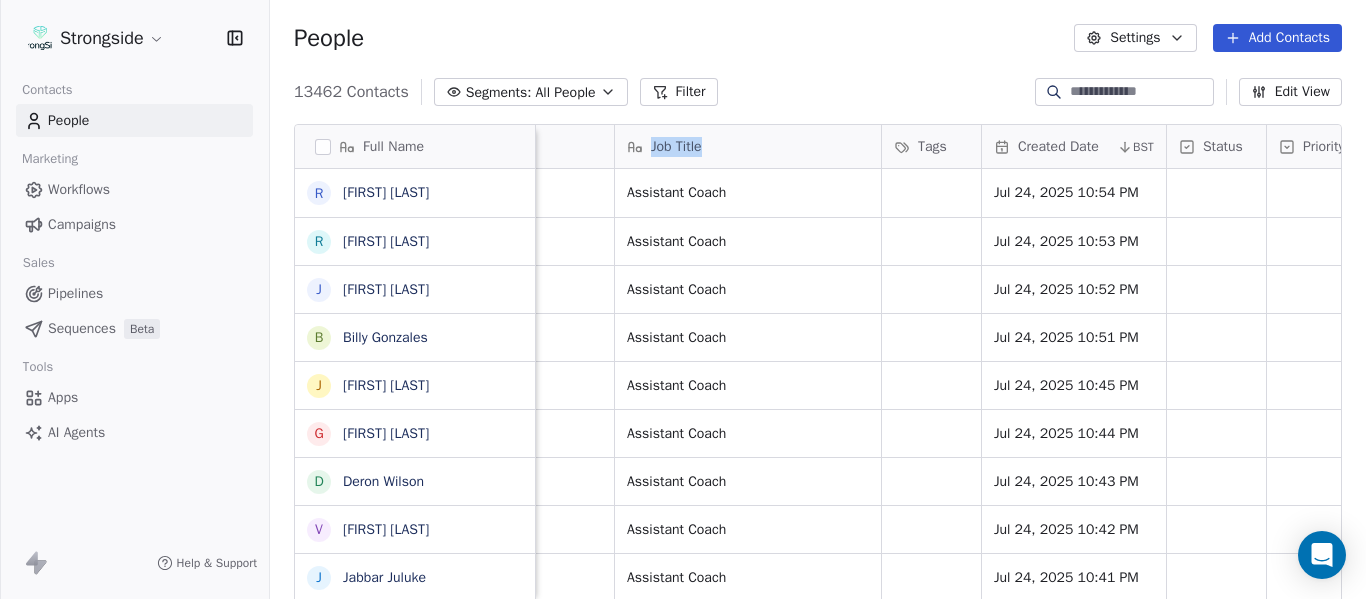 drag, startPoint x: 739, startPoint y: 148, endPoint x: 650, endPoint y: 148, distance: 89 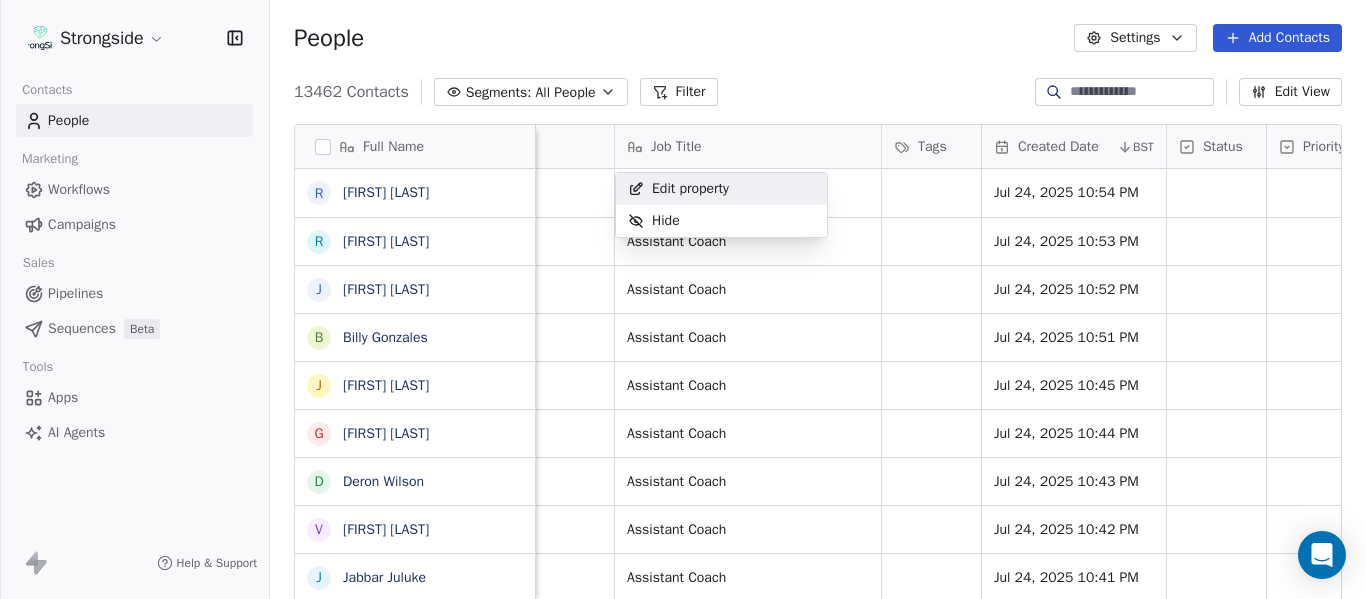 click on "Strongside Contacts People Marketing Workflows Campaigns Sales Pipelines Sequences Beta Tools Apps AI Agents Help & Support People Settings Add Contacts 13462 Contacts Segments: All People Filter Edit View Tag Add to Sequence Export Full Name R [FIRST] [LAST] R [FIRST] [LAST] J [FIRST] [LAST] B [FIRST] [LAST] J [FIRST] [LAST] G [FIRST] [LAST] D [FIRST] [LAST] V [FIRST] [LAST] J [FIRST] [LAST] R [FIRST] [LAST] R [FIRST] [LAST] R [FIRST] [LAST] R [FIRST] [LAST] T [FIRST] [LAST] N [FIRST] [LAST] J [FIRST] [LAST] M [FIRST] [LAST] S [FIRST] [LAST] B [FIRST] [LAST] N [FIRST] [LAST] S [FIRST] [LAST] J [FIRST] [LAST] E [FIRST] [LAST] N [FIRST] [LAST] J [FIRST] [LAST] J [FIRST] [LAST] B [FIRST] [LAST] J [FIRST] [LAST] Phone Number Level League/Conference Organization Job Title Tags Created Date BST Status Priority Emails Auto Clicked Last Activity Date BST In Open Phone NCAA I-Bowl UNIVERSITY OF FLORIDA Assistant Coach Jul 24, 2025 10:54 PM False NCAA I-Bowl UNIVERSITY OF FLORIDA Assistant Coach False NCAA I-Bowl" at bounding box center (683, 299) 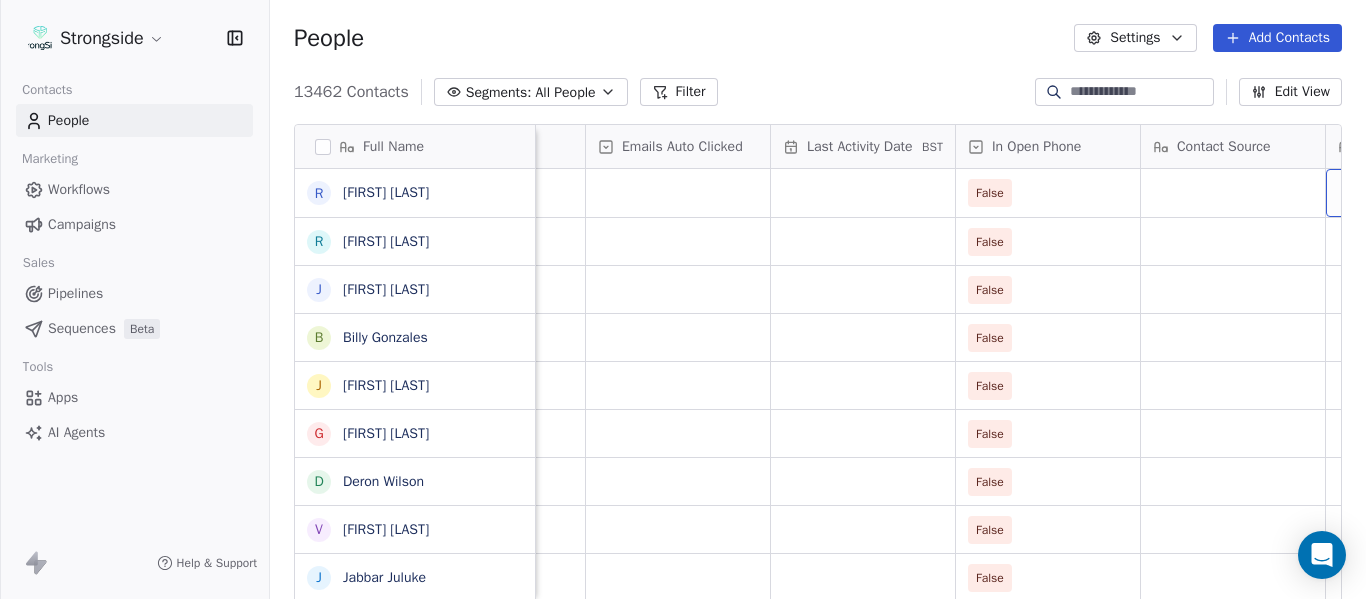 scroll, scrollTop: 0, scrollLeft: 2198, axis: horizontal 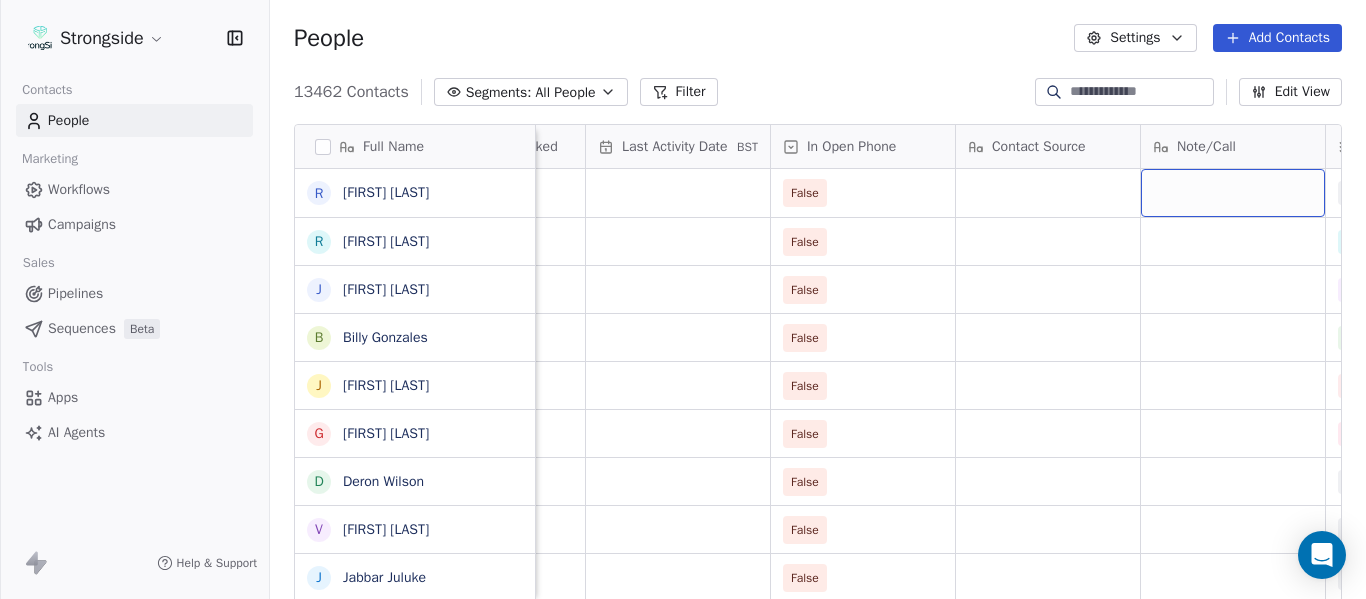 click on "In Open Phone" at bounding box center (861, 147) 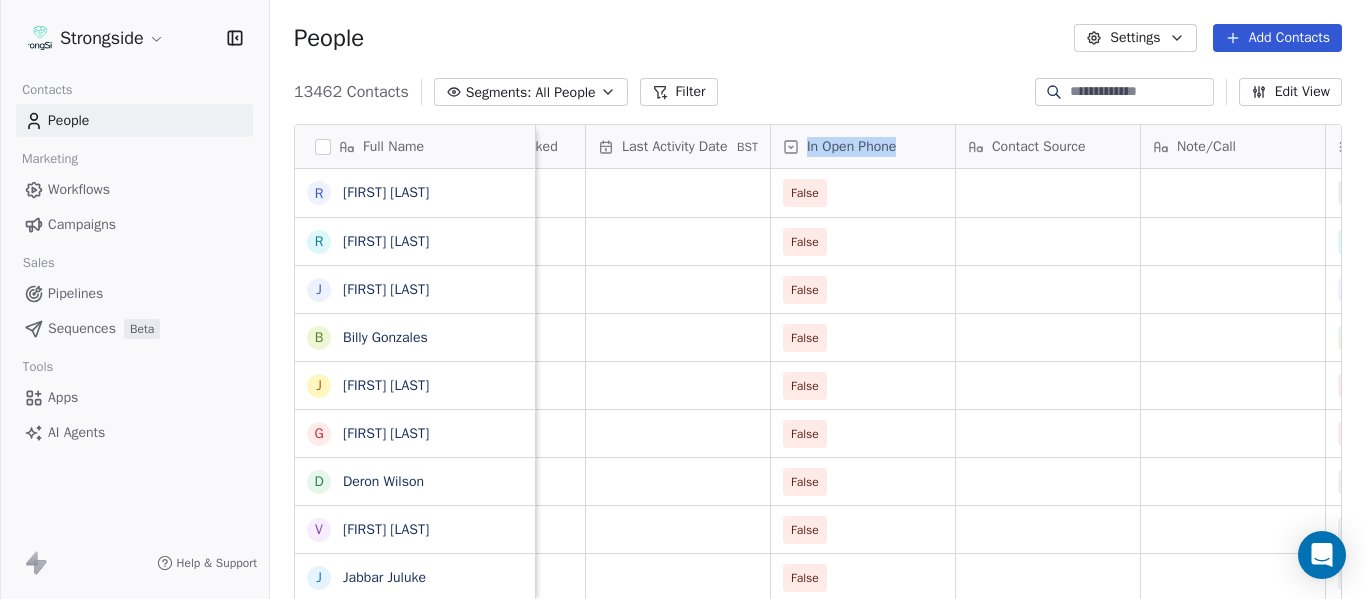 drag, startPoint x: 924, startPoint y: 143, endPoint x: 808, endPoint y: 157, distance: 116.841774 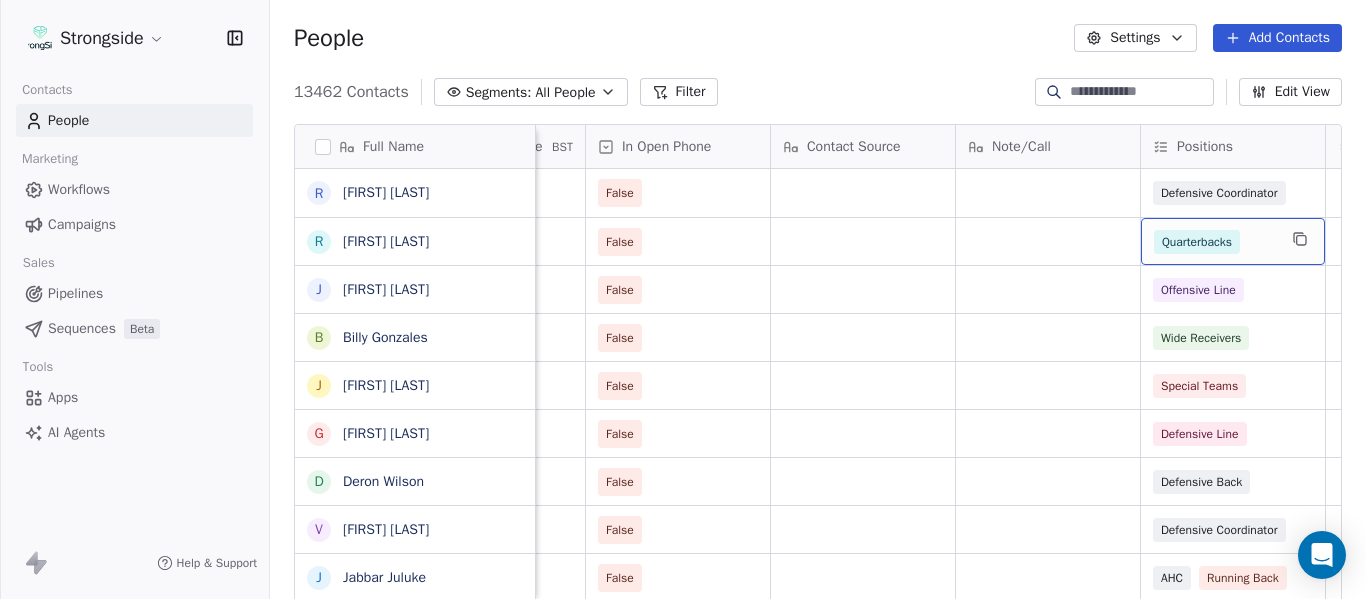 scroll, scrollTop: 0, scrollLeft: 2568, axis: horizontal 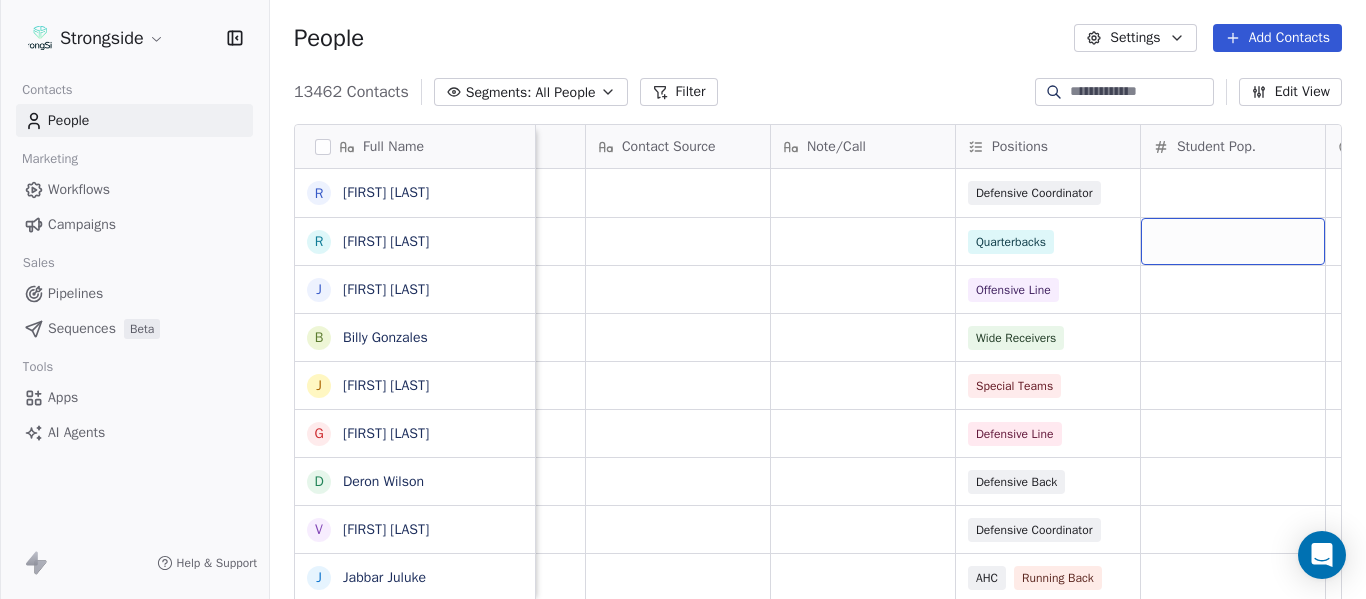 click on "Positions" at bounding box center (1046, 147) 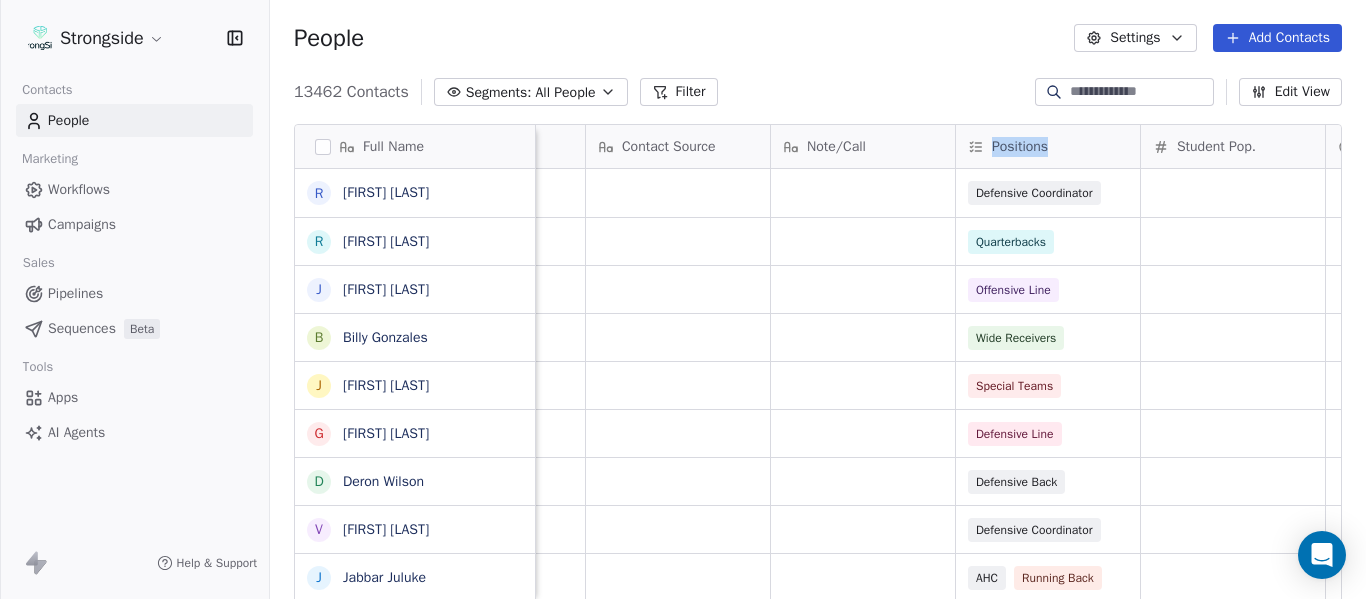 drag, startPoint x: 1088, startPoint y: 144, endPoint x: 983, endPoint y: 139, distance: 105.11898 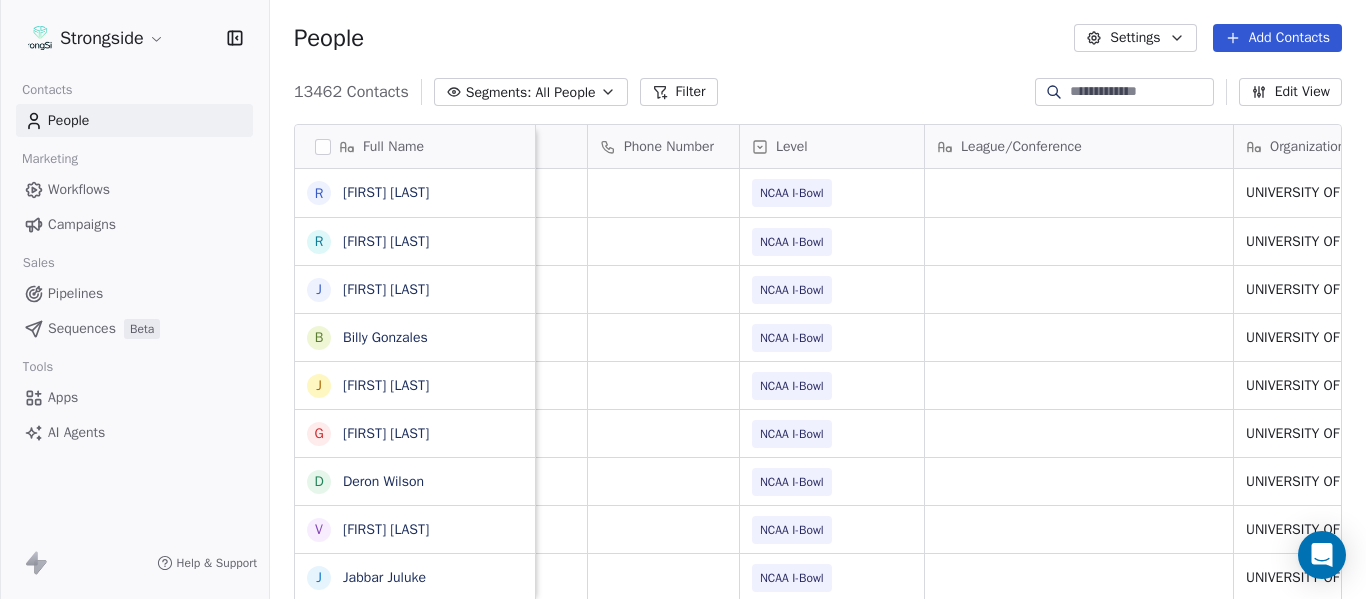 scroll, scrollTop: 0, scrollLeft: 0, axis: both 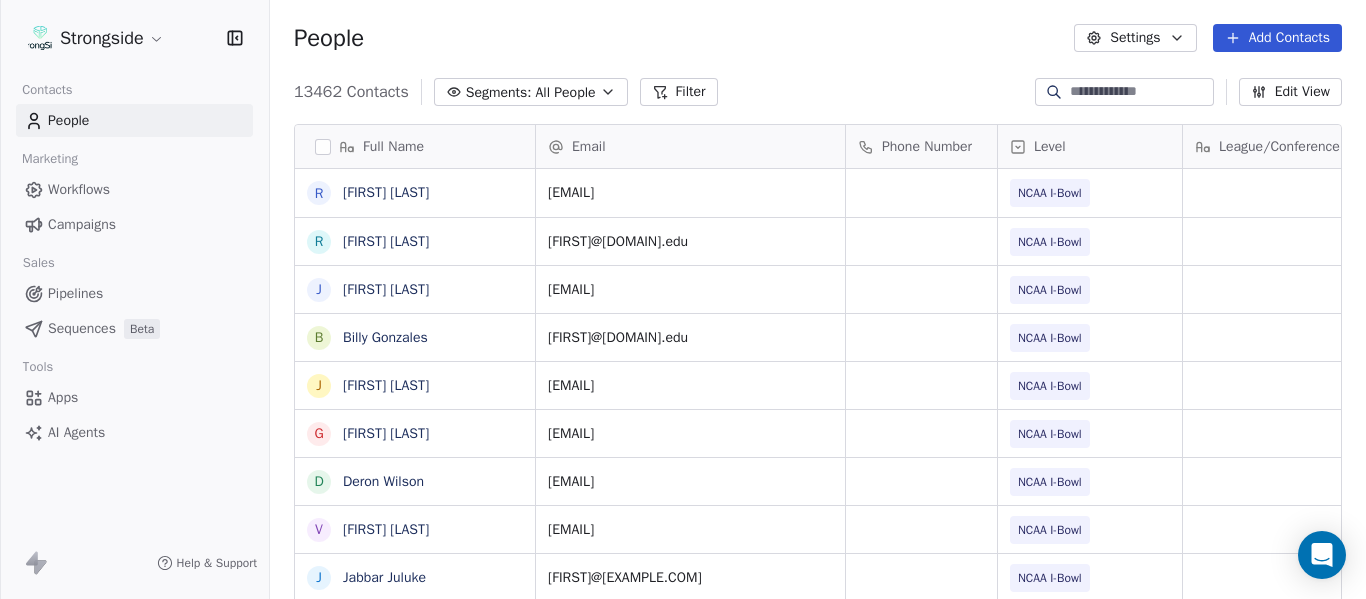 click on "Add Contacts" at bounding box center [1277, 38] 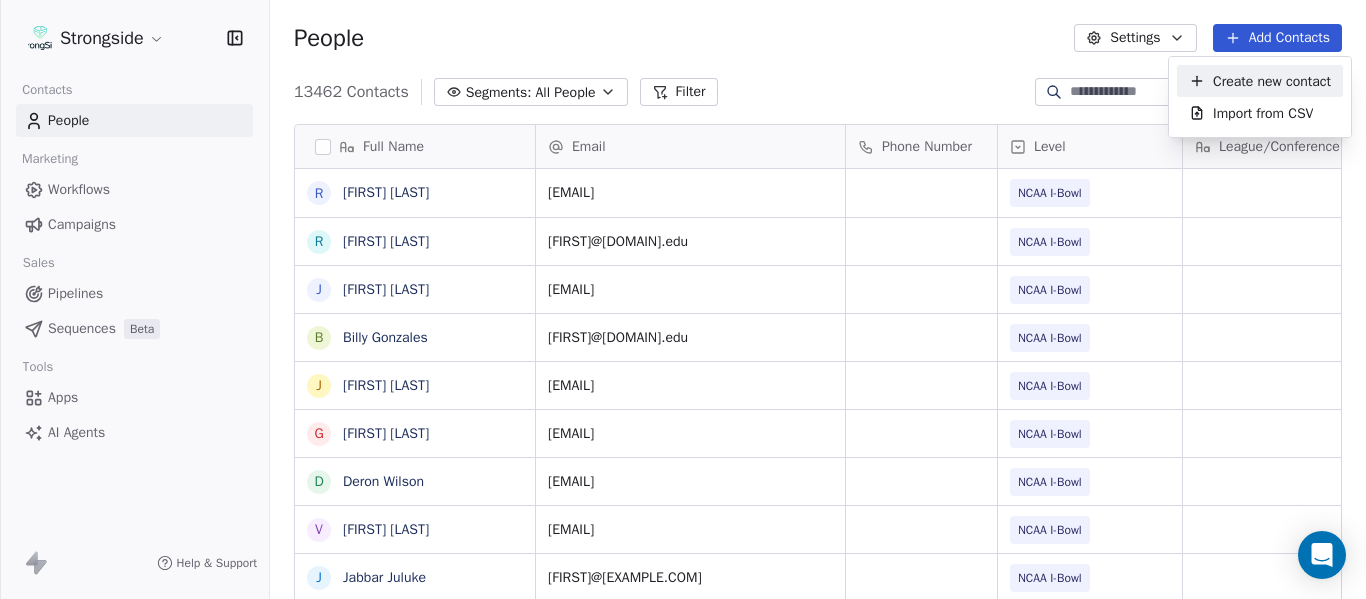 click on "Create new contact" at bounding box center (1272, 81) 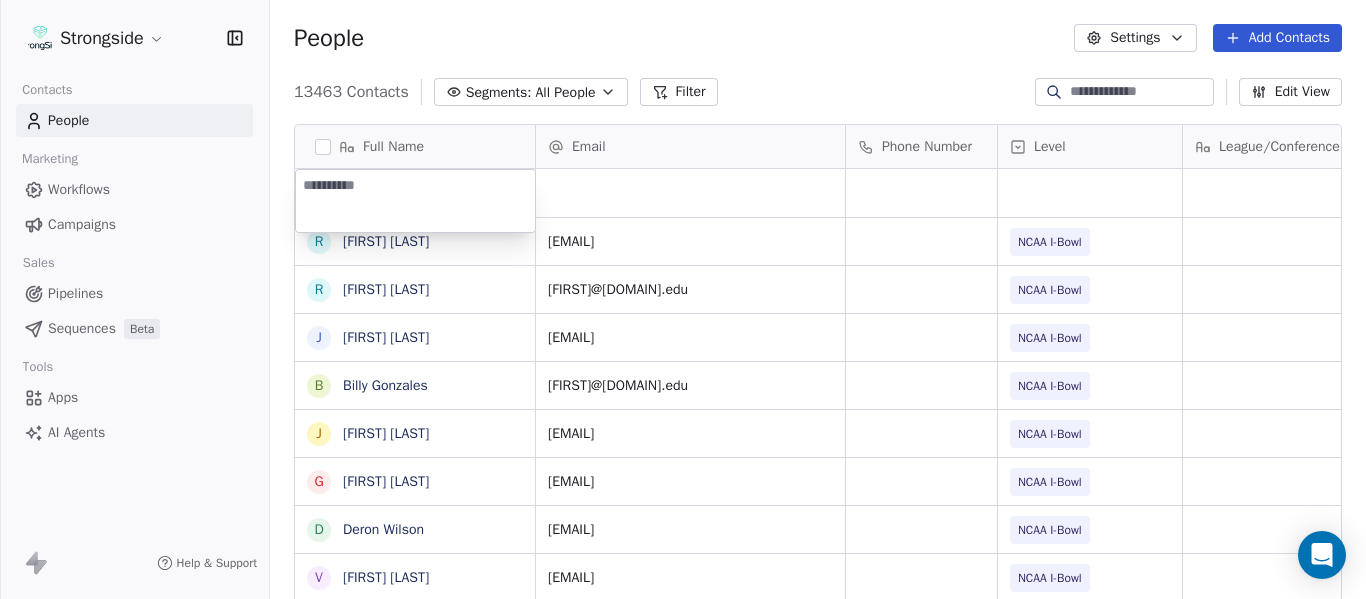 type on "**********" 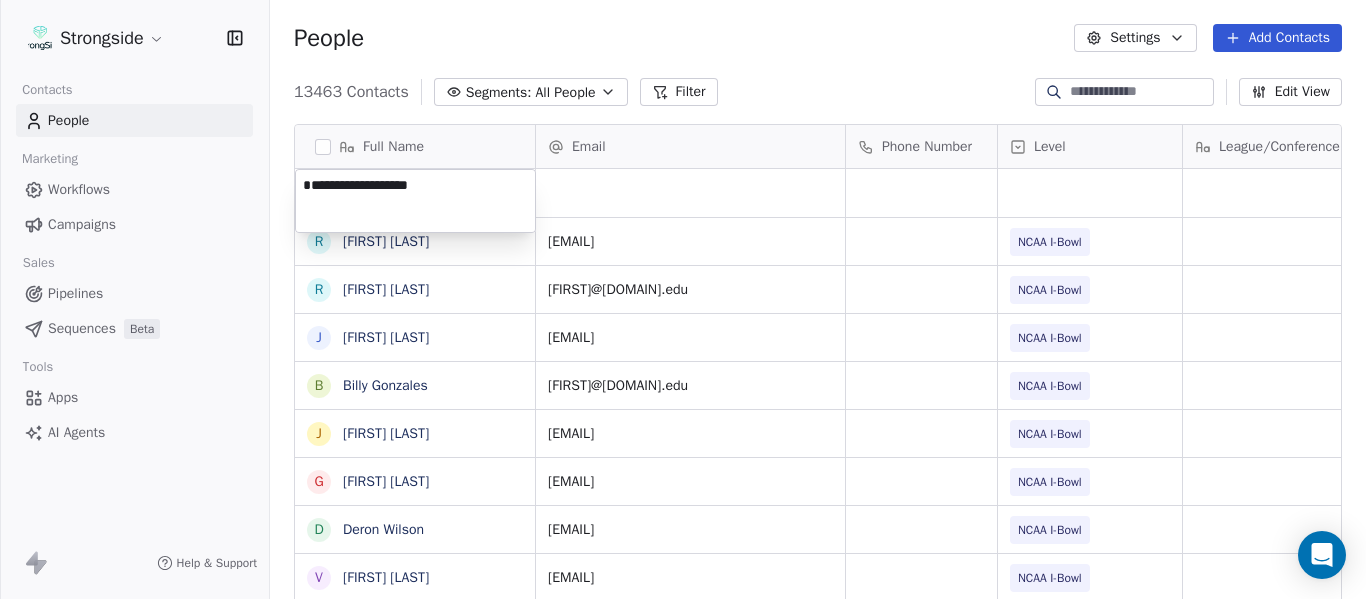 click on "Strongside Contacts People Marketing Workflows Campaigns Sales Pipelines Sequences Beta Tools Apps AI Agents Help & Support People Settings  Add Contacts 13463 Contacts Segments: All People Filter  Edit View Tag Add to Sequence Export Full Name R [LAST] R [LAST] J [LAST] B [LAST] J [LAST] G [LAST] D [LAST] V [LAST] J [LAST] R [LAST] R [LAST] R [LAST] R [LAST] T [LAST] N [LAST] J [LAST] M [LAST] S [LAST] J [LAST] M [LAST] B [LAST] N [LAST] S [LAST] J [LAST] E [LAST] N [LAST] J [LAST] J [LAST] B [LAST] Email Phone Number Level League/Conference Organization Job Title Tags [EMAIL] NCAA I-Bowl [ORG] Assistant Coach [EMAIL] NCAA I-Bowl [ORG] Assistant Coach [EMAIL] NCAA I-Bowl [ORG] Assistant Coach [EMAIL] NCAA I-Bowl" at bounding box center (683, 299) 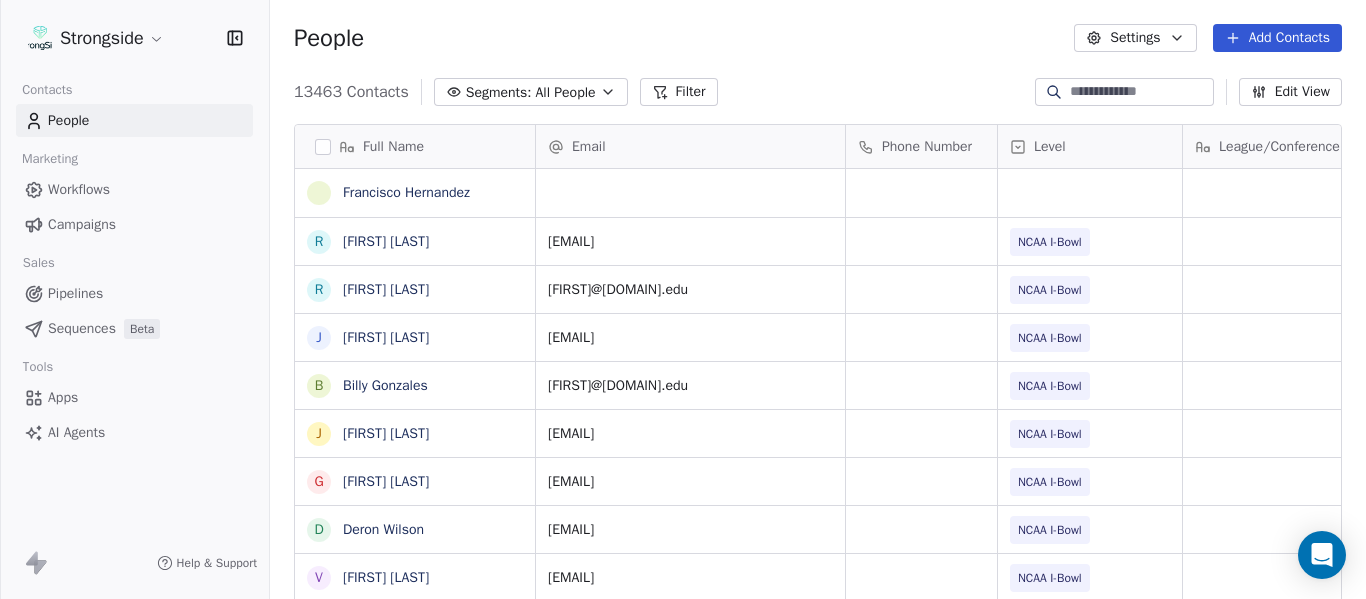 scroll, scrollTop: 5, scrollLeft: 0, axis: vertical 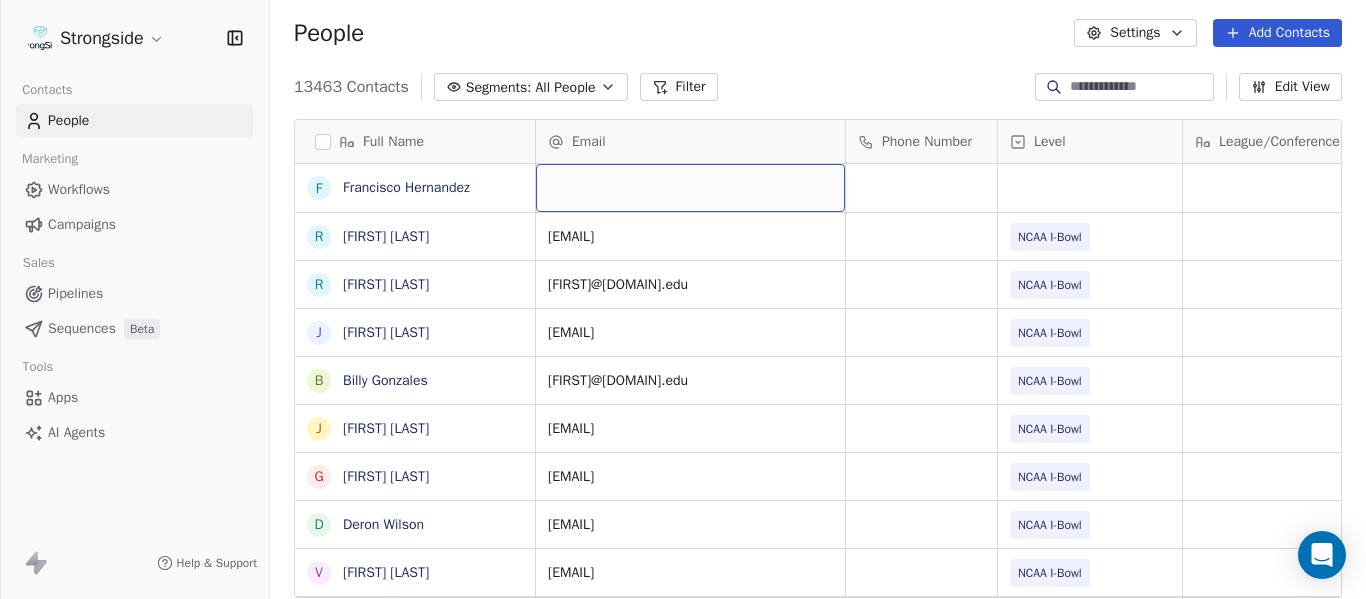 click at bounding box center [690, 188] 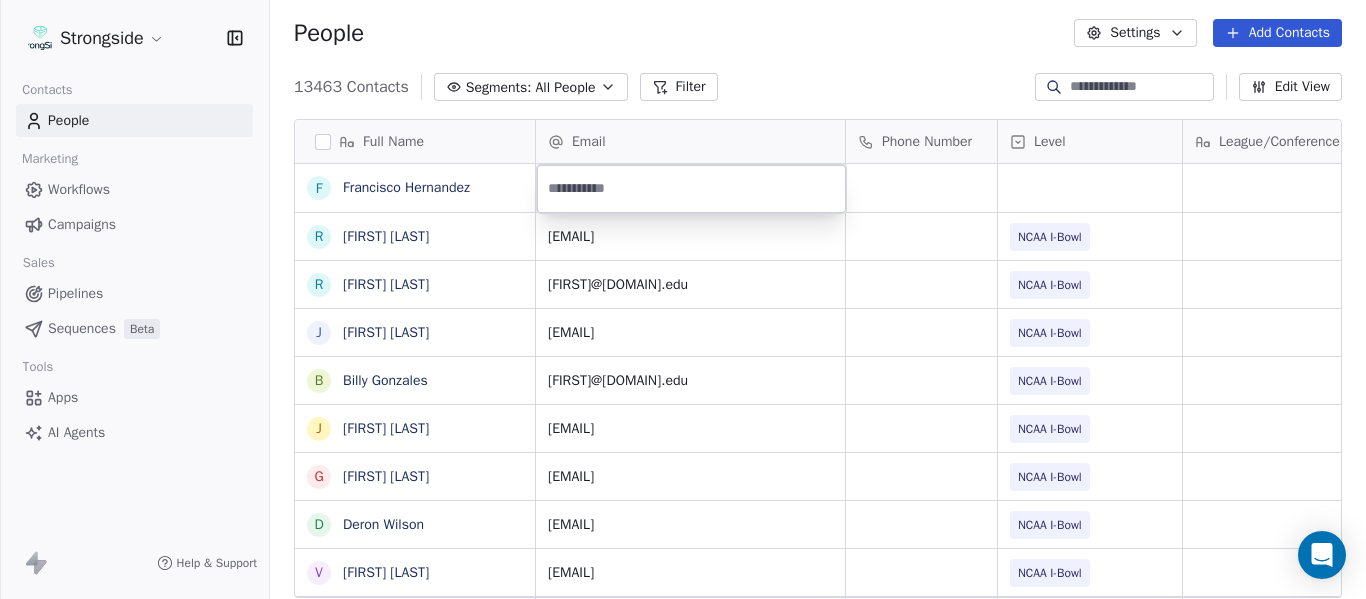 type on "**********" 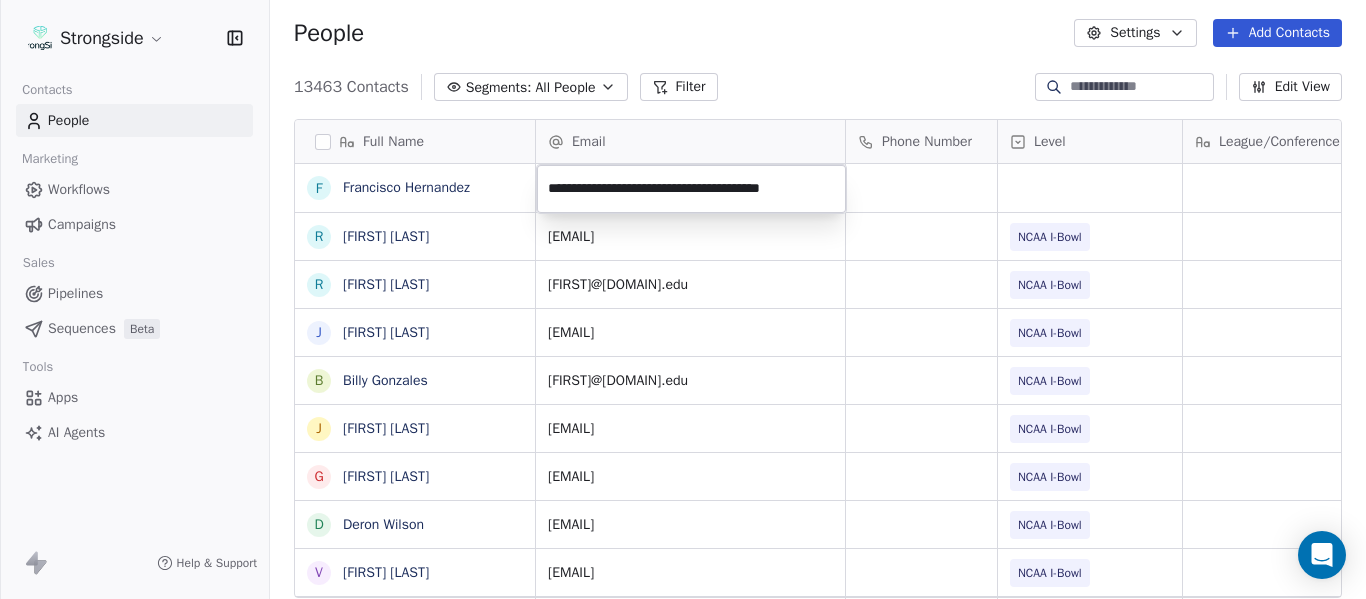 click on "Strongside Contacts People Marketing Workflows Campaigns Sales Pipelines Sequences Beta Tools Apps AI Agents Help & Support People Settings  Add Contacts 13463 Contacts Segments: All People Filter  Edit View Tag Add to Sequence Export Full Name [FIRST] [LAST] [FIRST] [LAST] [FIRST] [LAST] [FIRST] [LAST] [FIRST] [LAST] [FIRST] [LAST] [FIRST] [LAST] [FIRST] [LAST] [FIRST] [LAST] [FIRST] [LAST] [FIRST] [LAST] [FIRST] [LAST] [FIRST] [LAST] [FIRST] [LAST] [FIRST] [LAST] [FIRST] [LAST] [FIRST] [LAST] [FIRST] [LAST] [FIRST] [LAST] [FIRST] [LAST] [FIRST] [LAST] [FIRST] [LAST] [FIRST] [LAST] [FIRST] [LAST] [FIRST] [LAST] [FIRST] [LAST] [FIRST] [LAST] [FIRST] [LAST] [FIRST] [LAST] [FIRST] [LAST] Email Phone Number Level League/Conference Organization Job Title Tags [FIRST]@[DOMAIN].edu NCAA I-Bowl UNIVERSITY OF FLORIDA Assistant Coach [FIRST]@[DOMAIN].edu NCAA I-Bowl UNIVERSITY OF FLORIDA Assistant Coach [FIRST]@[DOMAIN].edu NCAA I-Bowl UNIVERSITY OF FLORIDA Assistant Coach NCAA I-Bowl" at bounding box center (683, 299) 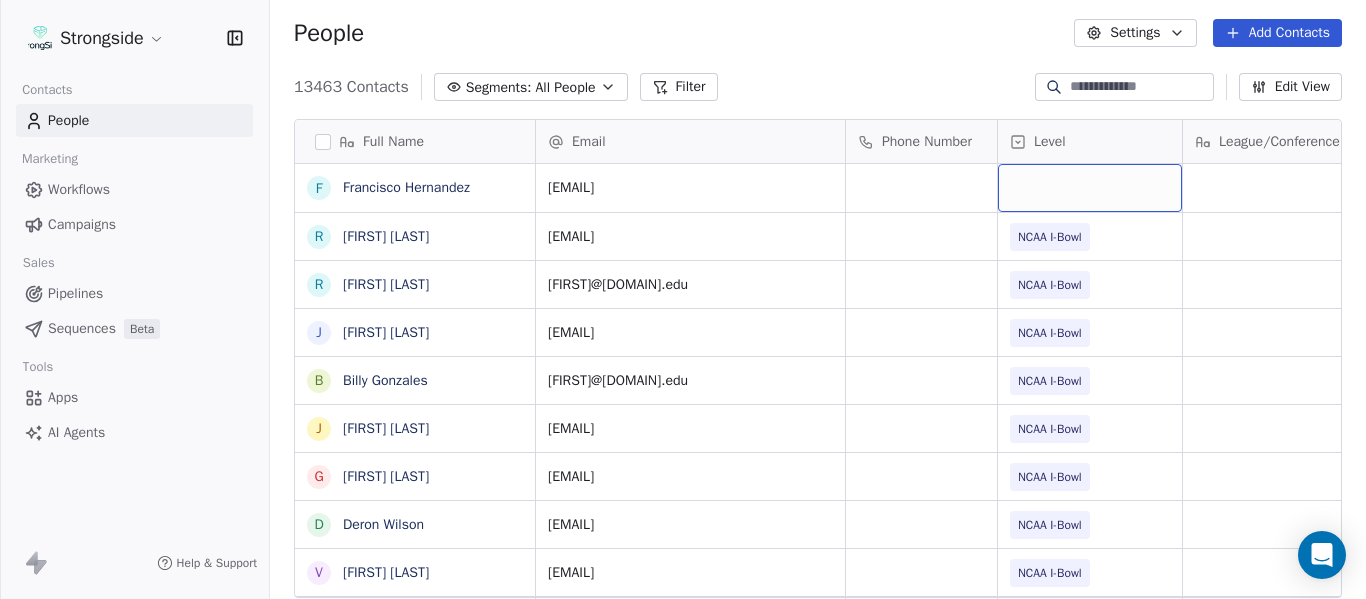 click at bounding box center (1090, 188) 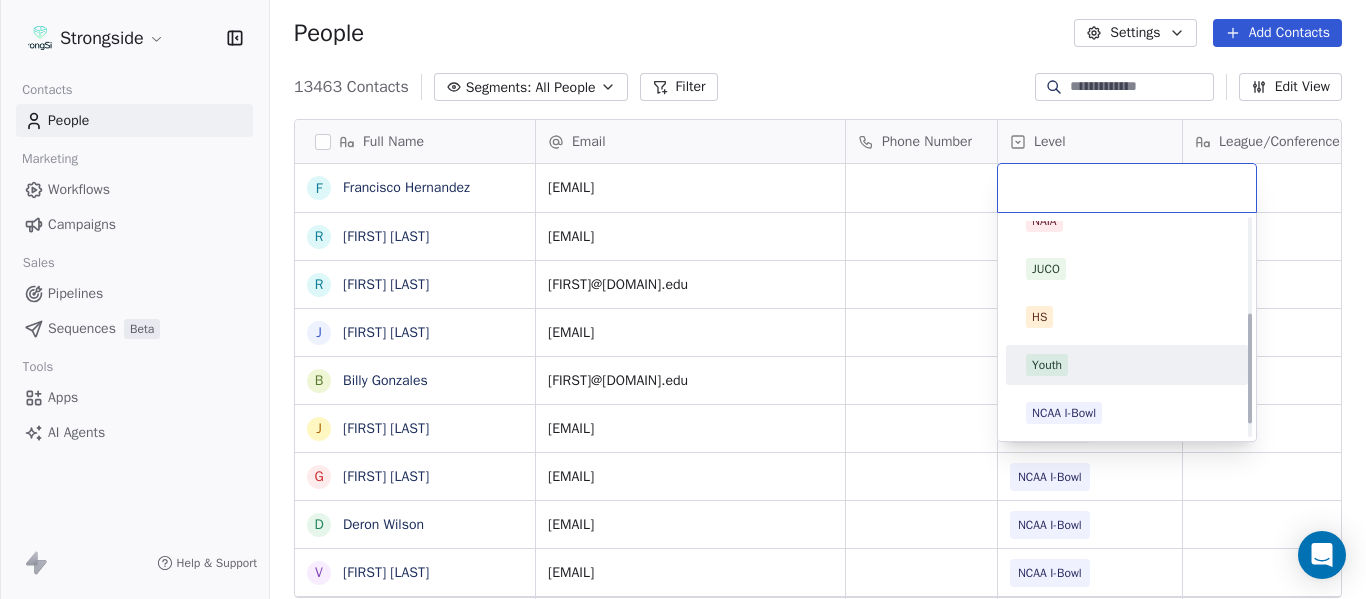 scroll, scrollTop: 112, scrollLeft: 0, axis: vertical 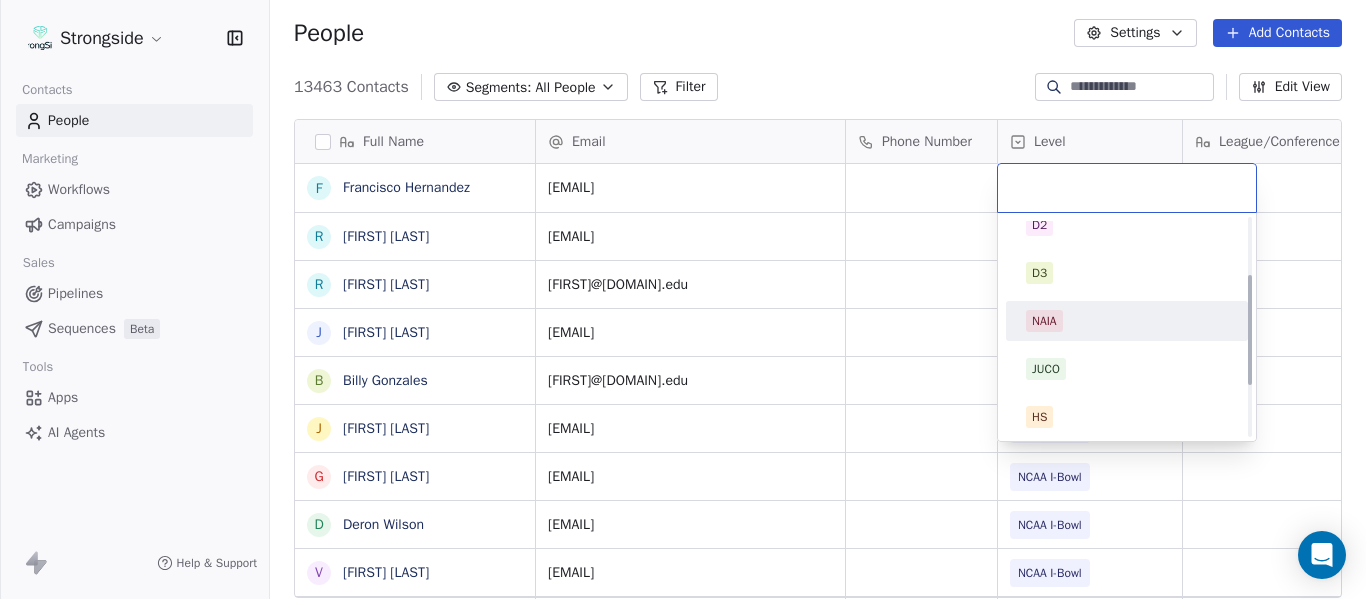 click on "NAIA" at bounding box center (1127, 321) 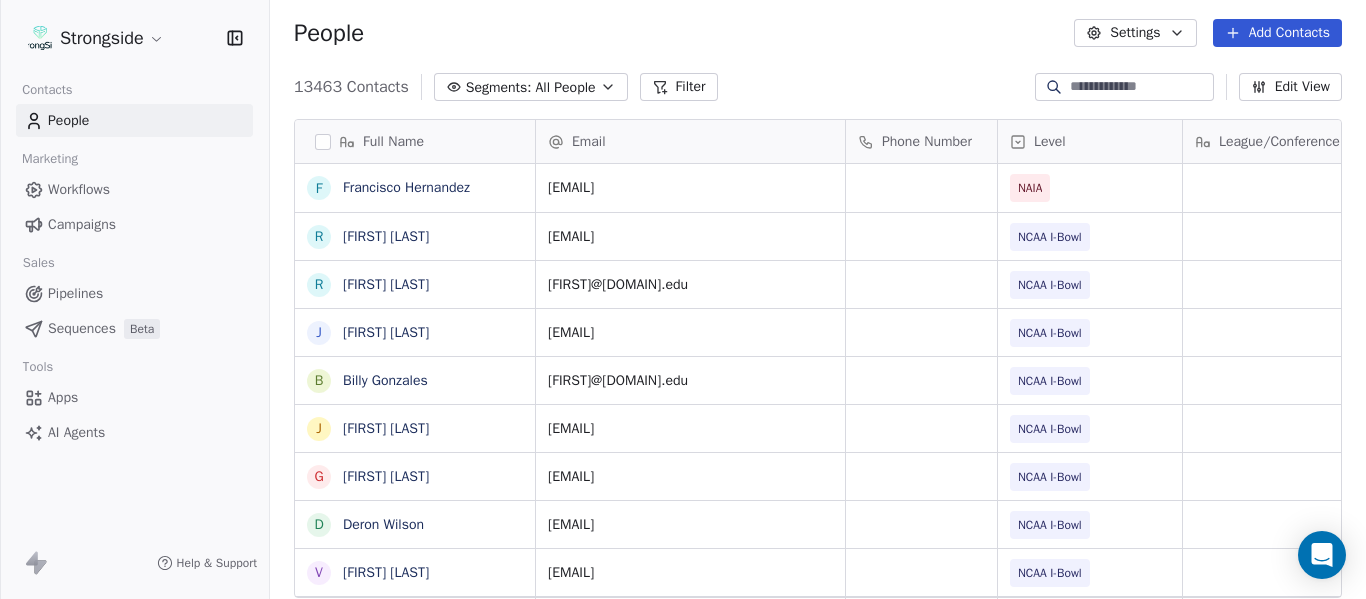 click on "Level" at bounding box center [1050, 142] 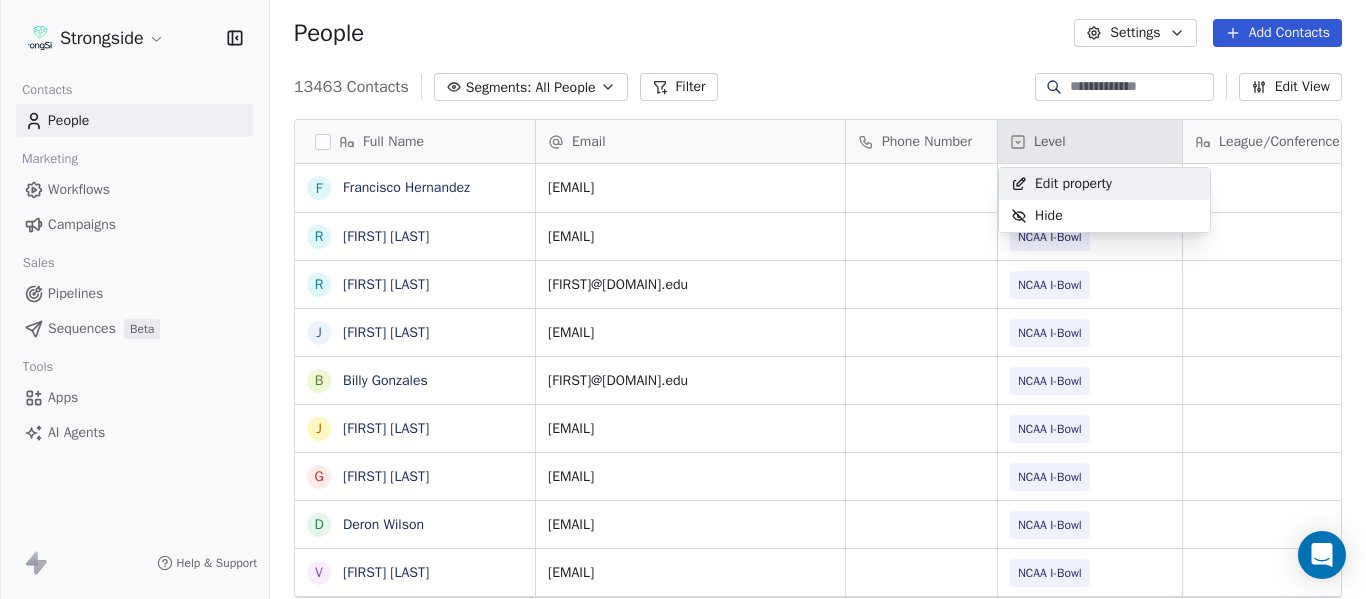click on "Edit property" at bounding box center (1073, 184) 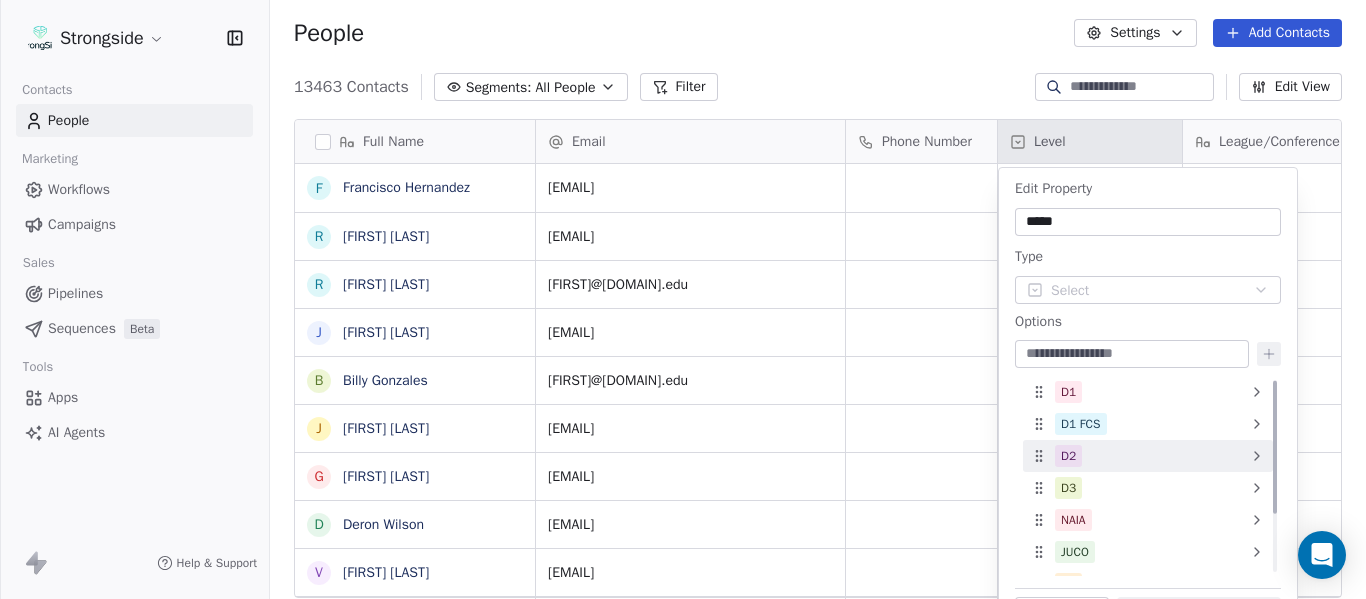 scroll, scrollTop: 88, scrollLeft: 0, axis: vertical 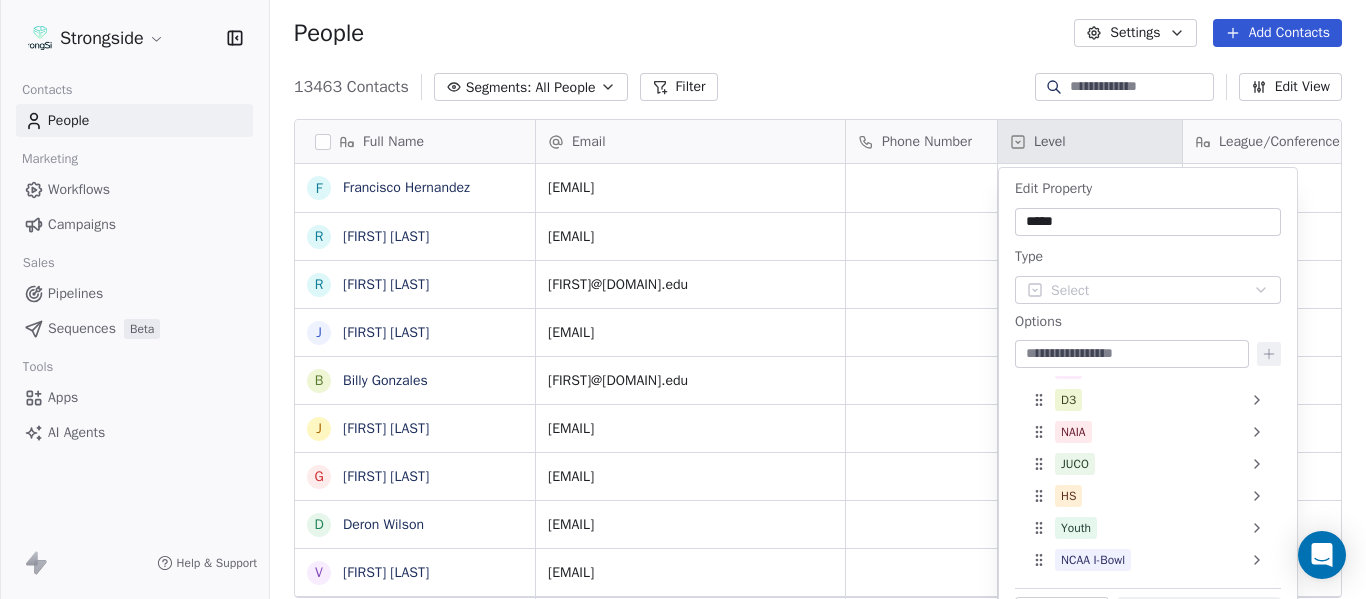 click on "Strongside Contacts People Marketing Workflows Campaigns Sales Pipelines Sequences Beta Tools Apps AI Agents Help & Support People Settings  Add Contacts 13463 Contacts Segments: All People Filter  Edit View Tag Add to Sequence Export Full Name F [FIRST] [LAST] R [FIRST] [LAST] R [FIRST] [LAST] J [FIRST] [LAST] B [FIRST] [LAST] J [FIRST] [LAST] G [FIRST] [LAST] D [FIRST] [LAST] V [FIRST] [LAST] J [FIRST] [LAST] R [FIRST] [LAST] R [FIRST] [LAST] R [FIRST] [LAST] R [FIRST] [LAST] T [FIRST] [LAST] N [FIRST] [LAST] J [FIRST] [LAST] M [FIRST] [LAST] S [FIRST] [LAST] J [FIRST] [LAST] M [FIRST] [LAST] B [FIRST] [LAST] N [FIRST] [LAST] N [FIRST] [LAST] S [FIRST] [LAST] J [FIRST] [LAST] E [FIRST] [LAST] N [FIRST] [LAST] J [FIRST] [LAST] J [FIRST] [LAST] B [FIRST] [LAST] Email Phone Number Level League/Conference Organization Job Title Tags francisco.hernandez@example.com NAIA robertb@example.com NCAA I-Bowl UNIVERSITY OF FLORIDA Assistant Coach ryano@example.com NCAA I-Bowl UNIVERSITY OF FLORIDA Assistant Coach jond@example.com NCAA I-Bowl UNIVERSITY OF FLORIDA Assistant Coach" at bounding box center [683, 299] 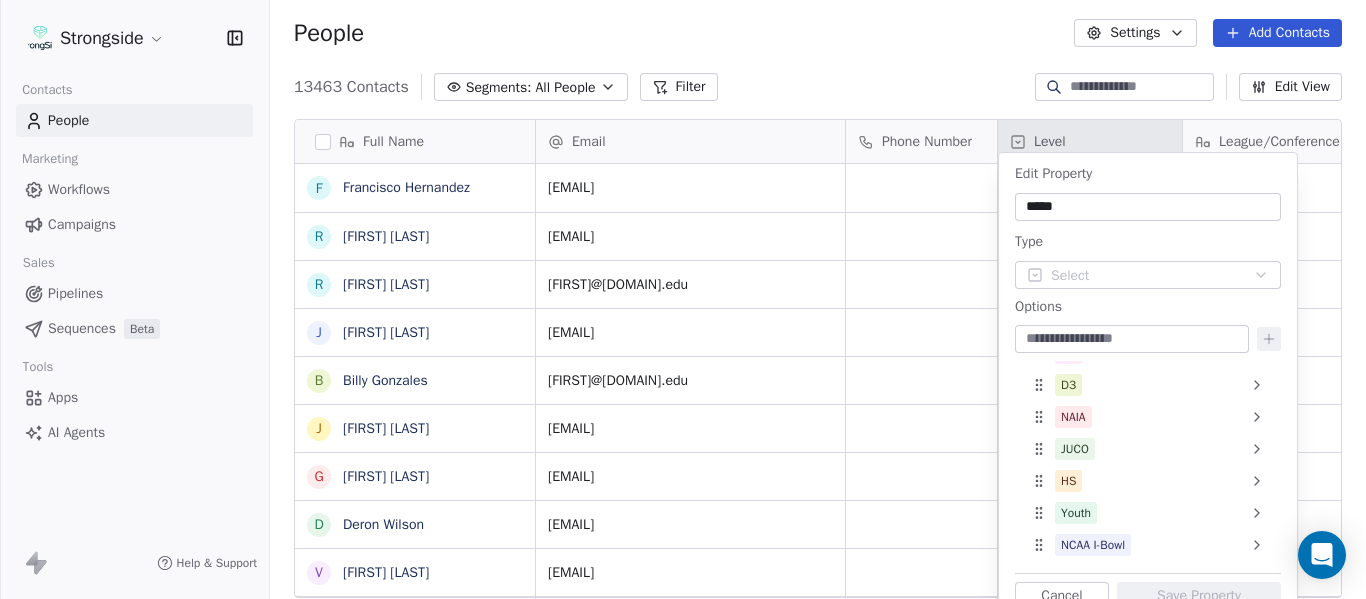 drag, startPoint x: 1334, startPoint y: 390, endPoint x: 1342, endPoint y: 464, distance: 74.431175 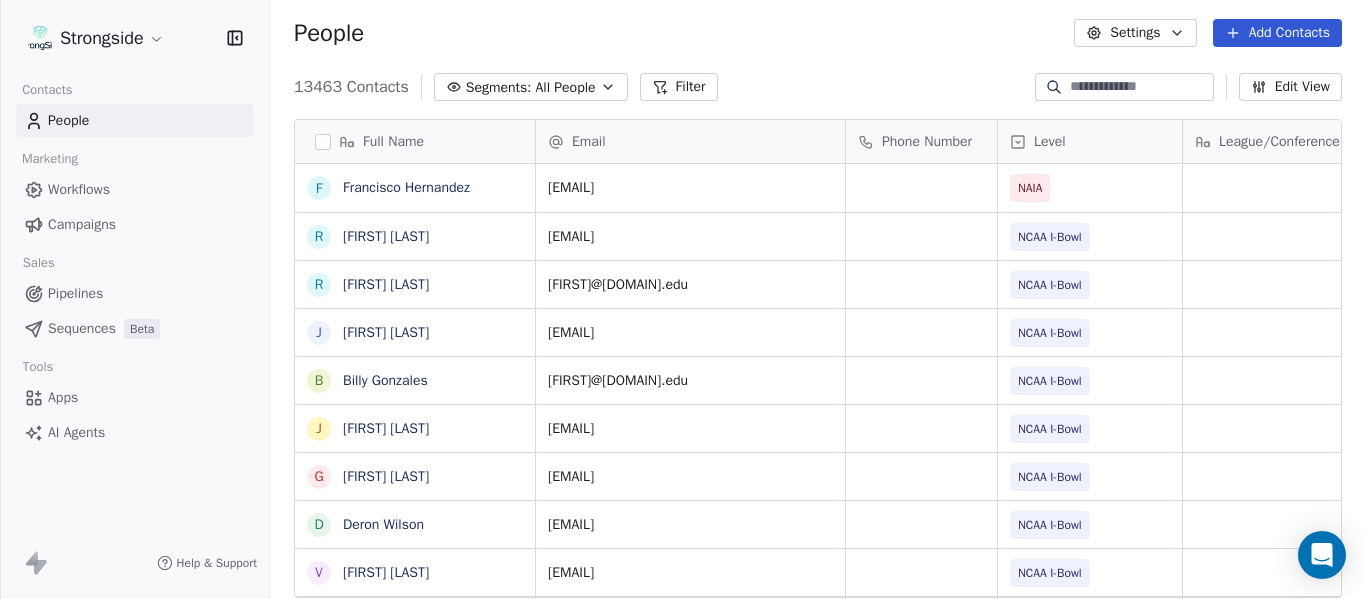 scroll, scrollTop: 0, scrollLeft: 0, axis: both 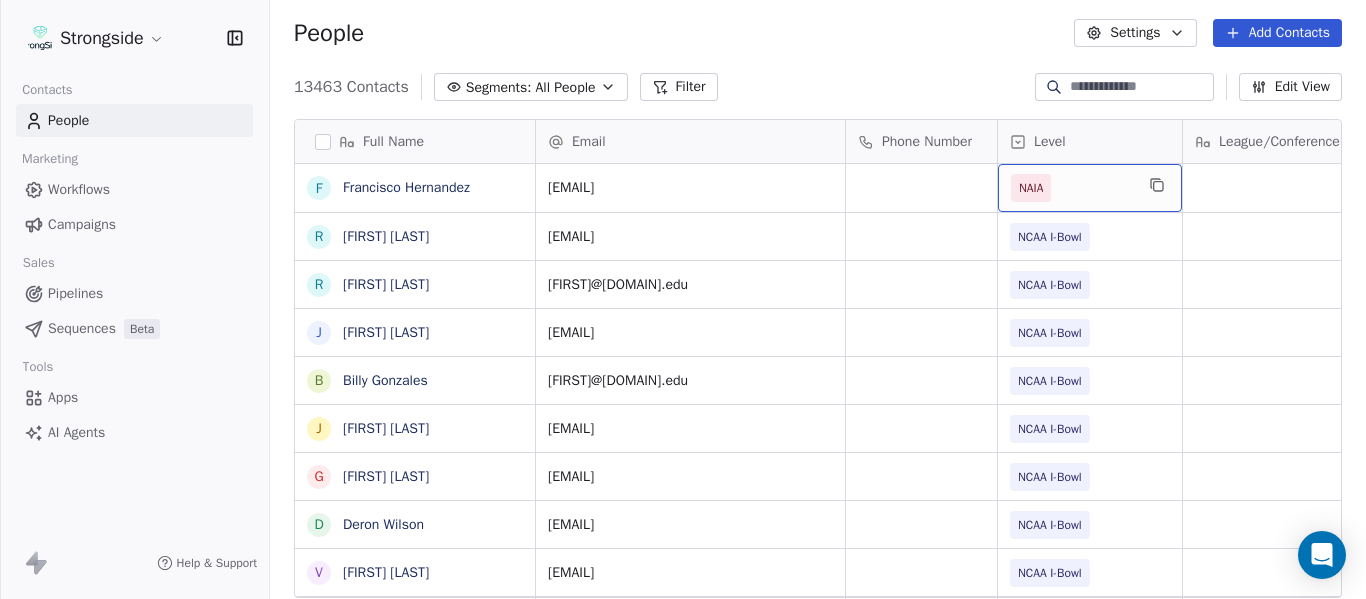 click on "NAIA" at bounding box center [1072, 188] 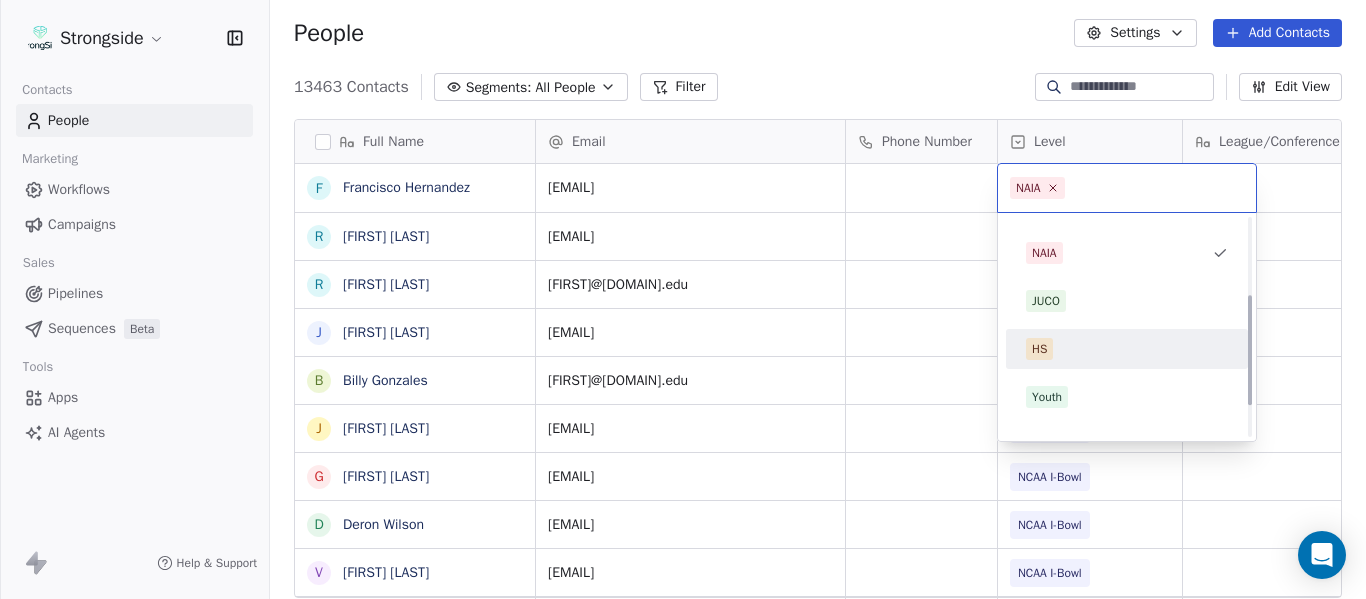 scroll, scrollTop: 212, scrollLeft: 0, axis: vertical 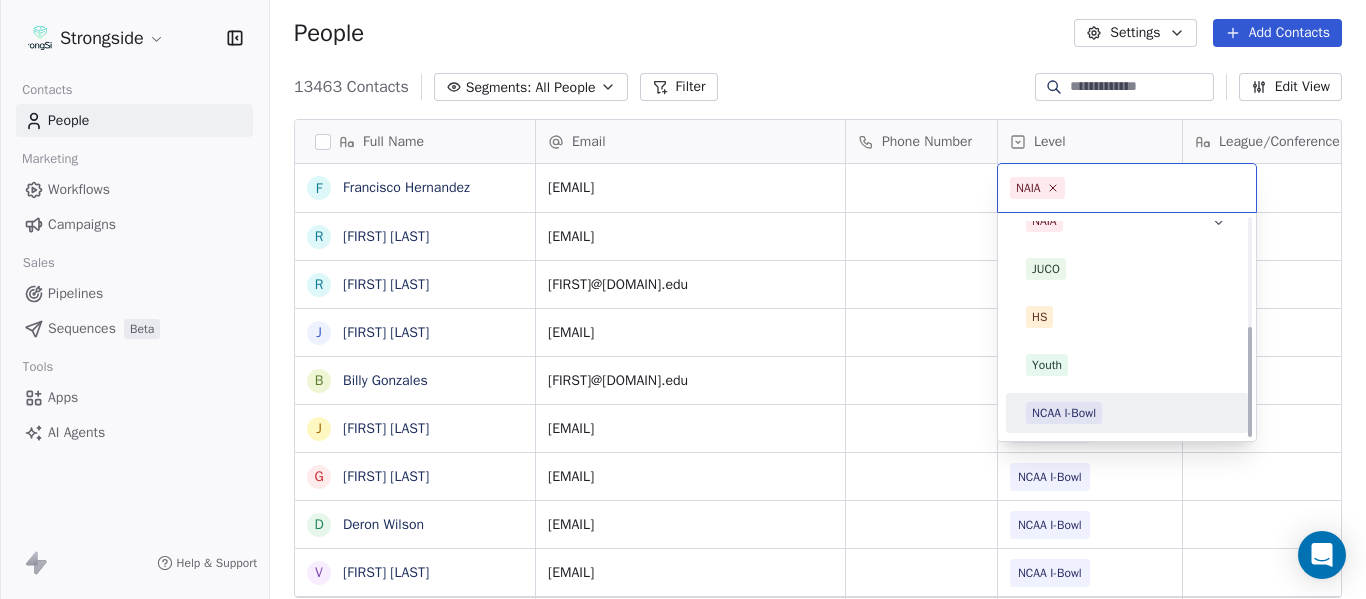 click on "NCAA I-Bowl" at bounding box center [1064, 413] 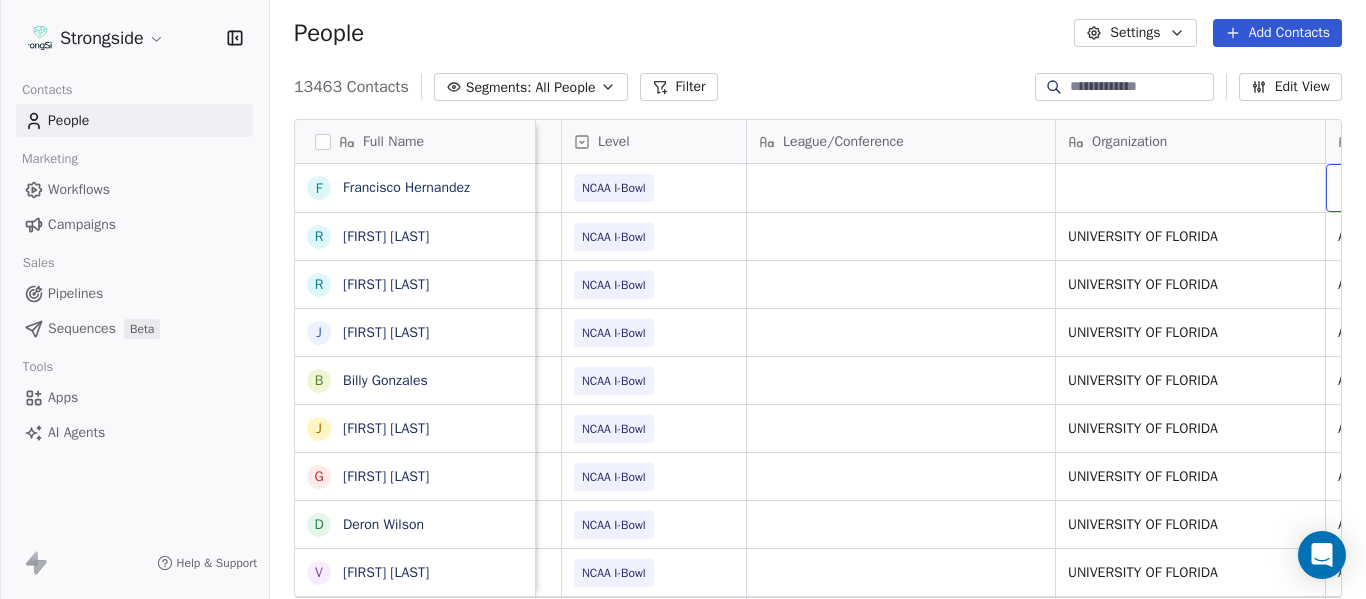 scroll, scrollTop: 0, scrollLeft: 703, axis: horizontal 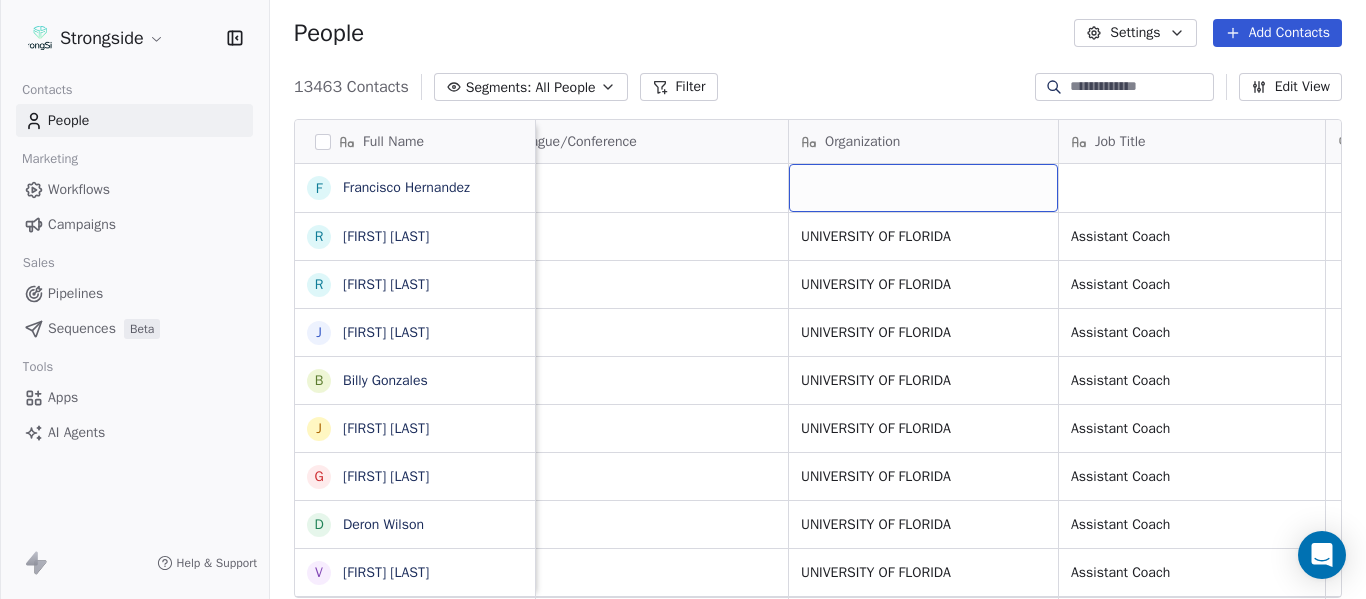 click at bounding box center (923, 188) 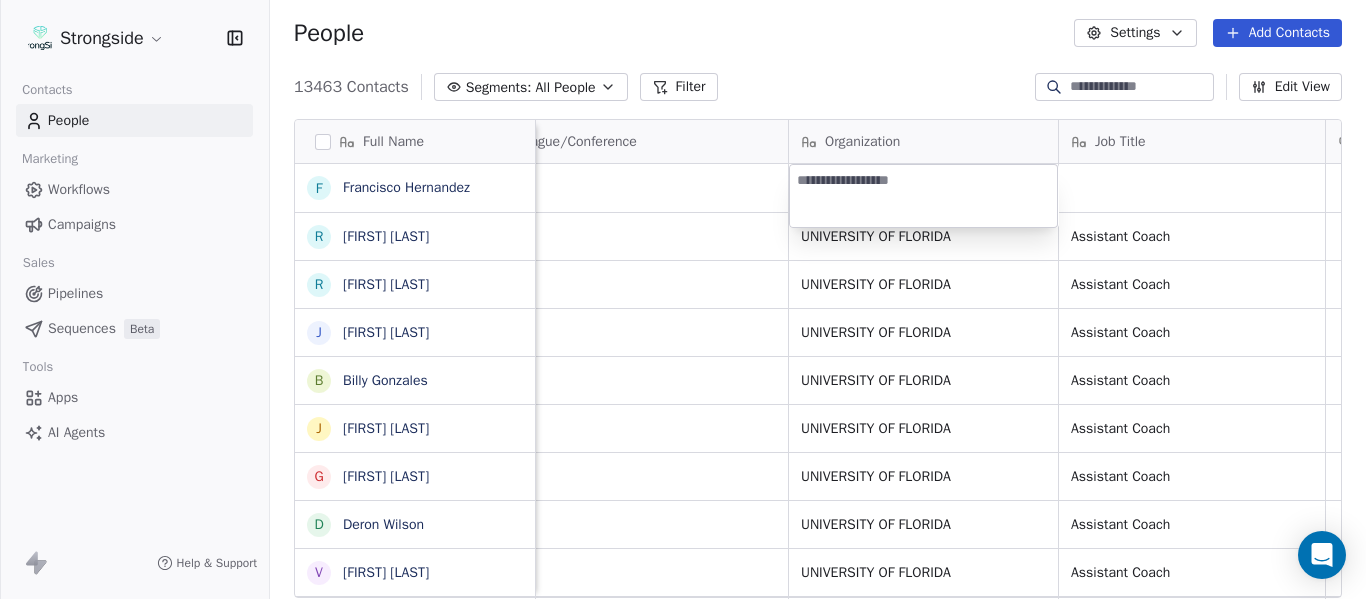 click at bounding box center [923, 196] 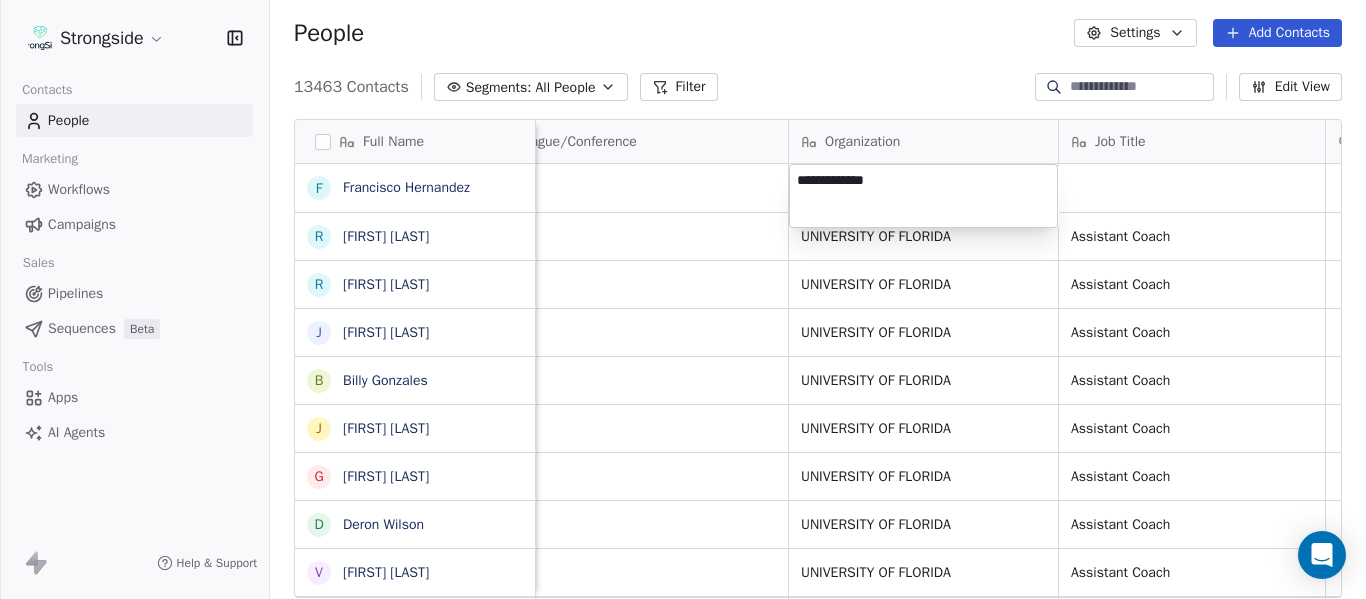 click on "Strongside Contacts People Marketing Workflows Campaigns Sales Pipelines Sequences Beta Tools Apps AI Agents Help & Support People Settings  Add Contacts 13463 Contacts Segments: All People Filter  Edit View Tag Add to Sequence Export Full Name F [FIRST] [LAST] R [FIRST] [LAST] R [FIRST] [LAST] J [FIRST] [LAST] B [FIRST] [LAST] J [FIRST] [LAST] G [FIRST] [LAST] D [FIRST] [LAST] V [FIRST] [LAST] J [FIRST] [LAST] R [FIRST] [LAST] R [FIRST] [LAST] R [FIRST] [LAST] R [FIRST] [LAST] T [FIRST] [LAST] N [FIRST] [LAST] J [FIRST] [LAST] M [FIRST] [LAST] S [FIRST] [LAST] J [FIRST] [LAST] M [FIRST] [LAST] B [FIRST] [LAST] N [FIRST] [LAST] S [FIRST] [LAST] J [FIRST] [LAST] J [FIRST] [LAST] B [FIRST] [LAST] Email Phone Number Level League/Conference Organization Job Title Tags Created Date BST Status Priority francisco.hernandez@[EXAMPLE.COM] NCAA I-Bowl Jul 26, 2025 10:22 PM robertb@[EXAMPLE.COM] NCAA I-Bowl UNIVERSITY OF FLORIDA Assistant Coach Jul 24, 2025 10:54 PM ryano@[EXAMPLE.COM]" at bounding box center [683, 299] 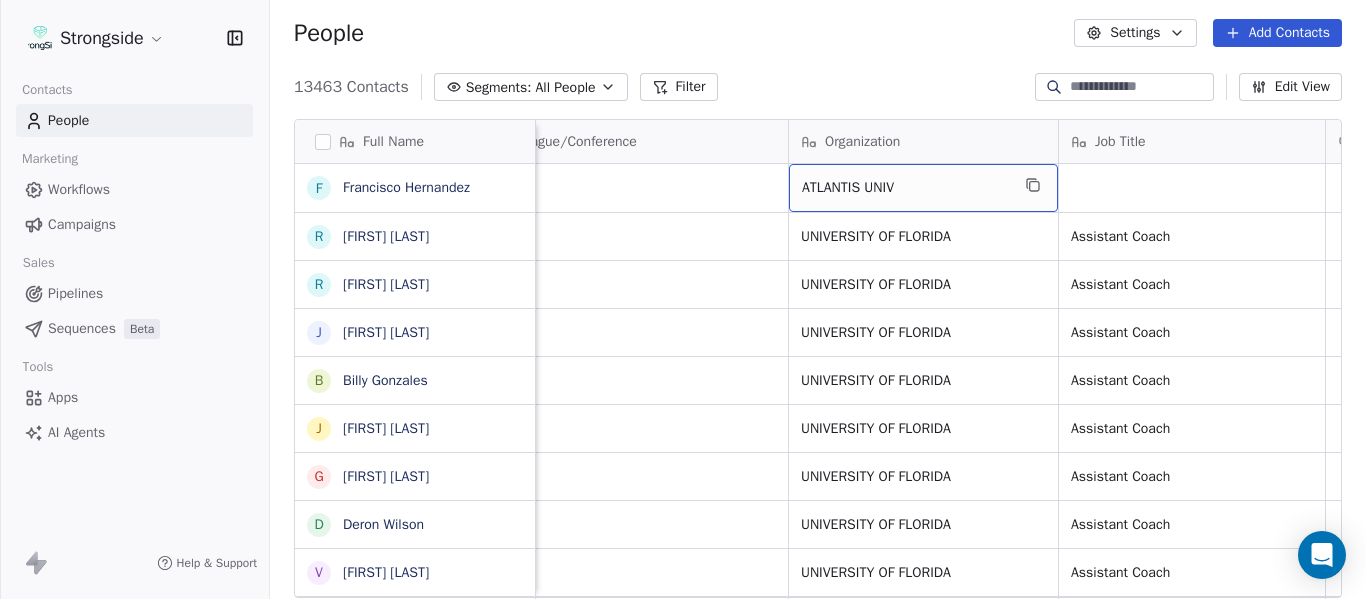 drag, startPoint x: 931, startPoint y: 188, endPoint x: 816, endPoint y: 188, distance: 115 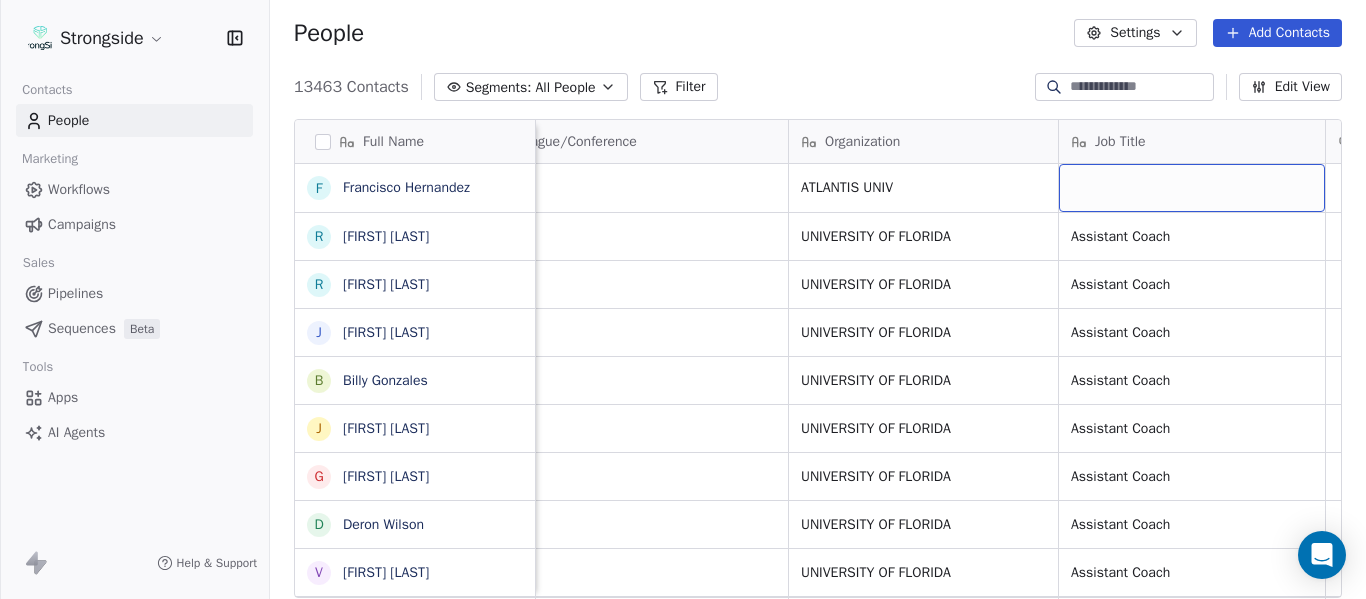 click at bounding box center [1192, 188] 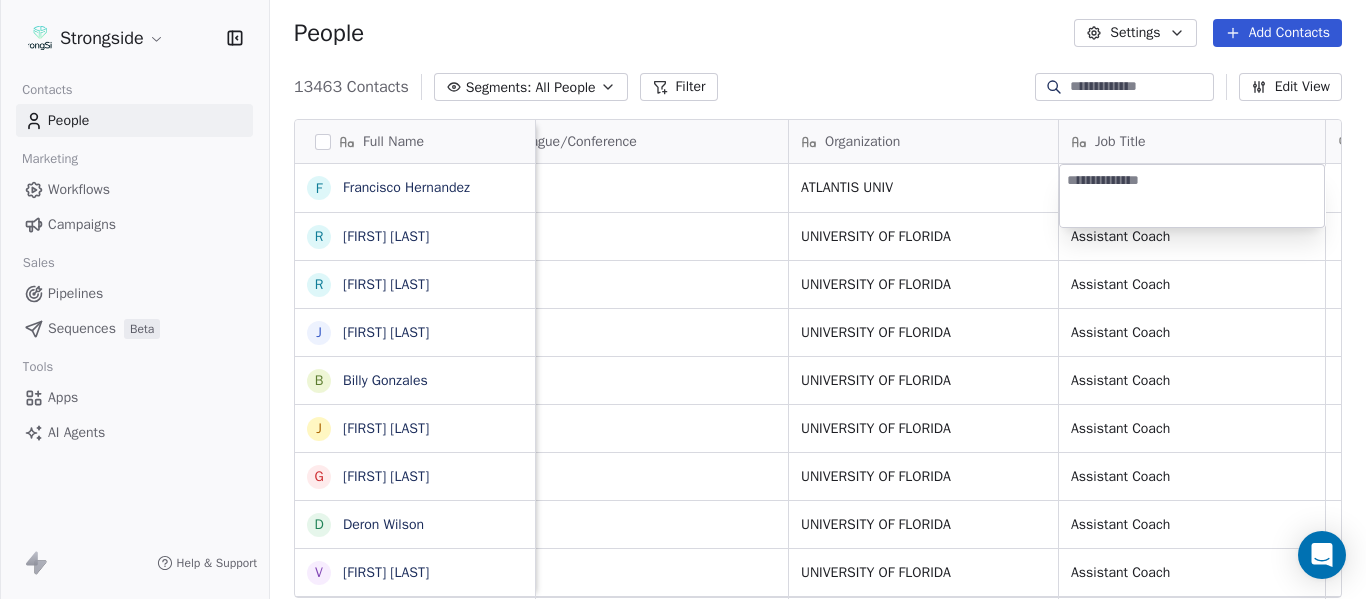 type on "**********" 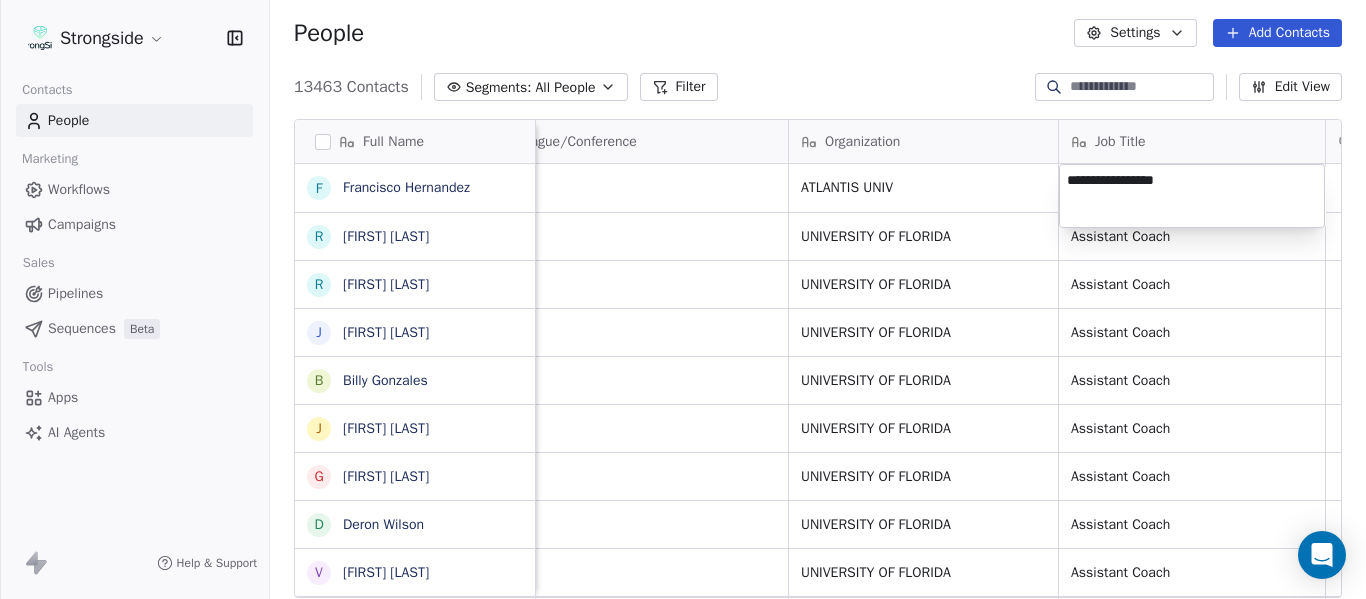 click on "Strongside Contacts People Marketing Workflows Campaigns Sales Pipelines Sequences Beta Tools Apps AI Agents Help & Support People Settings  Add Contacts 13463 Contacts Segments: All People Filter  Edit View Tag Add to Sequence Export Full Name F [LAST] R [LAST] R [LAST] J [LAST] B [LAST] J [LAST] G [LAST] D [LAST] V [LAST] J [LAST] R [LAST] R [LAST] R [LAST] R [LAST] T [LAST] N [LAST] J [LAST] M [LAST] S [LAST] J [LAST] M [LAST] B [LAST] N [LAST] S [LAST] J [LAST] E [LAST] N [LAST] J [LAST] J [LAST] B [LAST] Email Phone Number Level League/Conference Organization Job Title Tags Created Date BST Status Priority [EMAIL] NCAA I-Bowl [ORG] Jul 26, 2025 10:22 PM [EMAIL] NCAA I-Bowl [ORG] Assistant Coach Jul 24, 2025 10:54 PM SID SID" at bounding box center [683, 299] 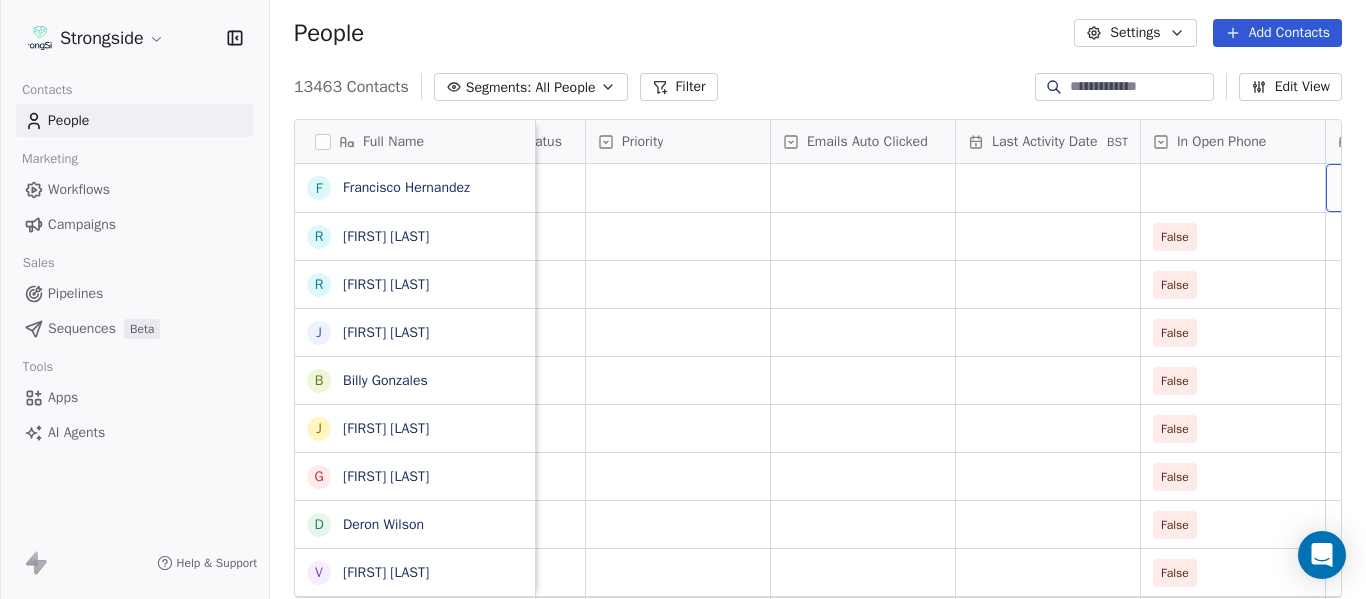 scroll, scrollTop: 0, scrollLeft: 2013, axis: horizontal 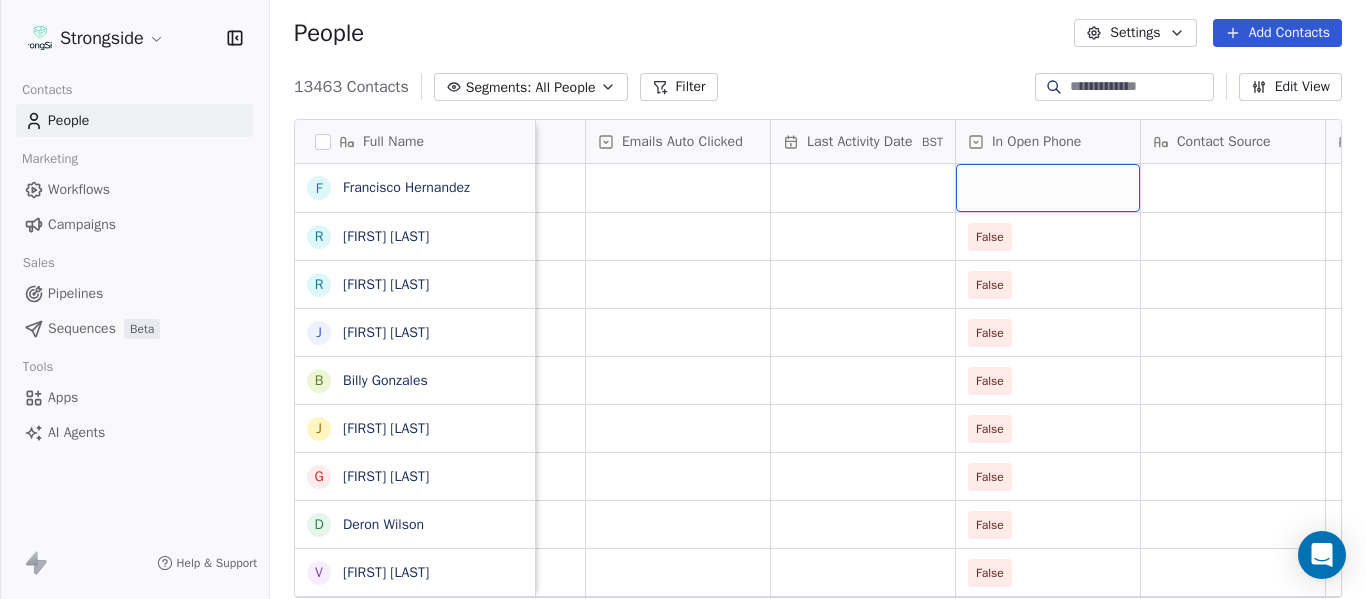 click at bounding box center [1048, 188] 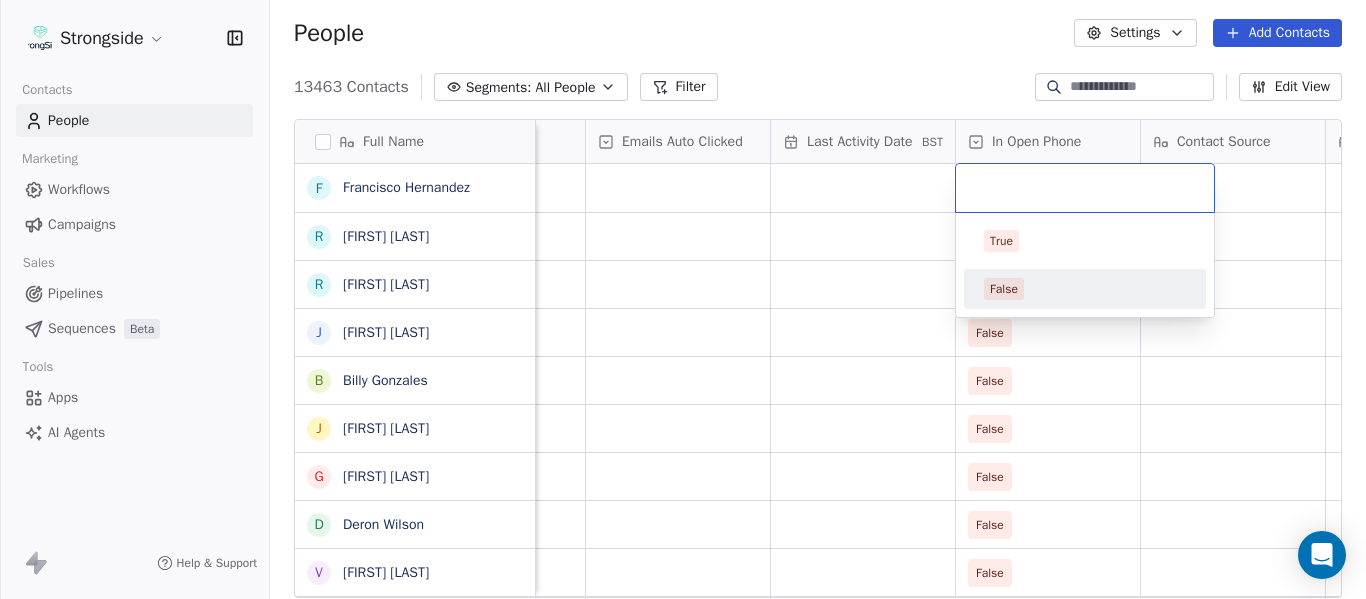 click on "False" at bounding box center (1085, 289) 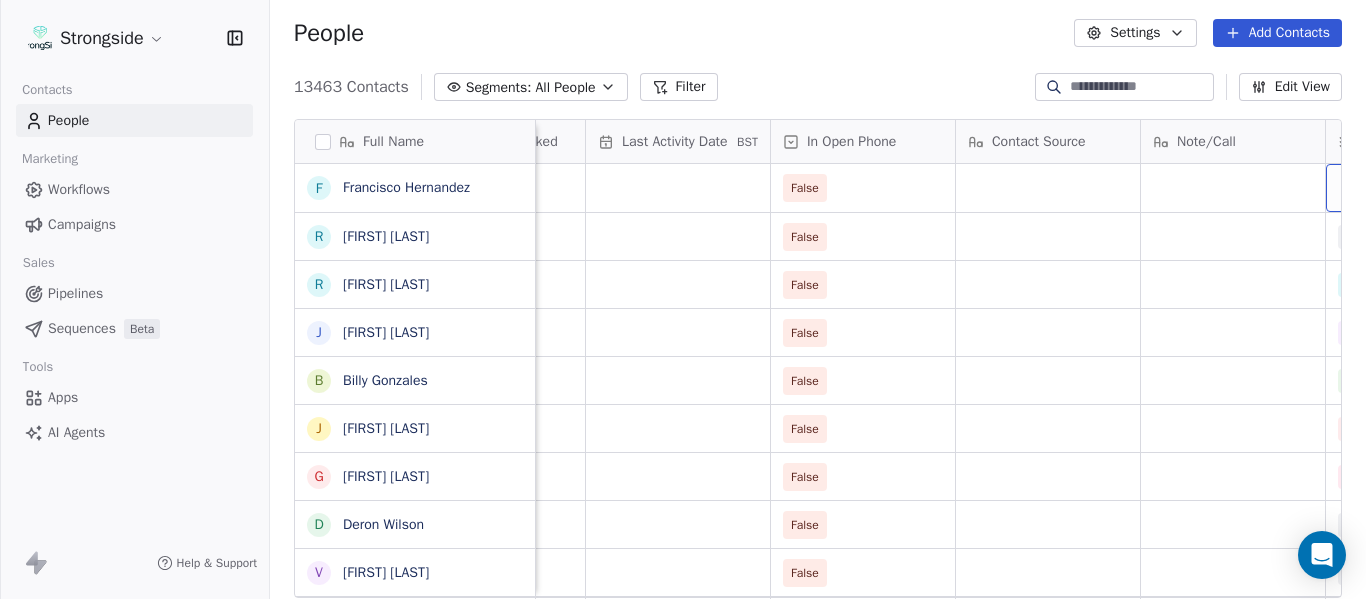 scroll, scrollTop: 0, scrollLeft: 2383, axis: horizontal 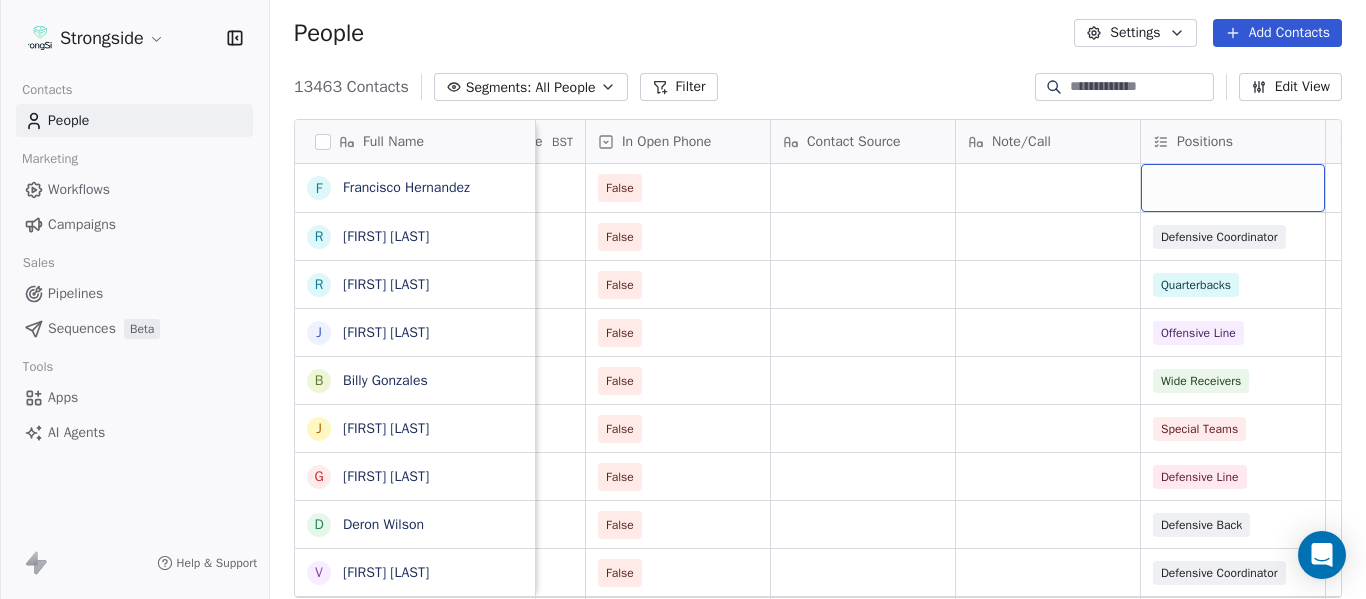 click at bounding box center (1233, 188) 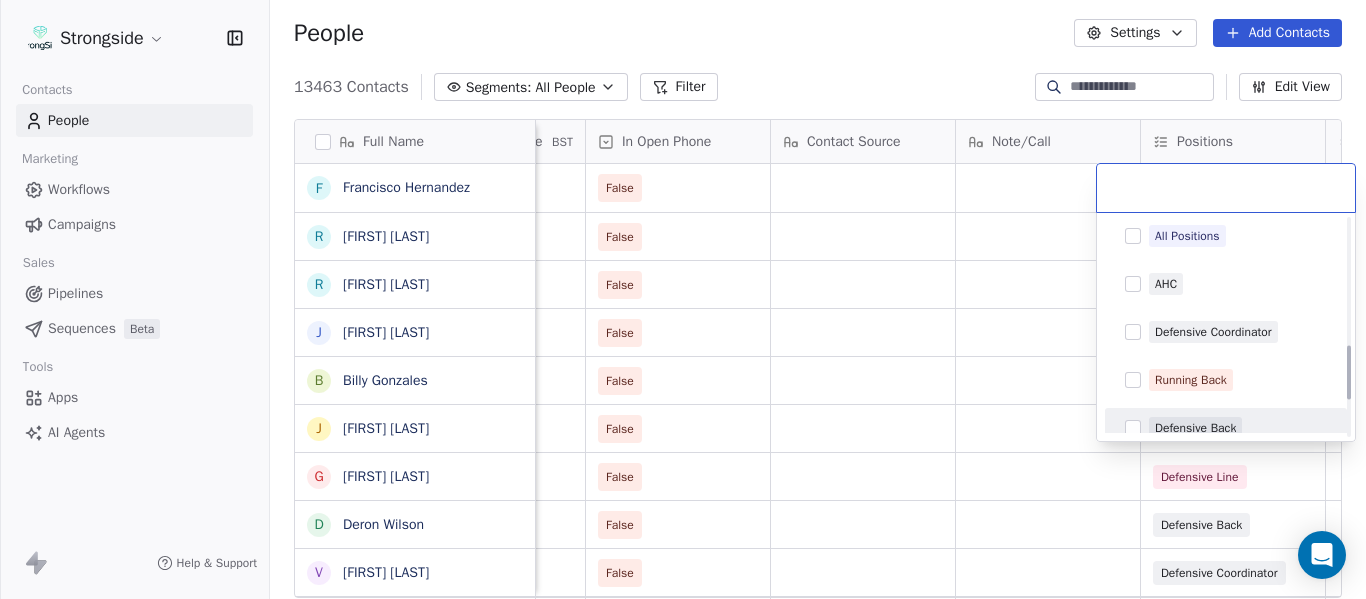 scroll, scrollTop: 500, scrollLeft: 0, axis: vertical 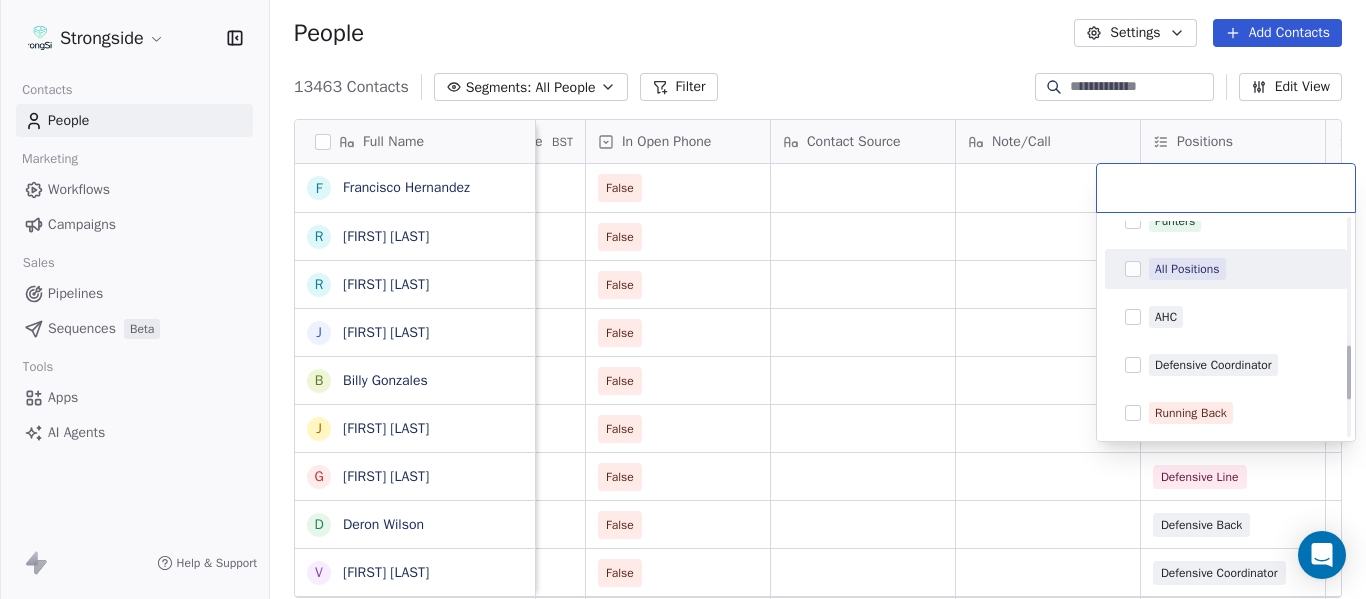 click on "All Positions" at bounding box center (1187, 269) 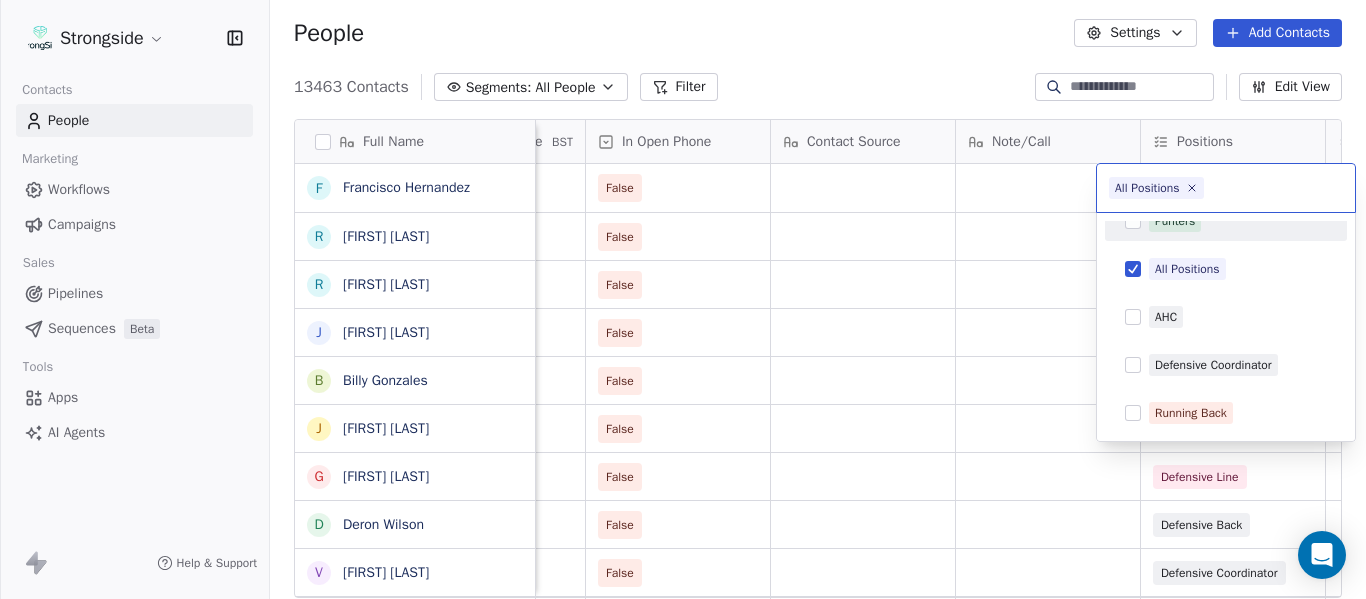 click on "Strongside Contacts People Marketing Workflows Campaigns Sales Pipelines Sequences Beta Tools Apps AI Agents Help & Support People Settings  Add Contacts 13463 Contacts Segments: All People Filter  Edit View Tag Add to Sequence Export Full Name R [FIRST] [LAST] R [FIRST] [LAST] J [FIRST] [LAST] B [FIRST] [LAST] J [FIRST] [LAST] G [FIRST] [LAST] D [FIRST] [LAST] V [FIRST] [LAST] J [FIRST] [LAST] R [FIRST] [LAST] R [FIRST] [LAST] R [FIRST] [LAST] R [FIRST] [LAST] T [FIRST] [LAST] N [FIRST] [LAST] J [FIRST] [LAST] M [FIRST] [LAST] S [FIRST] [LAST] J [FIRST] [LAST] M [FIRST] [LAST] B [FIRST] [LAST] N [FIRST] [LAST] S [FIRST] [LAST] J [FIRST] [LAST] E [FIRST] [LAST] N [FIRST] [LAST] J [FIRST] [LAST] J [FIRST] [LAST] B [FIRST] [LAST] J [FIRST] [LAST] Status Priority Emails Auto Clicked Last Activity Date BST In Open Phone Contact Source Note/Call Positions Student Pop.   False   False Defensive Coordinator   False Quarterbacks   False Offensive Line   False Wide Receivers   False Special Teams   False Defensive Line   False" at bounding box center [683, 299] 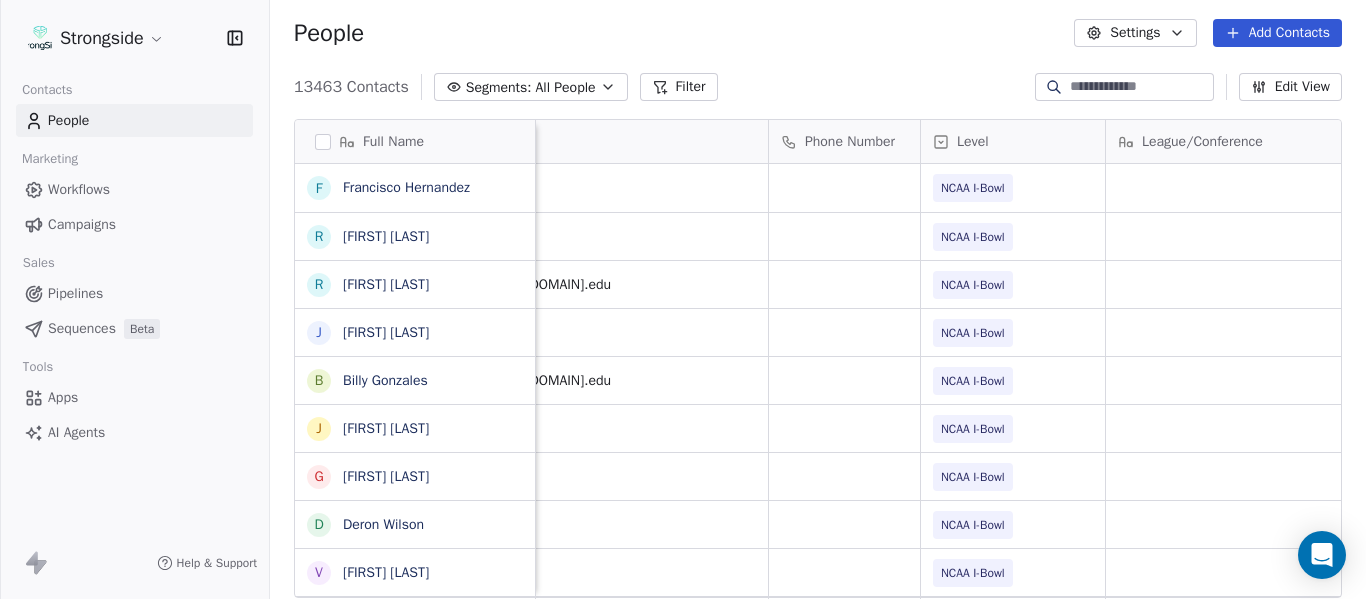 scroll, scrollTop: 0, scrollLeft: 0, axis: both 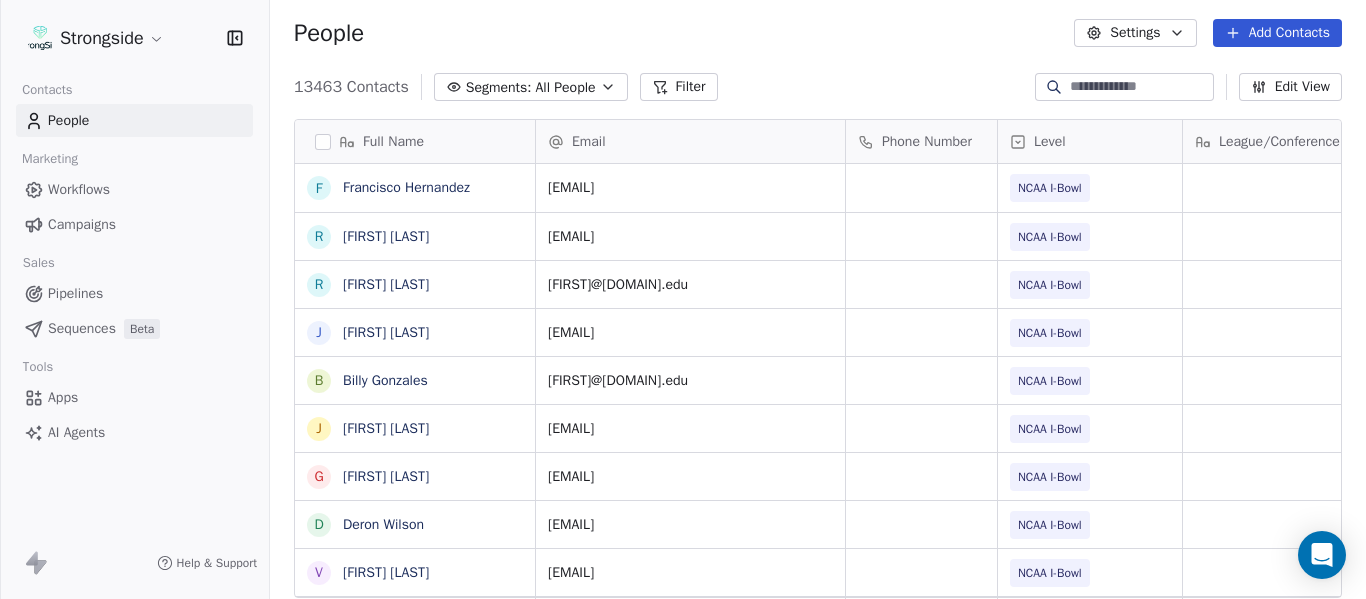 click on "Add Contacts" at bounding box center (1277, 33) 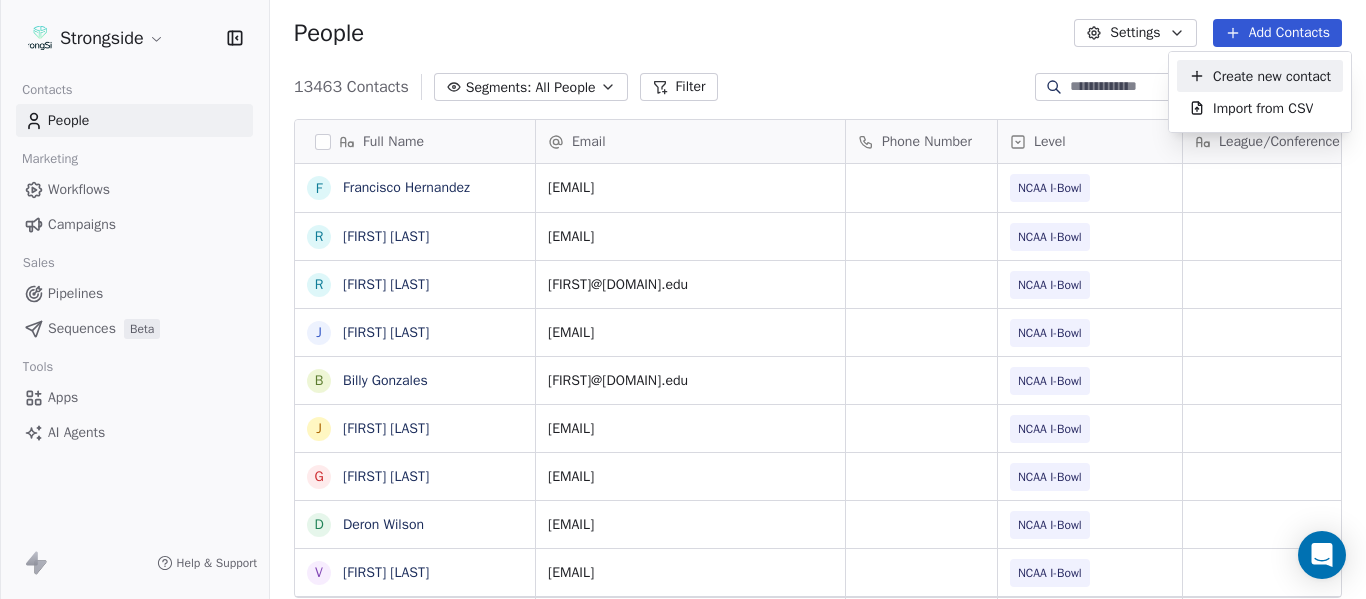 click on "Create new contact" at bounding box center [1272, 76] 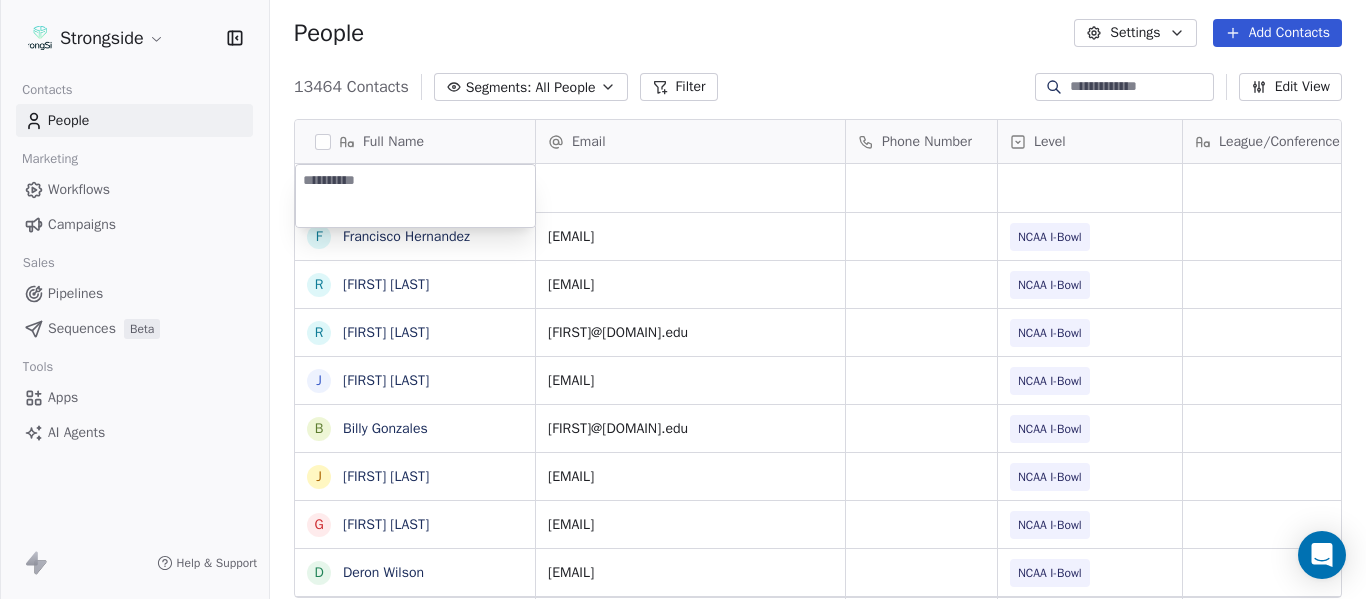 type on "**********" 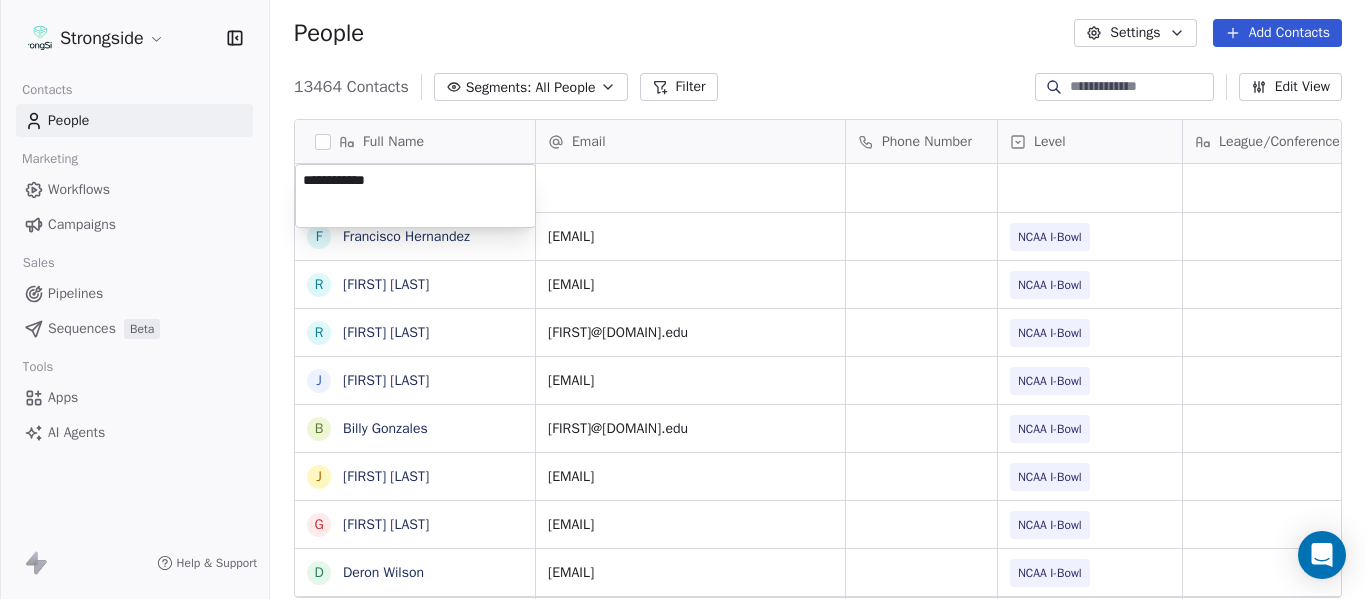 click on "Strongside Contacts People Marketing Workflows Campaigns Sales Pipelines Sequences Beta Tools Apps AI Agents Help & Support People Settings Add Contacts 13464 Contacts Segments: All People Filter Edit View Tag Add to Sequence Export Full Name F [FIRST] [LAST] R [FIRST] [LAST] R [FIRST] [LAST] J [FIRST] [LAST] B [FIRST] [LAST] J [FIRST] [LAST] G [FIRST] [LAST] D [FIRST] [LAST] V [FIRST] [LAST] J [FIRST] [LAST] R [FIRST] [LAST] R [FIRST] [LAST] R [FIRST] [LAST] R [FIRST] [LAST] T [FIRST] [LAST] N [FIRST] [LAST] J [FIRST] [LAST] M [FIRST] [LAST] S [FIRST] [LAST] J [FIRST] [LAST] J [FIRST] [LAST] Email Phone Number Level League/Conference Organization Job Title Tags [EMAIL] NCAA I-Bowl [ORGANIZATION] Athletic Director [EMAIL] NCAA I-Bowl [ORGANIZATION] Assistant Coach [EMAIL] NCAA I-Bowl [ORGANIZATION] Assistant Coach [EMAIL] NCAA I-Bowl [ORGANIZATION] Assistant Coach SID SID" at bounding box center [683, 299] 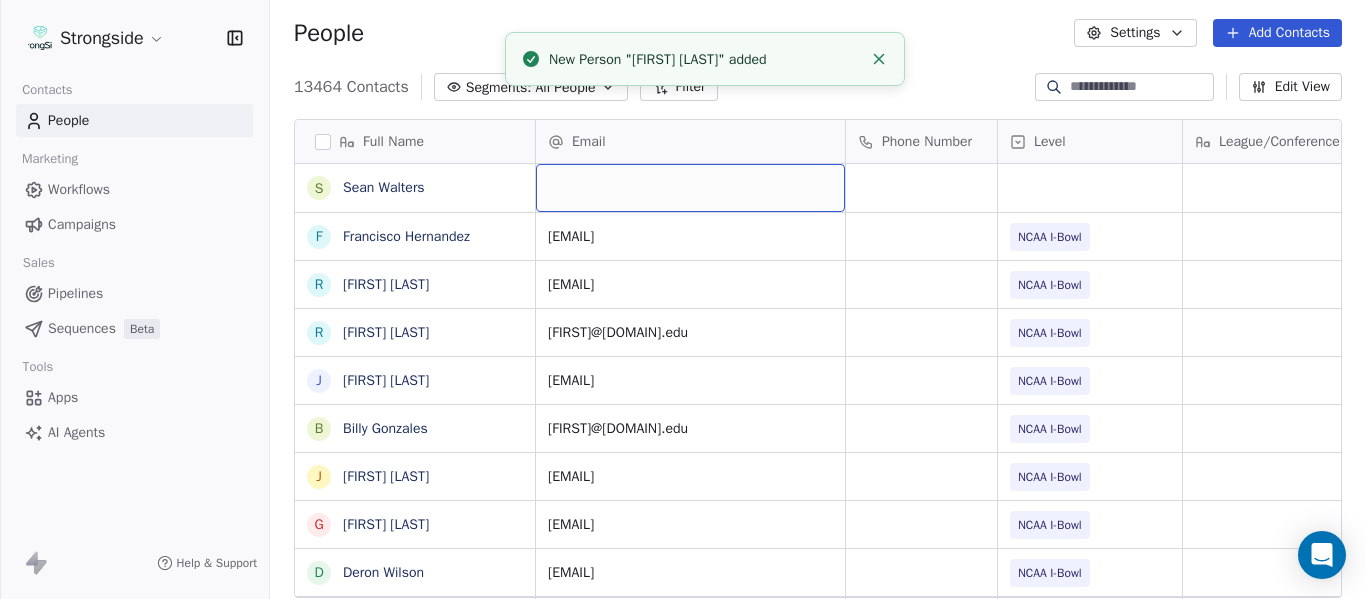 click at bounding box center (690, 188) 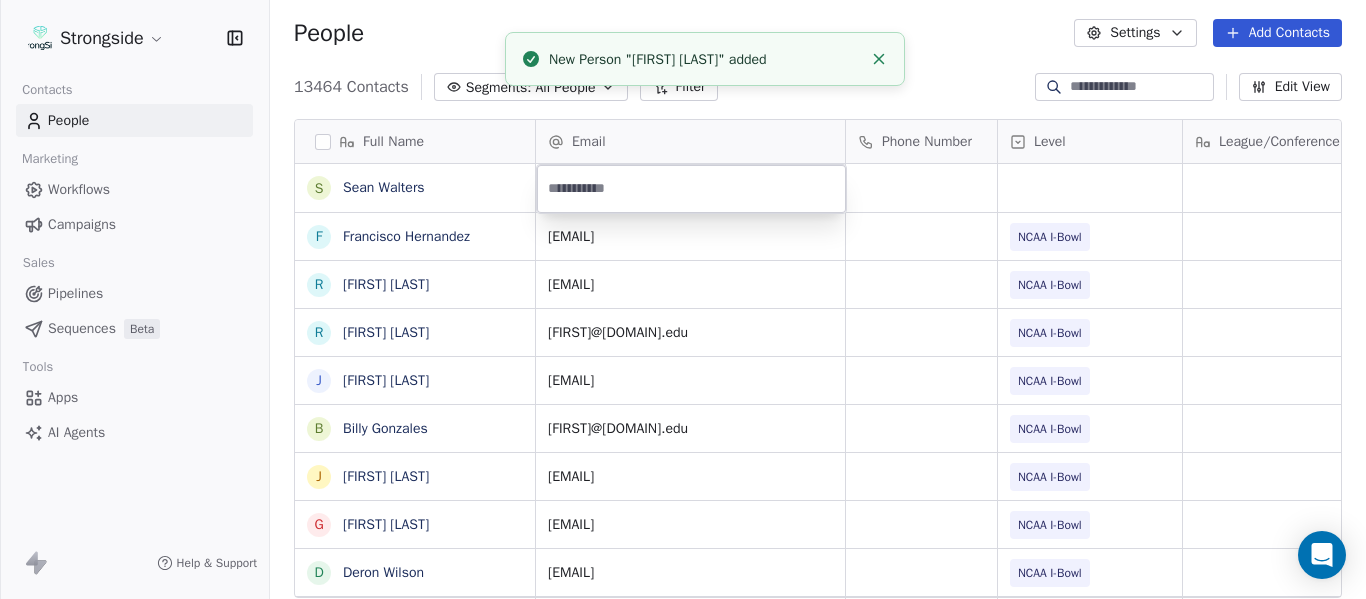 type on "**********" 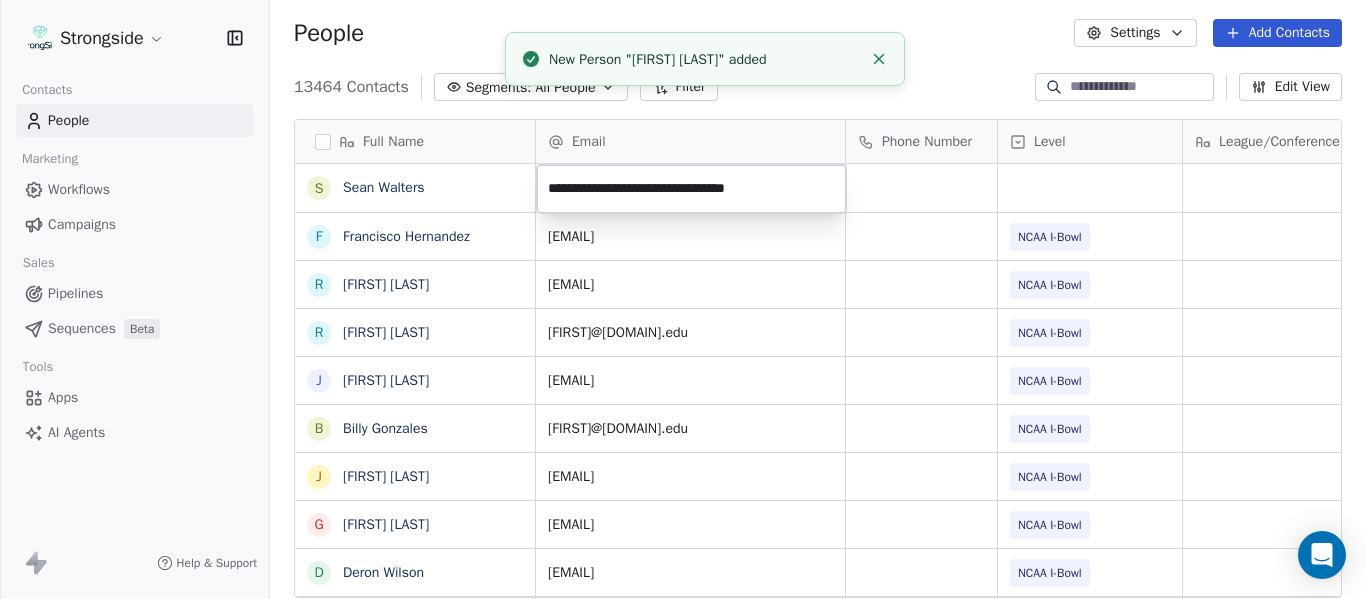click on "Strongside Contacts People Marketing Workflows Campaigns Sales Pipelines Sequences Beta Tools Apps AI Agents Help & Support People Settings  Add Contacts 13464 Contacts Segments: All People Filter  Edit View Tag Add to Sequence Export Full Name S [LAST] F [LAST] R [LAST] R [LAST] J [LAST] B [LAST] J [LAST] G [LAST] D [LAST] V [LAST] J [LAST] R [LAST] R [LAST] R [LAST] R [LAST] T [LAST] N [LAST] J [LAST] M [LAST] S [LAST] J [LAST] M [LAST] B [LAST] N [LAST] S [LAST] J [LAST] E [LAST] N [LAST] J [LAST] J [LAST] Email Phone Number Level League/Conference Organization Job Title Tags [EMAIL] NCAA I-Bowl [ORG] Athletic Director [EMAIL] NCAA I-Bowl [ORG] Assistant Coach [EMAIL] NCAA I-Bowl [ORG] NCAA I-Bowl" at bounding box center [683, 299] 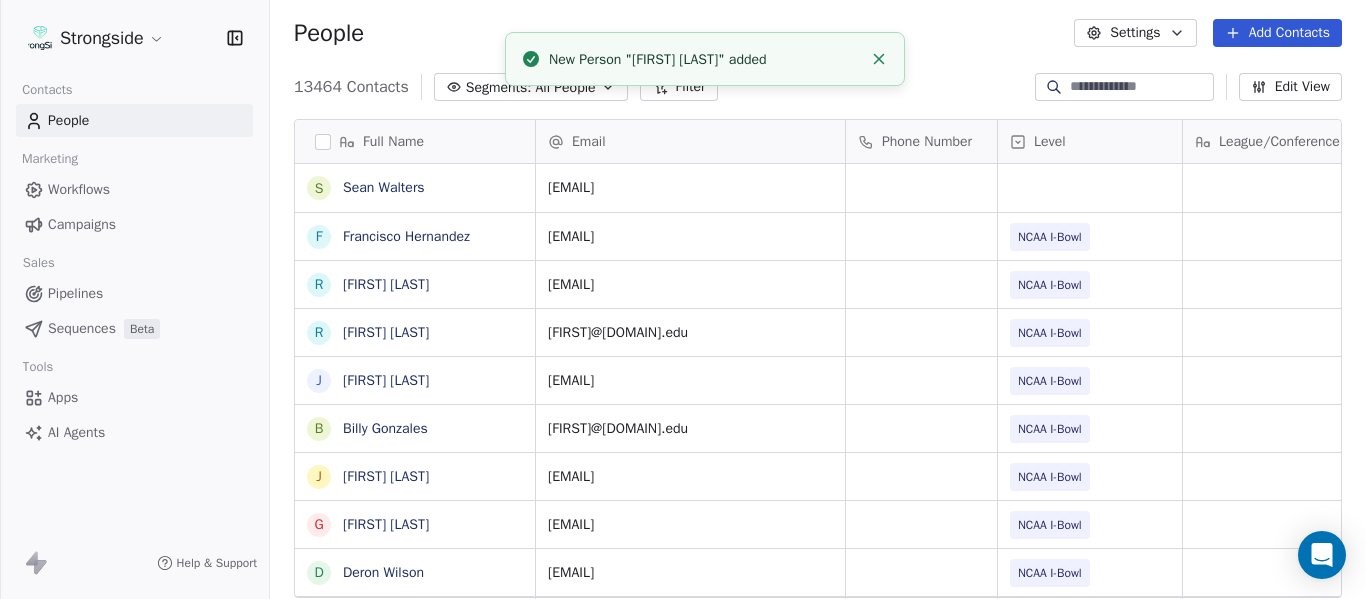 click 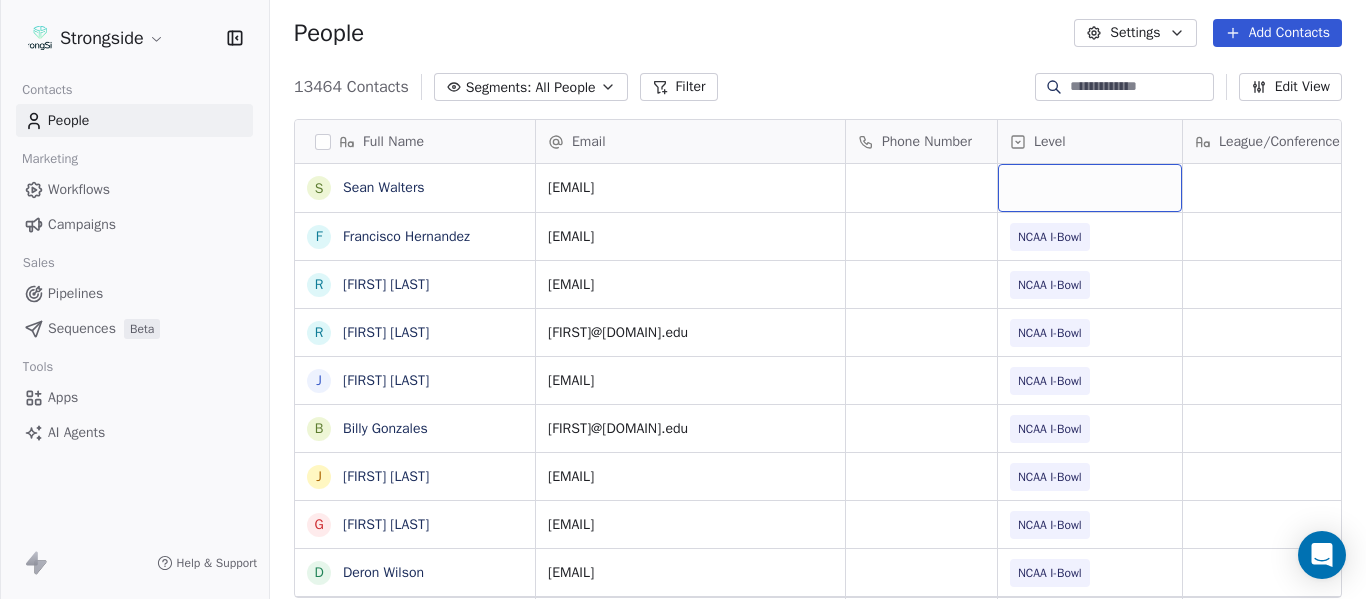 click at bounding box center [1090, 188] 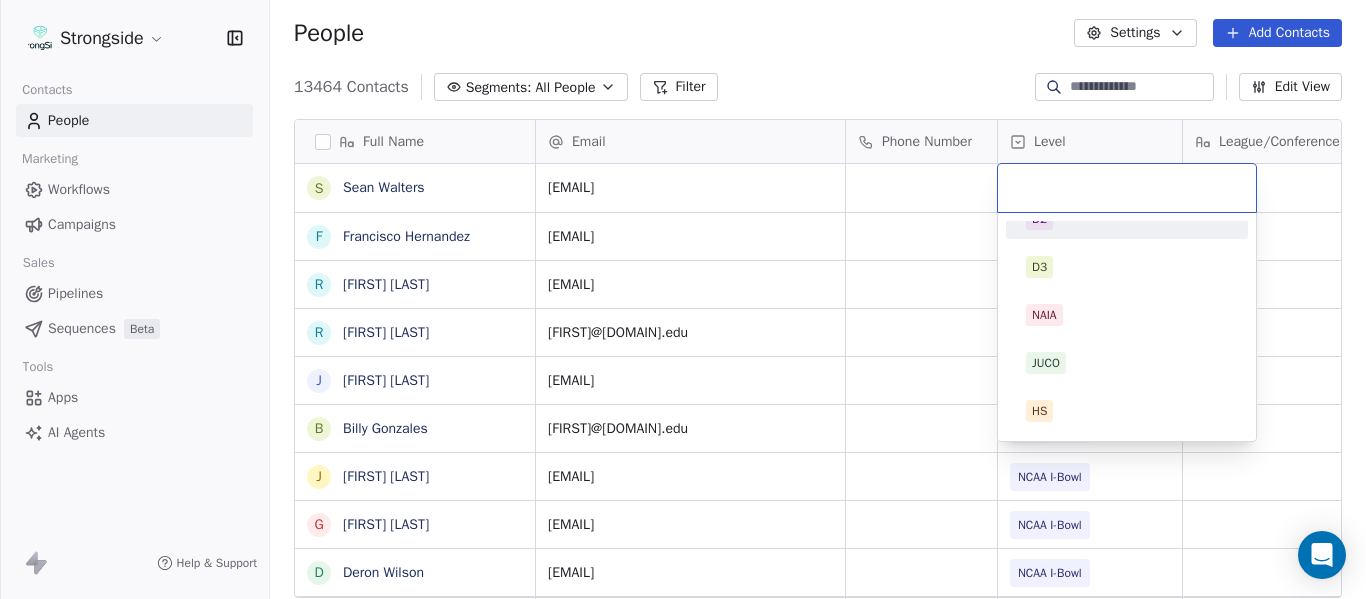 scroll, scrollTop: 212, scrollLeft: 0, axis: vertical 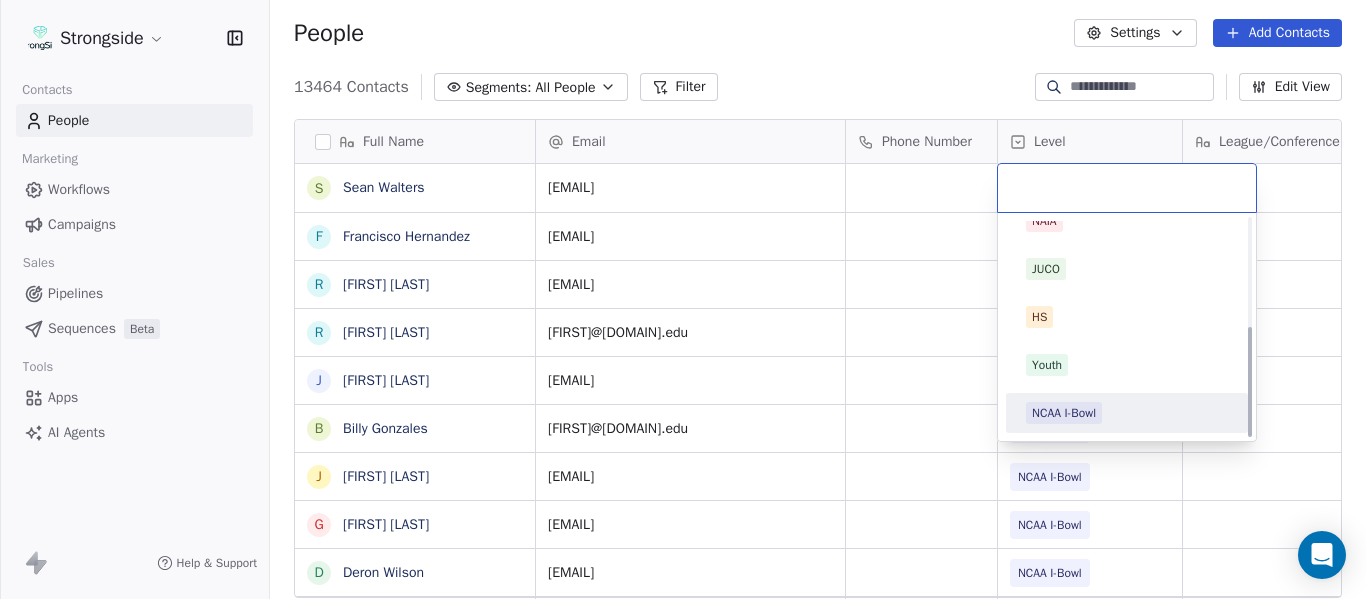 click on "NCAA I-Bowl" at bounding box center [1064, 413] 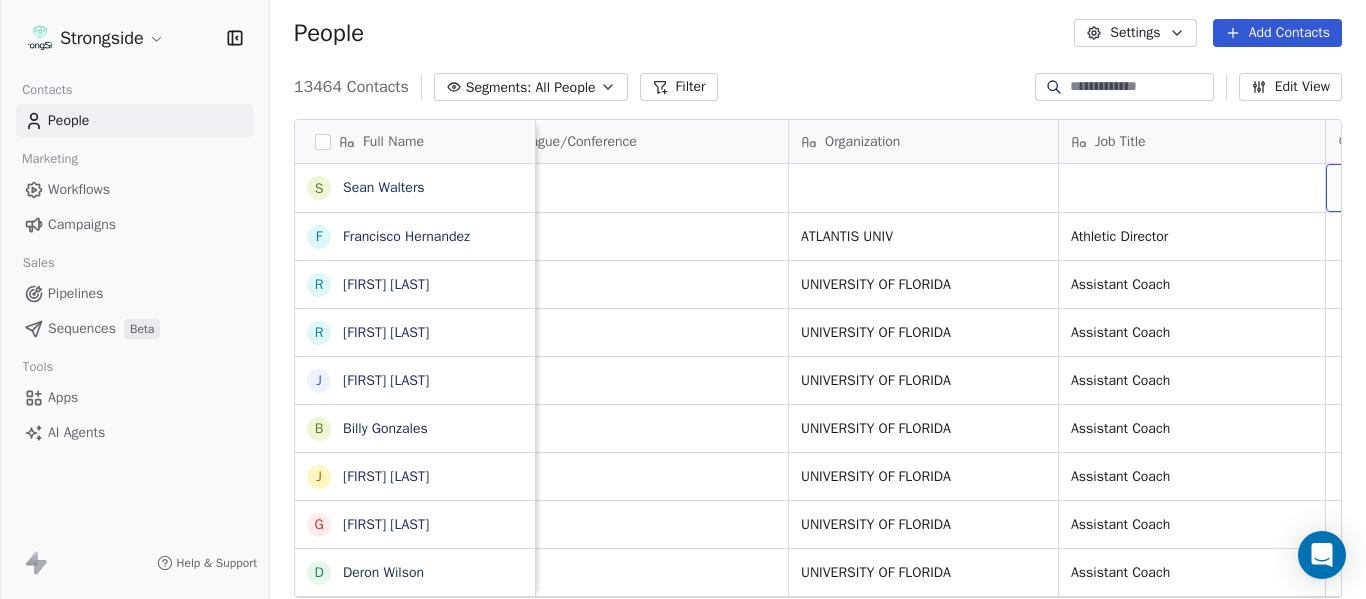 scroll, scrollTop: 0, scrollLeft: 803, axis: horizontal 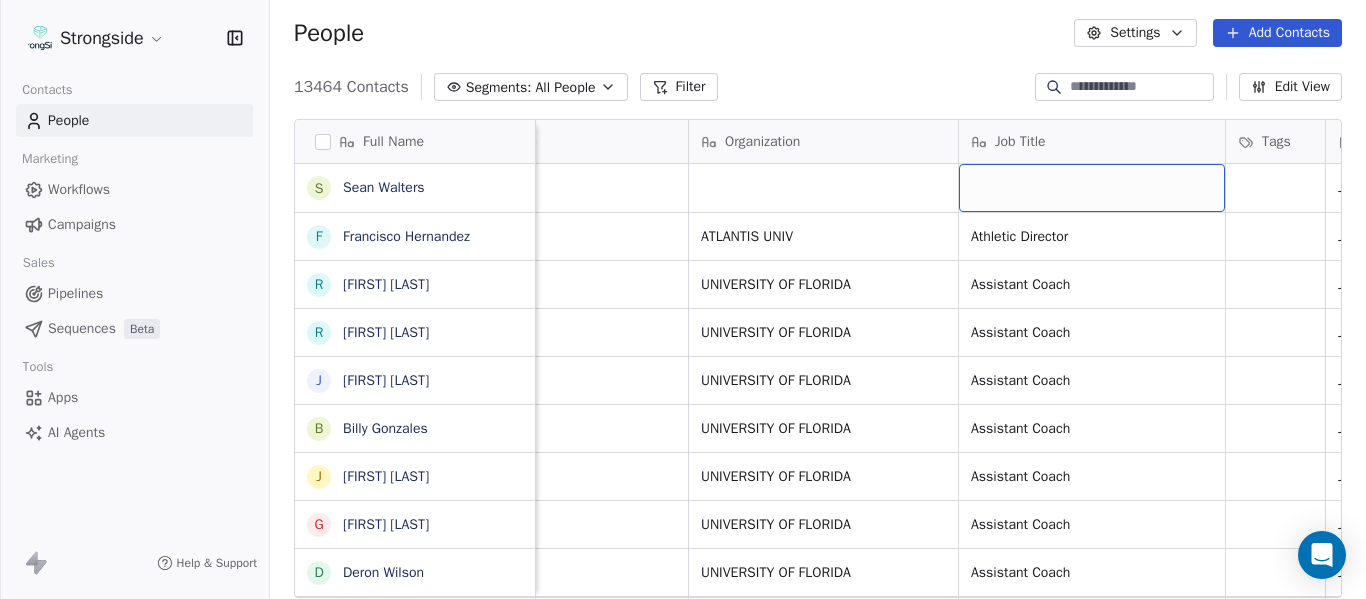 click at bounding box center (1092, 188) 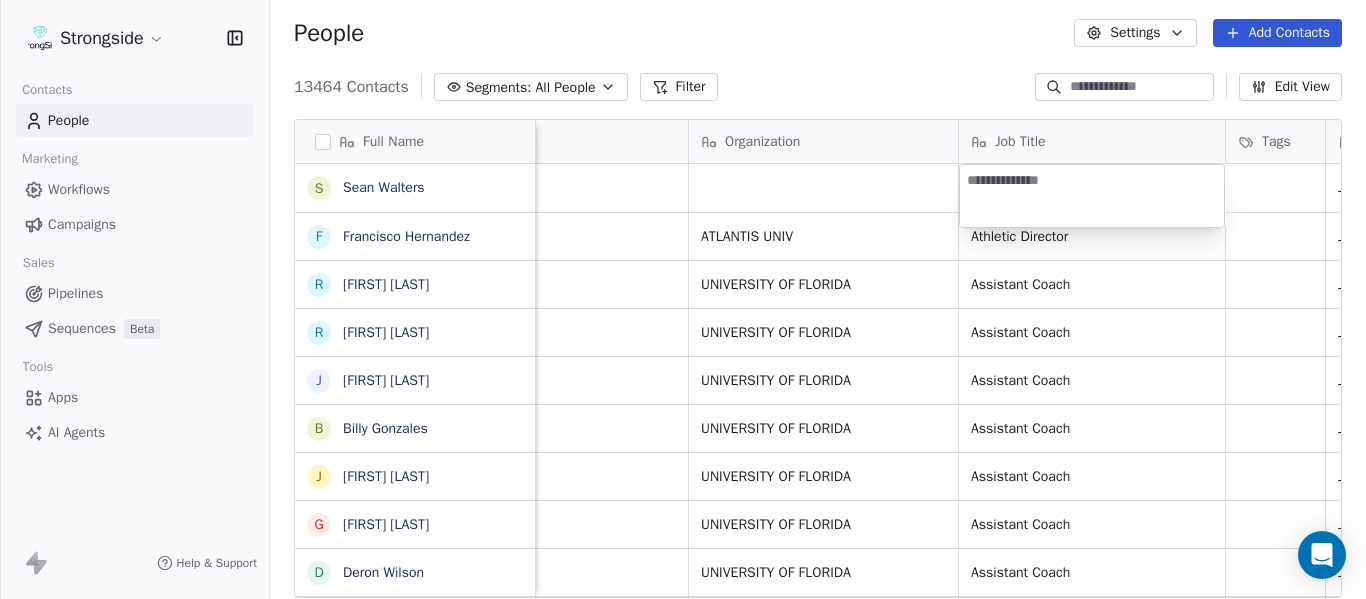 type on "**********" 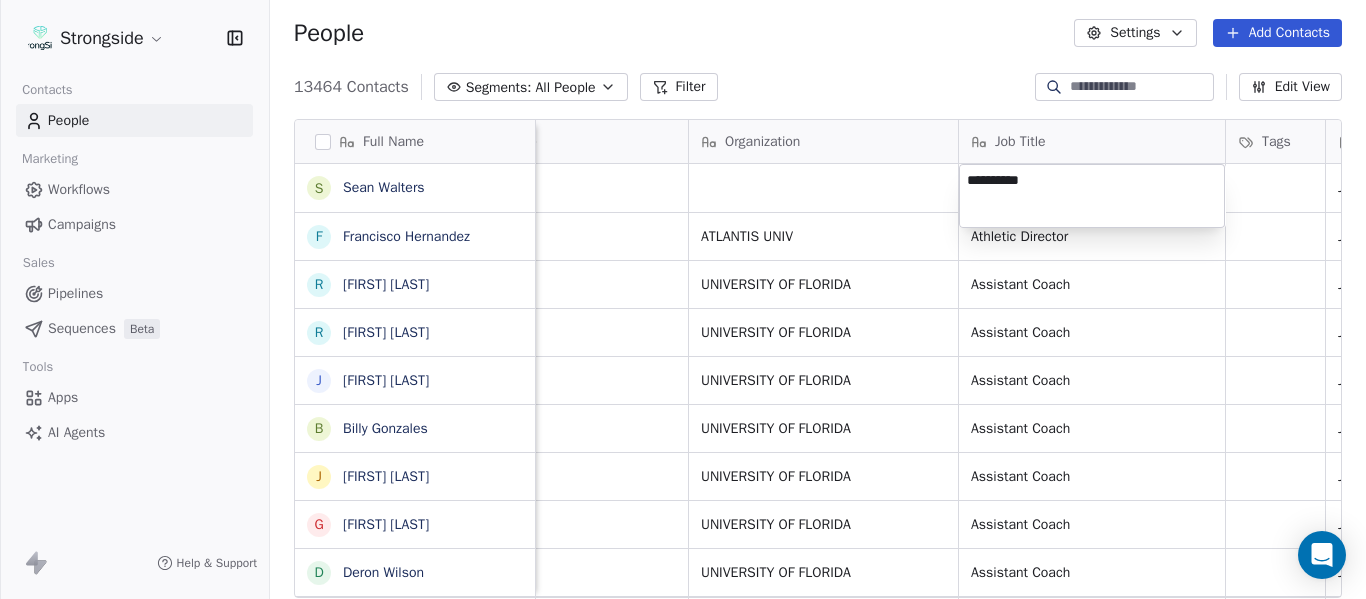 click on "Strongside Contacts People Marketing Workflows Campaigns Sales Pipelines Sequences Beta Tools Apps AI Agents Help & Support People Settings Add Contacts 13464 Contacts Segments: All People Filter Edit View Tag Add to Sequence Export Full Name S [FIRST] [LAST] F [FIRST] [LAST] R [FIRST] [LAST] R [FIRST] [LAST] J [FIRST] [LAST] B [FIRST] [LAST] J [FIRST] [LAST] G [FIRST] [LAST] D [FIRST] [LAST] V [FIRST] [LAST] J [FIRST] [LAST] R [FIRST] [LAST] R [FIRST] [LAST] R [FIRST] [LAST] R [FIRST] [LAST] T [FIRST] [LAST] N [FIRST] [LAST] J [FIRST] [LAST] M [FIRST] [LAST] S [FIRST] [LAST] J [FIRST] [LAST] M [FIRST] [LAST] B [FIRST] [LAST] N [FIRST] [LAST] S [FIRST] [LAST] J [FIRST] [LAST] E [FIRST] [LAST] N [FIRST] [LAST] J [FIRST] [LAST] J [FIRST] [LAST] Email Phone Number Level League/Conference Organization Job Title Tags Created Date BST Status Priority Emails Auto Clicked [EMAIL] NCAA I-Bowl Jul 26, 2025 10:24 PM [EMAIL] NCAA I-Bowl [ORGANIZATION] Athletic Director NCAA I-Bowl SID" at bounding box center [683, 299] 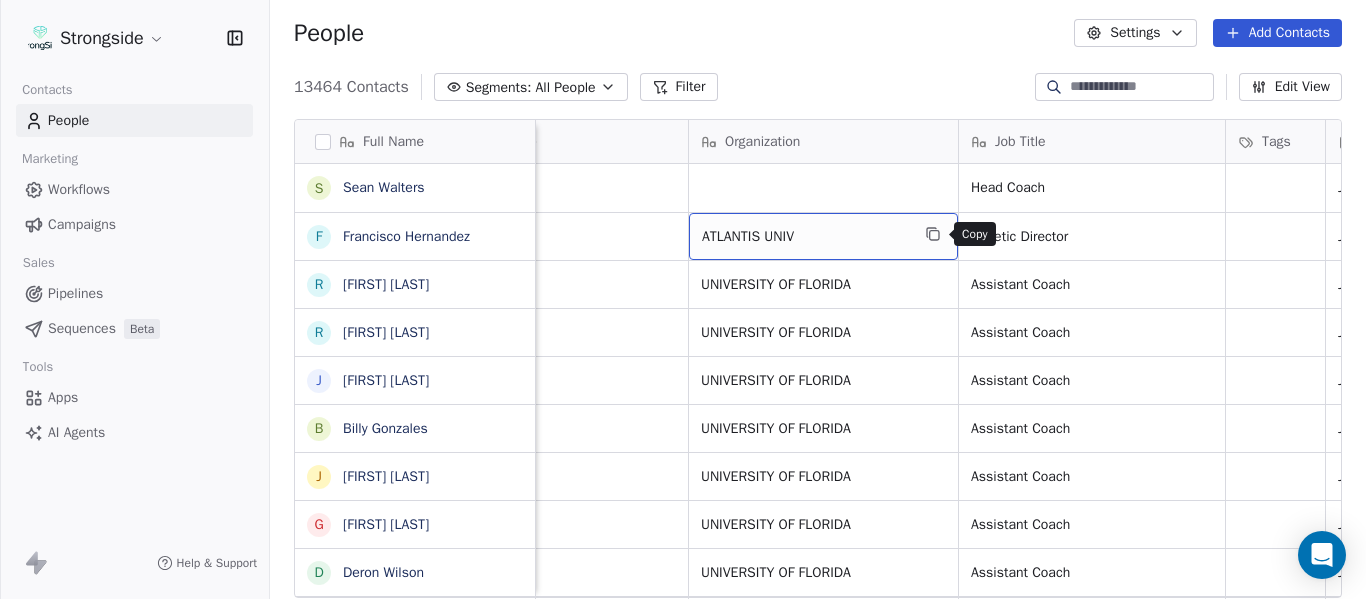 click 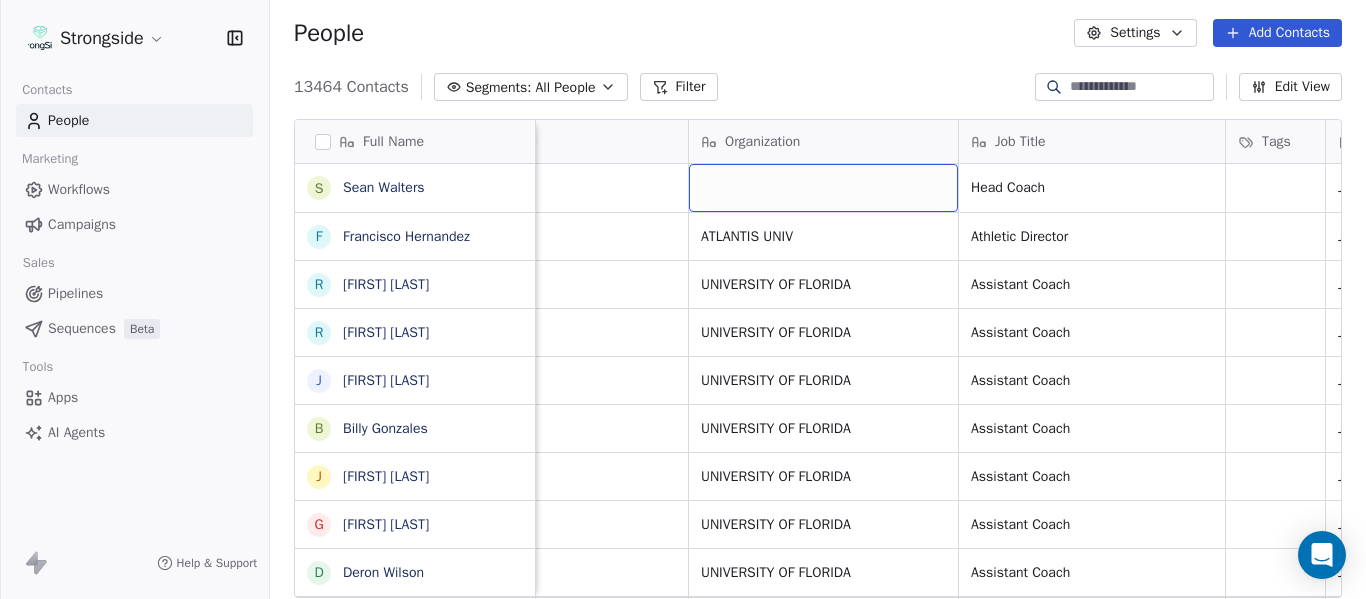 click at bounding box center (823, 188) 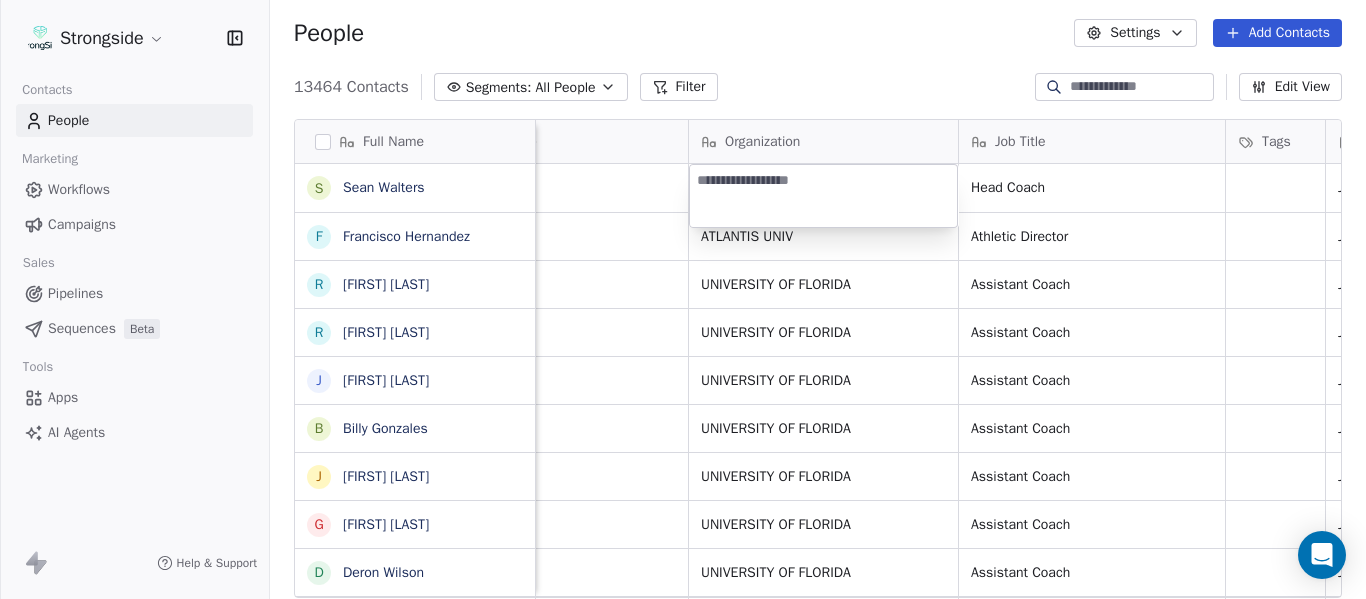 type on "**********" 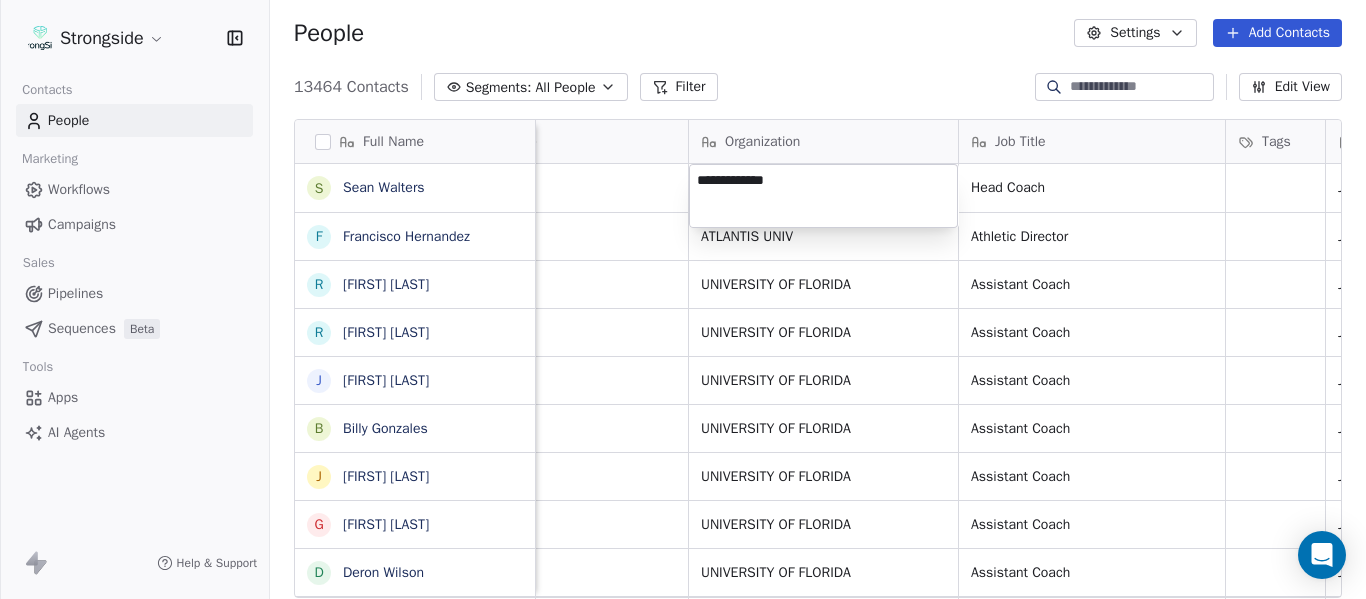 click on "Full Name S [LAST] F [LAST] R [LAST] R [LAST] J [LAST] B [LAST] J [LAST] G [LAST] D [LAST] V [LAST] J [LAST] R [LAST] R [LAST] R [LAST] R [LAST] T [LAST] N [LAST] J [LAST] M [LAST] S [LAST] J [LAST] M [LAST] B [LAST] N [LAST] S [LAST] J [LAST] E [LAST] N [LAST] J [LAST] J [LAST] Email Phone Number Level League/Conference Organization Job Title Tags Created Date BST Status Priority Emails Auto Clicked [EMAIL] NCAA I-Bowl [ORG] Head Coach Jul 26, 2025 10:24 PM [EMAIL] NCAA I-Bowl [ORG] [ORG] SID Jul 26, 2025 10:25 PM" at bounding box center (683, 299) 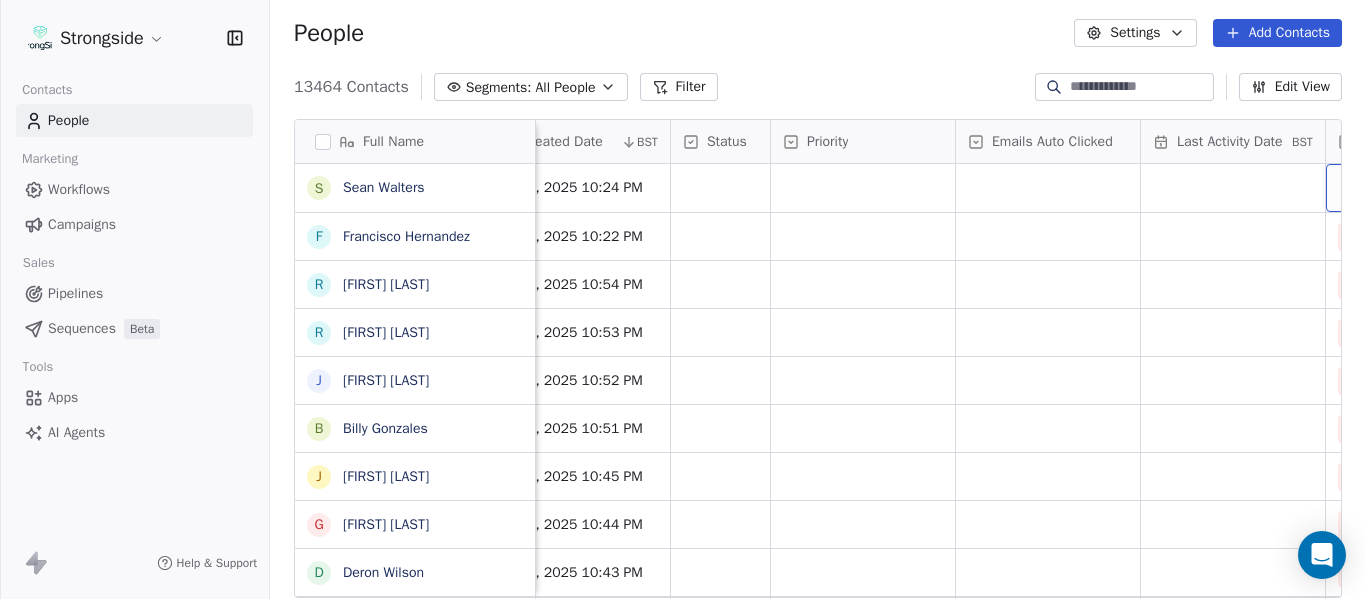 scroll, scrollTop: 0, scrollLeft: 1828, axis: horizontal 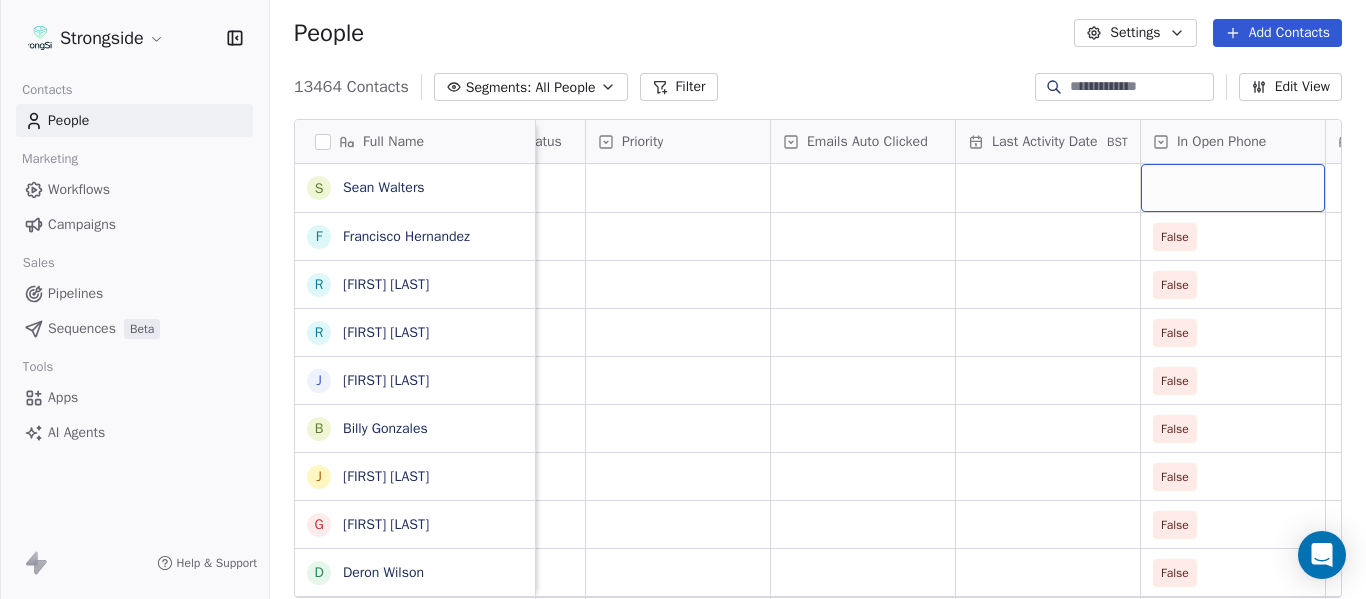 click at bounding box center [1233, 188] 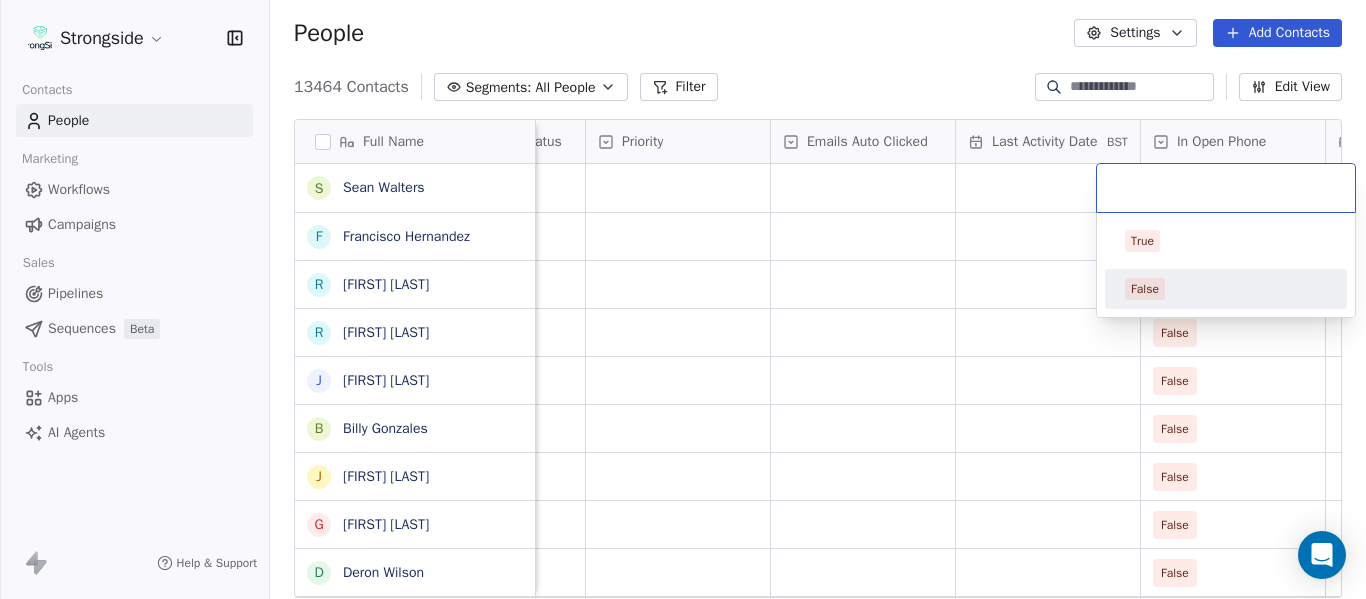 click on "False" at bounding box center (1226, 289) 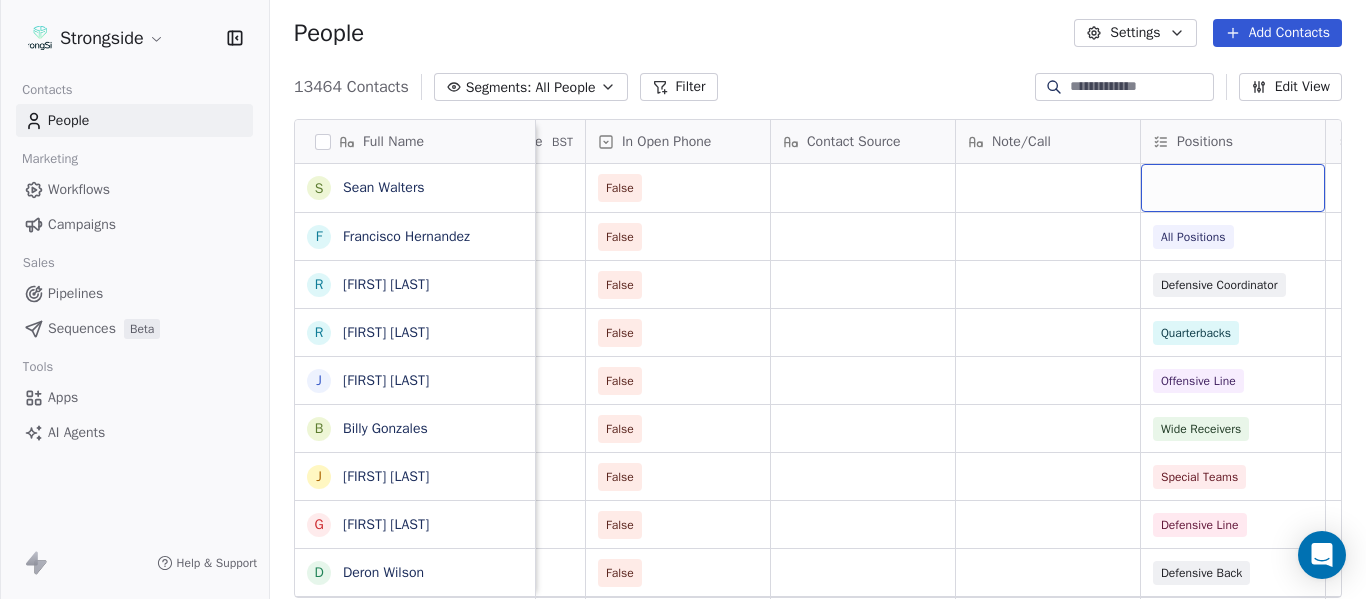 scroll, scrollTop: 0, scrollLeft: 2568, axis: horizontal 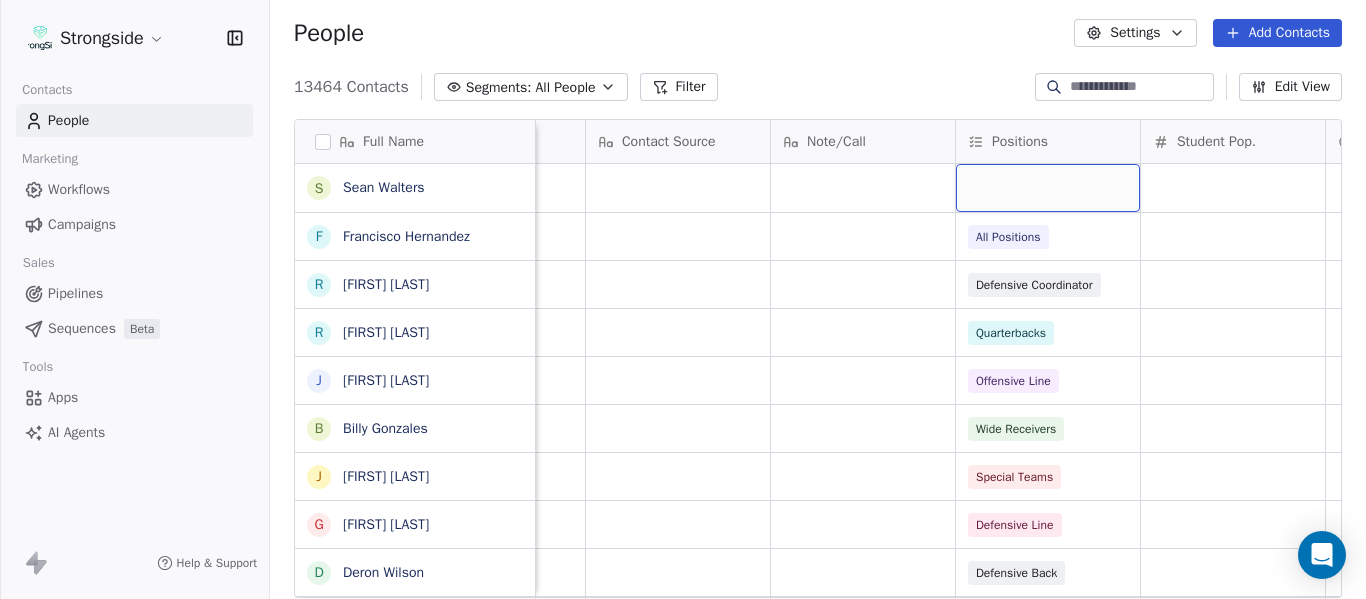 click at bounding box center [1048, 188] 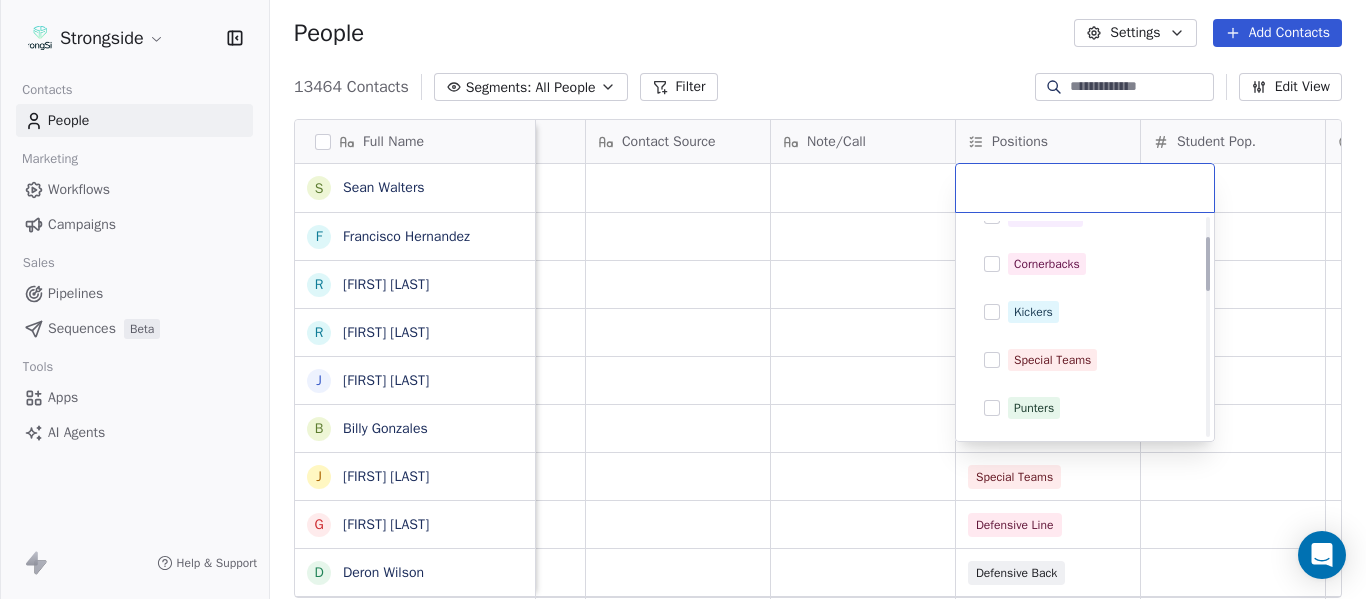 scroll, scrollTop: 500, scrollLeft: 0, axis: vertical 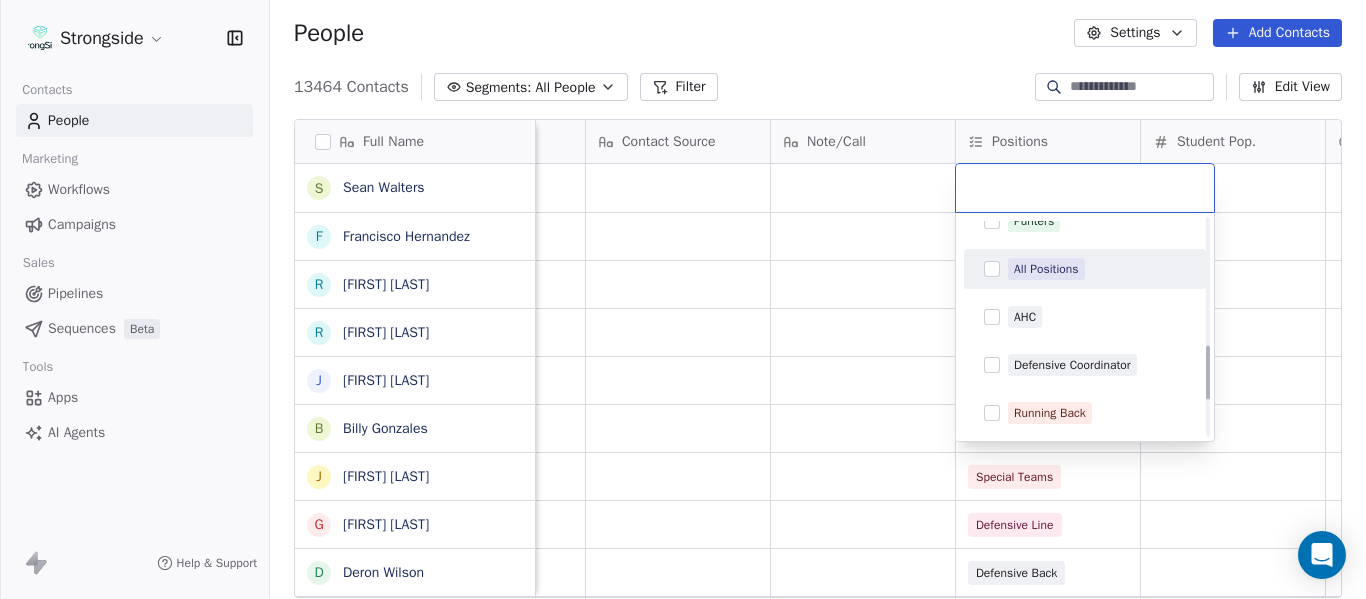 click on "All Positions" at bounding box center (1085, 269) 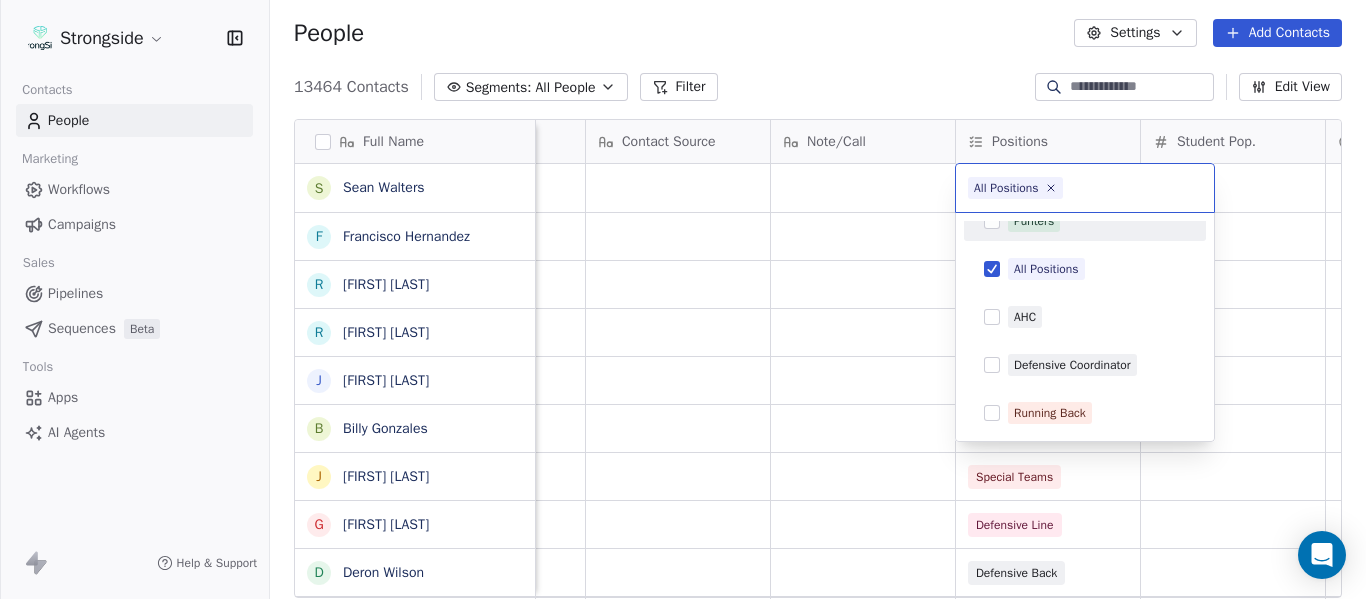 click on "Strongside Contacts People Marketing Workflows Campaigns Sales Pipelines Sequences Beta Tools Apps AI Agents Help & Support People Settings  Add Contacts 13464 Contacts Segments: All People Filter  Edit View Tag Add to Sequence Export Full Name [FIRST] [LAST] [FIRST] [LAST] [FIRST] [LAST] [FIRST] [LAST] [FIRST] [LAST] [FIRST] [LAST] [FIRST] [LAST] [FIRST] [LAST] [FIRST] [LAST] [FIRST] [LAST] [FIRST] [LAST] [FIRST] [LAST] [FIRST] [LAST] [FIRST] [LAST] [FIRST] [LAST] [FIRST] [LAST] [FIRST] [LAST] [FIRST] [LAST] [FIRST] [LAST] [FIRST] [LAST] [FIRST] [LAST] [FIRST] [LAST] [FIRST] [LAST] [FIRST] [LAST] [FIRST] [LAST] [FIRST] [LAST] [FIRST] [LAST] [FIRST] [LAST] [FIRST] [LAST] Priority Emails Auto Clicked Last Activity Date BST In Open Phone Contact Source Note/Call Positions Student Pop. Lead Account   False   False All Positions   False Defensive Coordinator   False Quarterbacks   False Offensive Line   False Wide Receivers   False Special Teams   False" at bounding box center (683, 299) 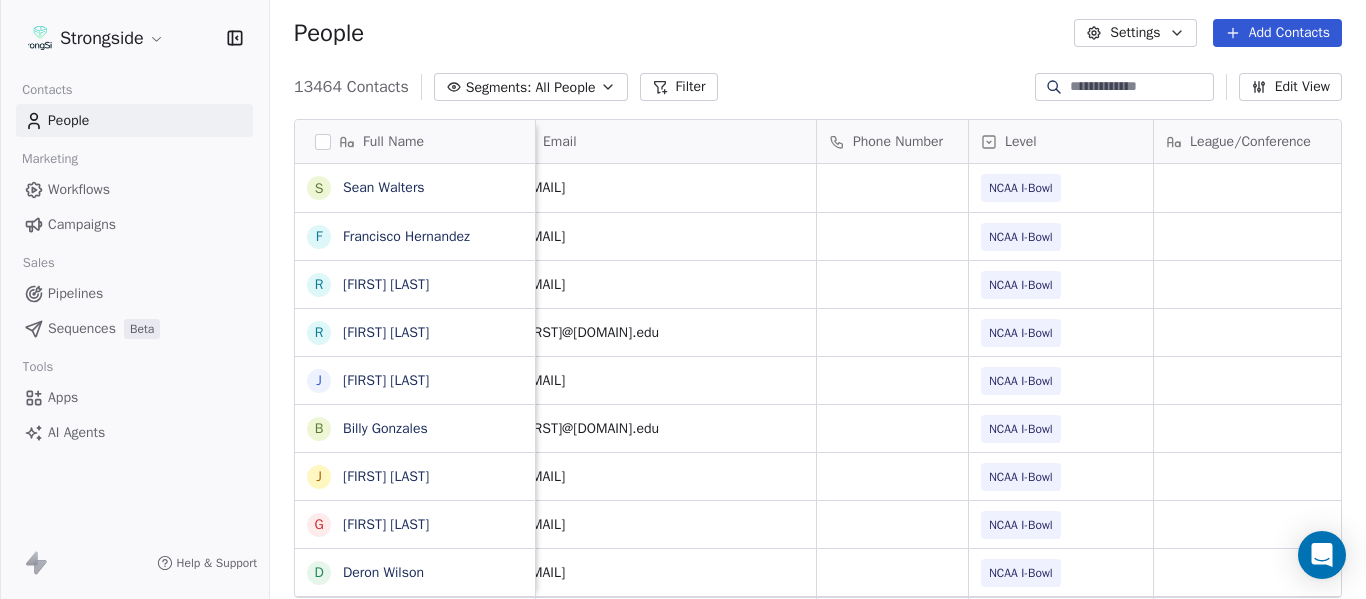 scroll, scrollTop: 0, scrollLeft: 0, axis: both 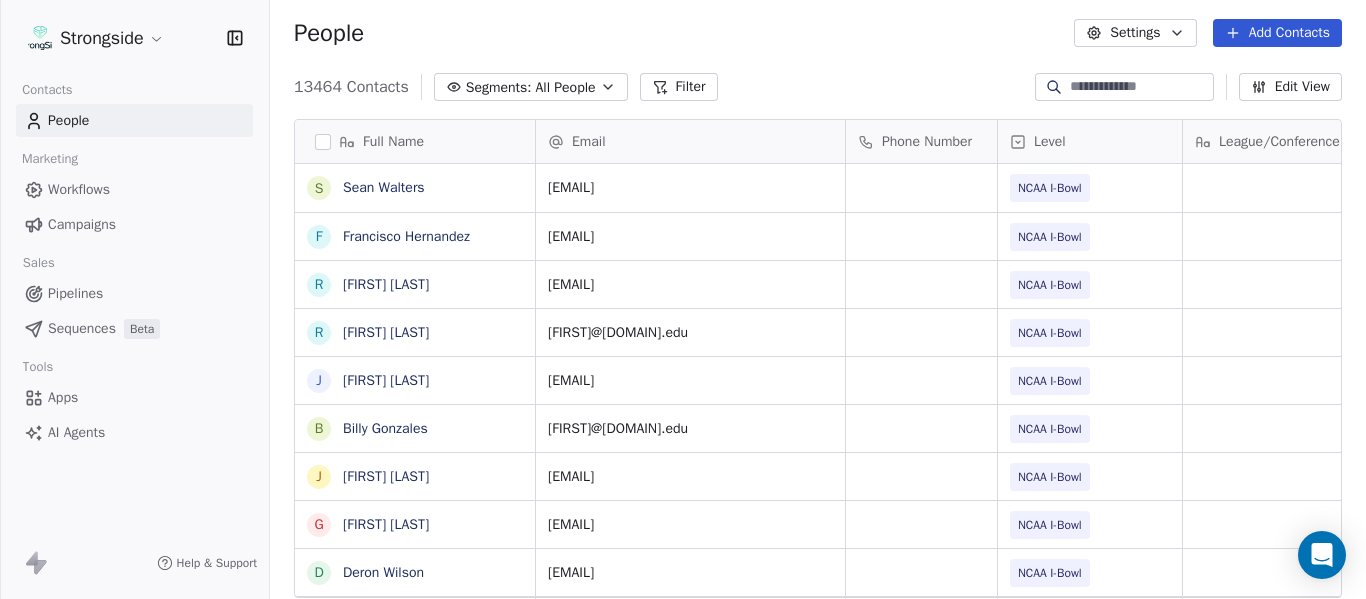 click on "Add Contacts" at bounding box center [1277, 33] 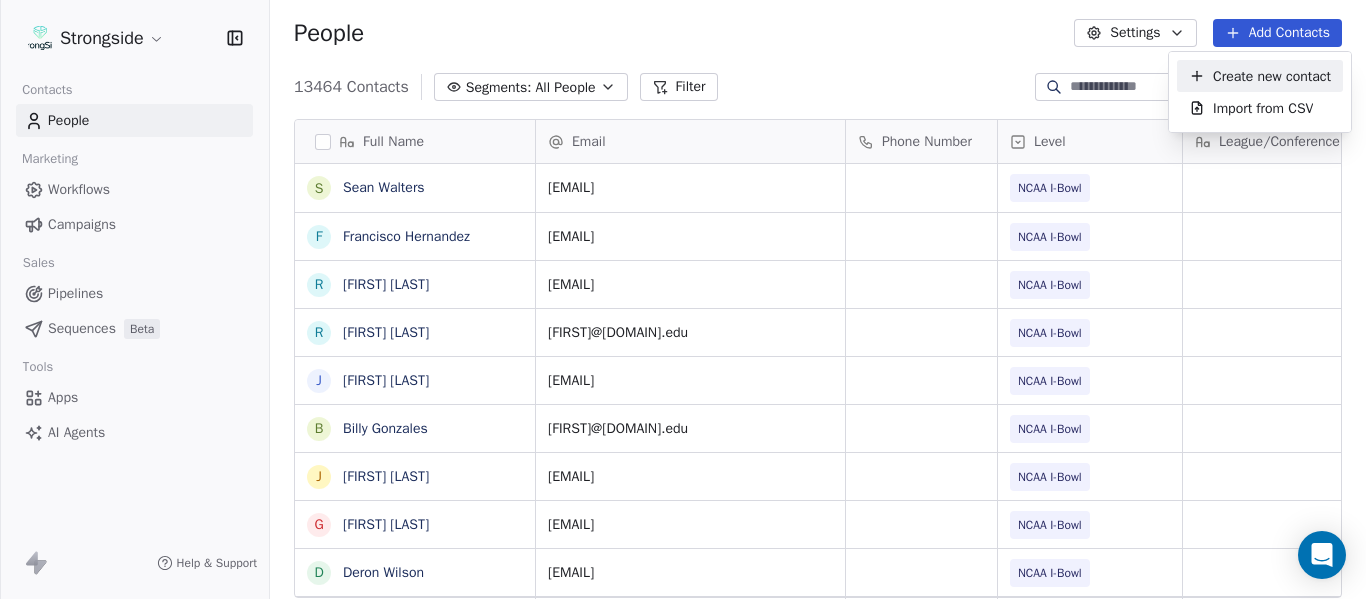 click on "Create new contact" at bounding box center [1272, 76] 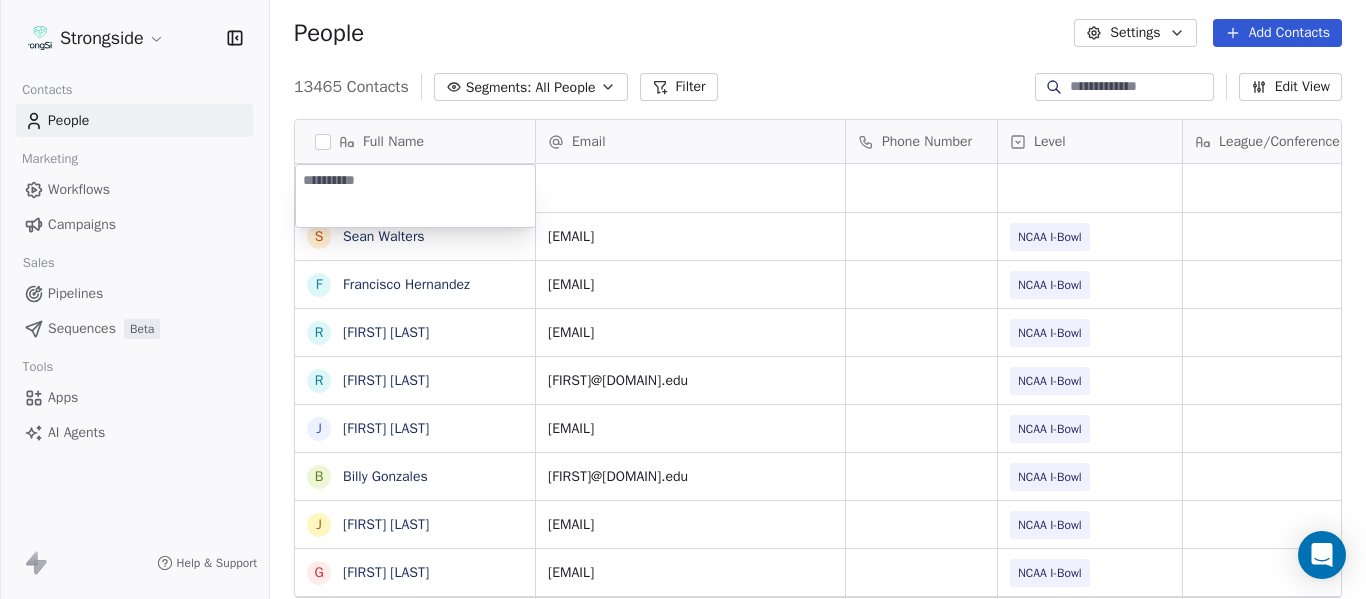 type on "**********" 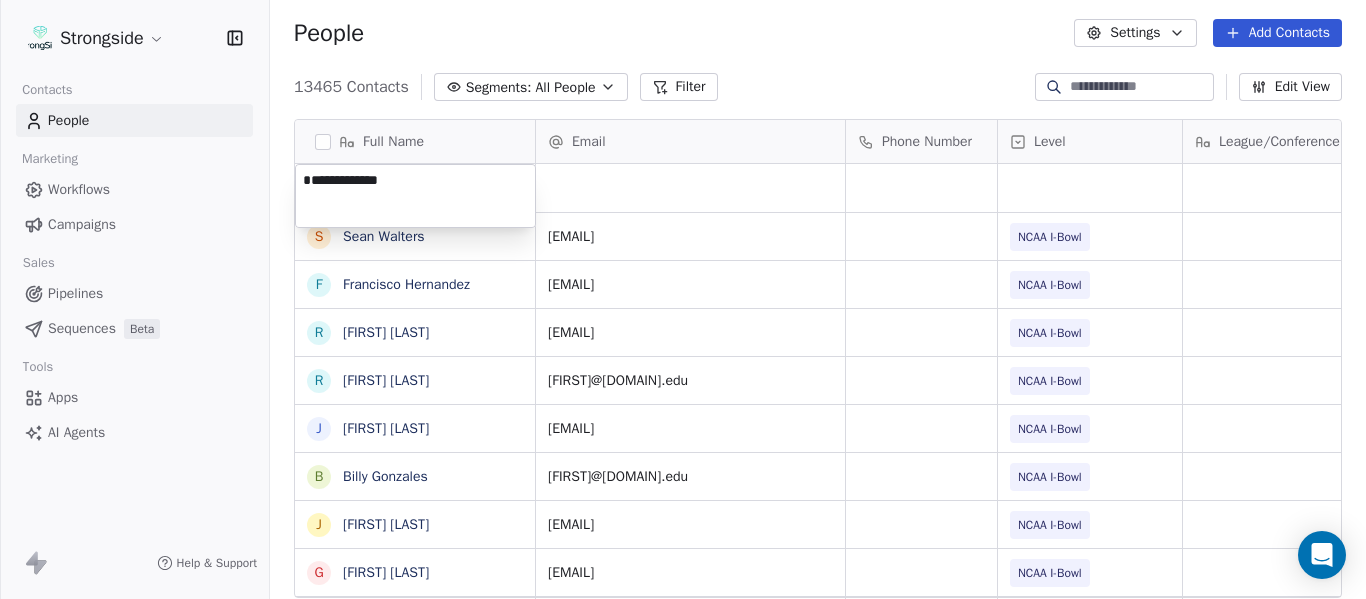 click on "Strongside Contacts People Marketing Workflows Campaigns Sales Pipelines Sequences Beta Tools Apps AI Agents Help & Support People Settings Add Contacts 13465 Contacts Segments: All People Filter Edit View Tag Add to Sequence Export Full Name S [LAST] F [LAST] R [LAST] R [LAST] J [LAST] B [LAST] J [LAST] G [LAST] D [LAST] V [LAST] J [LAST] R [LAST] R [LAST] R [LAST] R [LAST] T [LAST] N [LAST] J [LAST] M [LAST] S [LAST] J [LAST] M [LAST] Email Phone Number Level League/Conference Organization Job Title Tags [EMAIL] NCAA I-Bowl ATLANTIS UNIV Head Coach [EMAIL] NCAA I-Bowl ATLANTIS UNIV Athletic Director [EMAIL] NCAA I-Bowl UNIVERSITY OF FLORIDA Assistant Coach SID SID" at bounding box center [683, 299] 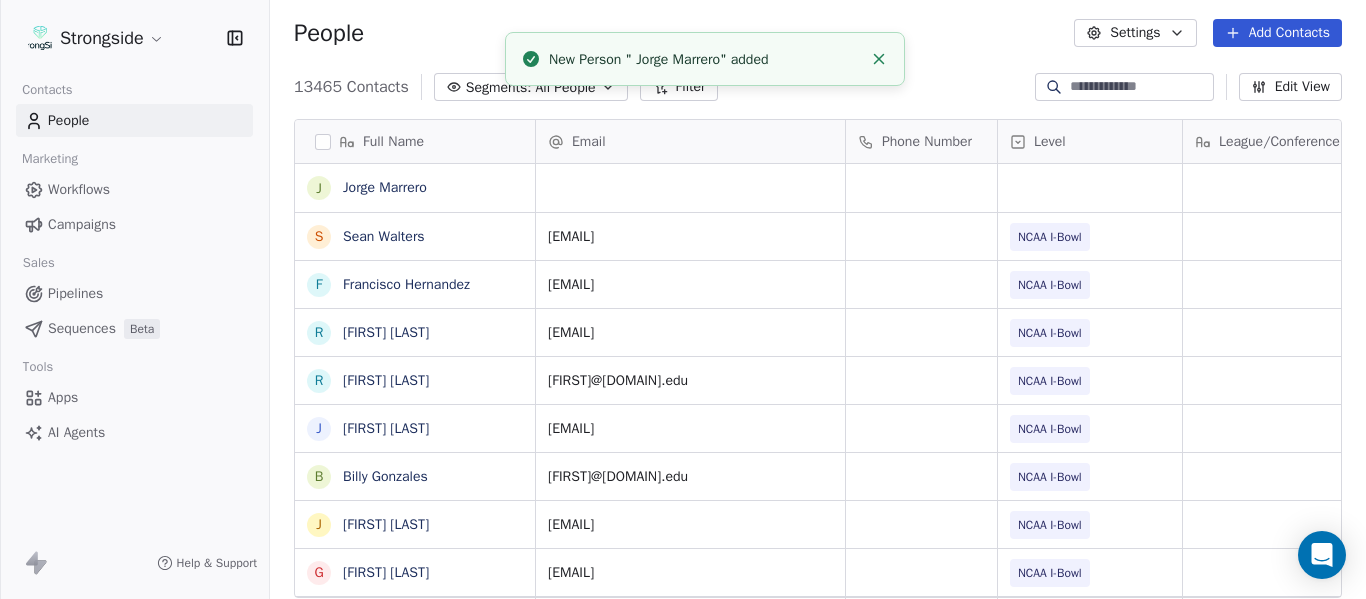 click 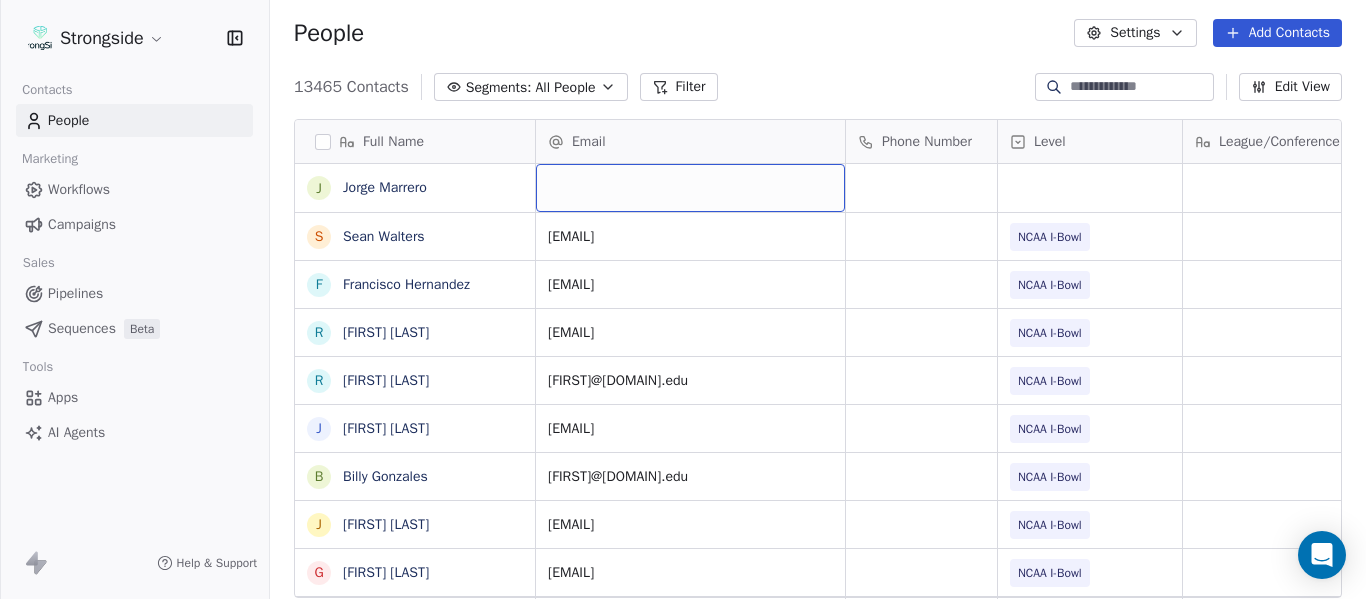 click at bounding box center [690, 188] 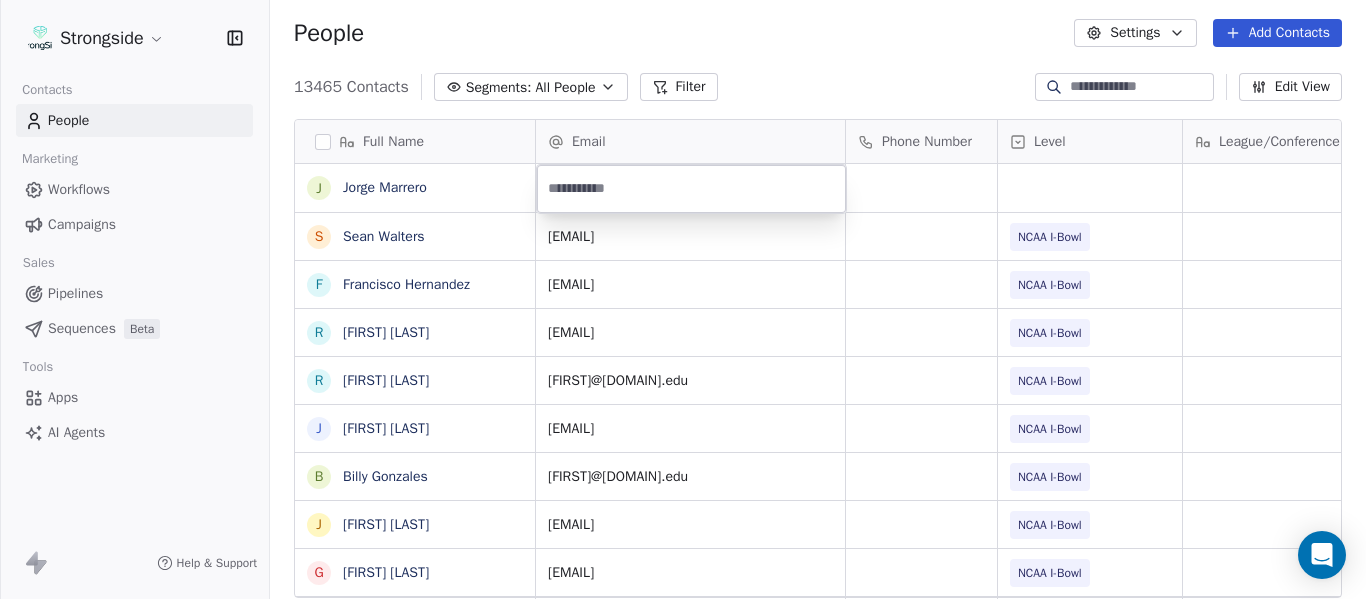 type on "**********" 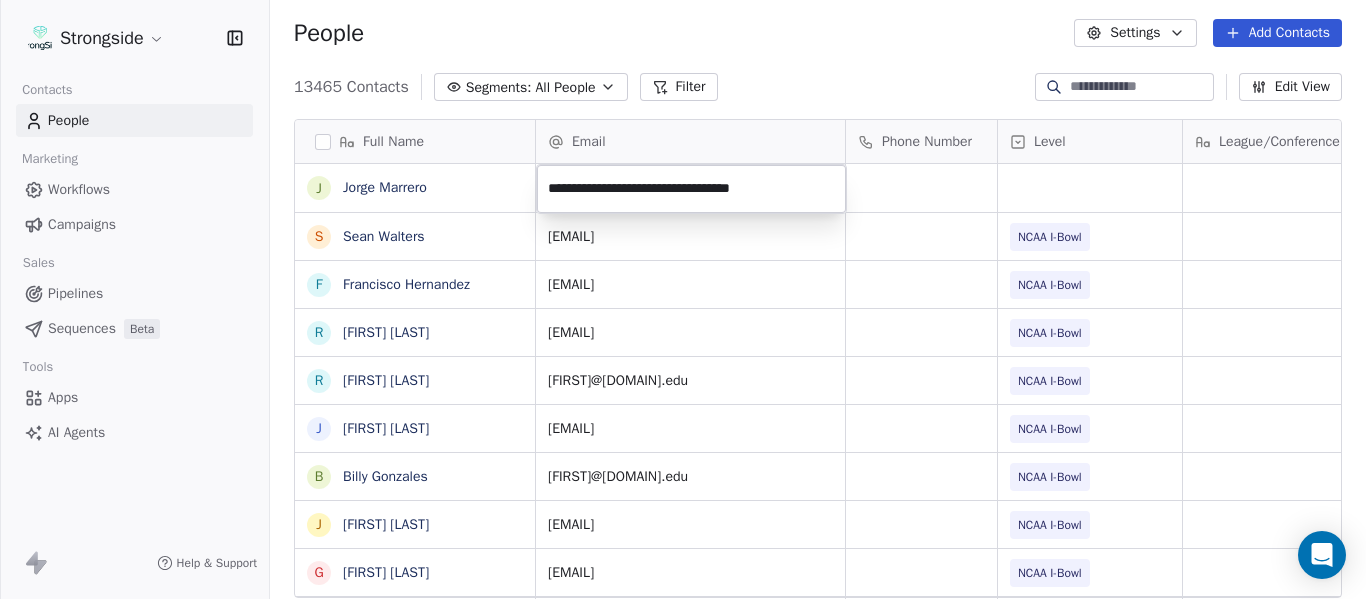 click on "Strongside Contacts People Marketing Workflows Campaigns Sales Pipelines Sequences Beta Tools Apps AI Agents Help & Support People Settings  Add Contacts 13465 Contacts Segments: All People Filter  Edit View Tag Add to Sequence Export Full Name J [FIRST] [LAST] S [FIRST] [LAST] F [FIRST] [LAST] R [FIRST] [LAST] R [FIRST] [LAST] J [FIRST] [LAST] B [FIRST] [LAST] J [FIRST] [LAST] G [FIRST] [LAST] D [FIRST] [LAST] V [FIRST] [LAST] J [FIRST] [LAST] R [FIRST] [LAST] R [FIRST] [LAST] R [FIRST] [LAST] R [FIRST] [LAST] T [FIRST] [LAST] N [FIRST] [LAST] J [FIRST] [LAST] M [FIRST] [LAST] S [FIRST] [LAST] J [FIRST] [LAST] M [FIRST] [LAST] B [FIRST] [LAST] N [FIRST] [LAST] N [FIRST] [LAST] S [FIRST] [LAST] J [FIRST] [LAST] E [FIRST] [LAST] N [FIRST] [LAST] J [FIRST] [LAST] Email Phone Number Level League/Conference Organization Job Title Tags sean.walters@example.com NCAA I-Bowl ATLANTIS UNIV Head Coach francisco.hernandez@example.com NCAA I-Bowl ATLANTIS UNIV Athletic Director robertb@example.com NCAA I-Bowl UNIVERSITY OF FLORIDA SID SID" at bounding box center [683, 299] 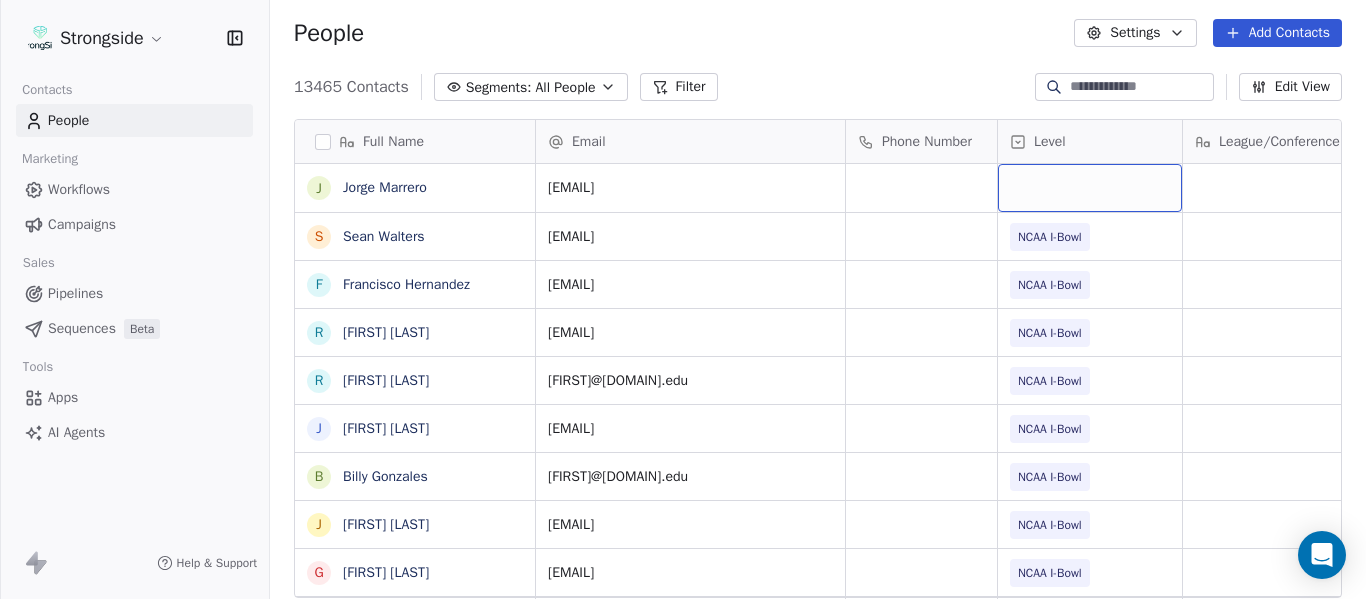 click at bounding box center [1090, 188] 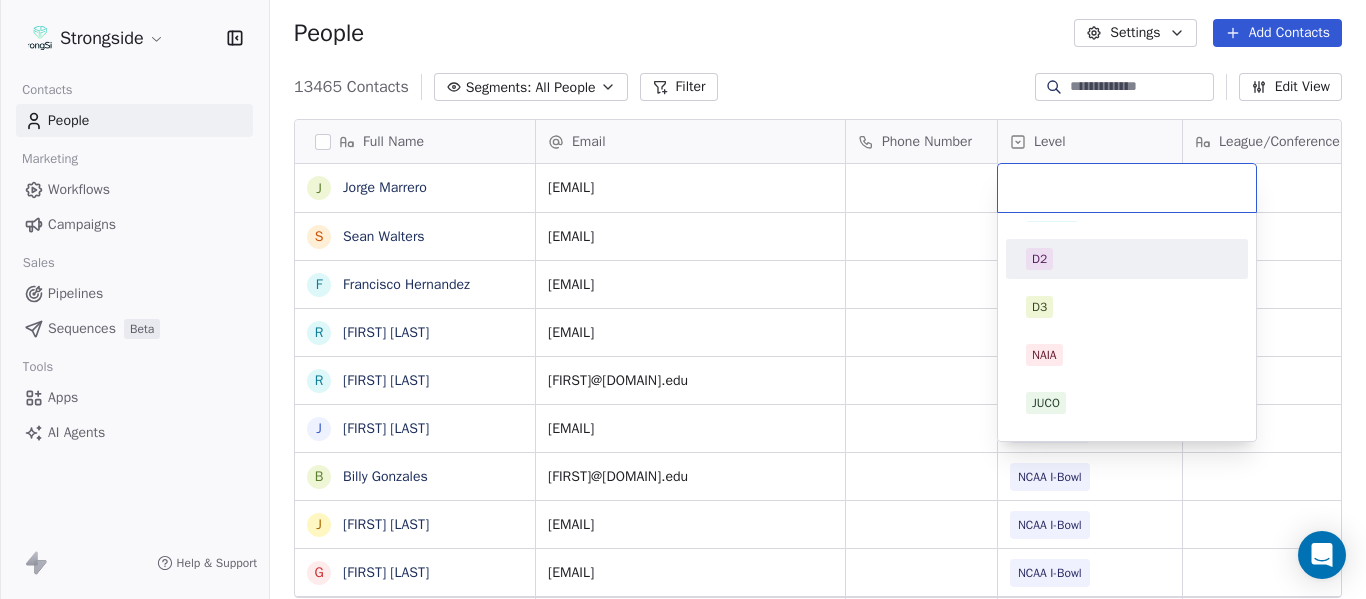 scroll, scrollTop: 212, scrollLeft: 0, axis: vertical 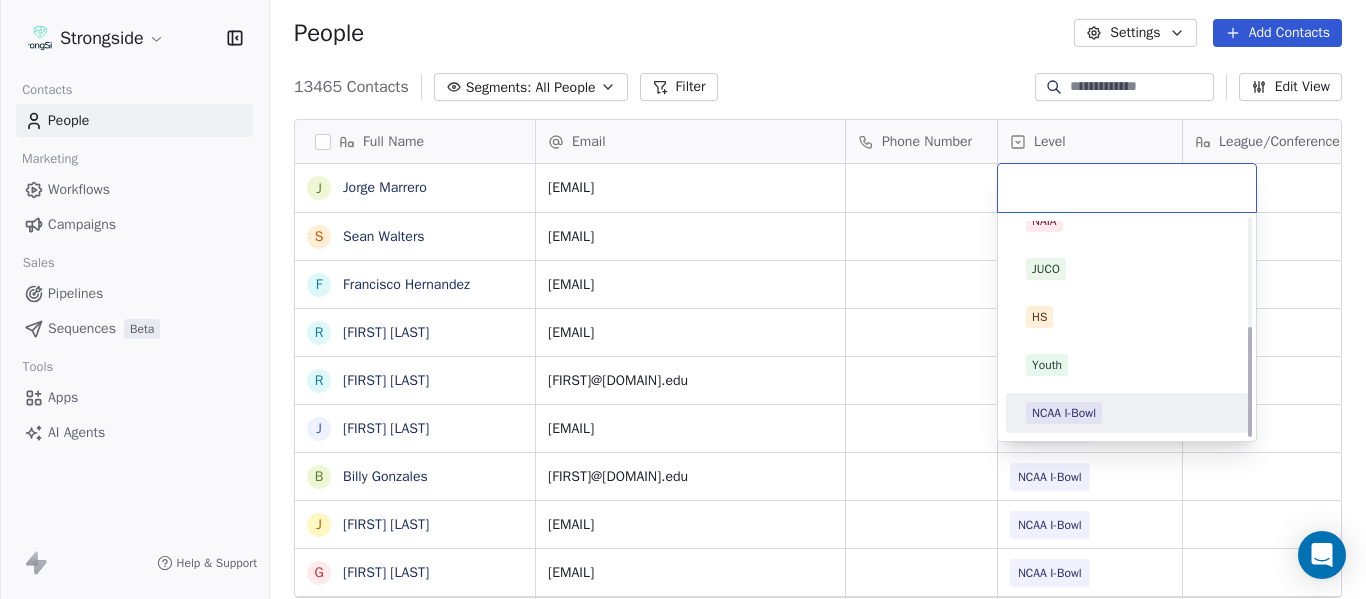 click on "NCAA I-Bowl" at bounding box center (1127, 413) 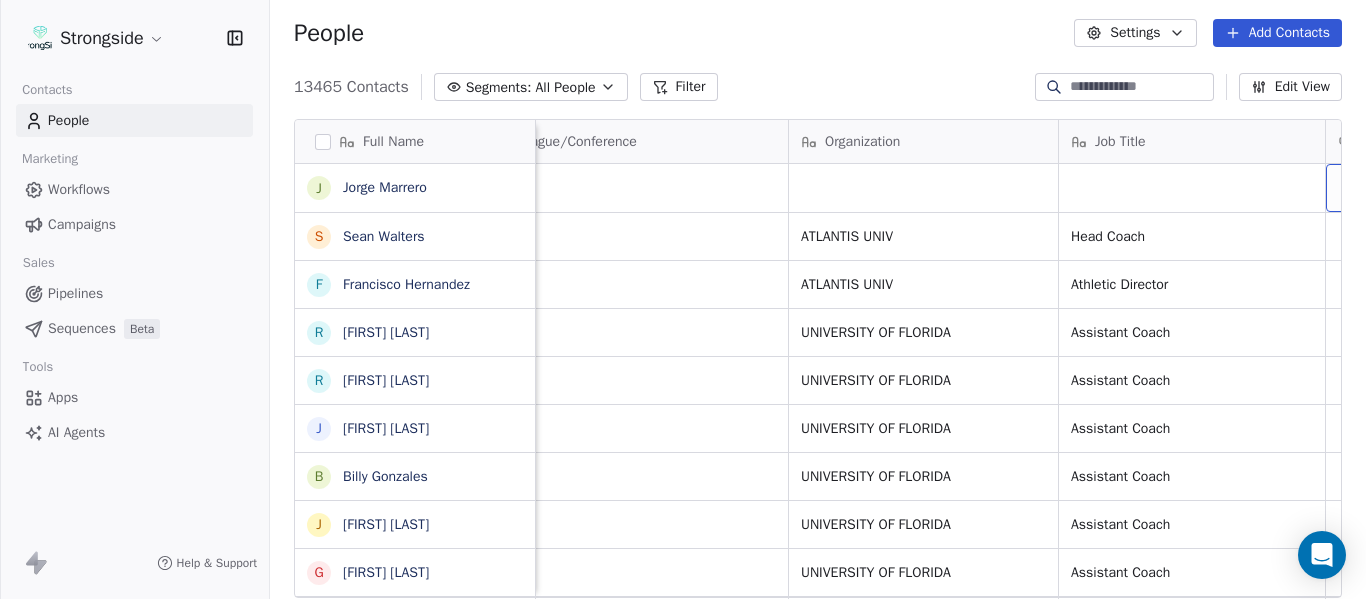 scroll, scrollTop: 0, scrollLeft: 803, axis: horizontal 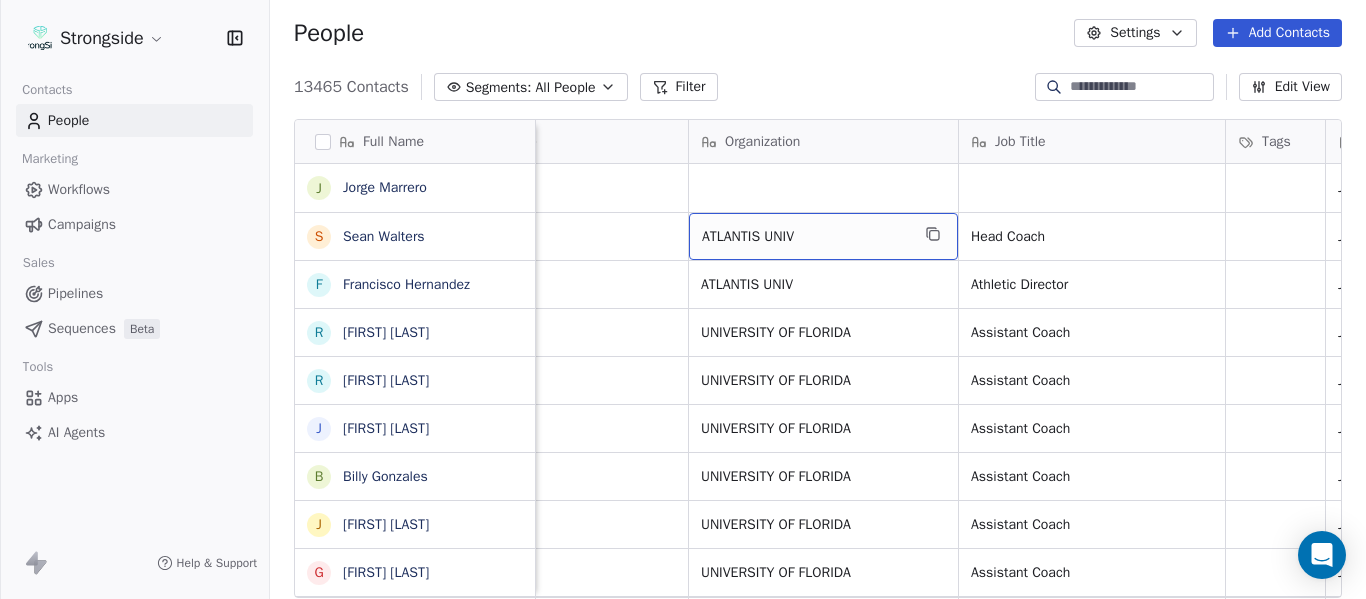 click 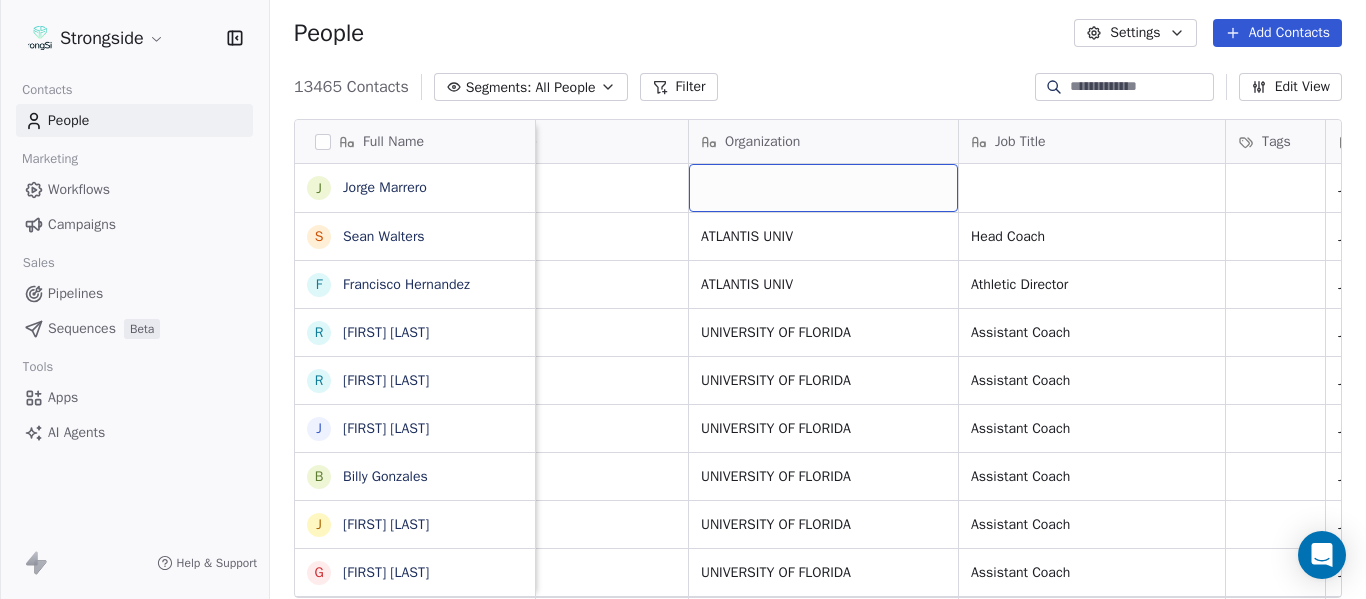 click at bounding box center (823, 188) 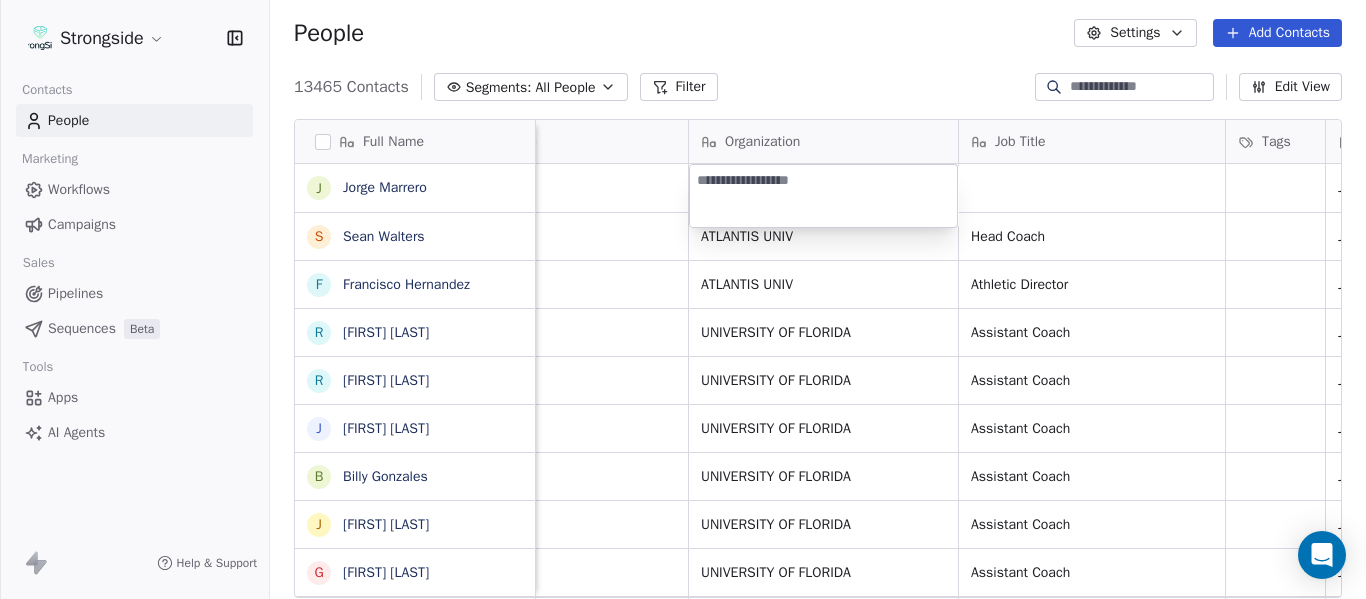 type on "**********" 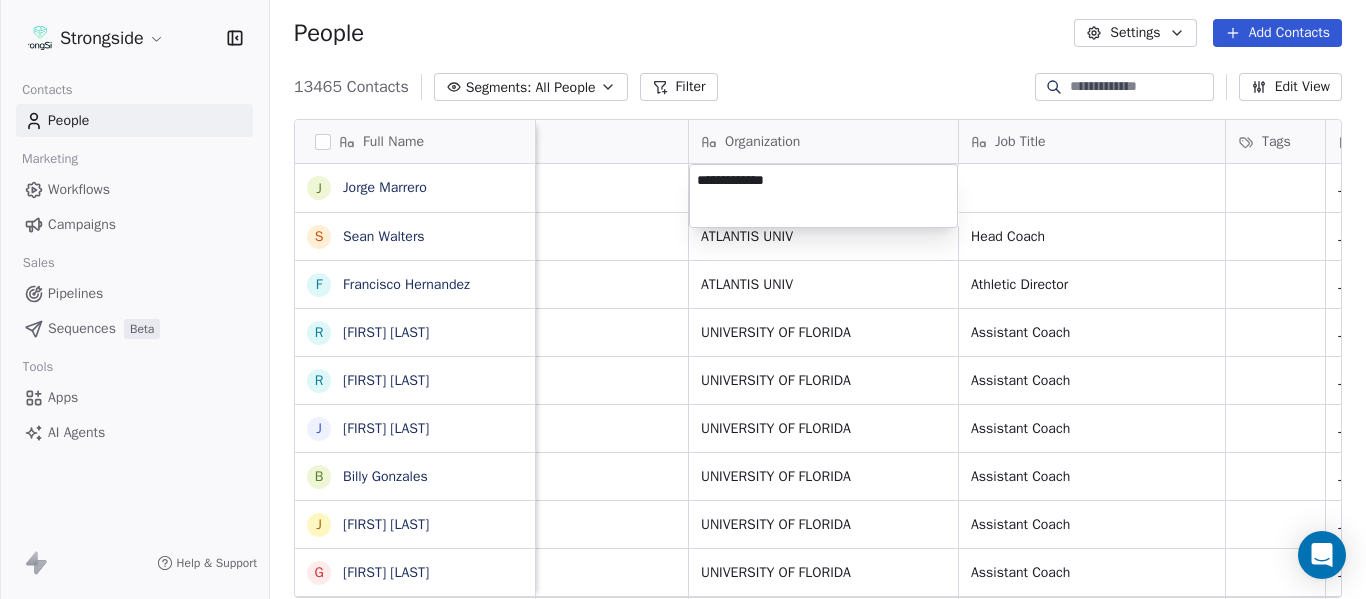 click on "Strongside Contacts People Marketing Workflows Campaigns Sales Pipelines Sequences Beta Tools Apps AI Agents Help & Support People Settings  Add Contacts 13465 Contacts Segments: All People Filter  Edit View Tag Add to Sequence Export Full Name J [FIRST] [LAST] S [FIRST] [LAST] F [FIRST] [LAST] R [FIRST] [LAST] R [FIRST] [LAST] J [FIRST] [LAST] B [FIRST] [LAST] J [FIRST] [LAST] G [FIRST] [LAST] D [FIRST] [LAST] V [FIRST] [LAST] J [FIRST] [LAST] R [FIRST] [LAST] R [FIRST] [LAST] R [FIRST] [LAST] R [FIRST] [LAST] T [FIRST] [LAST] N [FIRST] [LAST] J [FIRST] [LAST] M [FIRST] [LAST] S [FIRST] [LAST] J [FIRST] [LAST] M [FIRST] [LAST] Email Phone Number Level League/Conference Organization Tags Created Date BST [EMAIL] NCAA I-Bowl Jul 26, 2025 10:25 PM [EMAIL] NCAA I-Bowl ATLANTIS UNIV Head Coach Jul 26, 2025 10:24 PM SID" at bounding box center [683, 299] 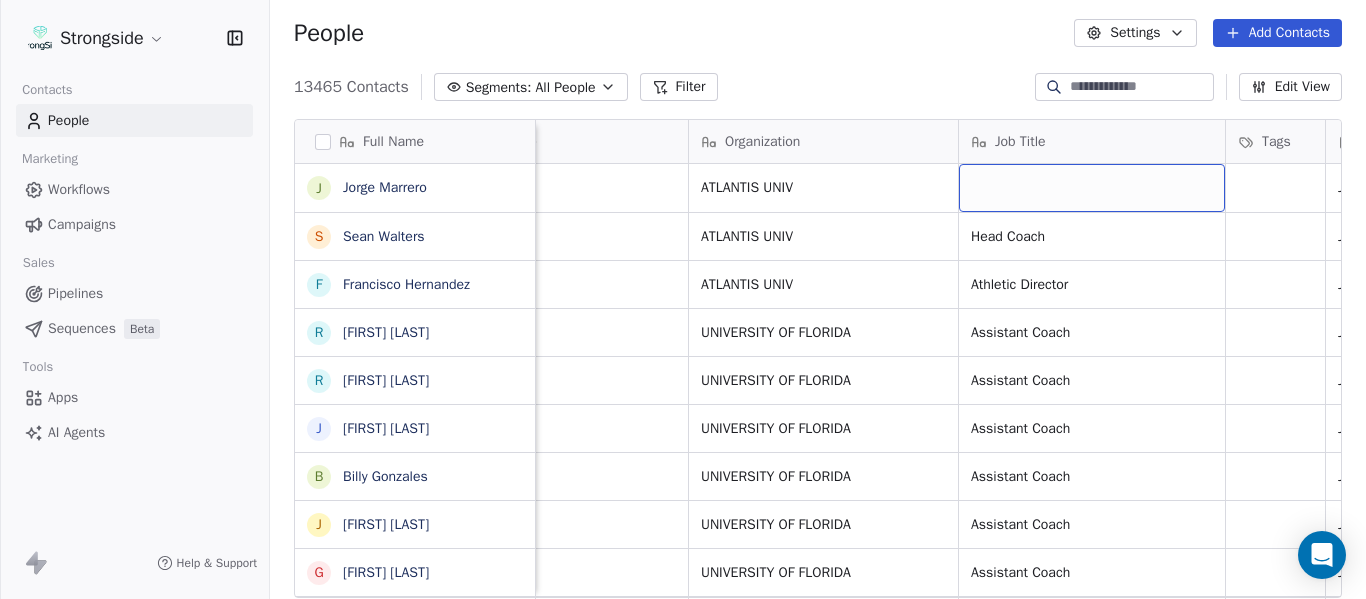 click at bounding box center [1092, 188] 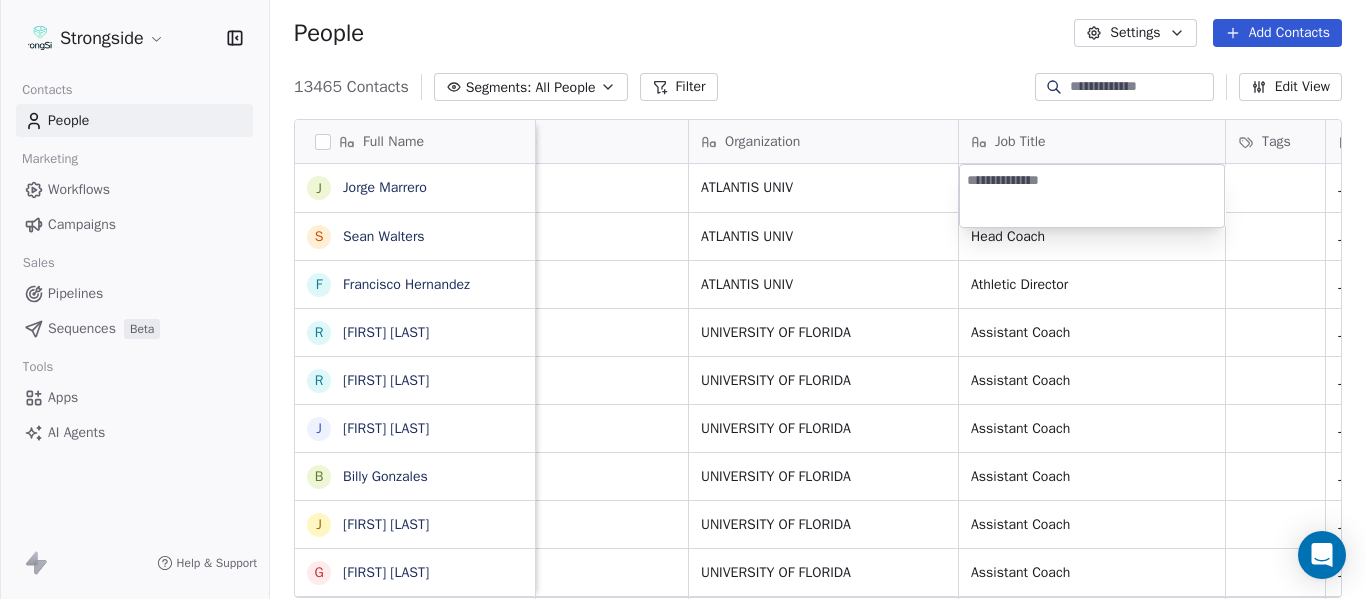 type on "***" 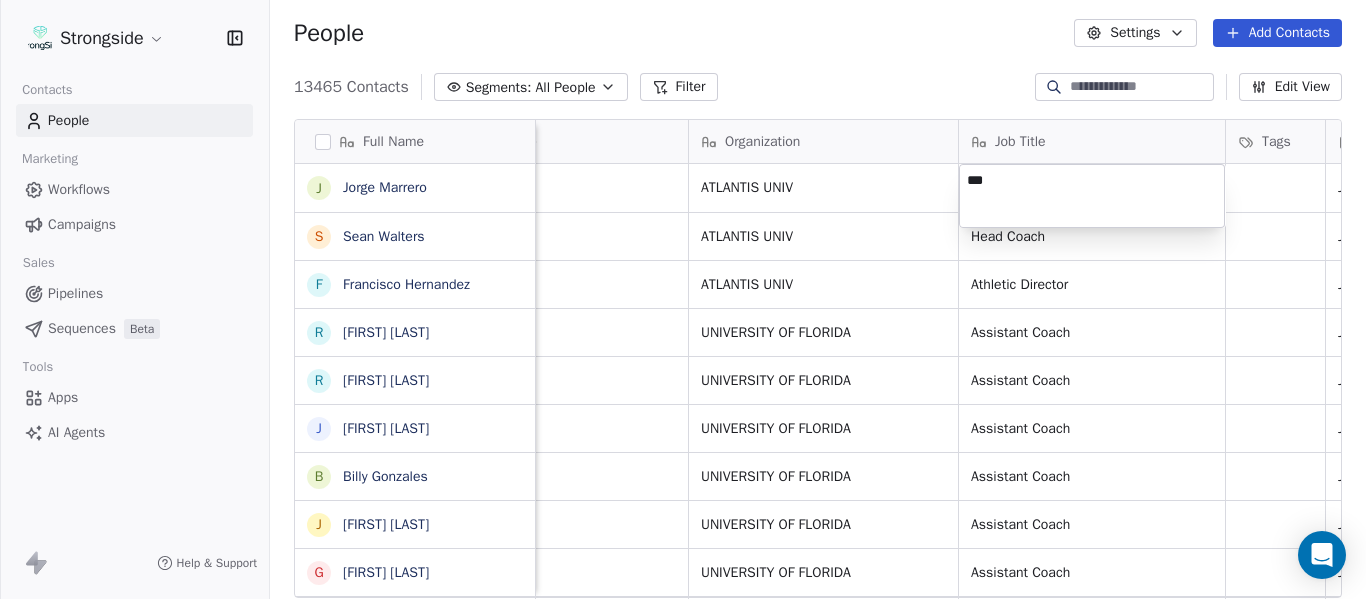 click on "Strongside Contacts People Marketing Workflows Campaigns Sales Pipelines Sequences Beta Tools Apps AI Agents Help & Support People Settings  Add Contacts 13465 Contacts Segments: All People Filter  Edit View Tag Add to Sequence Export Full Name J [FIRST] [LAST] S [FIRST] [LAST] F [FIRST] [LAST] R [FIRST] [LAST] R [FIRST] [LAST] J [FIRST] [LAST] B [FIRST] [LAST] J [FIRST] [LAST] G [FIRST] [LAST] D [FIRST] [LAST] V [FIRST] [LAST] J [FIRST] [LAST] R [FIRST] [LAST] R [FIRST] [LAST] R [FIRST] [LAST] R [FIRST] [LAST] T [FIRST] [LAST] N [FIRST] [LAST] J [FIRST] [LAST] M [FIRST] [LAST] S [FIRST] [LAST] J [FIRST] [LAST] M [FIRST] [LAST] B [FIRST] [LAST] N [FIRST] [LAST] S [FIRST] [LAST] J [FIRST] [LAST] E [FIRST] [LAST] N [FIRST] [LAST] J [FIRST] [LAST] Email Phone Number Level League/Conference Organization Job Title Tags Created Date BST Status Priority sid.athletics@[EXAMPLE.COM] NCAA I-Bowl ATLANTIS UNIV Jul 26, 2025 10:25 PM sean.walters@[EXAMPLE.COM] NCAA I-Bowl ATLANTIS UNIV Head Coach NCAA I-Bowl" at bounding box center (683, 299) 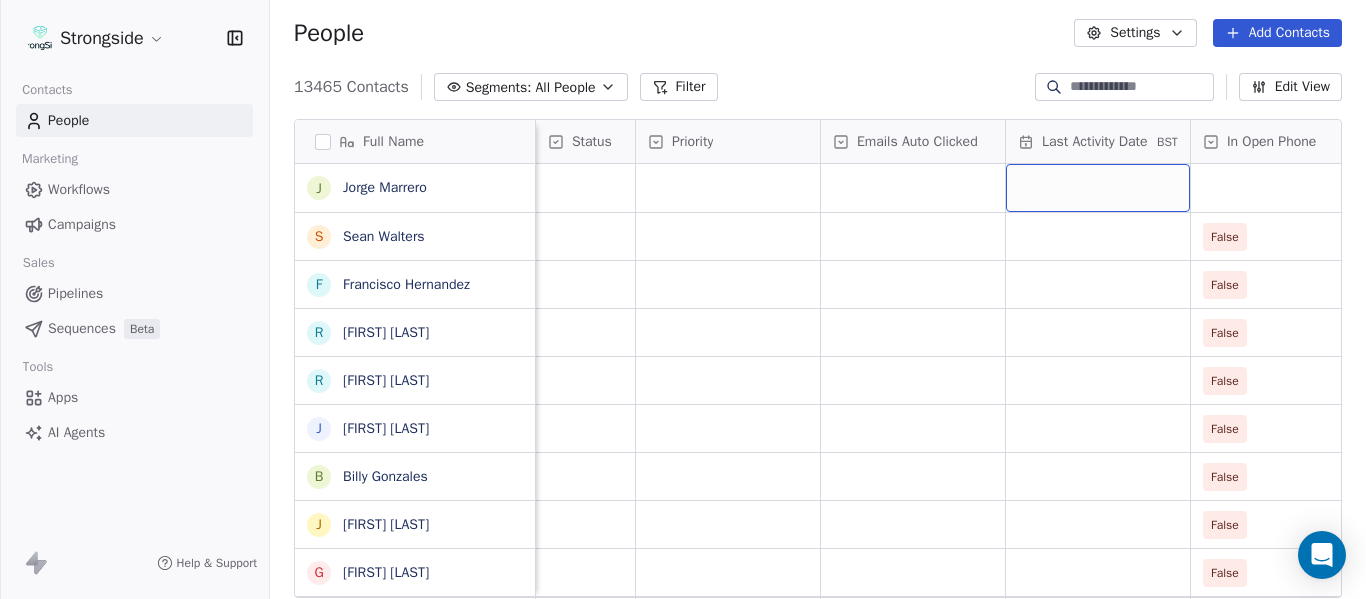 scroll, scrollTop: 0, scrollLeft: 1828, axis: horizontal 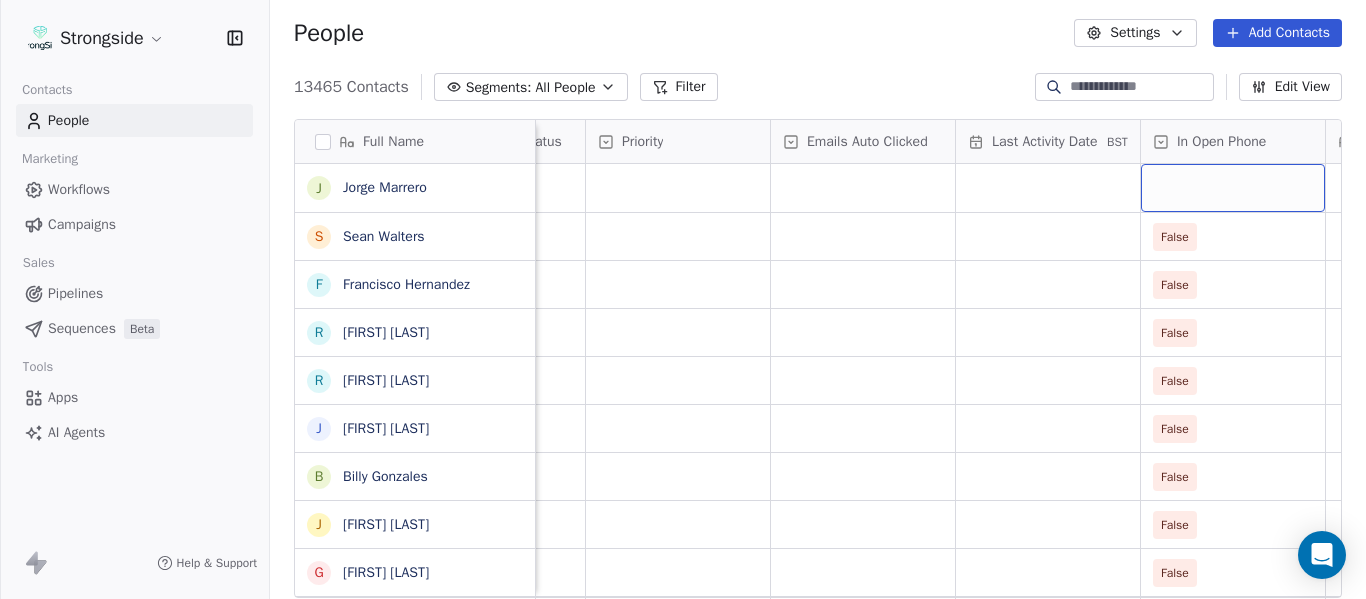 click at bounding box center (1233, 188) 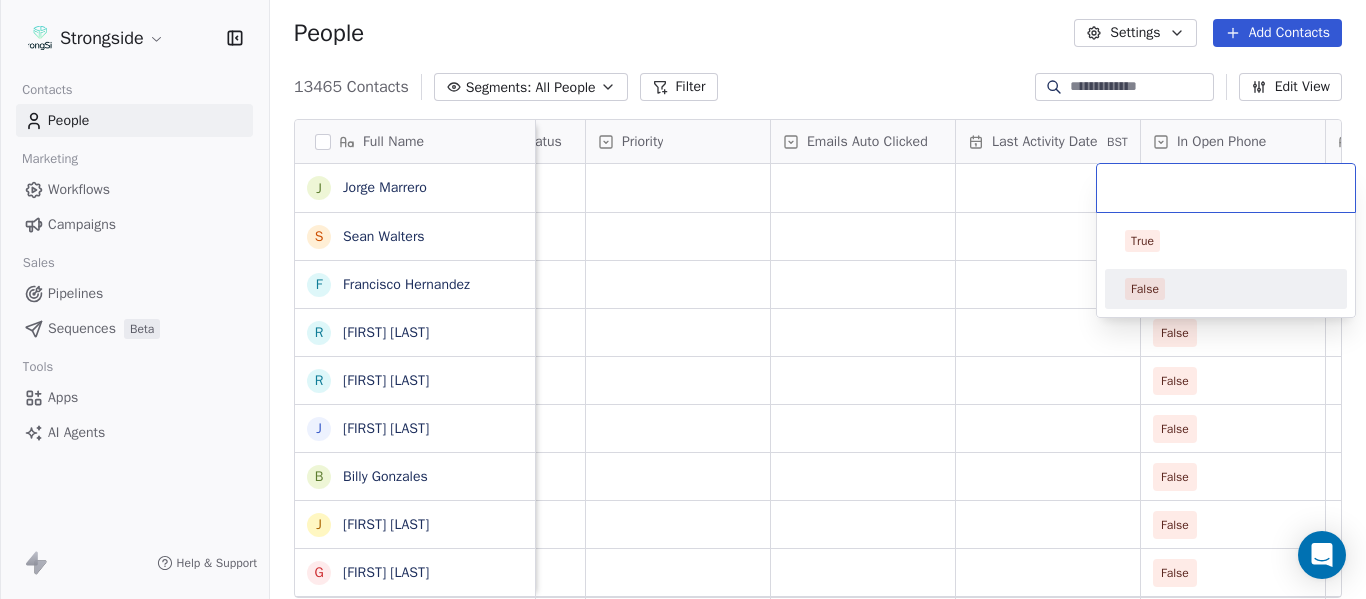drag, startPoint x: 1193, startPoint y: 285, endPoint x: 1210, endPoint y: 236, distance: 51.86521 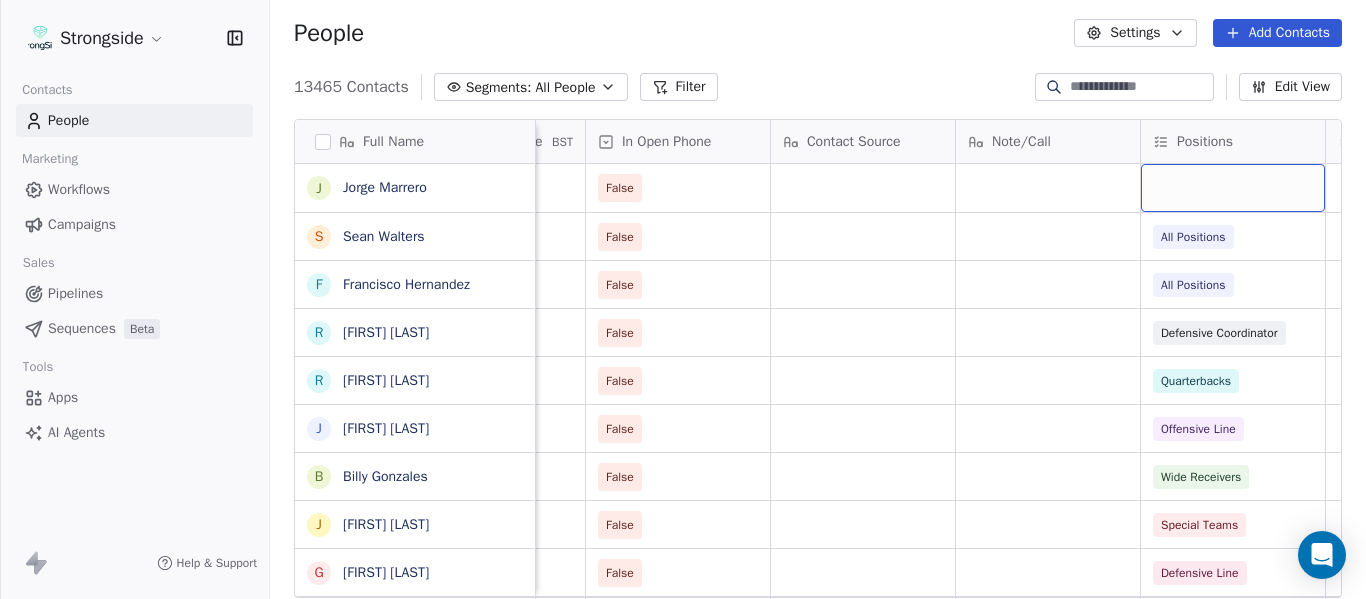 scroll, scrollTop: 0, scrollLeft: 2568, axis: horizontal 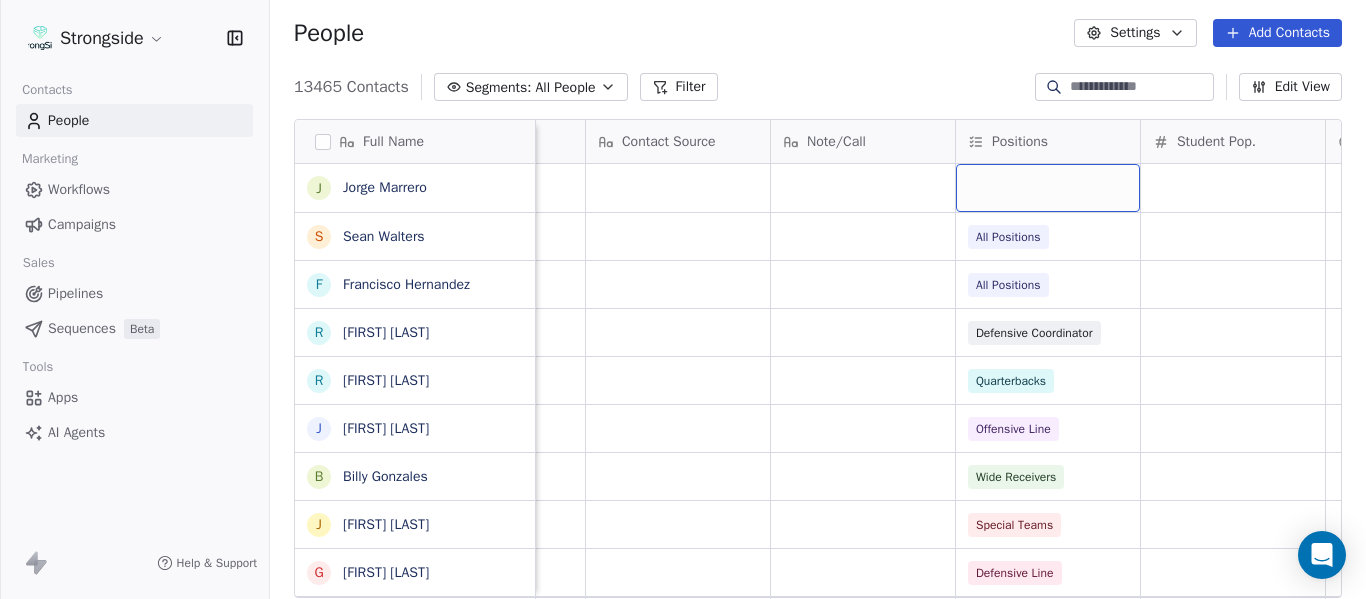 click at bounding box center [1048, 188] 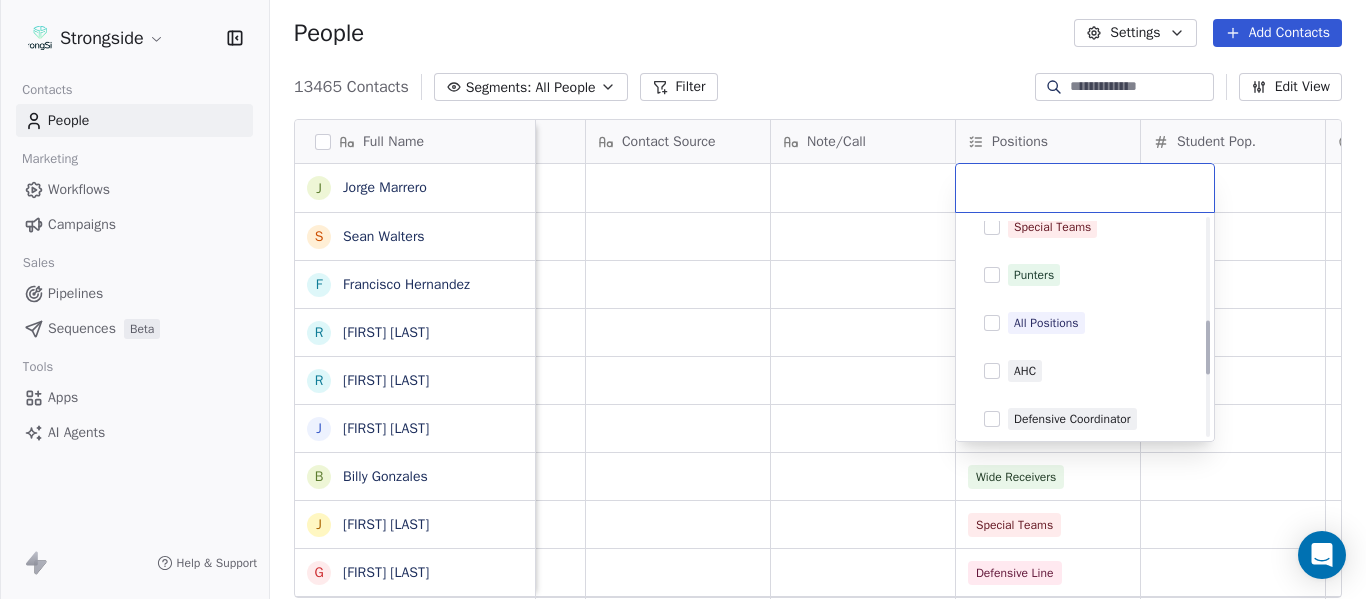scroll, scrollTop: 400, scrollLeft: 0, axis: vertical 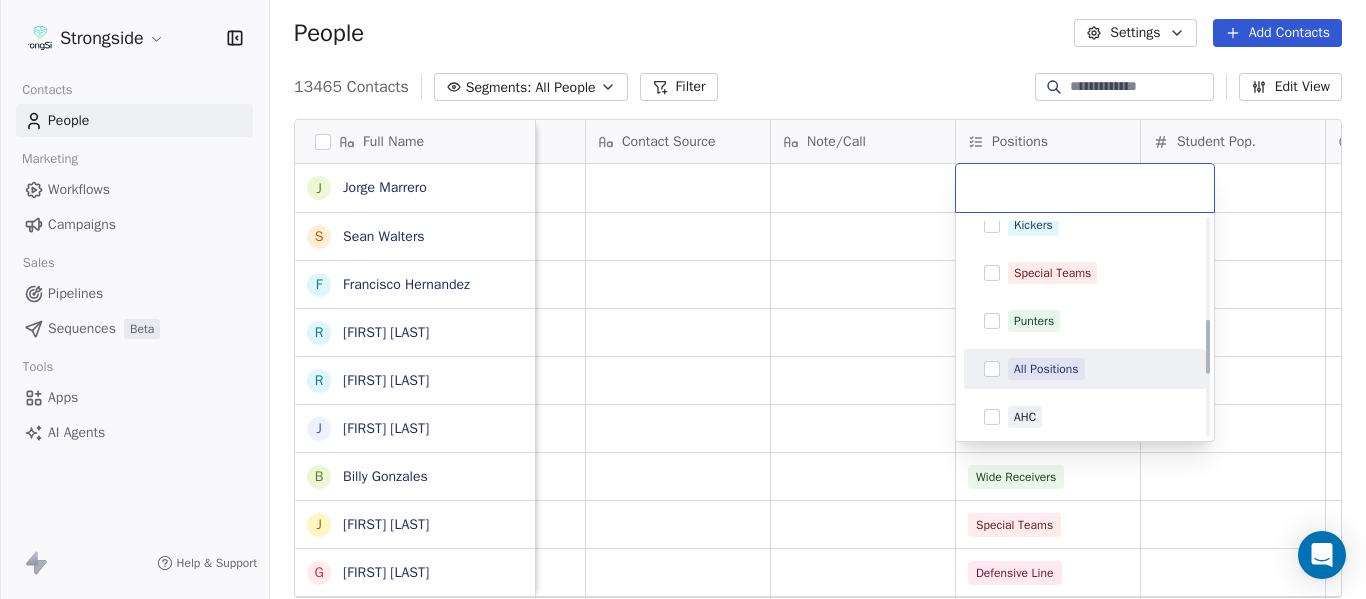 click on "All Positions" at bounding box center [1046, 369] 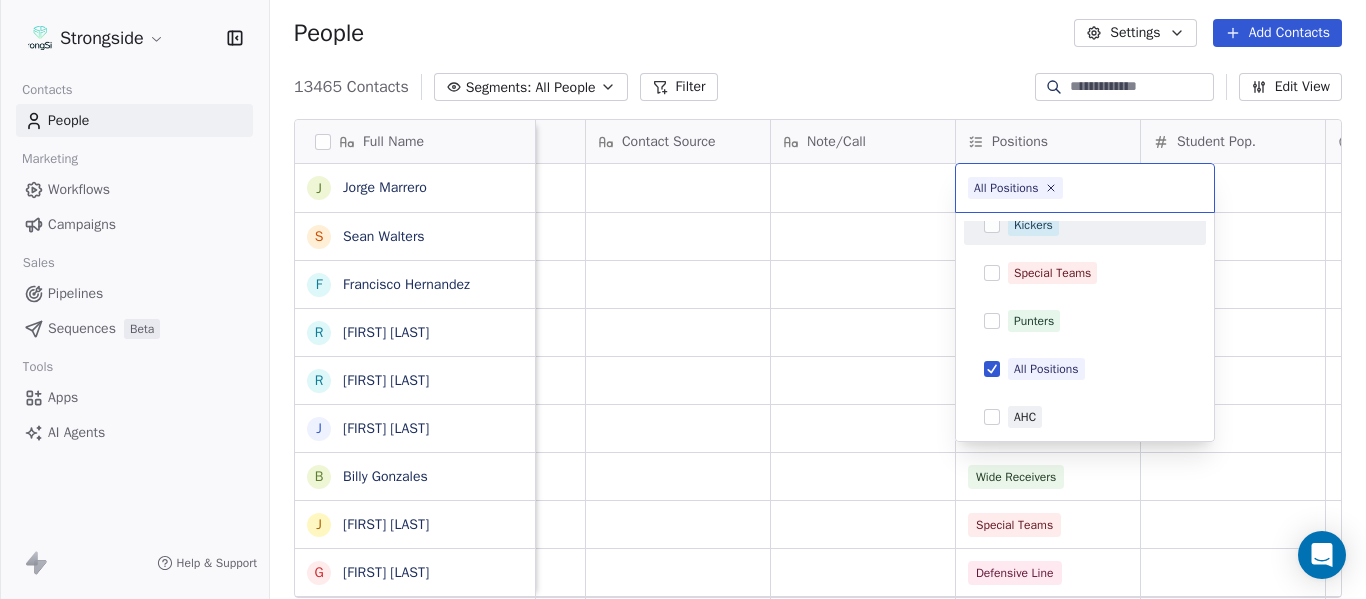 click on "Strongside Contacts People Marketing Workflows Campaigns Sales Pipelines Sequences Beta Tools Apps AI Agents Help & Support People Settings Add Contacts 13465 Contacts Segments: All People Filter Edit View Tag Add to Sequence Export Full Name J [FIRST] [LAST] S [FIRST] [LAST] F [FIRST] [LAST] R [FIRST] [LAST] R [FIRST] [LAST] J [FIRST] [LAST] B [FIRST] [LAST] J [FIRST] [LAST] G [FIRST] [LAST] D [FIRST] [LAST] V [FIRST] [LAST] J [FIRST] [LAST] R [FIRST] [LAST] R [FIRST] [LAST] R [FIRST] [LAST] R [FIRST] [LAST] T [FIRST] [LAST] N [FIRST] [LAST] J [FIRST] [LAST] M [FIRST] [LAST] S [FIRST] [LAST] J [FIRST] [LAST] M [FIRST] [LAST] B [FIRST] [LAST] N [FIRST] [LAST] S [FIRST] [LAST] J [FIRST] [LAST] E [FIRST] [LAST] N [FIRST] [LAST] J [FIRST] [LAST] Priority Emails Auto Clicked Last Activity Date BST In Open Phone Contact Source Note/Call Positions Student Pop. Lead Account False False All Positions False All Positions False Defensive Coordinator False Quarterbacks False Offensive Line False Wide Receivers False" at bounding box center (683, 299) 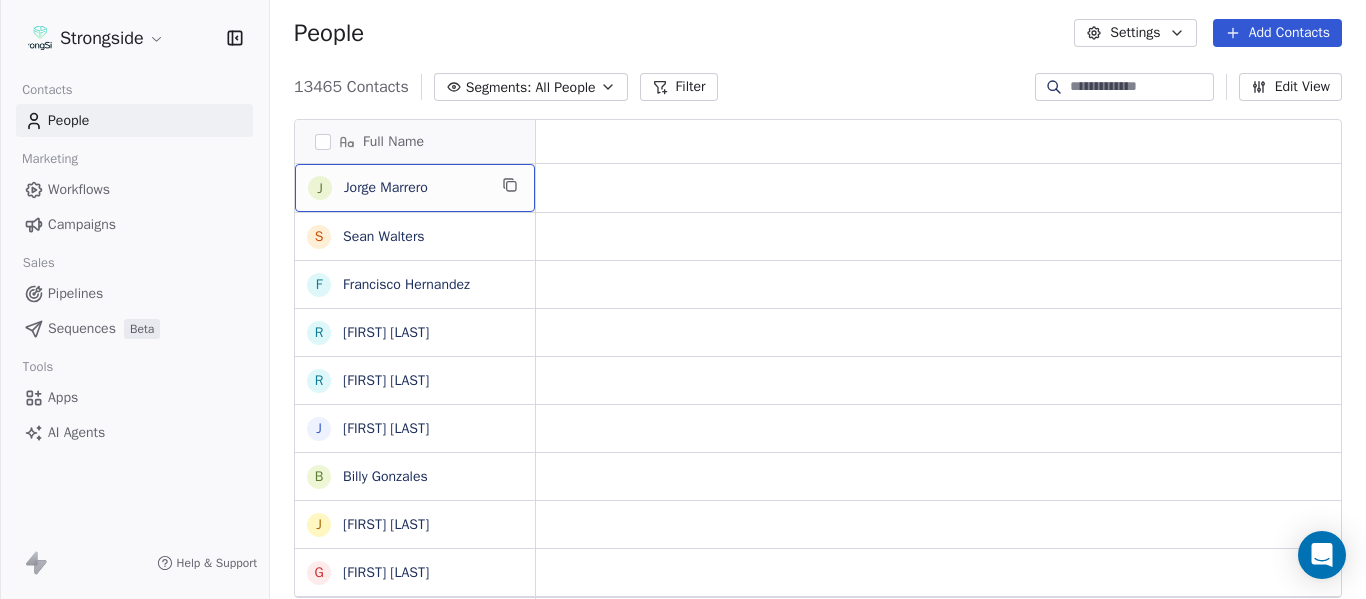 scroll, scrollTop: 0, scrollLeft: 0, axis: both 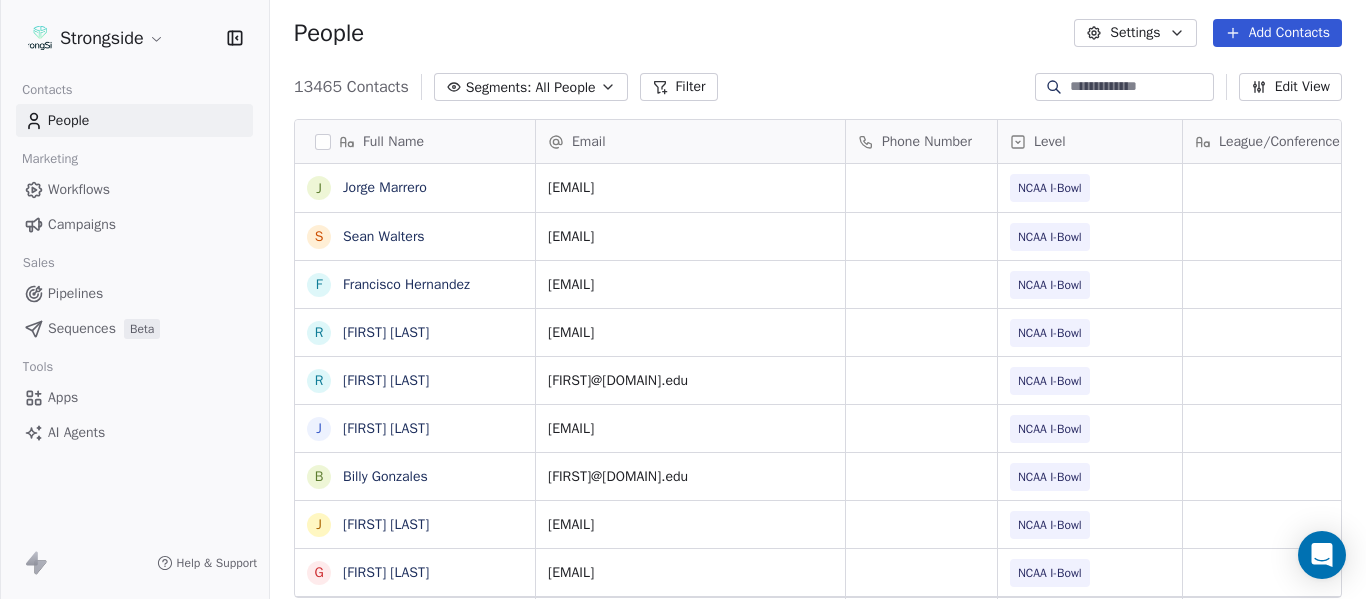 click on "Add Contacts" at bounding box center [1277, 33] 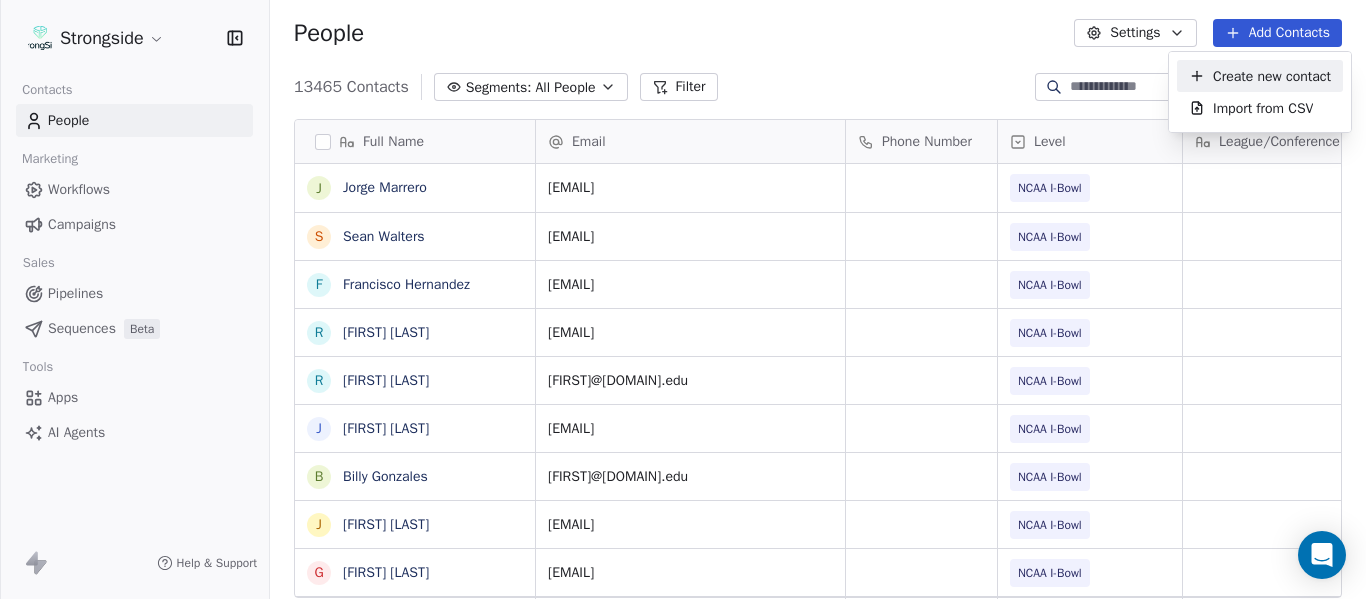 click on "Create new contact" at bounding box center (1272, 76) 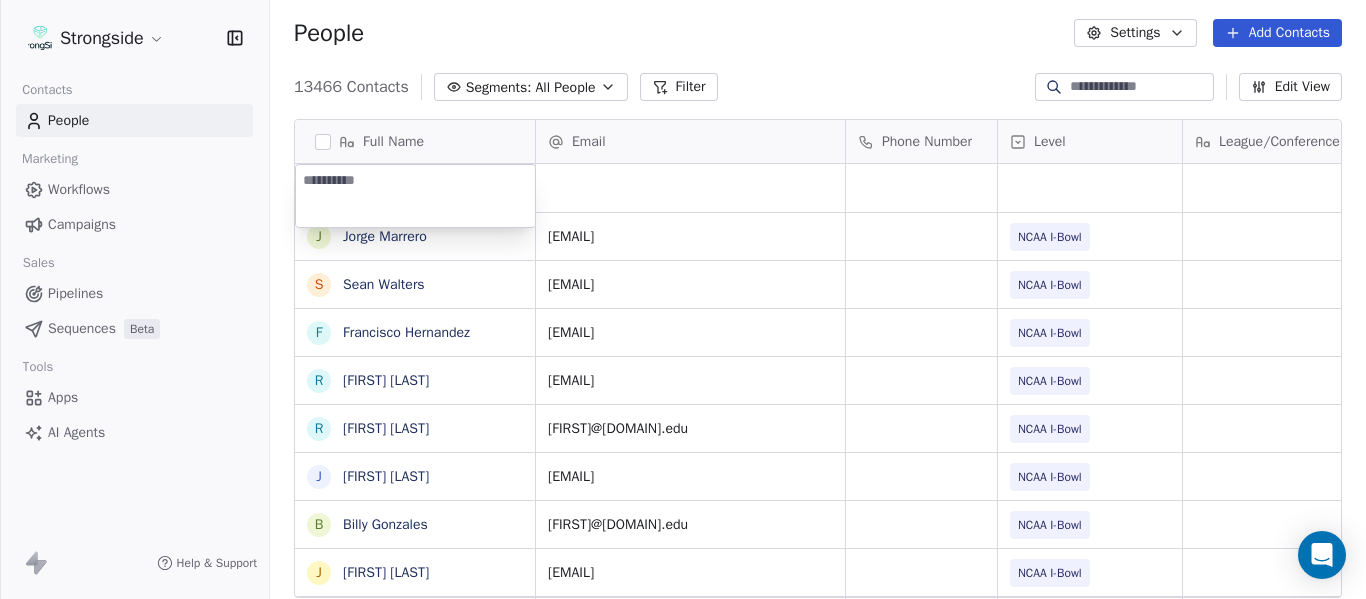 type on "**********" 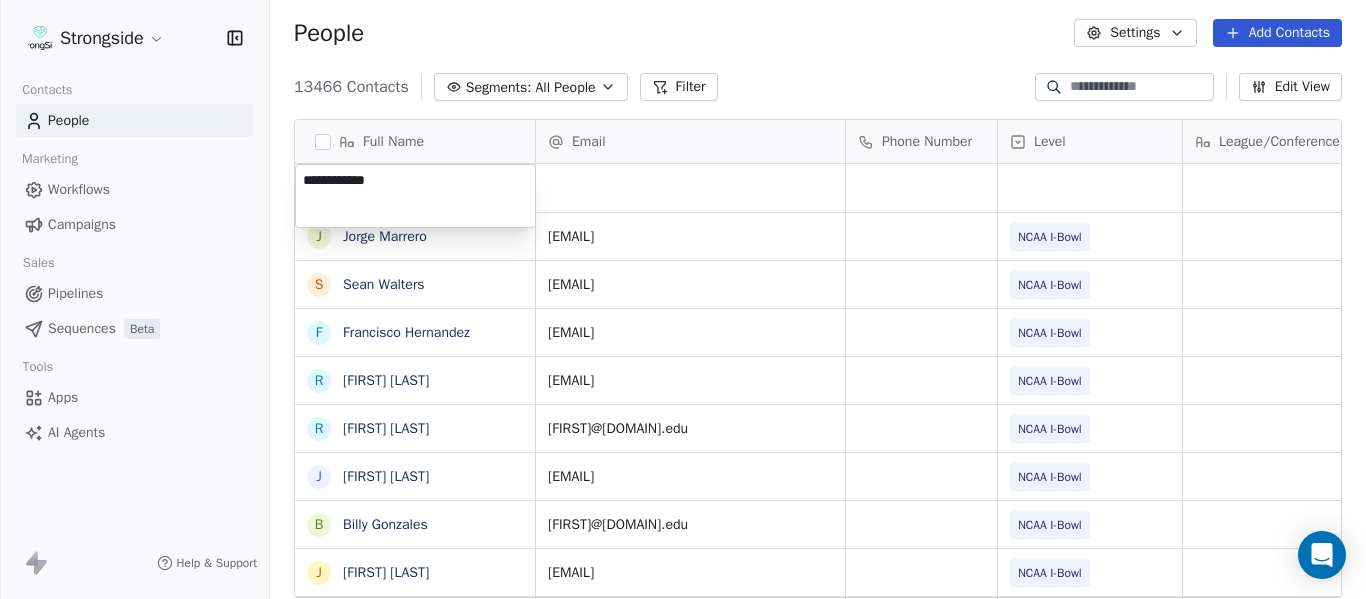 click on "Strongside Contacts People Marketing Workflows Campaigns Sales Pipelines Sequences Beta Tools Apps AI Agents Help & Support People Settings  Add Contacts 13466 Contacts Segments: All People Filter  Edit View Tag Add to Sequence Export Full Name J [FIRST] [LAST] S [FIRST] [LAST] F [FIRST] [LAST] R [FIRST] [LAST] R [FIRST] [LAST] J [FIRST] [LAST] B [FIRST] [LAST] J [FIRST] [LAST] G [FIRST] [LAST] D [FIRST] [LAST] V [FIRST] [LAST] J [FIRST] [LAST] R [FIRST] [LAST] R [FIRST] [LAST] R [FIRST] [LAST] R [FIRST] [LAST] T [FIRST] [LAST] N [FIRST] [LAST] J [FIRST] [LAST] M [FIRST] [LAST] S [FIRST] [LAST] J [FIRST] [LAST] M [FIRST] [LAST] B [FIRST] [LAST] N [FIRST] [LAST] S [FIRST] [LAST] J [FIRST] [LAST] E [FIRST] [LAST] N [FIRST] [LAST] J [FIRST] [LAST] Email Phone Number Level League/Conference Organization Job Title Tags sid.athletics@[EXAMPLE.COM] NCAA I-Bowl ATLANTIS UNIV SID sean.walters@[EXAMPLE.COM] NCAA I-Bowl ATLANTIS UNIV Head Coach francisco.hernandez@[EXAMPLE.COM] NCAA I-Bowl ATLANTIS UNIV Athletic Director NCAA I-Bowl SID" at bounding box center [683, 299] 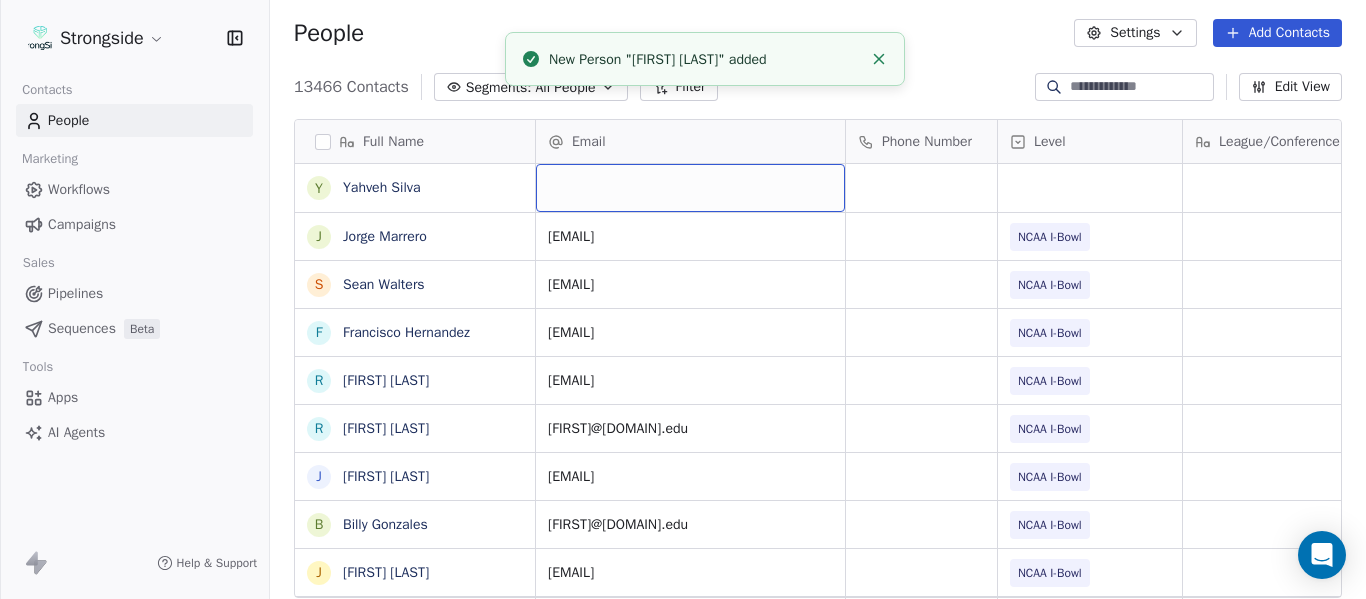 click at bounding box center (690, 188) 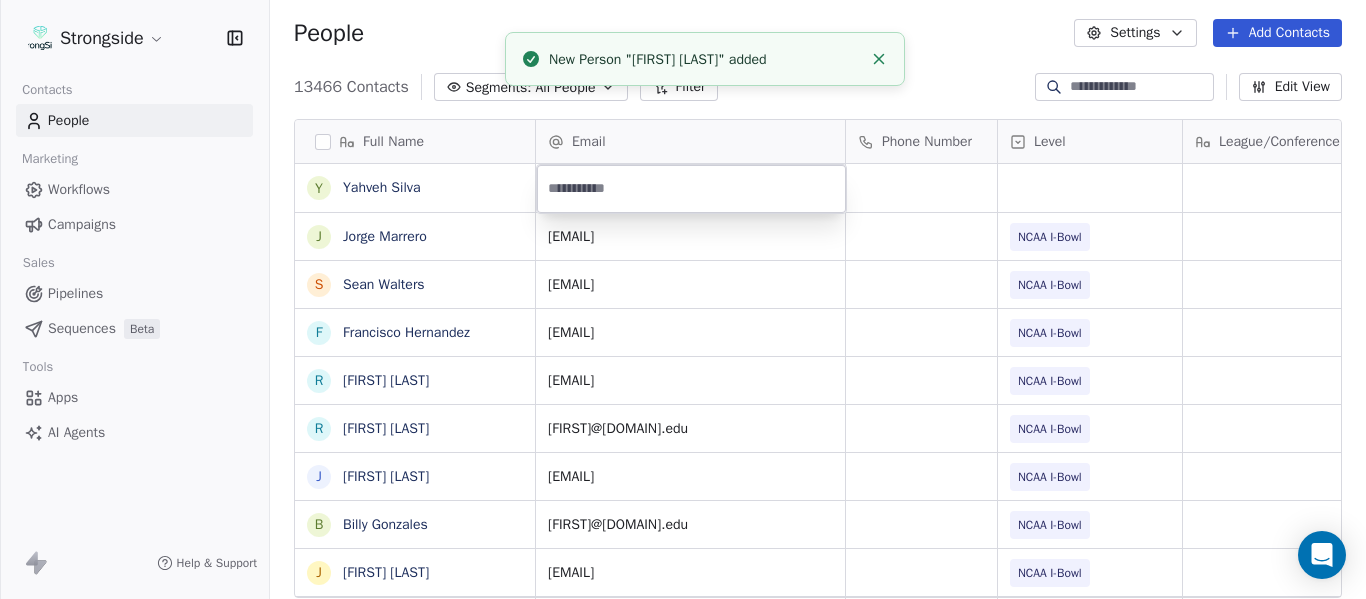 type on "**********" 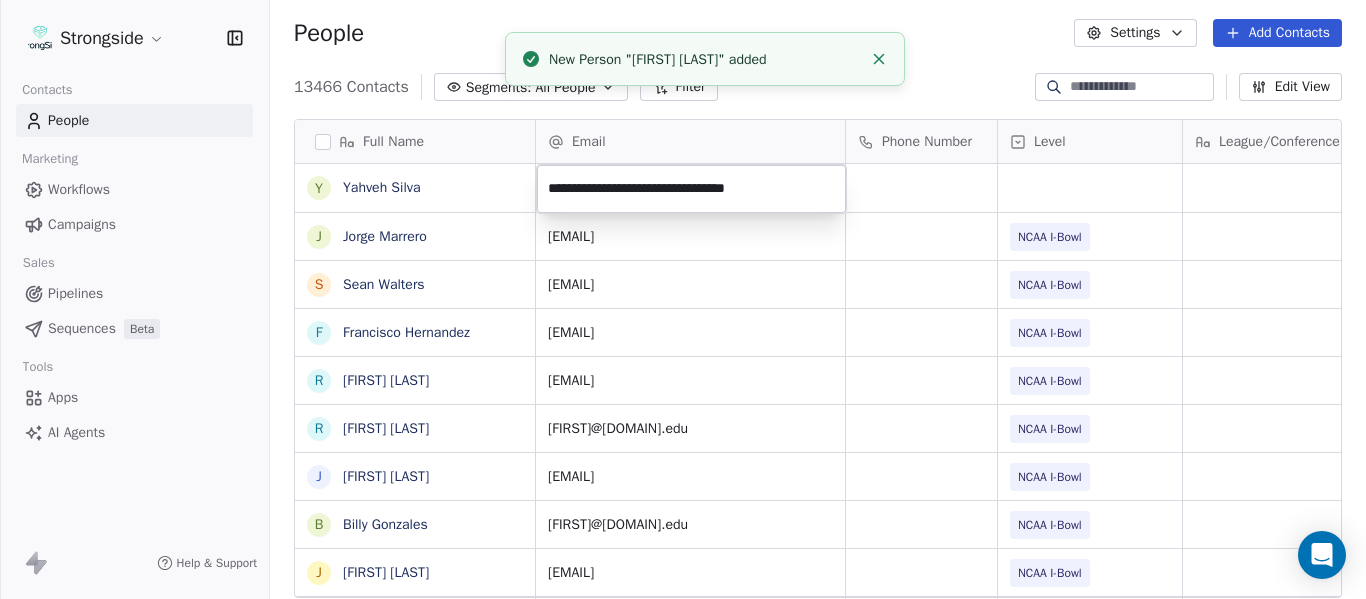 click at bounding box center (879, 59) 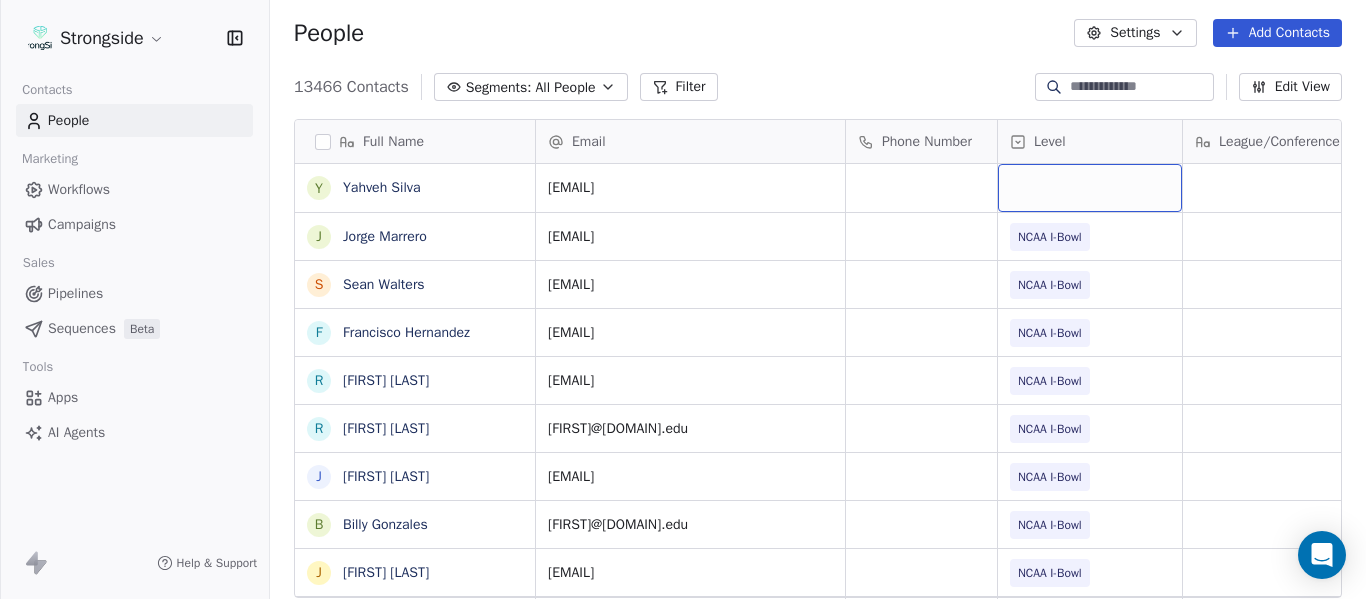 click at bounding box center (1090, 188) 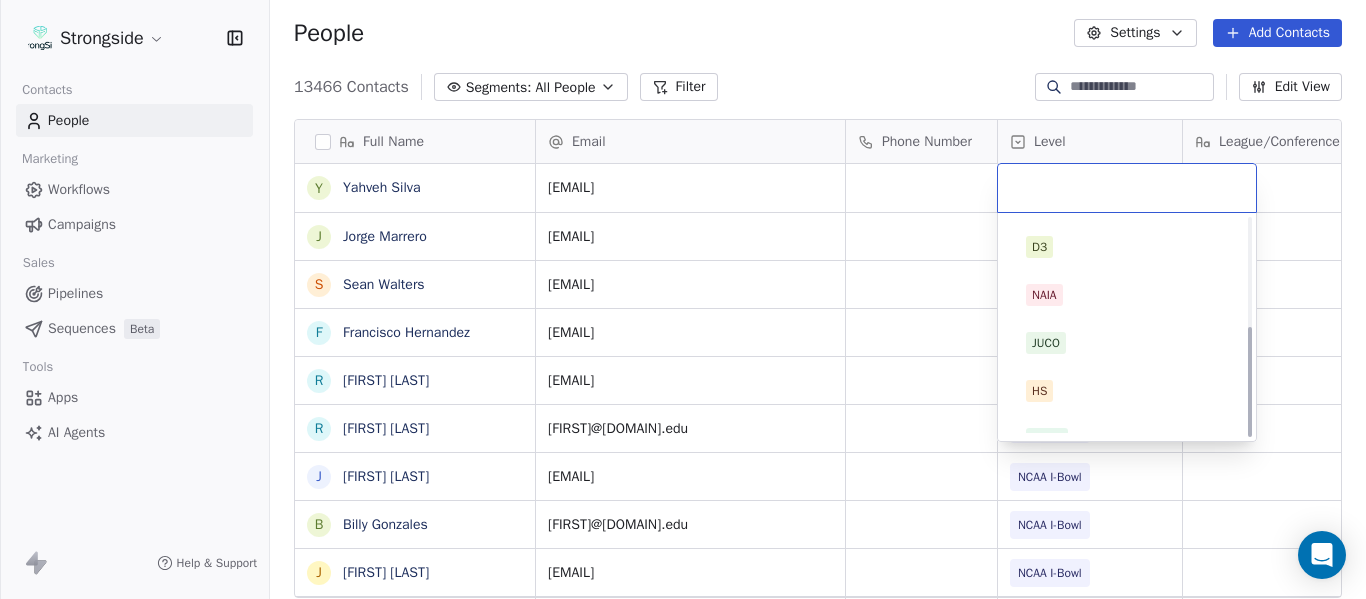 scroll, scrollTop: 212, scrollLeft: 0, axis: vertical 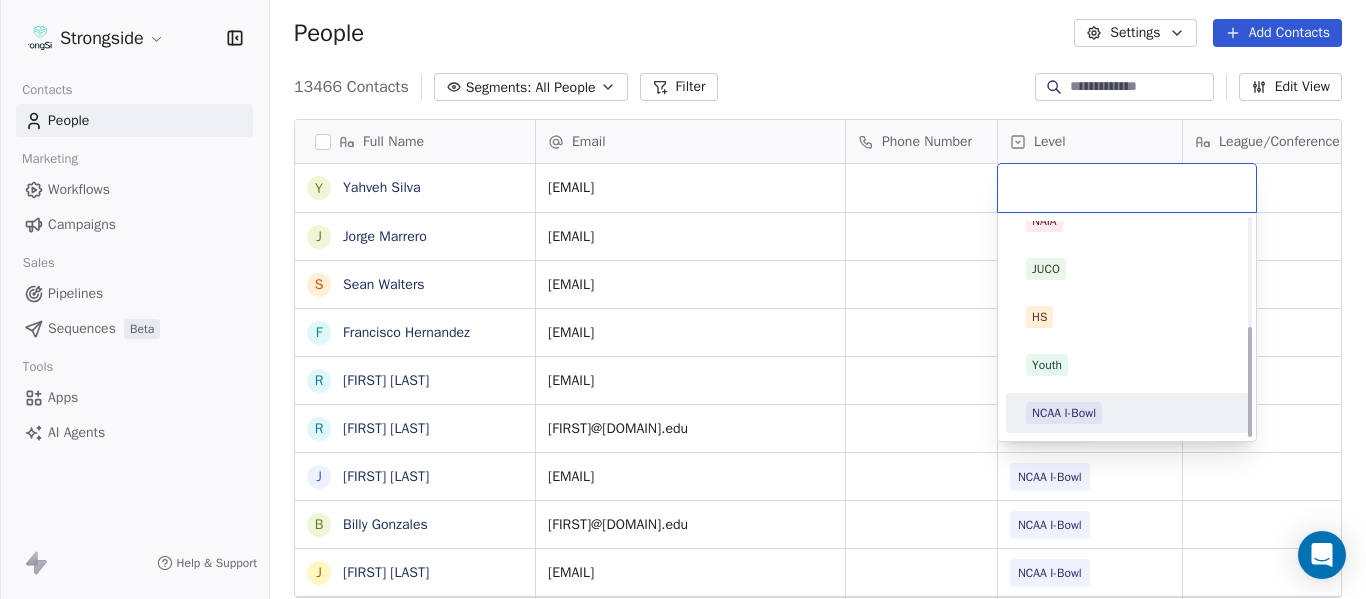 click on "NCAA I-Bowl" at bounding box center (1064, 413) 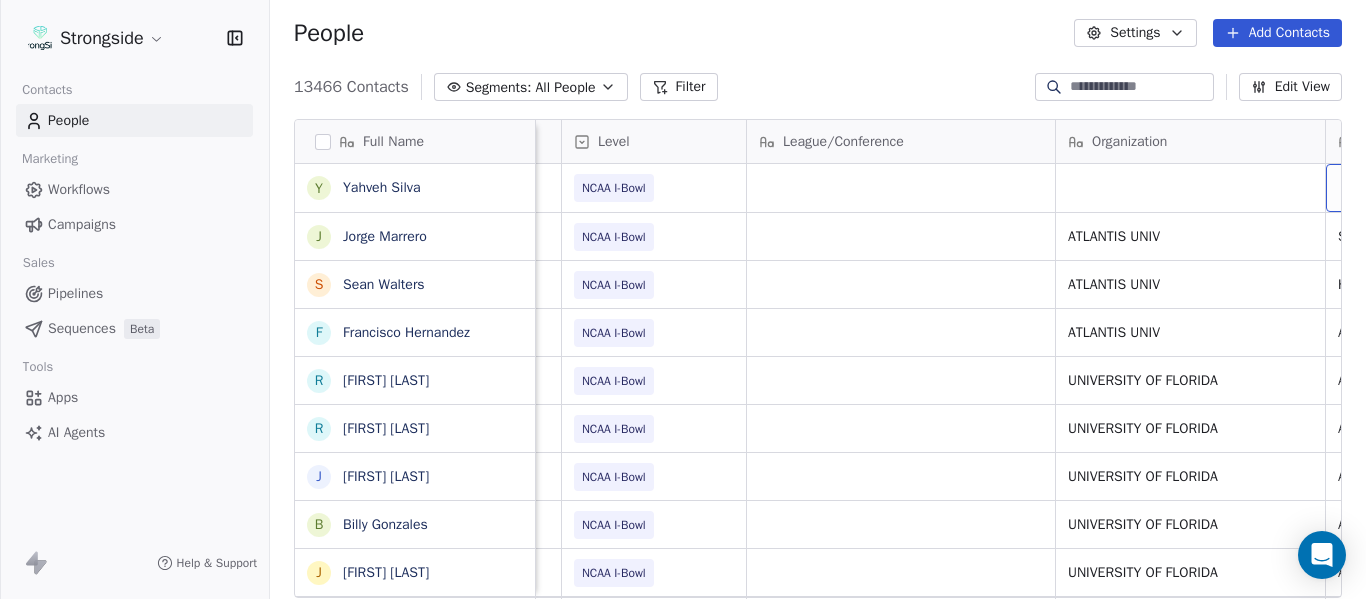 scroll, scrollTop: 0, scrollLeft: 703, axis: horizontal 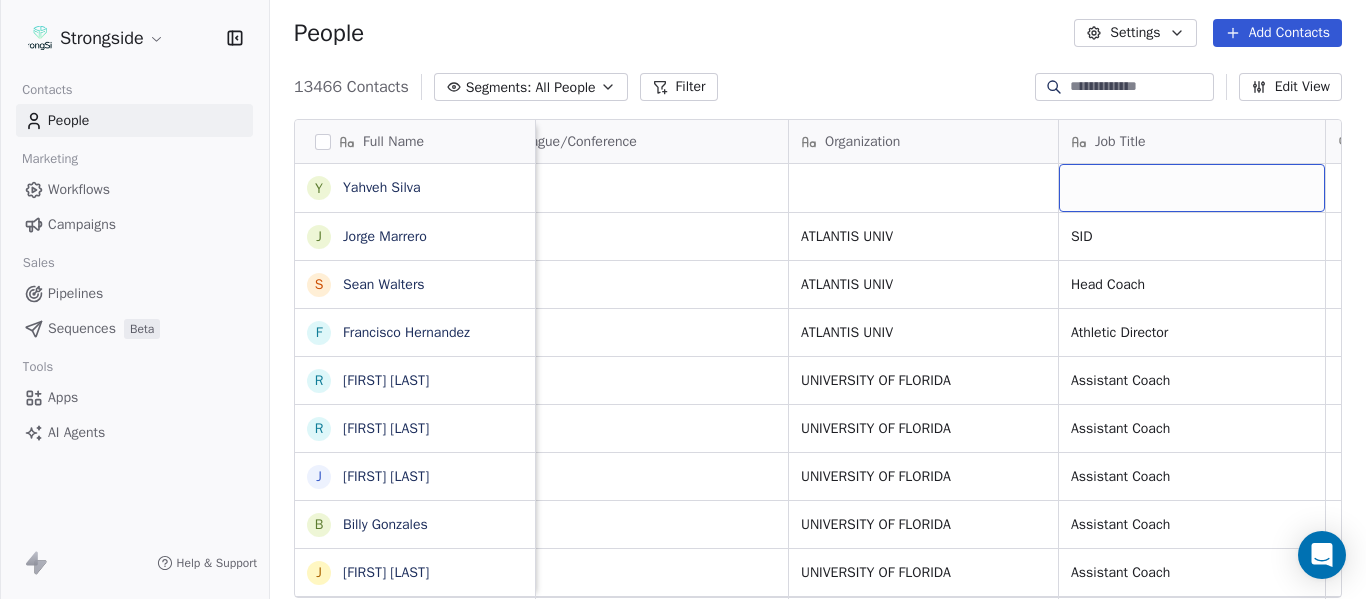 click at bounding box center [1192, 188] 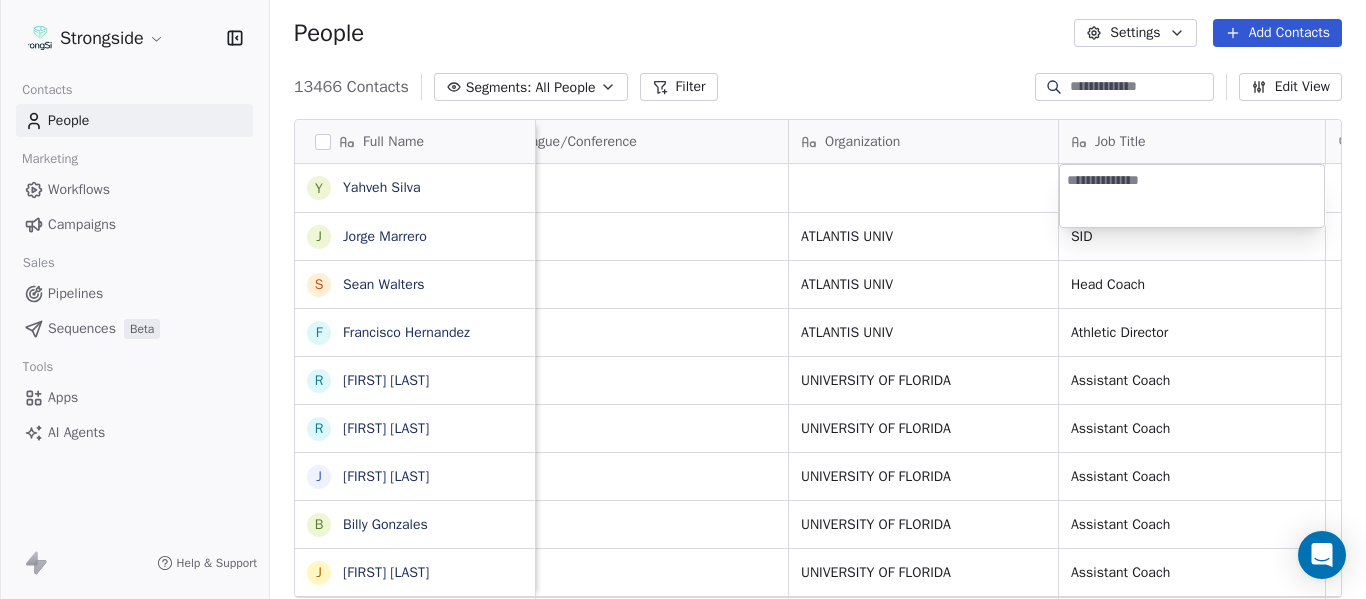 type on "**********" 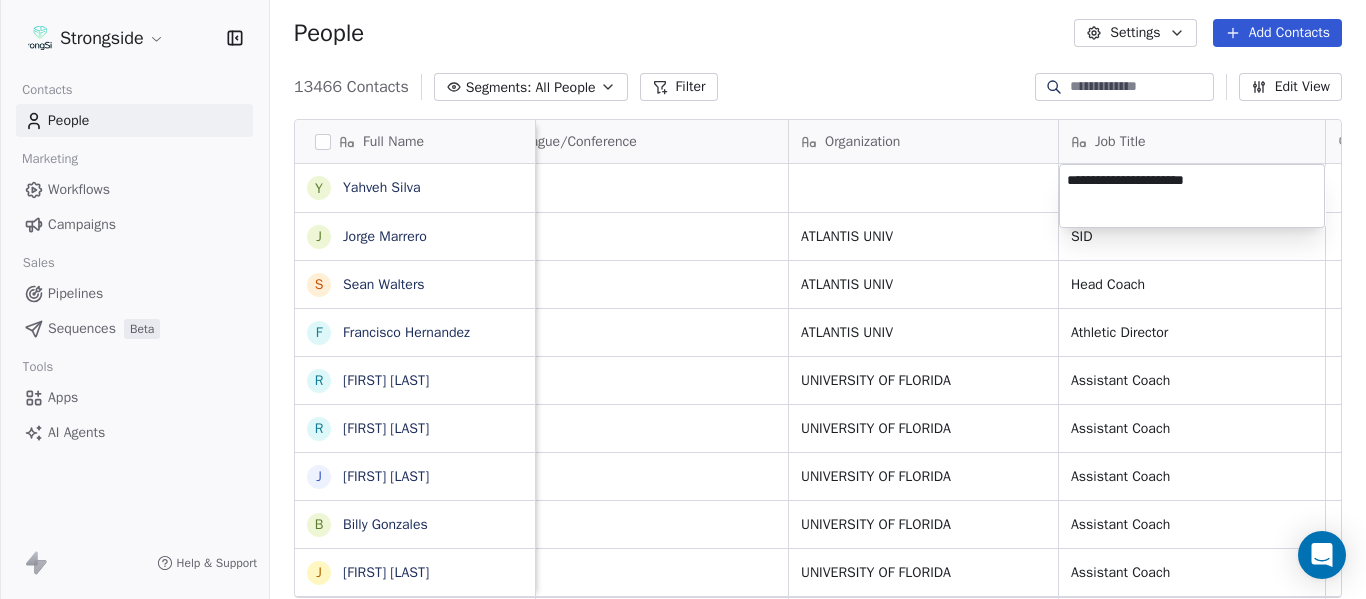 click on "Strongside Contacts People Marketing Workflows Campaigns Sales Pipelines Sequences Beta Tools Apps AI Agents Help & Support People Settings Add Contacts 13466 Contacts Segments: All People Filter Edit View Tag Add to Sequence Export Full Name Y [FIRST] [LAST] J [FIRST] [LAST] S [FIRST] [LAST] F [FIRST] [LAST] R [FIRST] [LAST] R [FIRST] [LAST] J [FIRST] [LAST] B [FIRST] [LAST] J [FIRST] [LAST] G [FIRST] [LAST] D [FIRST] [LAST] V [FIRST] [LAST] J [FIRST] [LAST] R [FIRST] [LAST] R [FIRST] [LAST] R [FIRST] [LAST] R [FIRST] [LAST] T [FIRST] [LAST] N [FIRST] [LAST] J [FIRST] [LAST] M [FIRST] [LAST] S [FIRST] [LAST] J [FIRST] [LAST] E [FIRST] [LAST] N [FIRST] [LAST] Email Phone Number Level League/Conference Organization Job Title Tags Created Date BST Status Priority [EMAIL] NCAA I-Bowl Jul 26, 2025 10:26 PM [EMAIL] NCAA I-Bowl ATLANTIS UNIV SID Jul 26, 2025 10:25 PM [EMAIL]" at bounding box center (683, 299) 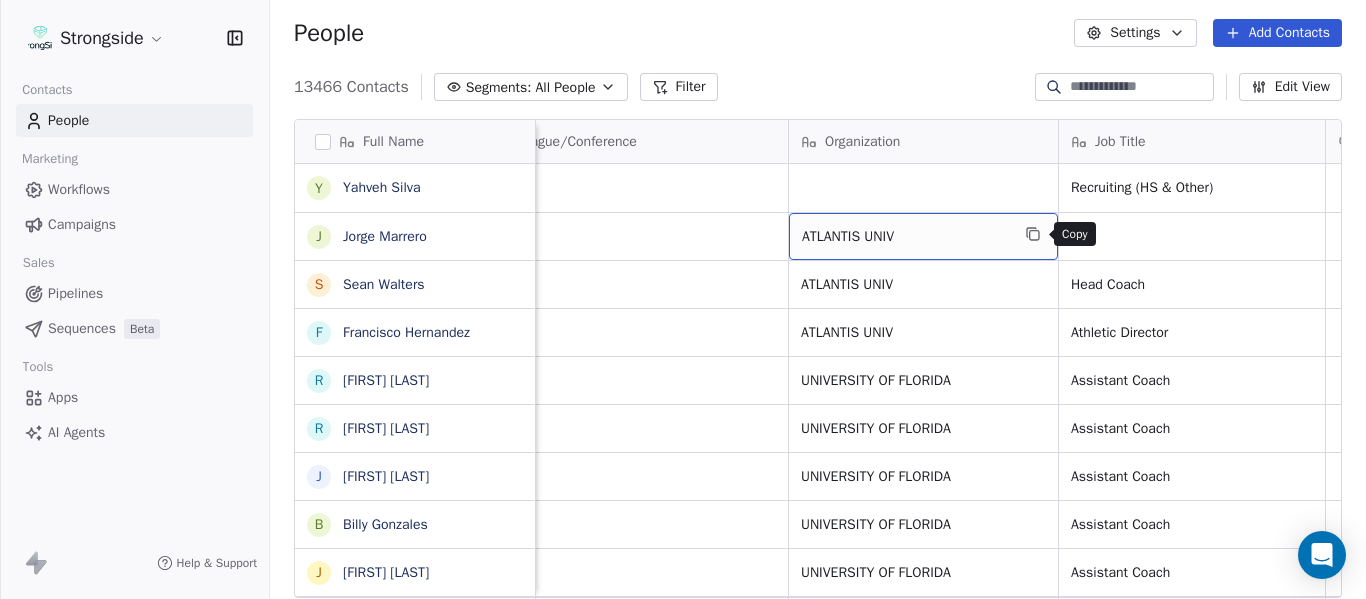 click at bounding box center (1033, 234) 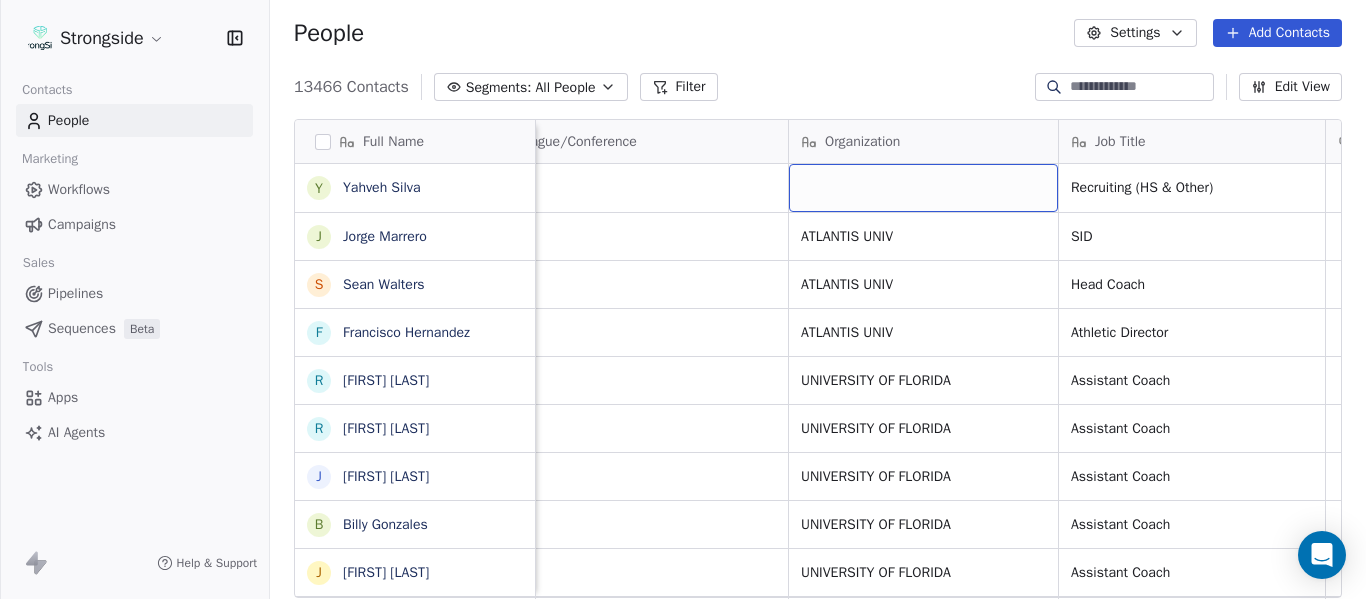 click at bounding box center (923, 188) 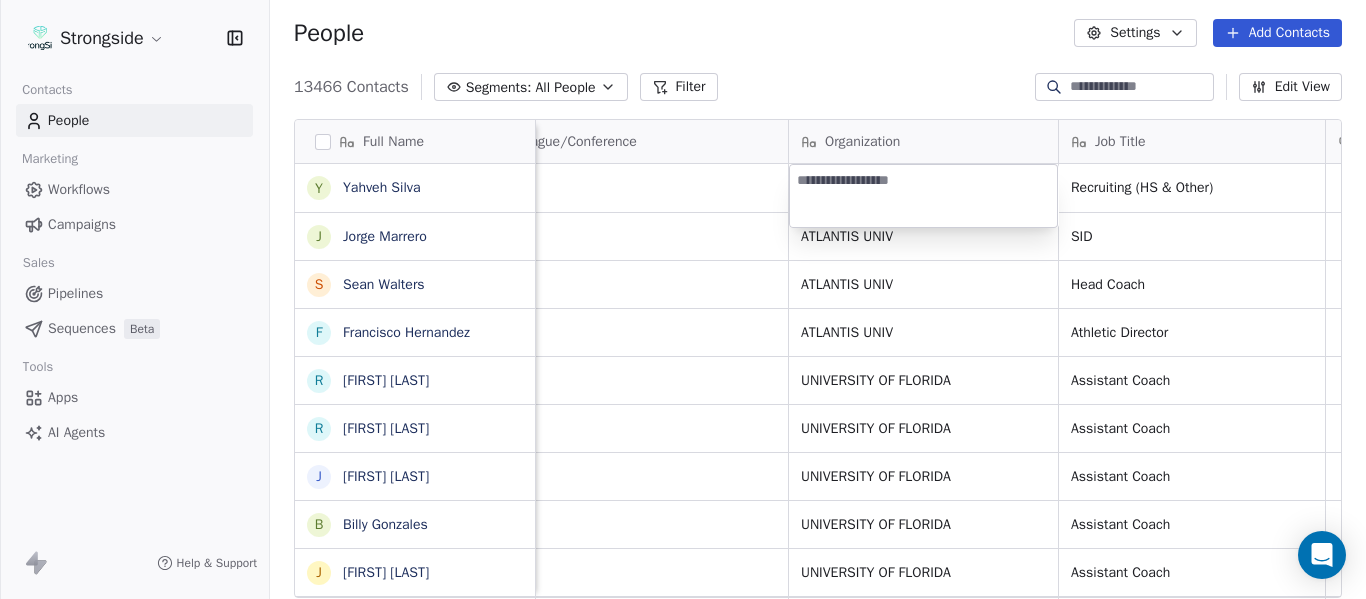 type on "**********" 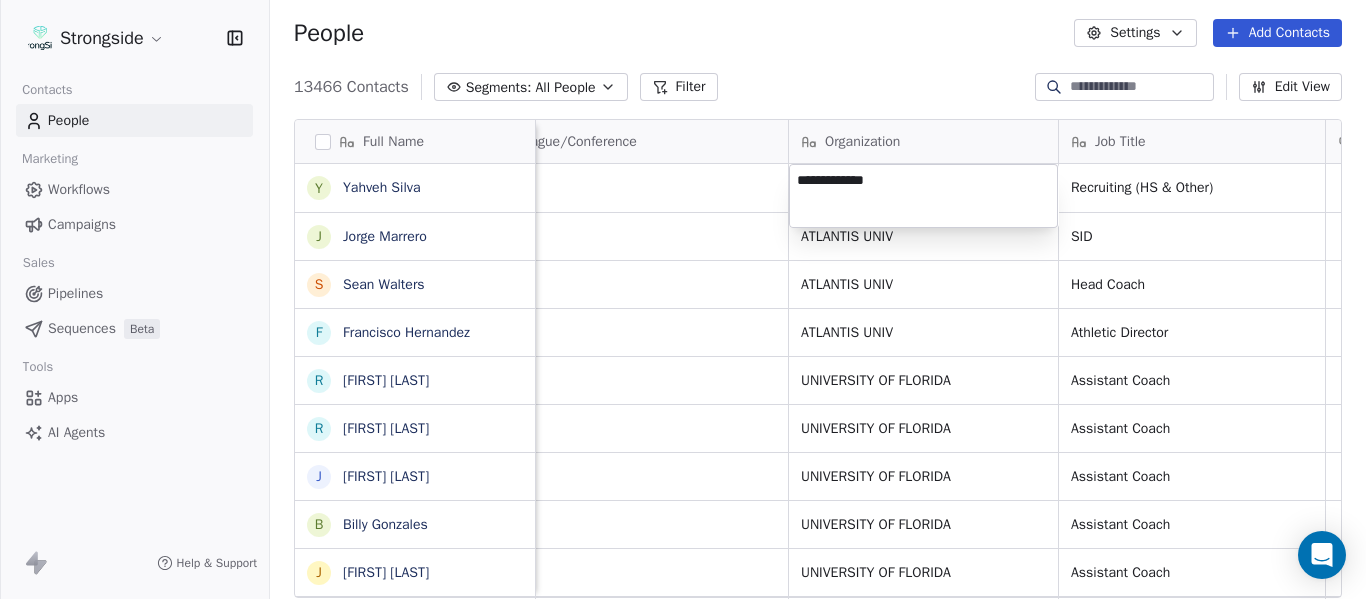 click on "Strongside Contacts People Marketing Workflows Campaigns Sales Pipelines Sequences Beta Tools Apps AI Agents Help & Support People Settings  Add Contacts 13466 Contacts Segments: All People Filter  Edit View Tag Add to Sequence Export Full Name Y [FIRST] [LAST] J [FIRST] [LAST] S [FIRST] [LAST] F [FIRST] [LAST] R [FIRST] [LAST] R [FIRST] [LAST] J [FIRST] [LAST] B [FIRST] [LAST] J [FIRST] [LAST] G [FIRST] [LAST] D [FIRST] [LAST] V [FIRST] [LAST] J [FIRST] [LAST] R [FIRST] [LAST] R [FIRST] [LAST] R [FIRST] [LAST] R [FIRST] [LAST] T [FIRST] [LAST] N [FIRST] [LAST] J [FIRST] [LAST] M [FIRST] [LAST] S [FIRST] [LAST] J [FIRST] [LAST] M [FIRST] [LAST] B [FIRST] [LAST] N [FIRST] [LAST] S [FIRST] [LAST] J [FIRST] [LAST] E [FIRST] [LAST] N [FIRST] [LAST] Email Phone Number Level League/Conference Organization Job Title Tags Created Date BST Status Priority yahueh.silva@[EXAMPLE.COM] NCAA I-Bowl Recruiting (HS & Other) Jul 26, 2025 10:26 PM sid.athletics@[EXAMPLE.COM] NCAA I-Bowl ATLANTIS UNIV SID Jul 26, 2025 10:25 PM NCAA I-Bowl" at bounding box center [683, 299] 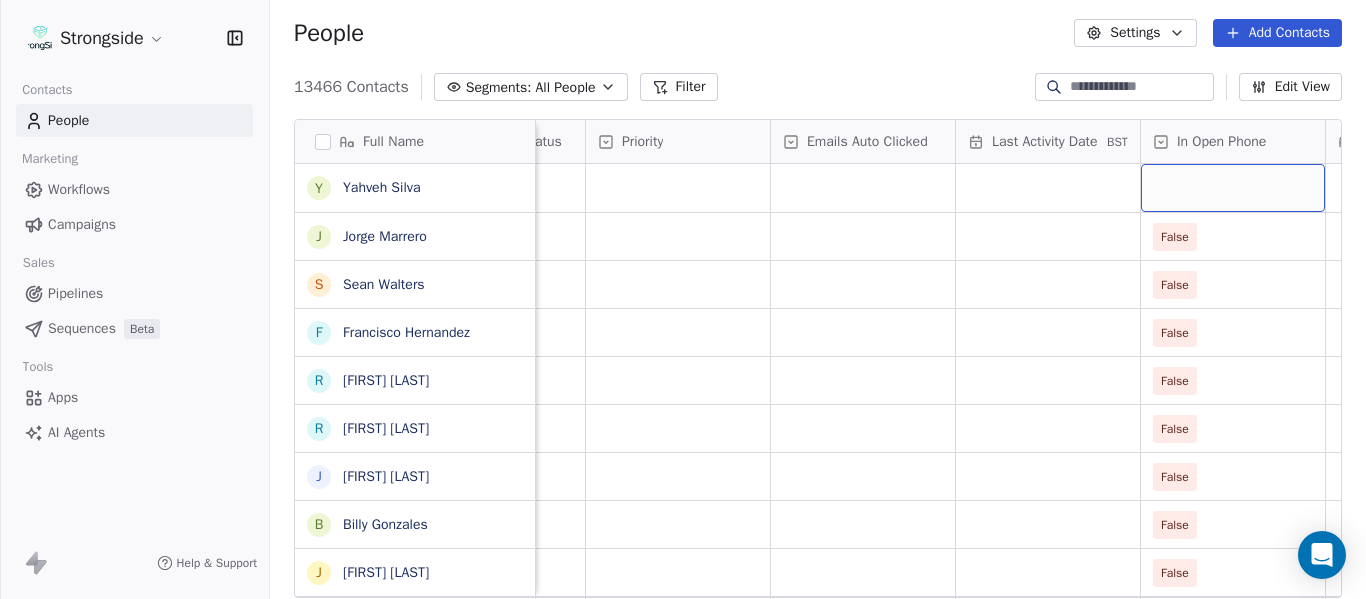 scroll, scrollTop: 0, scrollLeft: 2013, axis: horizontal 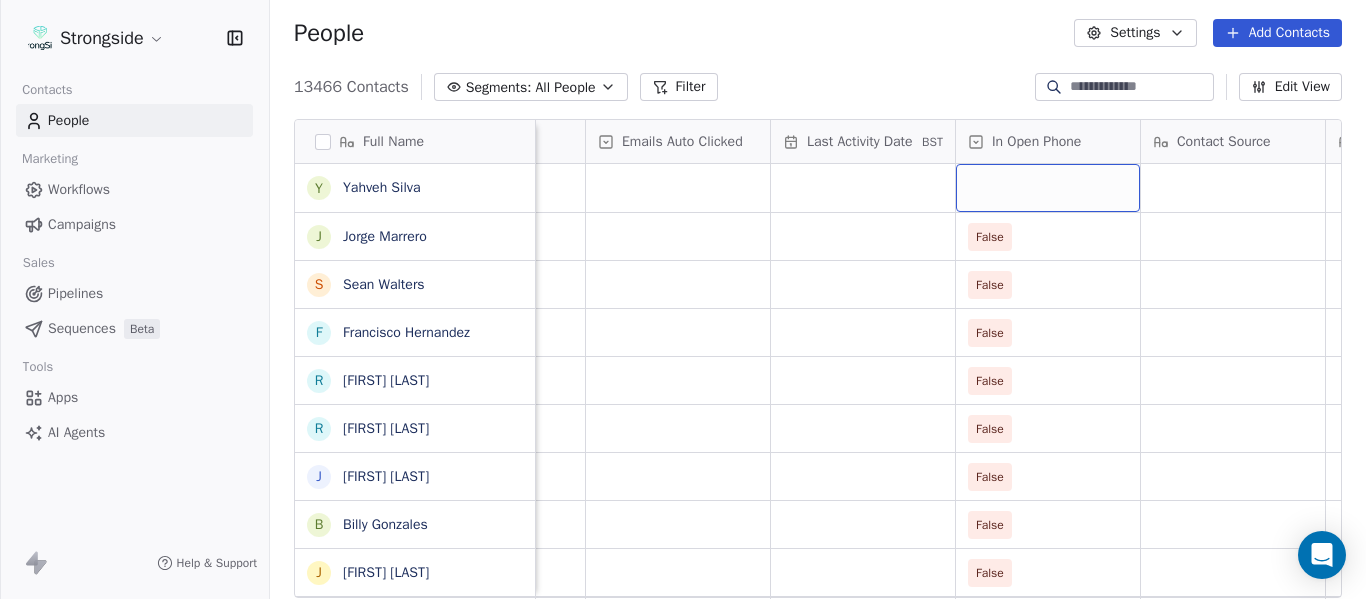 click at bounding box center (1048, 188) 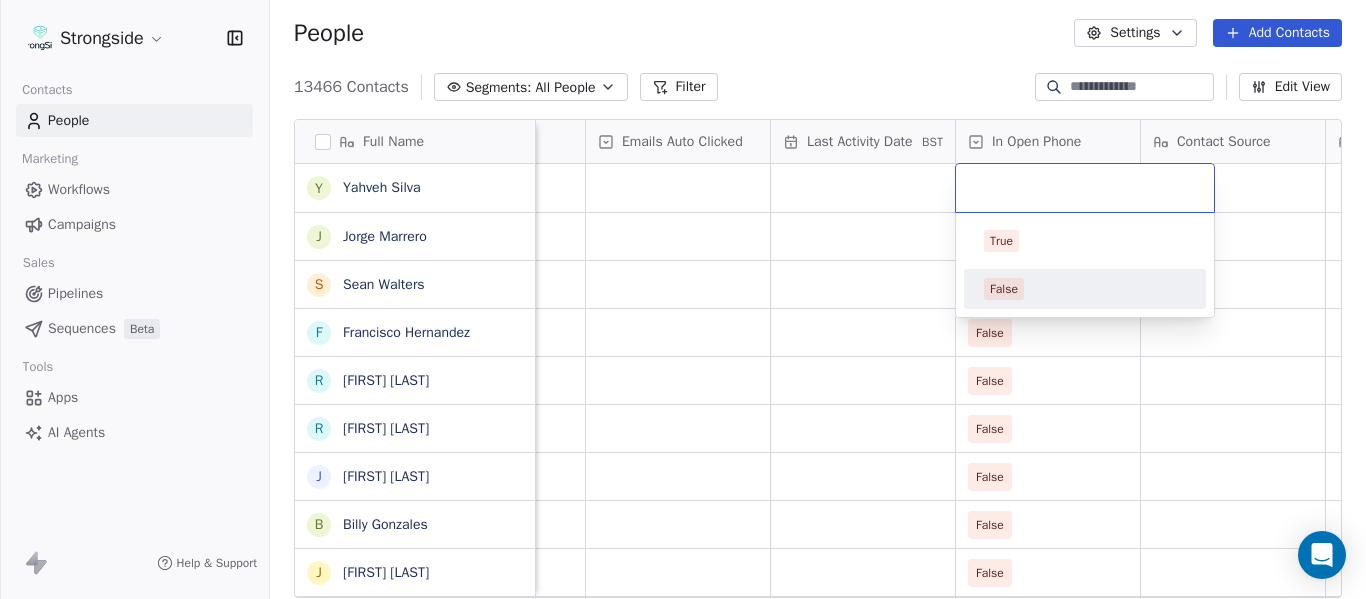 click on "False" at bounding box center (1085, 289) 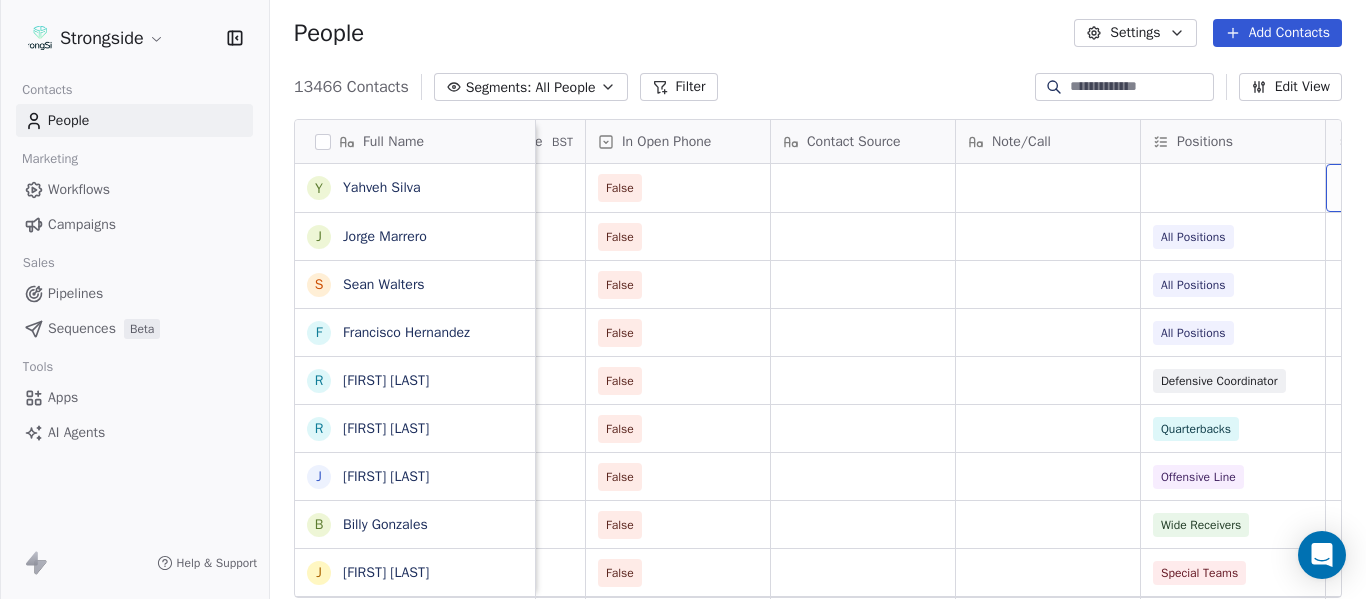 scroll, scrollTop: 0, scrollLeft: 2568, axis: horizontal 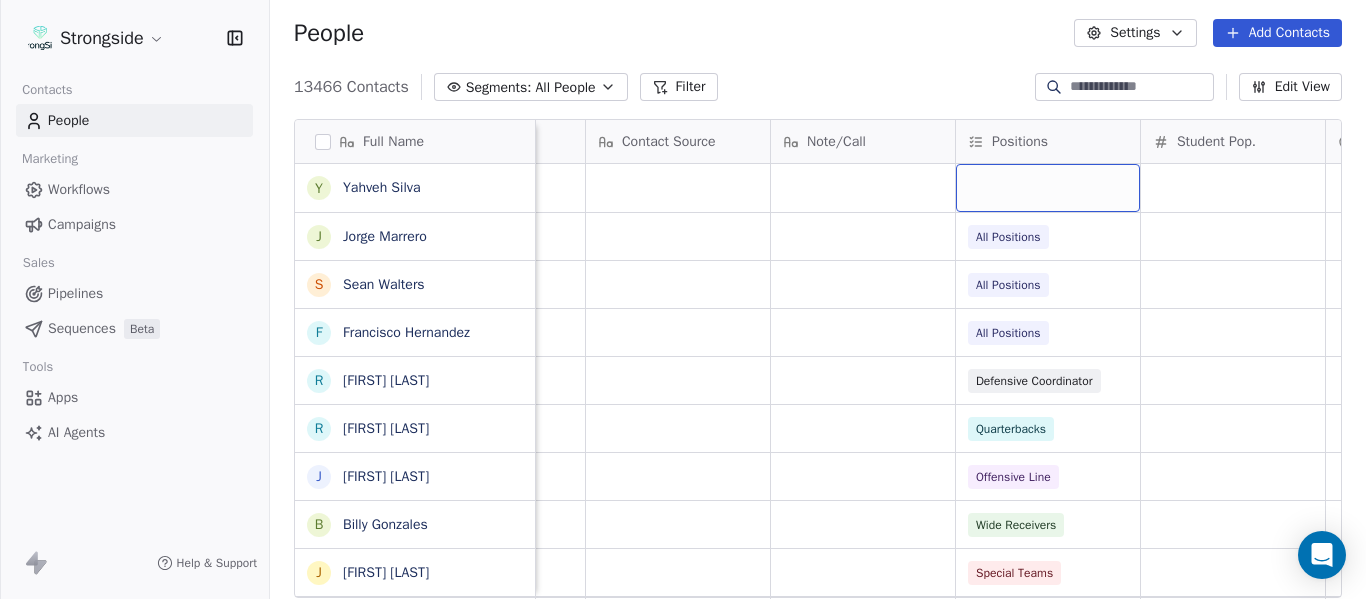 click at bounding box center [1048, 188] 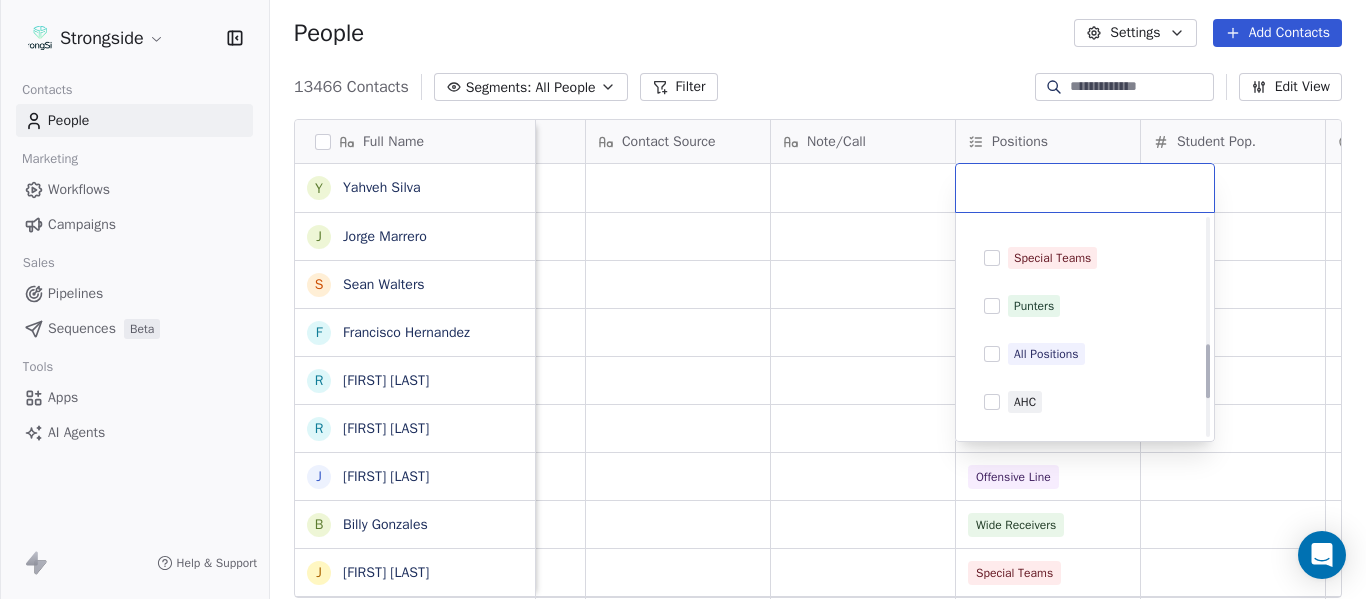 scroll, scrollTop: 500, scrollLeft: 0, axis: vertical 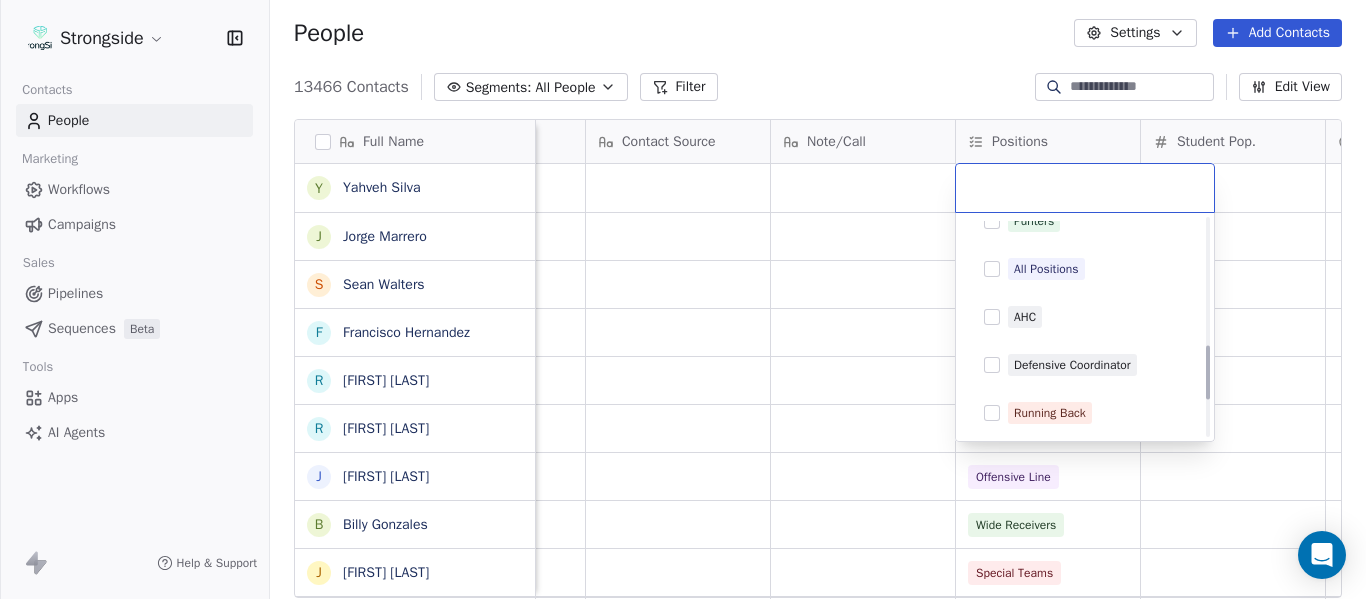 click on "All Positions" at bounding box center [1085, 269] 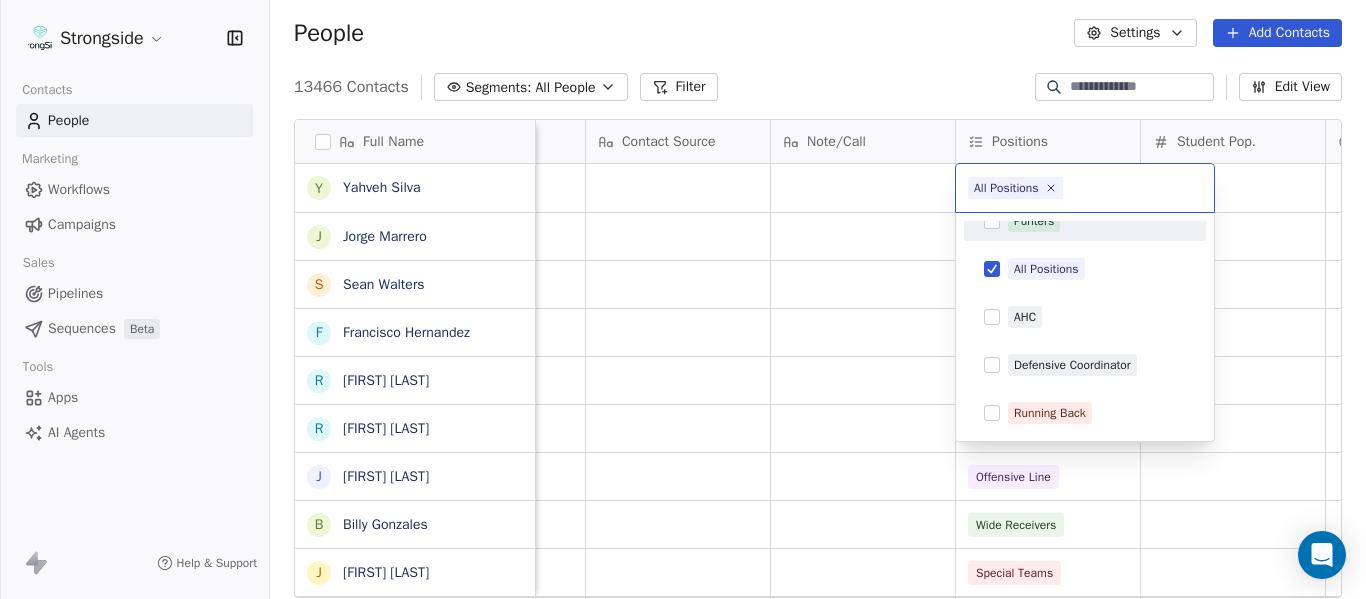 click on "Strongside Contacts People Marketing Workflows Campaigns Sales Pipelines Sequences Beta Tools Apps AI Agents Help & Support People Settings Add Contacts 13466 Contacts Segments: All People Filter Edit View Tag Add to Sequence Export Full Name Y [FIRST] [LAST] J [FIRST] [LAST] S [FIRST] [LAST] F [FIRST] [LAST] R [FIRST] [LAST] R [FIRST] [LAST] J [FIRST] [LAST] B [FIRST] [LAST] J [FIRST] [LAST] G [FIRST] [LAST] D [FIRST] [LAST] V [FIRST] [LAST] J [FIRST] [LAST] R [FIRST] [LAST] R [FIRST] [LAST] R [FIRST] [LAST] R [FIRST] [LAST] T [FIRST] [LAST] N [FIRST] [LAST] J [FIRST] [LAST] M [FIRST] [LAST] B [FIRST] [LAST] N [FIRST] [LAST] S [FIRST] [LAST] J [FIRST] [LAST] E [FIRST] [LAST] N [FIRST] [LAST] Priority Emails Auto Clicked Last Activity Date BST In Open Phone Contact Source Note/Call Positions Student Pop. Lead Account False False All Positions False All Positions False All Positions False Defensive Coordinator False Quarterbacks False Offensive Line False Wide Receivers False" at bounding box center (683, 299) 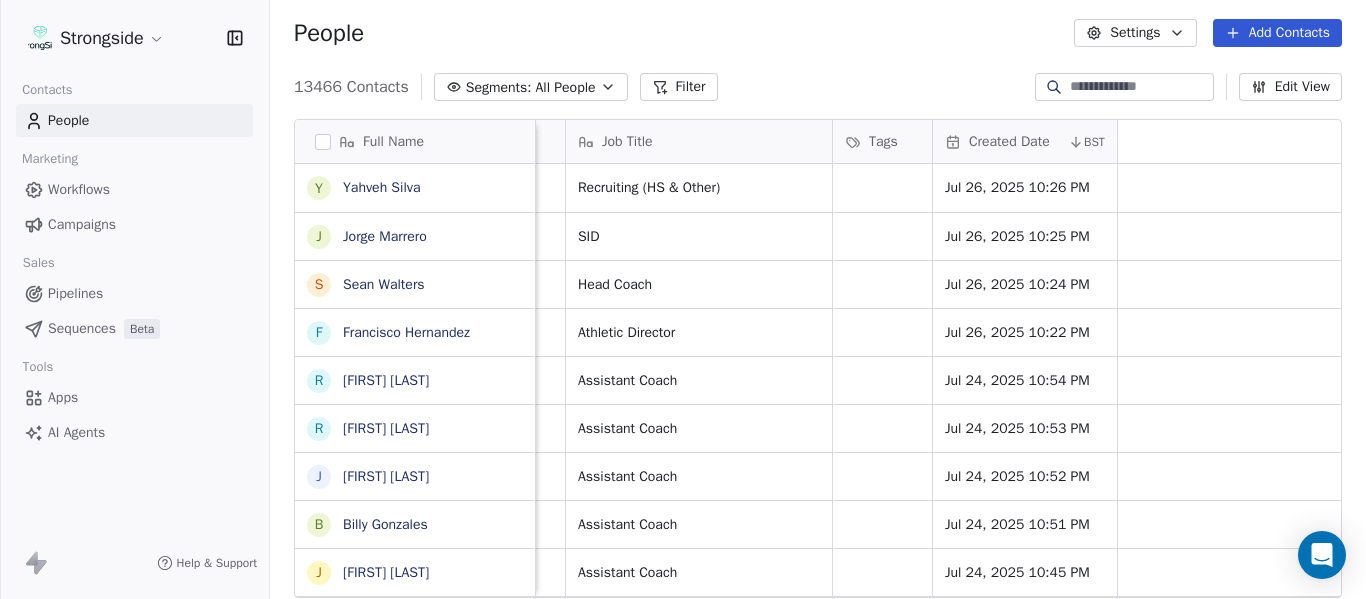 scroll, scrollTop: 0, scrollLeft: 0, axis: both 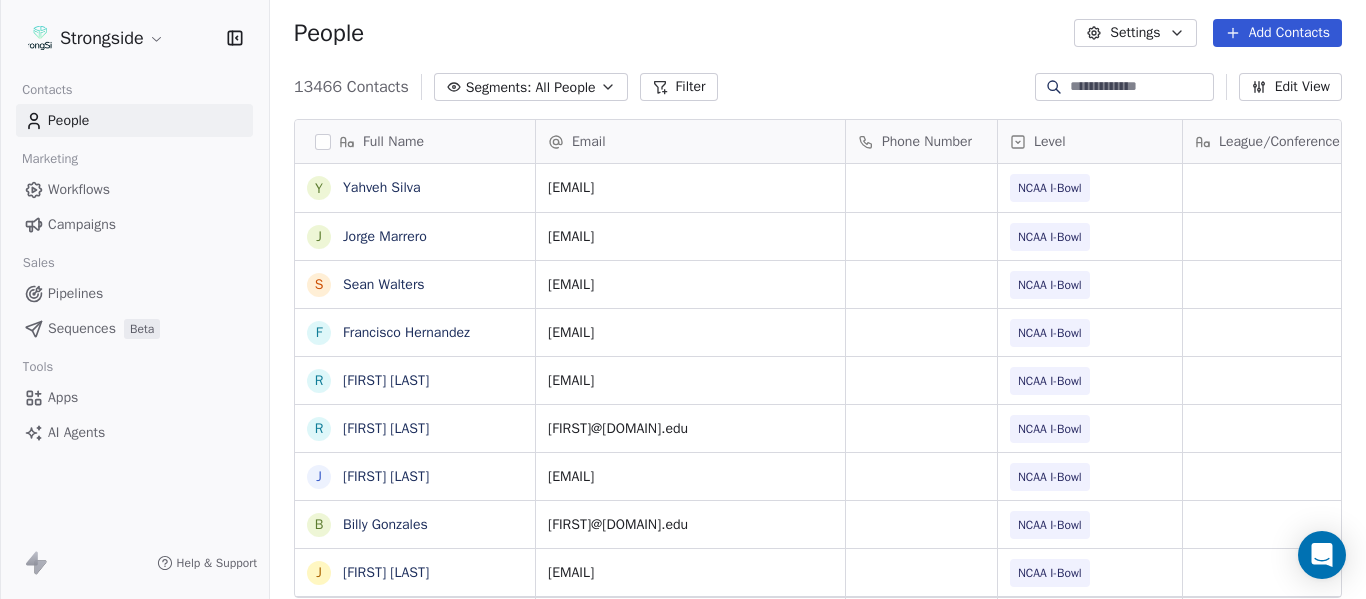click on "Level" at bounding box center (1050, 142) 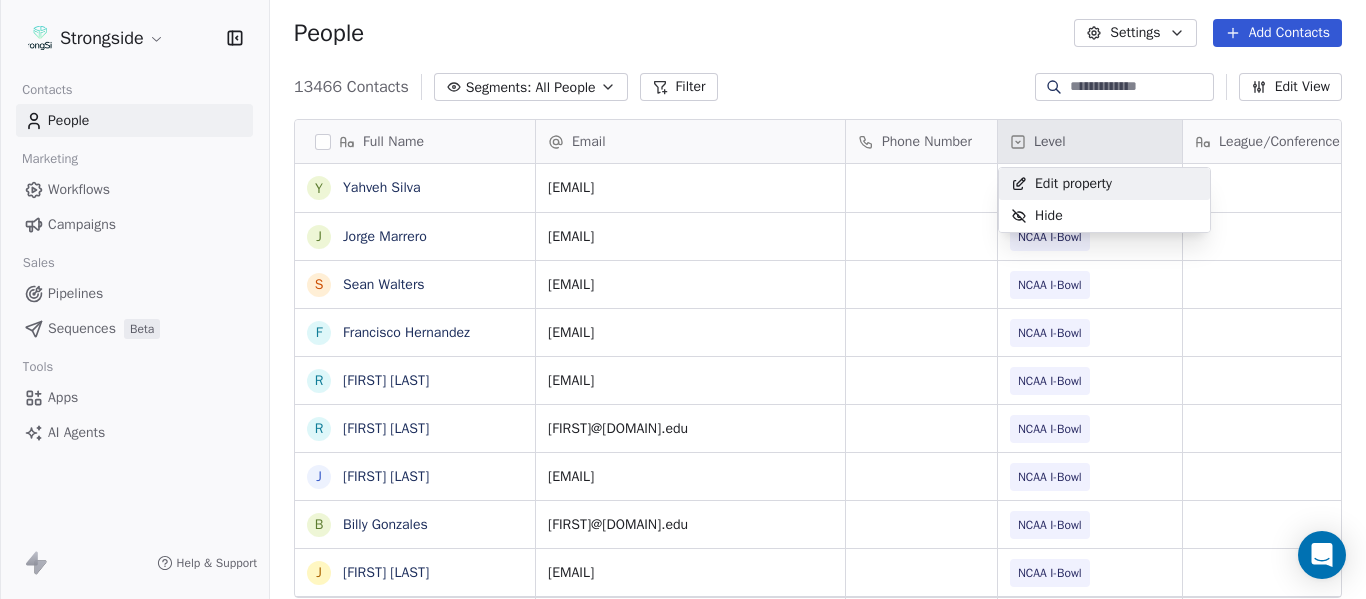 click on "Edit property" at bounding box center [1073, 184] 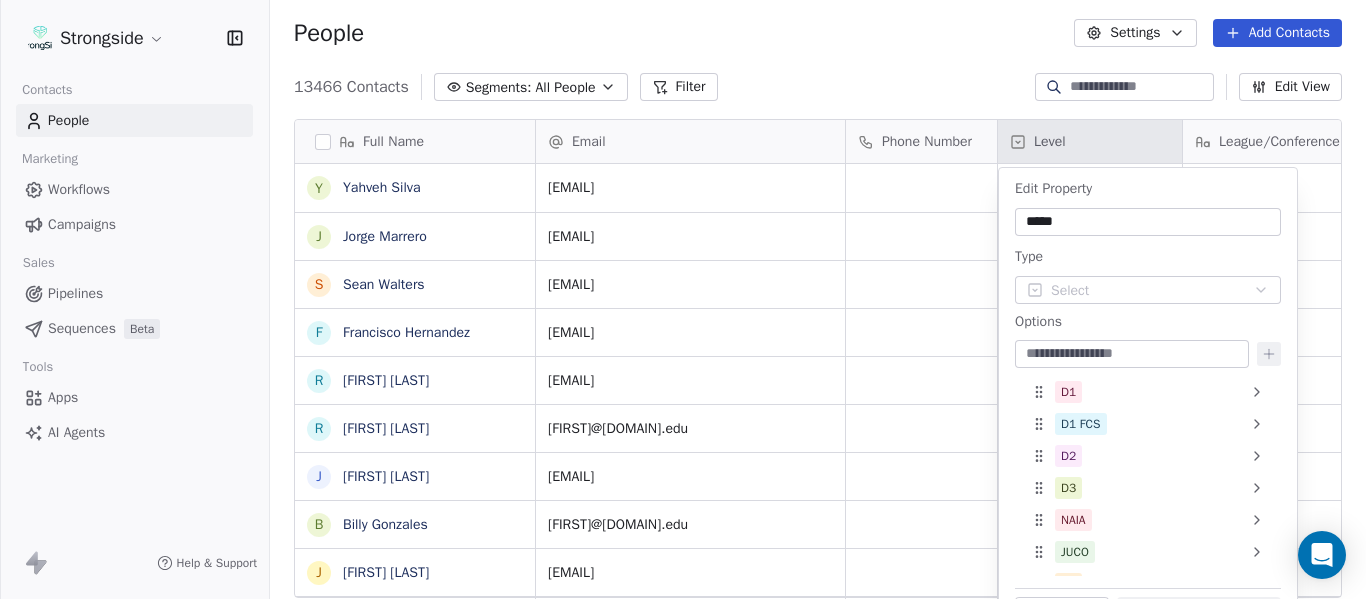 click at bounding box center (1132, 354) 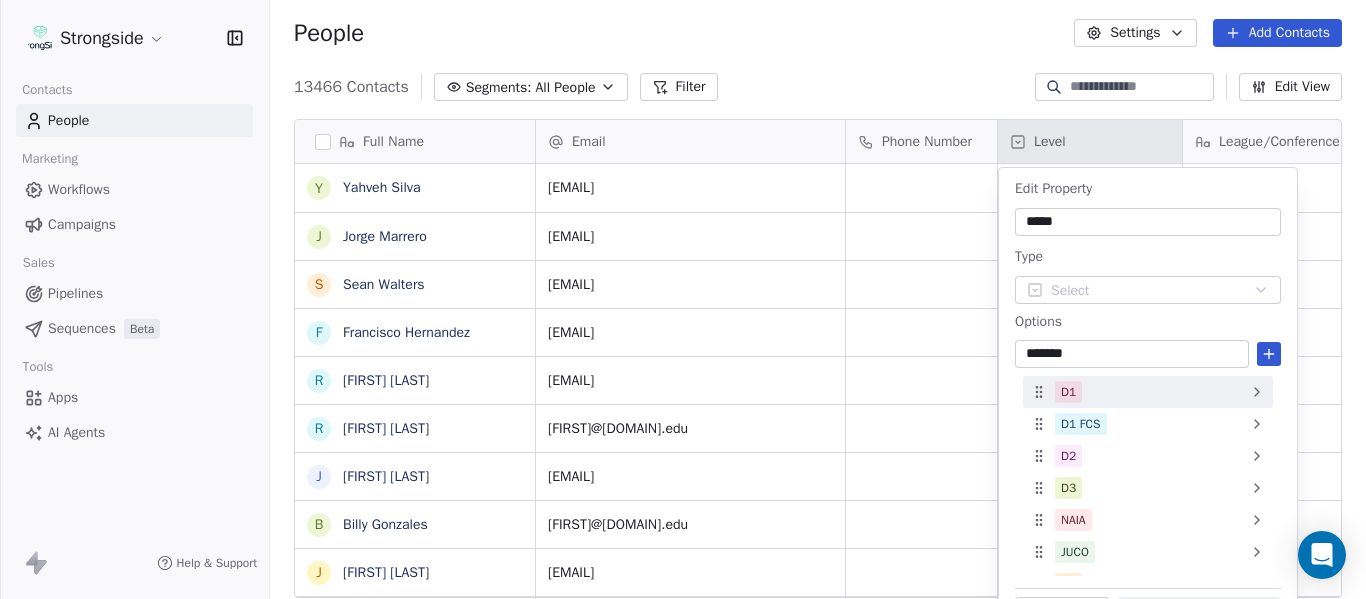 scroll, scrollTop: 88, scrollLeft: 0, axis: vertical 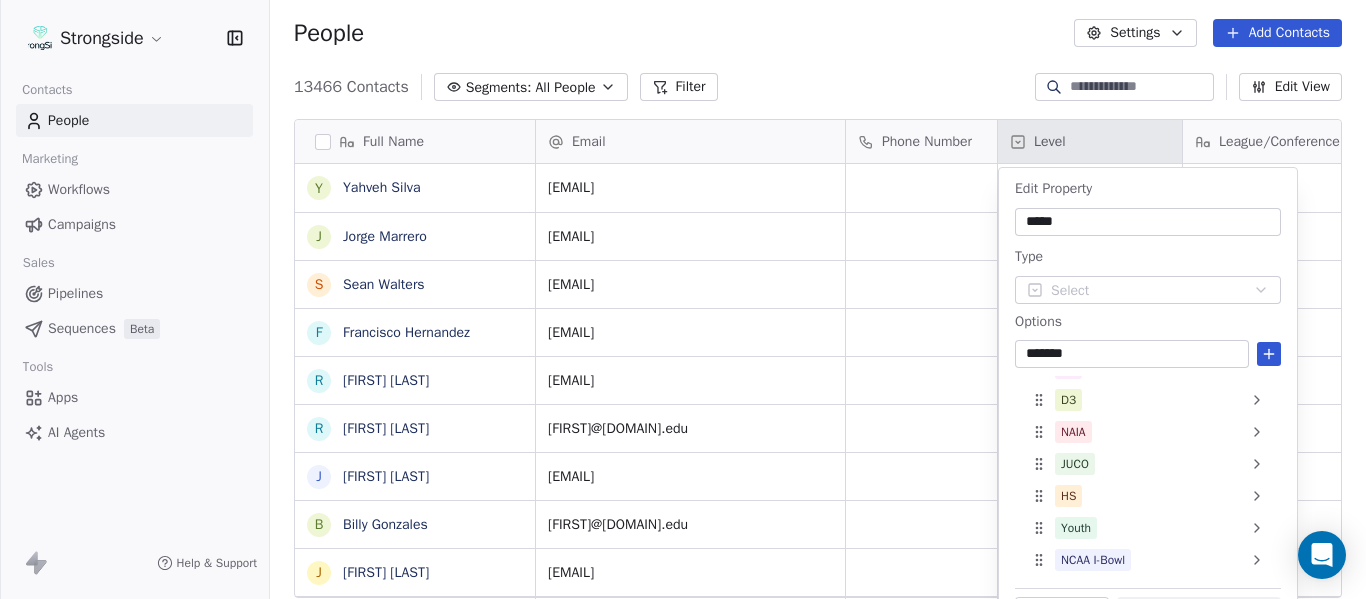 type on "*******" 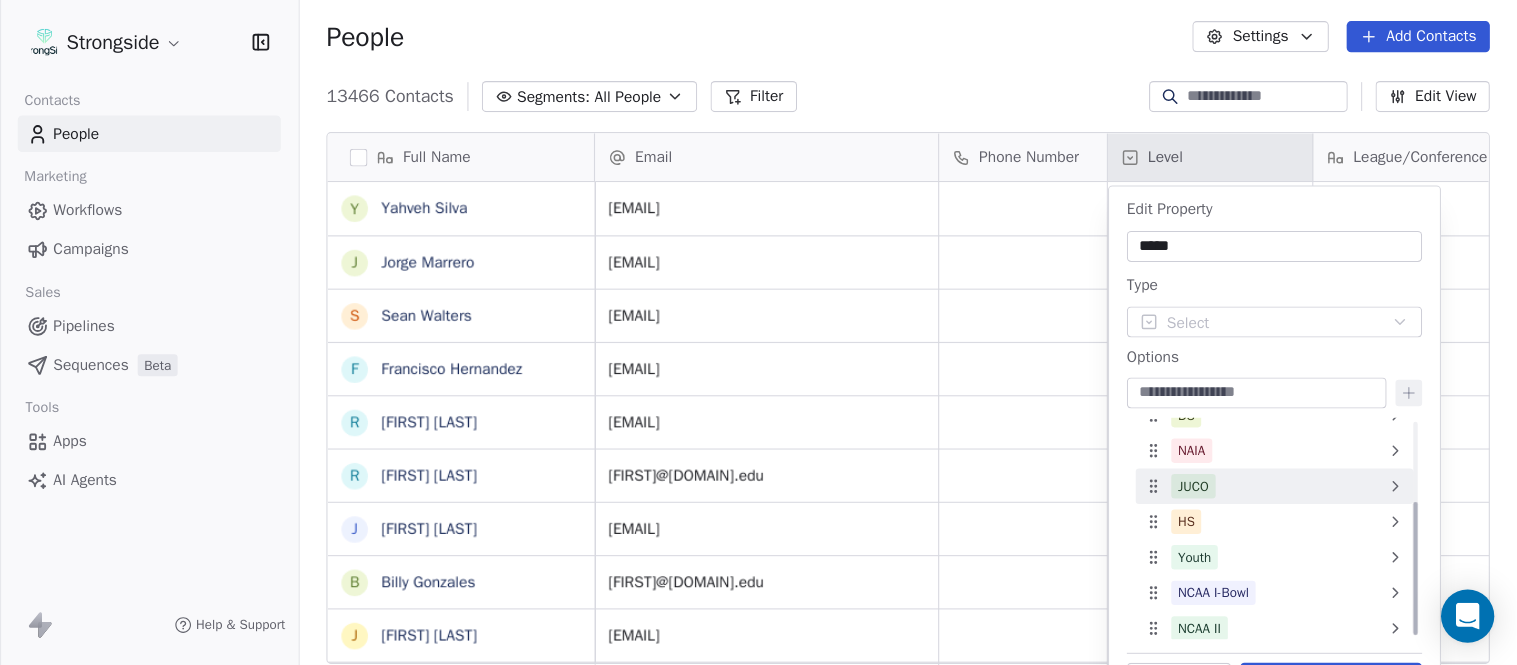scroll, scrollTop: 120, scrollLeft: 0, axis: vertical 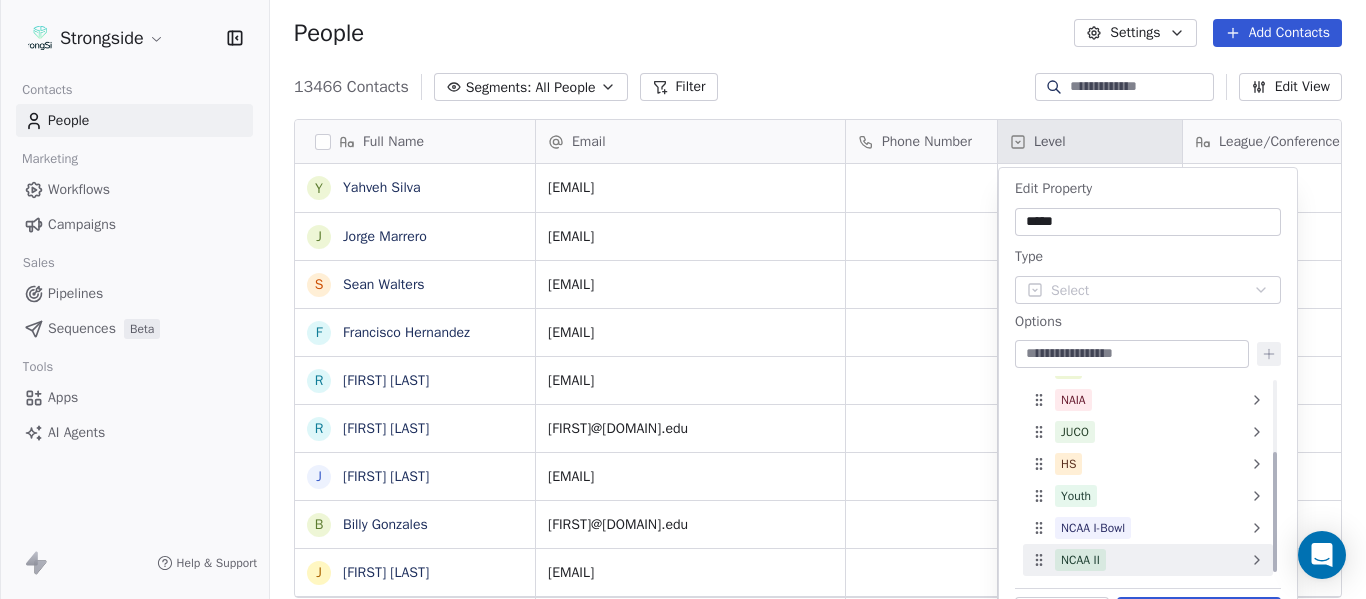 click on "NCAA II" at bounding box center (1148, 560) 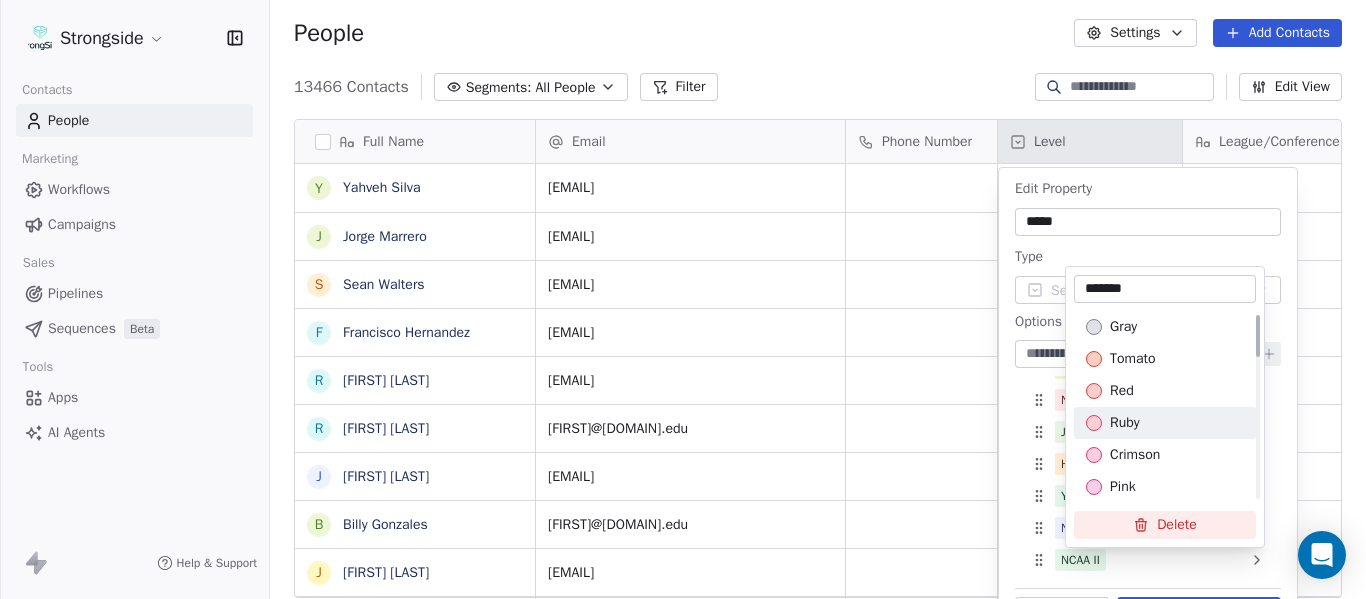 click on "ruby" at bounding box center [1165, 423] 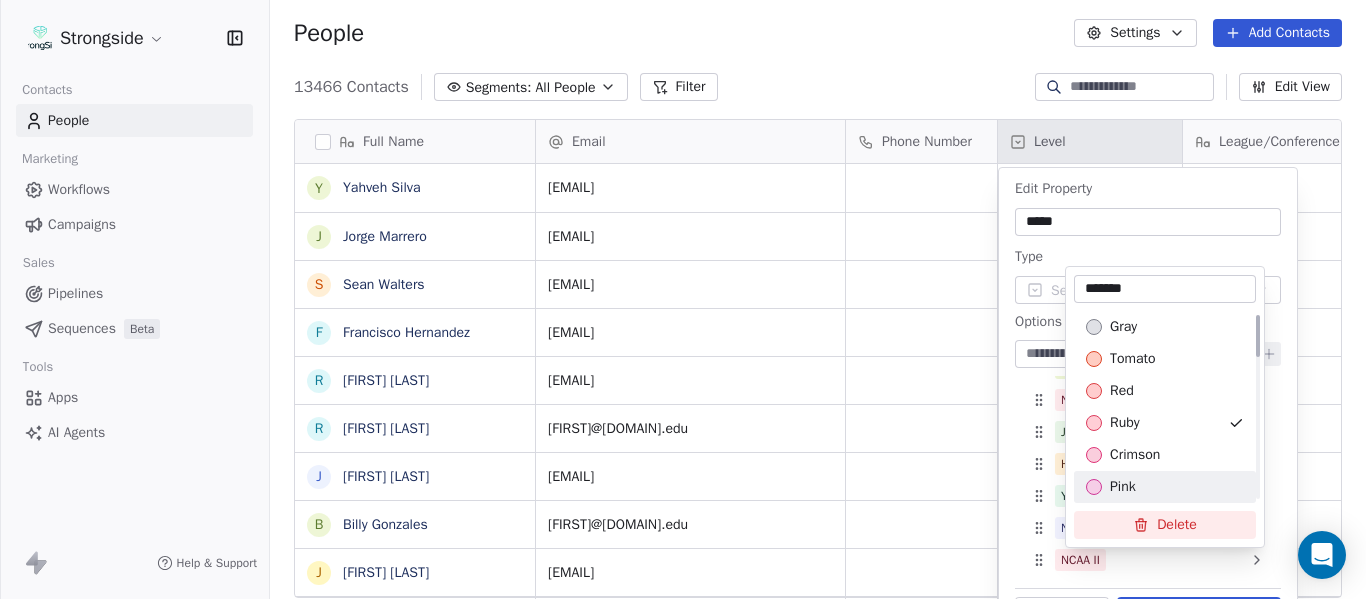 click on "pink" at bounding box center [1165, 487] 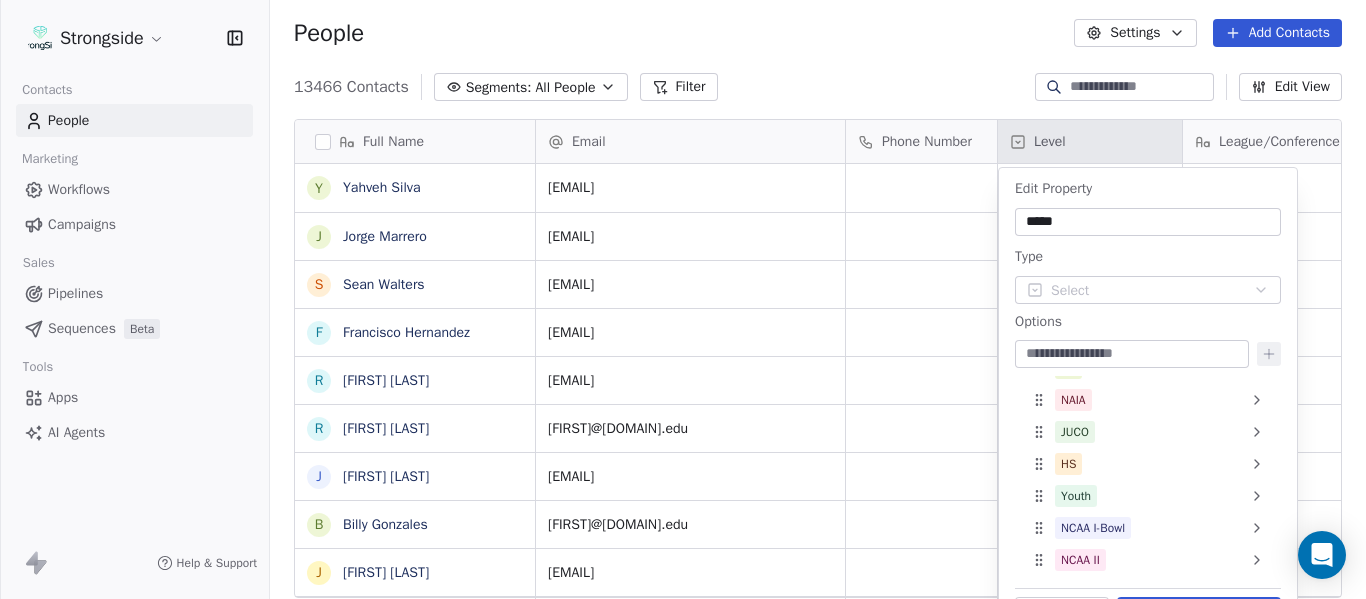 click on "Full Name Y [LAST] J [LAST] S [LAST] F [LAST] R [LAST] R [LAST] J [LAST] B [LAST] J [LAST] G [LAST] D [LAST] V [LAST] J [LAST] R [LAST] R [LAST] R [LAST] R [LAST] T [LAST] N [LAST] J [LAST] M [LAST] S [LAST] J [LAST] M [LAST] B [LAST] N [LAST] S [LAST] J [LAST] E [LAST] N [LAST] J [LAST] Email Phone Number Level League/Conference Organization Job Title Tags [EMAIL] NCAA I-Bowl [ORG] Recruiting (HS & Other) [EMAIL] NCAA I-Bowl [ORG] SID [EMAIL] NCAA I-Bowl [ORG] Head Coach" at bounding box center (683, 299) 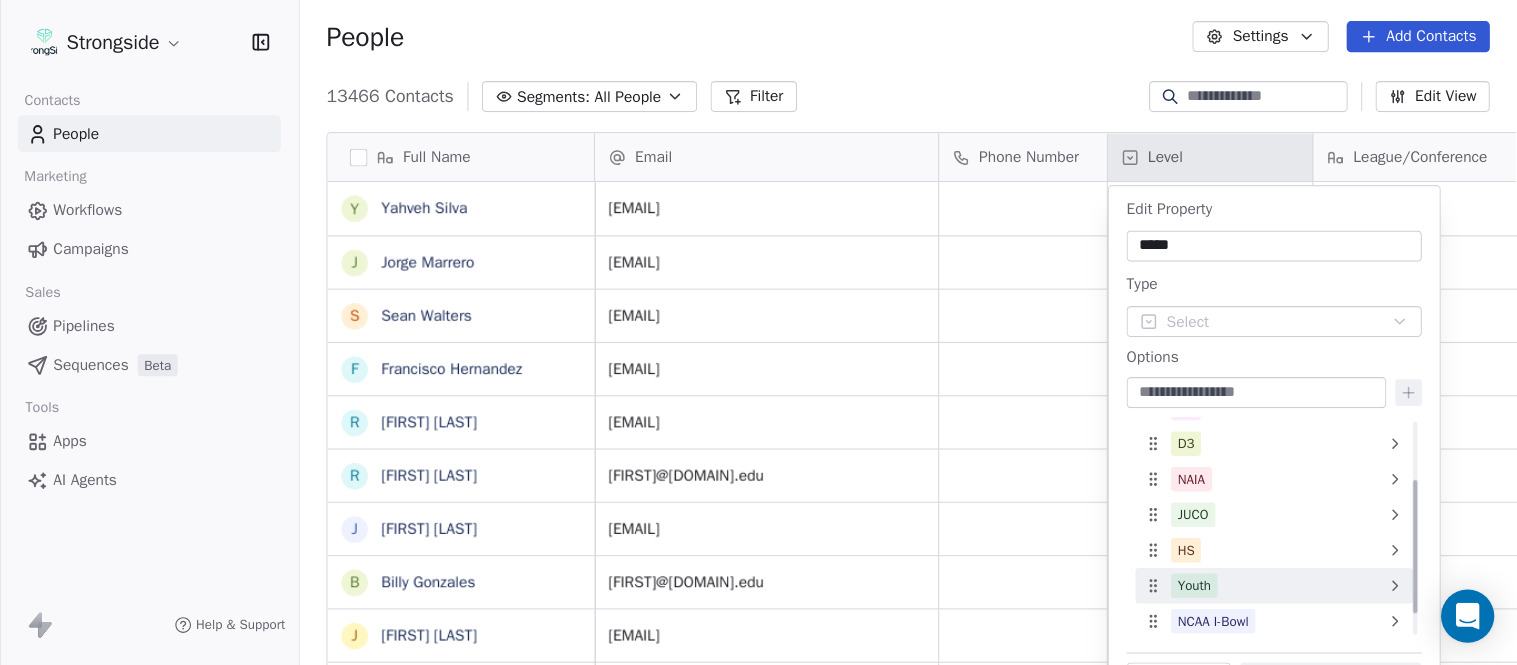 scroll, scrollTop: 17, scrollLeft: 17, axis: both 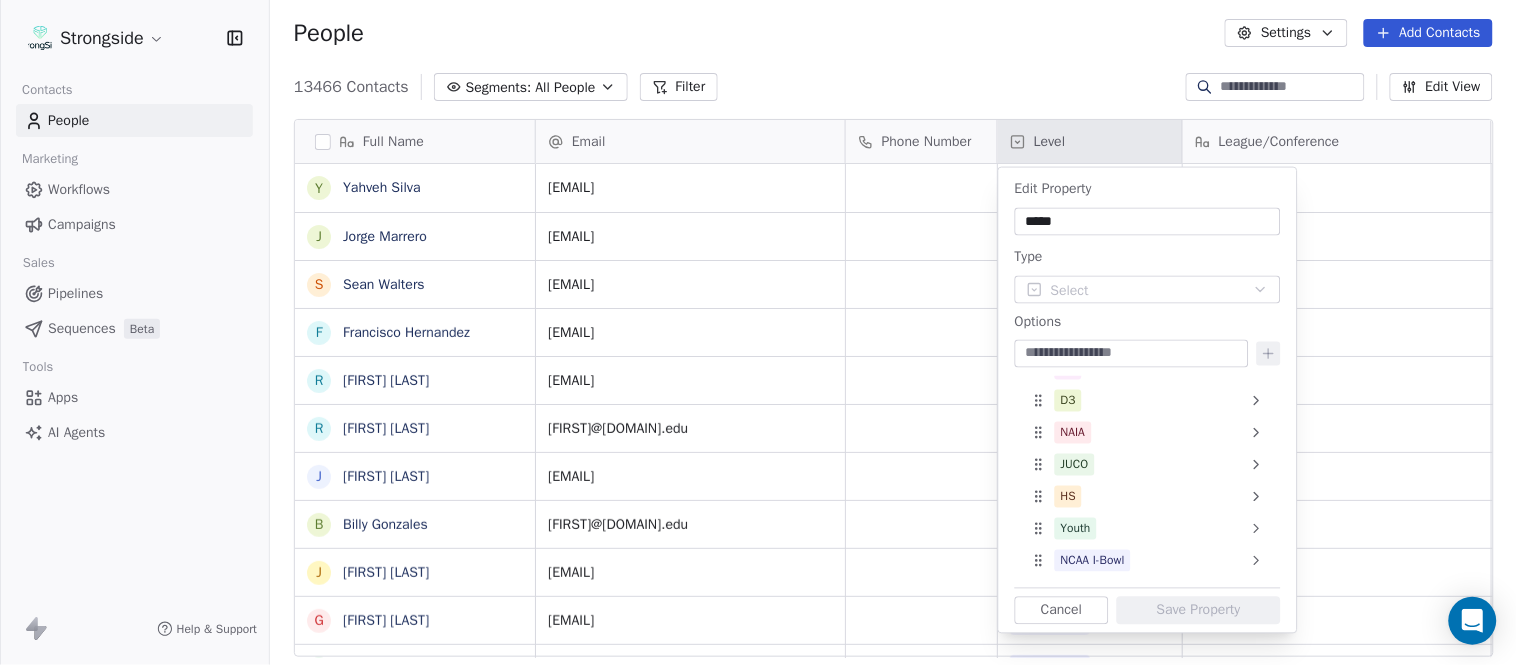 click at bounding box center (1132, 354) 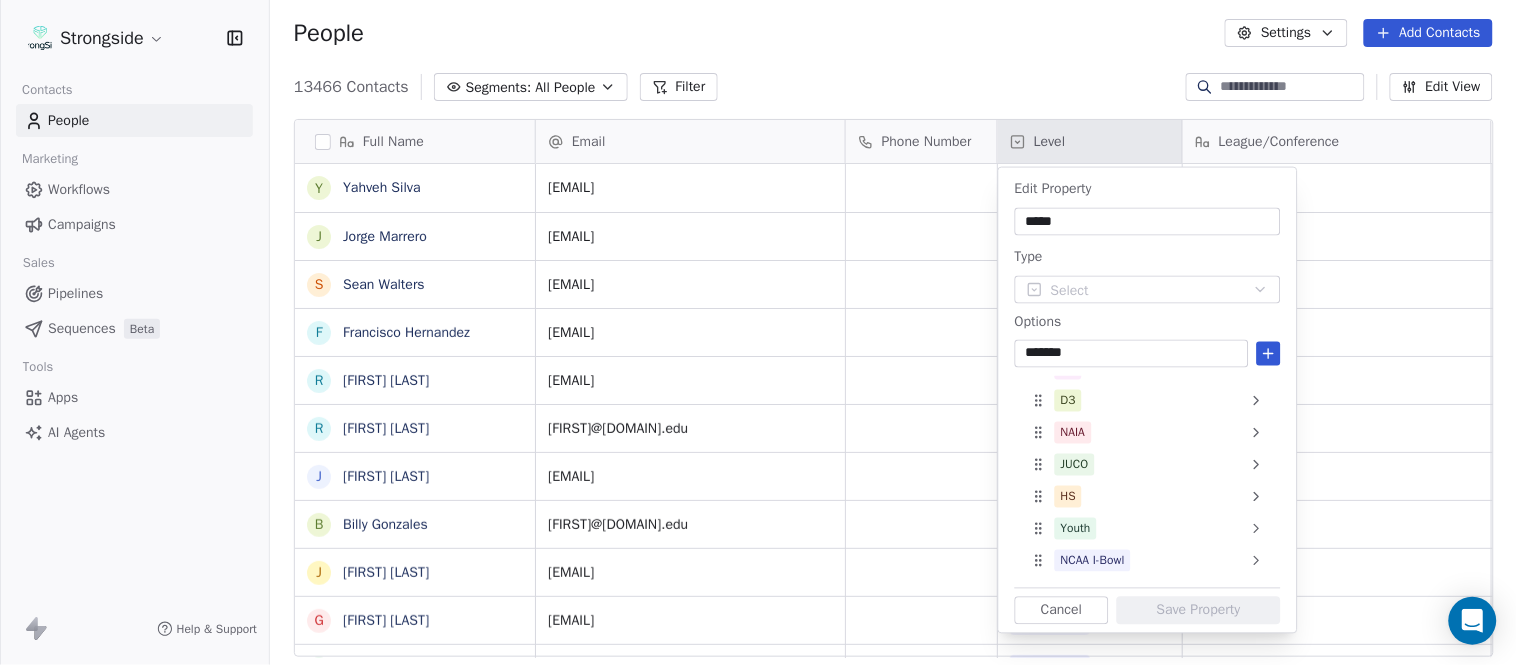 type on "*******" 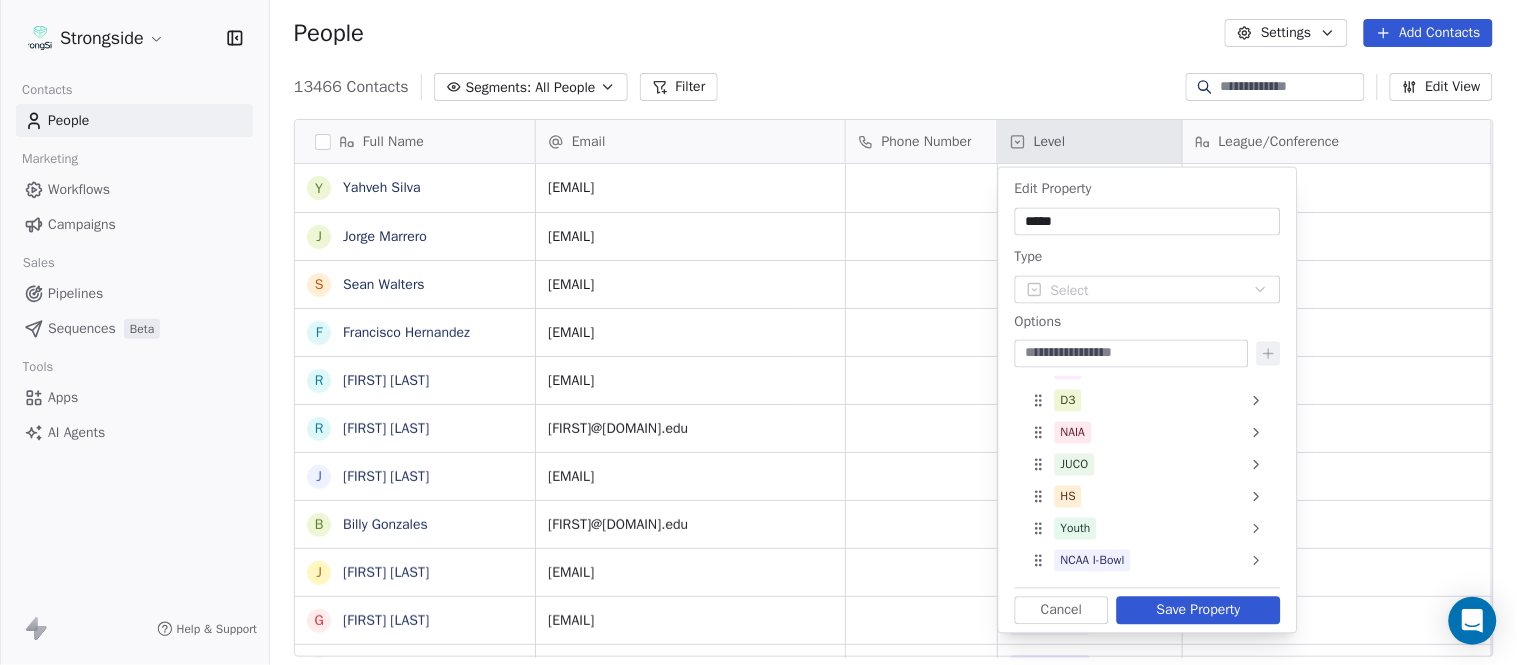 scroll, scrollTop: 120, scrollLeft: 0, axis: vertical 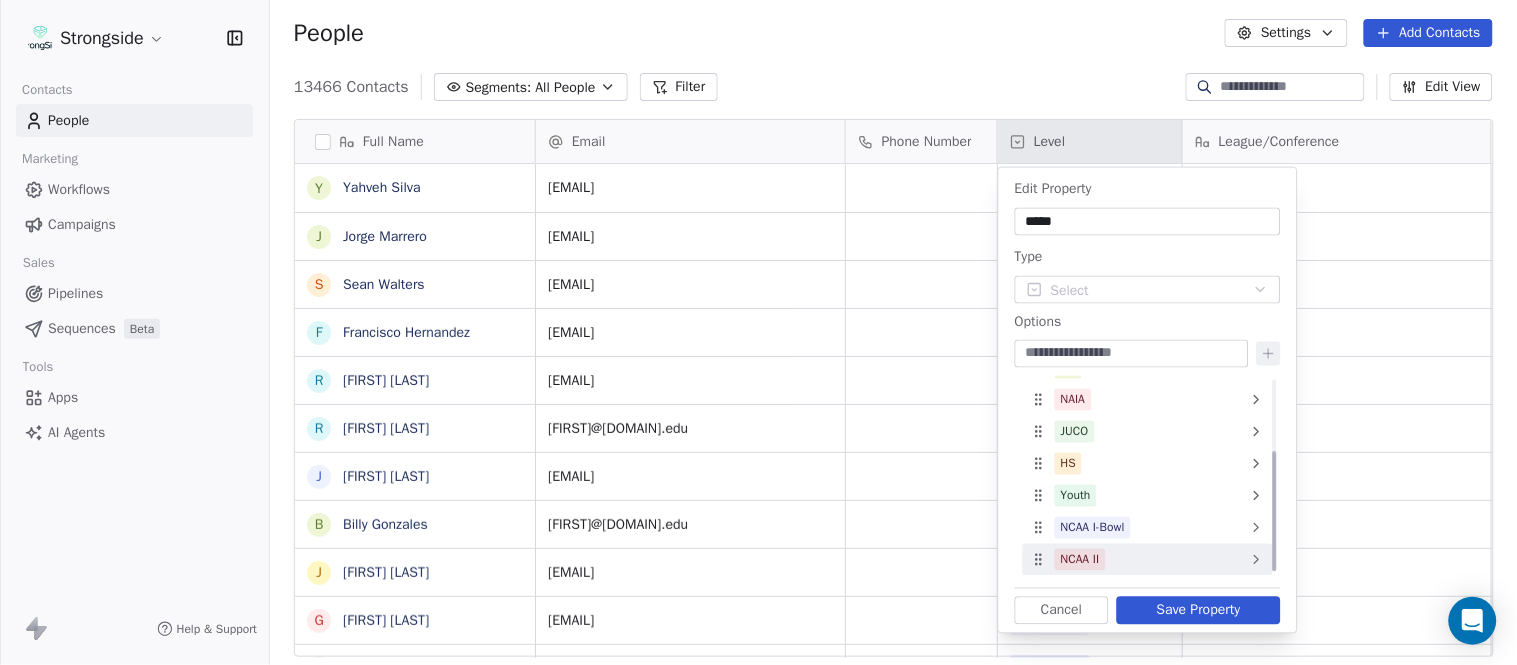 click on "NCAA II" at bounding box center [1080, 560] 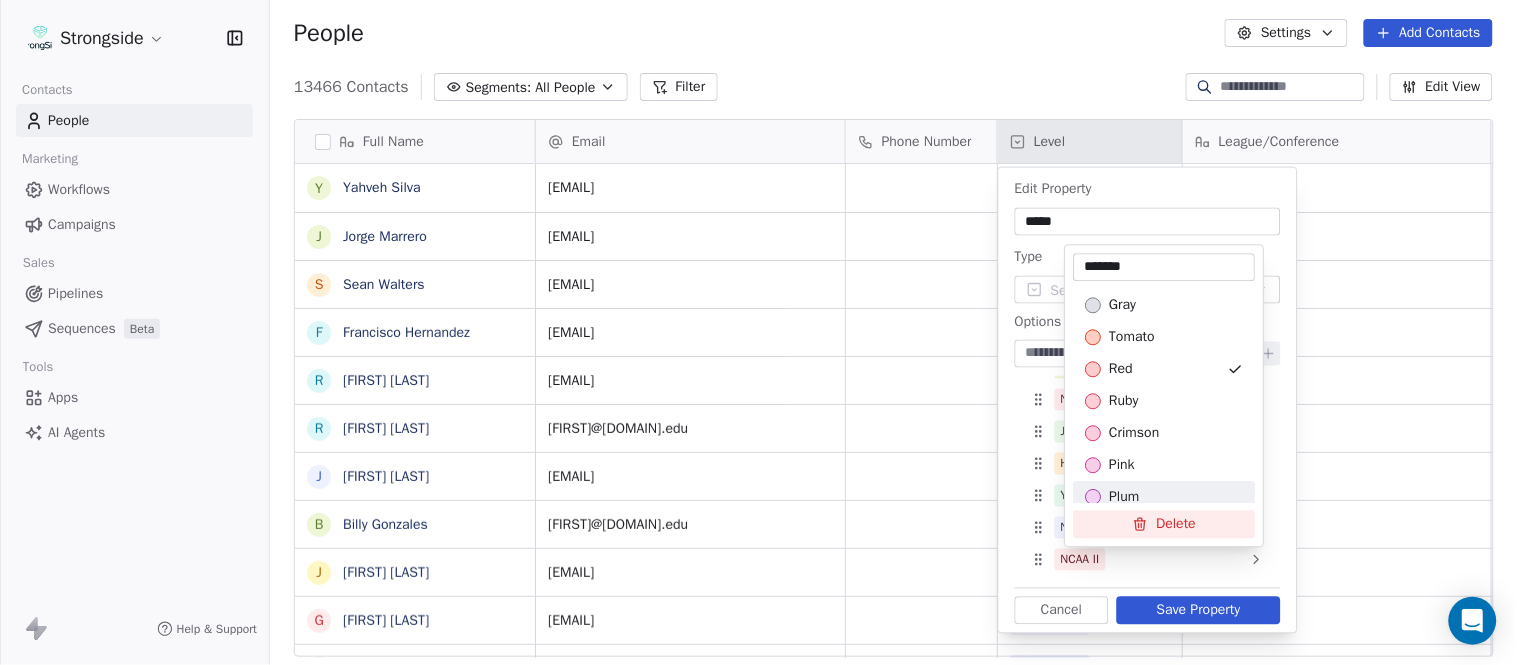 click on "Strongside Contacts People Marketing Workflows Campaigns Sales Pipelines Sequences Beta Tools Apps AI Agents Help & Support People Settings  Add Contacts 13466 Contacts Segments: All People Filter  Edit View Tag Add to Sequence Export Full Name Y [FIRST] [LAST] J [FIRST] [LAST] S [FIRST] [LAST] F [FIRST] [LAST] R [FIRST] [LAST] R [FIRST] [LAST] J [FIRST] [LAST] B [FIRST] [LAST] J [FIRST] [LAST] G [FIRST] [LAST] D [FIRST] [LAST] V [FIRST] [LAST] J [FIRST] [LAST] R [FIRST] [LAST] R [FIRST] [LAST] R [FIRST] [LAST] R [FIRST] [LAST] T [FIRST] [LAST] N [FIRST] [LAST] J [FIRST] [LAST] M [FIRST] [LAST] S [FIRST] [LAST] J [FIRST] [LAST] M [FIRST] [LAST] B [FIRST] [LAST] N [FIRST] [LAST] S [FIRST] [LAST] J [FIRST] [LAST] E [FIRST] [LAST] N [FIRST] [LAST] J [FIRST] [LAST] Email Phone Number Level League/Conference Organization Job Title Tags Created Date BST yahueh.silva@[EXAMPLE.COM] NCAA I-Bowl ATLANTIS UNIV Recruiting (HS & Other) Jul 26, 2025 10:26 PM sid.athletics@[EXAMPLE.COM] NCAA I-Bowl ATLANTIS UNIV SID NCAA I-Bowl SID" at bounding box center (758, 332) 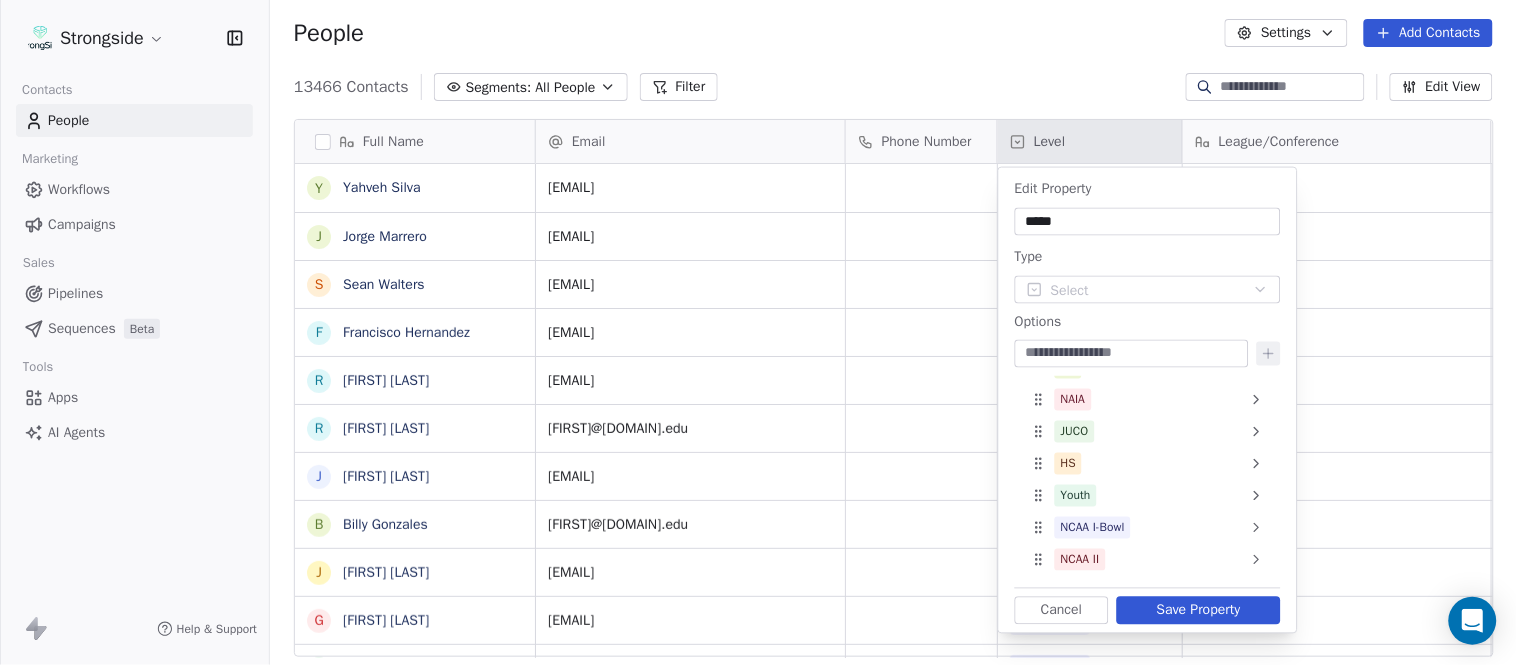 click on "Save Property" at bounding box center [1199, 611] 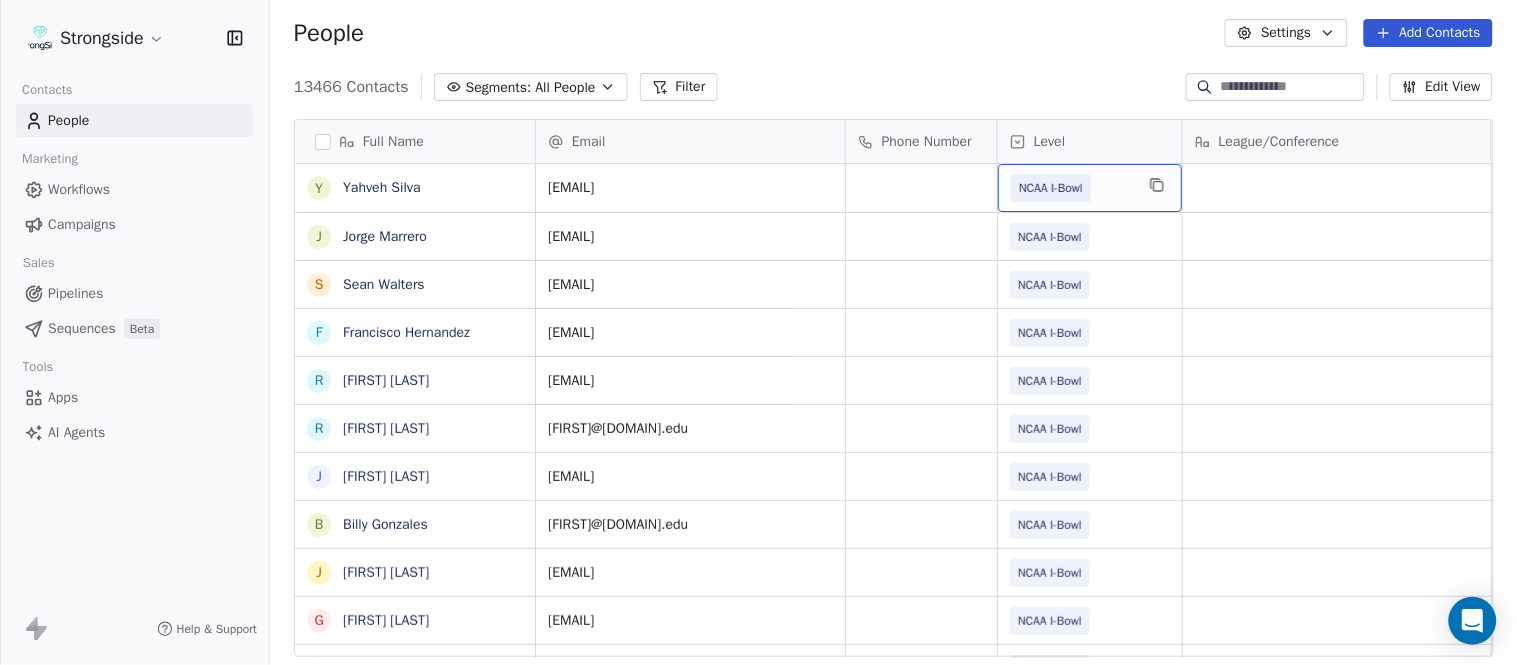click on "NCAA I-Bowl" at bounding box center [1072, 188] 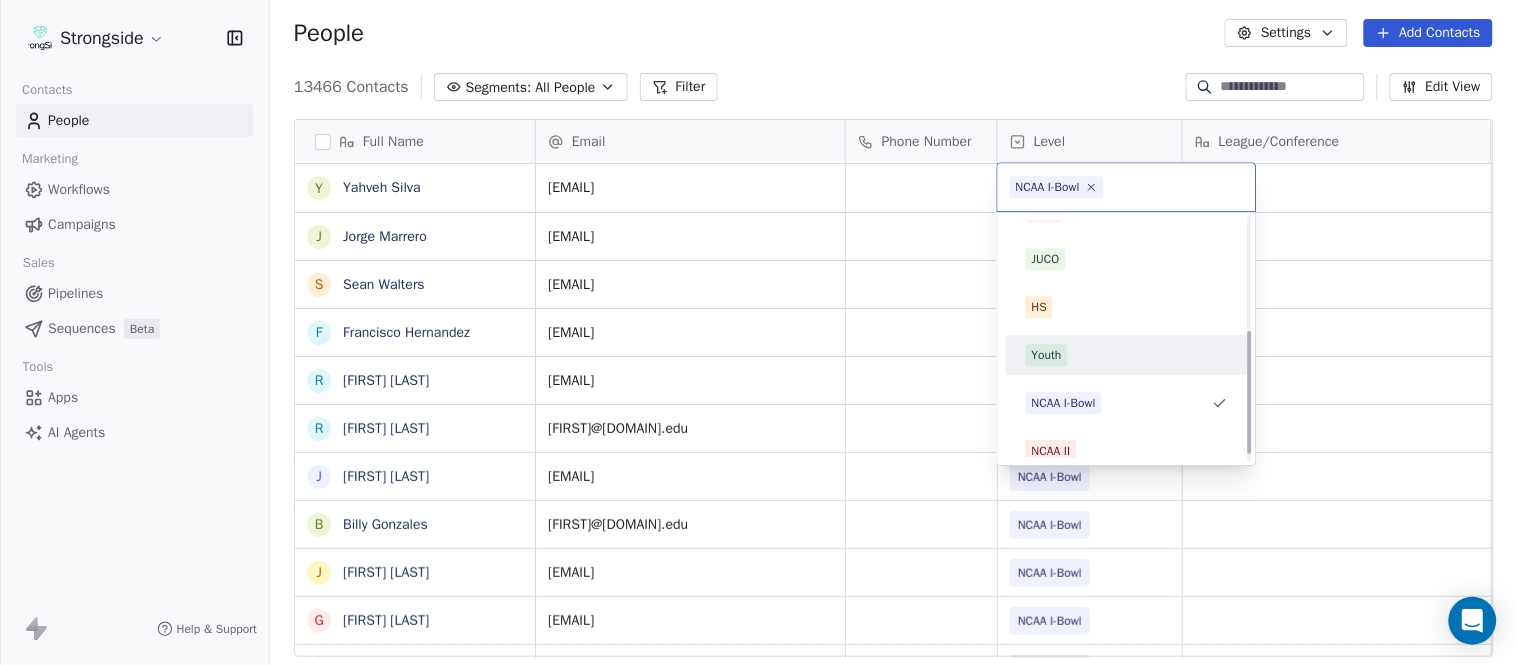 scroll, scrollTop: 234, scrollLeft: 0, axis: vertical 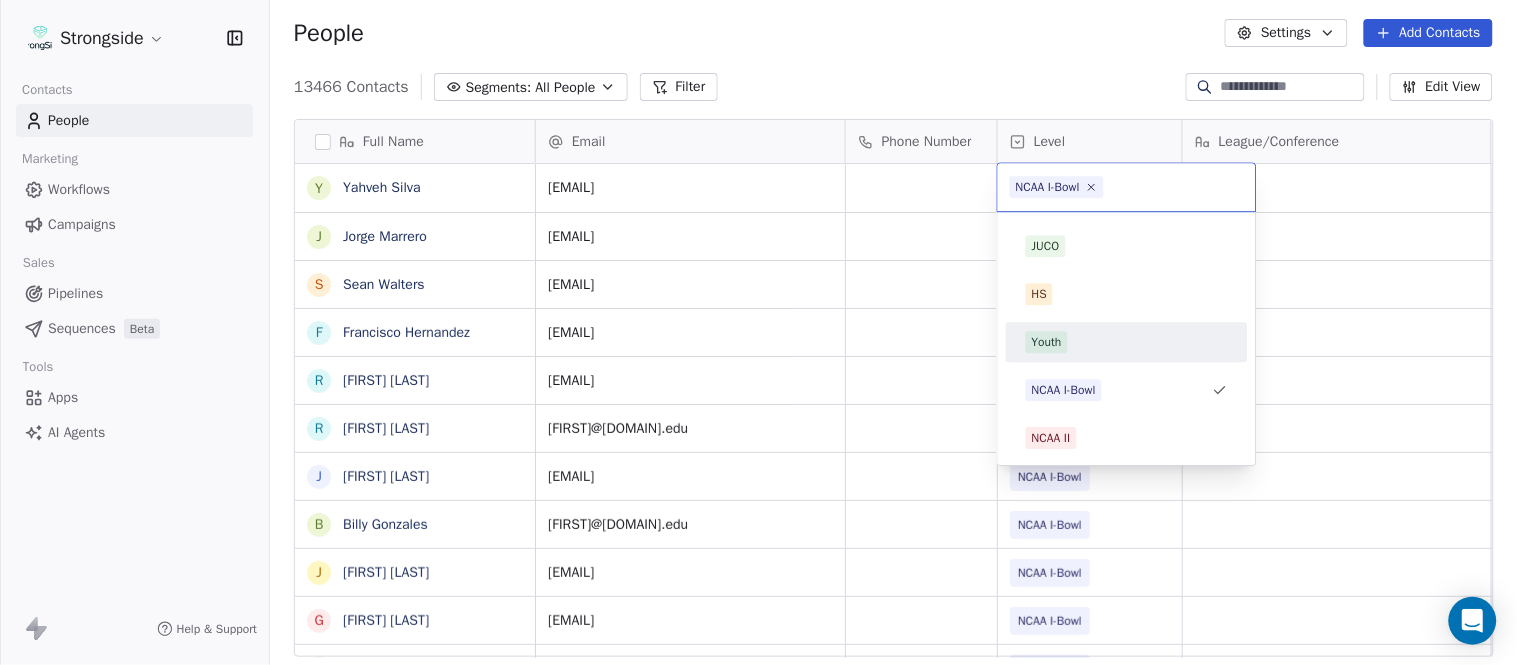 click on "Strongside Contacts People Marketing Workflows Campaigns Sales Pipelines Sequences Beta Tools Apps AI Agents Help & Support People Settings  Add Contacts 13466 Contacts Segments: All People Filter  Edit View Tag Add to Sequence Export Full Name Y [FIRST] [LAST] J [FIRST] [LAST] S [FIRST] [LAST] F [FIRST] [LAST] R [FIRST] [LAST] R [FIRST] [LAST] J [FIRST] [LAST] B [FIRST] [LAST] J [FIRST] [LAST] G [FIRST] [LAST] D [FIRST] [LAST] V [FIRST] [LAST] J [FIRST] [LAST] R [FIRST] [LAST] R [FIRST] [LAST] R [FIRST] [LAST] R [FIRST] [LAST] T [FIRST] [LAST] N [FIRST] [LAST] J [FIRST] [LAST] M [FIRST] [LAST] S [FIRST] [LAST] J [FIRST] [LAST] M [FIRST] [LAST] B [FIRST] [LAST] N [FIRST] [LAST] S [FIRST] [LAST] J [FIRST] [LAST] E [FIRST] [LAST] N [FIRST] [LAST] J [FIRST] [LAST] Email Phone Number Level League/Conference Organization Job Title Tags Created Date BST yahueh.silva@[EXAMPLE.COM] NCAA I-Bowl ATLANTIS UNIV Recruiting (HS & Other) Jul 26, 2025 10:26 PM sid.athletics@[EXAMPLE.COM] NCAA I-Bowl ATLANTIS UNIV SID NCAA I-Bowl SID" at bounding box center [758, 332] 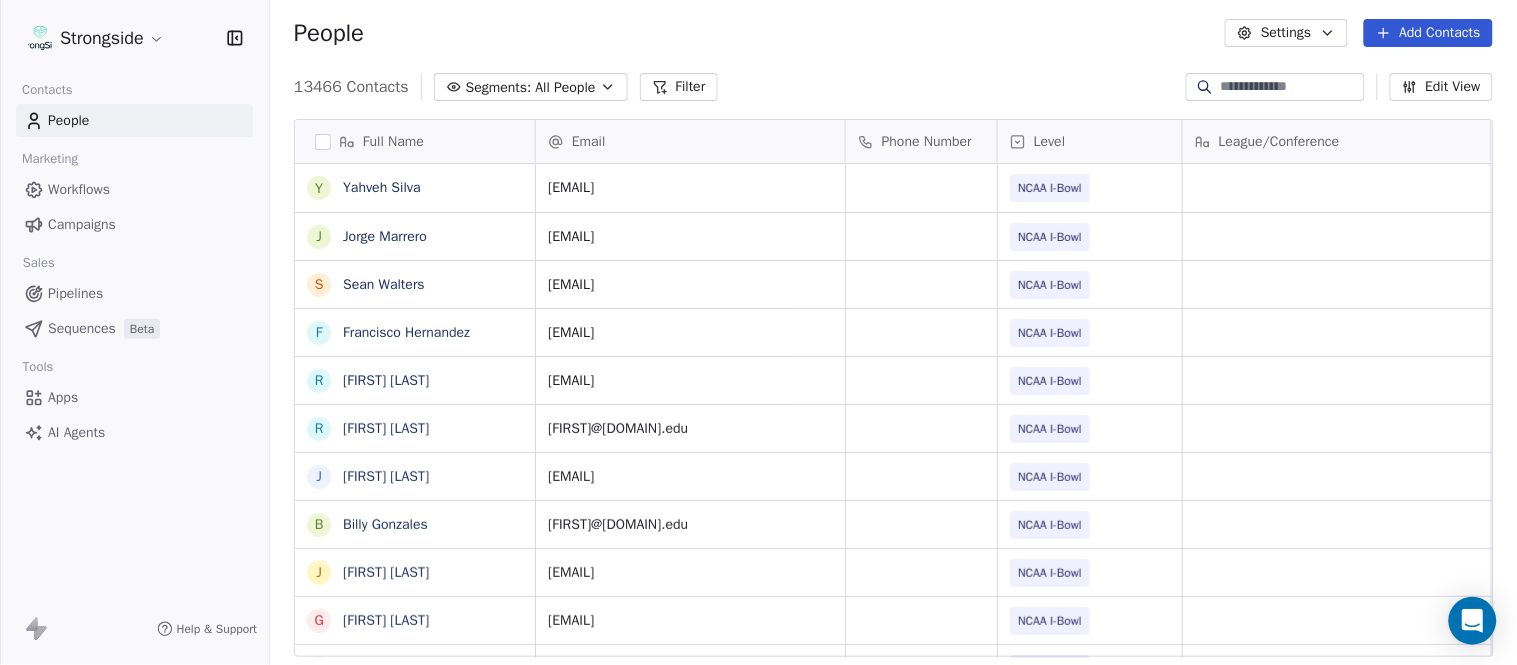 click on "Add Contacts" at bounding box center (1428, 33) 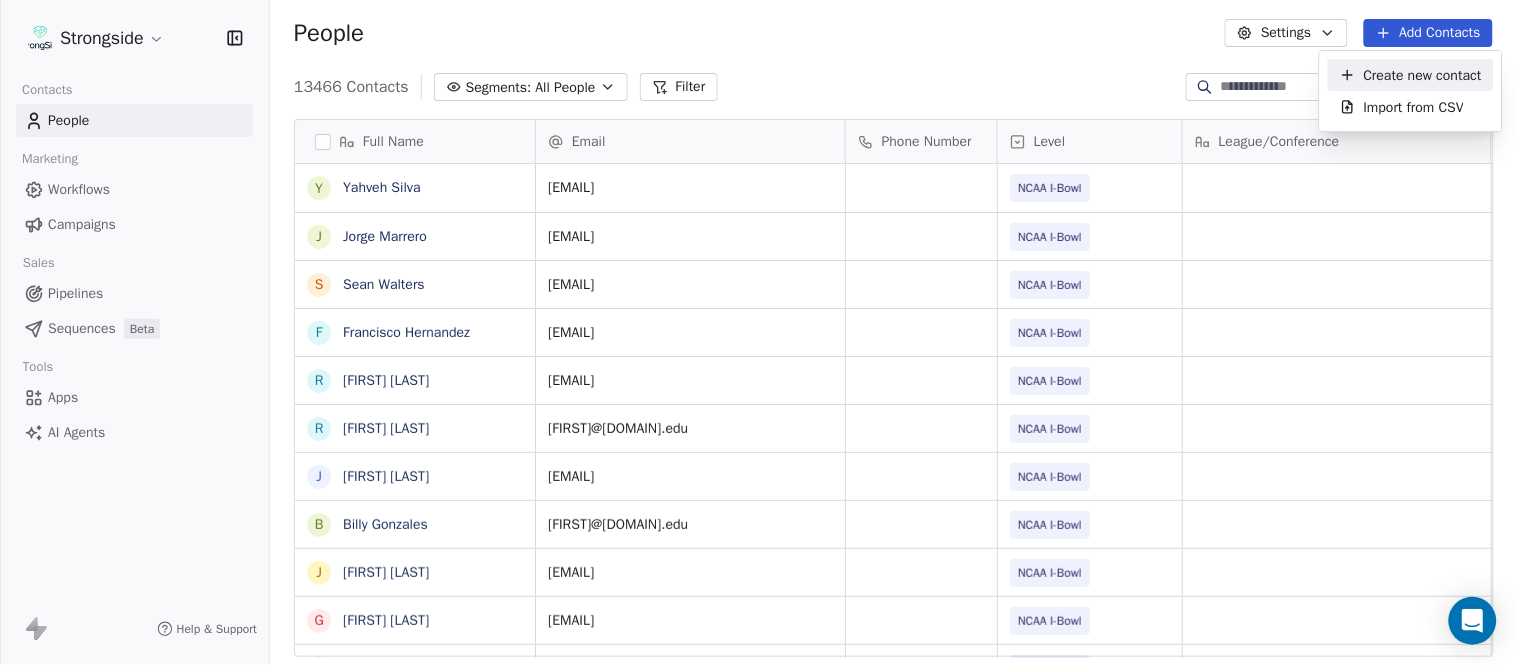 click on "Create new contact" at bounding box center (1423, 75) 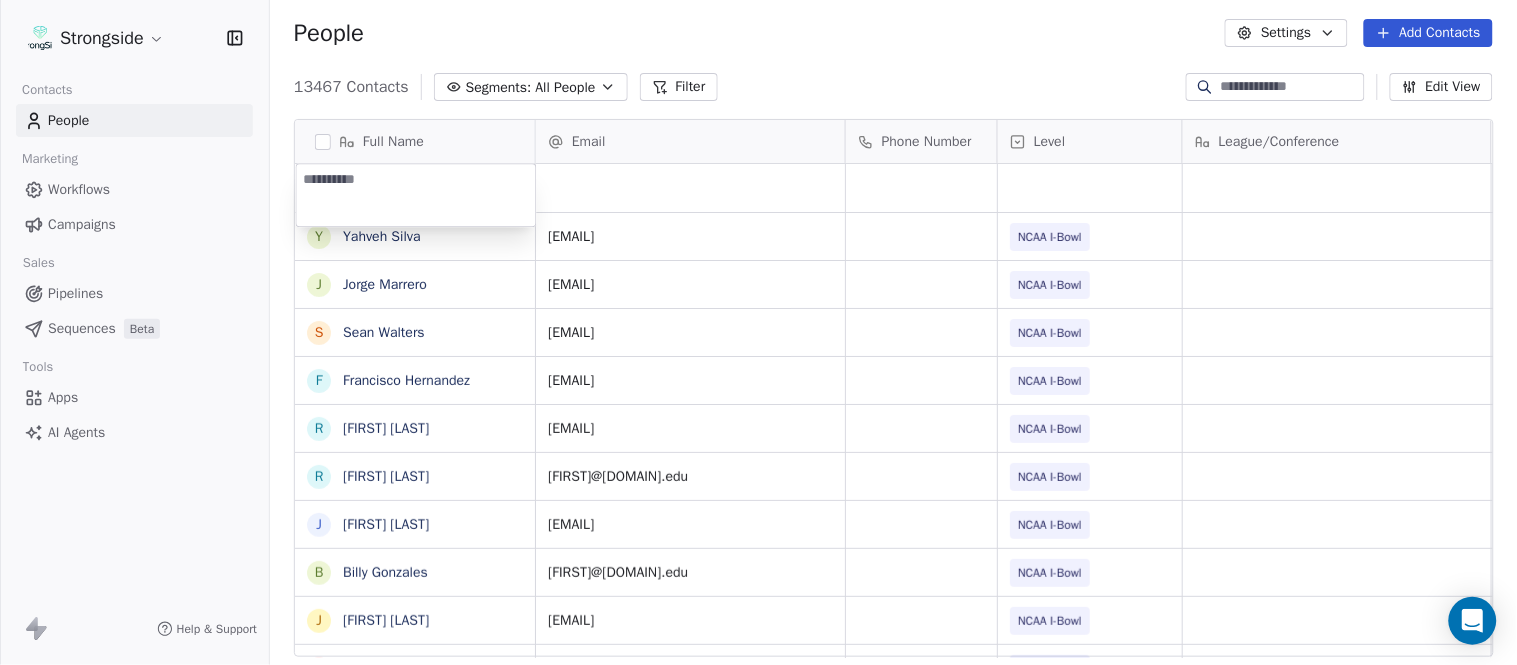 type on "**********" 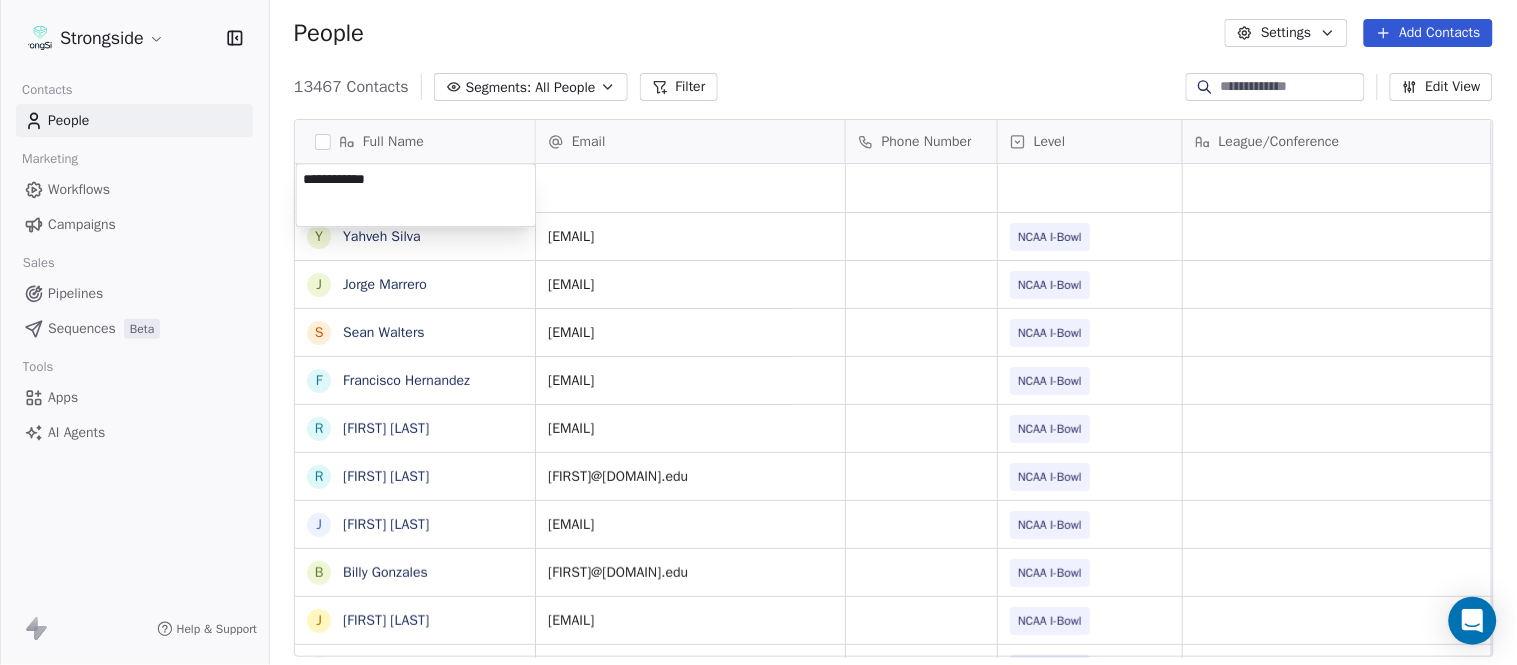 click on "Full Name Y [LAST] J [LAST] S [LAST] F [LAST] R [LAST] R [LAST] J [LAST] B [LAST] J [LAST] G [LAST] D [LAST] V [LAST] J [LAST] R [LAST] R [LAST] R [LAST] R [LAST] T [LAST] N [LAST] J [LAST] M [LAST] S [LAST] J [LAST] M [LAST] B [LAST] N [LAST] S [LAST] J [LAST] E [LAST] N [LAST] J [LAST] Email Phone Number Level League/Conference Organization Job Title Tags Created Date BST [EMAIL] NCAA I-Bowl [ORG] Recruiting (HS & Other) Jul 26, 2025 10:26 PM [EMAIL] NCAA I-Bowl [ORG] SID NCAA I-Bowl" at bounding box center (758, 332) 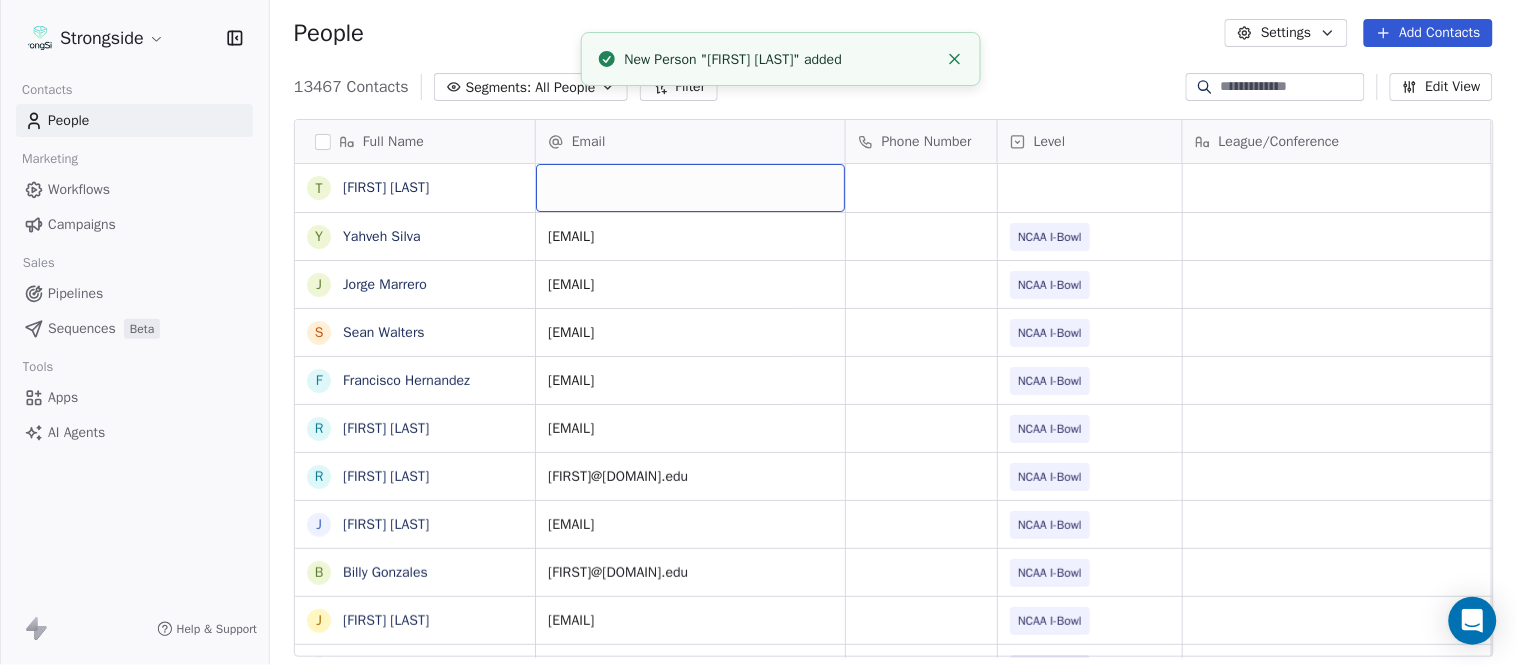 click at bounding box center (690, 188) 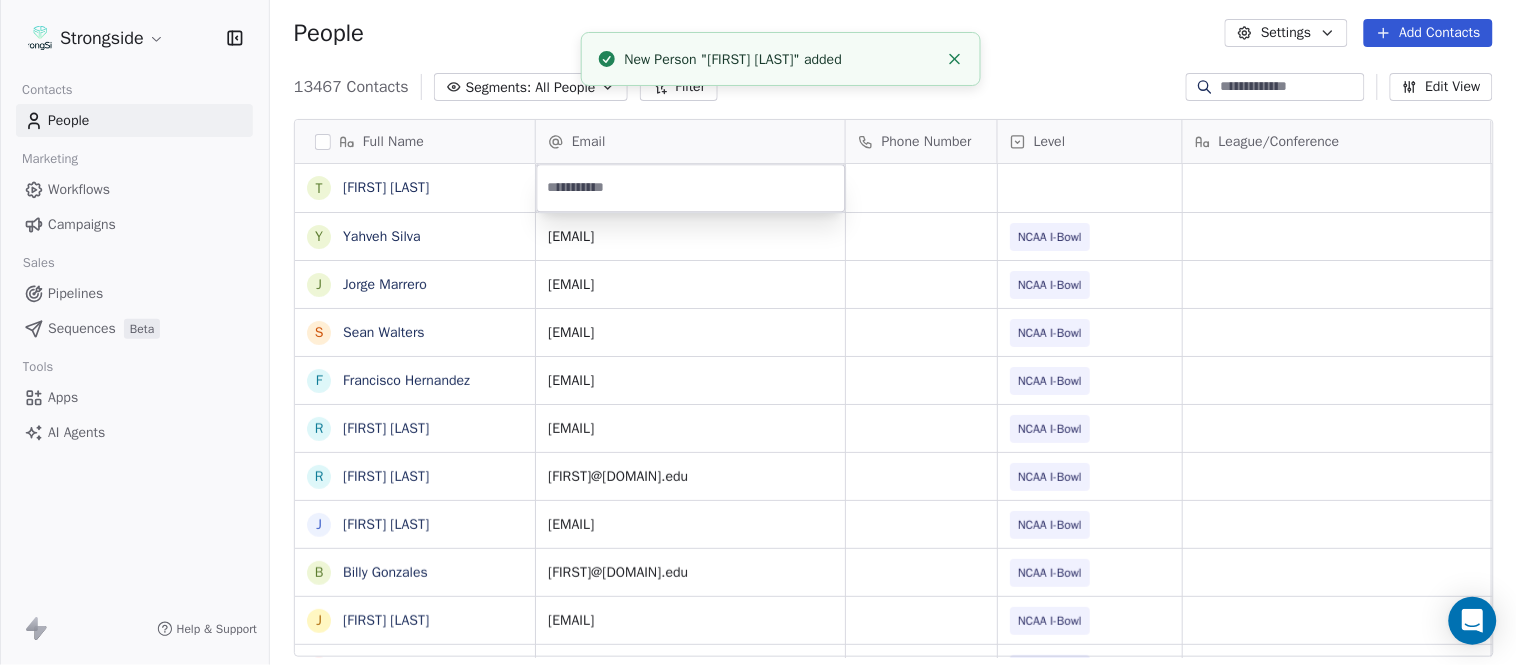type on "**********" 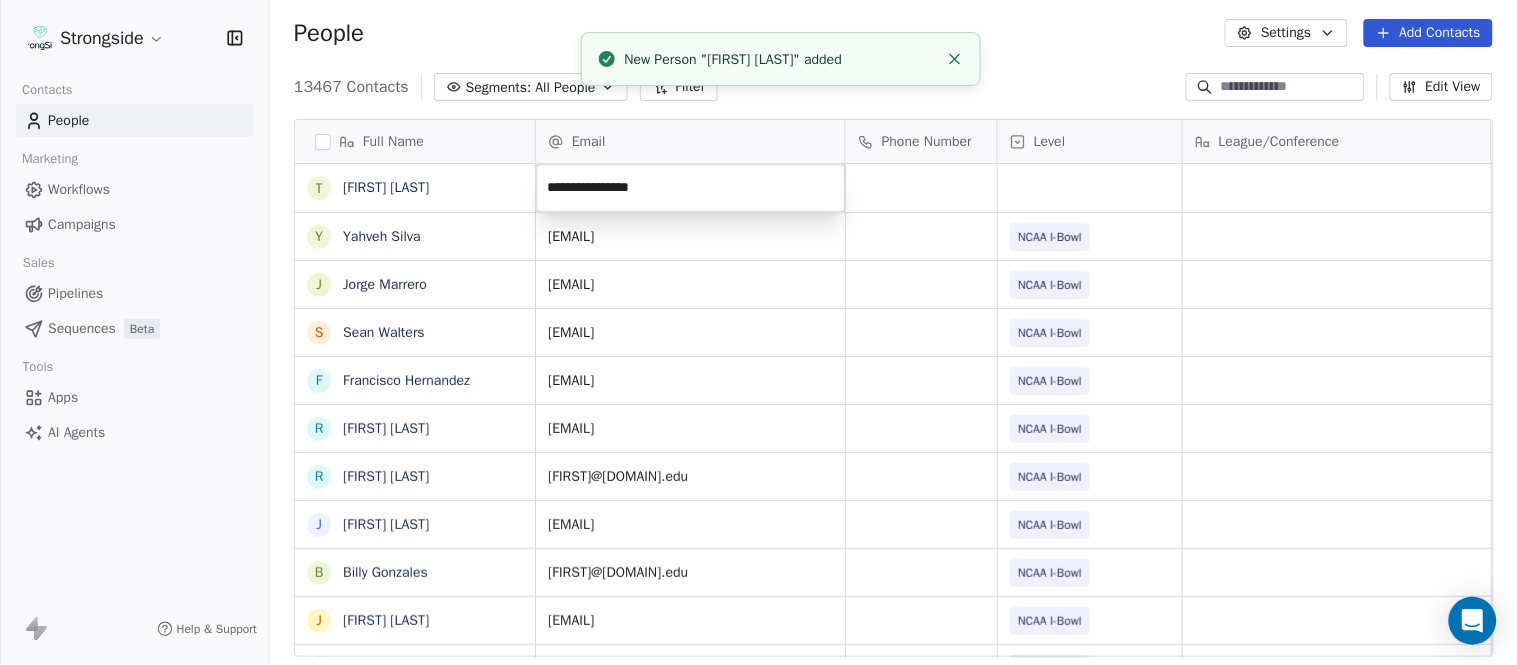 click on "Strongside Contacts People Marketing Workflows Campaigns Sales Pipelines Sequences Beta Tools Apps AI Agents Help & Support People Settings  Add Contacts 13467 Contacts Segments: All People Filter  Edit View Tag Add to Sequence Export Full Name T [LAST] Y [LAST] J [LAST] S [LAST] F [LAST] R [LAST] R [LAST] J [LAST] B [LAST] J [LAST] G [LAST] D [LAST] V [LAST] J [LAST] R [LAST] R [LAST] R [LAST] R [LAST] T [LAST] N [LAST] J [LAST] M [LAST] S [LAST] J [LAST] M [LAST] B [LAST] N [LAST] S [LAST] J [LAST] E [LAST] N [LAST] Email Phone Number Level League/Conference Organization Job Title Tags Created Date BST Jul 26, 2025 10:53 PM [EMAIL] NCAA I-Bowl [ORG] Recruiting (HS & Other) Jul 26, 2025 10:26 PM [EMAIL] NCAA I-Bowl [ORG]" at bounding box center [758, 332] 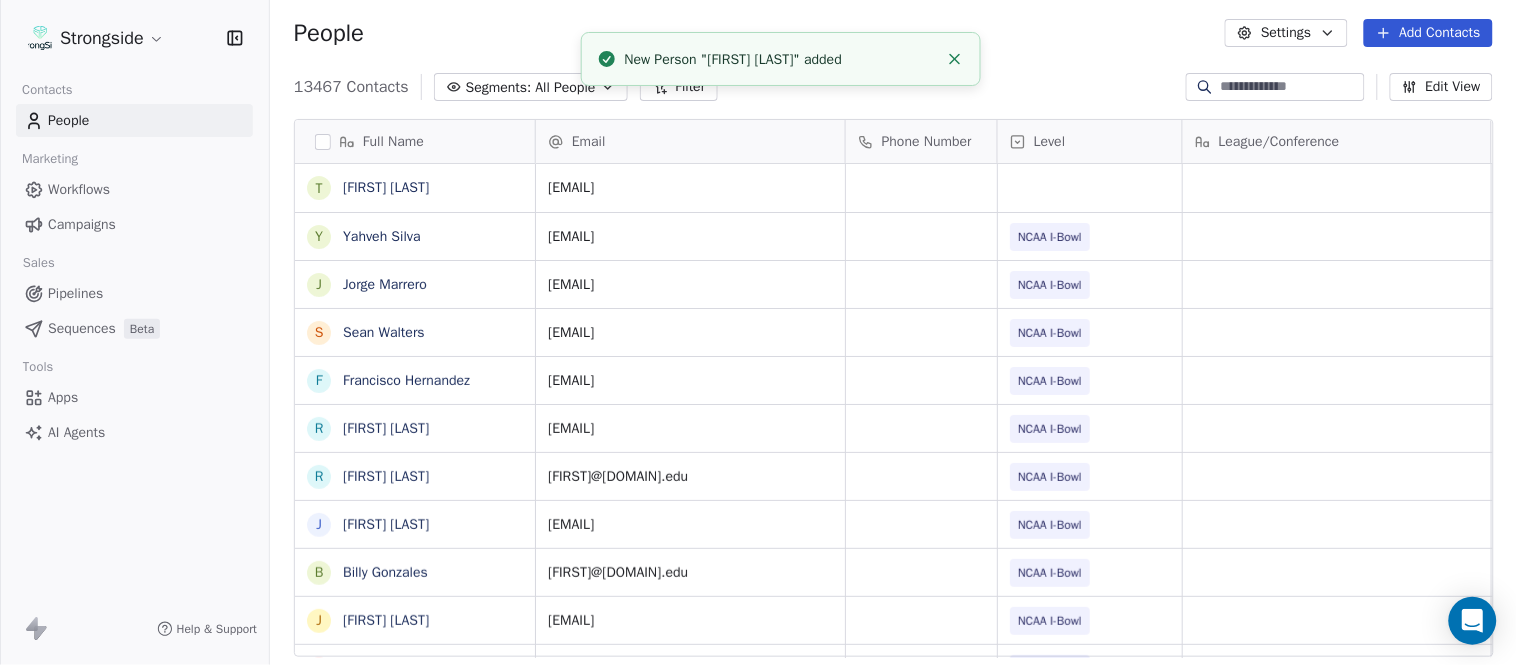 click 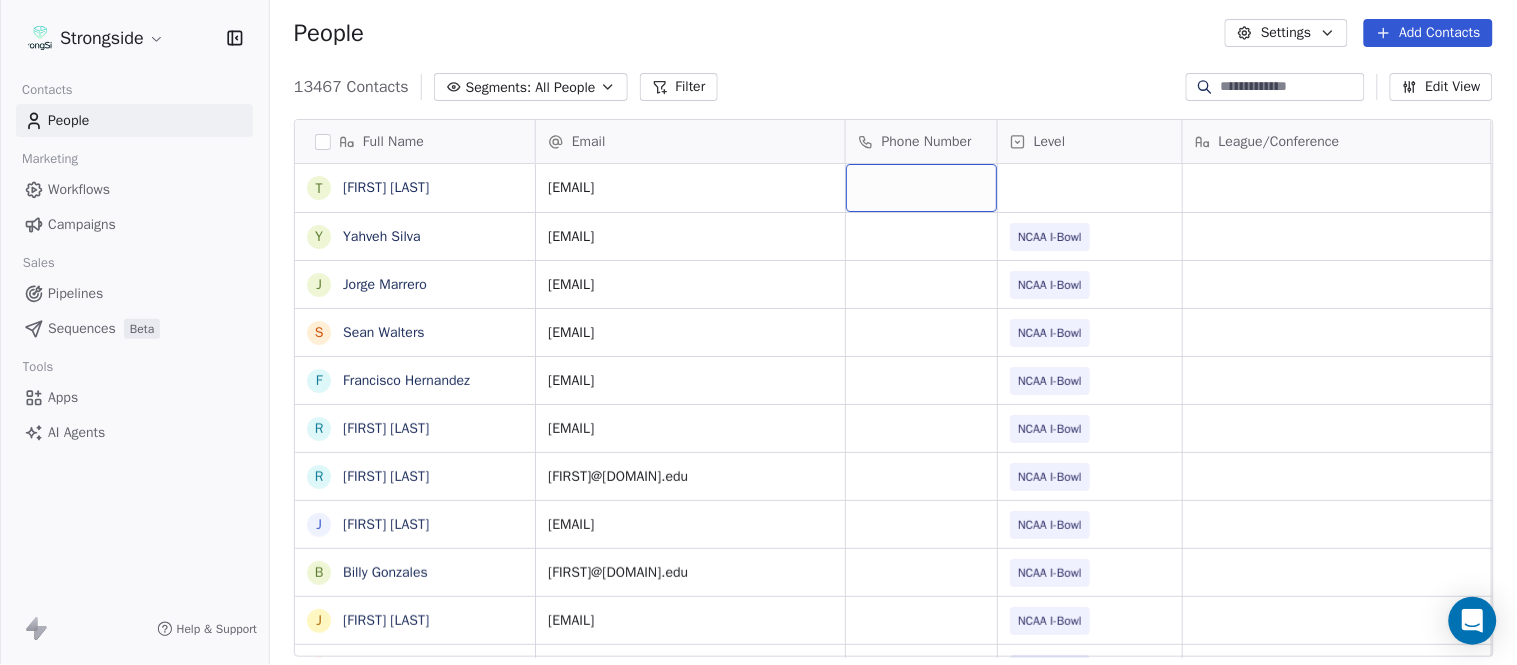 click at bounding box center [921, 188] 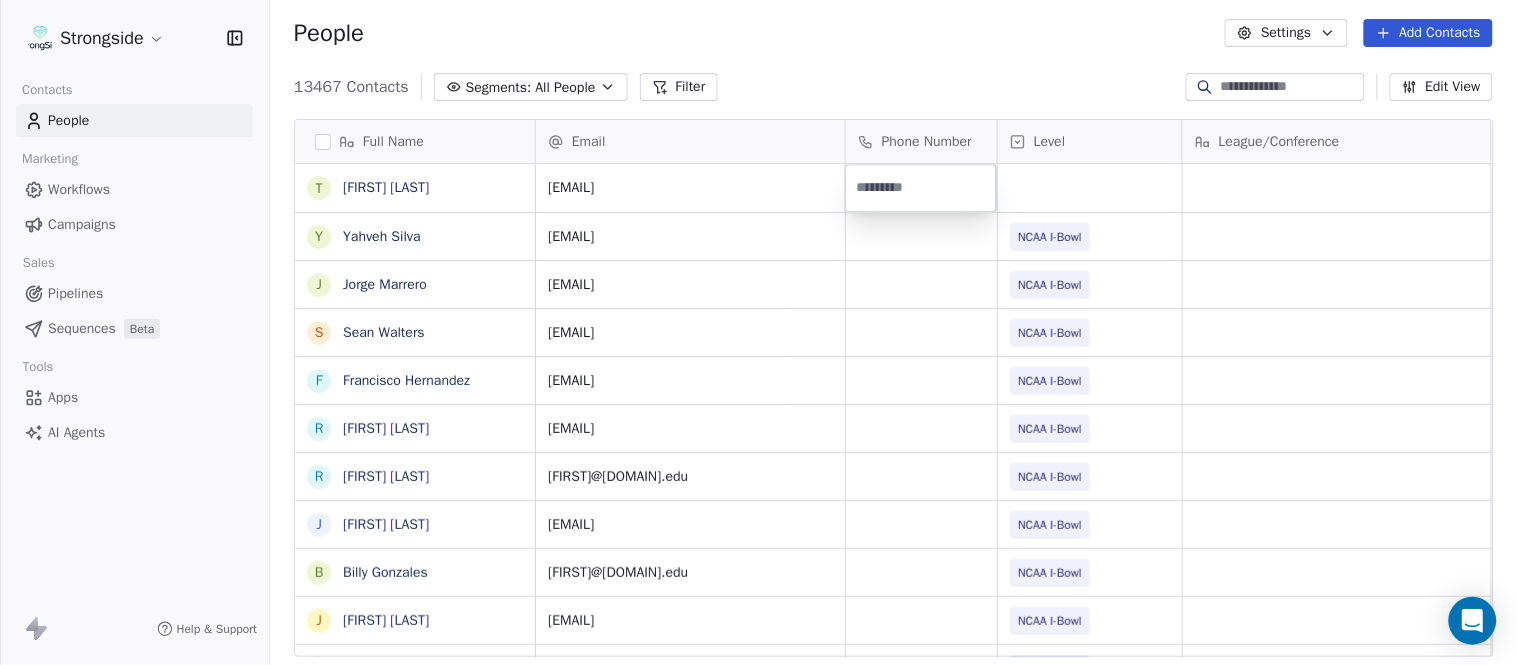 type on "**********" 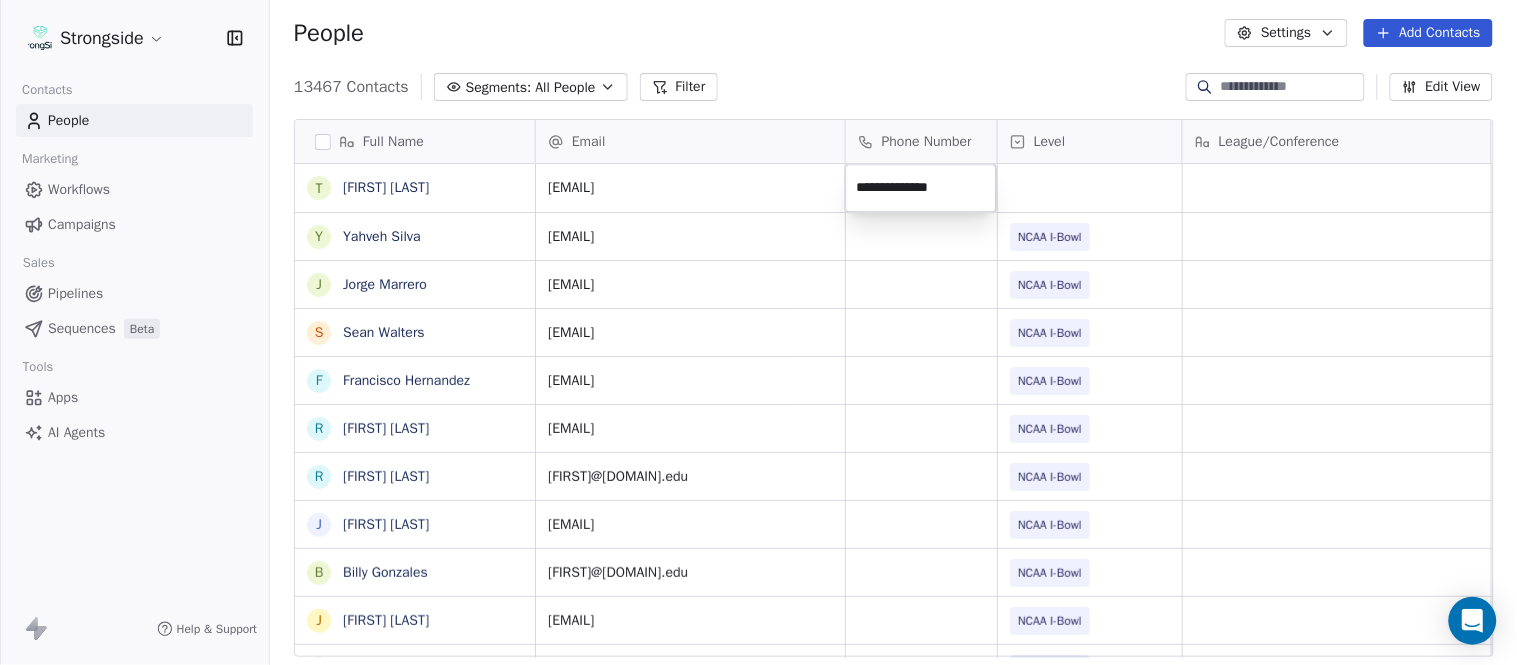 click on "Strongside Contacts People Marketing Workflows Campaigns Sales Pipelines Sequences Beta Tools Apps AI Agents Help & Support People Settings  Add Contacts 13467 Contacts Segments: All People Filter  Edit View Tag Add to Sequence Export Full Name [FIRST] [LAST] [FIRST] [LAST] [FIRST] [LAST] [FIRST] [LAST] [FIRST] [LAST] [FIRST] [LAST] [FIRST] [LAST] [FIRST] [LAST] [FIRST] [LAST] [FIRST] [LAST] [FIRST] [LAST] [FIRST] [LAST] [FIRST] [LAST] [FIRST] [LAST] [FIRST] [LAST] [FIRST] [LAST] [FIRST] [LAST] [FIRST] [LAST] [FIRST] [LAST] [FIRST] [LAST] [FIRST] [LAST] [FIRST] [LAST] [FIRST] [LAST] [FIRST] [LAST] [FIRST] [LAST] [FIRST] [LAST] [FIRST] [LAST] [FIRST] [LAST] [FIRST] [LAST] Email Phone Number Level League/Conference Organization Job Title Tags Created Date BST [FIRST]@[DOMAIN].edu [DATE] [TIME] [FIRST]@[DOMAIN].edu NCAA I-Bowl [DOMAIN] University Recruiting (HS & Other) [DATE] [TIME] [FIRST]@[DOMAIN].edu NCAA I-Bowl" at bounding box center (758, 332) 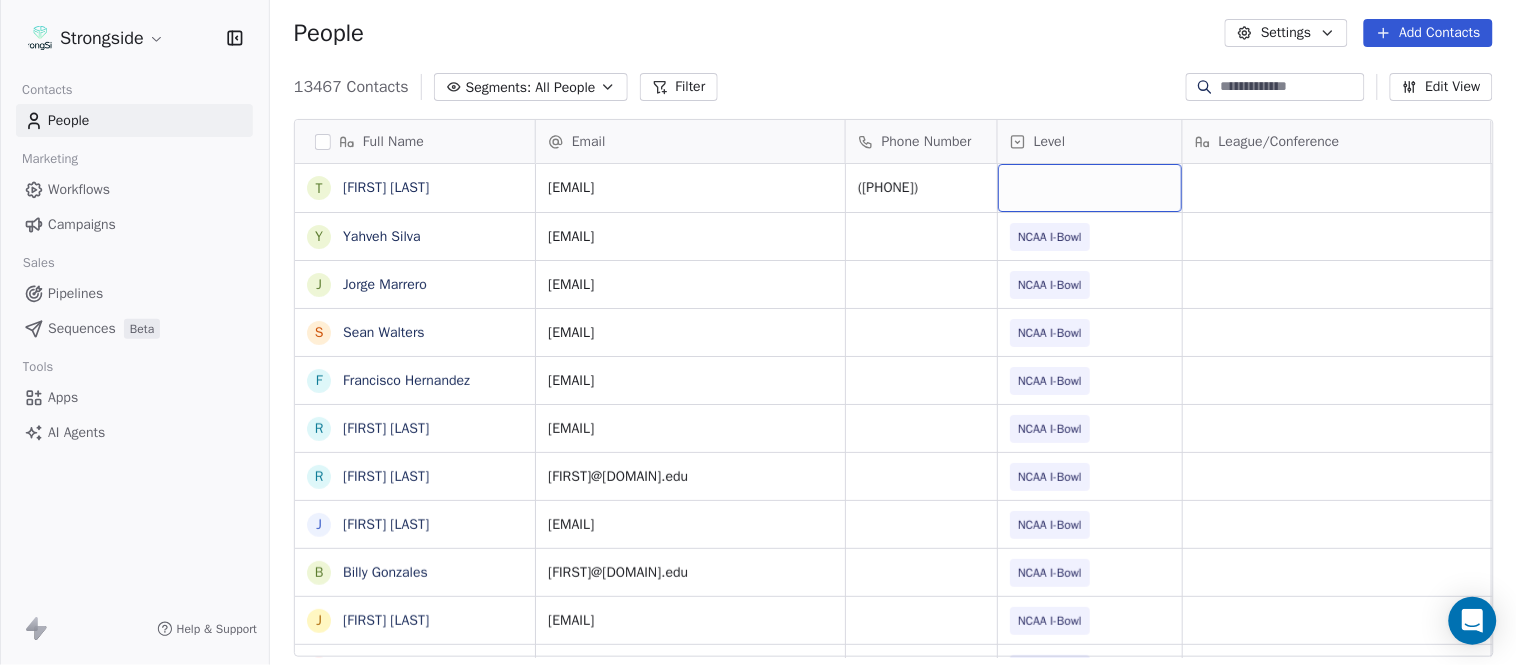 click at bounding box center [1090, 188] 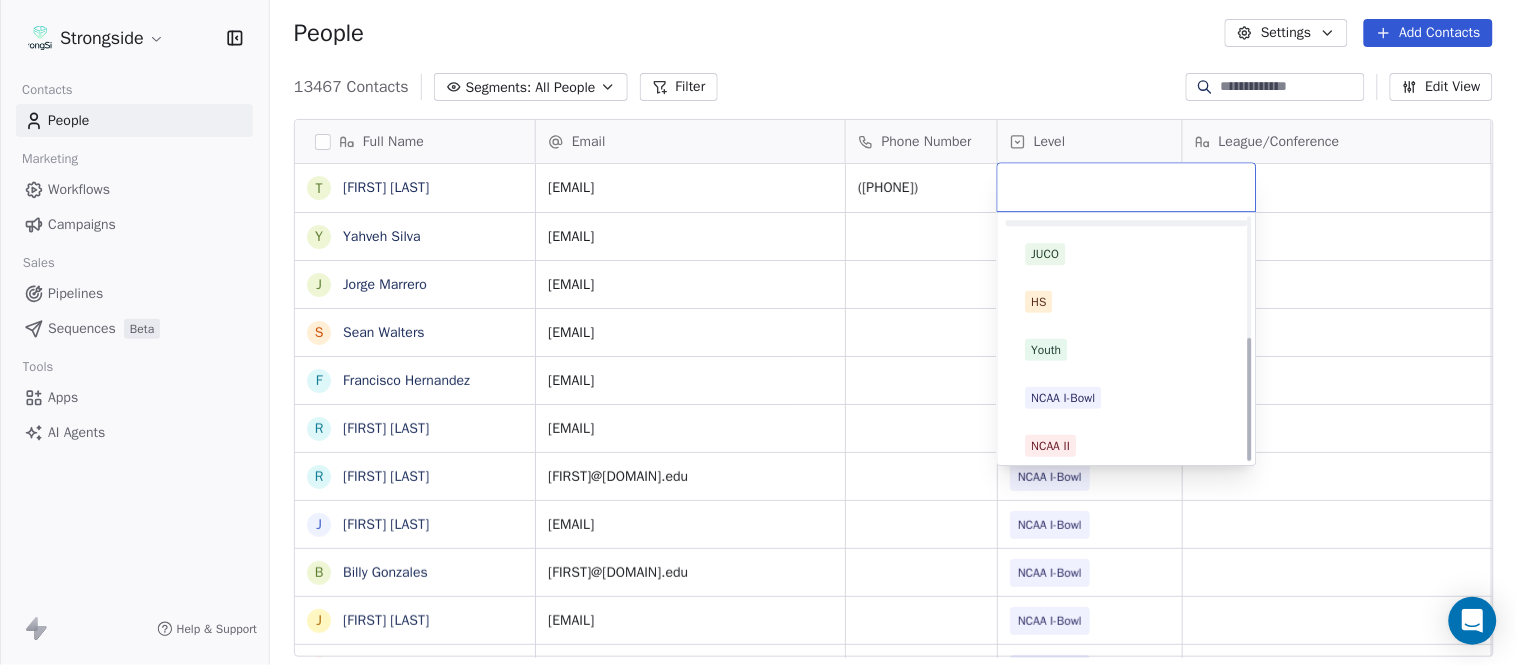 scroll, scrollTop: 234, scrollLeft: 0, axis: vertical 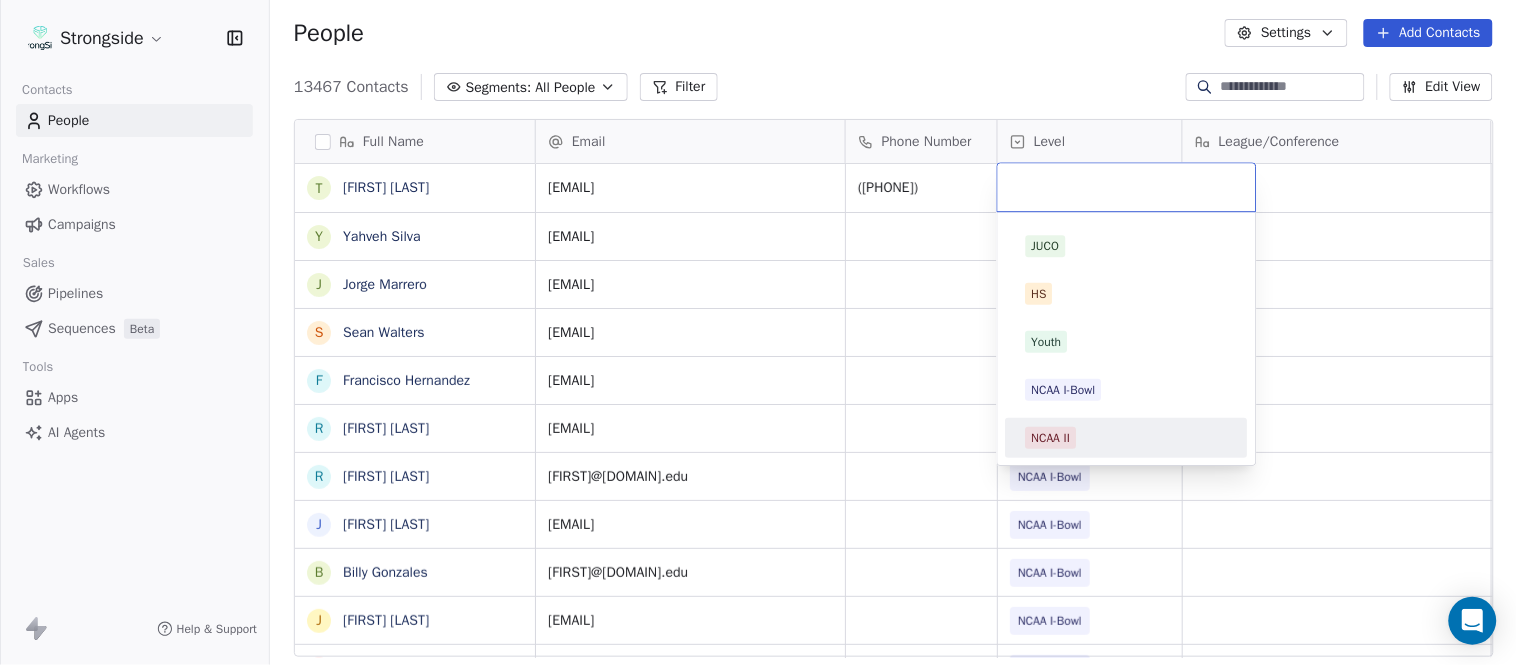 click on "NCAA II" at bounding box center (1127, 438) 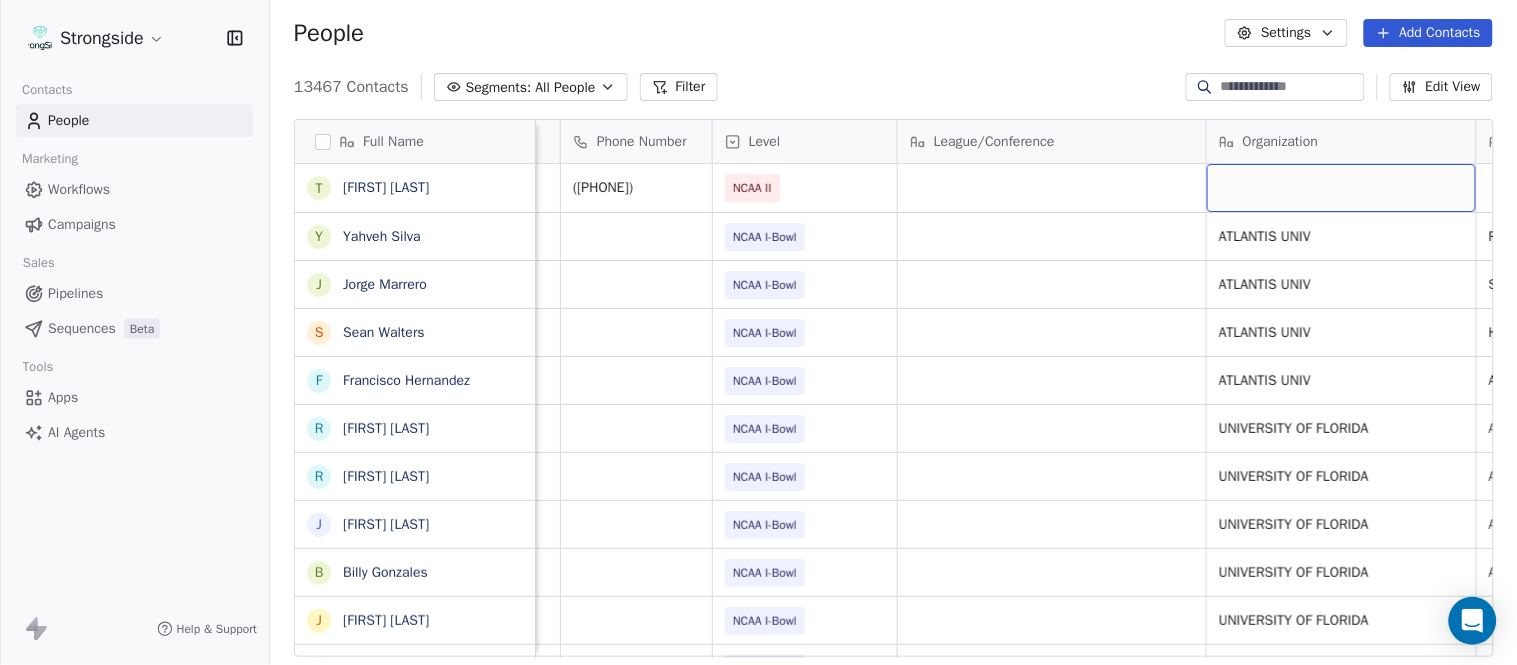 scroll, scrollTop: 0, scrollLeft: 553, axis: horizontal 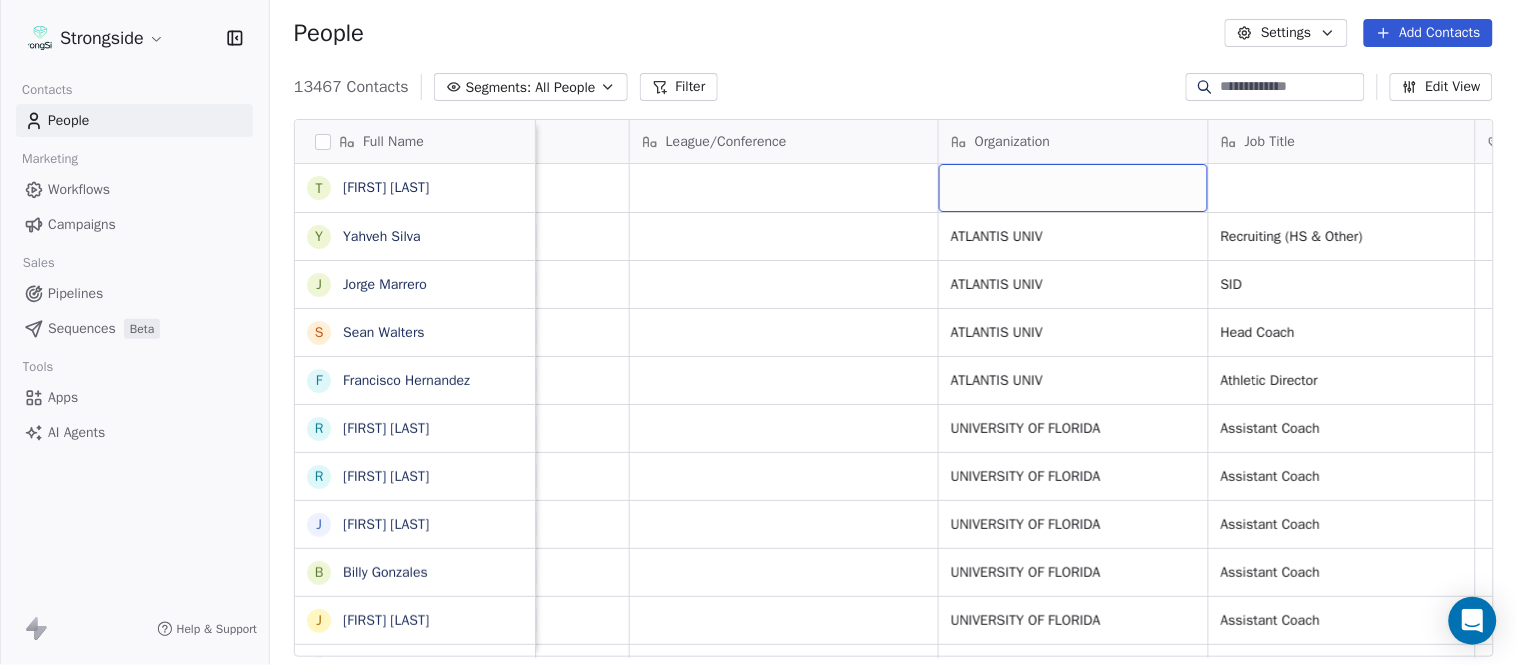 click at bounding box center [1073, 188] 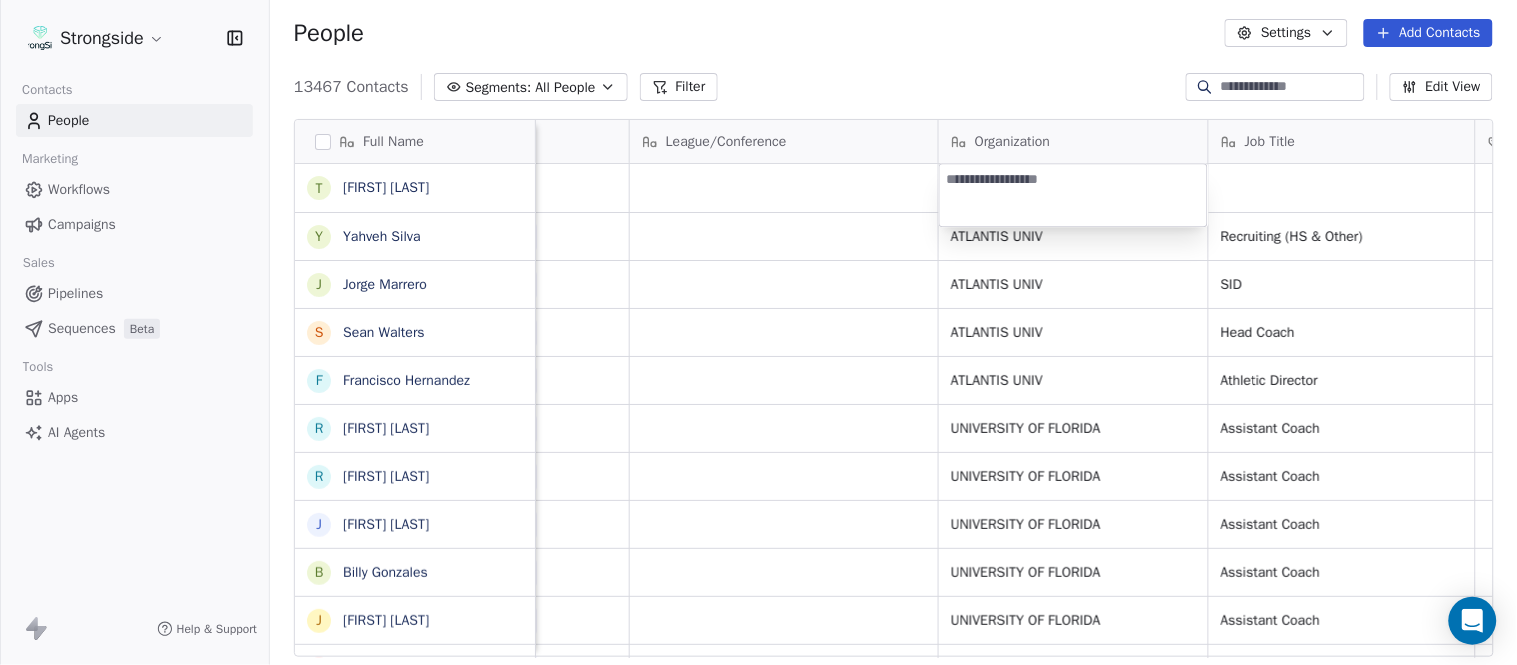type on "**********" 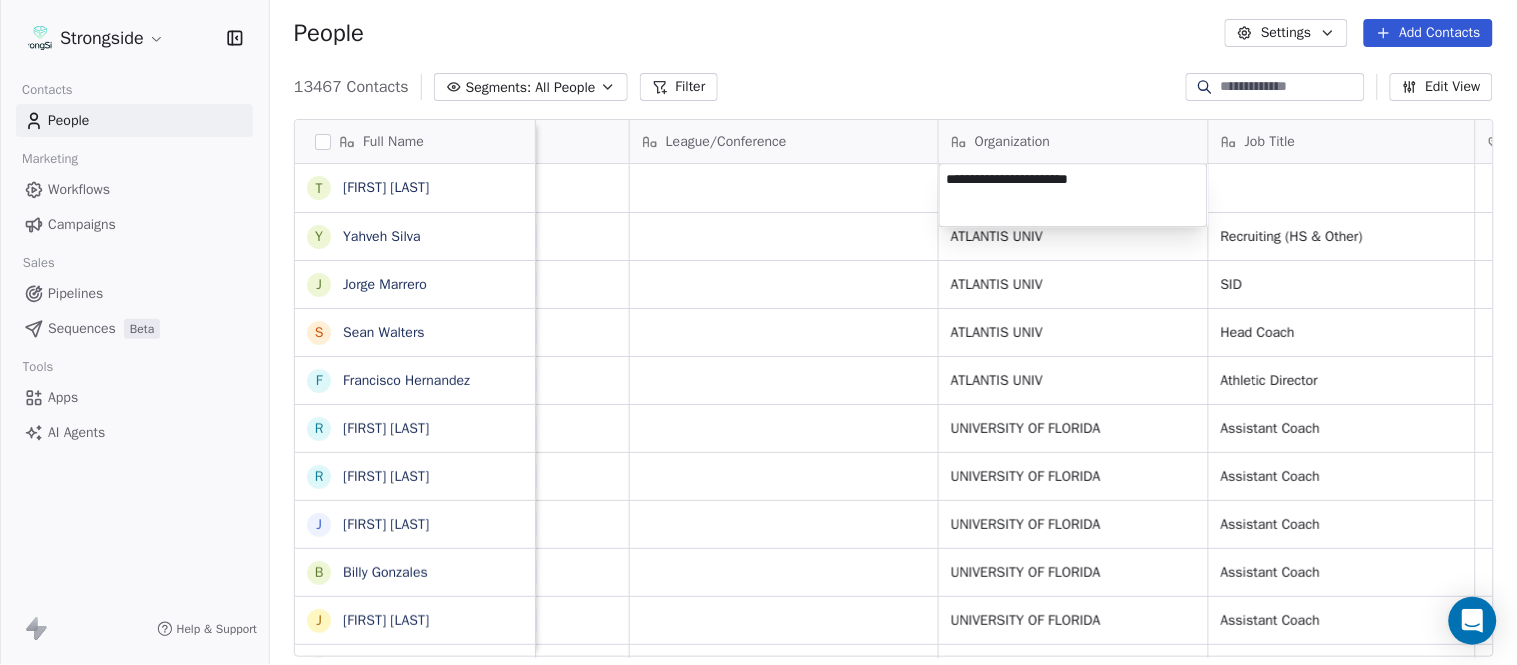 click on "Strongside Contacts People Marketing Workflows Campaigns Sales Pipelines Sequences Beta Tools Apps AI Agents Help & Support People Settings  Add Contacts 13467 Contacts Segments: All People Filter  Edit View Tag Add to Sequence Export Full Name T [FIRST] [LAST] Y [FIRST] [LAST] J [FIRST] [LAST] S [FIRST] [LAST] F [FIRST] [LAST] R [FIRST] [LAST] R [FIRST] [LAST] J [FIRST] [LAST] B [FIRST] [LAST] J [FIRST] [LAST] G [FIRST] [LAST] D [FIRST] [LAST] V [FIRST] [LAST] J [FIRST] [LAST] R [FIRST] [LAST] R [FIRST] [LAST] R [FIRST] [LAST] R [FIRST] [LAST] T [FIRST] [LAST] N [FIRST] [LAST] J [FIRST] [LAST] M [FIRST] [LAST] S [FIRST] [LAST] J [FIRST] [LAST] M [FIRST] [LAST] B [FIRST] [LAST] N [FIRST] [LAST] S [FIRST] [LAST] J [FIRST] [LAST] E [FIRST] [LAST] N [FIRST] [LAST] Email Phone Number Level League/Conference Organization Job Title Tags Created Date BST Status Priority [EMAIL] [PHONE] NCAA II Jul 26, 2025 10:53 PM [EMAIL] NCAA I-Bowl ATLANTIS UNIV Recruiting (HS & Other) Jul 26, 2025 10:26 PM SID SID" at bounding box center (758, 332) 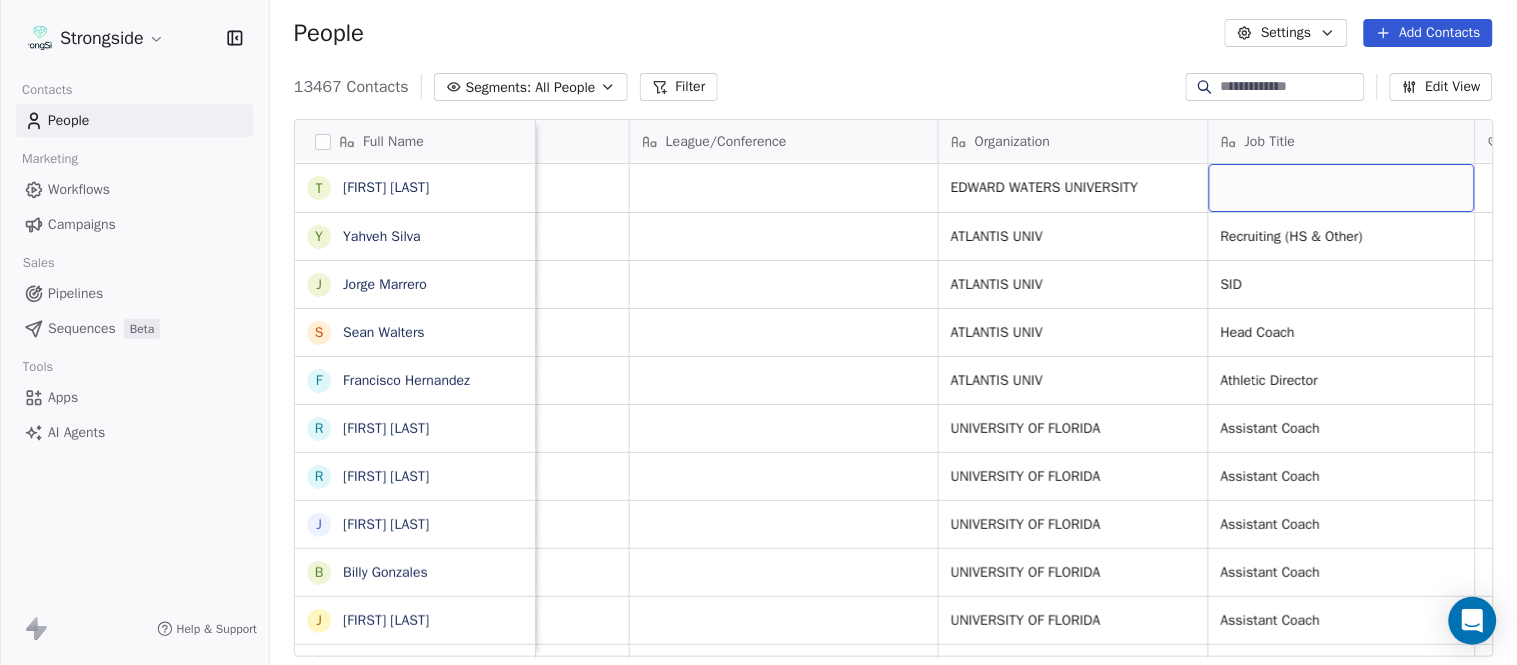 click at bounding box center (1342, 188) 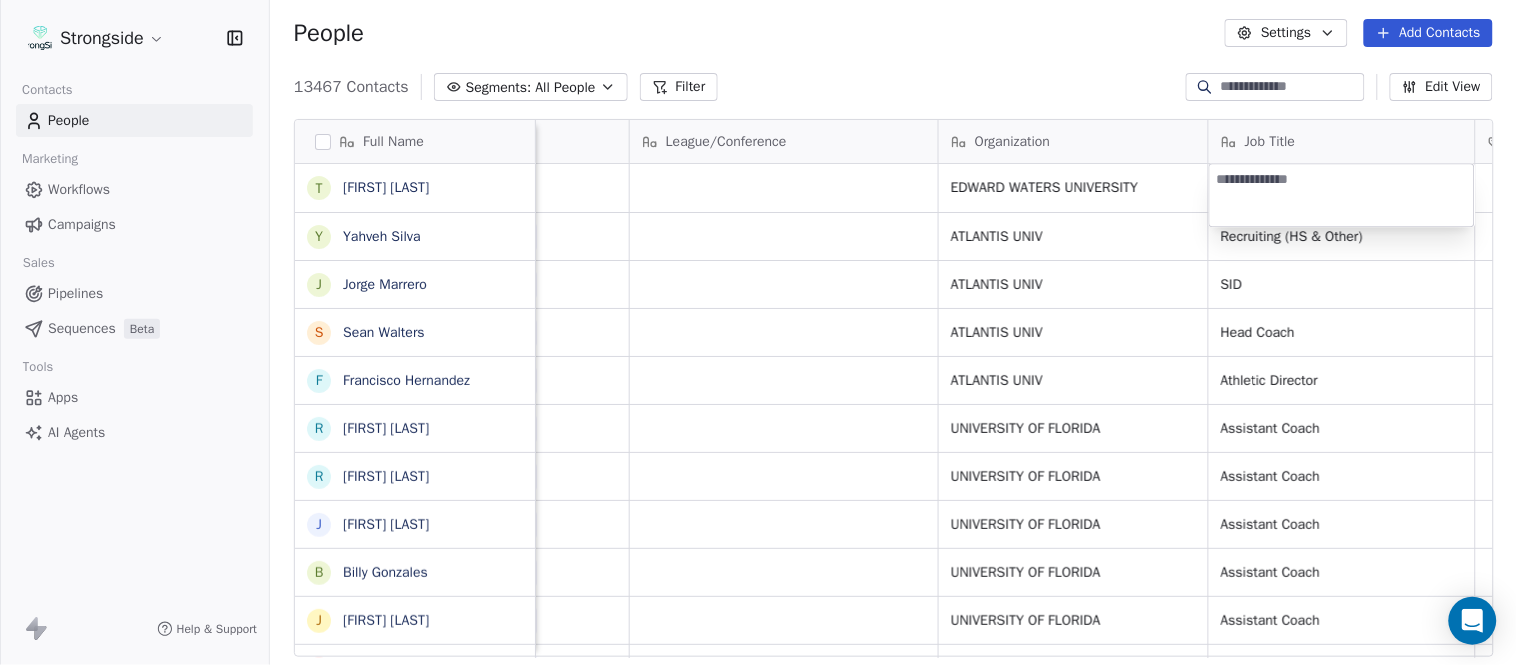 type on "**********" 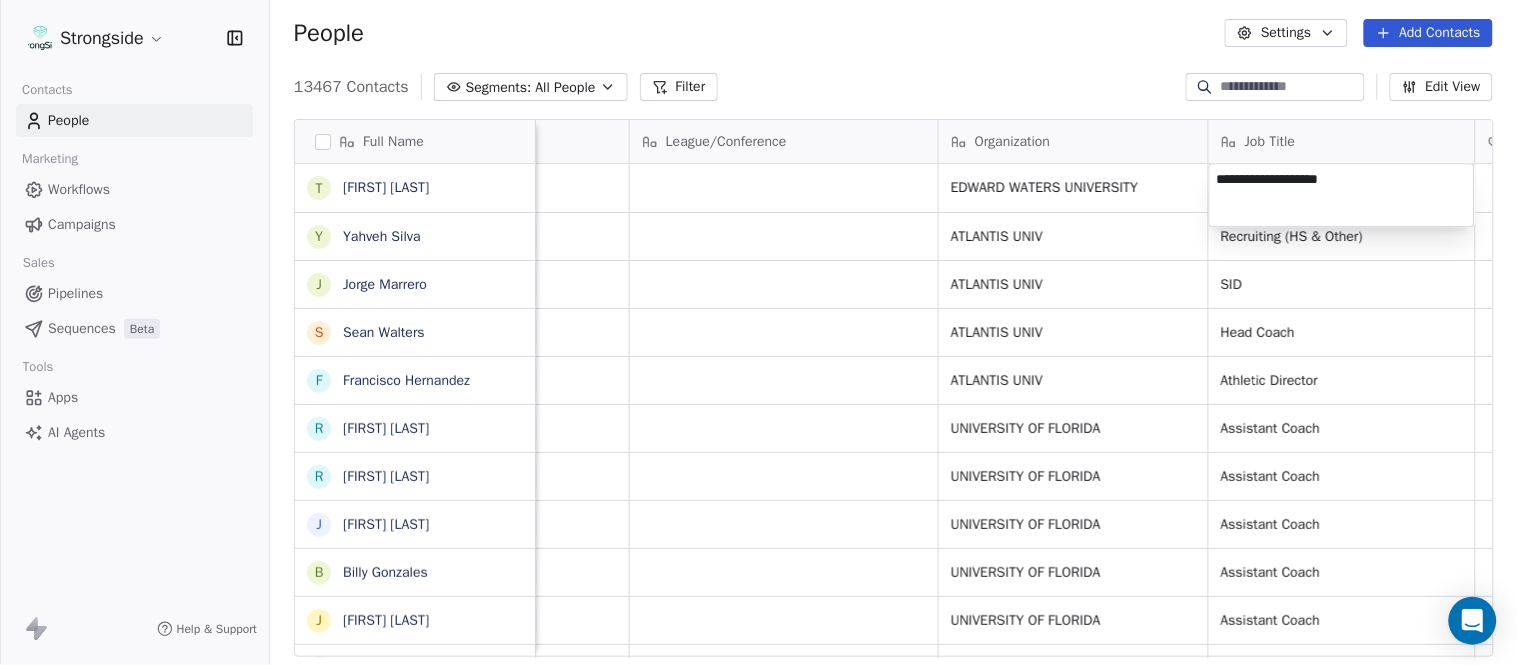 click on "Strongside Contacts People Marketing Workflows Campaigns Sales Pipelines Sequences Beta Tools Apps AI Agents Help & Support People Settings  Add Contacts 13467 Contacts Segments: All People Filter  Edit View Tag Add to Sequence Export Full Name T [FIRST] [LAST] Y [FIRST] [LAST] J [FIRST] [LAST] S [FIRST] [LAST] F [FIRST] [LAST] R [FIRST] [LAST] R [FIRST] [LAST] J [FIRST] [LAST] B [FIRST] [LAST] J [FIRST] [LAST] G [FIRST] [LAST] D [FIRST] [LAST] V [FIRST] [LAST] J [FIRST] [LAST] R [FIRST] [LAST] R [FIRST] [LAST] R [FIRST] [LAST] R [FIRST] [LAST] T [FIRST] [LAST] N [FIRST] [LAST] J [FIRST] [LAST] M [FIRST] [LAST] S [FIRST] [LAST] J [FIRST] [LAST] M [FIRST] [LAST] B [FIRST] [LAST] N [FIRST] [LAST] S [FIRST] [LAST] J [FIRST] [LAST] E [FIRST] [LAST] N [FIRST] [LAST] J [FIRST] [LAST] Email Phone Number Level League/Conference Organization Job Title Tags Created Date BST Status Priority t.plowden@example.com [PHONE] NCAA II EDWARD WATERS UNIVERSITY Jul 26, 2025 10:53 PM yahueh.silva@example.com NCAA I-Bowl ATLANTIS UNIV Recruiting (HS & Other) SID" at bounding box center (758, 332) 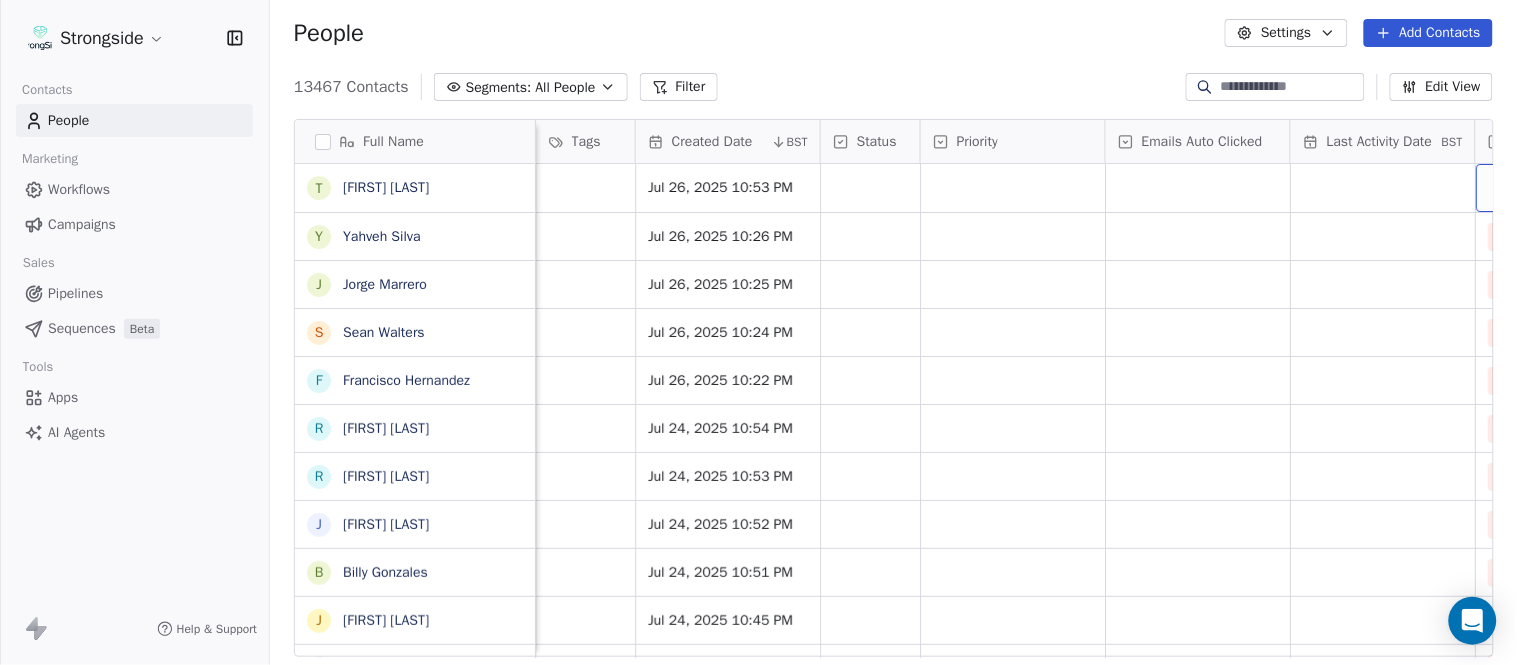 scroll, scrollTop: 0, scrollLeft: 1677, axis: horizontal 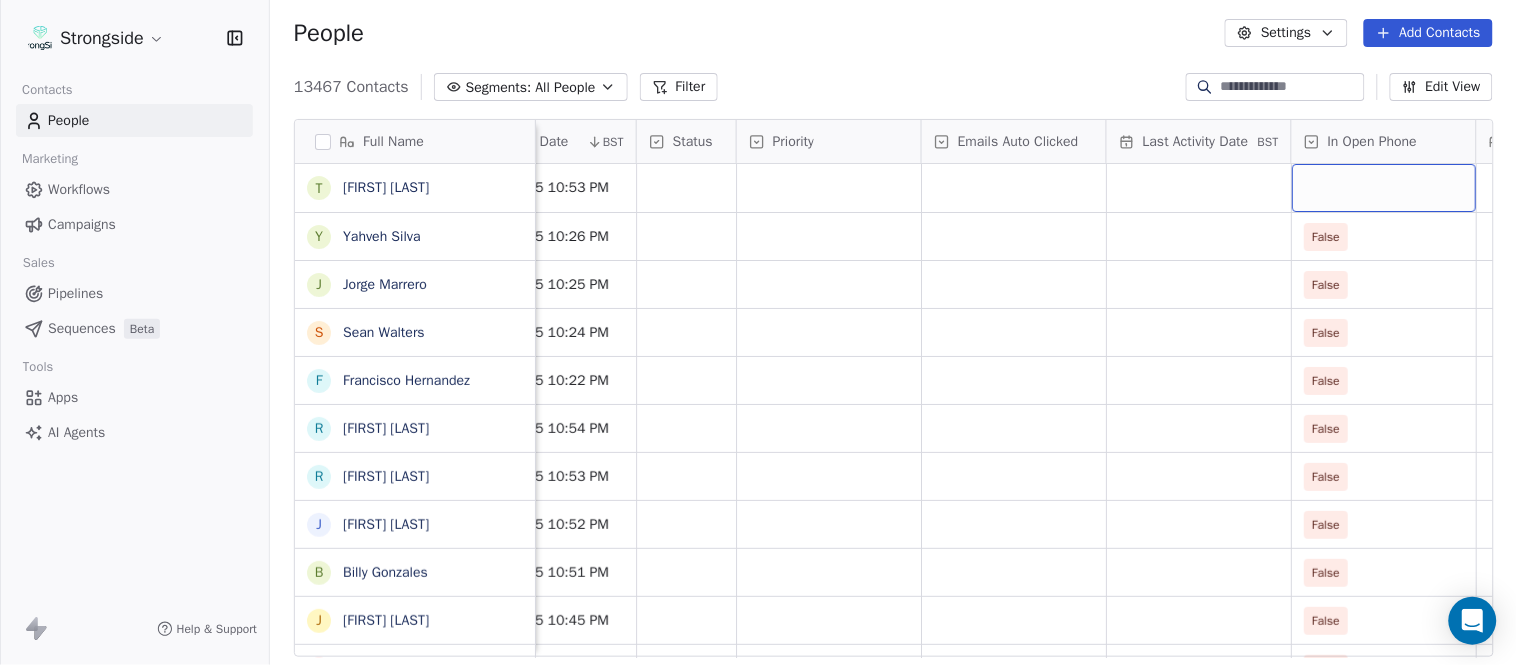 click at bounding box center (1384, 188) 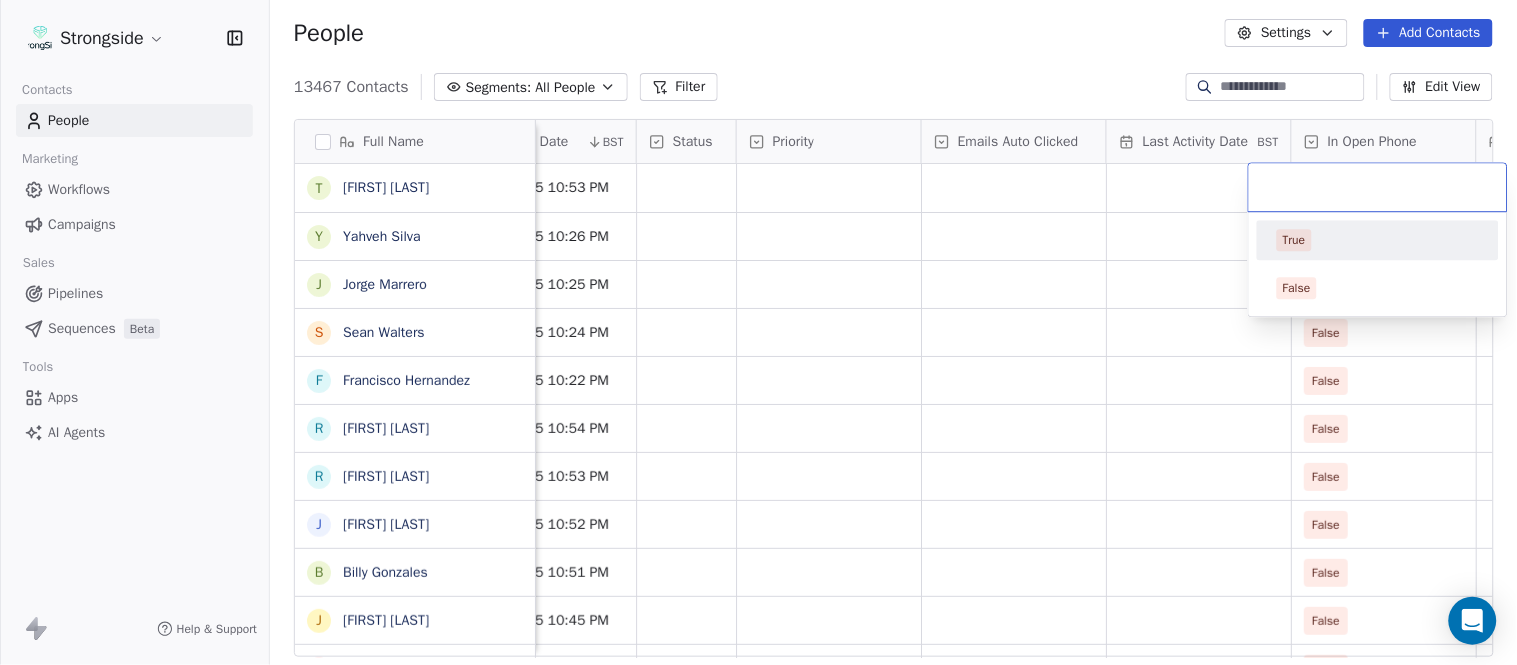 click on "True" at bounding box center (1378, 240) 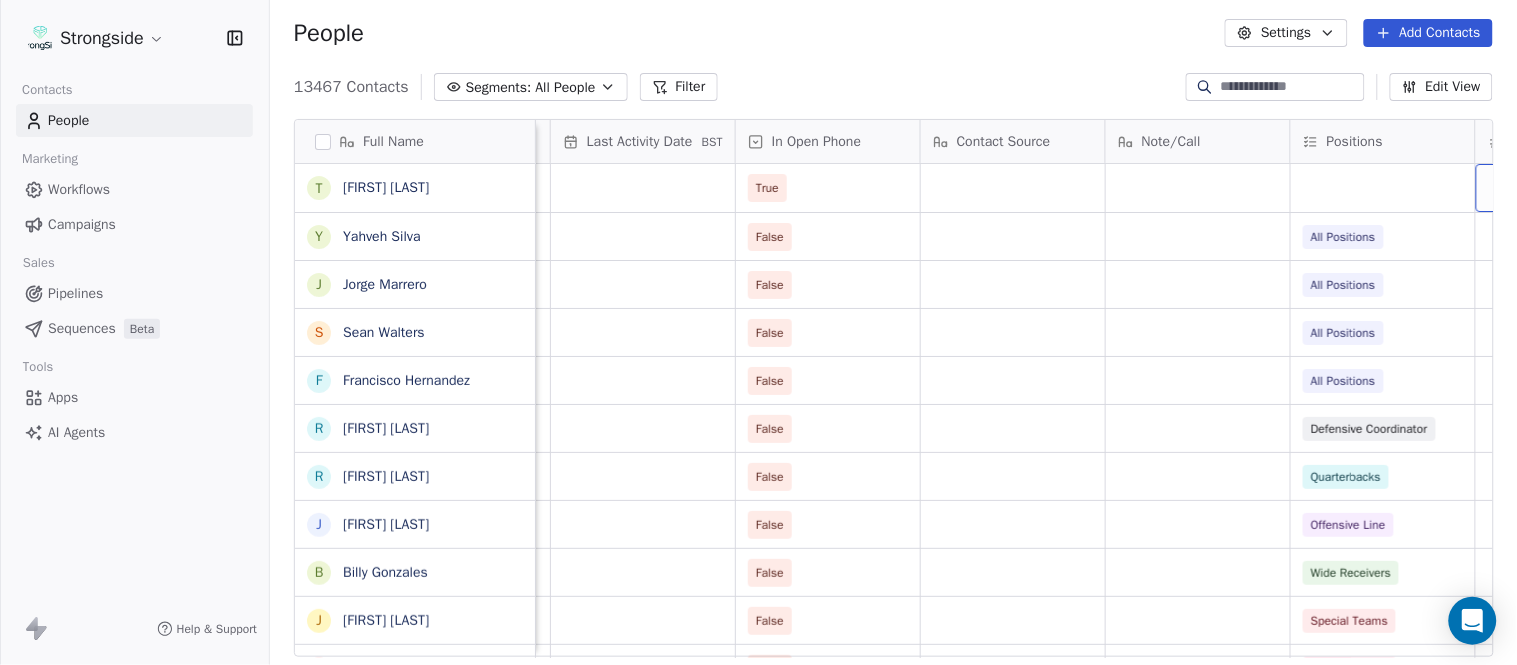scroll, scrollTop: 0, scrollLeft: 2417, axis: horizontal 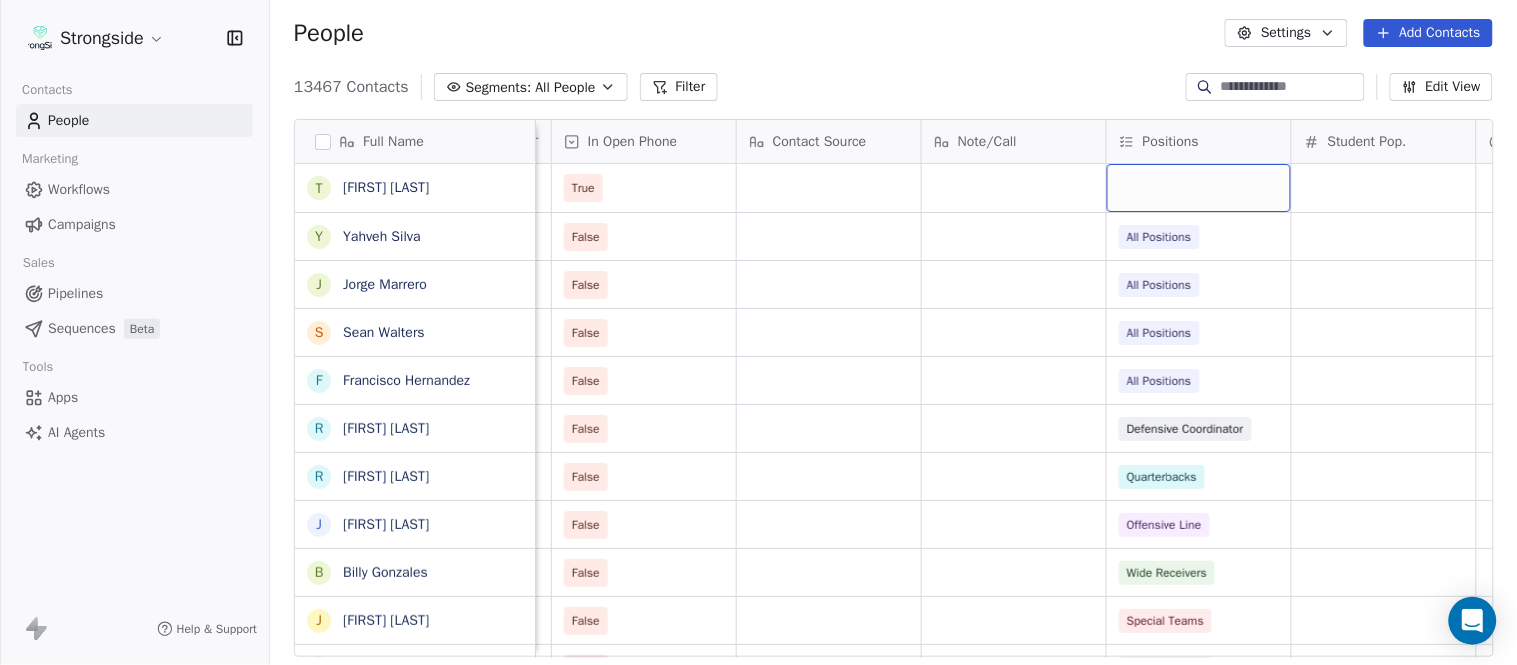 click at bounding box center [1199, 188] 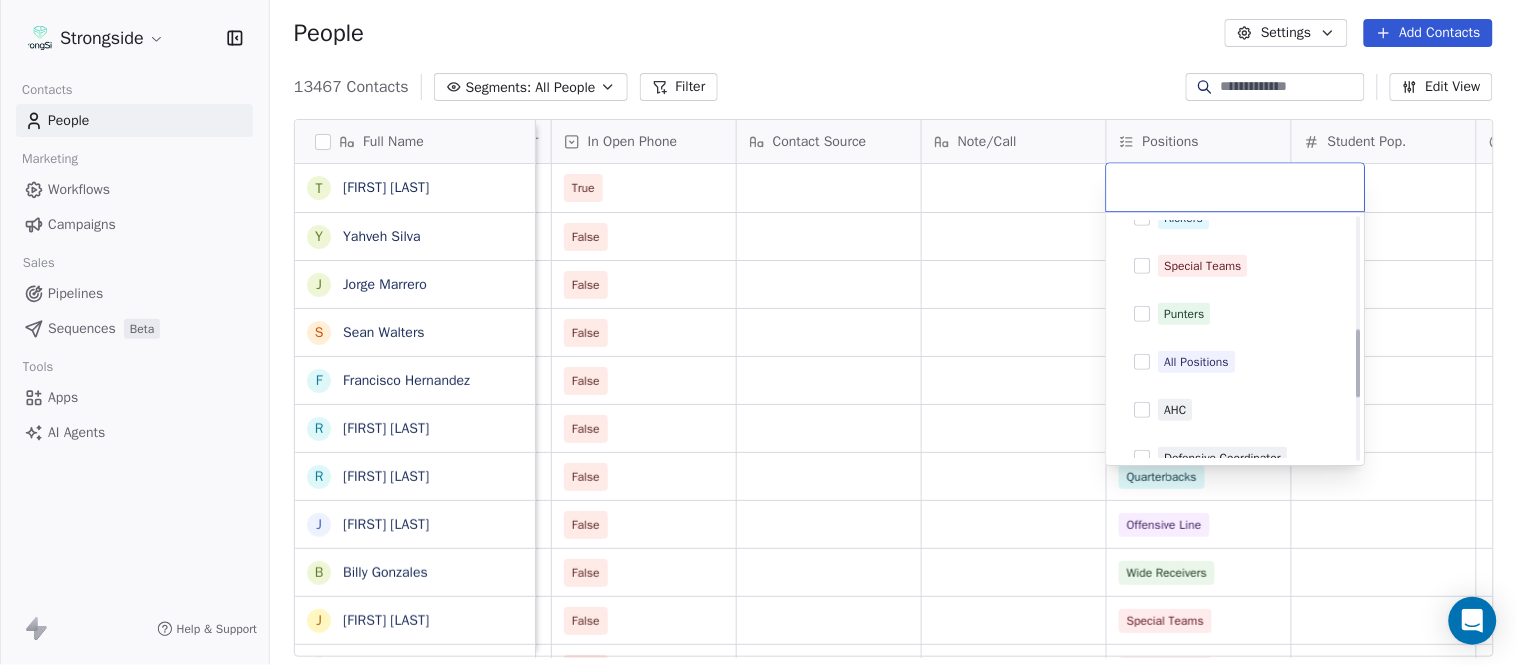 scroll, scrollTop: 395, scrollLeft: 0, axis: vertical 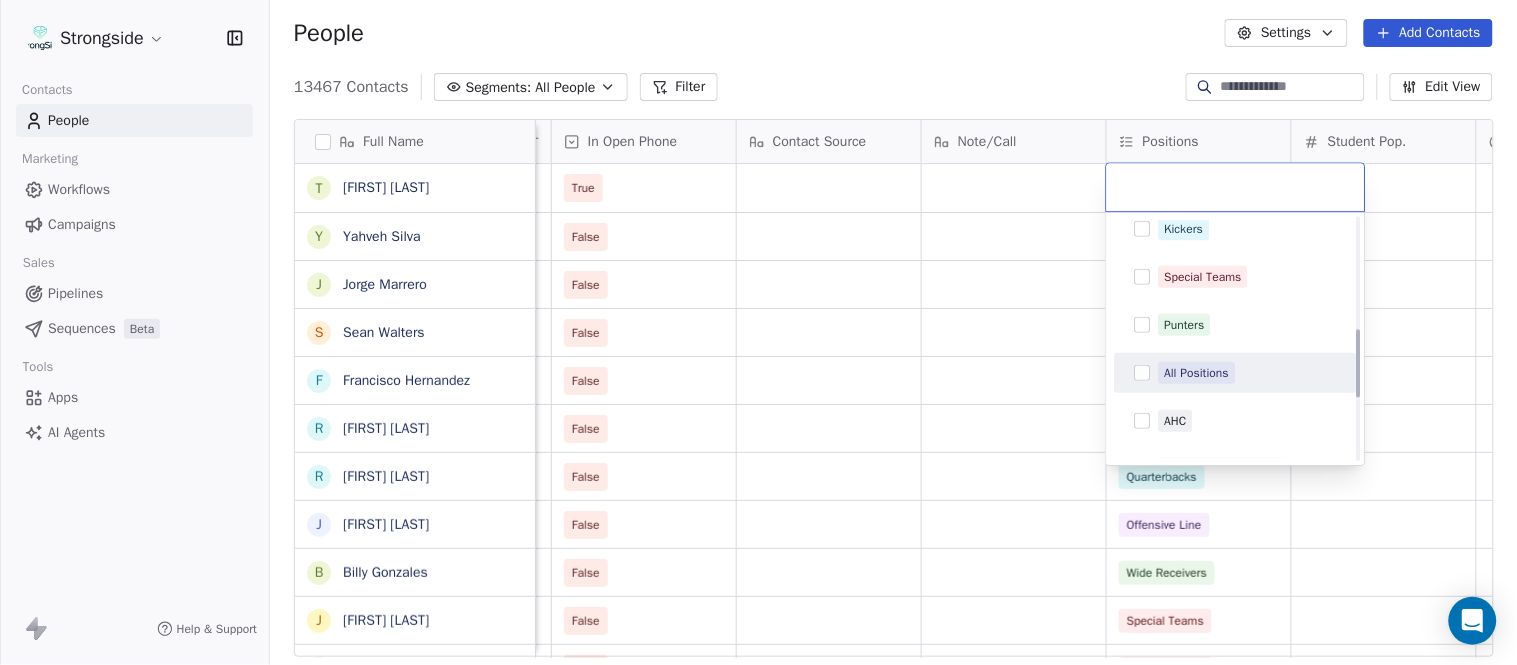 click on "All Positions" at bounding box center [1197, 373] 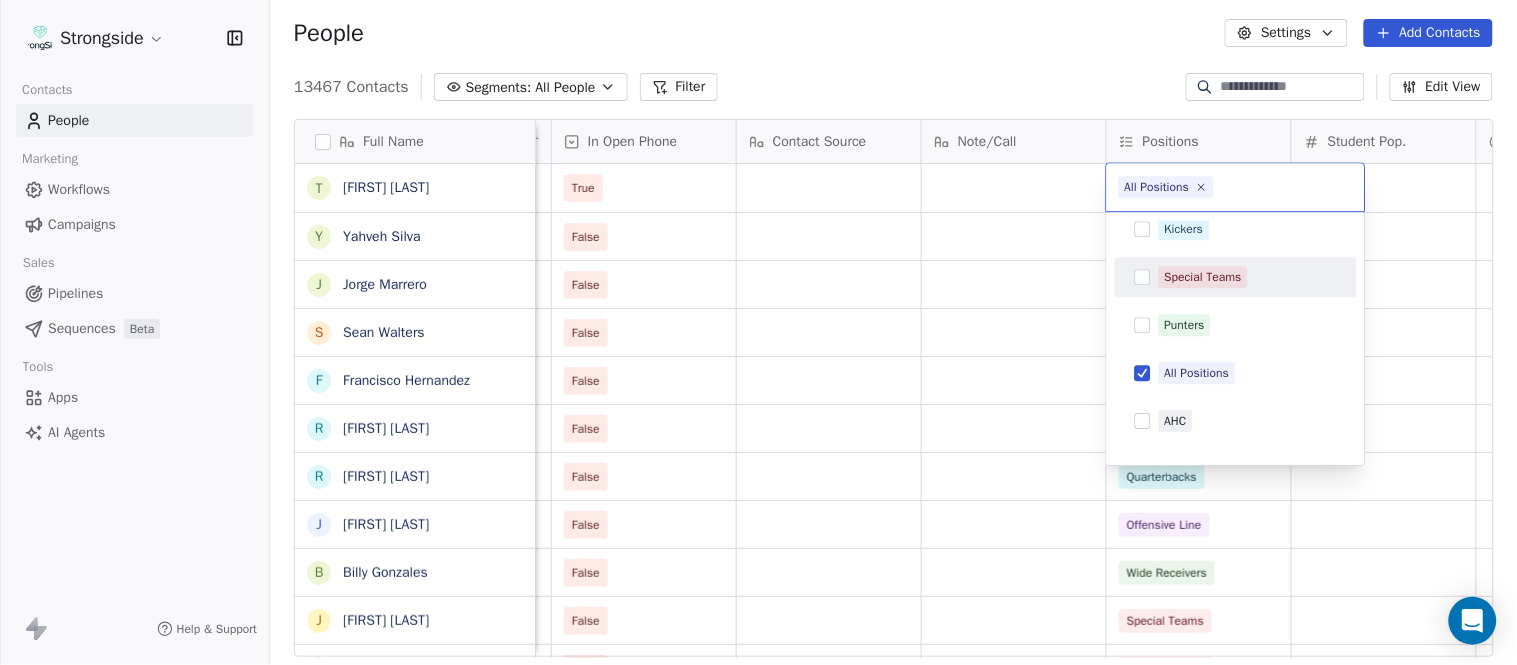 click on "Strongside Contacts People Marketing Workflows Campaigns Sales Pipelines Sequences Beta Tools Apps AI Agents Help & Support People Settings  Add Contacts 13467 Contacts Segments: All People Filter  Edit View Tag Add to Sequence Export Full Name T [FIRST] [LAST] Y [FIRST] [LAST] J [FIRST] [LAST] S [FIRST] [LAST] F [FIRST] [LAST] R [FIRST] [LAST] R [FIRST] [LAST] J [FIRST] [LAST] B [FIRST] [LAST] J [FIRST] [LAST] G [FIRST] [LAST] D [FIRST] [LAST] V [FIRST] [LAST] J [FIRST] [LAST] R [FIRST] [LAST] R [FIRST] [LAST] R [FIRST] [LAST] R [FIRST] [LAST] T [FIRST] [LAST] N [FIRST] [LAST] J [FIRST] [LAST] M [FIRST] [LAST] S [FIRST] [LAST] J [FIRST] [LAST] M [FIRST] [LAST] B [FIRST] [LAST] N [FIRST] [LAST] N [FIRST] [LAST] S [FIRST] [LAST] J [FIRST] [LAST] E [FIRST] [LAST] N [FIRST] [LAST] J [FIRST] [LAST] Status Priority Emails Auto Clicked Last Activity Date BST In Open Phone Contact Source Note/Call Positions Student Pop. Lead Account   True   False All Positions   False All Positions   False All Positions   False All Positions   False Defensive Coordinator   False Quarterbacks" at bounding box center (758, 332) 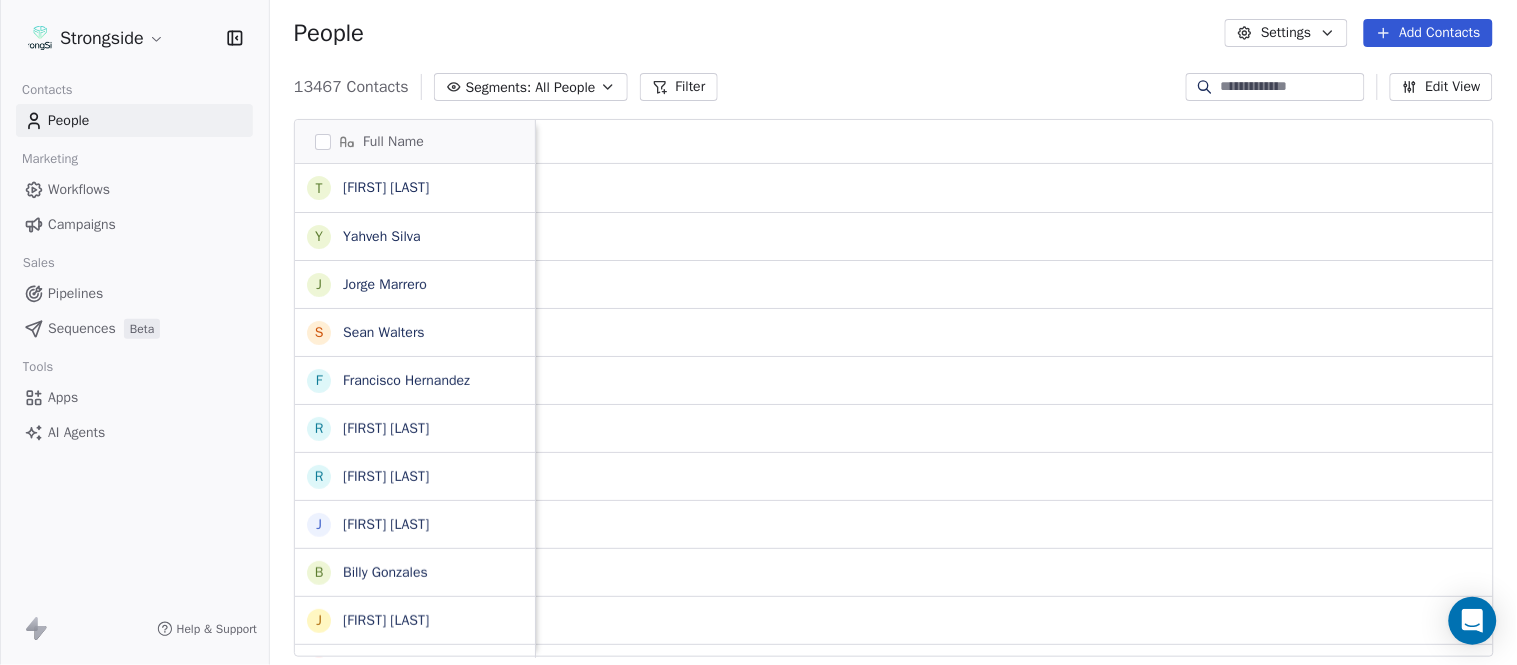 scroll, scrollTop: 0, scrollLeft: 0, axis: both 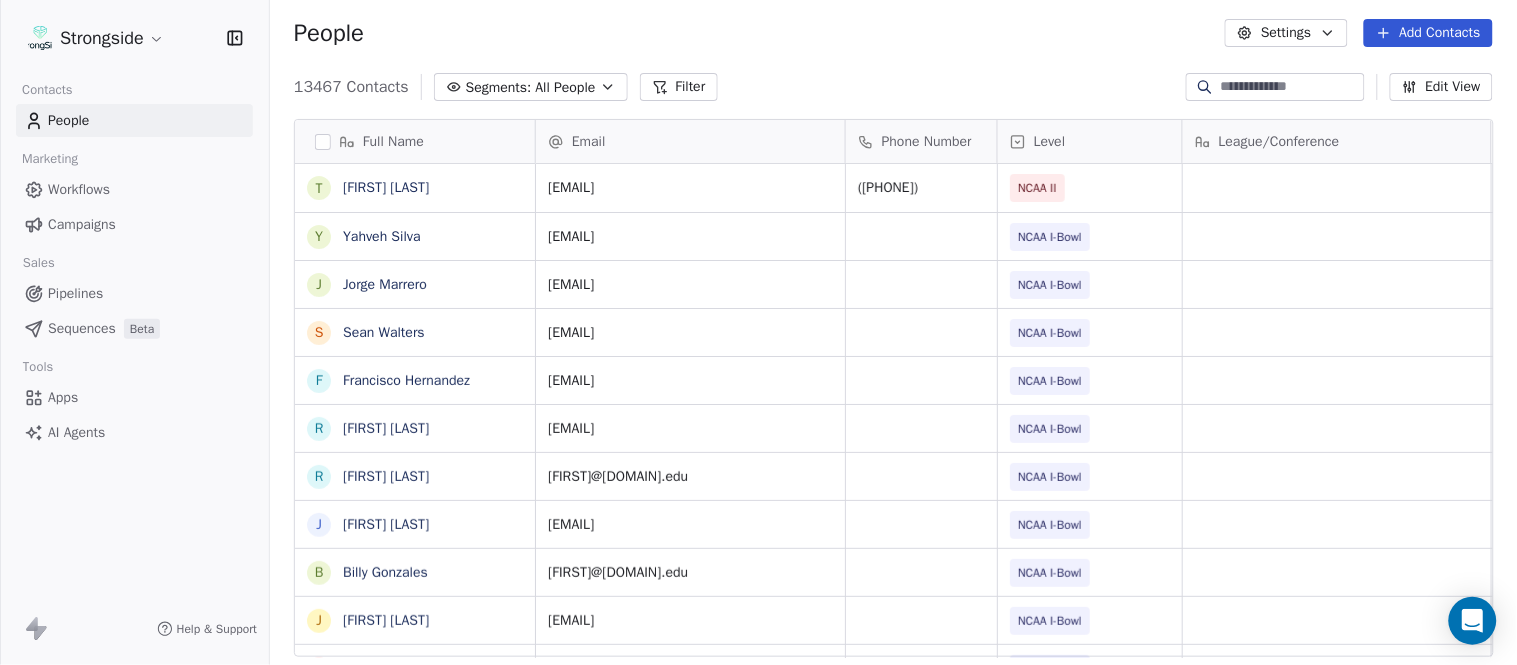 click on "Add Contacts" at bounding box center (1428, 33) 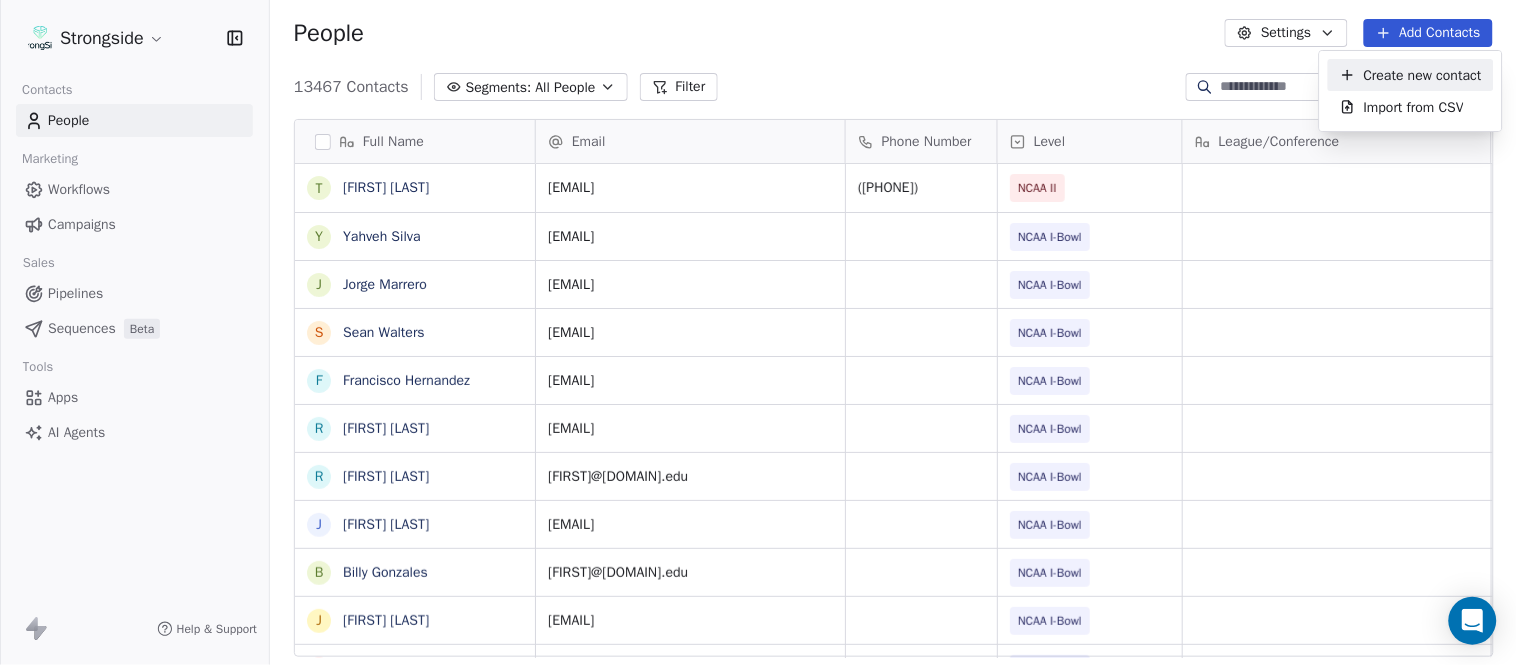 click on "Create new contact" at bounding box center (1411, 75) 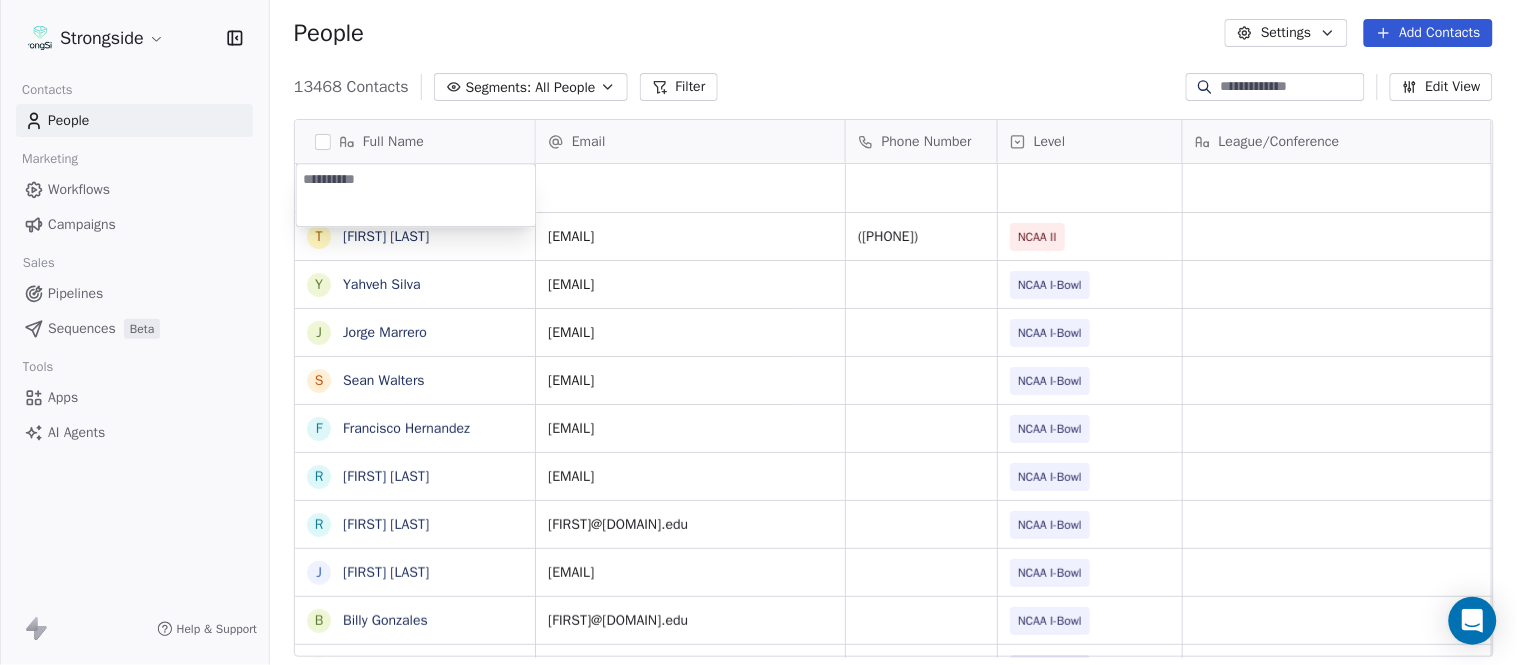 type on "**********" 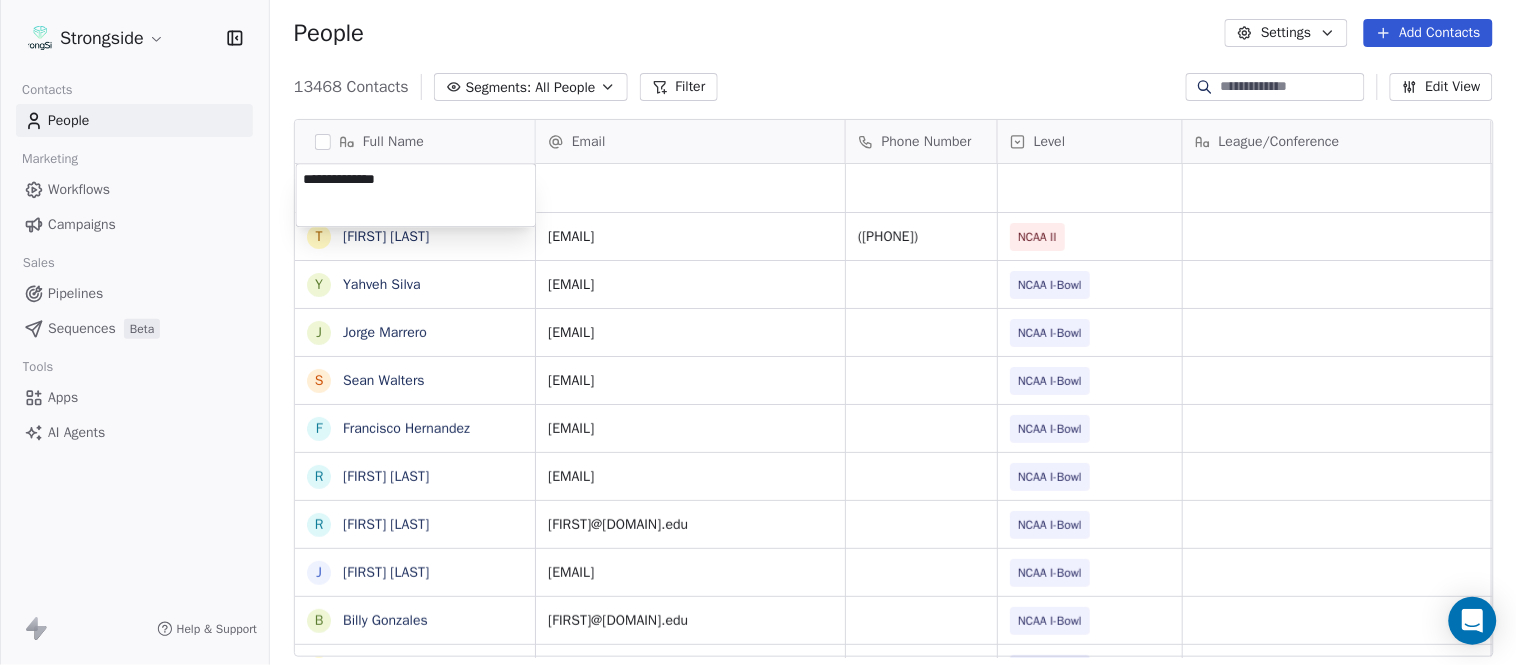 click on "Strongside Contacts People Marketing Workflows Campaigns Sales Pipelines Sequences Beta Tools Apps AI Agents Help & Support People Settings  Add Contacts 13468 Contacts Segments: All People Filter  Edit View Tag Add to Sequence Export Full Name [FIRST] [LAST] [FIRST] [LAST] [FIRST] [LAST] [FIRST] [LAST] [FIRST] [LAST] [FIRST] [LAST] [FIRST] [LAST] [FIRST] [LAST] [FIRST] [LAST] [FIRST] [LAST] [FIRST] [LAST] [FIRST] [LAST] [FIRST] [LAST] [FIRST] [LAST] [FIRST] [LAST] [FIRST] [LAST] [FIRST] [LAST] [FIRST] [LAST] [FIRST] [LAST] [FIRST] [LAST] [FIRST] [LAST] [FIRST] [LAST] [FIRST] [LAST] [FIRST] [LAST] [FIRST] [LAST] [FIRST] [LAST] [FIRST] [LAST] [FIRST] [LAST] [FIRST] [LAST] Email Phone Number Level League/Conference Organization Job Title Tags Created Date BST [DATE] [TIME] [FIRST]@[DOMAIN].edu [PHONE] NCAA II [FIRST] [LAST] University Athletic Admin Coord [DATE] [TIME] [FIRST]@[DOMAIN].edu NCAA I-Bowl [DOMAIN] University NCAA I-Bowl SID SID" at bounding box center [758, 332] 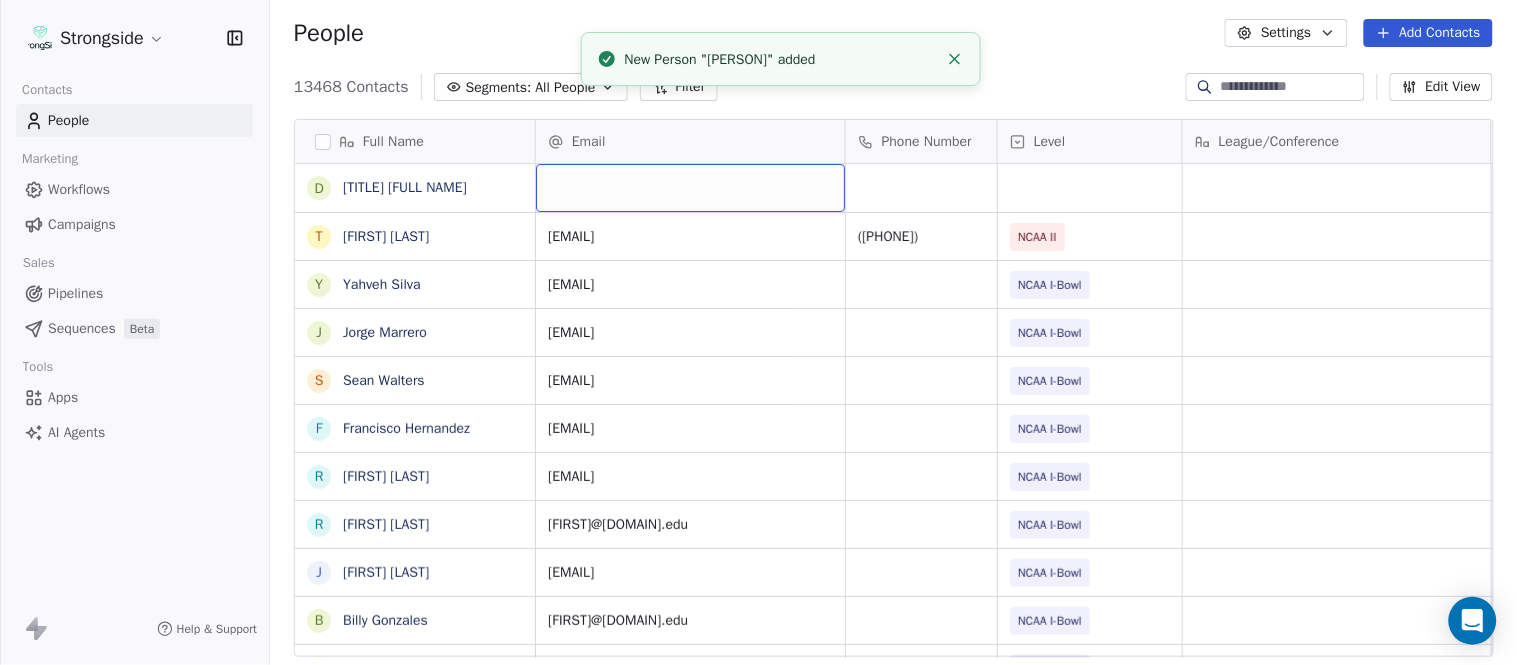 click at bounding box center (690, 188) 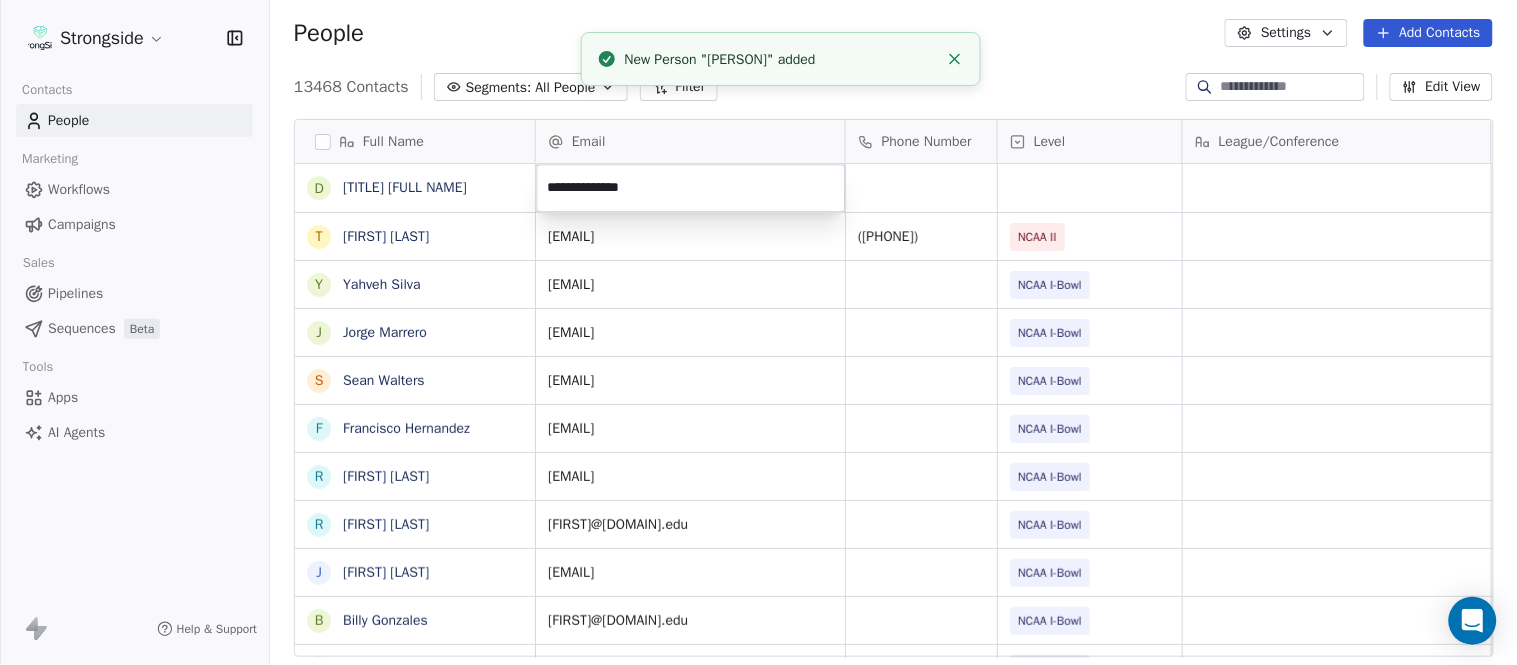 click on "Strongside Contacts People Marketing Workflows Campaigns Sales Pipelines Sequences Beta Tools Apps AI Agents Help & Support People Settings Add Contacts 13468 Contacts Segments: All People Filter Edit View Tag Add to Sequence Export Full Name D Dr. [LAST] T [FIRST] [LAST] Y [FIRST] [LAST] J [FIRST] [LAST] S [FIRST] [LAST] F [FIRST] [LAST] R [FIRST] [LAST] R [FIRST] [LAST] J [FIRST] [LAST] B [FIRST] [LAST] J [FIRST] [LAST] G [FIRST] [LAST] D [FIRST] [LAST] V [FIRST] [LAST] J [FIRST] [LAST] R [FIRST] [LAST] R [FIRST] [LAST] R [FIRST] [LAST] R [FIRST] [LAST] T [FIRST] [LAST] N [FIRST] [LAST] J [FIRST] [LAST] M [FIRST] [LAST] S [FIRST] [LAST] J [FIRST] [LAST] M [FIRST] [LAST] B [FIRST] [LAST] N [FIRST] [LAST] S [FIRST] [LAST] J [FIRST] [LAST] E [FIRST] [LAST] Email Phone Number Level League/Conference Organization Job Title Tags Created Date BST [EMAIL] ([PHONE]) NCAA II [ORGANIZATION] [JOB TITLE] Jul 26, 2025 10:53 PM [EMAIL] NCAA I-Bowl [ORGANIZATION]" at bounding box center (758, 332) 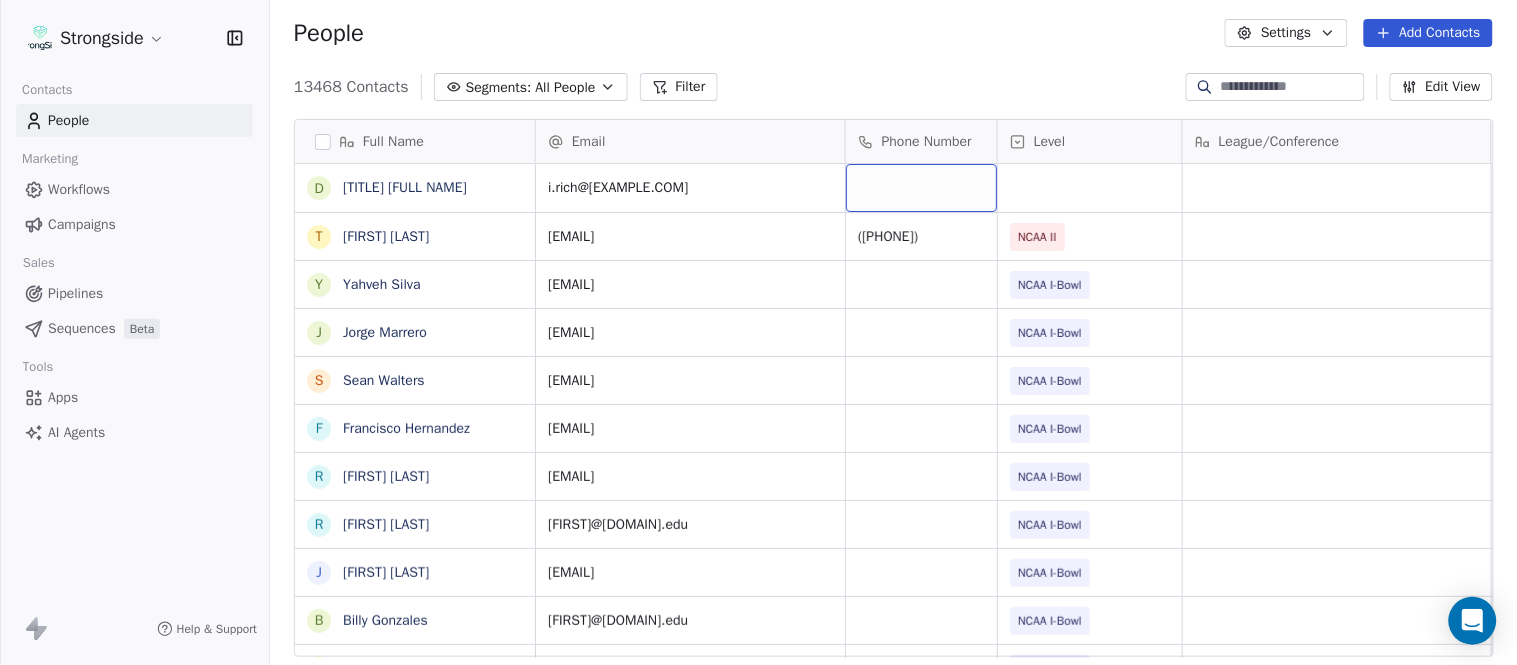 click at bounding box center [921, 188] 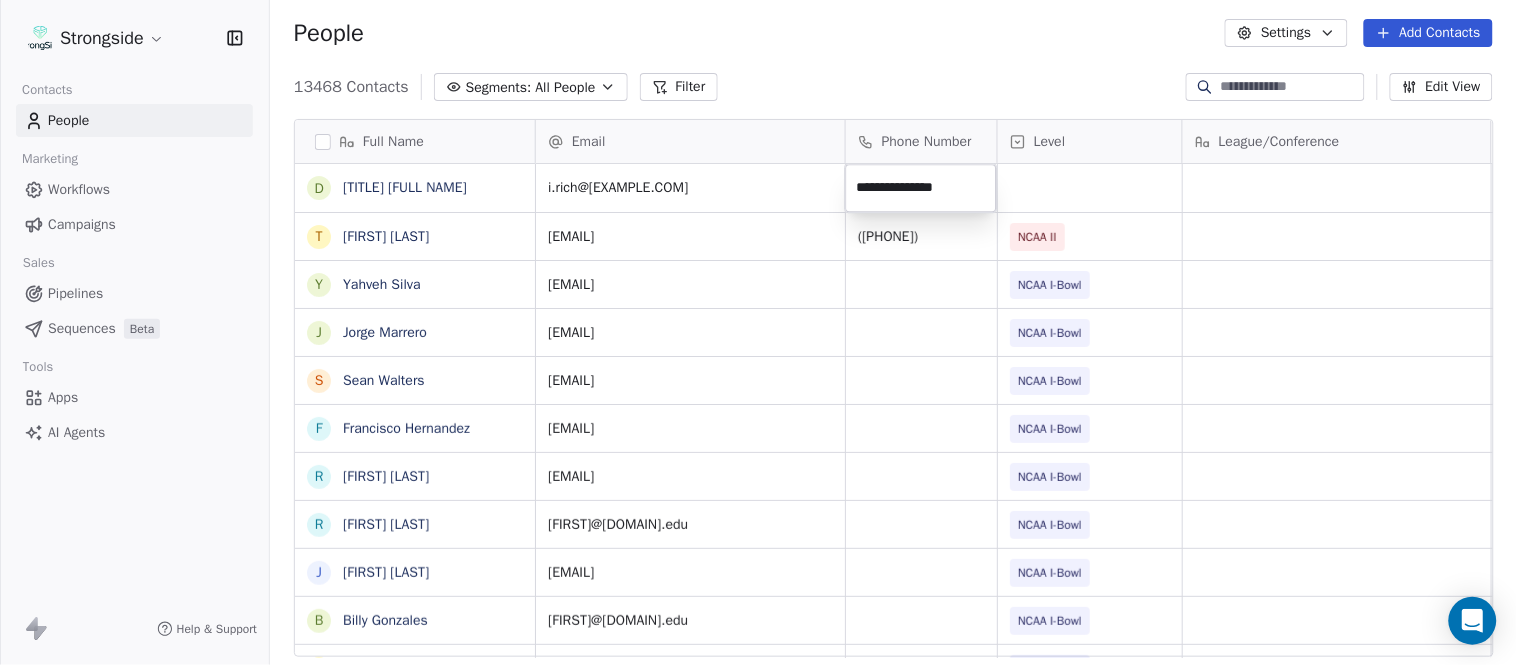 click on "Strongside Contacts People Marketing Workflows Campaigns Sales Pipelines Sequences Beta Tools Apps AI Agents Help & Support People Settings Add Contacts 13468 Contacts Segments: All People Filter Edit View Tag Add to Sequence Export Full Name D [FIRST] [LAST] T [FIRST] [LAST] Y [FIRST] [LAST] J [FIRST] [LAST] S [FIRST] [LAST] F [FIRST] [LAST] R [FIRST] [LAST] R [FIRST] [LAST] J [FIRST] [LAST] B [FIRST] [LAST] J [FIRST] [LAST] G [FIRST] [LAST] D [FIRST] [LAST] V [FIRST] [LAST] J [FIRST] [LAST] R [FIRST] [LAST] R [FIRST] [LAST] R [FIRST] [LAST] R [FIRST] [LAST] T [FIRST] [LAST] N [FIRST] [LAST] J [FIRST] [LAST] M [FIRST] [LAST] S [FIRST] [LAST] J [FIRST] [LAST] E [FIRST] [LAST] N [FIRST] [LAST] J [FIRST] [LAST] J [FIRST] [LAST] B [FIRST] [LAST] J [FIRST] [LAST] Email Phone Number Level League/Conference Organization Job Title Tags Created Date BST [EMAIL] NCAA I-Bowl Jul 26, 2025 10:24 PM [EMAIL] NCAA I-Bowl [ORGANIZATION] Athletic Director NCAA I-Bowl SID" at bounding box center [758, 332] 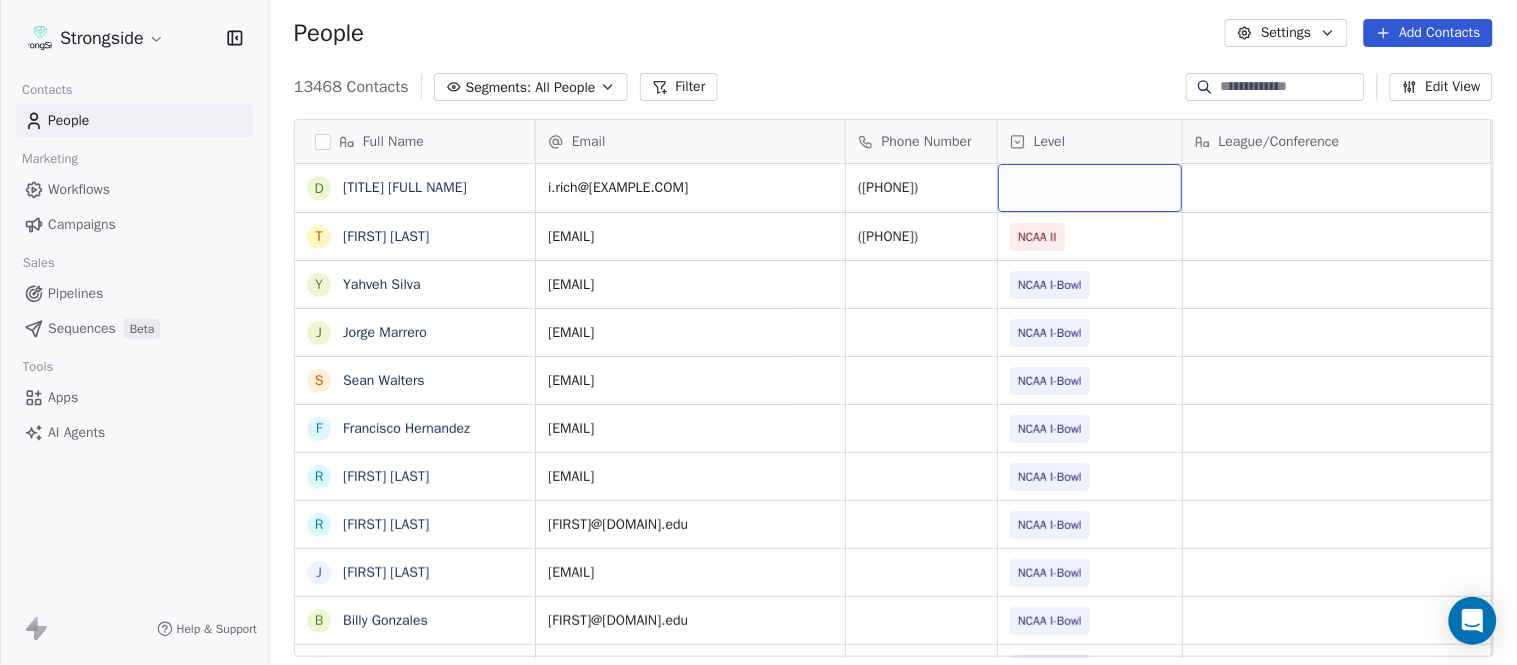 click at bounding box center [1090, 188] 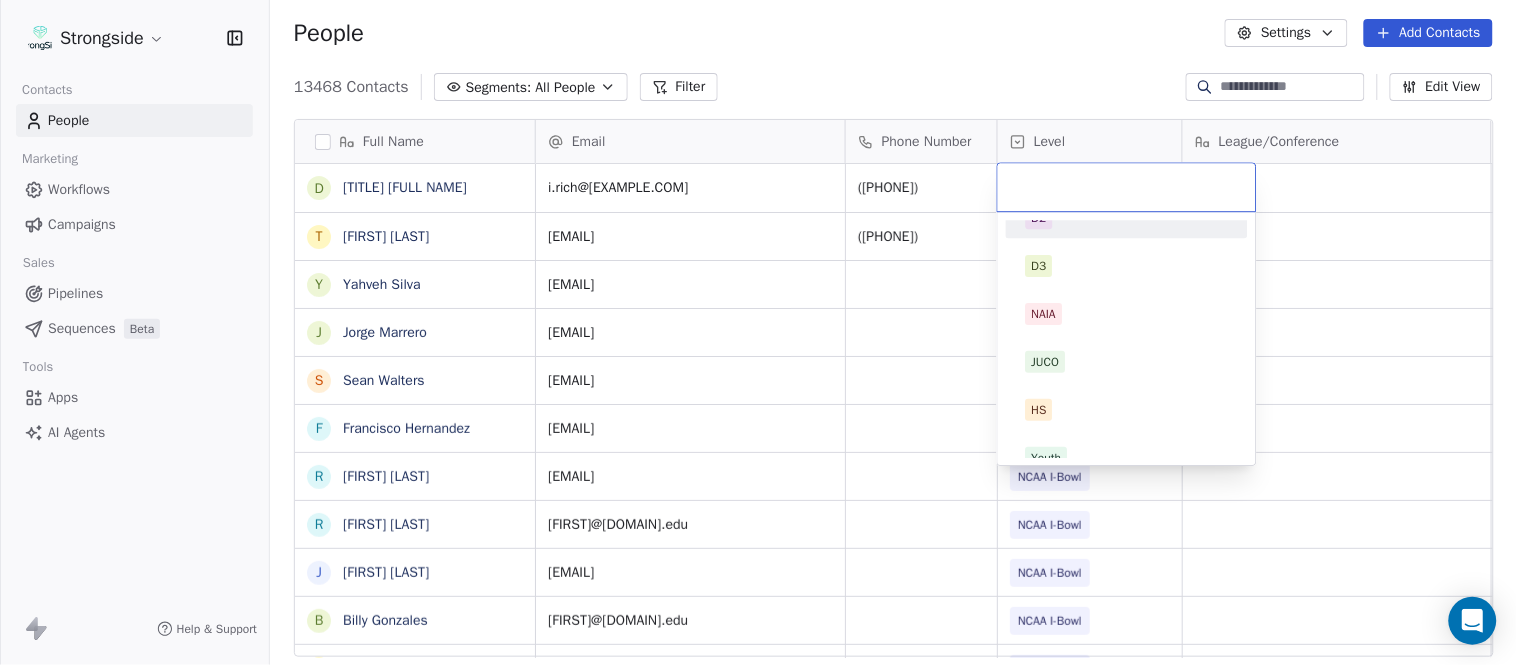 scroll, scrollTop: 234, scrollLeft: 0, axis: vertical 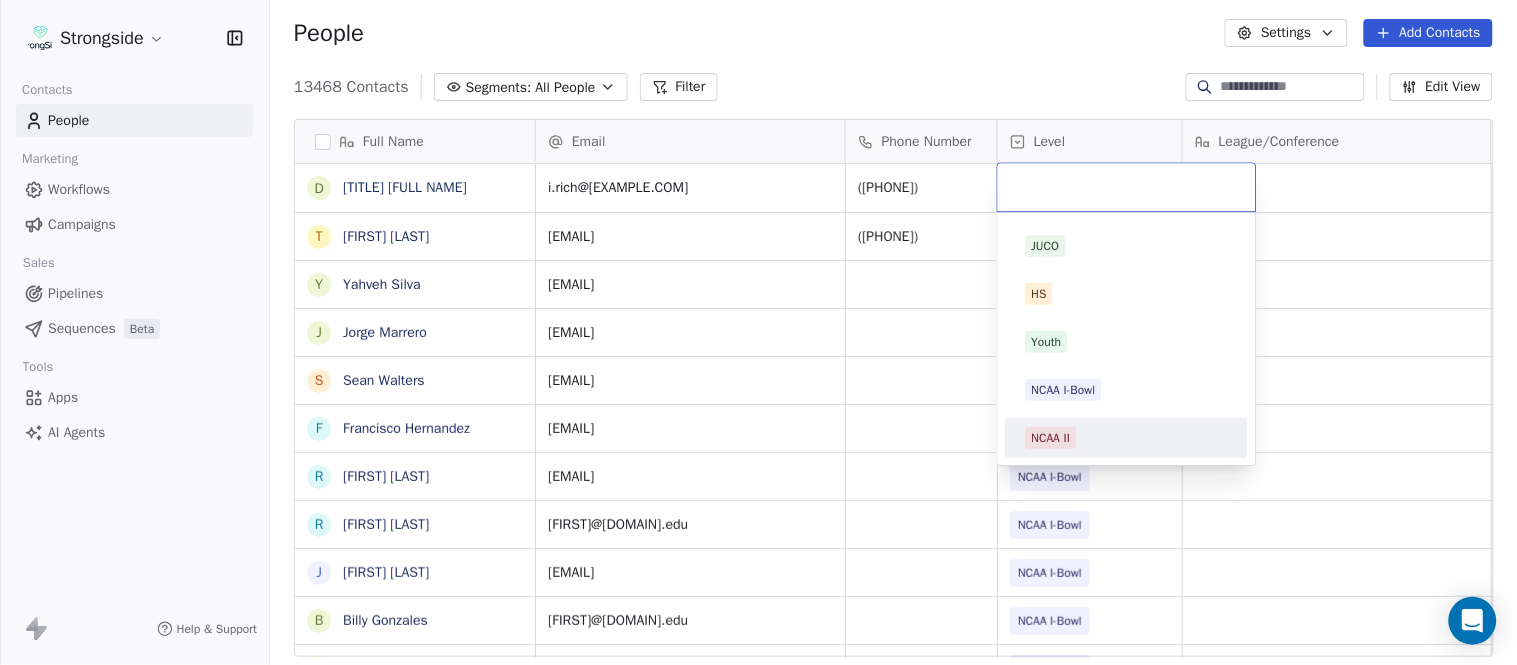 click on "NCAA II" at bounding box center [1127, 438] 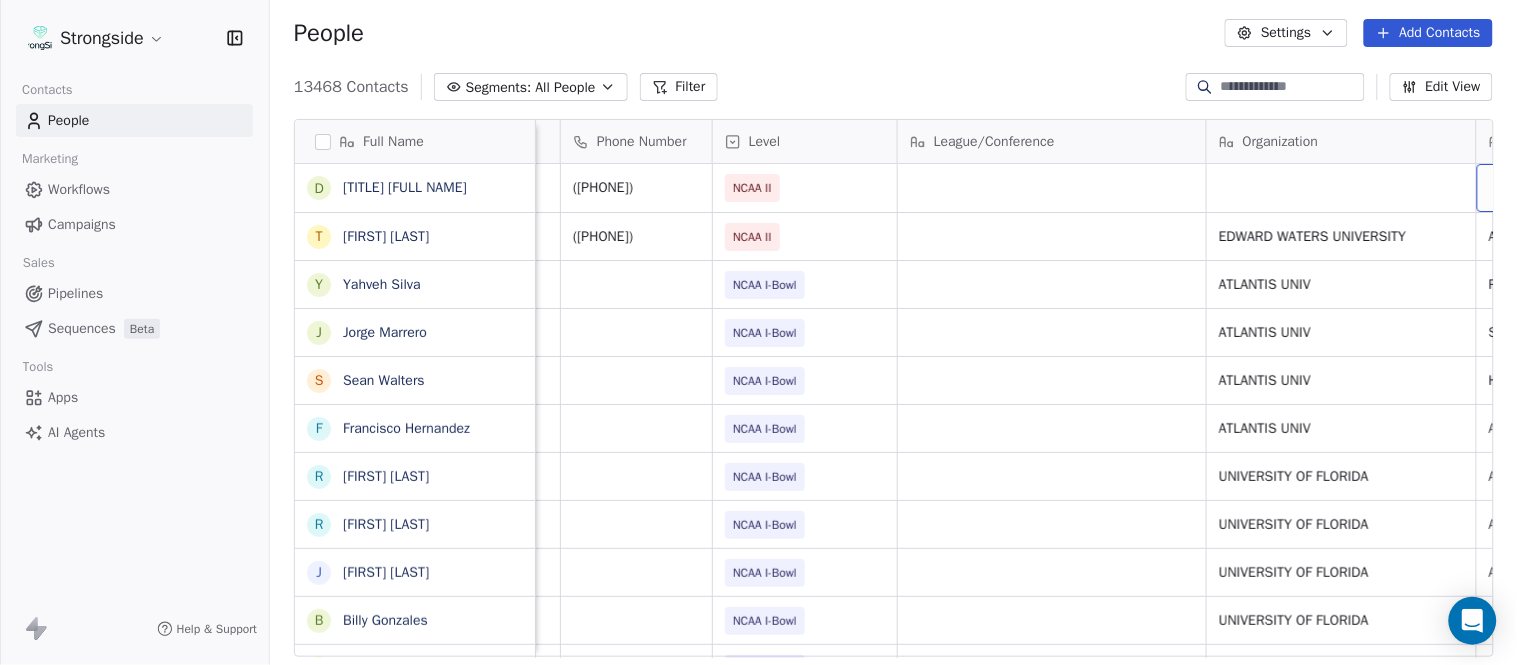 scroll, scrollTop: 0, scrollLeft: 553, axis: horizontal 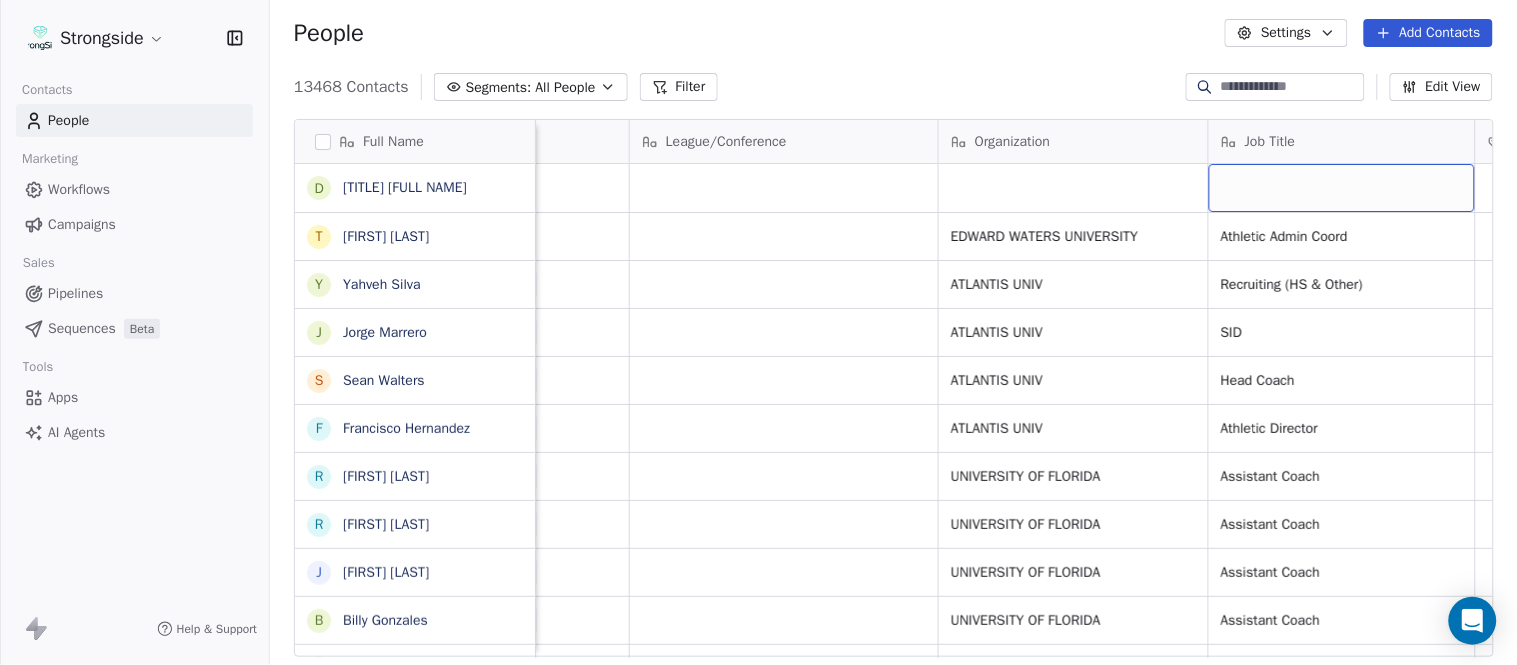 click at bounding box center (1342, 188) 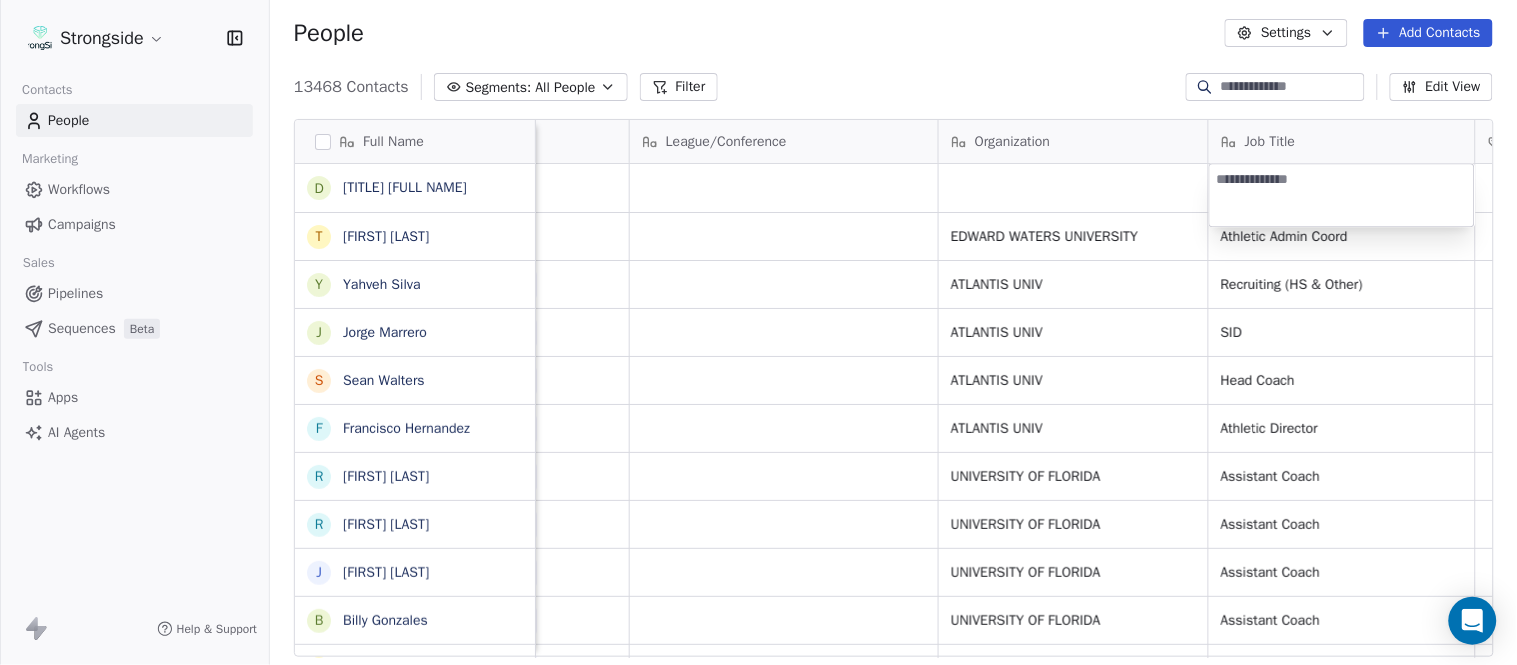 type on "**********" 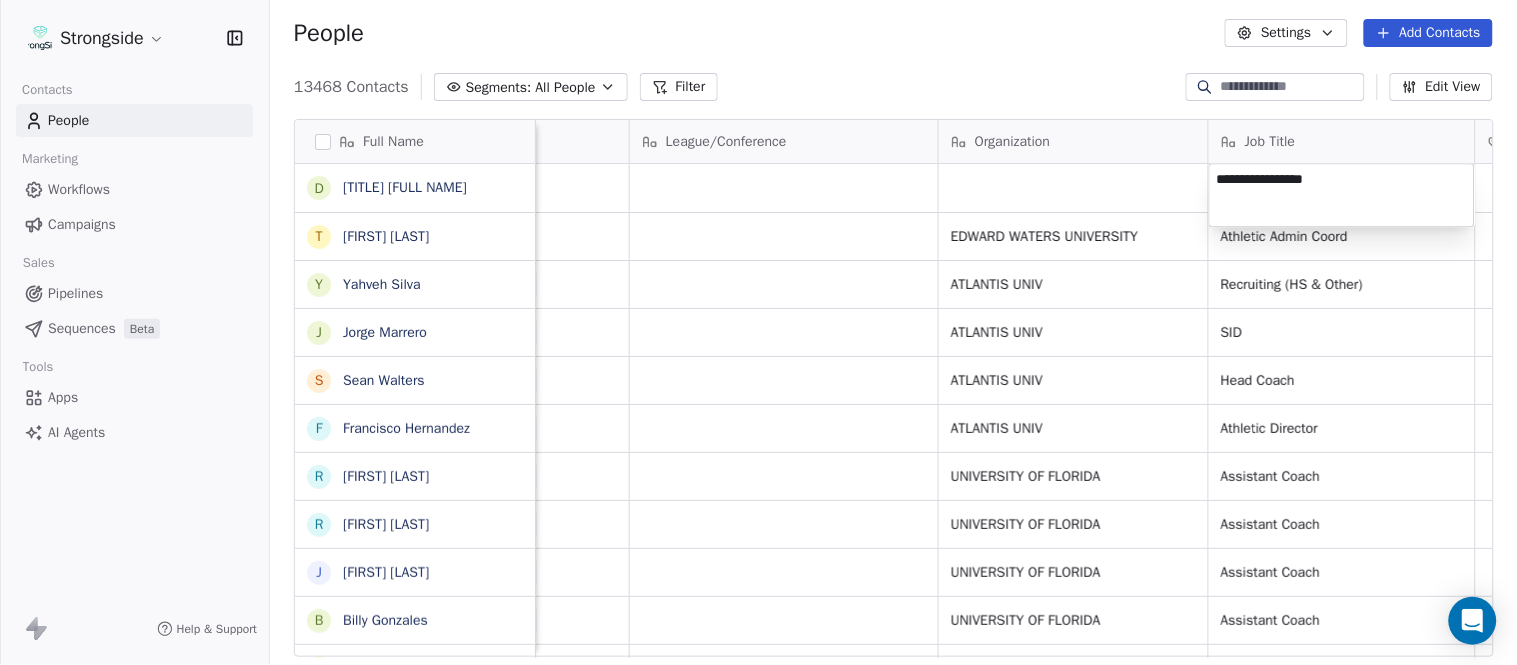 click on "Strongside Contacts People Marketing Workflows Campaigns Sales Pipelines Sequences Beta Tools Apps AI Agents Help & Support People Settings Add Contacts 13468 Contacts Segments: All People Filter Edit View Tag Add to Sequence Export Full Name D Dr. [FIRST] [LAST] T [FIRST] [LAST] Y [FIRST] [LAST] J [FIRST] [LAST] S [FIRST] [LAST] F [FIRST] [LAST] R [FIRST] [LAST] R [FIRST] [LAST] J [FIRST] [LAST] B [FIRST] [LAST] J [FIRST] [LAST] G [FIRST] [LAST] D [FIRST] [LAST] V [FIRST] [LAST] J [FIRST] [LAST] R [FIRST] [LAST] R [FIRST] [LAST] R [FIRST] [LAST] R [FIRST] [LAST] T [FIRST] [LAST] N [FIRST] [LAST] J [FIRST] [LAST] M [FIRST] [LAST] B [FIRST] [LAST] N [FIRST] [LAST] S [FIRST] [LAST] J [FIRST] [LAST] E [FIRST] [LAST] Email Phone Number Level League/Conference Organization Job Title Tags Created Date BST Status Priority [EMAIL] ([PHONE])	 NCAA II Jul 26, 2025 10:54 PM [EMAIL] ([PHONE]) NCAA II [ORGANIZATION] Athletic Admin Coord Jul 26, 2025 10:53 PM SID SID" at bounding box center (758, 332) 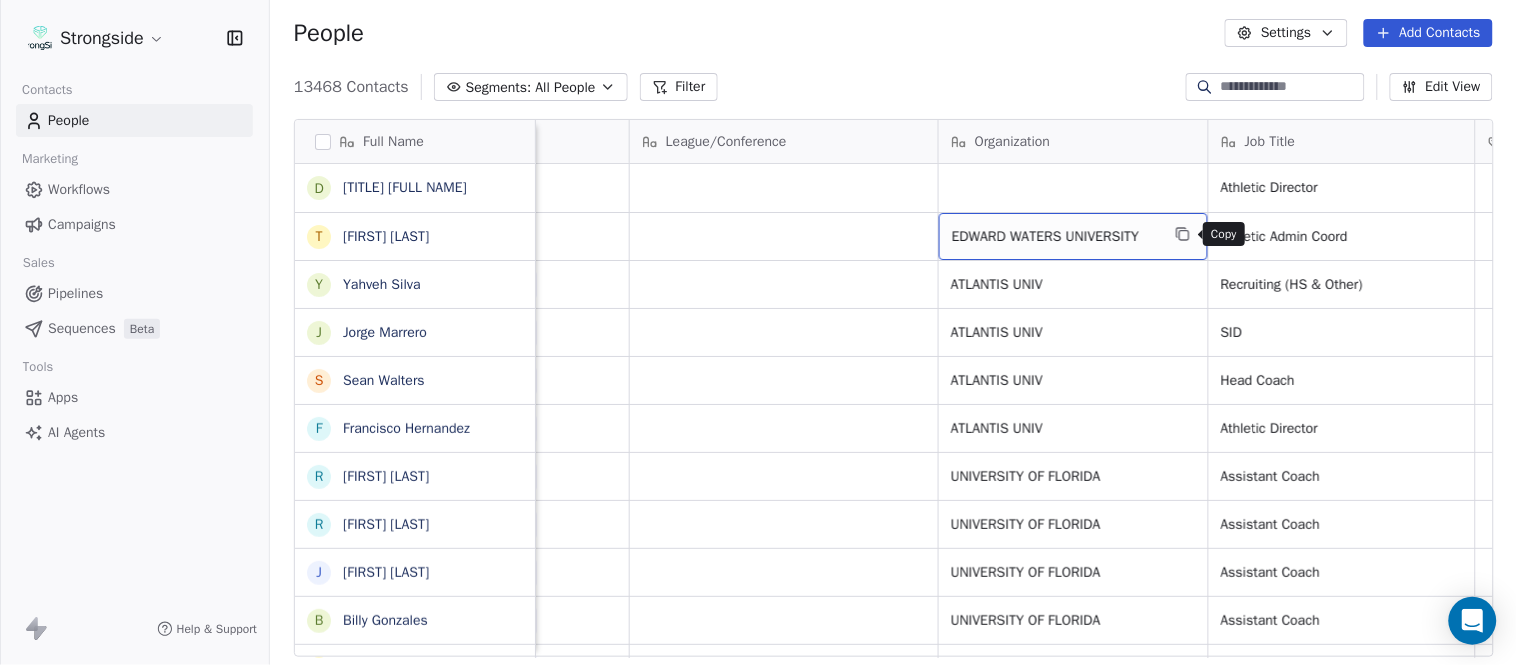 click 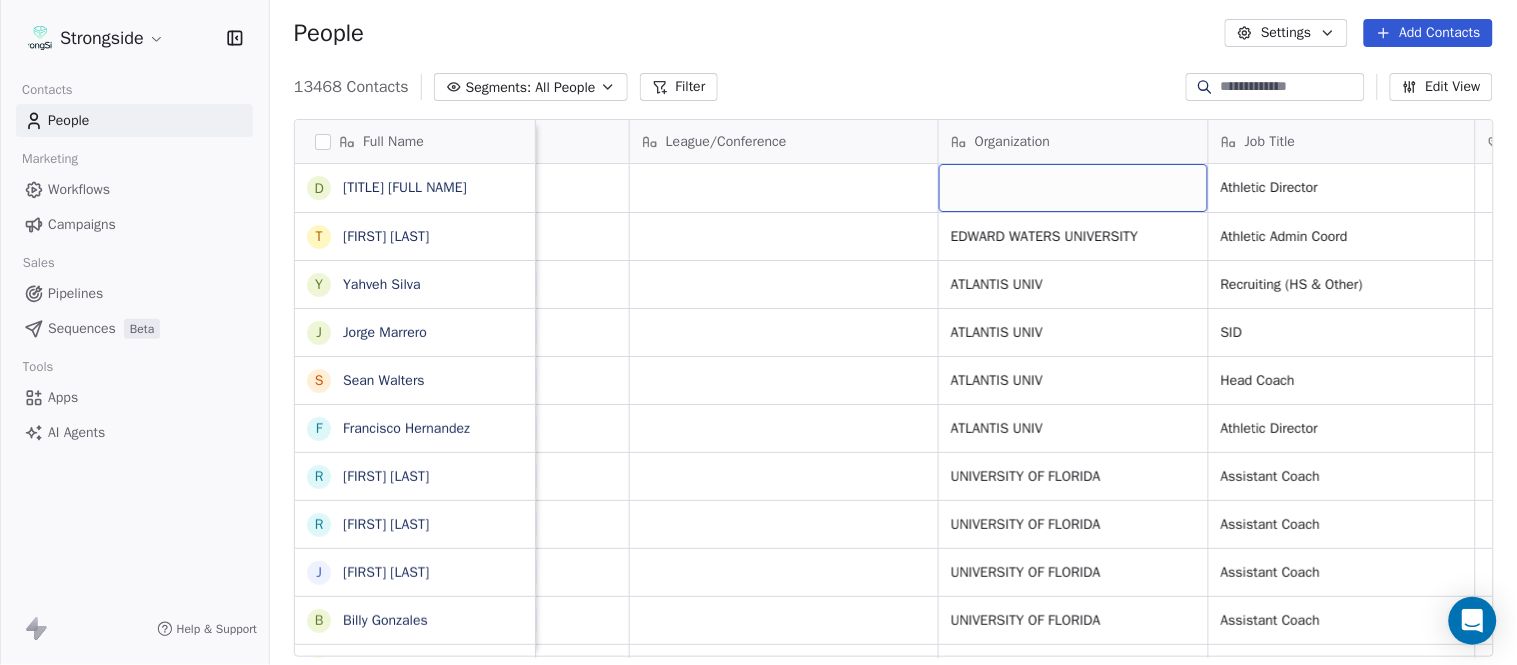 click at bounding box center [1073, 188] 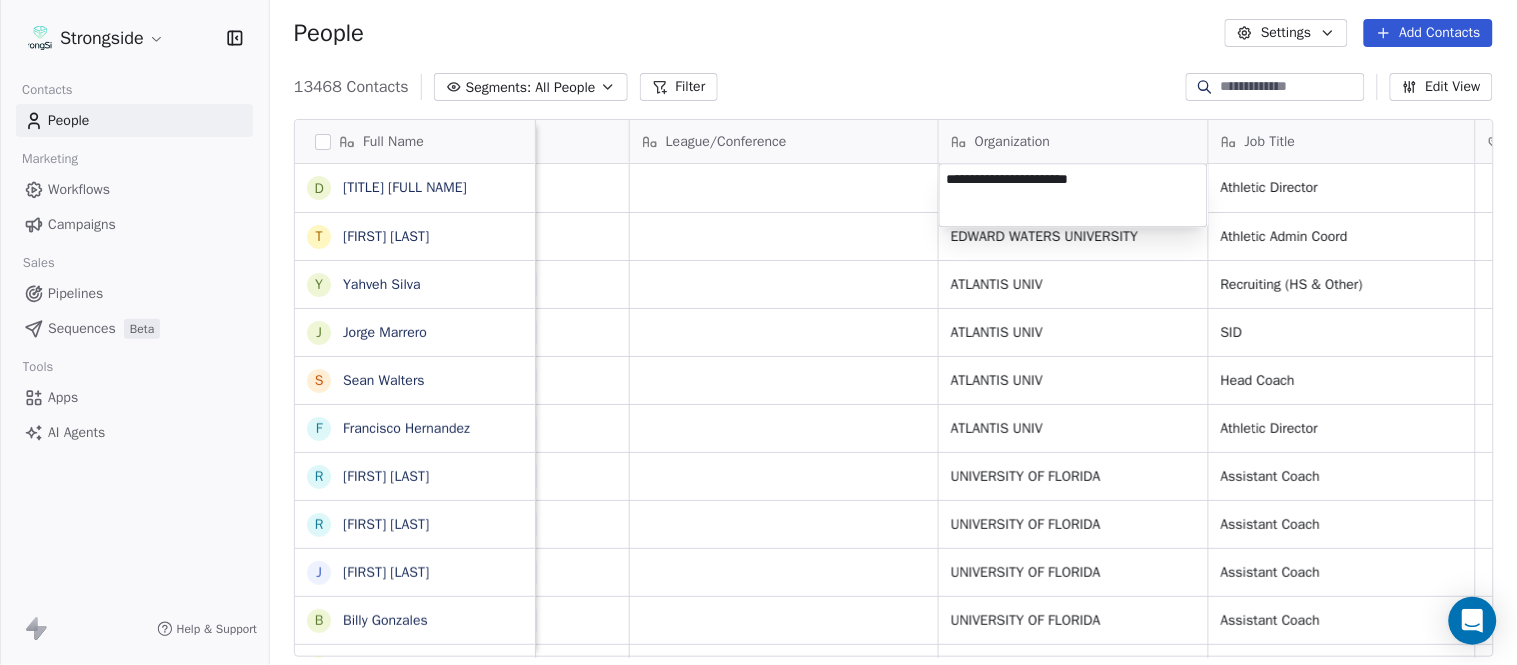 click on "Full Name D [LAST] T [LAST] Y [LAST] J [LAST] S [LAST] F [LAST] R [LAST] R [LAST] J [LAST] B [LAST] J [LAST] G [LAST] D [LAST] V [LAST] J [LAST] R [LAST] R [LAST] R [LAST] R [LAST] T [LAST] N [LAST] J [LAST] M [LAST] S [LAST] J [LAST] M [LAST] B [LAST] N [LAST] S [LAST] J [LAST] E [LAST] N [LAST] J [LAST] J [LAST] Email Phone Number Level League/Conference Organization Job Title Tags Created Date BST [EMAIL] NCAA II [ORG] Jul 26, 2025 10:54 PM [EMAIL] NCAA II [ORG] Athletic Admin Coord NCAA I-Bowl" at bounding box center [758, 332] 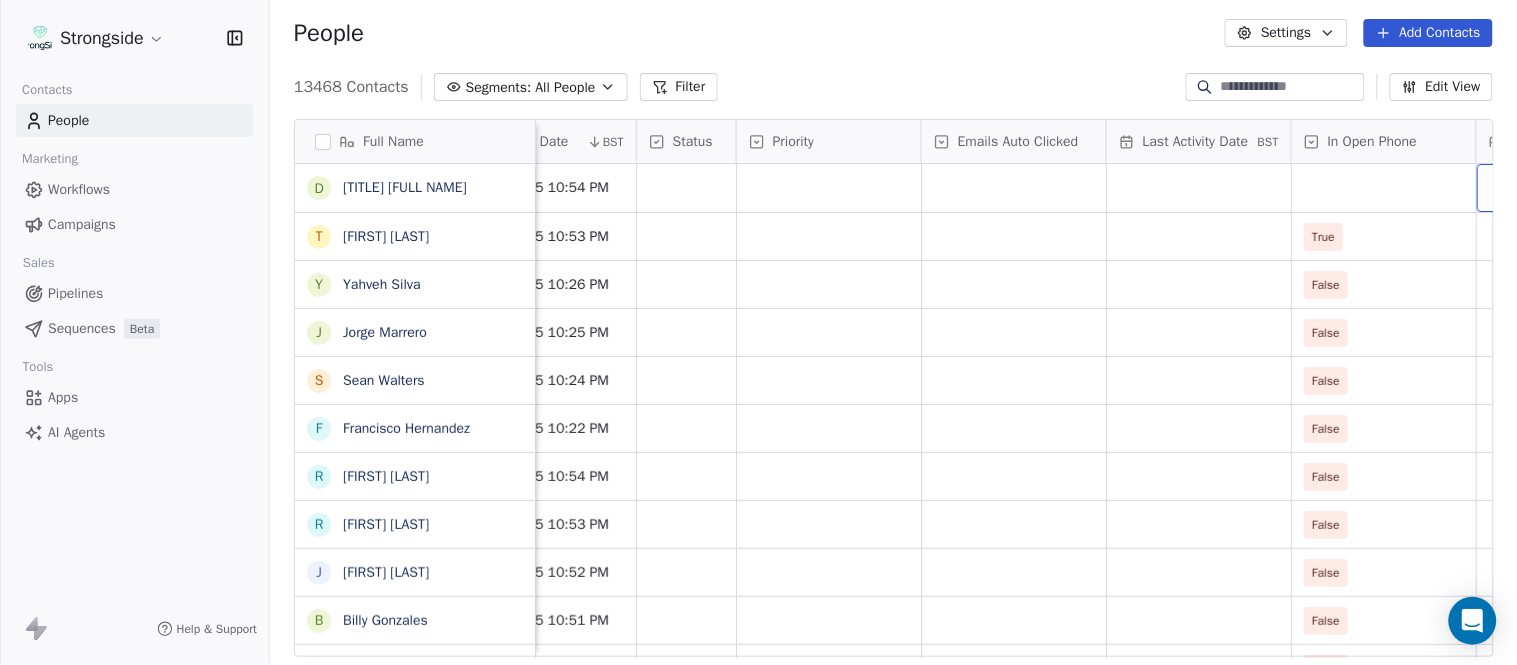scroll, scrollTop: 0, scrollLeft: 1863, axis: horizontal 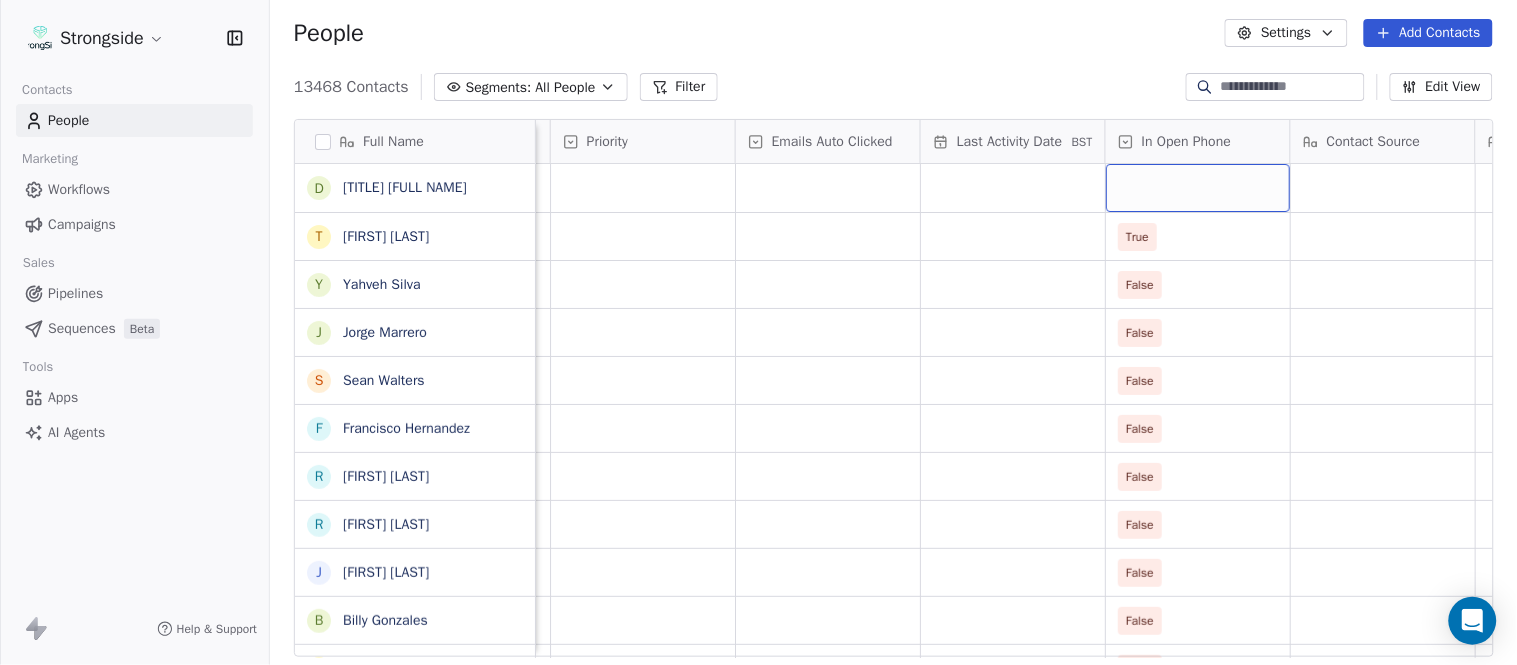 click at bounding box center (1198, 188) 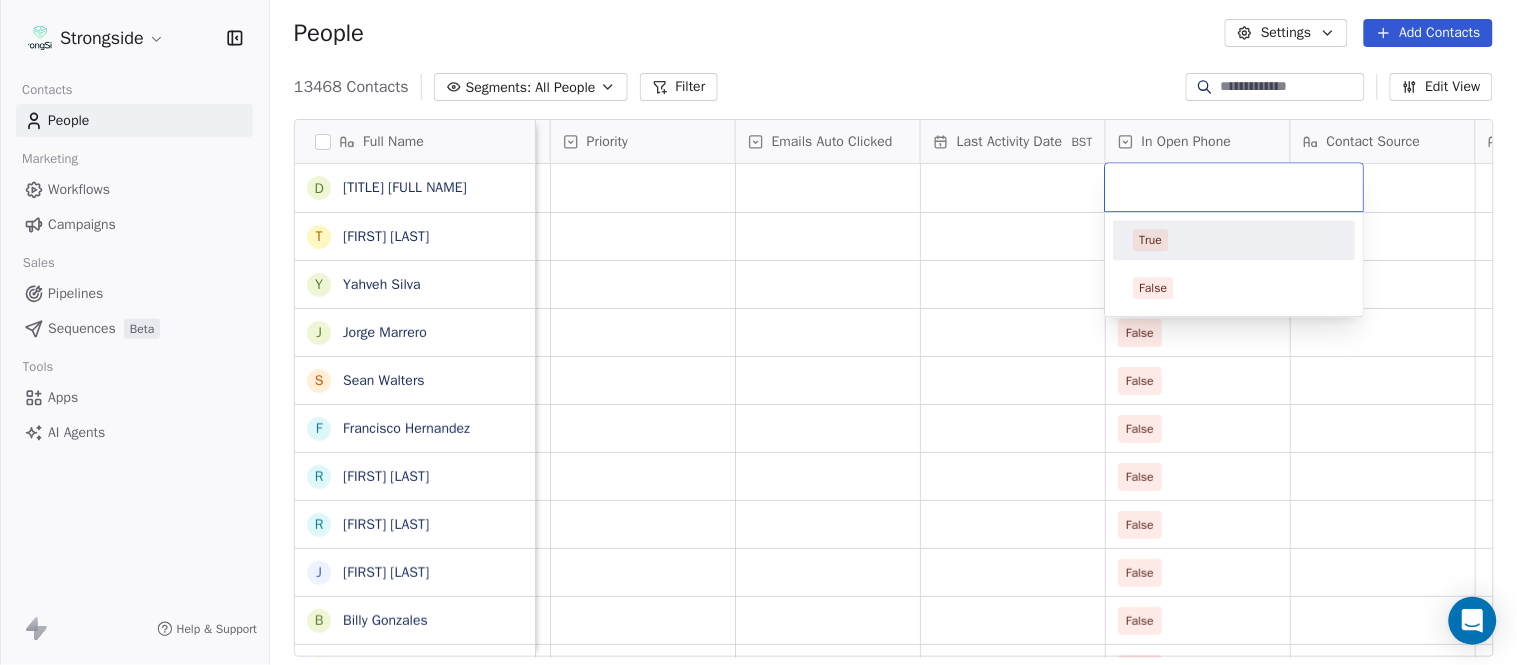 click on "True" at bounding box center (1235, 240) 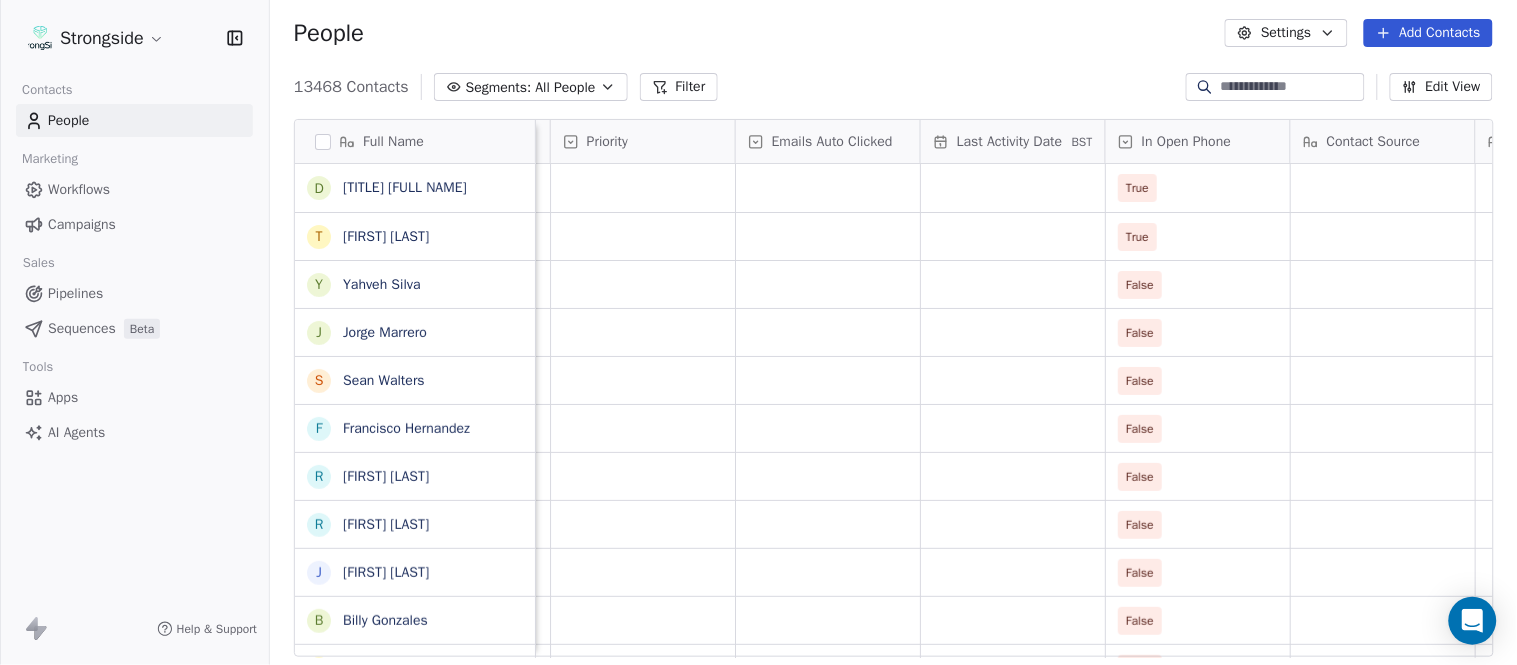 click on "13468 Contacts Segments: All People Filter  Edit View" at bounding box center [893, 87] 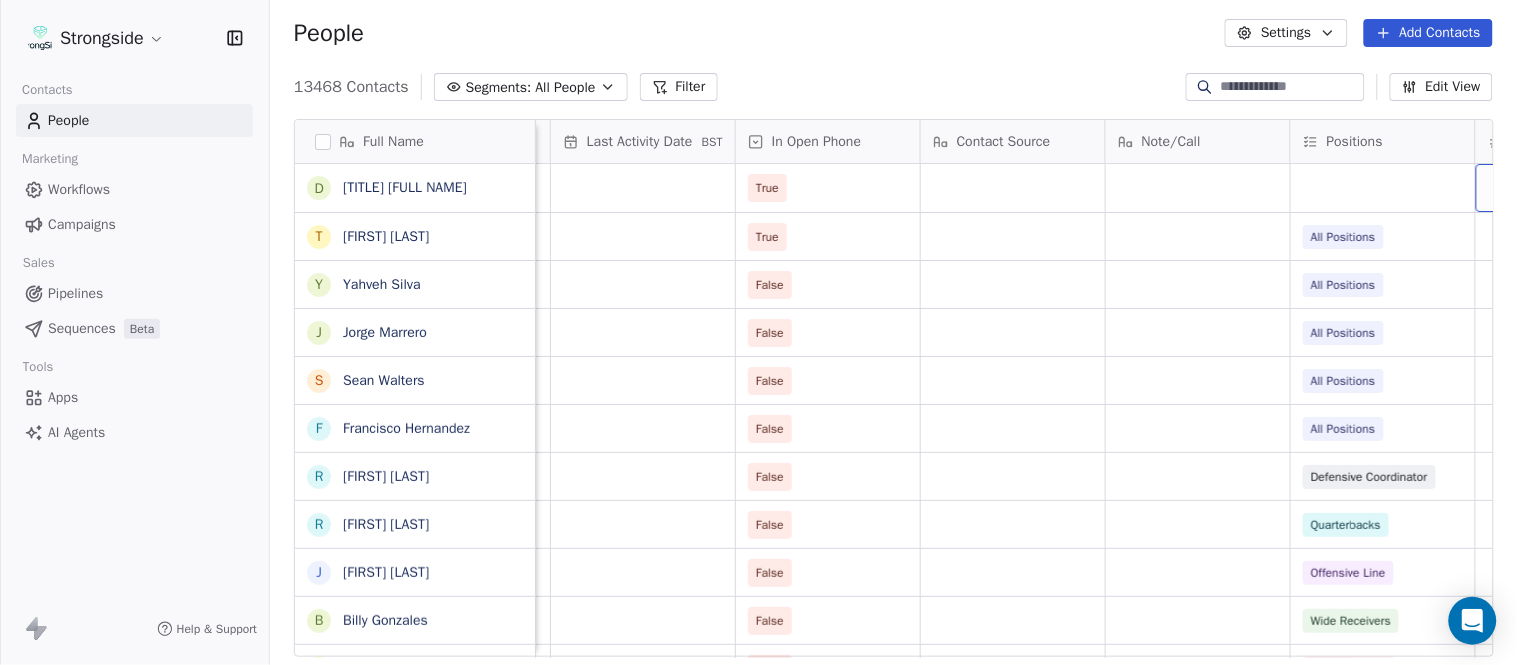 scroll, scrollTop: 0, scrollLeft: 2417, axis: horizontal 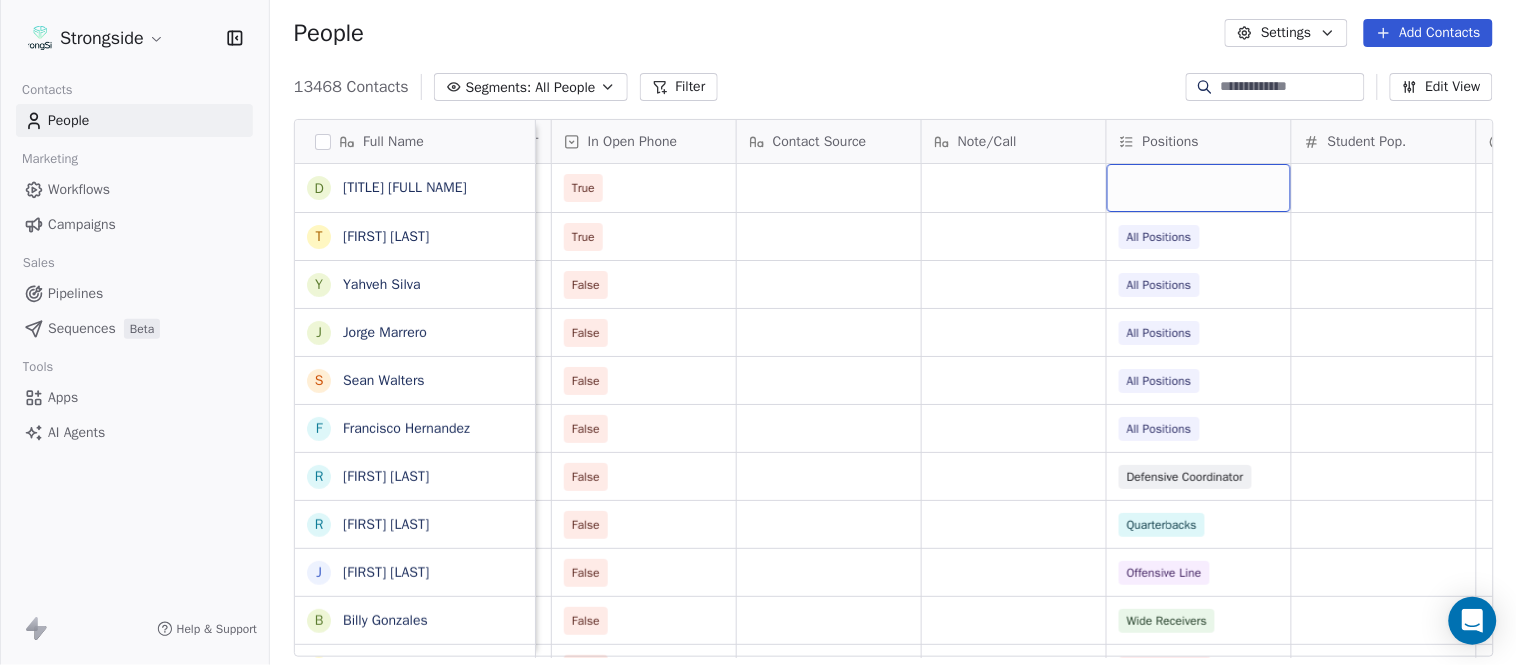 click at bounding box center (1199, 188) 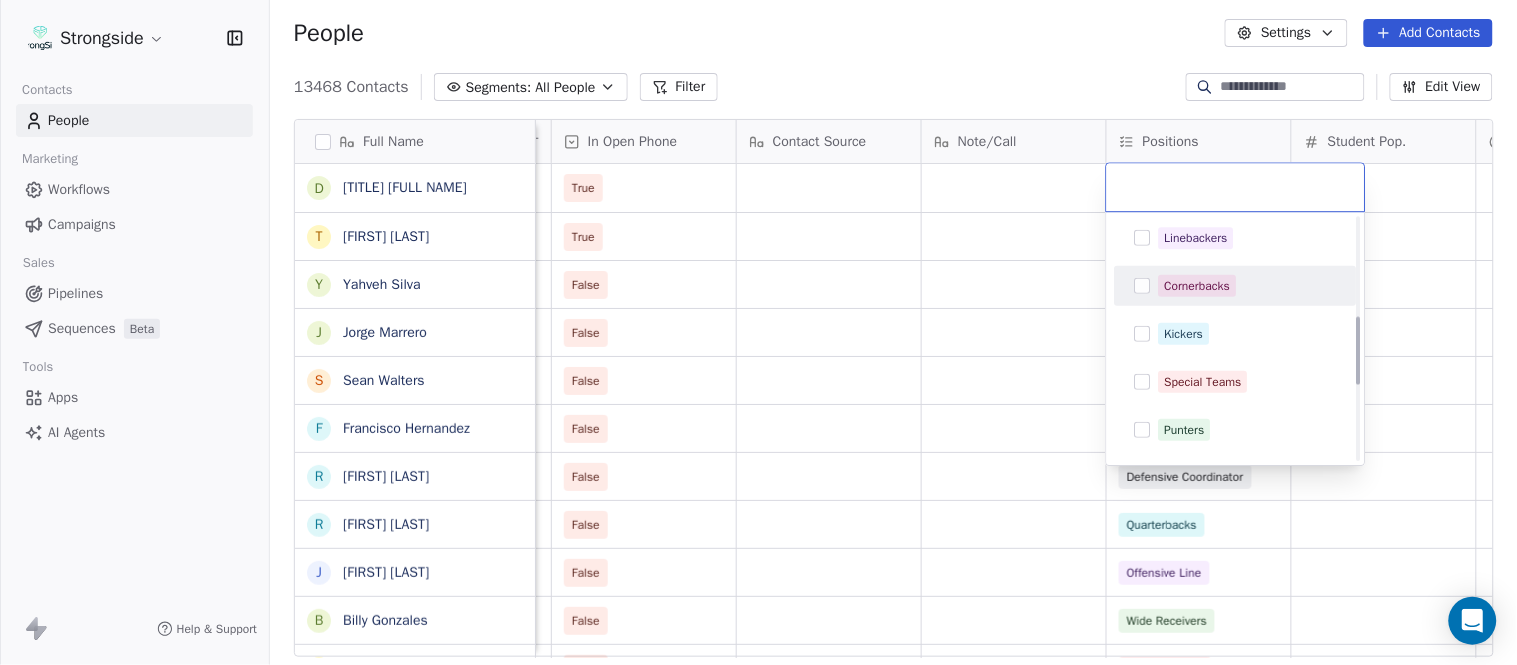 scroll, scrollTop: 444, scrollLeft: 0, axis: vertical 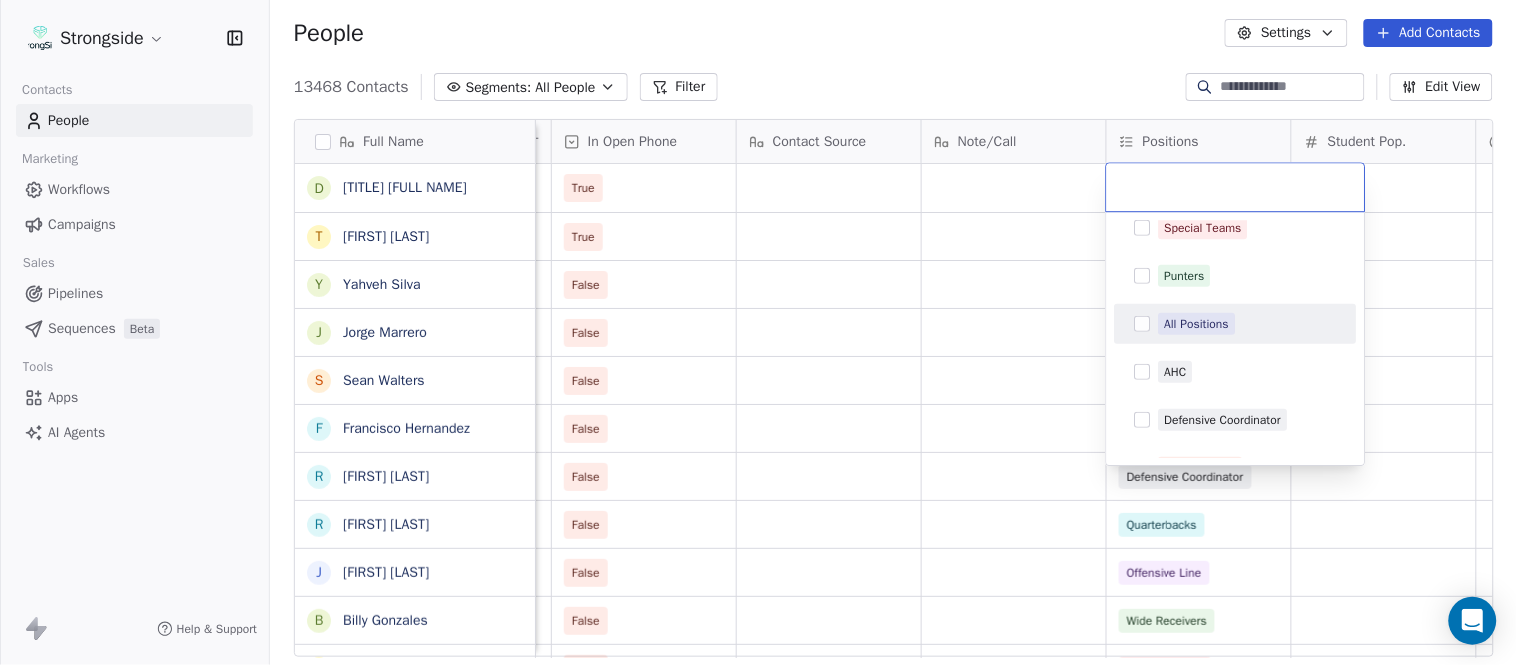 click on "All Positions" at bounding box center (1197, 324) 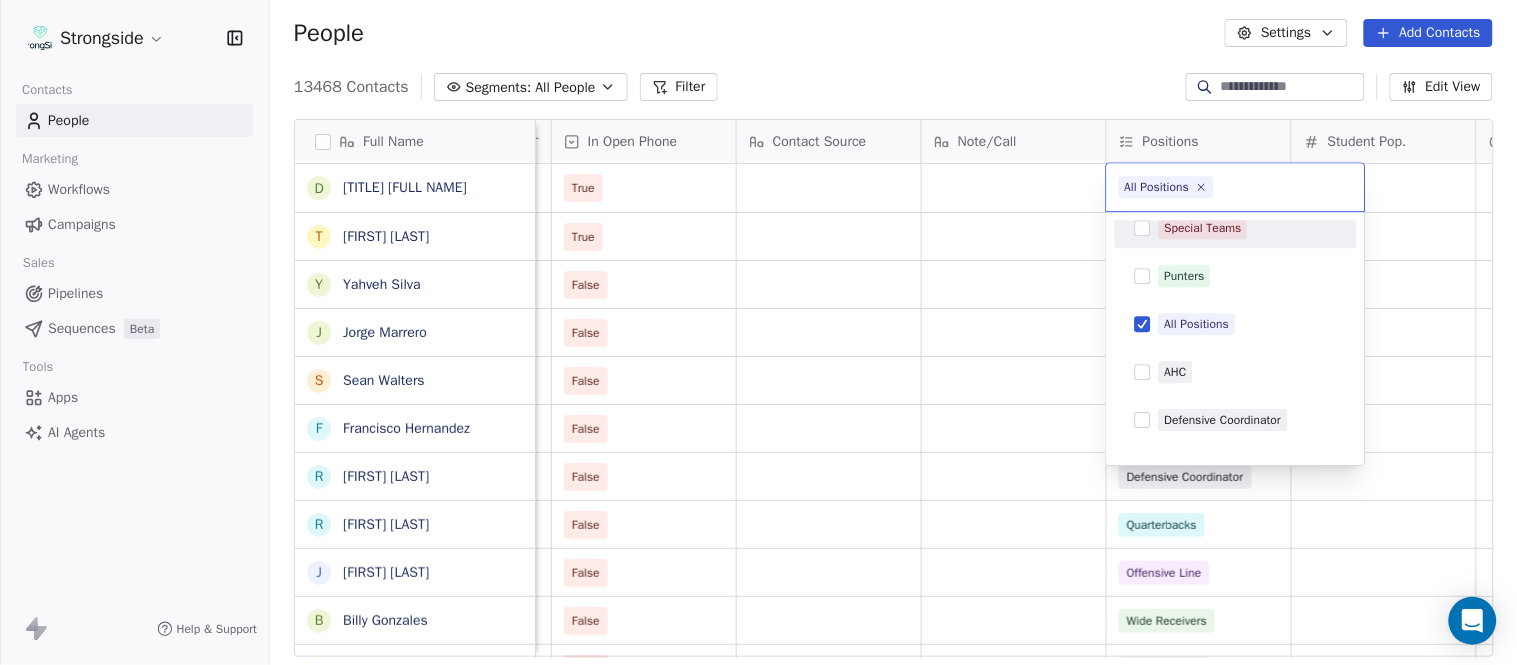 click on "Full Name D [LAST] T [LAST] Y [LAST] J [LAST] S [LAST] F [LAST] R [LAST] R [LAST] J [LAST] B [LAST] J [LAST] G [LAST] D [LAST] V [LAST] J [LAST] R [LAST] R [LAST] R [LAST] R [LAST] T [LAST] N [LAST] J [LAST] M [LAST] S [LAST] J [LAST] M [LAST] B [LAST] N [LAST] S [LAST] J [LAST] E [LAST] N [LAST] J [LAST] J [LAST] E [LAST] Status Priority Emails Auto Clicked Last Activity Date BST In Open Phone Contact Source Note/Call Positions Student Pop. Lead Account   True   True All Positions   True All Positions   True All Positions   True All Positions   True All Positions   False Defensive Coordinator" at bounding box center [758, 332] 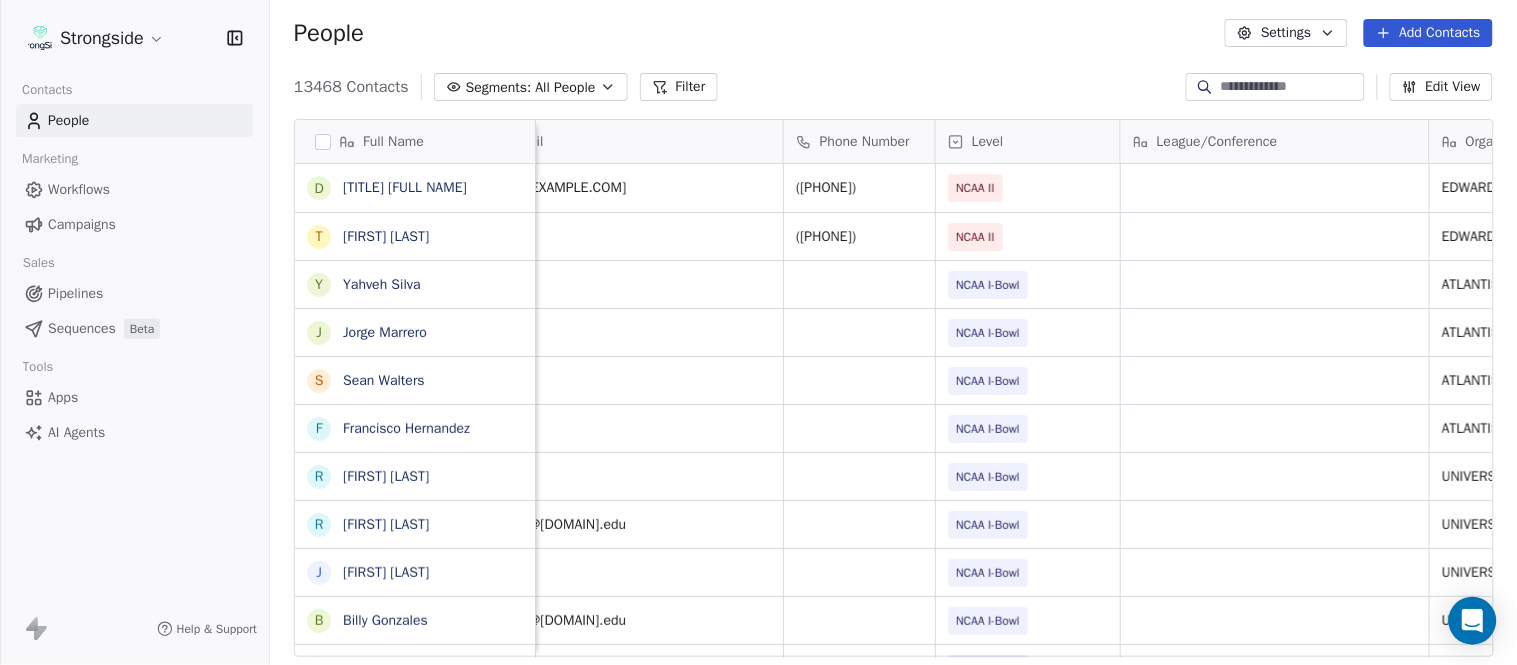 scroll, scrollTop: 0, scrollLeft: 0, axis: both 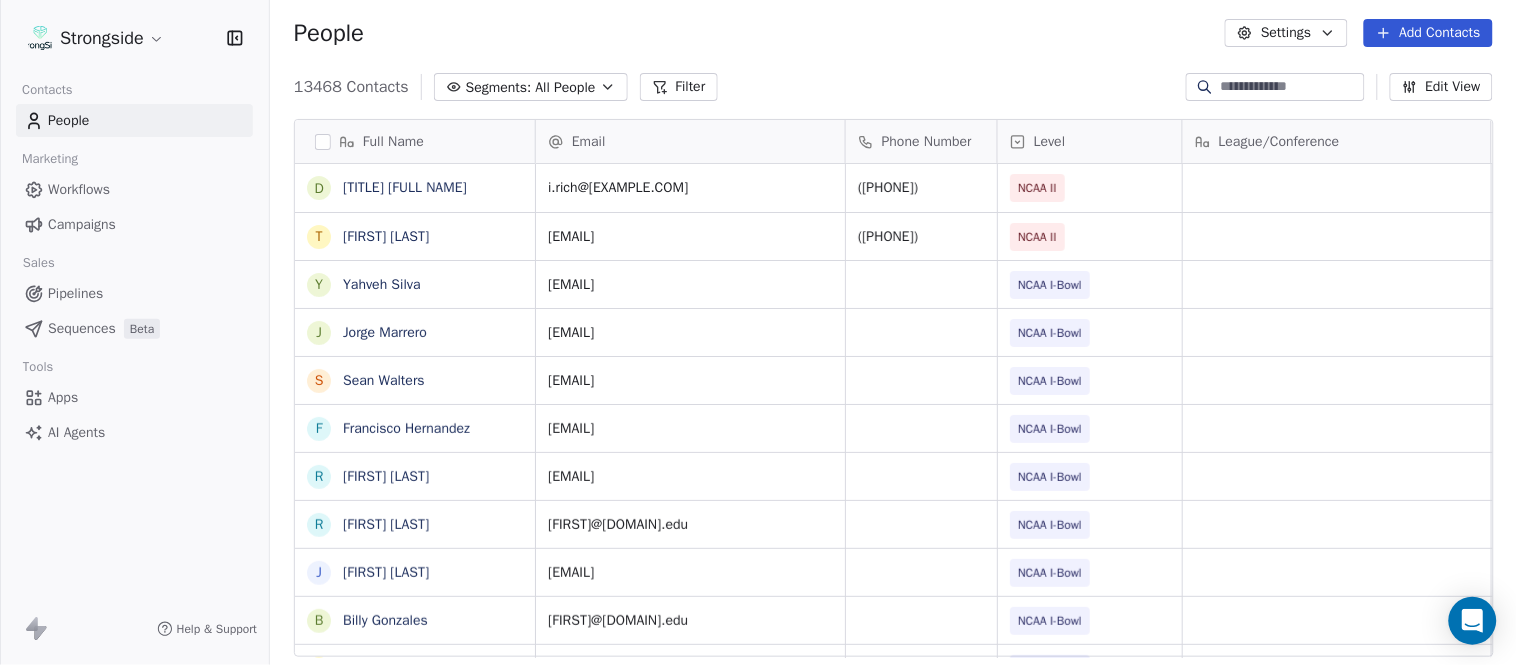 click 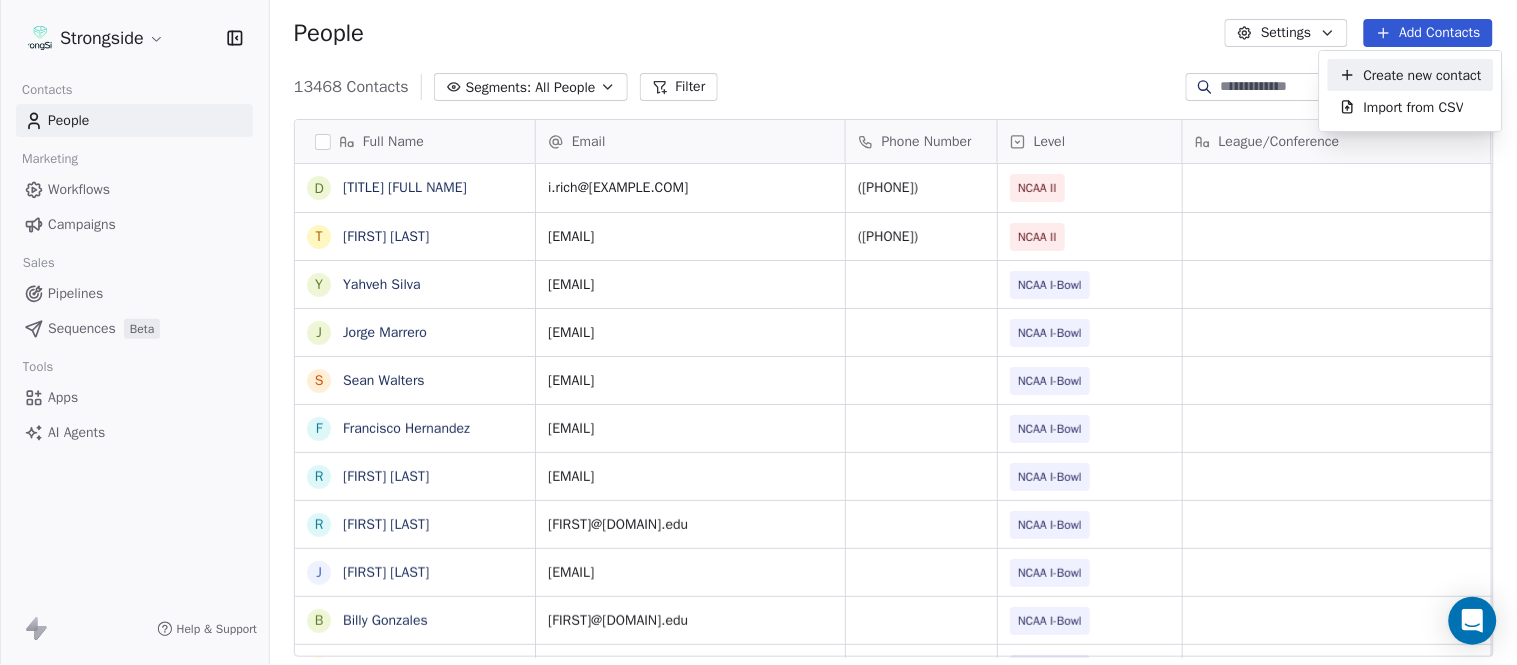 click on "Create new contact" at bounding box center [1423, 75] 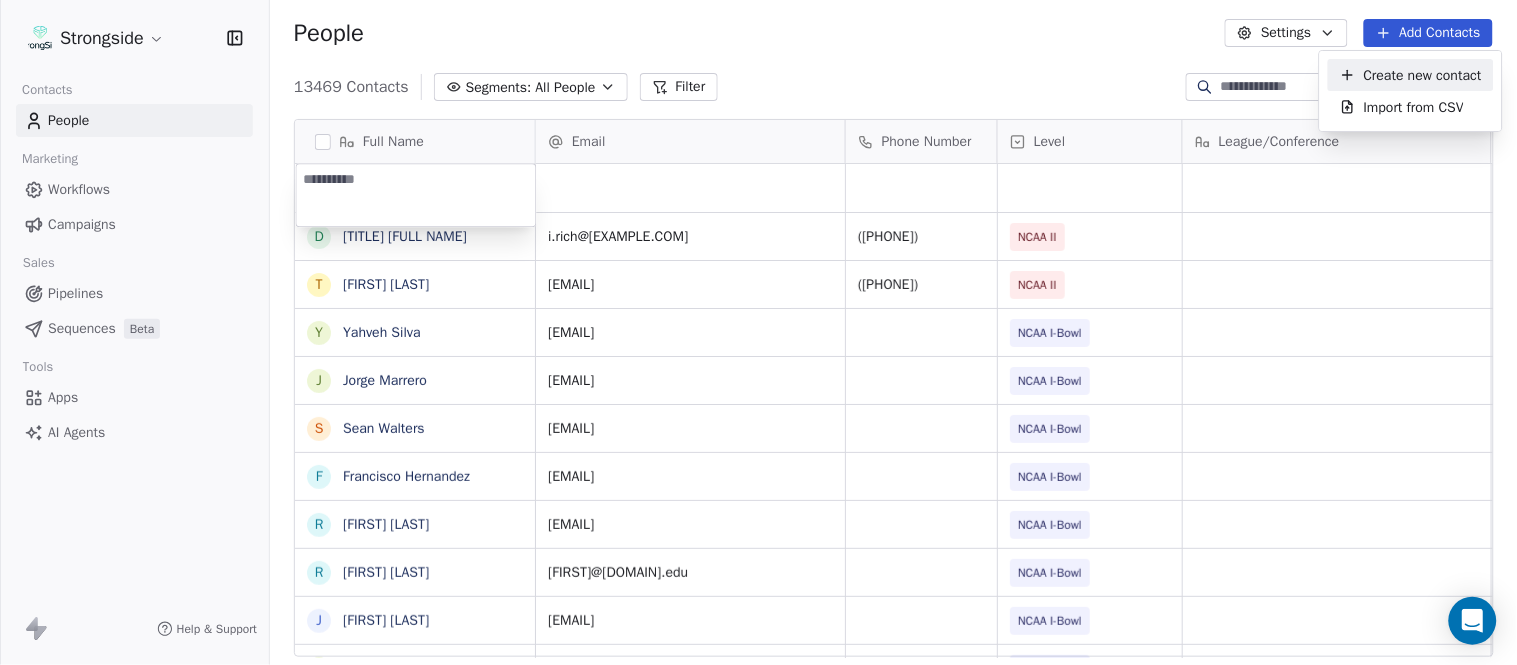 type on "**********" 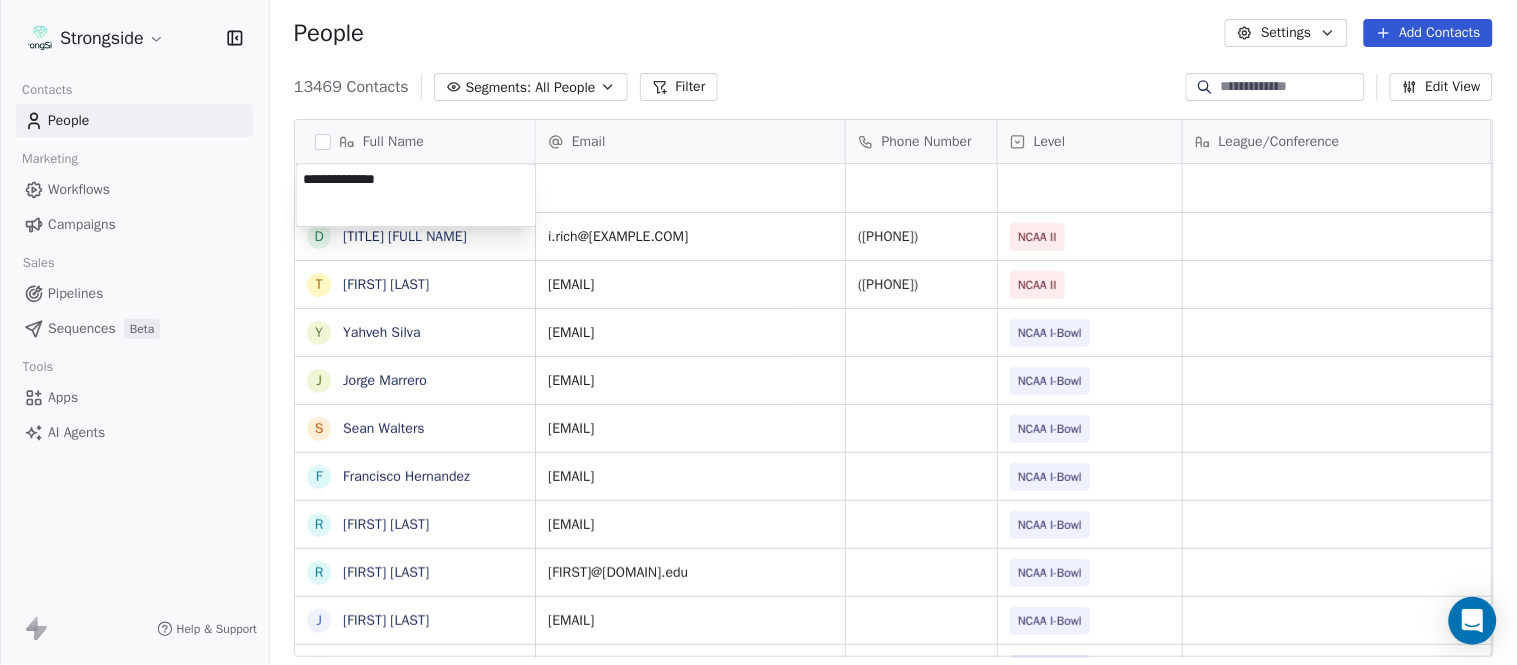 click on "Strongside Contacts People Marketing Workflows Campaigns Sales Pipelines Sequences Beta Tools Apps AI Agents Help & Support People Settings  Add Contacts 13469 Contacts Segments: All People Filter  Edit View Tag Add to Sequence Export Full Name D [FIRST] [LAST] T [FIRST] [LAST] Y [FIRST] [LAST] J [FIRST] [LAST] S [FIRST] [LAST] F [FIRST] [LAST] R [FIRST] [LAST] R [FIRST] [LAST] J [FIRST] [LAST] B [FIRST] [LAST] J [FIRST] [LAST] G [FIRST] [LAST] D [FIRST] [LAST] V [FIRST] [LAST] J [FIRST] [LAST] R [FIRST] [LAST] R [FIRST] [LAST] R [FIRST] [LAST] R [FIRST] [LAST] T [FIRST] [LAST] N [FIRST] [LAST] J [FIRST] [LAST] M [FIRST] [LAST] S [FIRST] [LAST] J [FIRST] [LAST] M [FIRST] [LAST] B [FIRST] [LAST] N [FIRST] [LAST] S [FIRST] [LAST] J [FIRST] [LAST] Email Phone Number Level League/Conference Organization Job Title Tags Created Date BST Jul 26, 2025 10:55 PM [EMAIL] [PHONE]	 NCAA II EDWARD WATERS UNIVERSITY Athletic Director Jul 26, 2025 10:54 PM [EMAIL] [PHONE] NCAA II EDWARD WATERS UNIVERSITY Athletic Admin Coord" at bounding box center [758, 332] 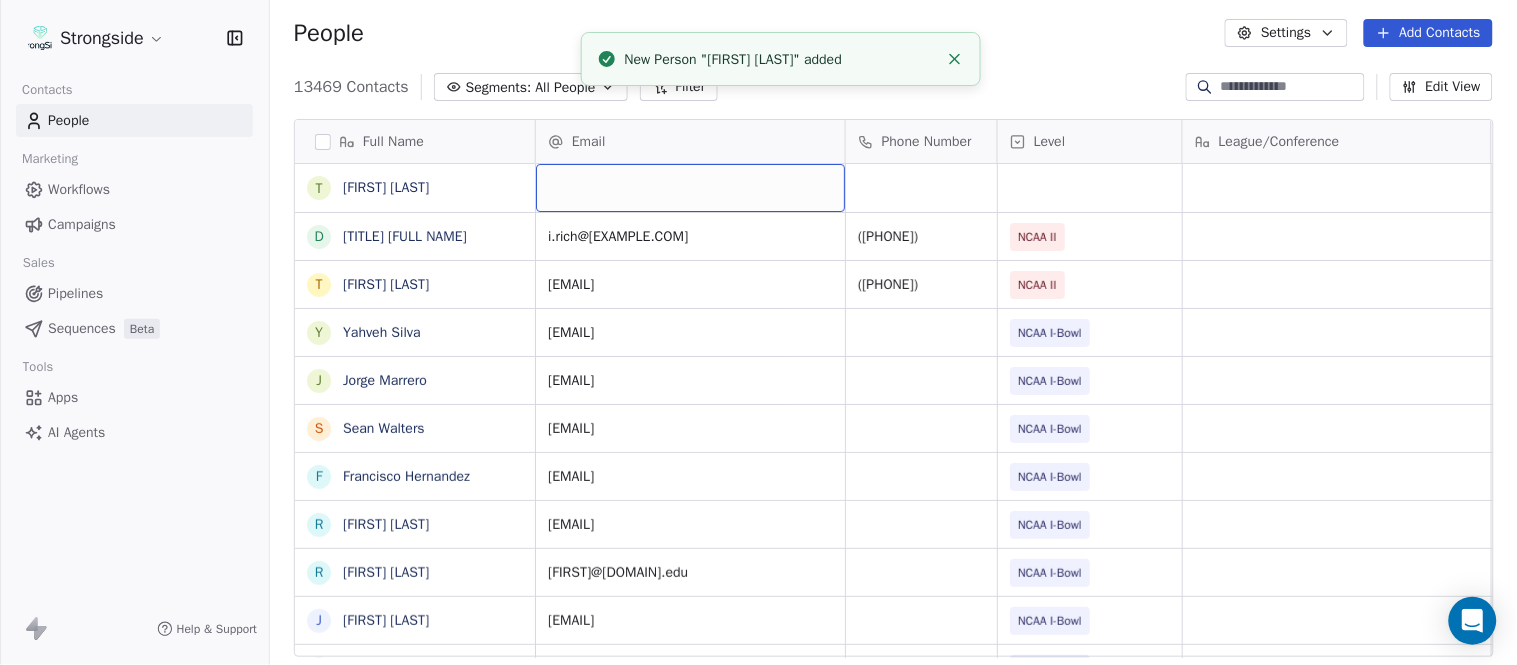click at bounding box center [690, 188] 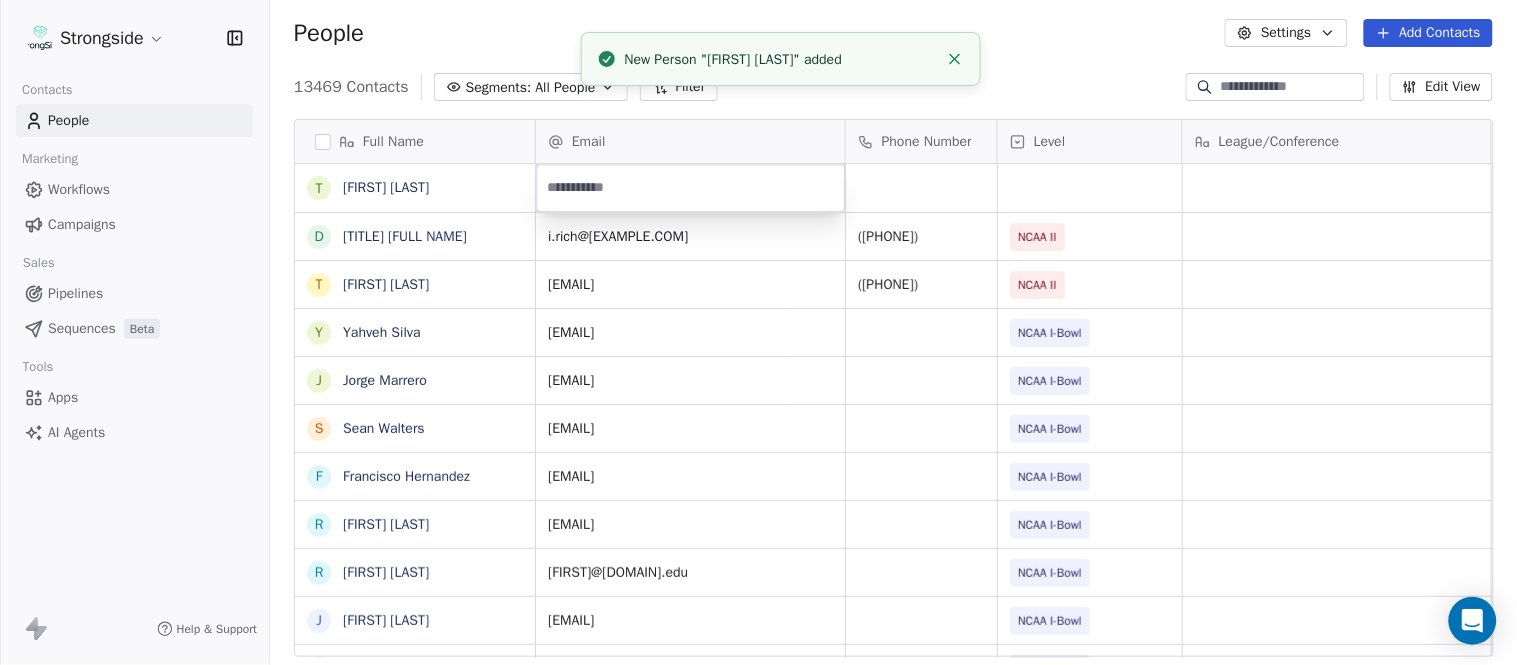 type on "**********" 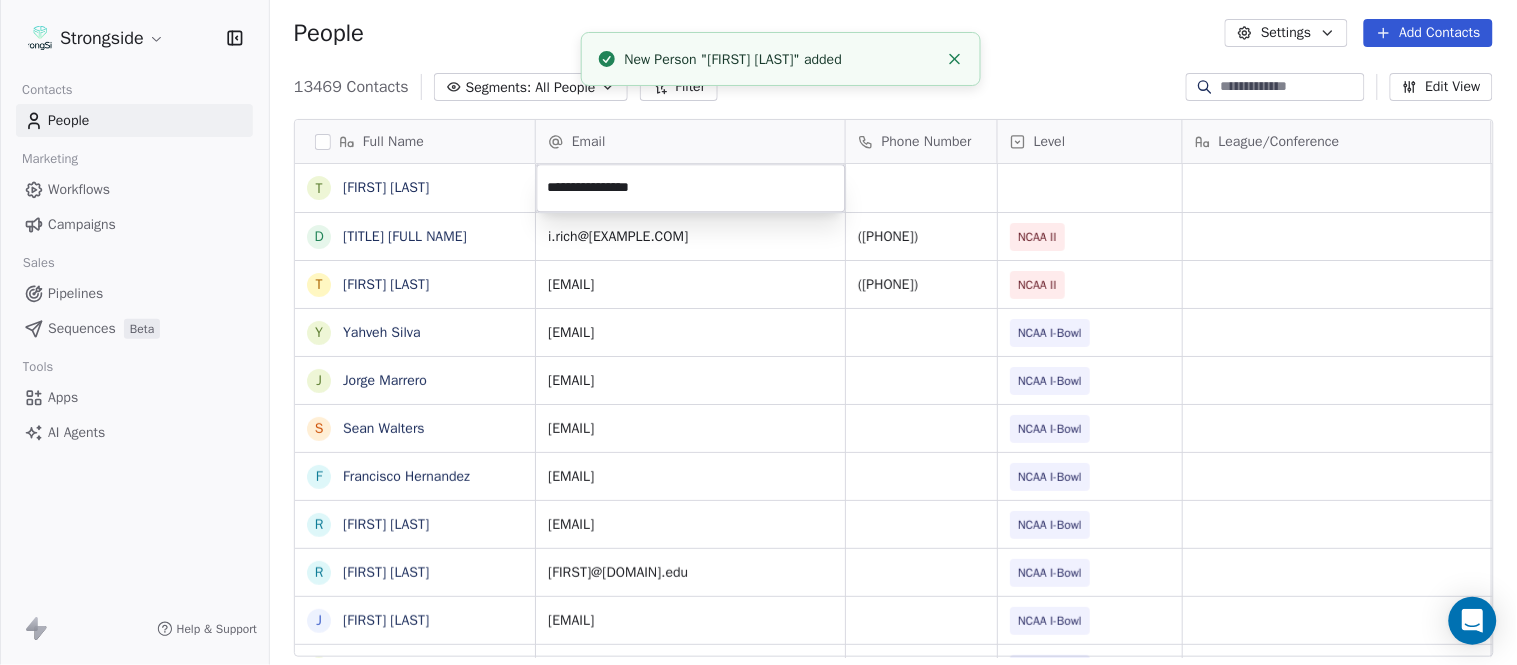 click on "Strongside Contacts People Marketing Workflows Campaigns Sales Pipelines Sequences Beta Tools Apps AI Agents Help & Support People Settings Add Contacts 13469 Contacts Segments: All People Filter Edit View Tag Add to Sequence Export Full Name T [FIRST] [LAST] D Dr. [FIRST] [LAST] T [FIRST] [LAST] Y [FIRST] [LAST] J [FIRST] [LAST] S [FIRST] [LAST] F [FIRST] [LAST] R [FIRST] [LAST] R [FIRST] [LAST] J [FIRST] [LAST] B [FIRST] [LAST] J [FIRST] [LAST] G [FIRST] [LAST] D [FIRST] [LAST] V [FIRST] [LAST] J [FIRST] [LAST] R [FIRST] [LAST] R [FIRST] [LAST] R [FIRST] [LAST] R [FIRST] [LAST] T [FIRST] [LAST] N [FIRST] [LAST] J [FIRST] [LAST] M [FIRST] [LAST] S [FIRST] [LAST] J [FIRST] [LAST] Email Phone Number Level League/Conference Organization Job Title Tags Created Date BST Jul 26, 2025 10:55 PM [EMAIL] ([PHONE])	 NCAA II [ORGANIZATION] Athletic Director Jul 26, 2025 10:54 PM [EMAIL] ([PHONE]) NCAA II [ORGANIZATION] SID" at bounding box center (758, 332) 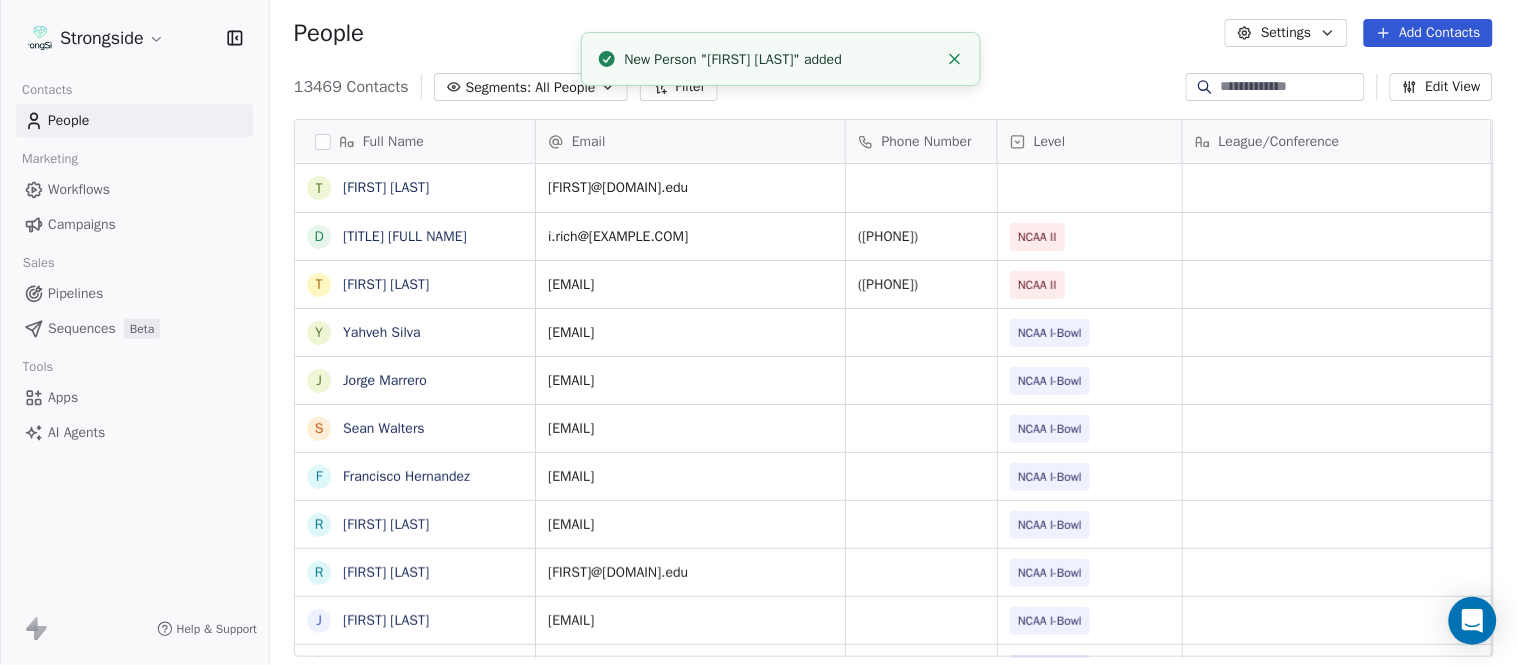 click 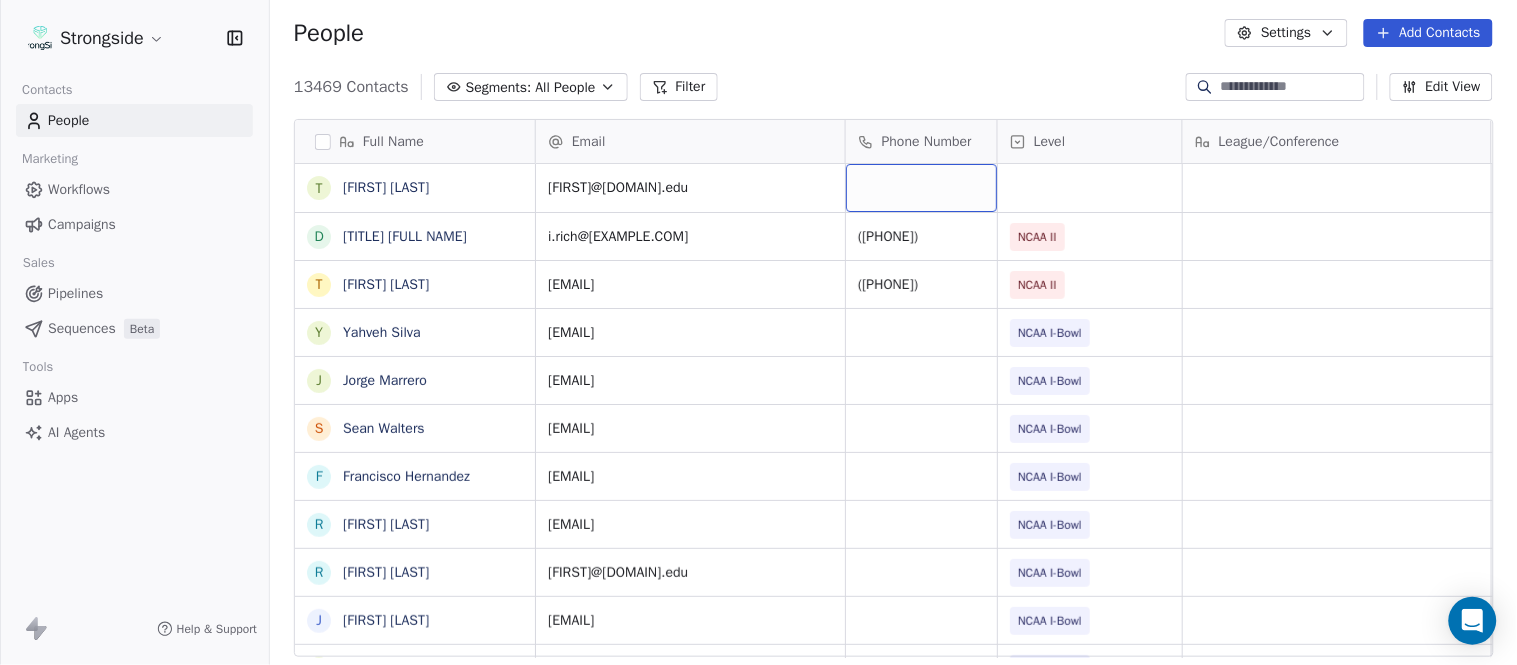 click at bounding box center (921, 188) 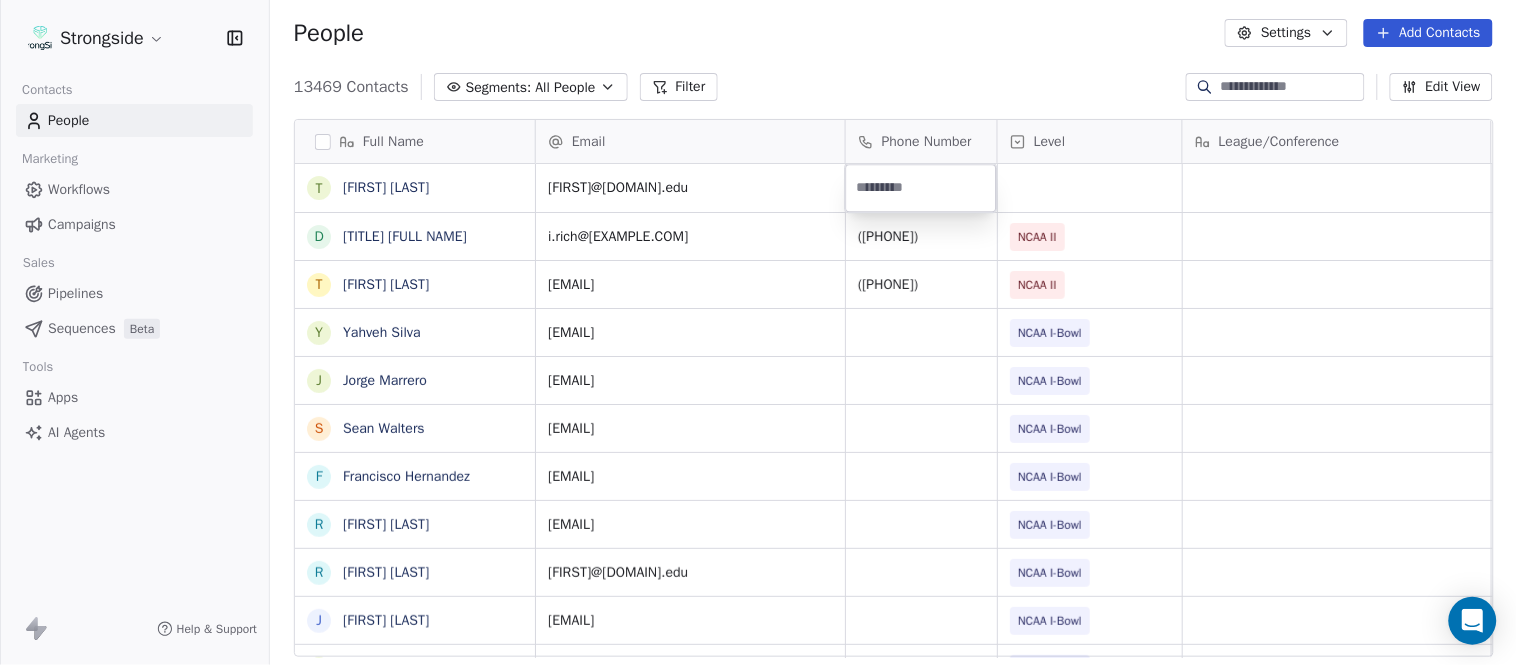 click on "Strongside Contacts People Marketing Workflows Campaigns Sales Pipelines Sequences Beta Tools Apps AI Agents Help & Support People Settings  Add Contacts 13469 Contacts Segments: All People Filter  Edit View Tag Add to Sequence Export Full Name T [FIRST] [LAST] D [FIRST] [LAST] T [FIRST] [LAST] Y [FIRST] [LAST] J [FIRST] [LAST] S [FIRST] [LAST] F [FIRST] [LAST] R [FIRST] [LAST] R [FIRST] [LAST] J [FIRST] [LAST] B [FIRST] [LAST] J [FIRST] [LAST] G [FIRST] [LAST] D [FIRST] [LAST] V [FIRST] [LAST] J [FIRST] [LAST] R [FIRST] [LAST] R [FIRST] [LAST] R [FIRST] [LAST] R [FIRST] [LAST] T [FIRST] [LAST] N [FIRST] [LAST] J [FIRST] [LAST] M [FIRST] [LAST] S [FIRST] [LAST] J [FIRST] [LAST] M [FIRST] [LAST] B [FIRST] [LAST] N [FIRST] [LAST] S [FIRST] [LAST] J [FIRST] [LAST] Email Phone Number Level League/Conference Organization Job Title Tags Created Date BST [EMAIL] Jul 26, 2025 10:55 PM [EMAIL] ([PHONE])	 [LEAGUE] [ORG] [JOB] Jul 26, 2025 10:54 PM [EMAIL] ([PHONE]) [LEAGUE] [ORG] [JOB] Jul 26, 2025 10:53 PM [LEAGUE] [LEAGUE]" at bounding box center [758, 332] 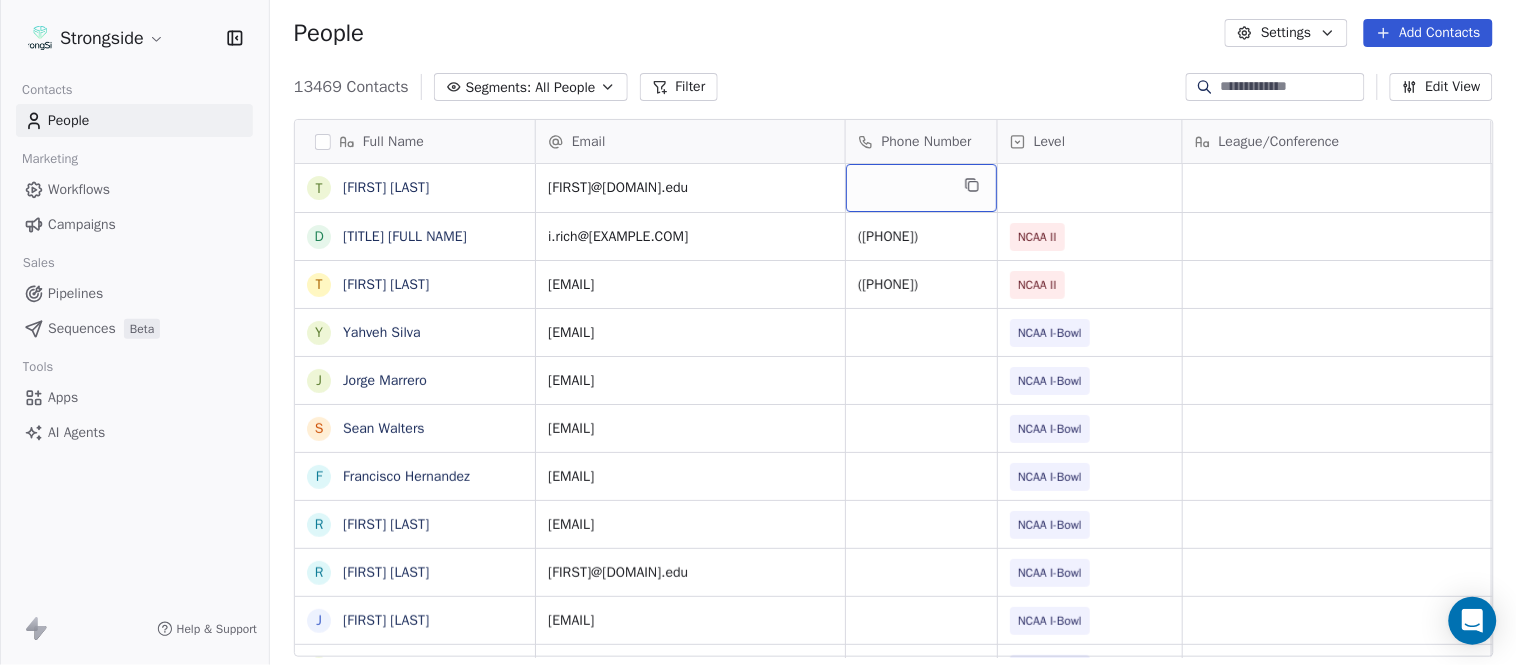click at bounding box center (921, 188) 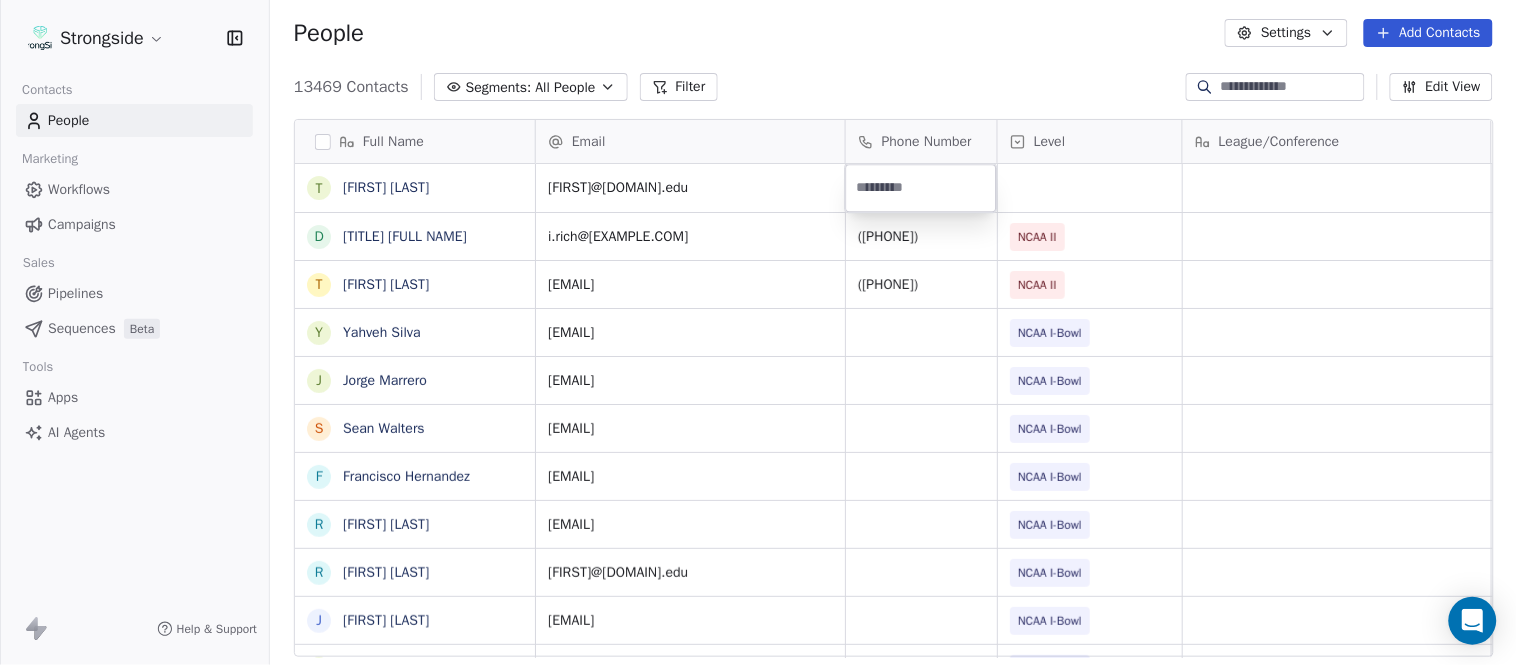 type on "**********" 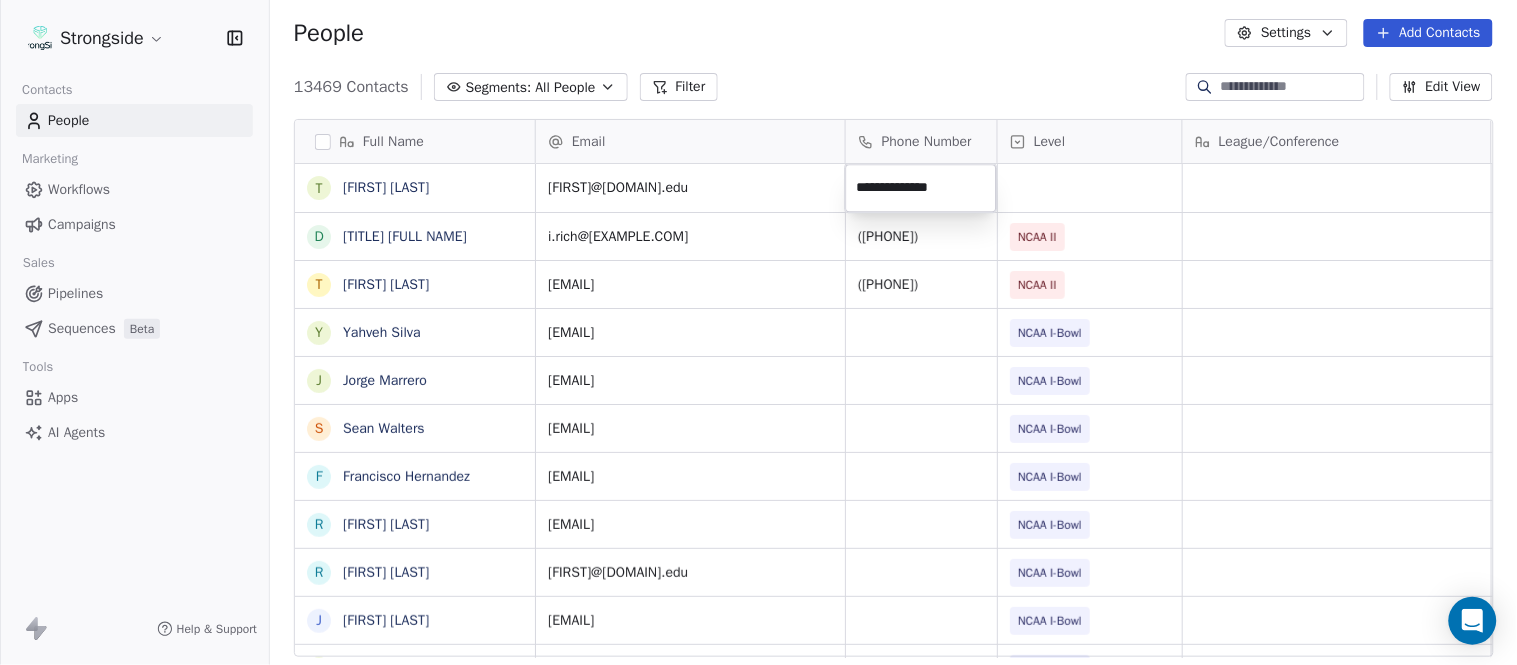 click on "Strongside Contacts People Marketing Workflows Campaigns Sales Pipelines Sequences Beta Tools Apps AI Agents Help & Support People Settings  Add Contacts 13469 Contacts Segments: All People Filter  Edit View Tag Add to Sequence Export Full Name T [FIRST] [LAST] D [FIRST] [LAST] T [FIRST] [LAST] Y [FIRST] [LAST] J [FIRST] [LAST] S [FIRST] [LAST] F [FIRST] [LAST] R [FIRST] [LAST] R [FIRST] [LAST] J [FIRST] [LAST] B [FIRST] [LAST] J [FIRST] [LAST] G [FIRST] [LAST] D [FIRST] [LAST] V [FIRST] [LAST] J [FIRST] [LAST] R [FIRST] [LAST] R [FIRST] [LAST] R [FIRST] [LAST] R [FIRST] [LAST] T [FIRST] [LAST] N [FIRST] [LAST] J [FIRST] [LAST] M [FIRST] [LAST] S [FIRST] [LAST] J [FIRST] [LAST] M [FIRST] [LAST] B [FIRST] [LAST] N [FIRST] [LAST] S [FIRST] [LAST] J [FIRST] [LAST] Email Phone Number Level League/Conference Organization Job Title Tags Created Date BST [EMAIL] Jul 26, 2025 10:55 PM [EMAIL] ([PHONE])	 [LEAGUE] [ORG] [JOB] Jul 26, 2025 10:54 PM [EMAIL] ([PHONE]) [LEAGUE] [ORG] [JOB] Jul 26, 2025 10:53 PM [LEAGUE] [LEAGUE]" at bounding box center [758, 332] 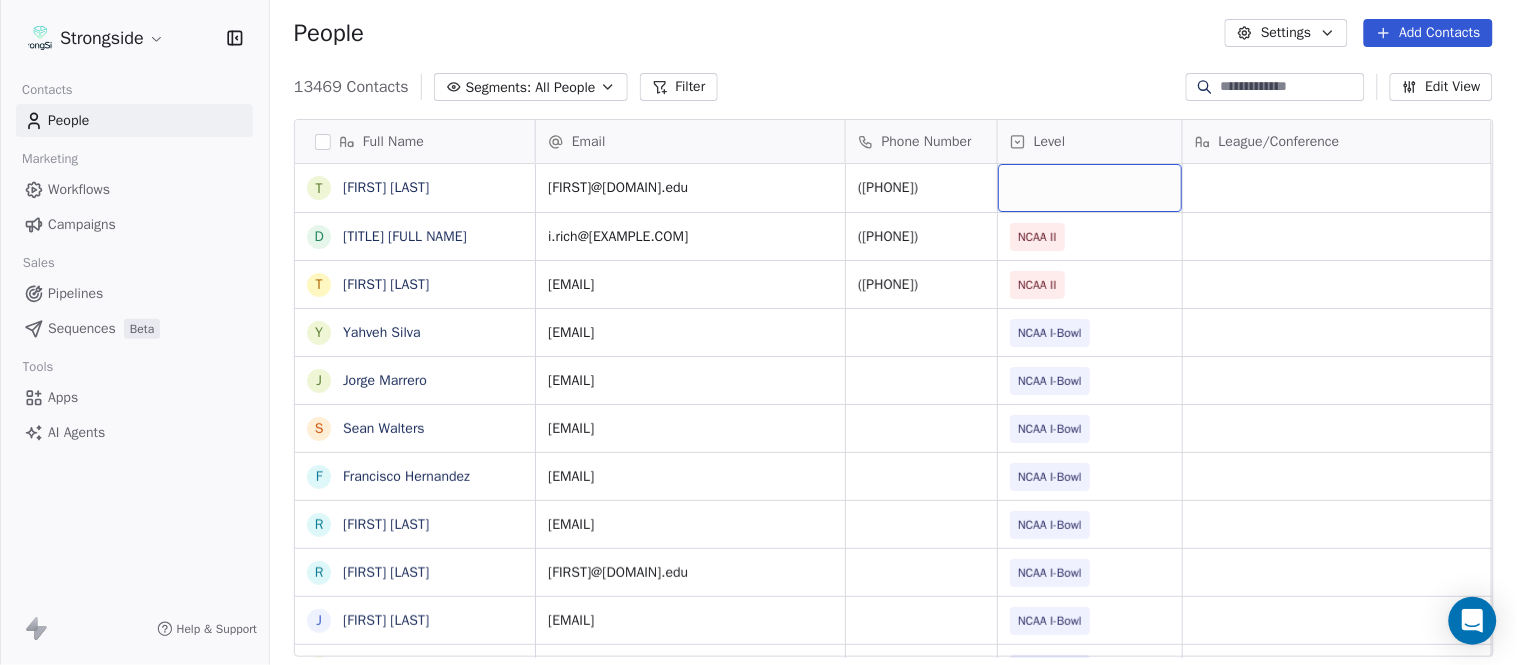 click at bounding box center (1090, 188) 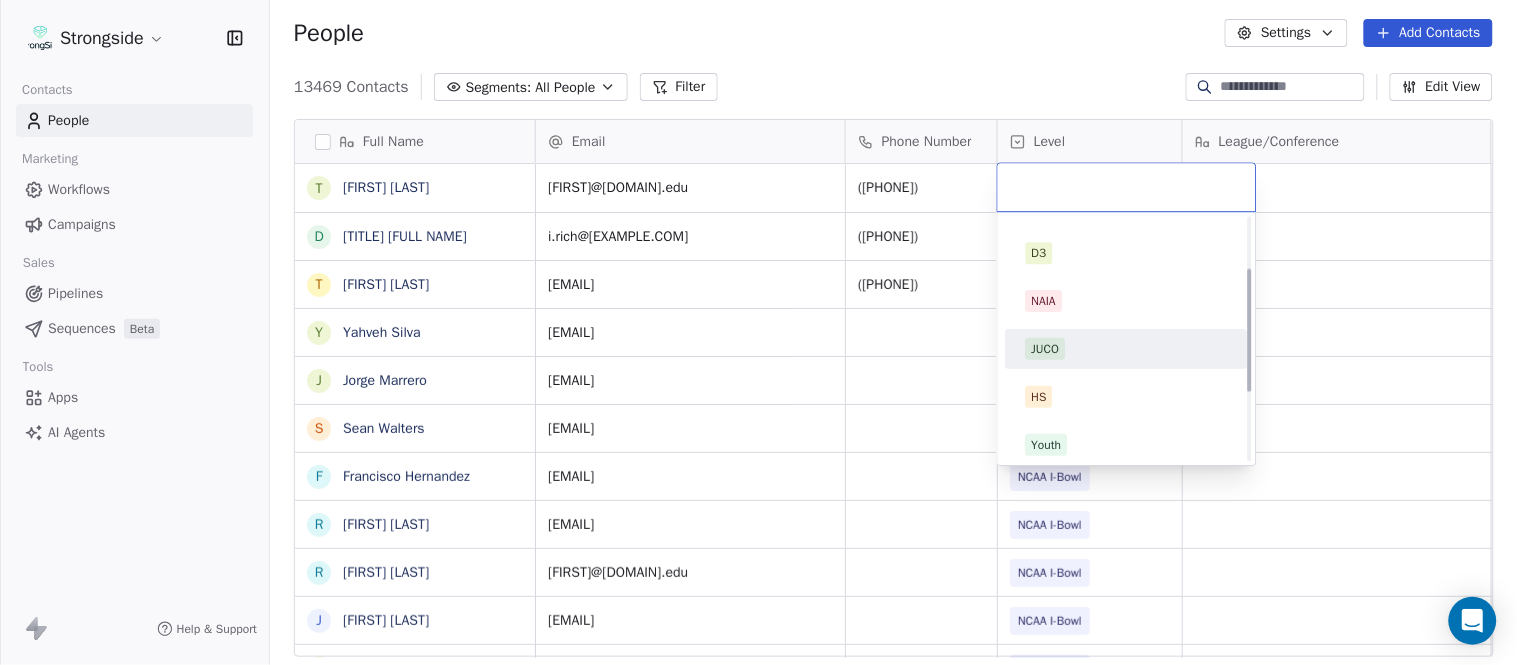 scroll, scrollTop: 234, scrollLeft: 0, axis: vertical 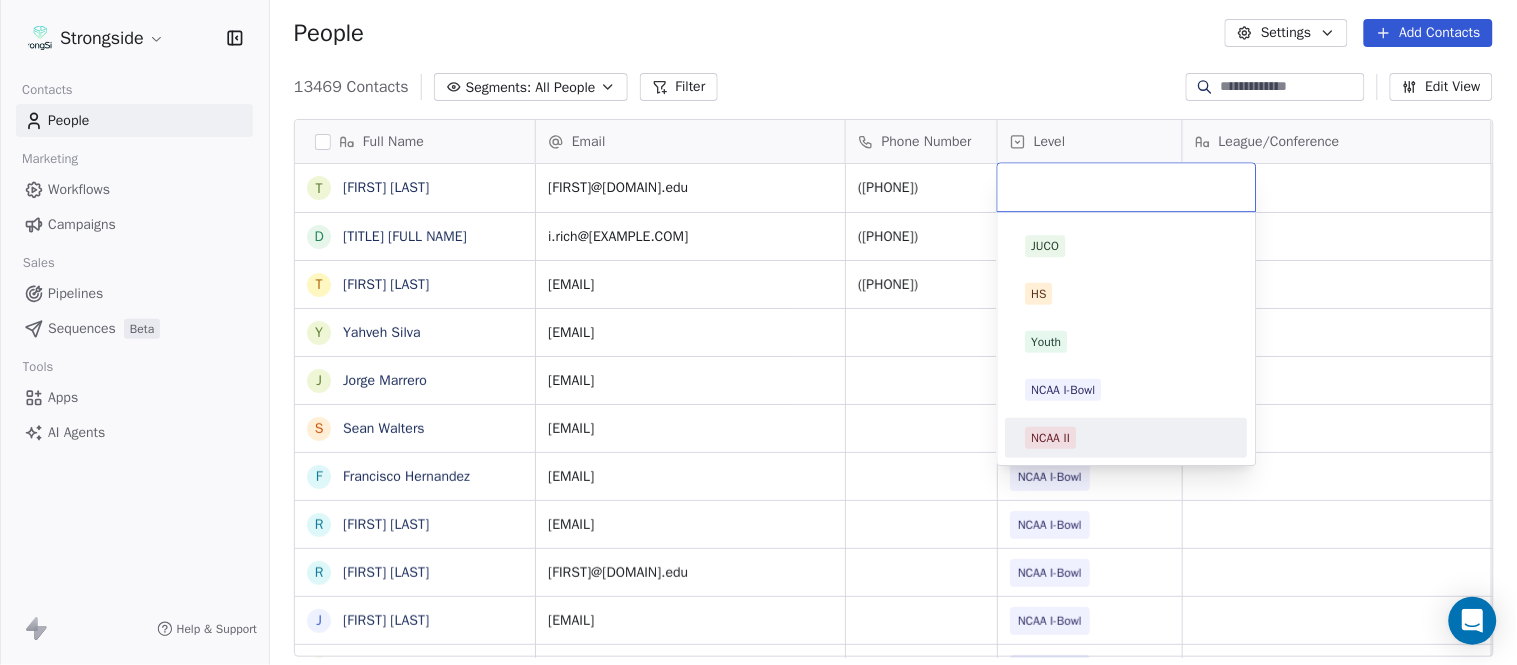 click on "NCAA II" at bounding box center (1127, 438) 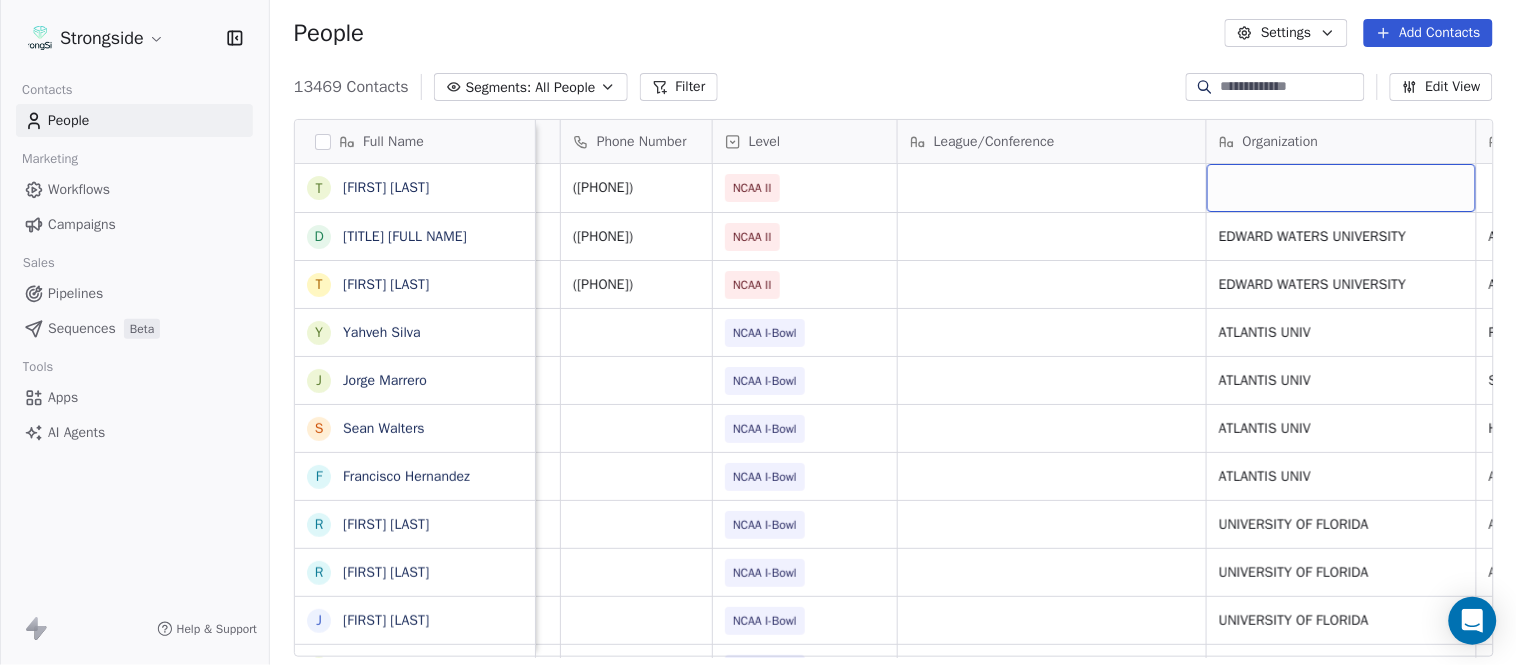 scroll, scrollTop: 0, scrollLeft: 553, axis: horizontal 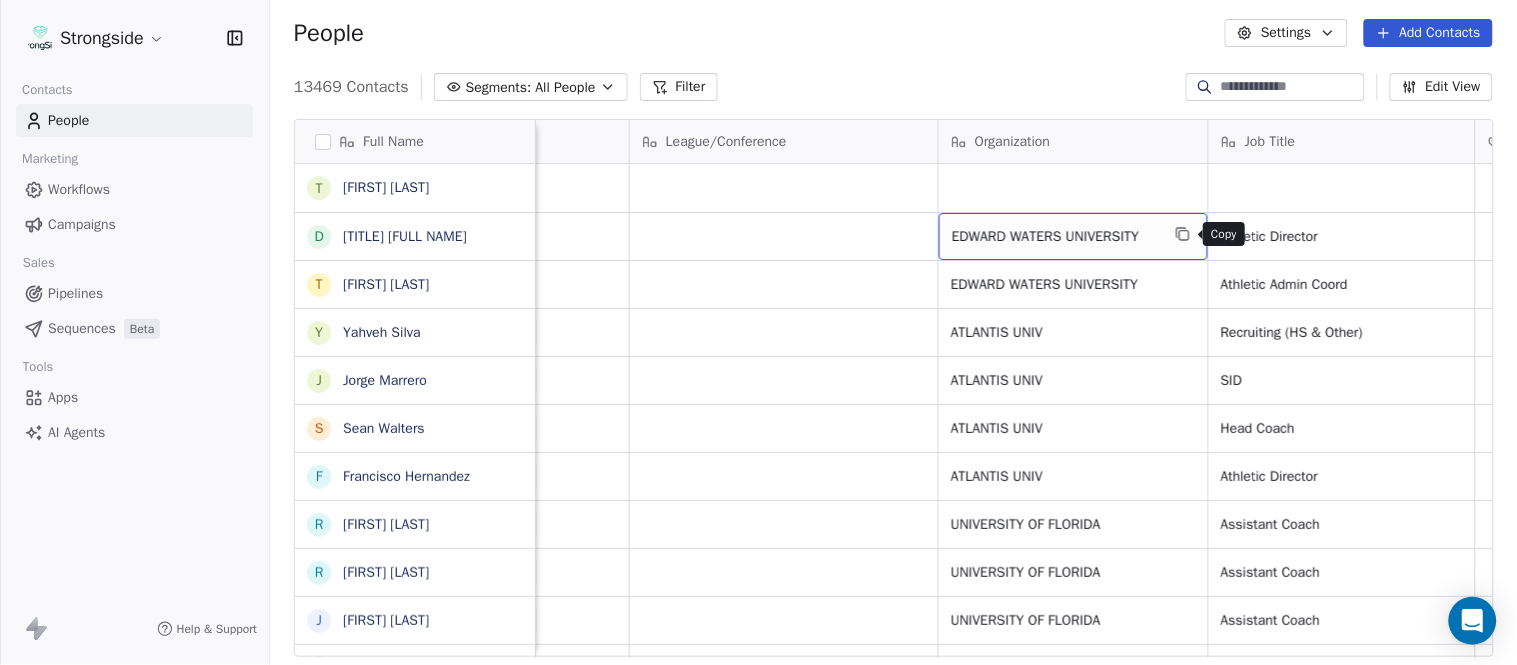 click at bounding box center (1183, 234) 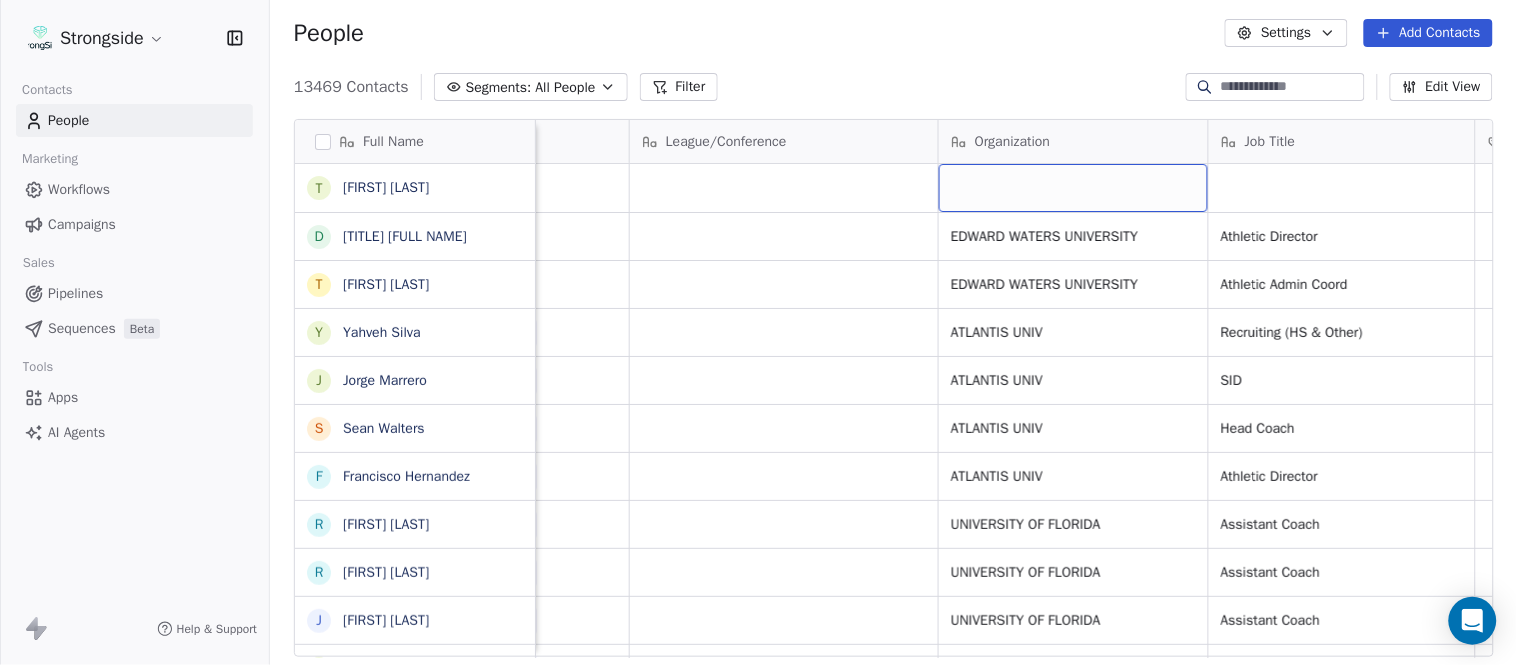 click at bounding box center [1073, 188] 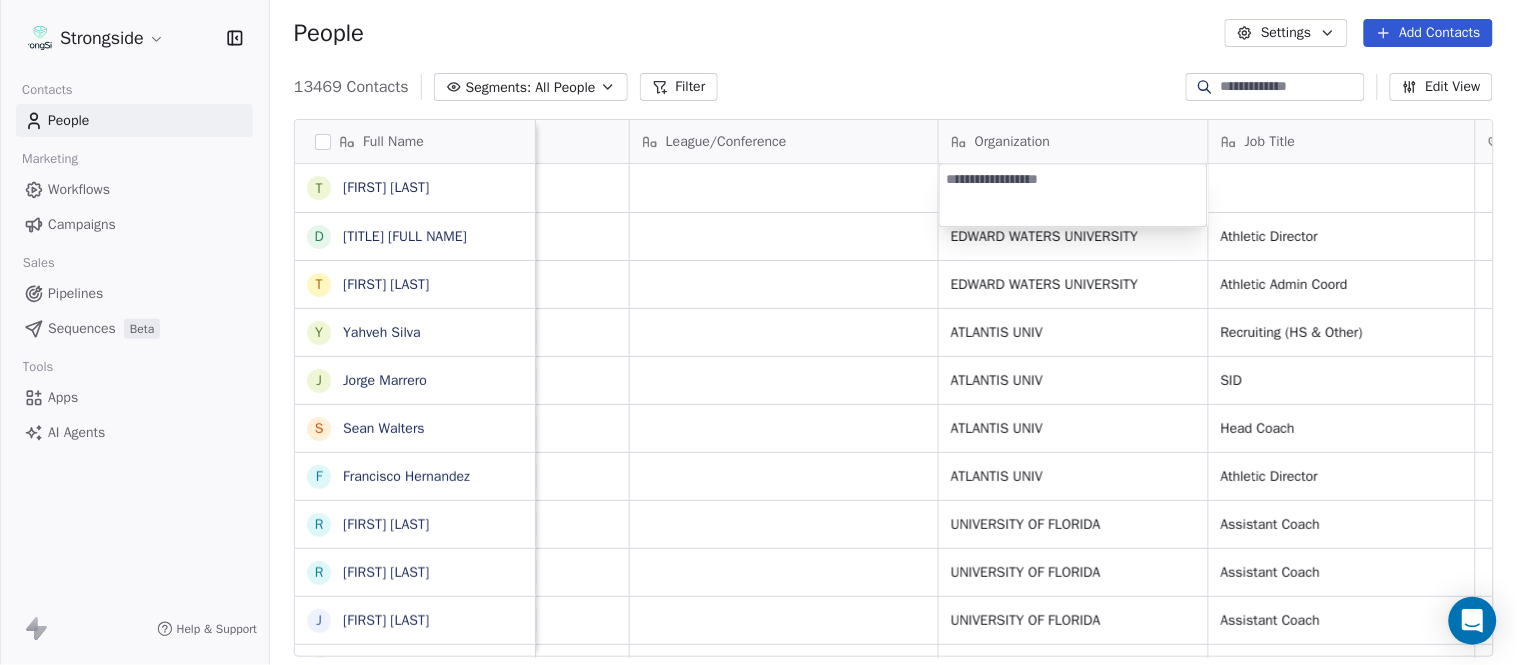 type on "**********" 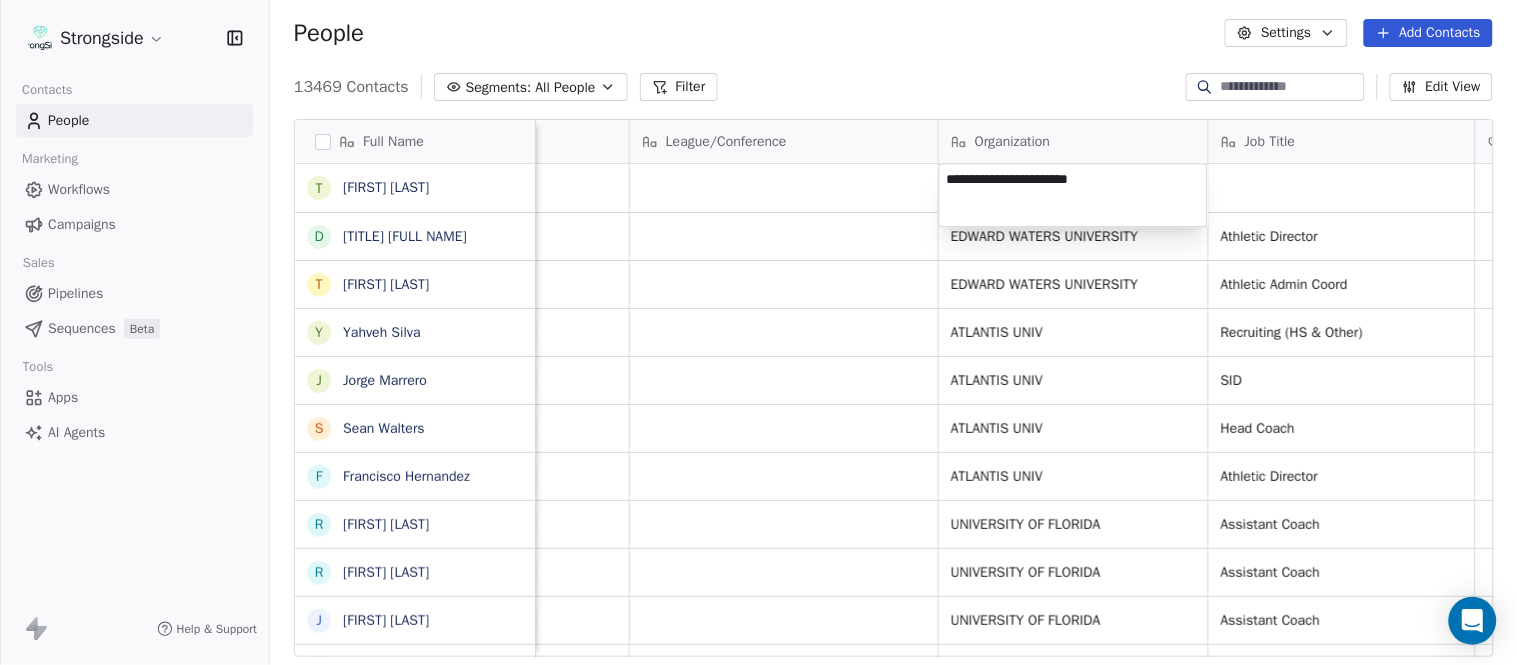 click on "Strongside Contacts People Marketing Workflows Campaigns Sales Pipelines Sequences Beta Tools Apps AI Agents Help & Support People Settings Add Contacts 13469 Contacts Segments: All People Filter Edit View Tag Add to Sequence Export Full Name T [FIRST] [LAST] D [FIRST] [LAST] T [FIRST] [LAST] Y [FIRST] [LAST] J [FIRST] [LAST] S [FIRST] [LAST] F [FIRST] [LAST] R [FIRST] [LAST] R [FIRST] [LAST] J [FIRST] [LAST] B [FIRST] [LAST] J [FIRST] [LAST] G [FIRST] [LAST] D [FIRST] [LAST] V [FIRST] [LAST] J [FIRST] [LAST] R [FIRST] [LAST] R [FIRST] [LAST] R [FIRST] [LAST] R [FIRST] [LAST] T [FIRST] [LAST] N [FIRST] [LAST] J [FIRST] [LAST] M [FIRST] [LAST] B [FIRST] [LAST] N [FIRST] [LAST] S [FIRST] [LAST] J [FIRST] [LAST] Email Phone Number Level League/Conference Organization Job Title Tags Created Date BST Status Priority [EMAIL] ([PHONE]) NCAA II Jul 26, 2025 10:55 PM [EMAIL] ([PHONE])	 NCAA II [ORGANIZATION] Athletic Director Jul 26, 2025 10:54 PM NCAA II SID" at bounding box center (758, 332) 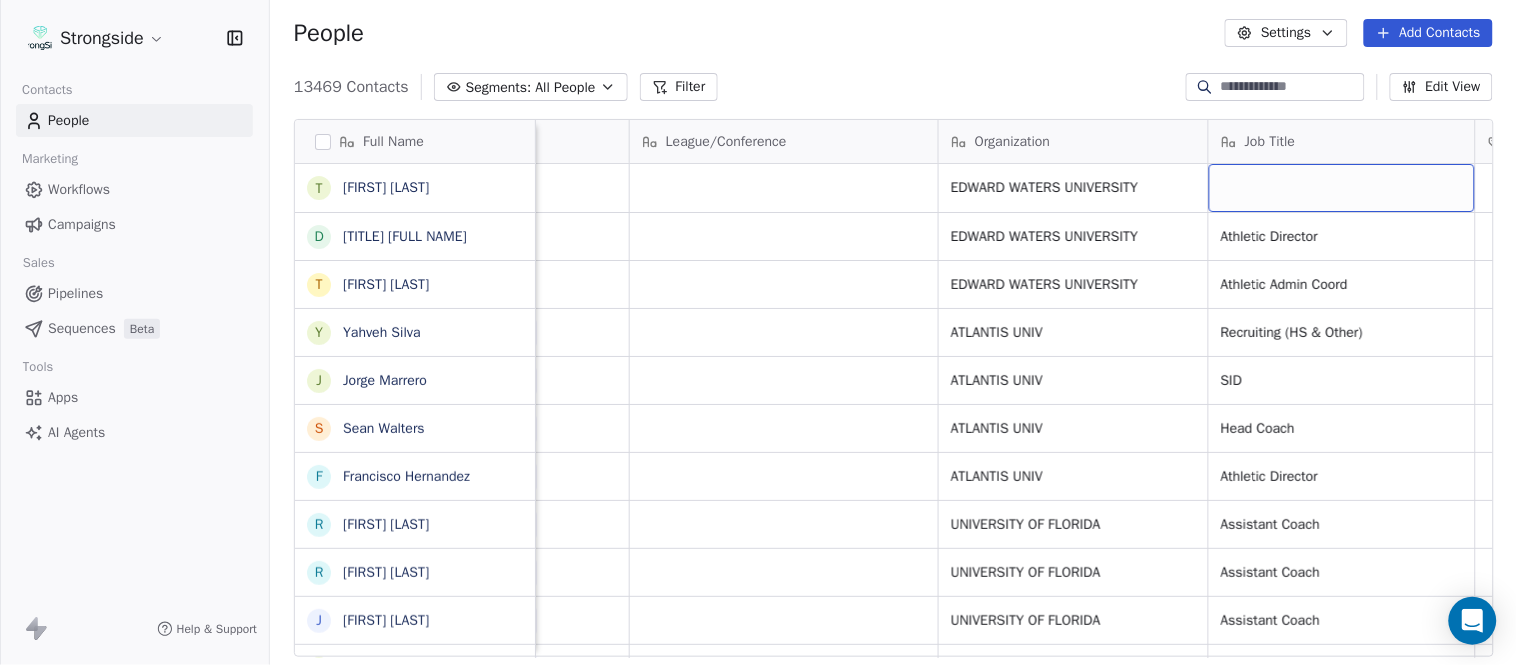 click at bounding box center (1342, 188) 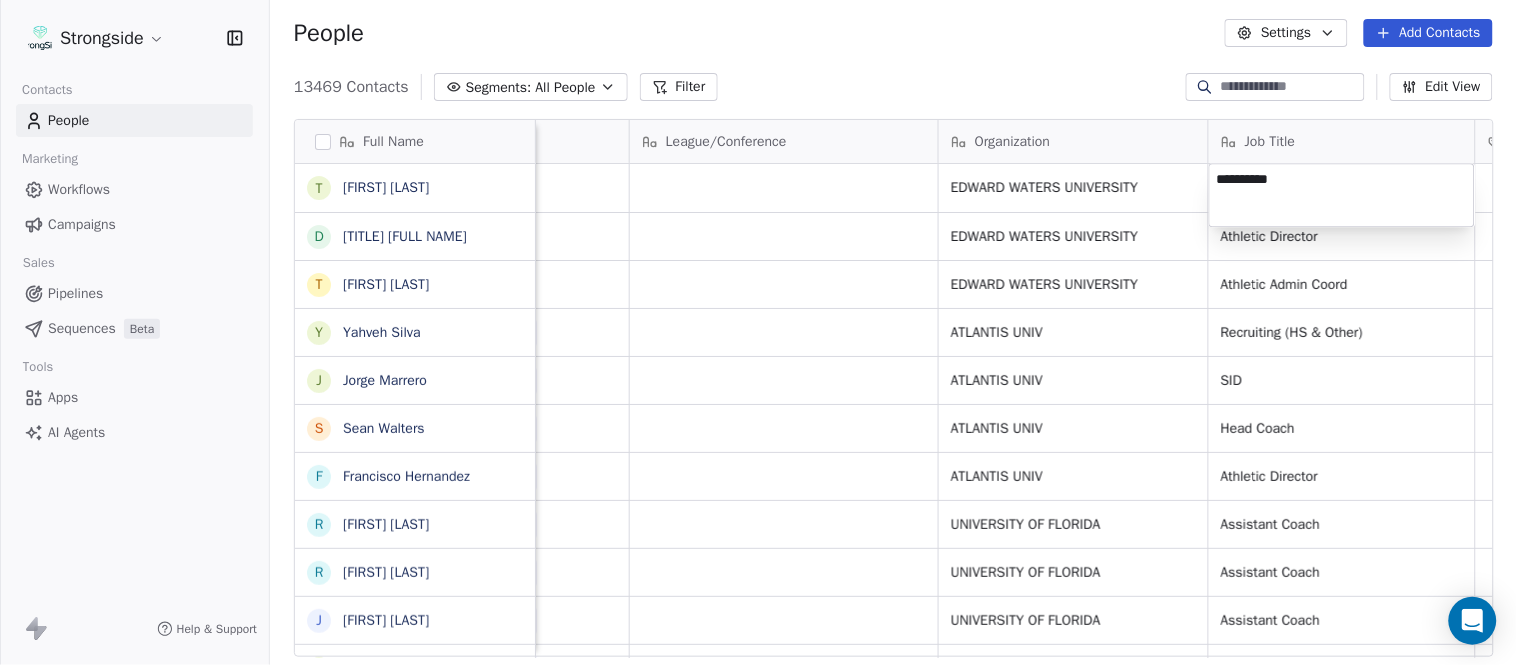 click on "Strongside Contacts People Marketing Workflows Campaigns Sales Pipelines Sequences Beta Tools Apps AI Agents Help & Support People Settings  Add Contacts 13469 Contacts Segments: All People Filter  Edit View Tag Add to Sequence Export Full Name T [FIRST] [LAST] D [FIRST] [LAST] T [FIRST] [LAST] Y [FIRST] [LAST] J [FIRST] [LAST] S [FIRST] [LAST] F [FIRST] [LAST] R [FIRST] [LAST] R [FIRST] [LAST] J [FIRST] [LAST] B [FIRST] [LAST] J [FIRST] [LAST] G [FIRST] [LAST] D [FIRST] [LAST] V [FIRST] [LAST] J [FIRST] [LAST] R [FIRST] [LAST] R [FIRST] [LAST] R [FIRST] [LAST] R [FIRST] [LAST] T [FIRST] [LAST] N [FIRST] [LAST] J [FIRST] [LAST] M [FIRST] [LAST] S [FIRST] [LAST] J [FIRST] [LAST] M [FIRST] [LAST] B [FIRST] [LAST] N [FIRST] [LAST] N [FIRST] [LAST] S [FIRST] [LAST] J [FIRST] [LAST] E [FIRST] [LAST] N [FIRST] [LAST] J [FIRST] [LAST] Email Phone Number Level League/Conference Organization Job Title Tags Created Date BST Status Priority t.morgan@example.com [PHONE] NCAA II EDWARD WATERS UNIVERSITY Jul 26, 2025 10:55 PM i.rich@example.com [PHONE]	 NCAA II EDWARD WATERS UNIVERSITY Athletic Director NCAA II" at bounding box center (758, 332) 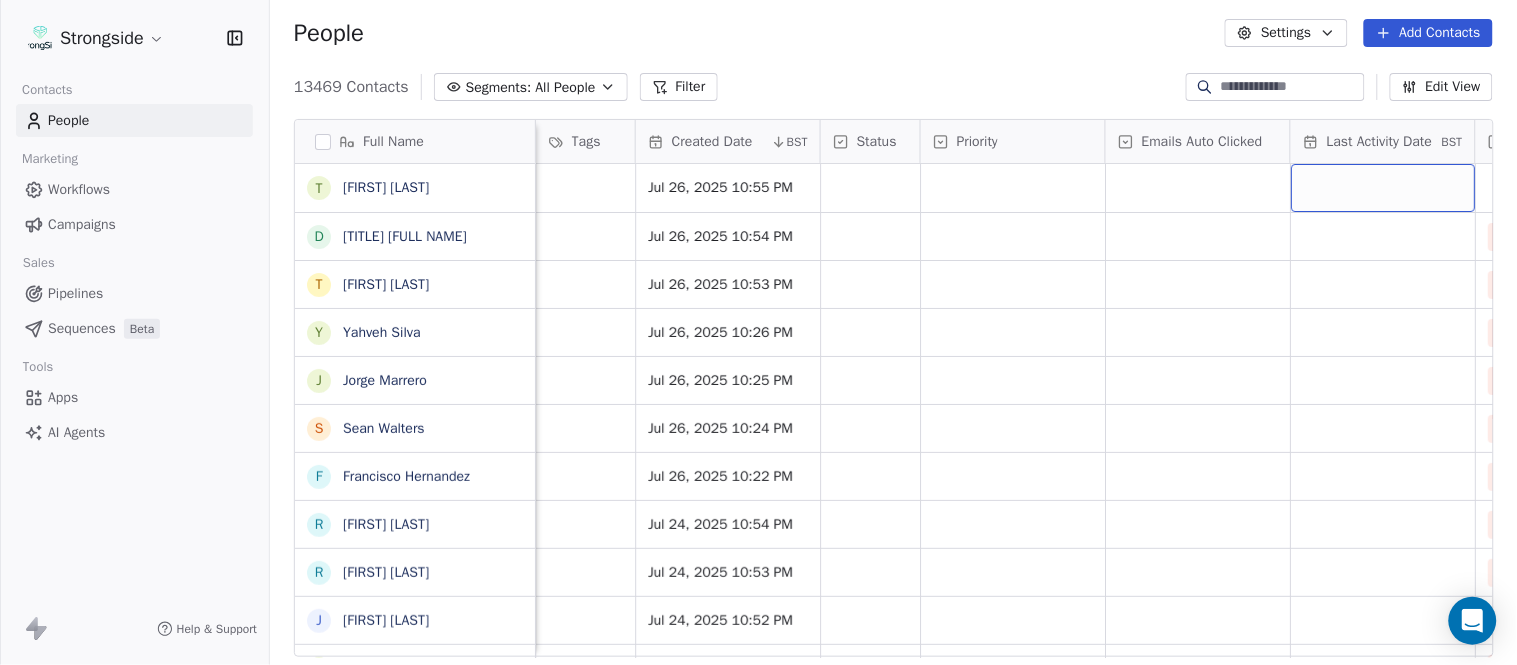 scroll, scrollTop: 0, scrollLeft: 1677, axis: horizontal 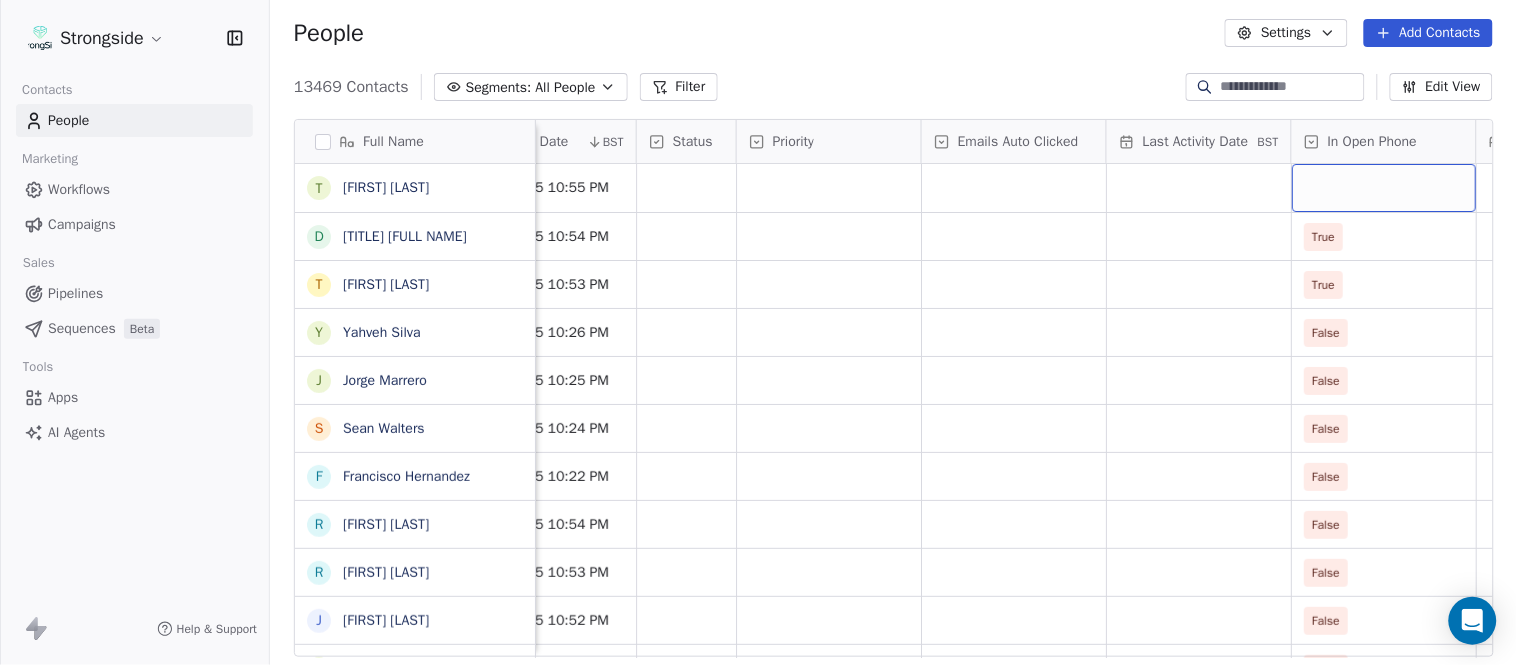 click at bounding box center (1384, 188) 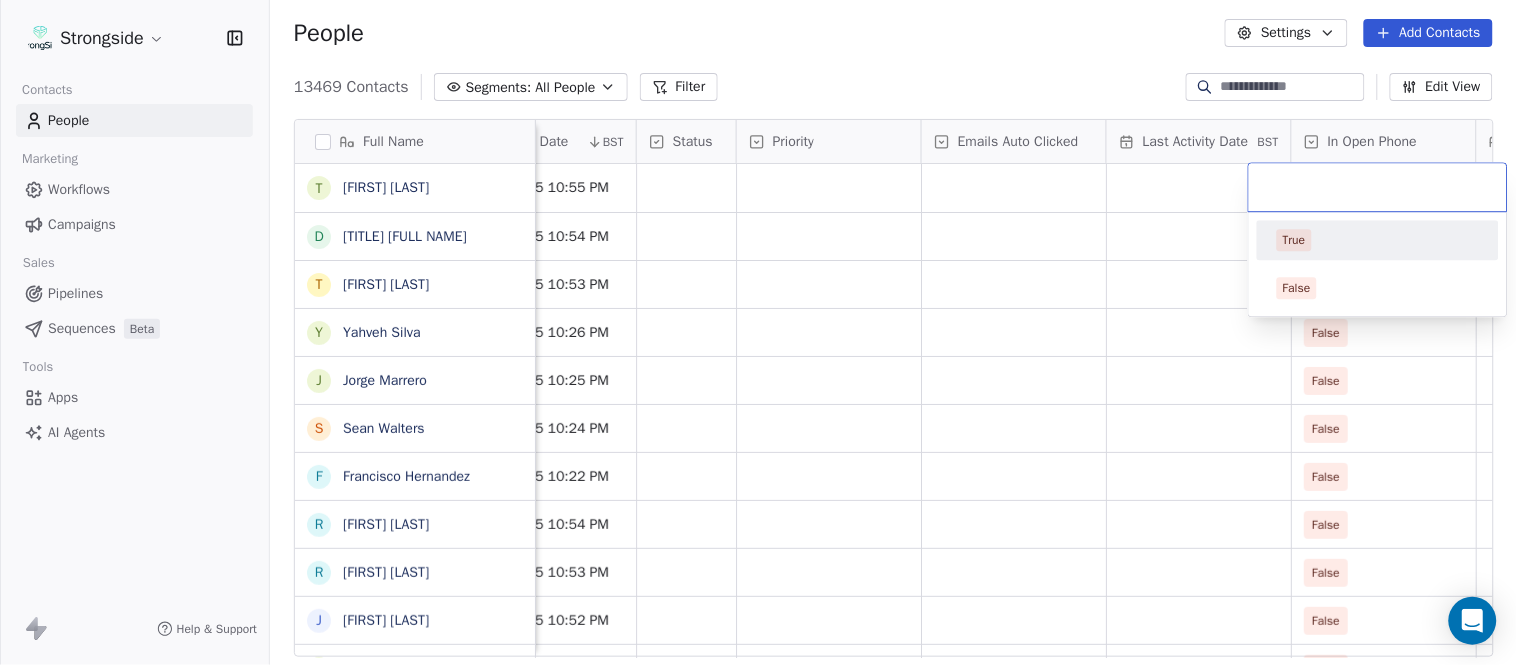 click on "True" at bounding box center (1378, 240) 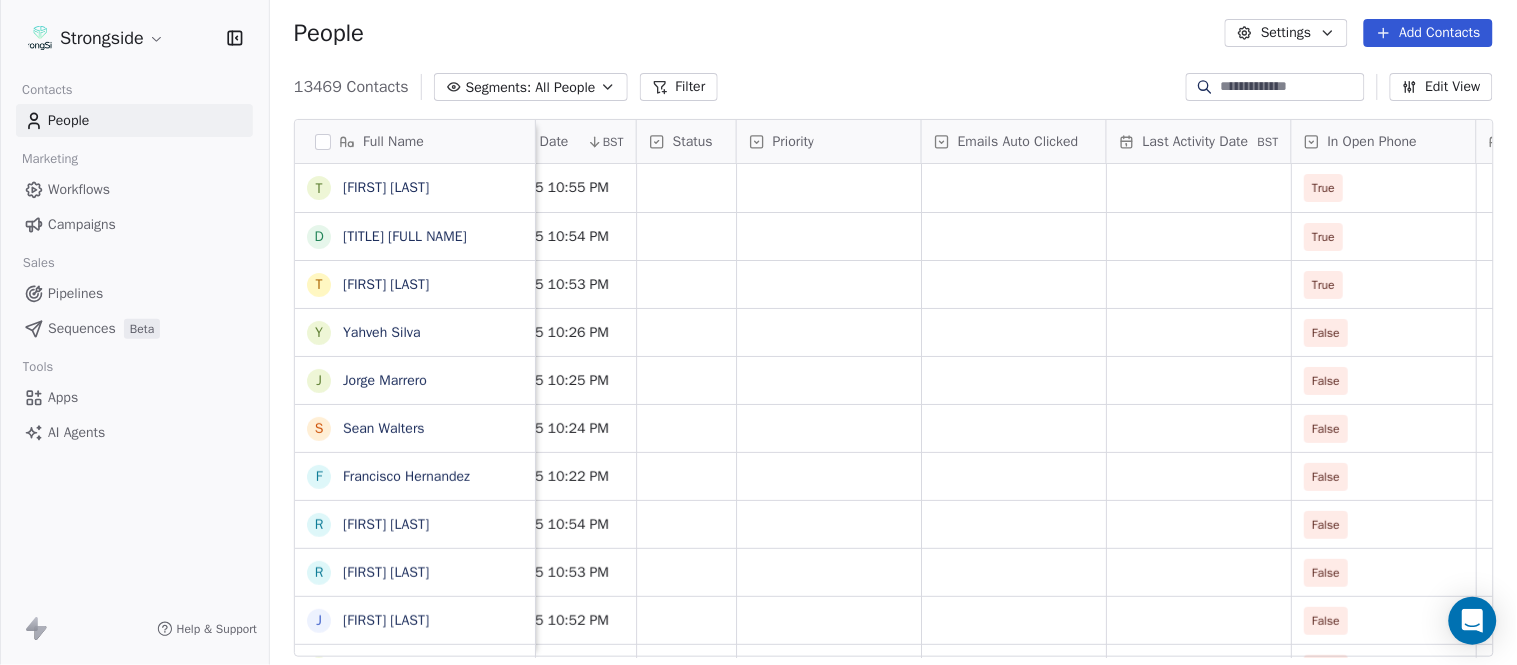 click on "13469 Contacts Segments: All People Filter  Edit View" at bounding box center [893, 87] 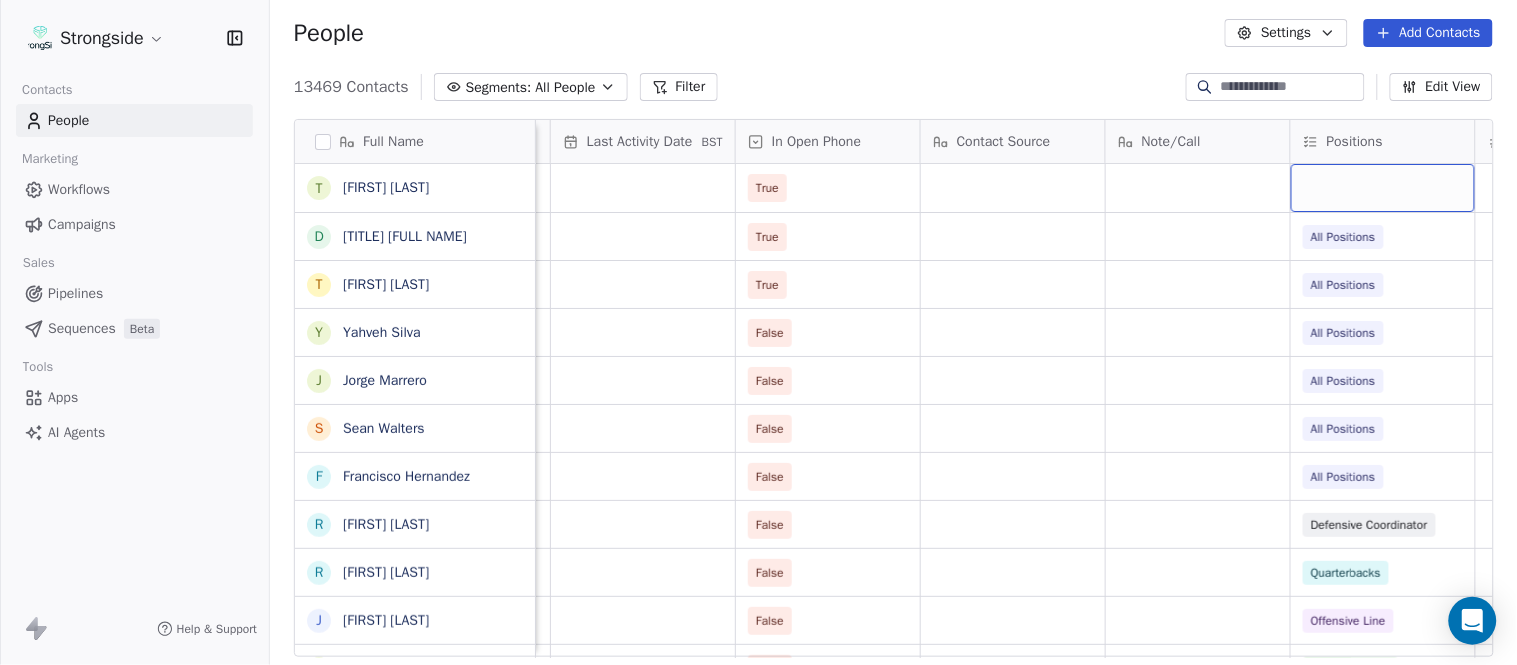 scroll, scrollTop: 0, scrollLeft: 2417, axis: horizontal 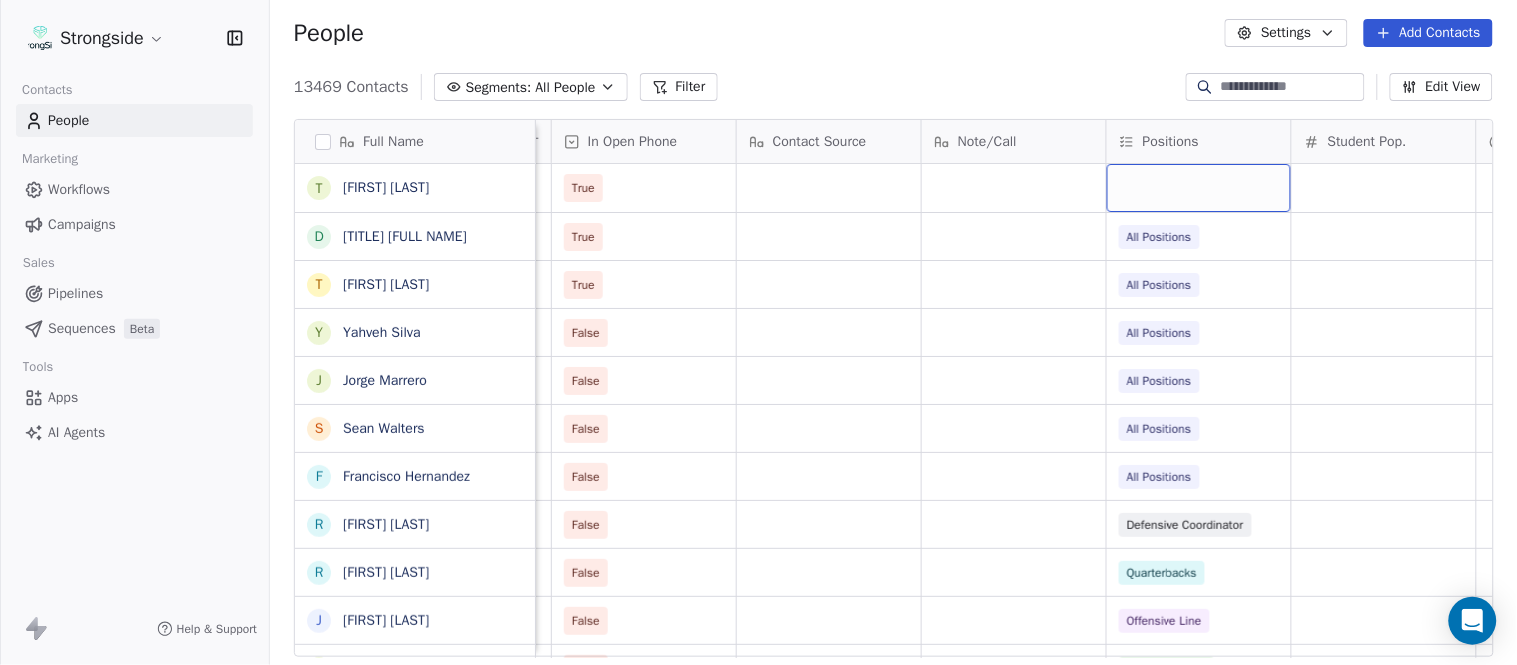 click at bounding box center [1199, 188] 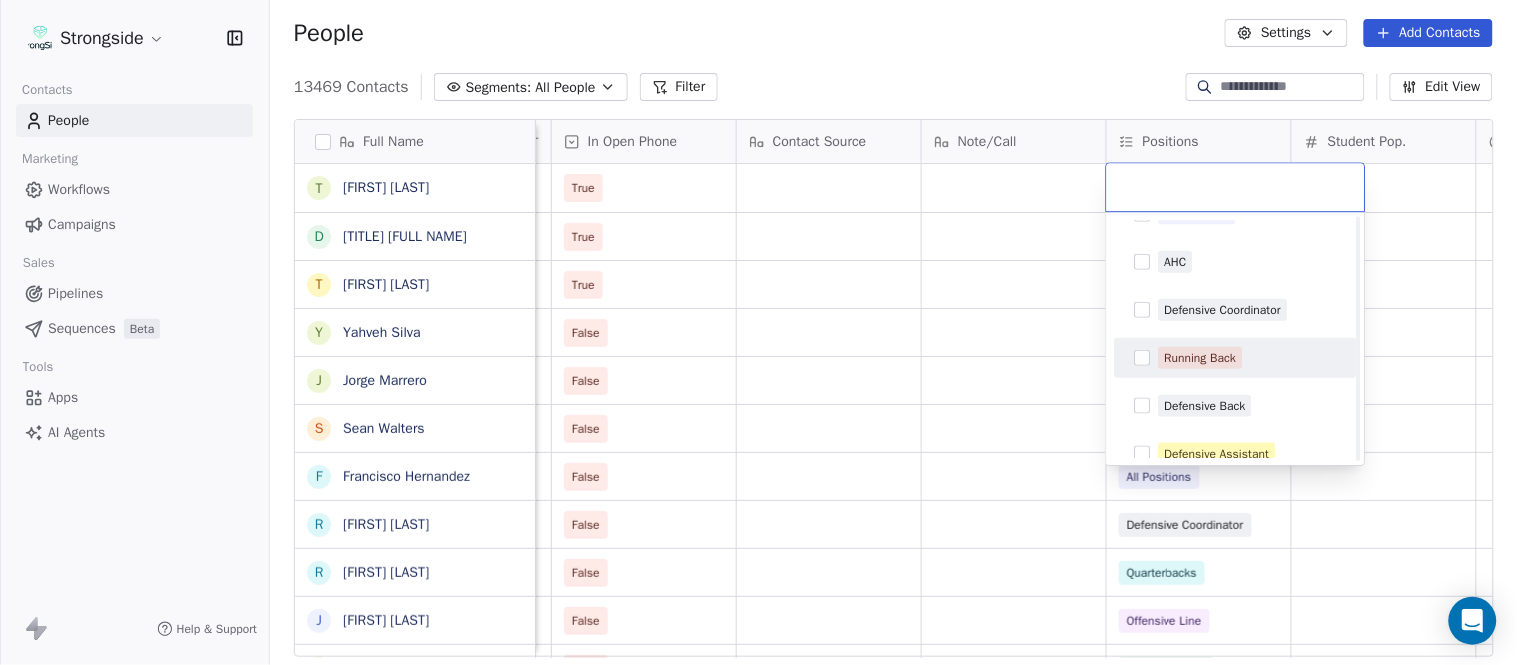 scroll, scrollTop: 444, scrollLeft: 0, axis: vertical 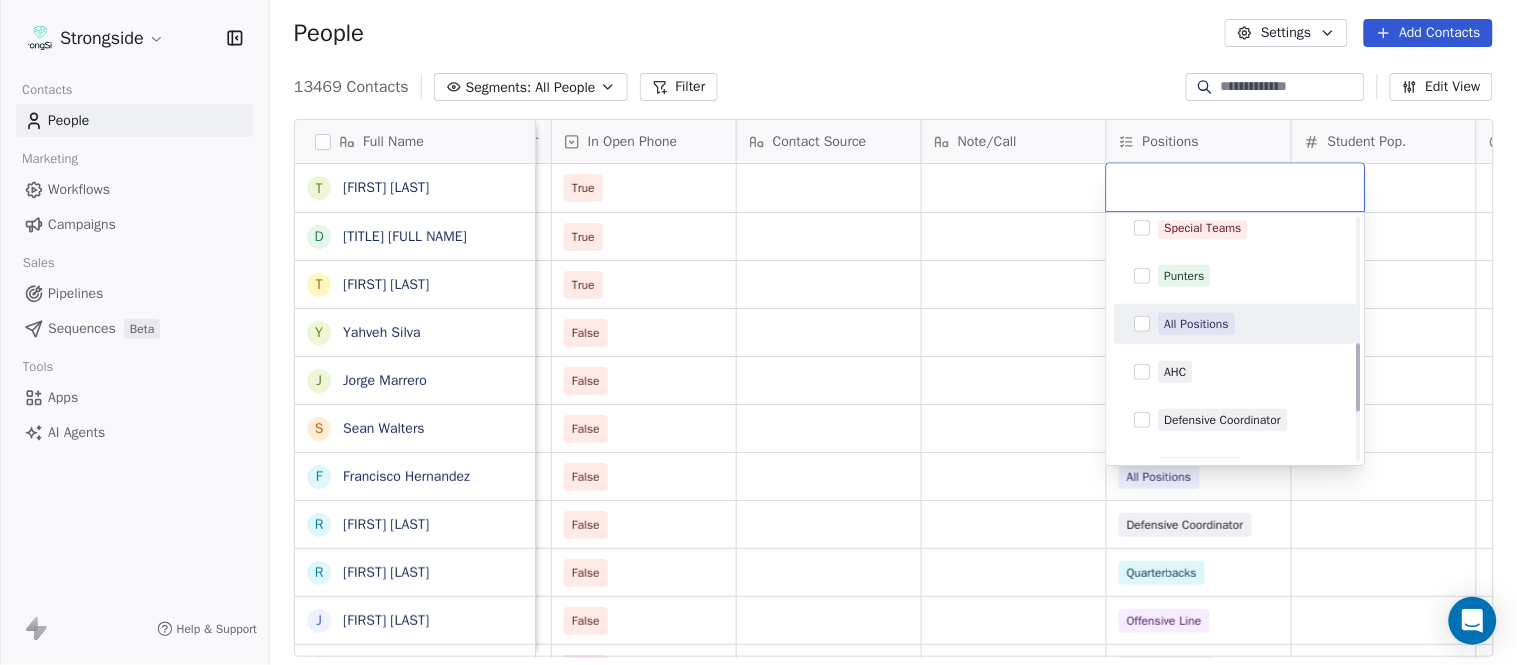 click on "All Positions" at bounding box center [1197, 324] 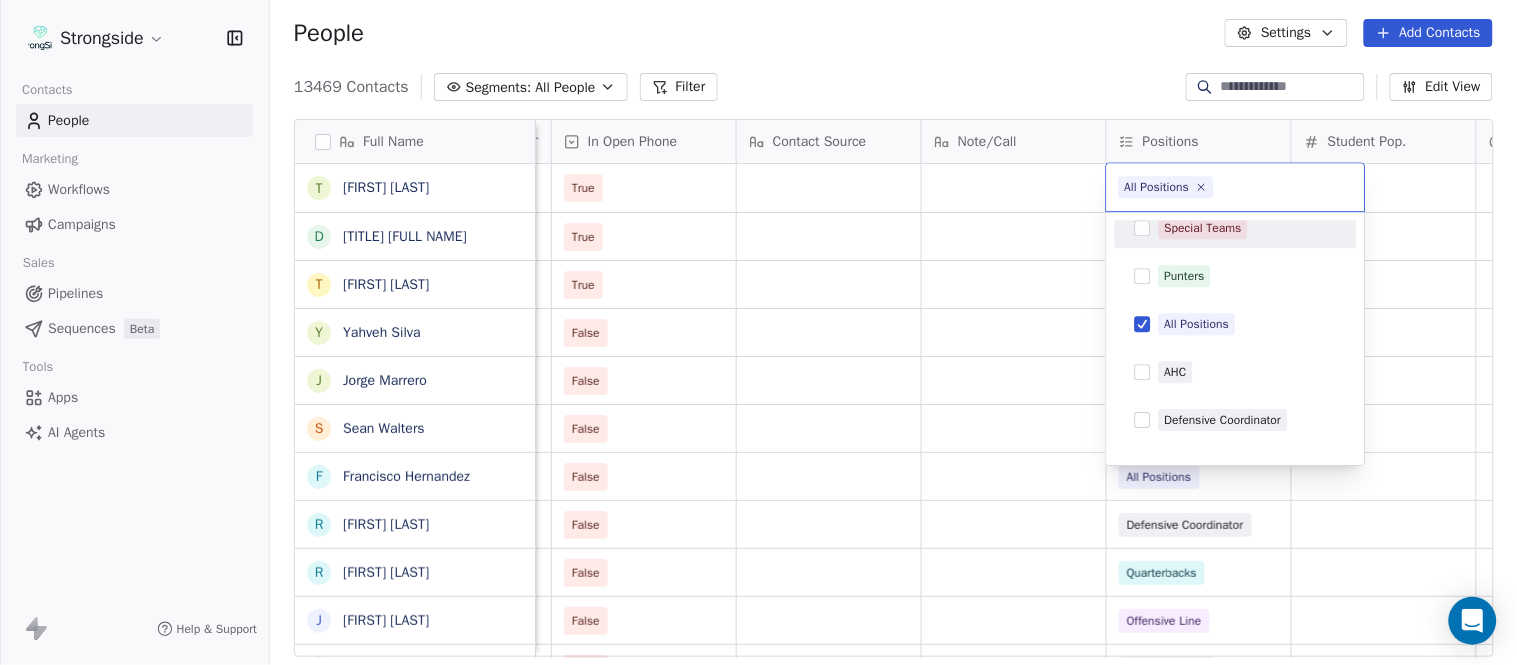 click on "Strongside Contacts People Marketing Workflows Campaigns Sales Pipelines Sequences Beta Tools Apps AI Agents Help & Support People Settings Add Contacts 13469 Contacts Segments: All People Filter Edit View Tag Add to Sequence Export Full Name T [FIRST] [LAST] D [FIRST] [LAST] T [FIRST] [LAST] Y [FIRST] [LAST] J [FIRST] [LAST] S [FIRST] [LAST] F [FIRST] [LAST] R [FIRST] [LAST] R [FIRST] [LAST] J [FIRST] [LAST] B [FIRST] [LAST] J [FIRST] [LAST] G [FIRST] [LAST] D [FIRST] [LAST] V [FIRST] [LAST] J [FIRST] [LAST] R [FIRST] [LAST] R [FIRST] [LAST] R [FIRST] [LAST] R [FIRST] [LAST] T [FIRST] [LAST] N [FIRST] [LAST] J [FIRST] [LAST] M [FIRST] [LAST] S [FIRST] [LAST] J [FIRST] [LAST] M [FIRST] [LAST] B [FIRST] [LAST] N [FIRST] [LAST] S [FIRST] [LAST] J [FIRST] [LAST] Status Priority Emails Auto Clicked Last Activity Date BST In Open Phone Contact Source Note/Call Positions Student Pop. Lead Account True True All Positions True All Positions False All Positions False All Positions False All Positions False All Positions False" at bounding box center (758, 332) 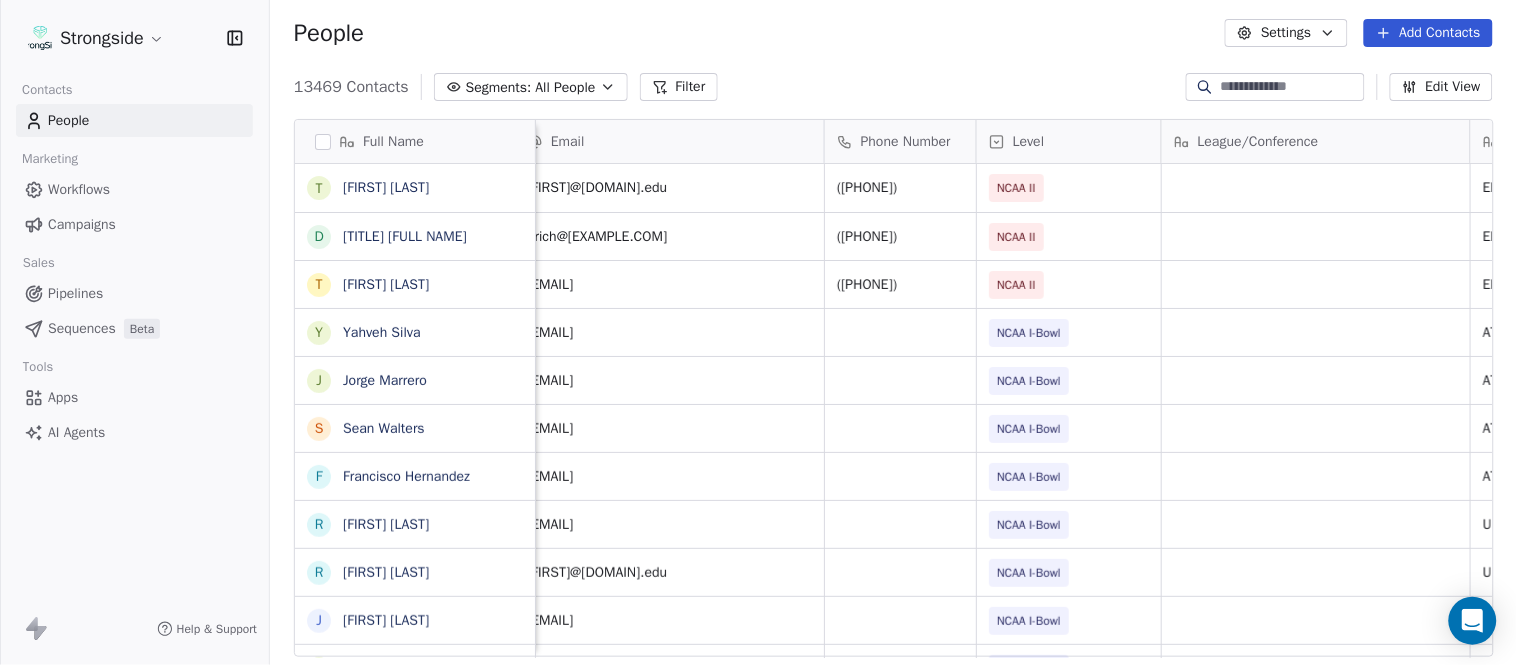 scroll, scrollTop: 0, scrollLeft: 0, axis: both 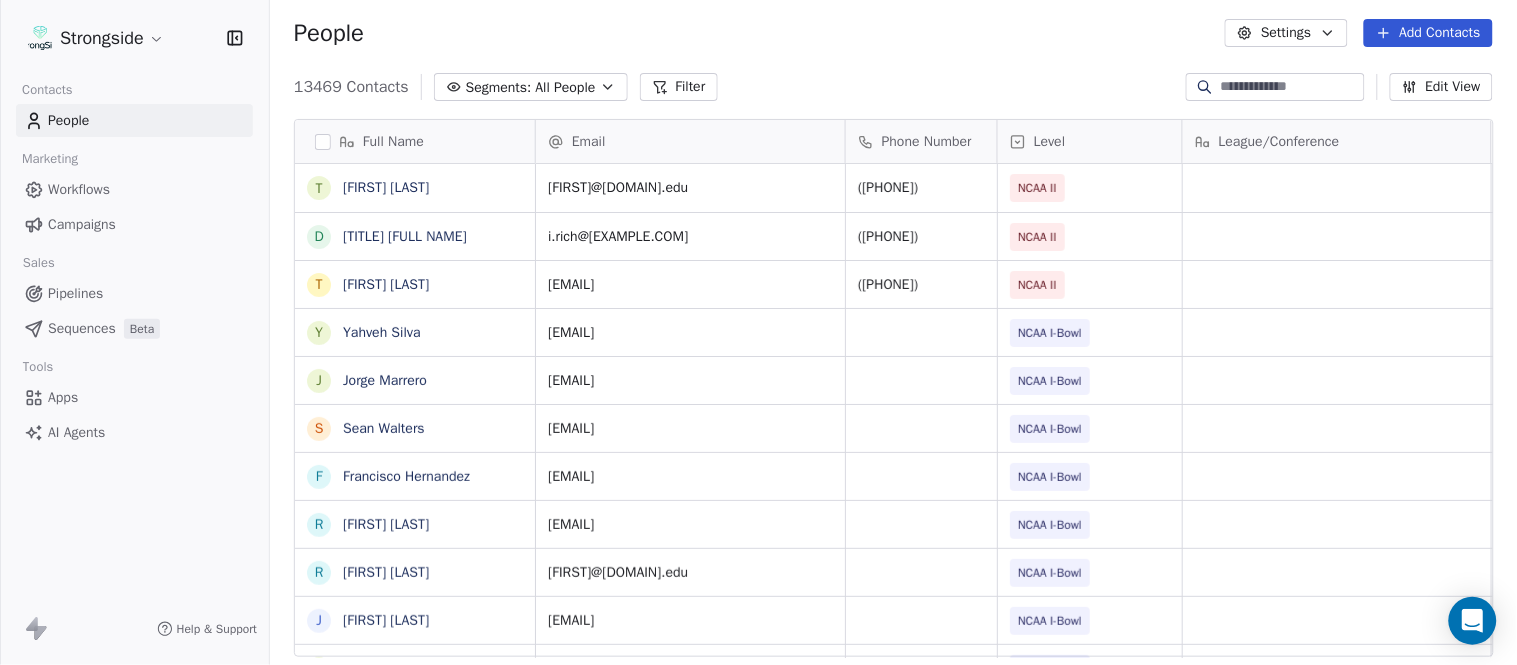 click on "Add Contacts" at bounding box center [1428, 33] 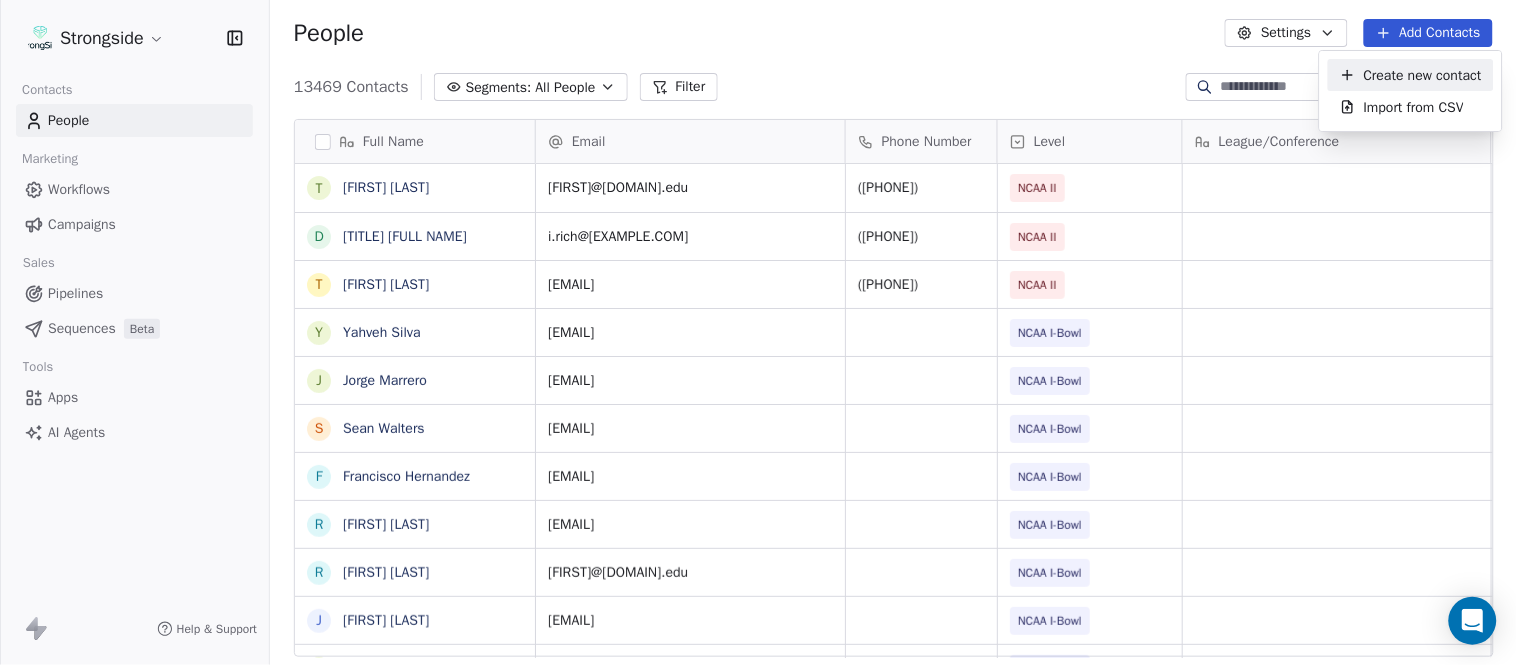 click on "Create new contact" at bounding box center [1423, 75] 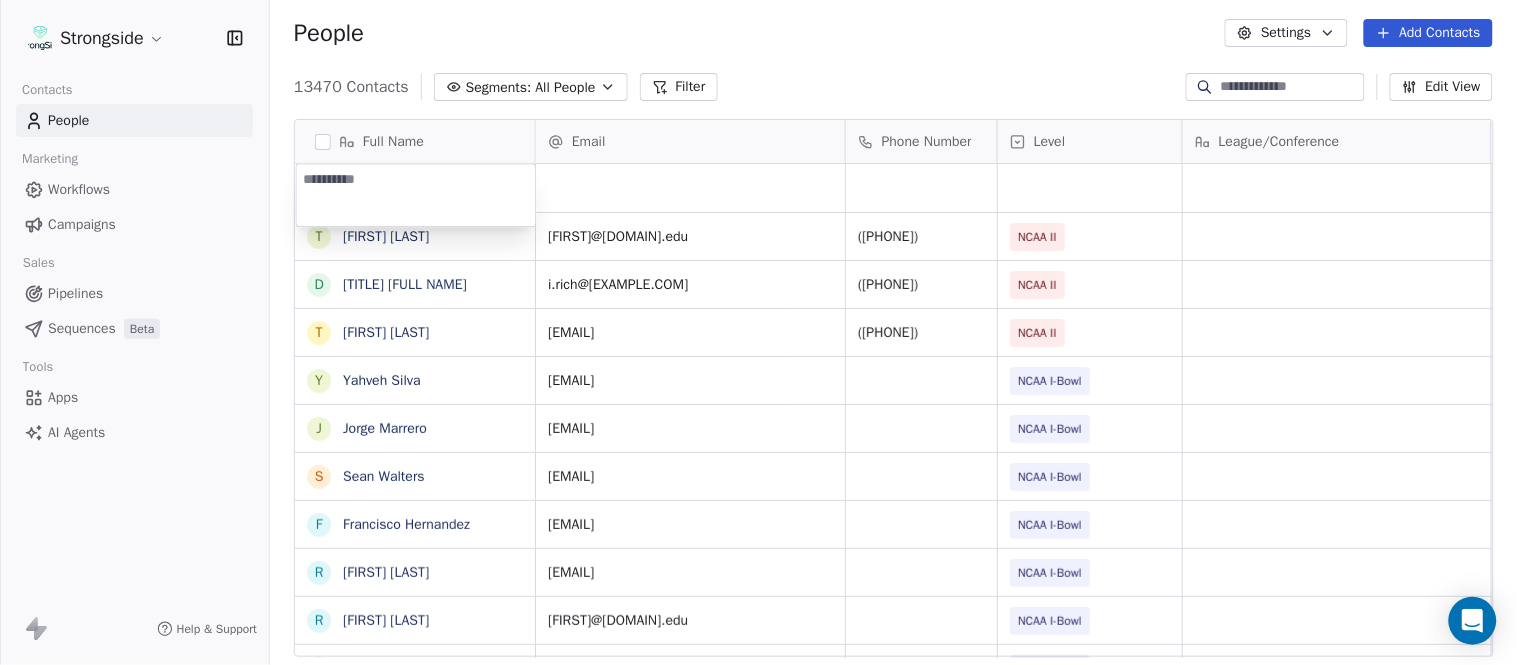 type on "**********" 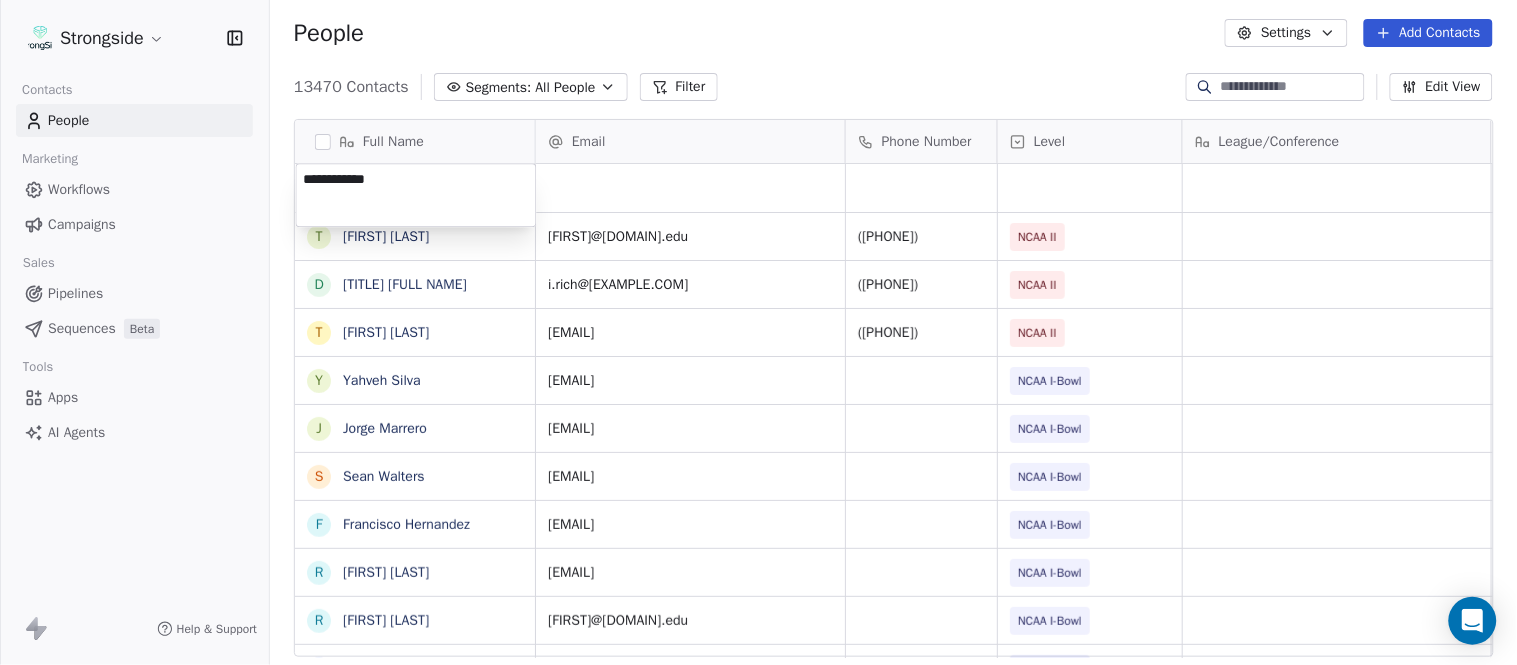 click on "Strongside Contacts People Marketing Workflows Campaigns Sales Pipelines Sequences Beta Tools Apps AI Agents Help & Support People Settings Add Contacts 13470 Contacts Segments: All People Filter Edit View Tag Add to Sequence Export Full Name T [FIRST] [LAST] D Dr. [FIRST] [LAST] T [FIRST] [LAST] Y [FIRST] [LAST] J [FIRST] [LAST] S [FIRST] [LAST] F [FIRST] [LAST] R [FIRST] [LAST] R [FIRST] [LAST] J [FIRST] [LAST] B [FIRST] [LAST] J [FIRST] [LAST] G [FIRST] [LAST] D [FIRST] [LAST] V [FIRST] [LAST] J [FIRST] [LAST] R [FIRST] [LAST] R [FIRST] [LAST] R [FIRST] [LAST] R [FIRST] [LAST] T [FIRST] [LAST] N [FIRST] [LAST] J [FIRST] [LAST] M [FIRST] [LAST] S [FIRST] [LAST] J [FIRST] [LAST] Email Phone Number Level League/Conference Organization Job Title Tags Created Date BST Jul 26, 2025 10:56 PM [EMAIL] ([PHONE]) NCAA II [ORGANIZATION] Head Coach Jul 26, 2025 10:55 PM [EMAIL] ([PHONE])	 NCAA II [ORGANIZATION] Athletic Director NCAA II" at bounding box center [758, 332] 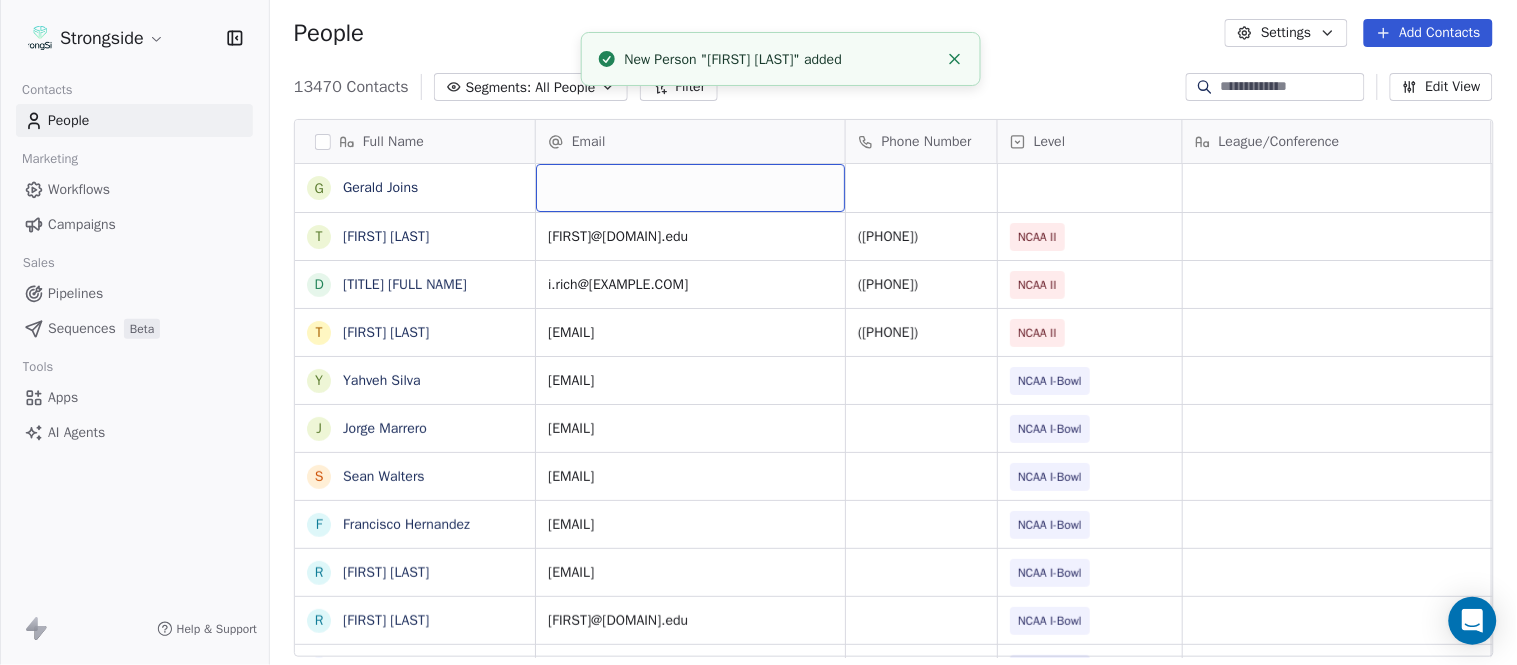 click at bounding box center (690, 188) 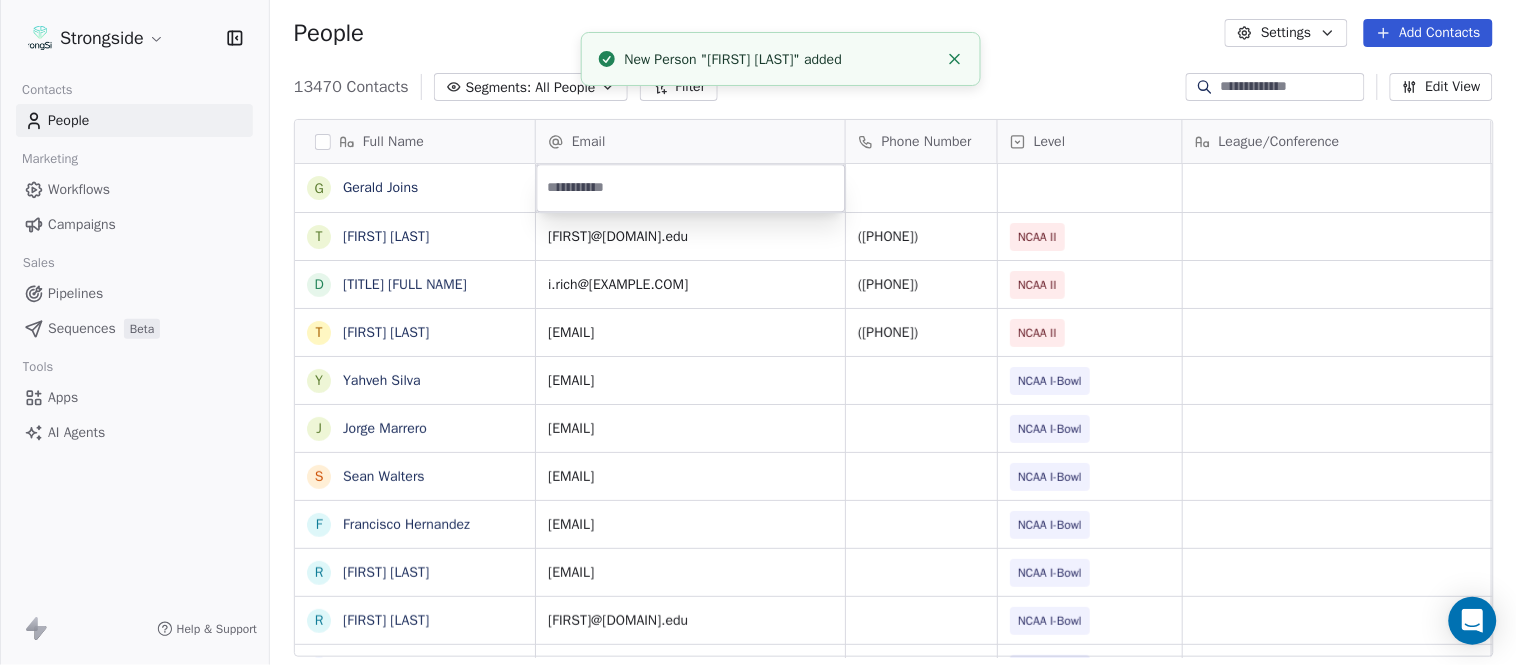 type on "**********" 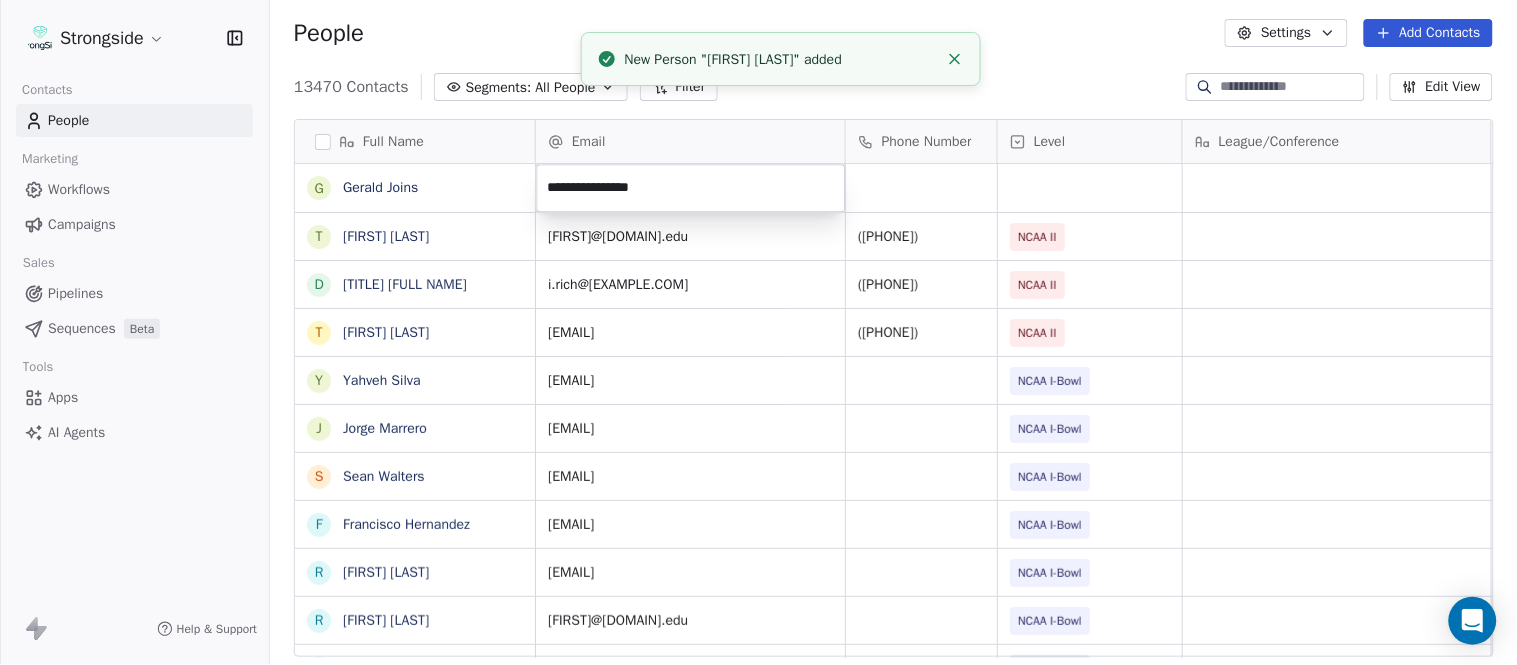 click on "Full Name G [LAST] T [LAST] D [LAST] T [LAST] Y [LAST] J [LAST] S [LAST] F [LAST] R [LAST] R [LAST] J [LAST] B [LAST] J [LAST] G [LAST] D [LAST] V [LAST] J [LAST] R [LAST] R [LAST] R [LAST] R [LAST] T [LAST] N [LAST] J [LAST] M [LAST] S [LAST] J [LAST] Email Phone Number Level League/Conference Organization Job Title Tags Created Date BST [EMAIL] [PHONE] NCAA II [ORG] [ORG] NCAA II SID" at bounding box center (758, 332) 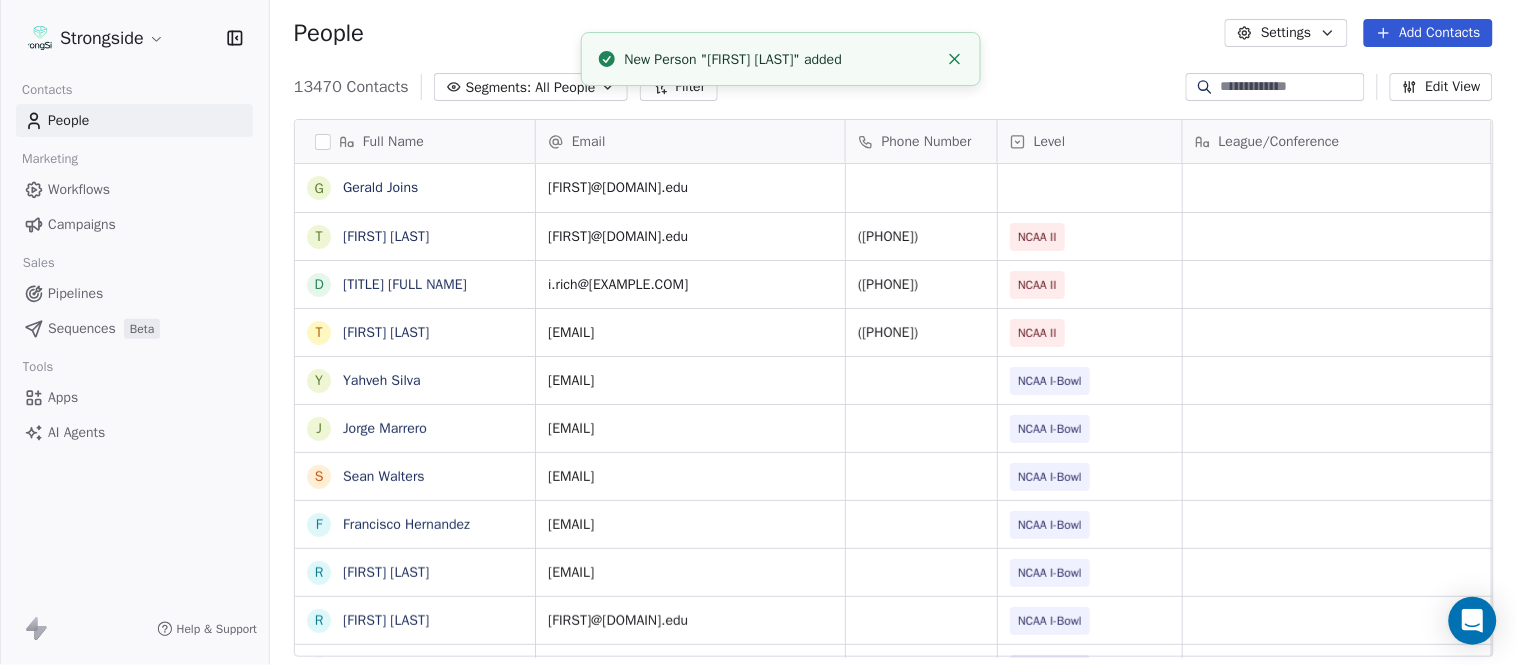 click 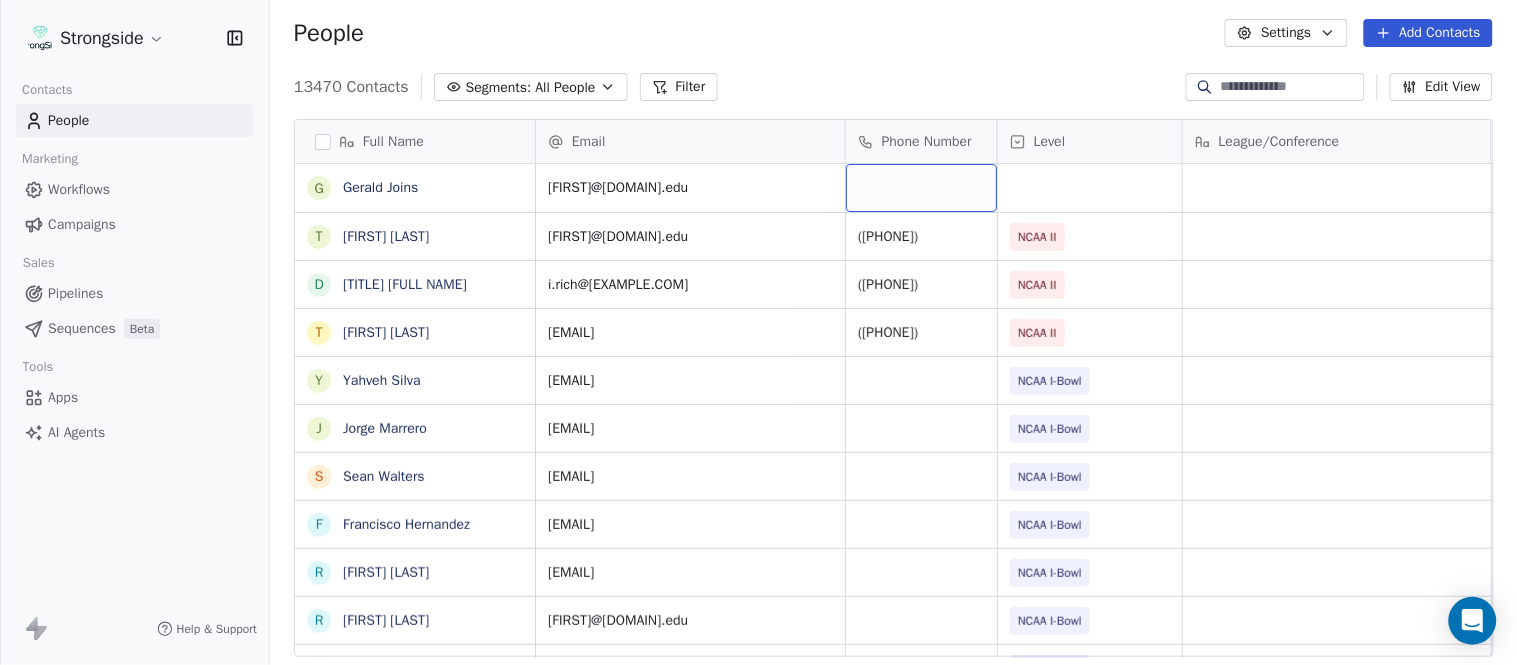 click at bounding box center (921, 188) 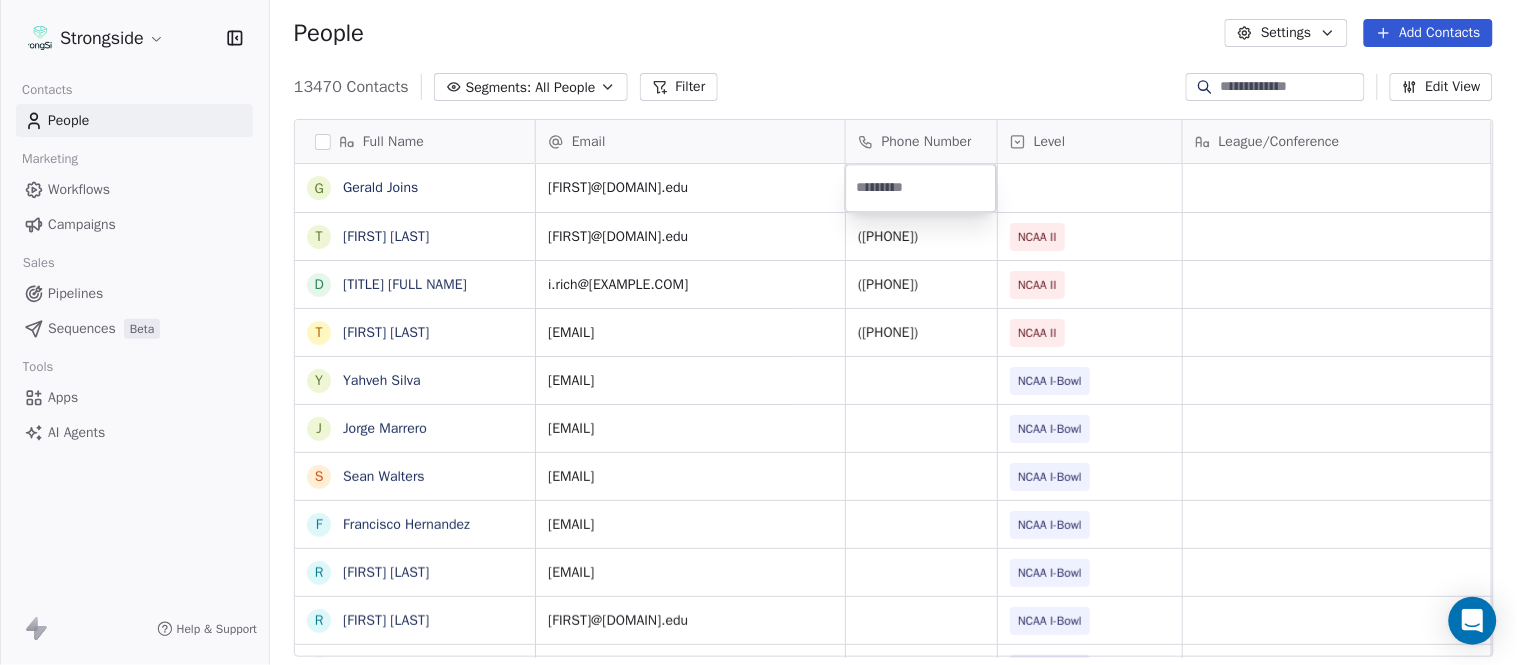 type on "**********" 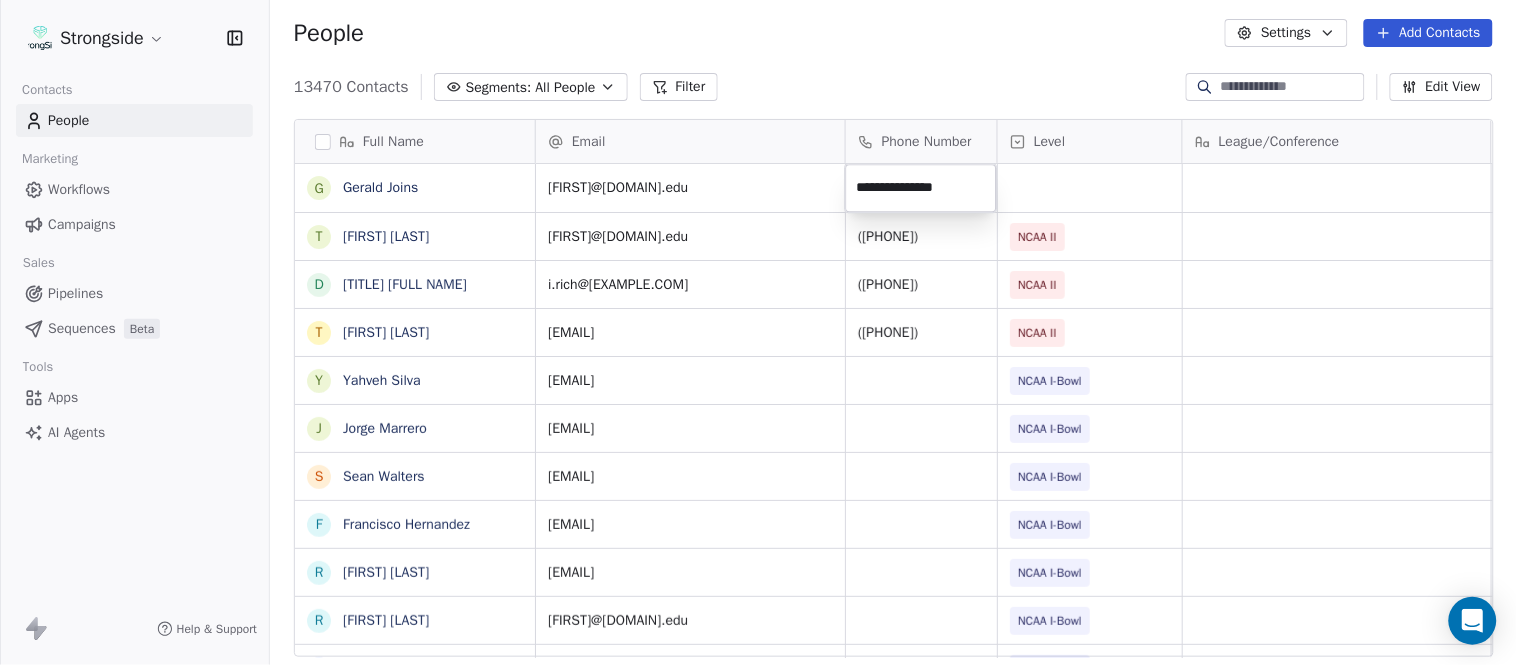 click on "Full Name G [FIRST] [LAST] T [FIRST] [LAST] D Dr. [LAST] T [FIRST] [LAST] Y [FIRST] [LAST] J [FIRST] [LAST] S [FIRST] [LAST] F [FIRST] [LAST] R [FIRST] [LAST] R [FIRST] [LAST] J [FIRST] [LAST] B [FIRST] [LAST] J [FIRST] [LAST] G [FIRST] [LAST] D [FIRST] [LAST] V [FIRST] [LAST] J [FIRST] [LAST] R [FIRST] [LAST] R [FIRST] [LAST] R [FIRST] [LAST] R [FIRST] [LAST] T [FIRST] [LAST] N [FIRST] [LAST] J [FIRST] [LAST] M [FIRST] [LAST] S [FIRST] [LAST] J [FIRST] [LAST] M [FIRST] [LAST] B [FIRST] [LAST] N [FIRST] [LAST] S [FIRST] [LAST] Email [EMAIL] [PHONE] NCAA II EDWARD WATERS UNIVERSITY Head Coach Jul 26, 2025 10:55 PM [EMAIL] [PHONE]	 NCAA II Athletic Director" at bounding box center (758, 332) 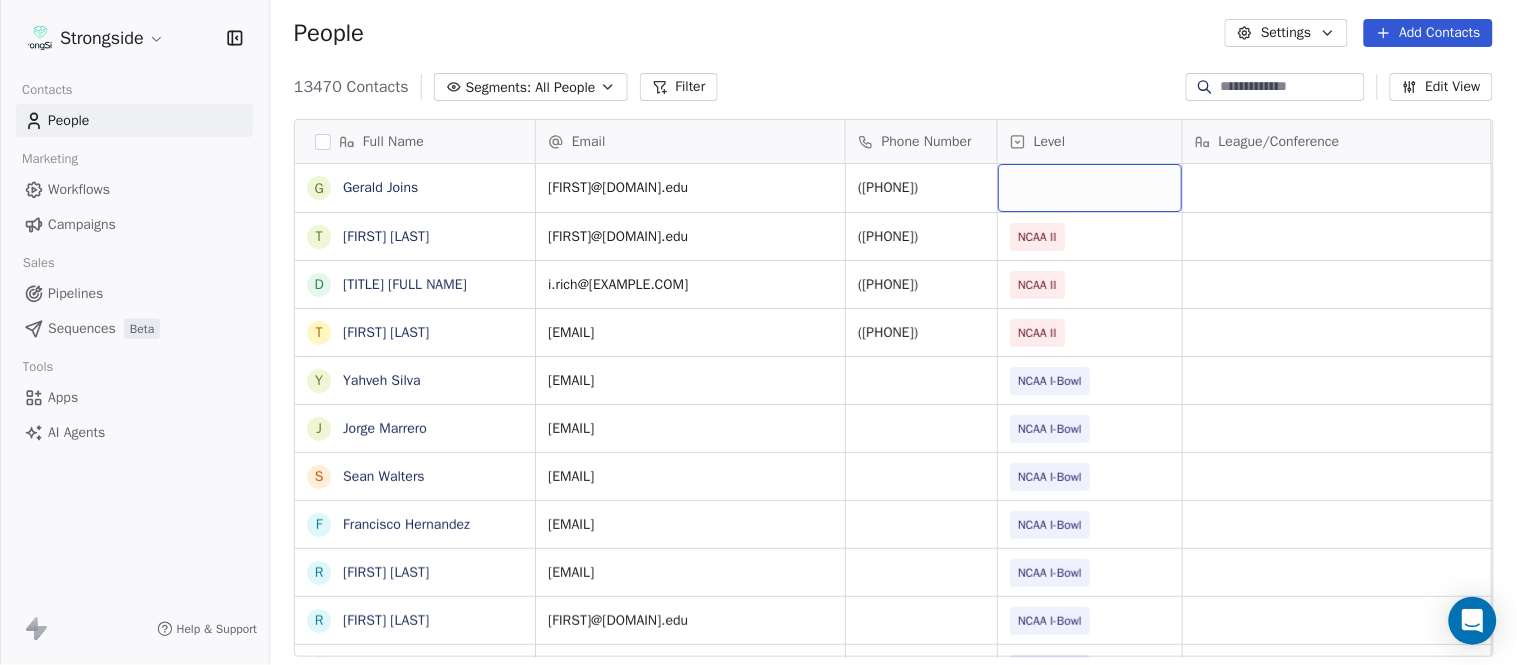 click at bounding box center (1090, 188) 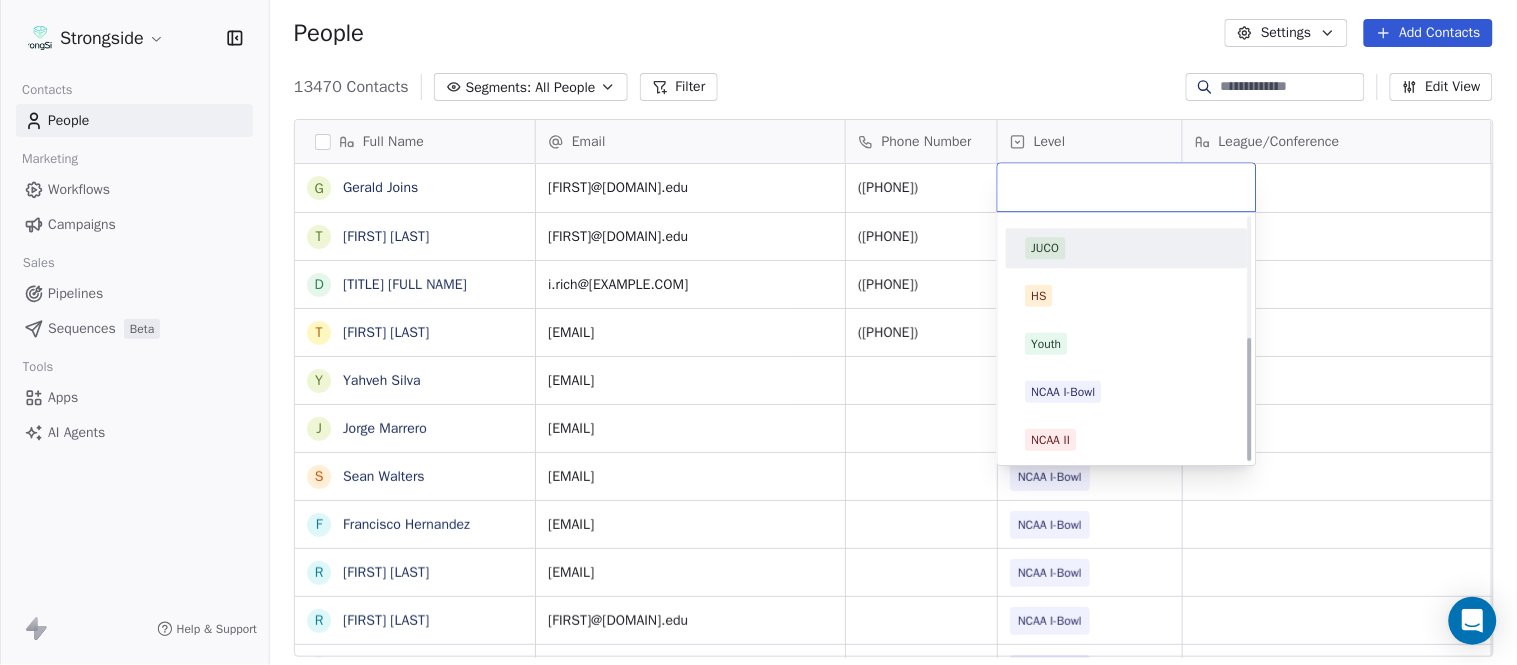scroll, scrollTop: 234, scrollLeft: 0, axis: vertical 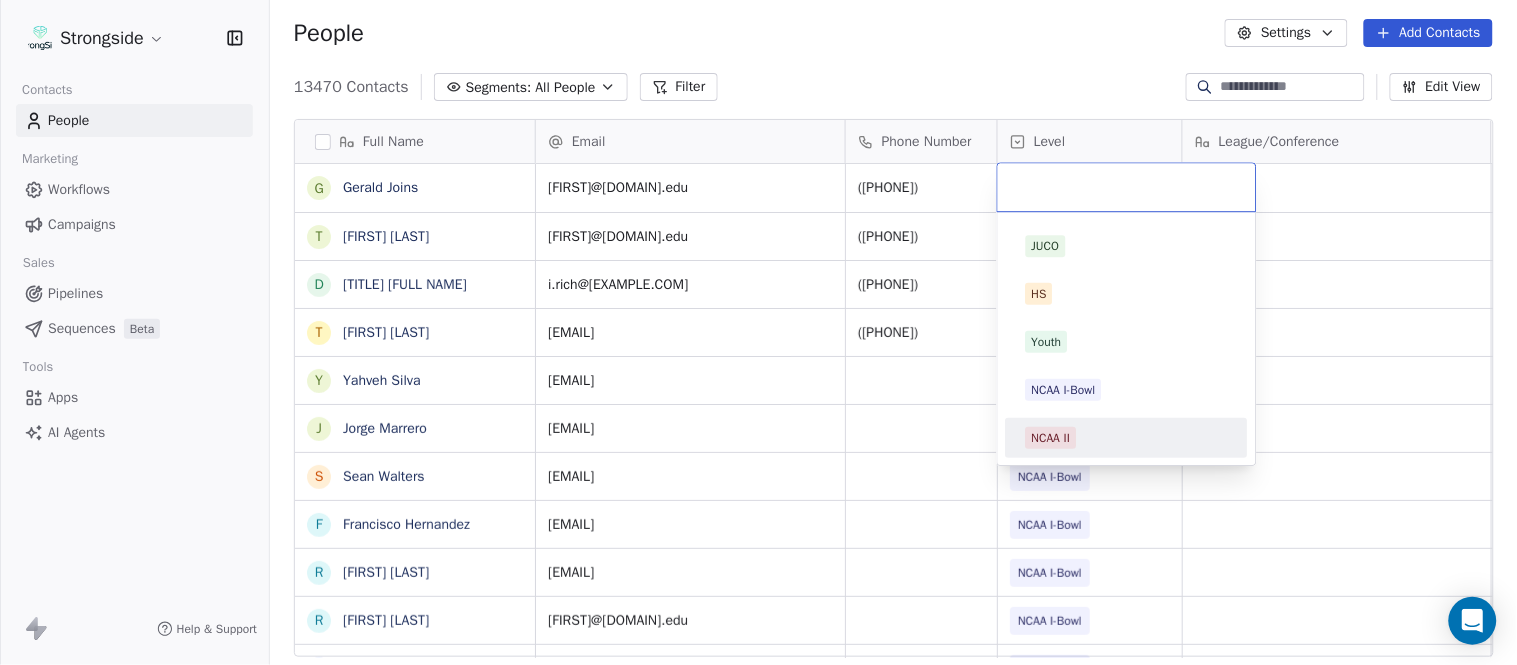 click on "NCAA II" at bounding box center (1127, 438) 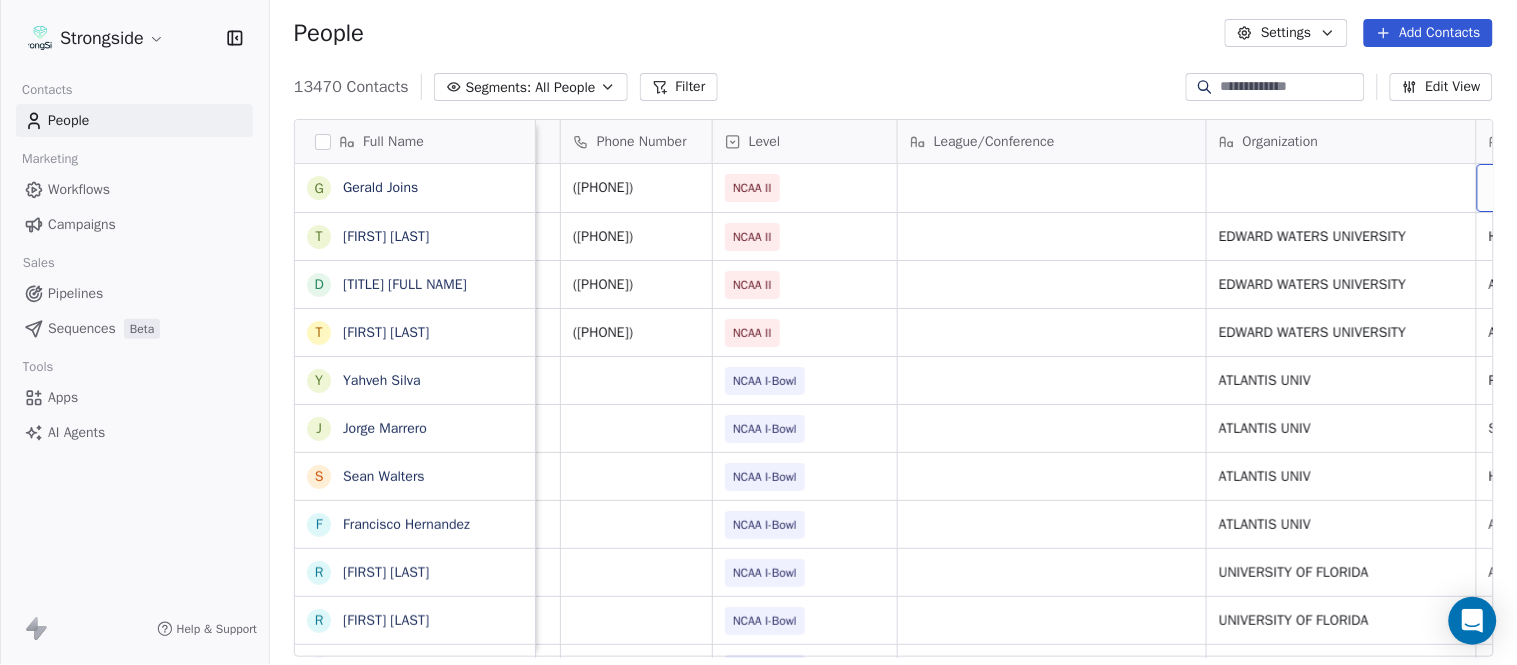 scroll, scrollTop: 0, scrollLeft: 553, axis: horizontal 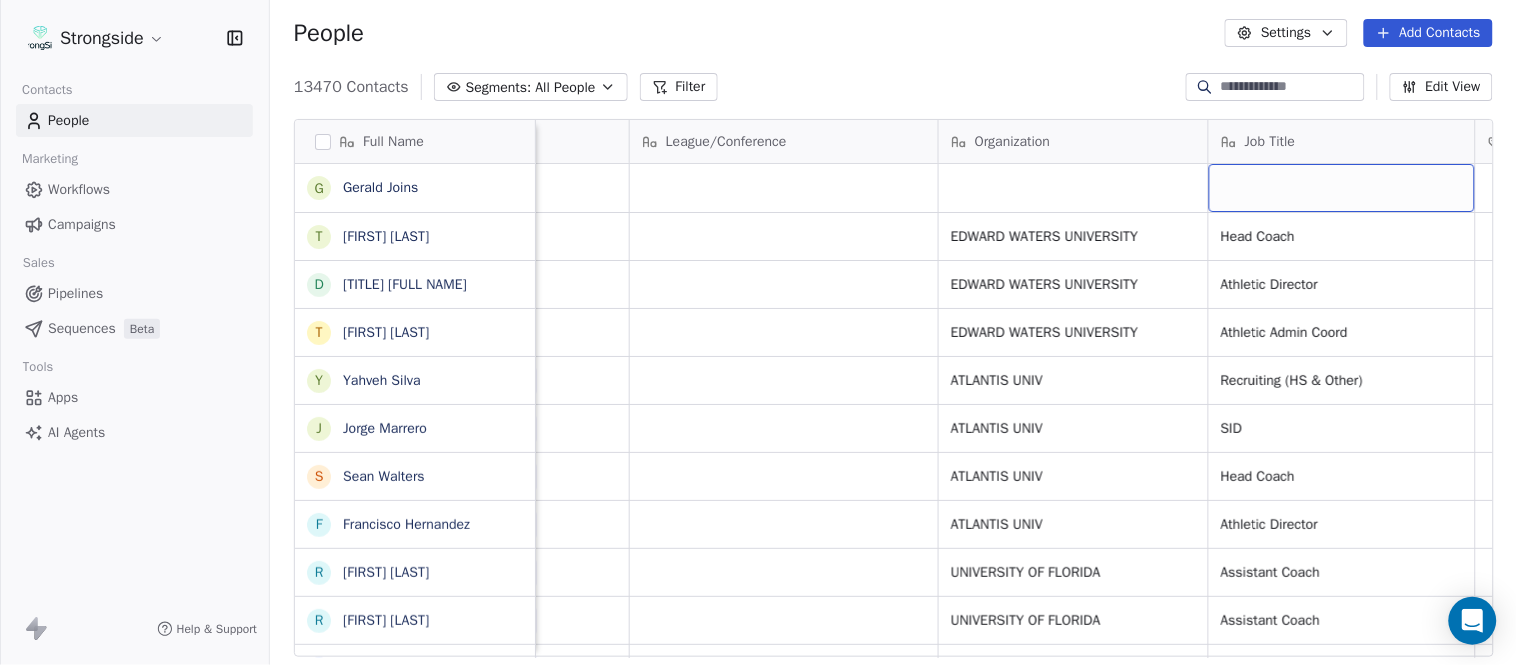 click at bounding box center [1342, 188] 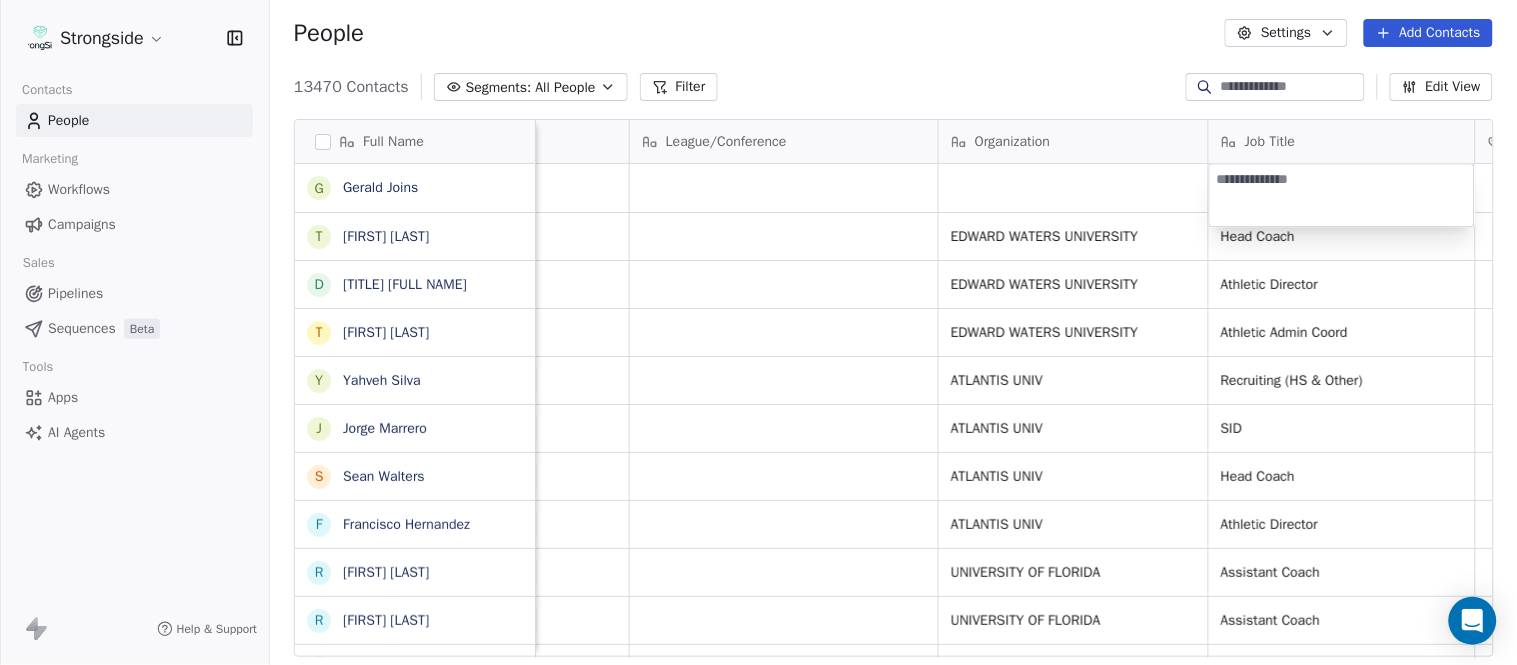 type on "**********" 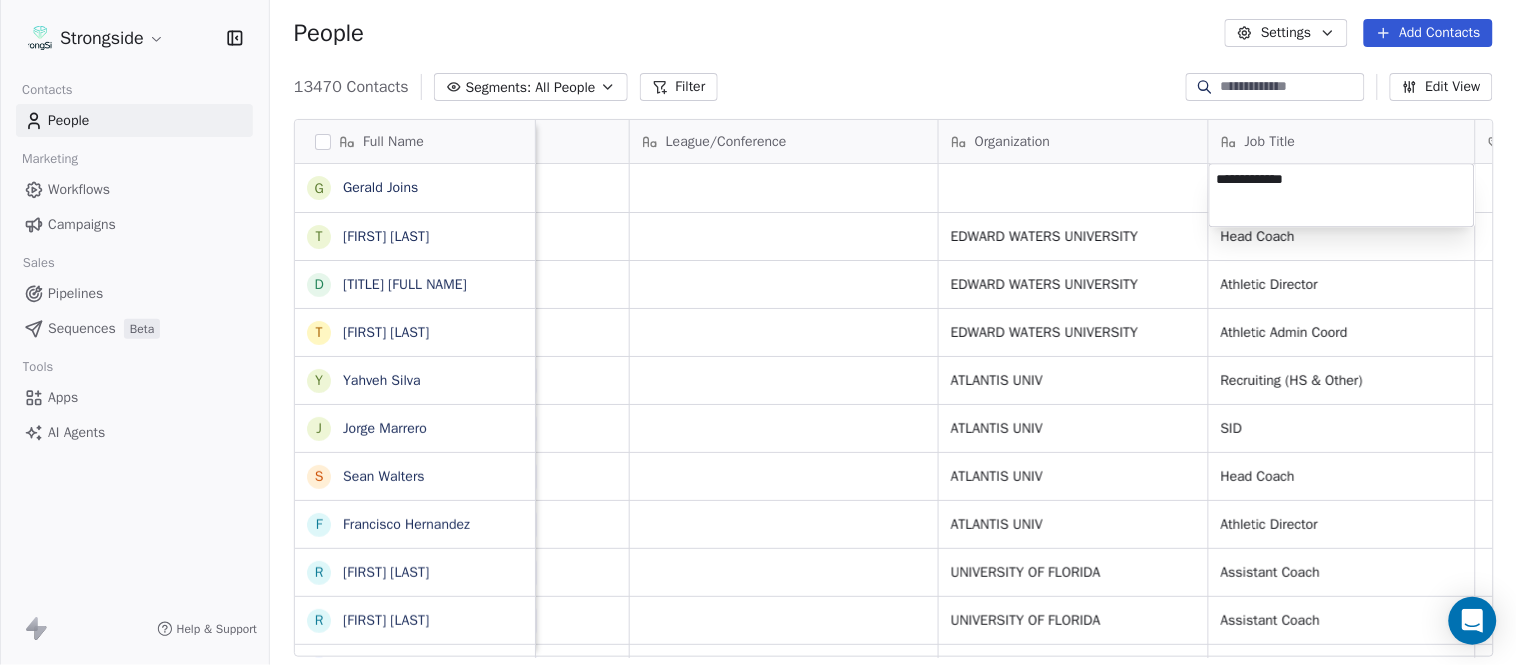 click on "Strongside Contacts People Marketing Workflows Campaigns Sales Pipelines Sequences Beta Tools Apps AI Agents Help & Support People Settings  Add Contacts 13470 Contacts Segments: All People Filter  Edit View Tag Add to Sequence Export Full Name G [FULL NAME] T [FULL NAME] D [TITLE] [FULL NAME] T [FULL NAME] Y [FULL NAME] J [FULL NAME] S [FULL NAME] F [FULL NAME] R [FULL NAME] R [FULL NAME] J [FULL NAME] B [FULL NAME] J [FULL NAME] G [FULL NAME] D [FULL NAME] V [FULL NAME] J [FULL NAME] R [FULL NAME] R [FULL NAME] R [FULL NAME] R [FULL NAME] T [FULL NAME] N [FULL NAME] J [FULL NAME] M [FULL NAME] S [FULL NAME] J [FULL NAME] M [FULL NAME] B [FULL NAME] N [FULL NAME] S [FULL NAME] Email Phone Number Level League/Conference Organization Job Title Tags Created Date BST [EMAIL] 	([PHONE]) NCAA II Jul 26, 2025 10:56 PM [EMAIL] ([PHONE]) NCAA II [ORG] Head Coach Jul 26, 2025 10:55 PM [EMAIL] SID" at bounding box center (758, 332) 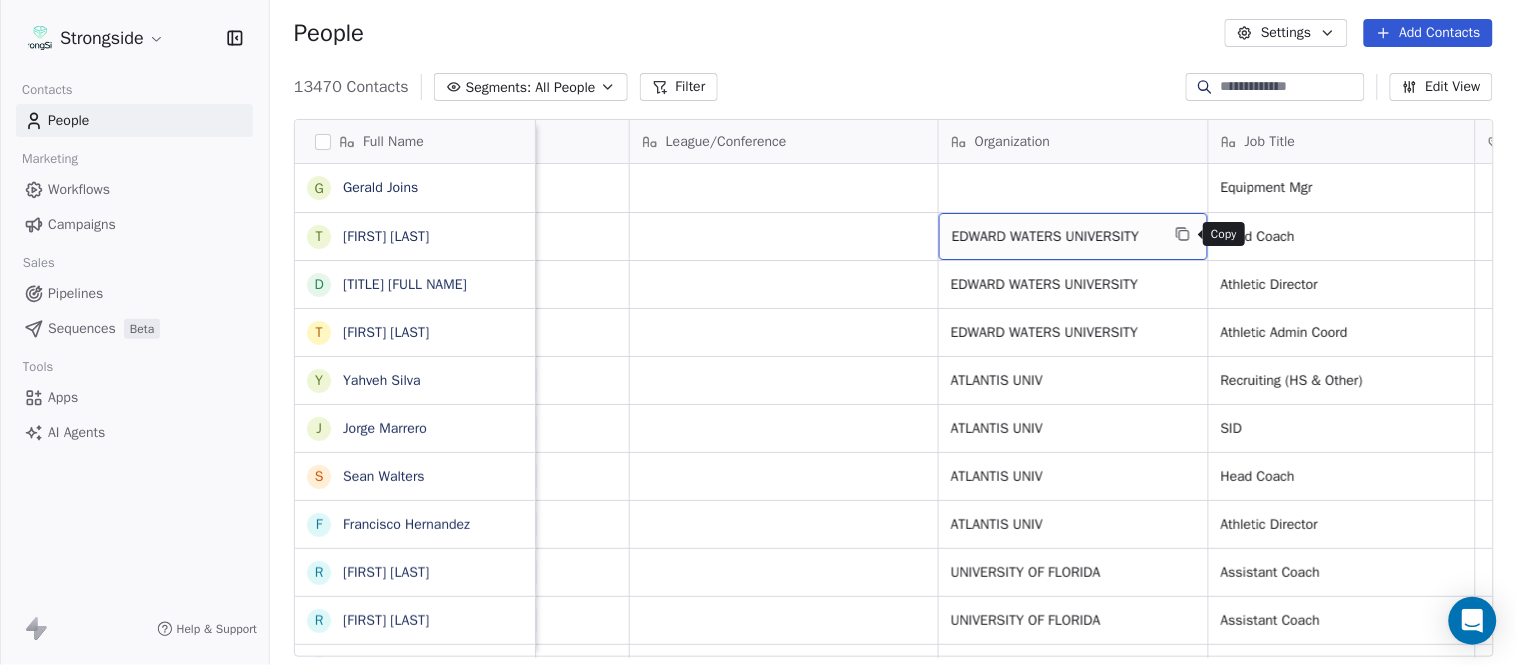 click 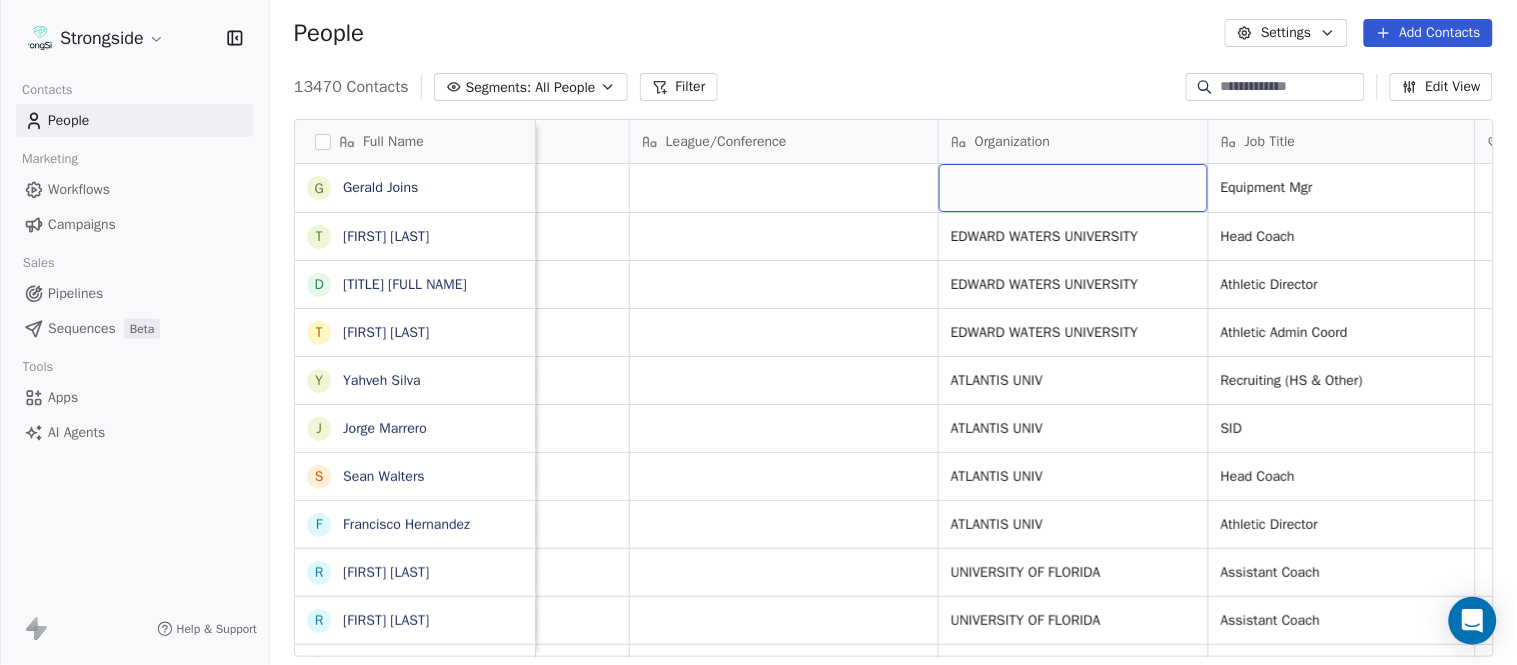 click at bounding box center [1073, 188] 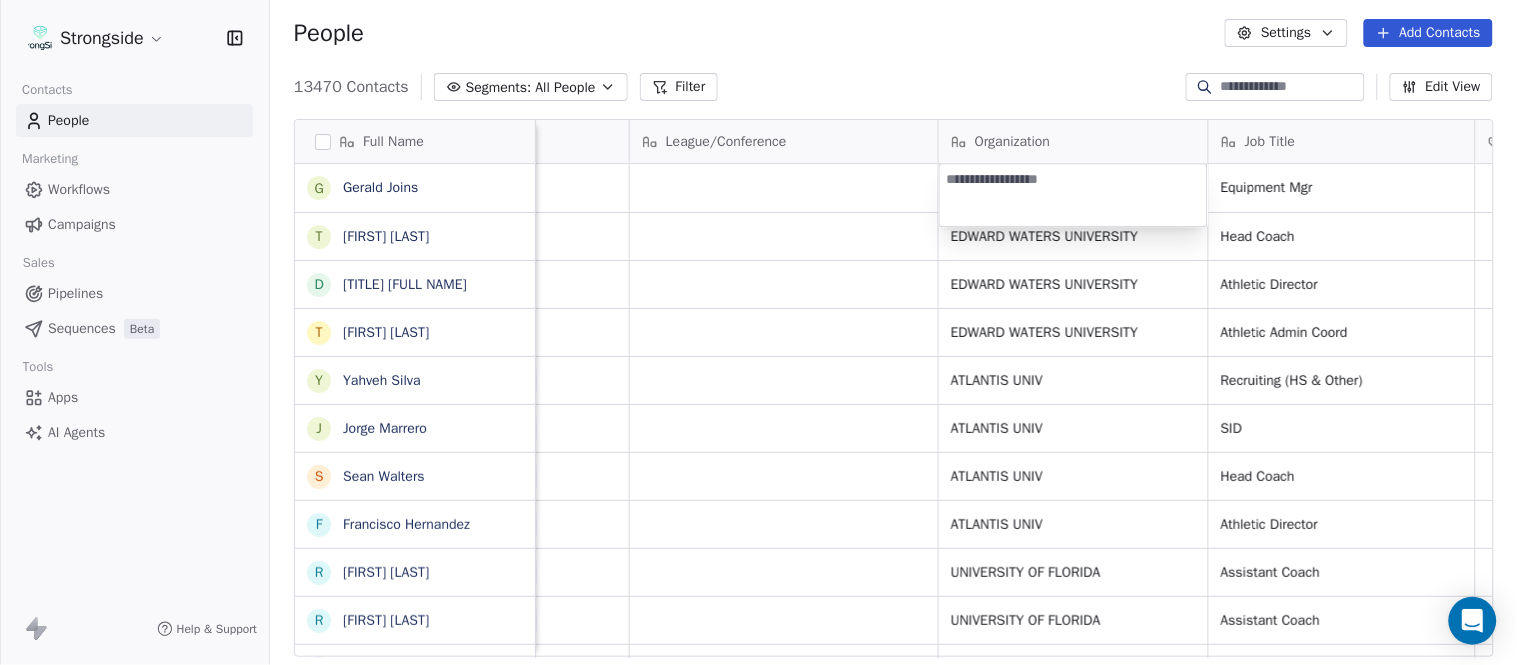type on "**********" 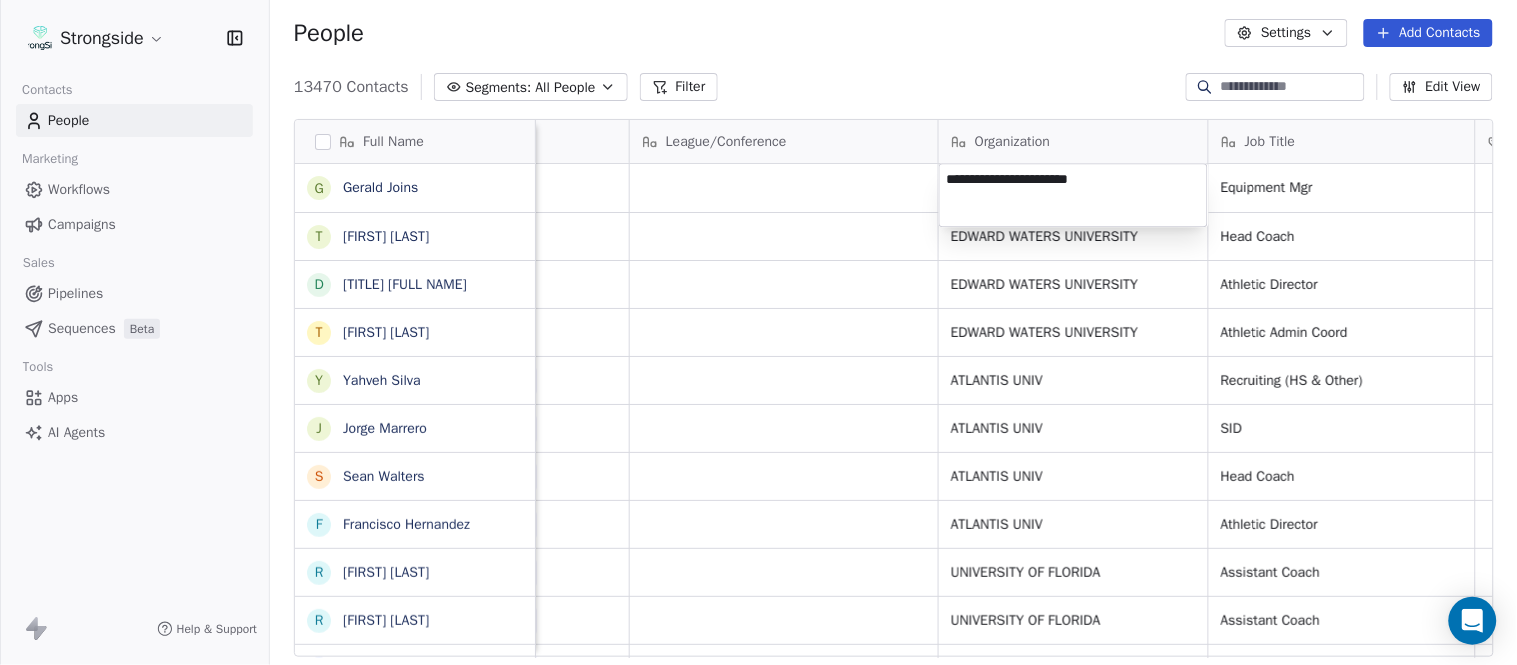 click on "Strongside Contacts People Marketing Workflows Campaigns Sales Pipelines Sequences Beta Tools Apps AI Agents Help & Support People Settings Add Contacts 13470 Contacts Segments: All People Filter Edit View Tag Add to Sequence Export Full Name G [FIRST] T [FIRST] D [TITLE] [FIRST] [LAST] Y [FIRST] [LAST] J [FIRST] [LAST] S [FIRST] [LAST] F [FIRST] [LAST] R [FIRST] [LAST] R [FIRST] [LAST] J [FIRST] [LAST] B [FIRST] [LAST] J [FIRST] [LAST] G [FIRST] [LAST] D [FIRST] [LAST] V [FIRST] [LAST] J [FIRST] [LAST] R [FIRST] [LAST] R [FIRST] [LAST] R [FIRST] [LAST] R [FIRST] [LAST] T [FIRST] [LAST] N [FIRST] [LAST] J [FIRST] [LAST] M [FIRST] [LAST] S [FIRST] [LAST] J [FIRST] [LAST] M [FIRST] [LAST] B [FIRST] [LAST] N [FIRST] [LAST] S [FIRST] [LAST] Email Phone Number Level League/Conference Organization Job Title Tags Created Date BST Status Priority [EMAIL] (904) 470-8276 NCAA II Equipment Mgr Jul 26, 2025 10:56 PM [EMAIL] (904) 470-8285 NCAA II EDWARD WATERS UNIVERSITY Head Coach Jul 26, 2025 10:55 PM SID" at bounding box center (758, 332) 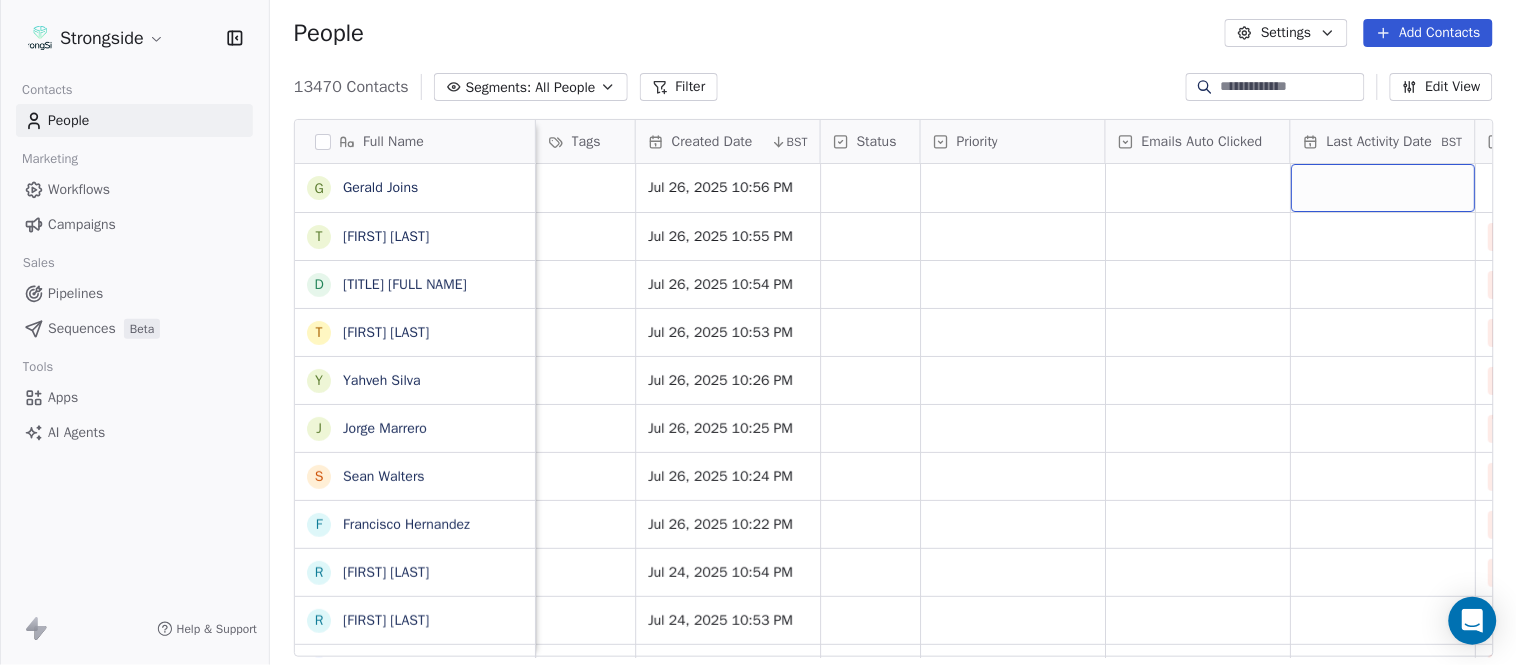 scroll, scrollTop: 0, scrollLeft: 1677, axis: horizontal 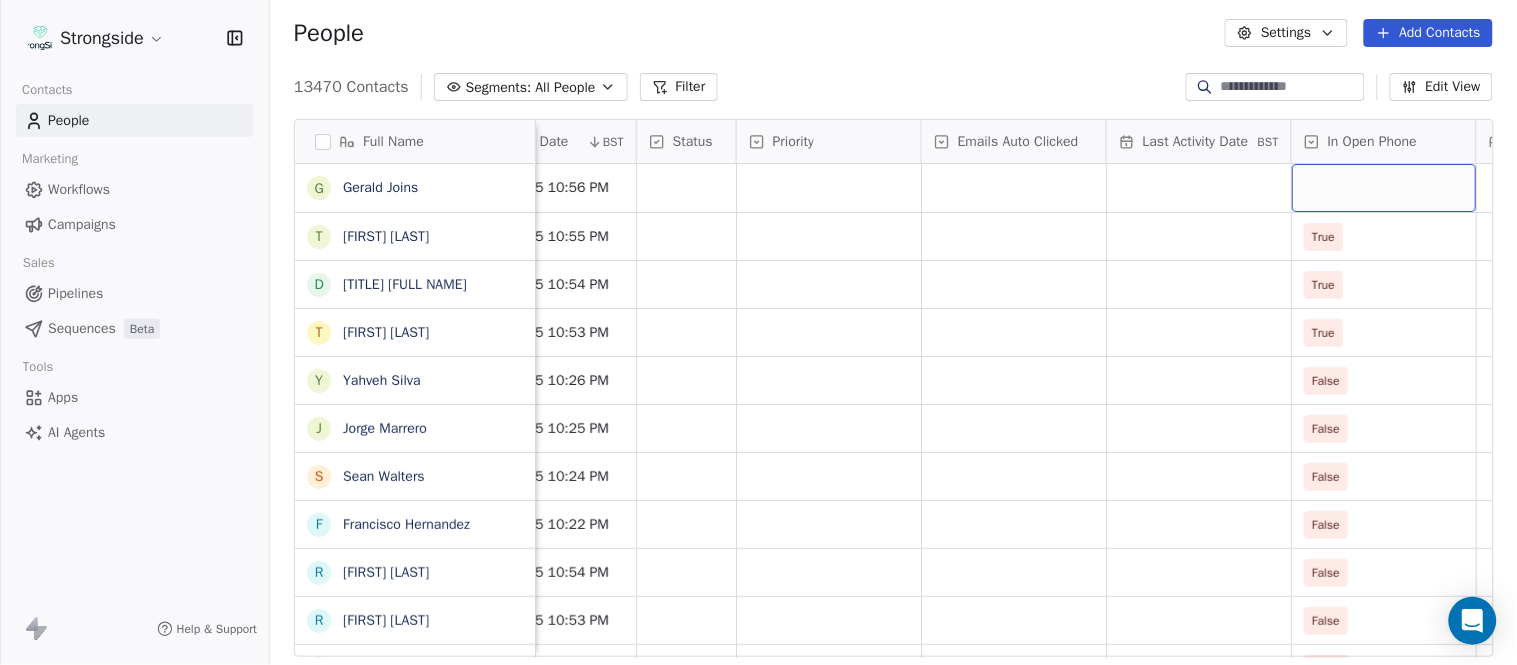 click at bounding box center [1384, 188] 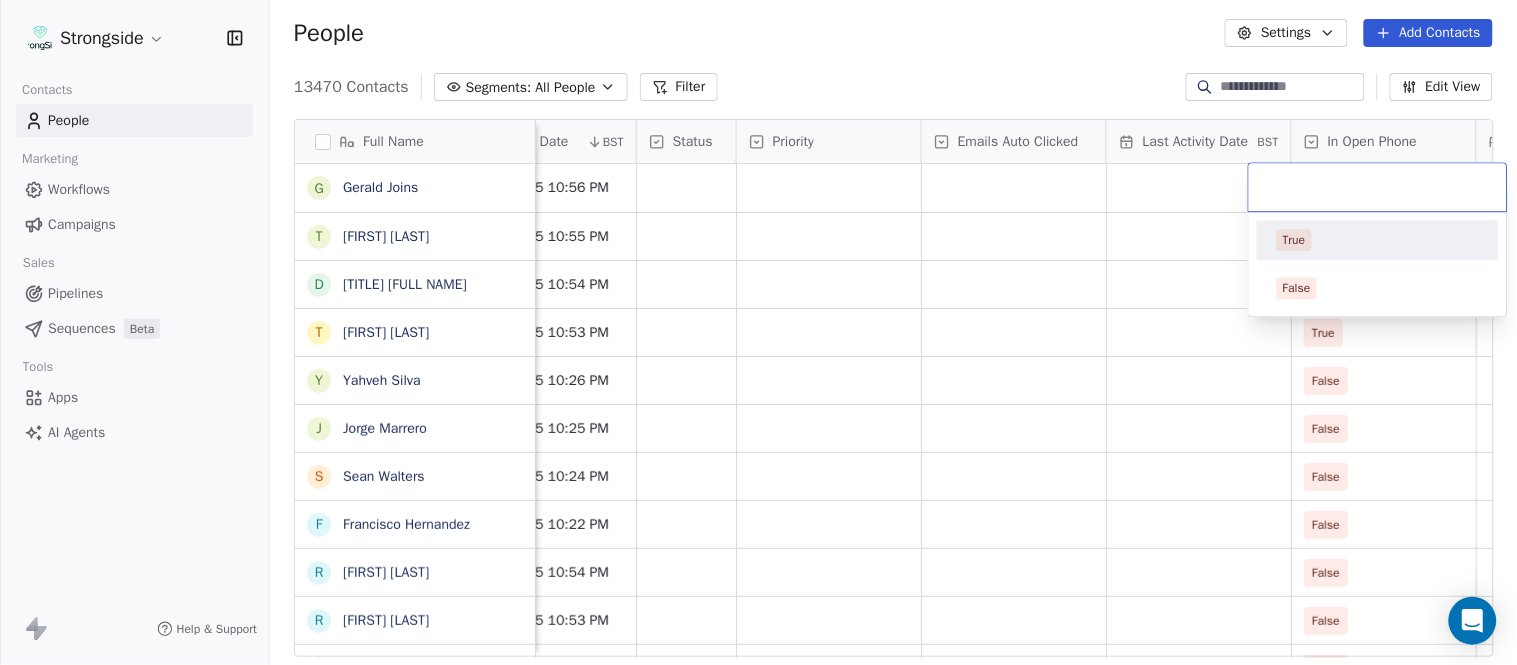 click on "True" at bounding box center [1378, 240] 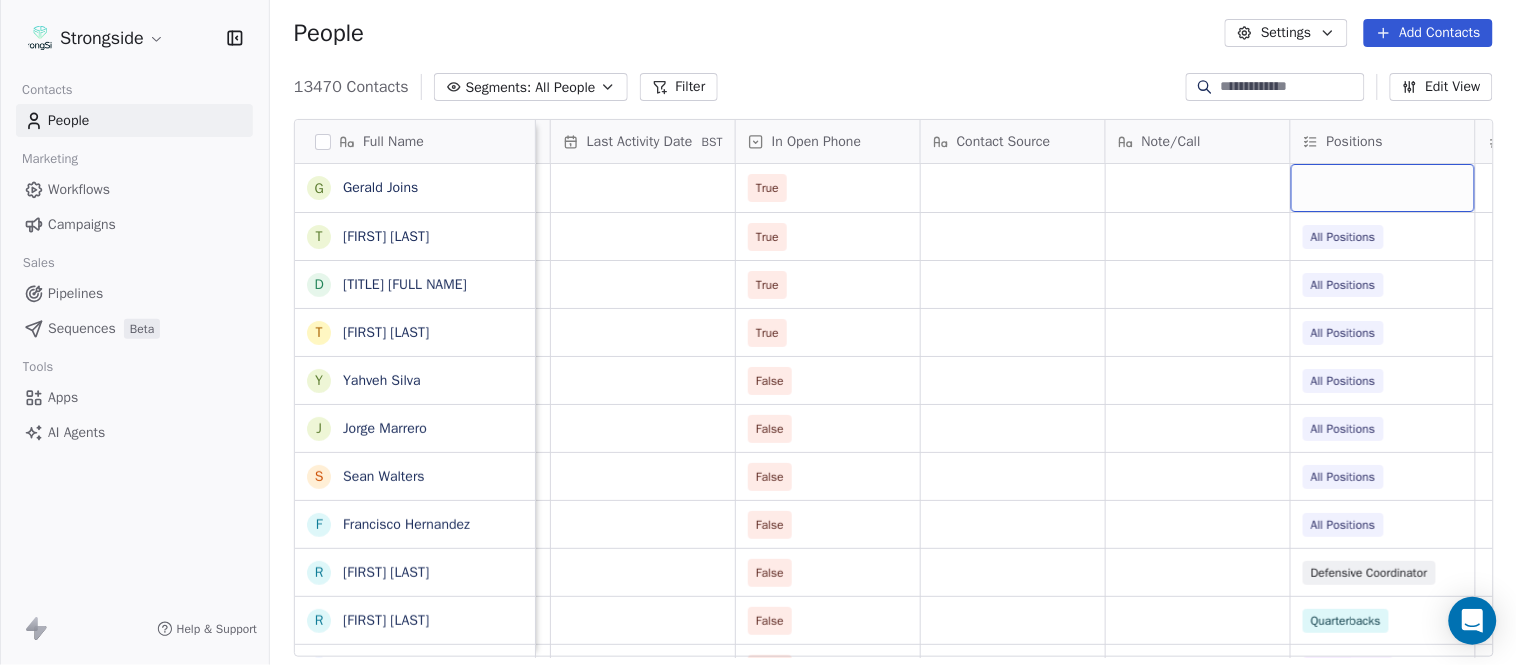 scroll, scrollTop: 0, scrollLeft: 2417, axis: horizontal 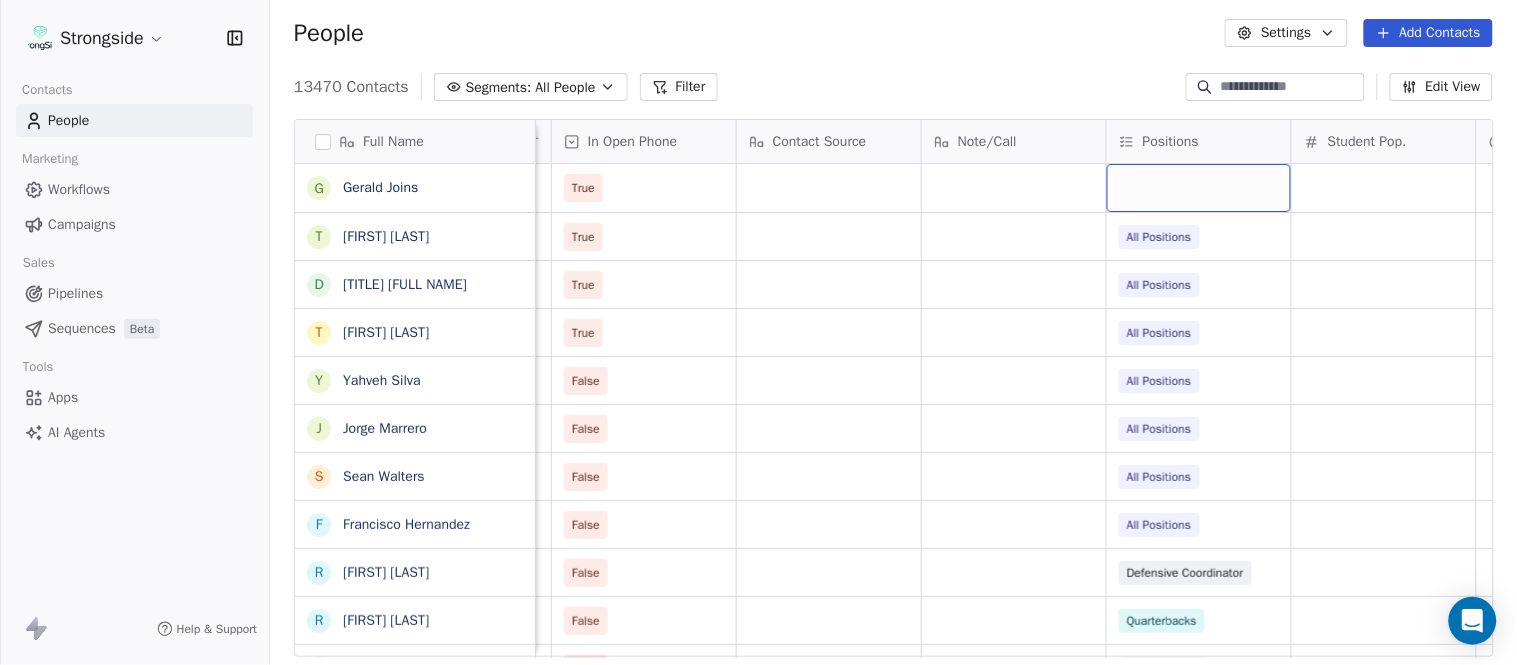 click at bounding box center [1199, 188] 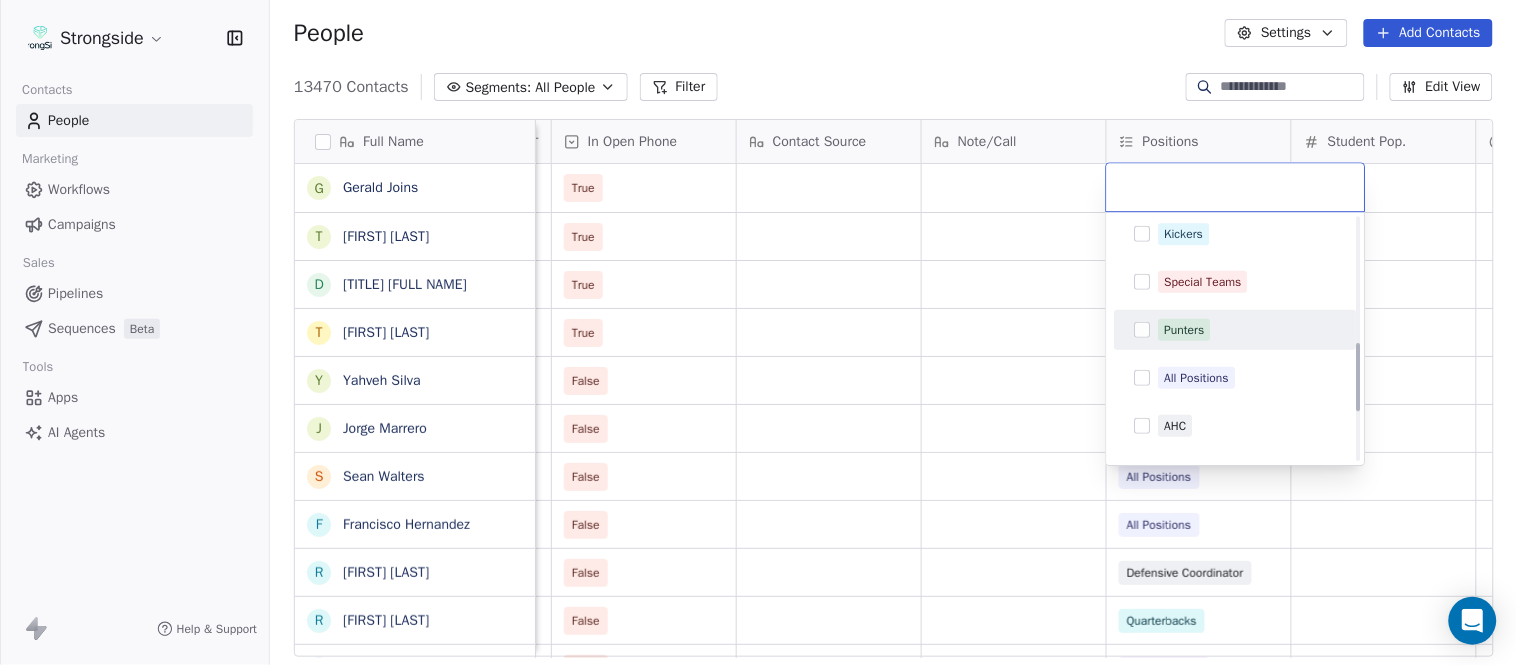 scroll, scrollTop: 444, scrollLeft: 0, axis: vertical 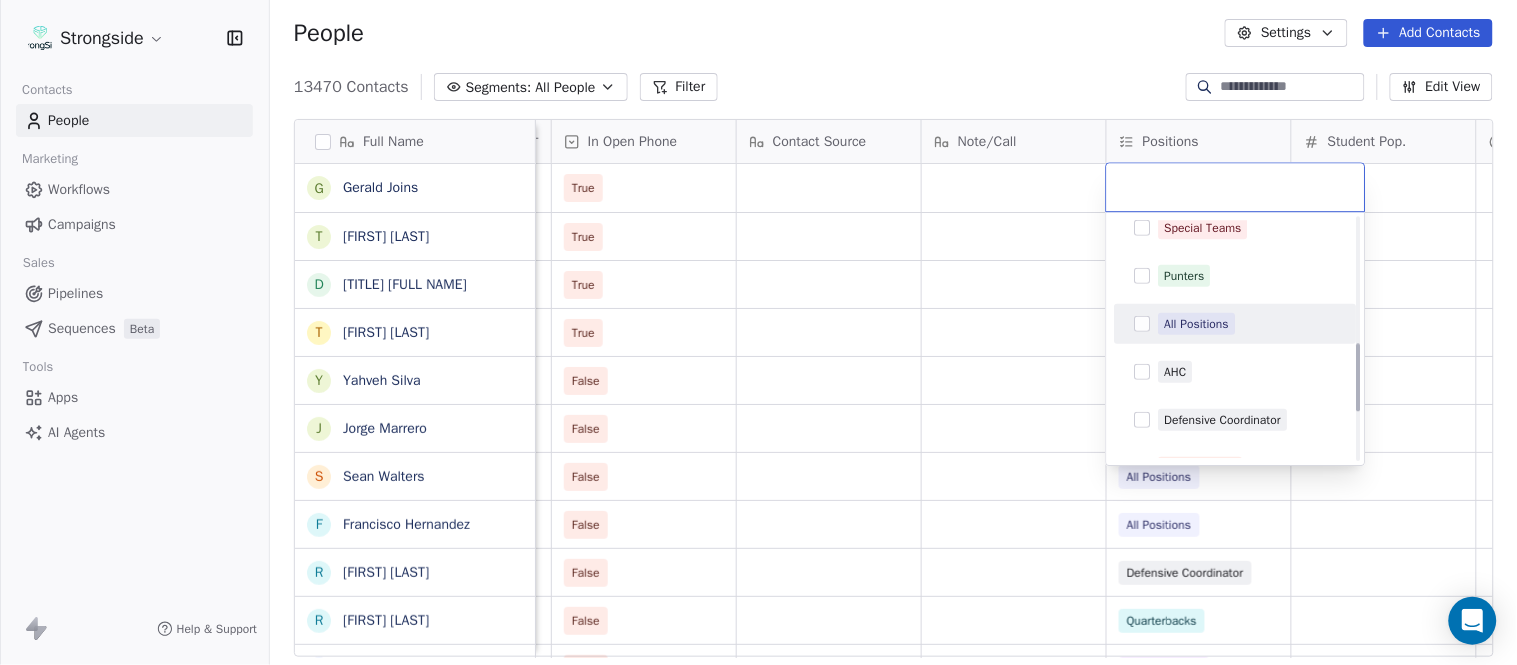click on "All Positions" at bounding box center [1197, 324] 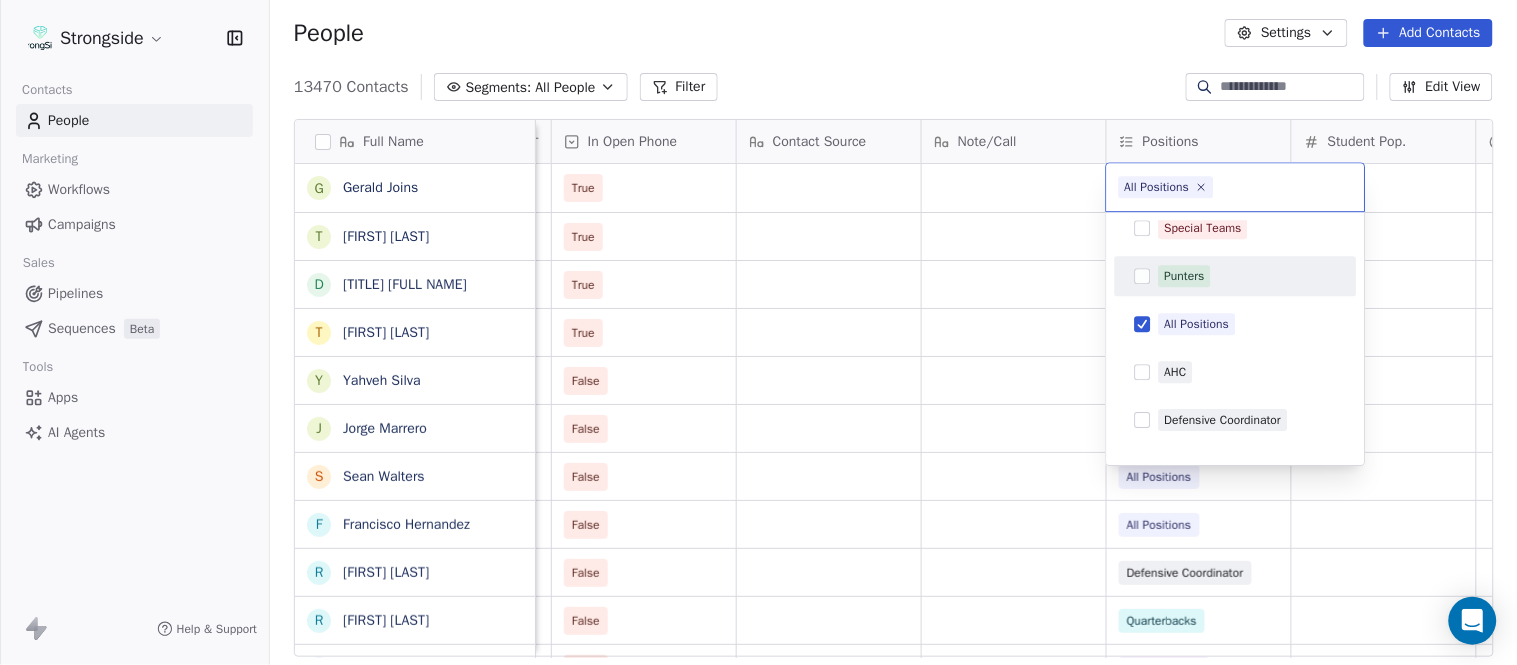 click on "Strongside Contacts People Marketing Workflows Campaigns Sales Pipelines Sequences Beta Tools Apps AI Agents Help & Support People Settings  Add Contacts 13470 Contacts Segments: All People Filter  Edit View Tag Add to Sequence Export Full Name G [FIRST] [LAST] T [FIRST] [LAST] D [FIRST] [LAST] T [FIRST] [LAST] Y [FIRST] [LAST] J [FIRST] [LAST] S [FIRST] [LAST] F [FIRST] [LAST] R [FIRST] [LAST] R [FIRST] [LAST] J [FIRST] [LAST] B [FIRST] [LAST] J [FIRST] [LAST] G [FIRST] [LAST] D [FIRST] [LAST] V [FIRST] [LAST] J [FIRST] [LAST] R [FIRST] [LAST] R [FIRST] [LAST] R [FIRST] [LAST] R [FIRST] [LAST] T [FIRST] [LAST] N [FIRST] [LAST] J [FIRST] [LAST] M [FIRST] [LAST] S [FIRST] [LAST] J [FIRST] [LAST] M [FIRST] [LAST] B [FIRST] [LAST] N [FIRST] [LAST] N [FIRST] [LAST] S [FIRST] [LAST] Status Priority Emails Auto Clicked Last Activity Date BST In Open Phone Contact Source Note/Call Positions Student Pop. Lead Account   True   True All Positions   True All Positions   True All Positions   False All Positions   False All Positions   False All Positions   False" at bounding box center [758, 332] 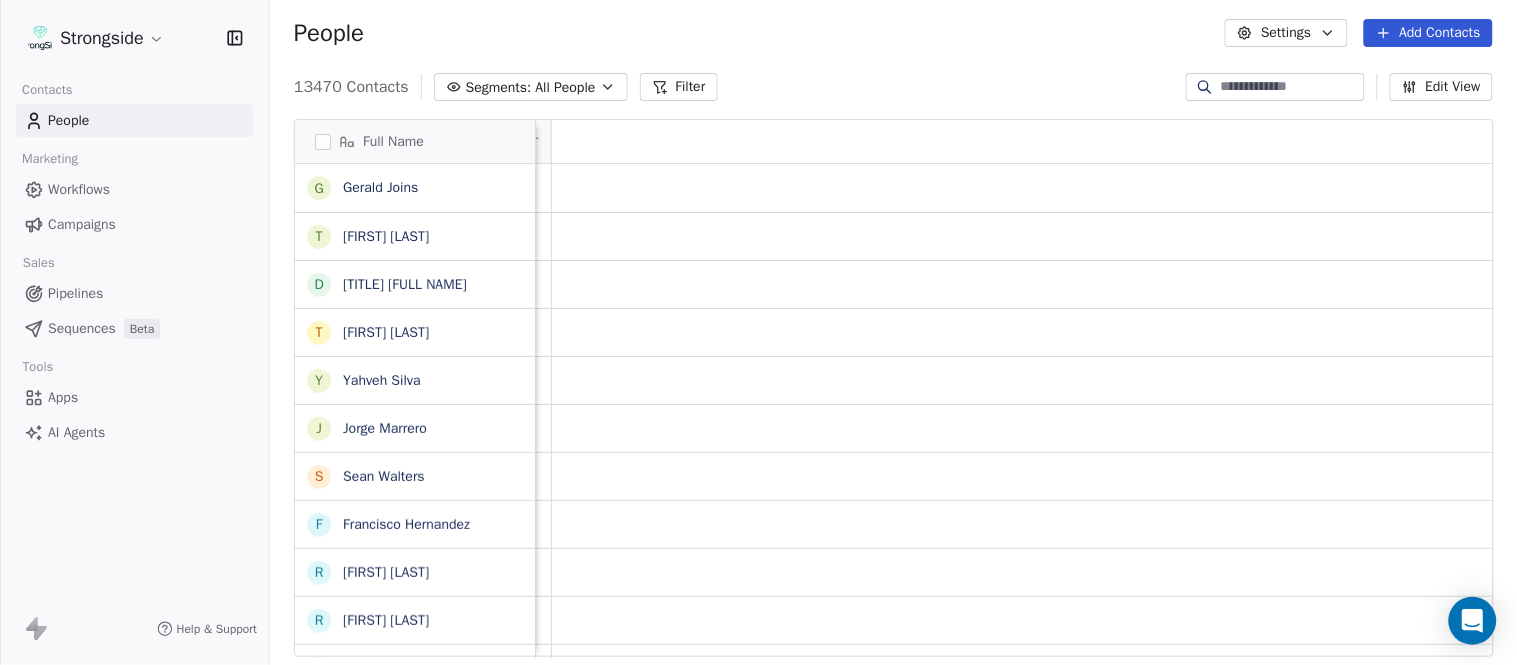 scroll, scrollTop: 0, scrollLeft: 0, axis: both 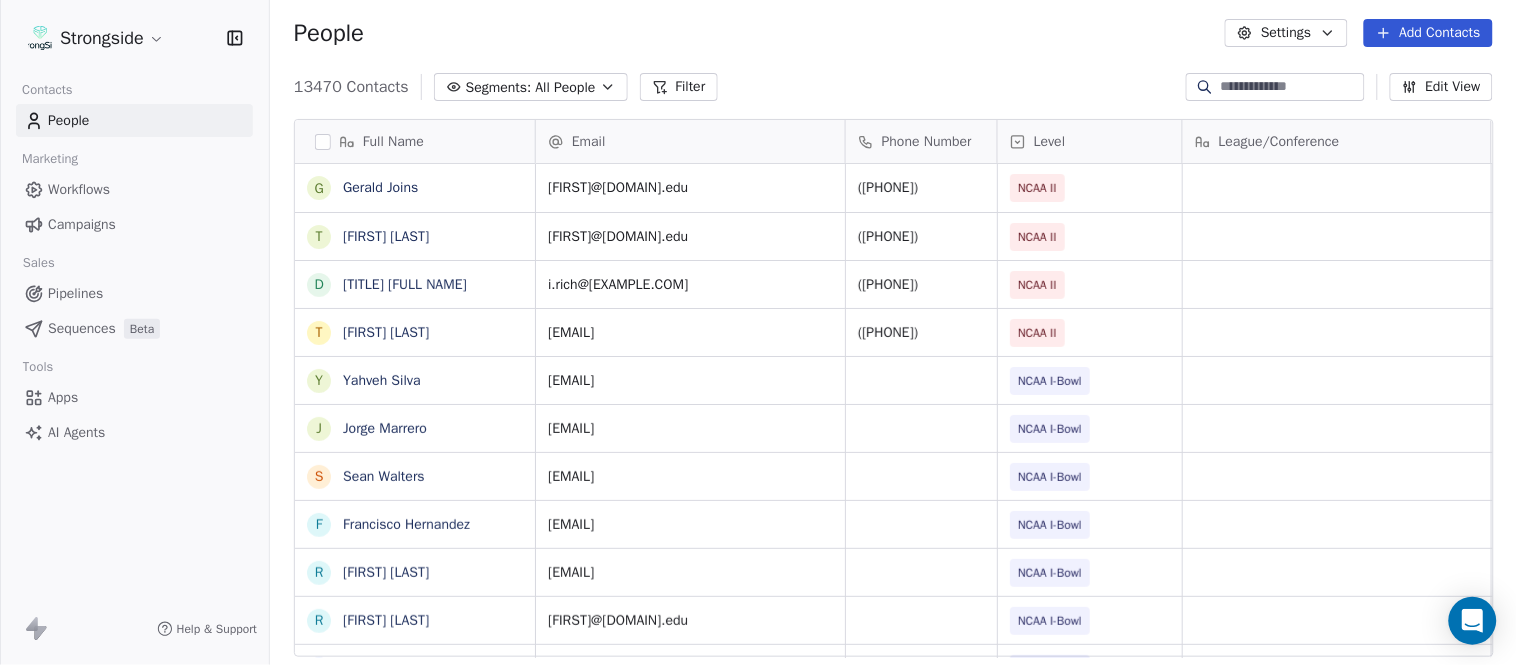 click on "Add Contacts" at bounding box center [1428, 33] 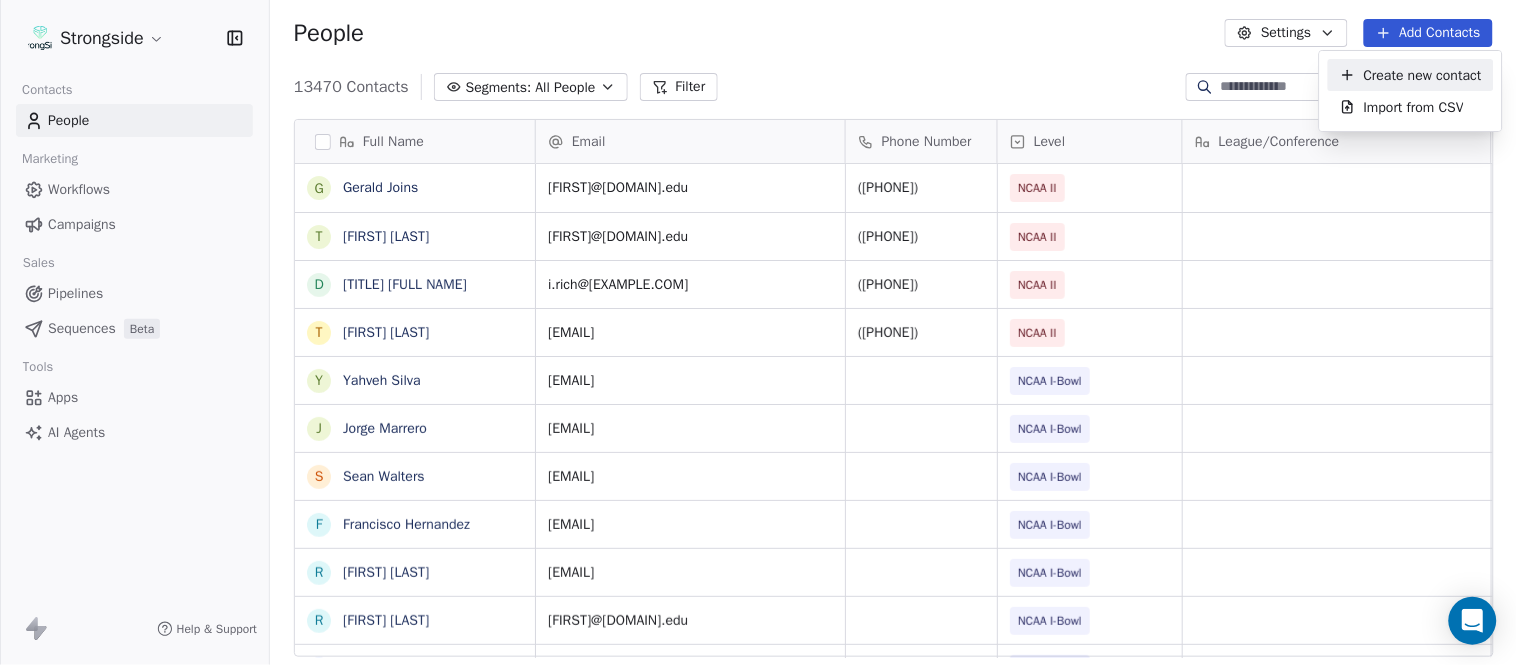 click on "Create new contact" at bounding box center (1423, 75) 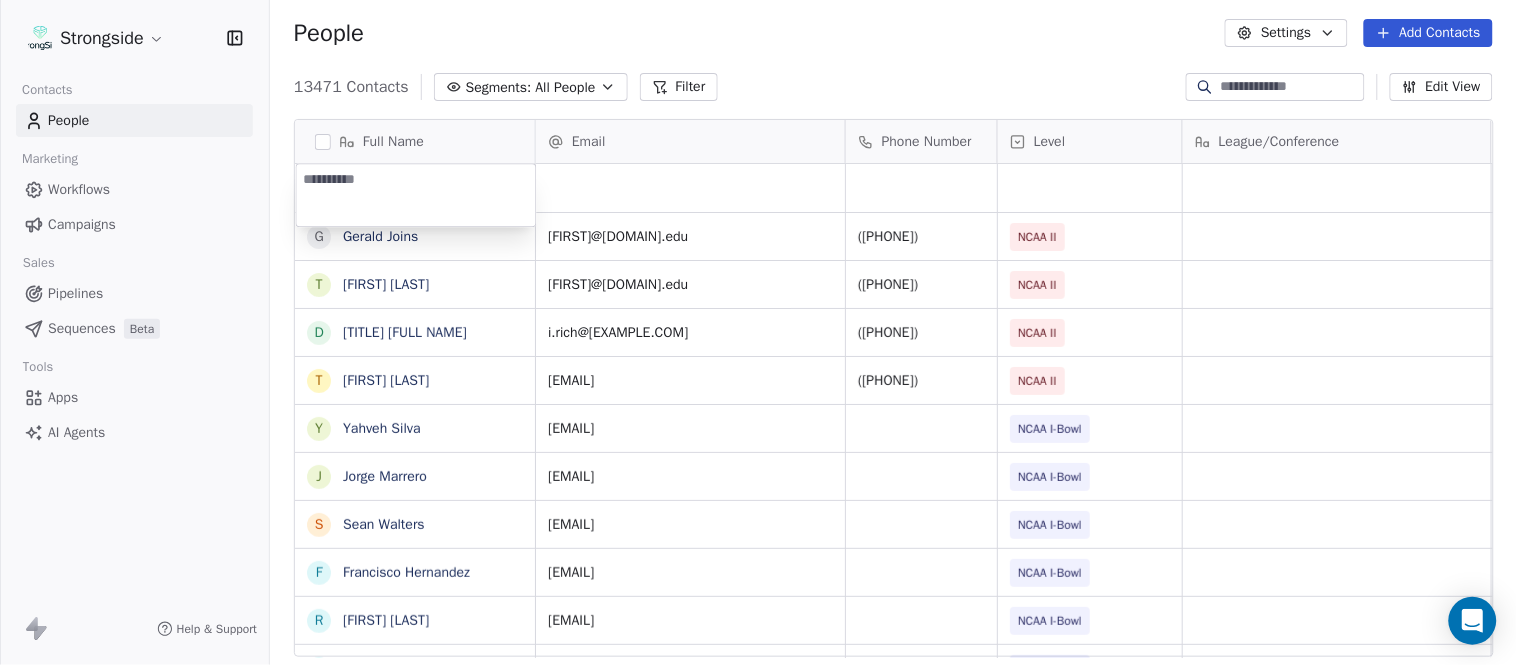 type on "**********" 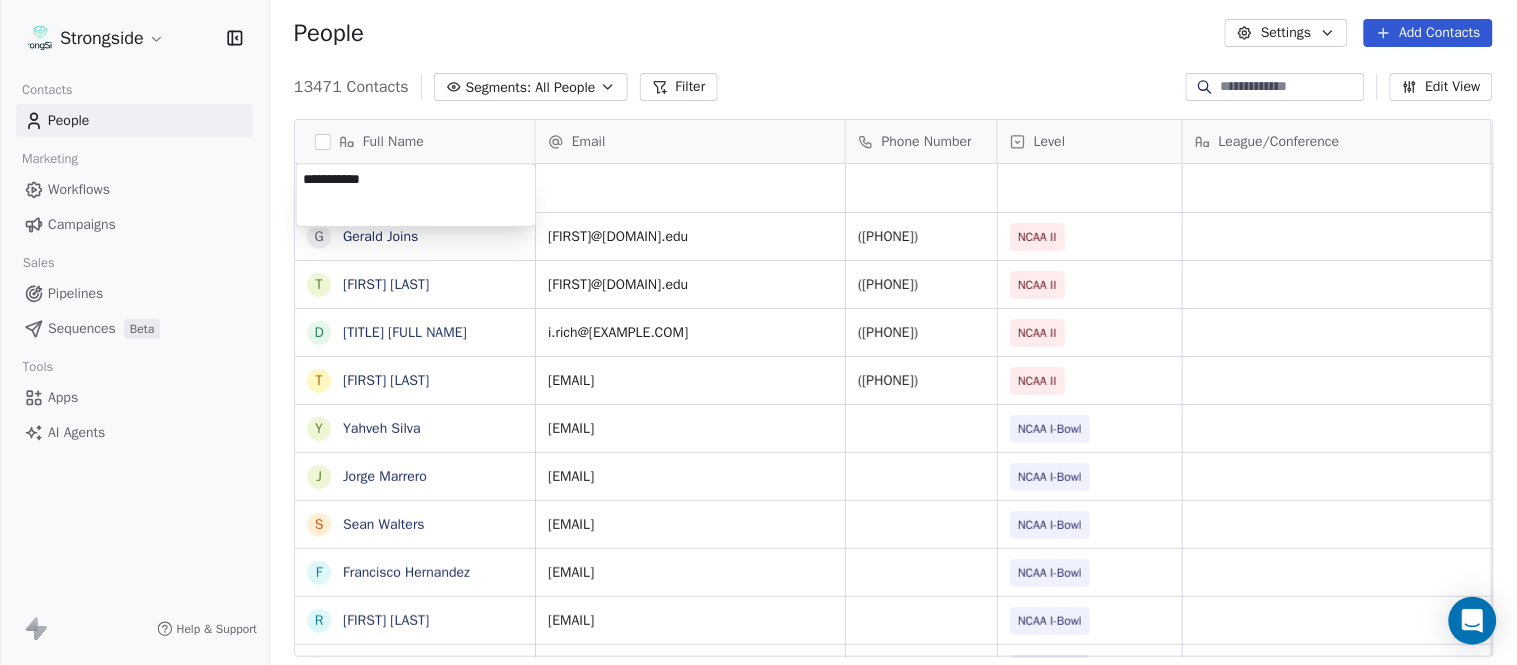 click on "Strongside Contacts People Marketing Workflows Campaigns Sales Pipelines Sequences Beta Tools Apps AI Agents Help & Support People Settings Add Contacts 13471 Contacts Segments: All People Filter Edit View Tag Add to Sequence Export Full Name G [FIRST] [LAST] T [FIRST] [LAST] D [FIRST] [LAST] T [FIRST] [LAST] Y [FIRST] [LAST] J [FIRST] [LAST] S [FIRST] [LAST] F [FIRST] [LAST] R [FIRST] [LAST] R [FIRST] [LAST] J [FIRST] [LAST] B [FIRST] [LAST] J [FIRST] [LAST] G [FIRST] [LAST] D [FIRST] [LAST] V [FIRST] [LAST] J [FIRST] [LAST] R [FIRST] [LAST] R [FIRST] [LAST] R [FIRST] [LAST] R [FIRST] [LAST] T [FIRST] [LAST] N [FIRST] [LAST] J [FIRST] [LAST] M [FIRST] [LAST] B [FIRST] [LAST] N [FIRST] [LAST] Email Phone Number Level League/Conference Organization Job Title Tags Created Date BST Jul 26, 2025 10:57 PM [EMAIL] 	([PHONE]) NCAA II [ORGANIZATION] Equipment Mgr Jul 26, 2025 10:56 PM [EMAIL] ([PHONE]) NCAA II [ORGANIZATION] Head Coach [EMAIL] Jul 26, 2025 10:54 PM" at bounding box center (758, 332) 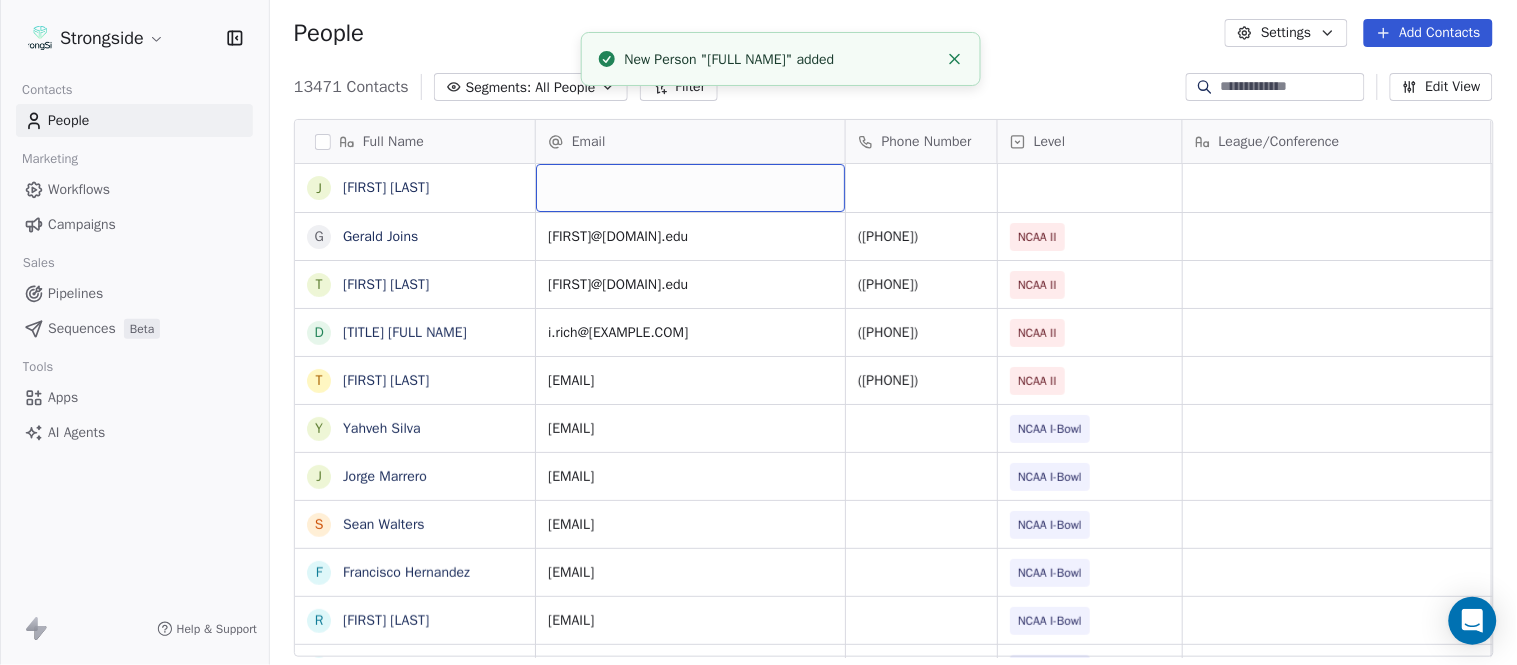 click at bounding box center [690, 188] 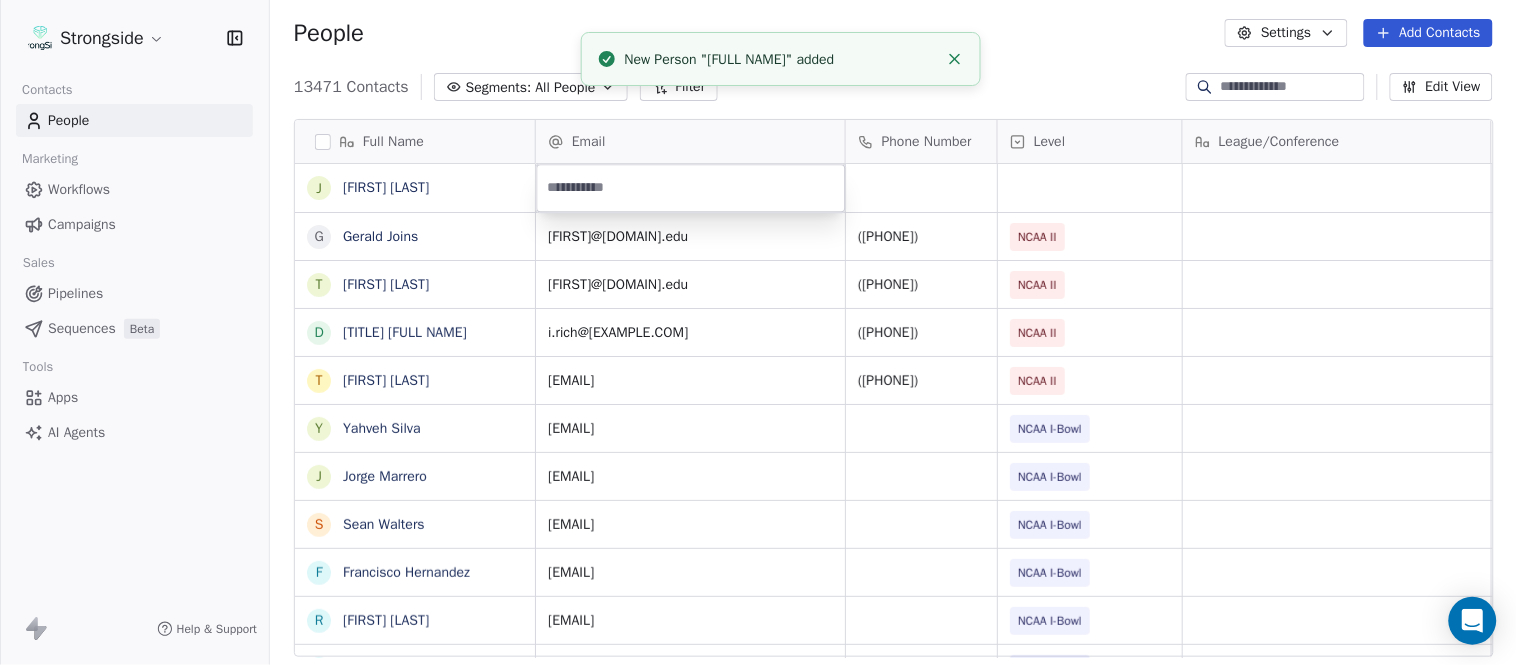 type on "**********" 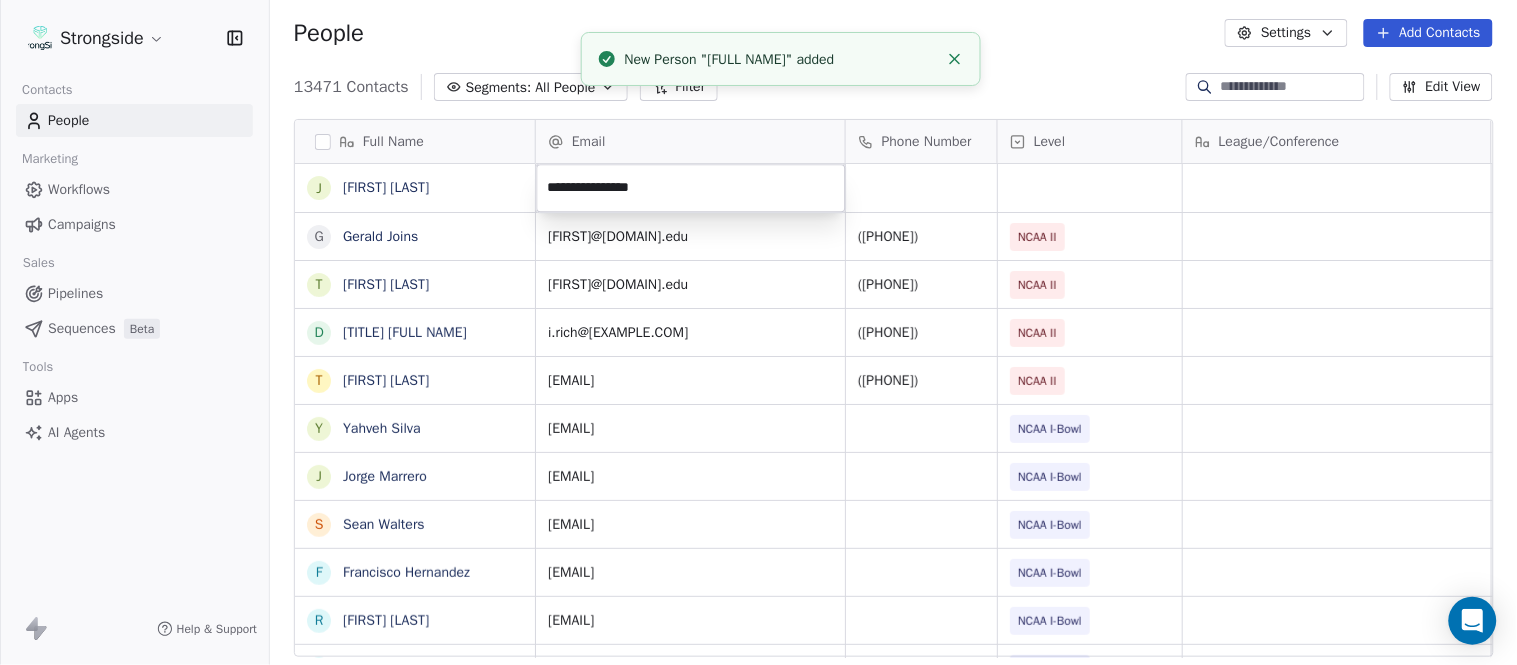 click 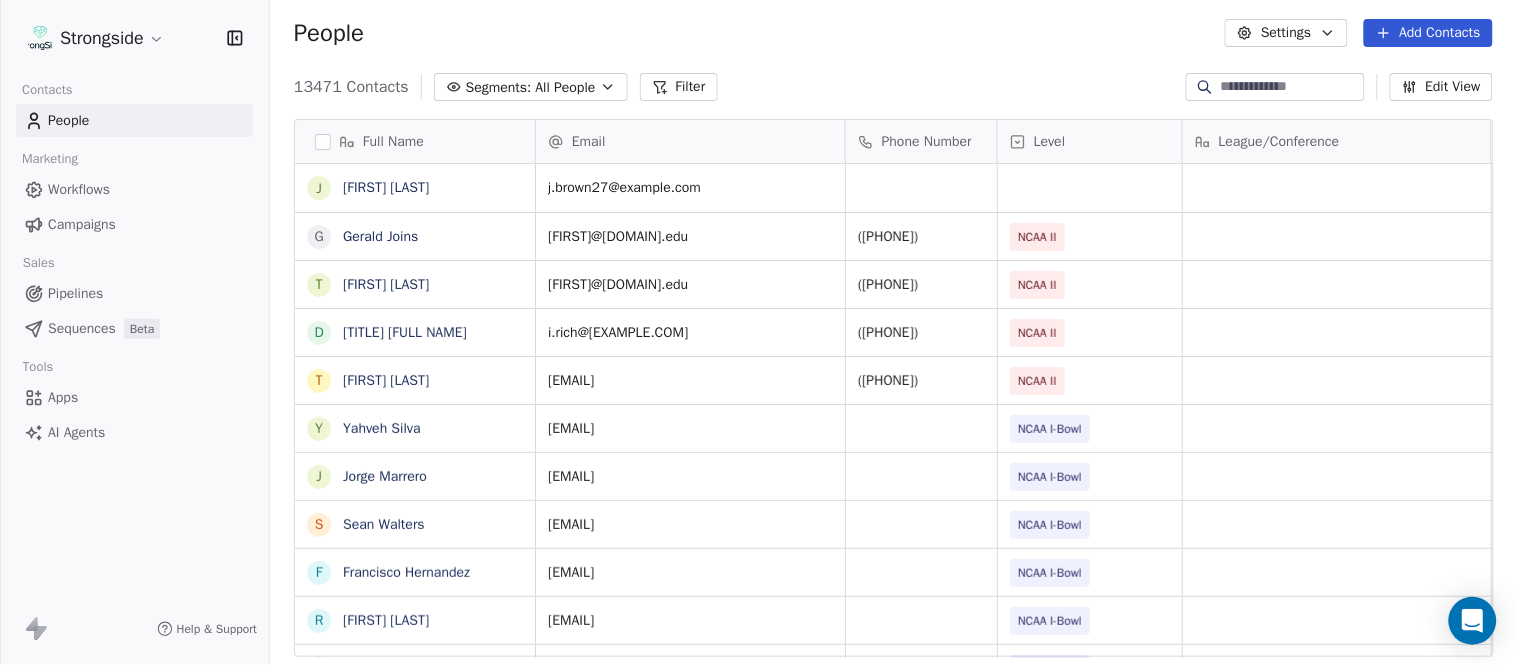 click on "13471 Contacts Segments: All People Filter Edit View" at bounding box center (893, 87) 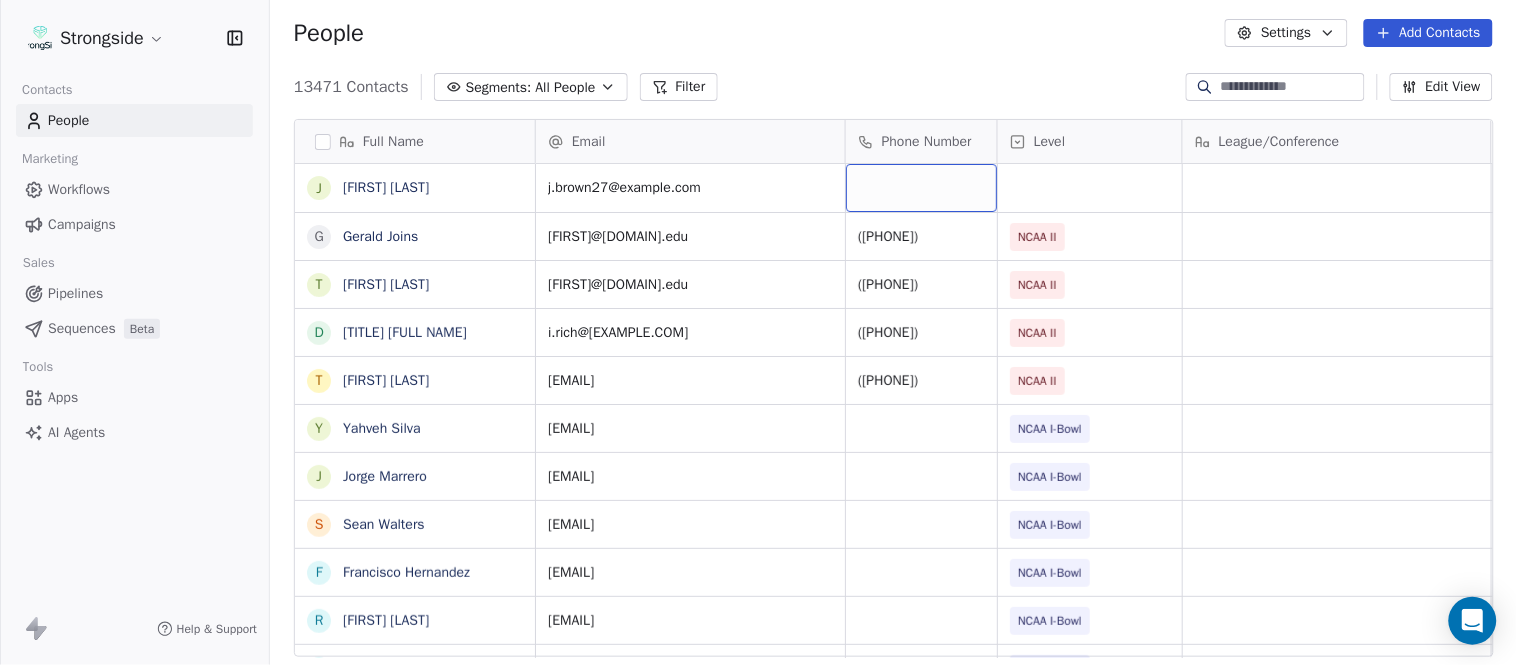 click at bounding box center [921, 188] 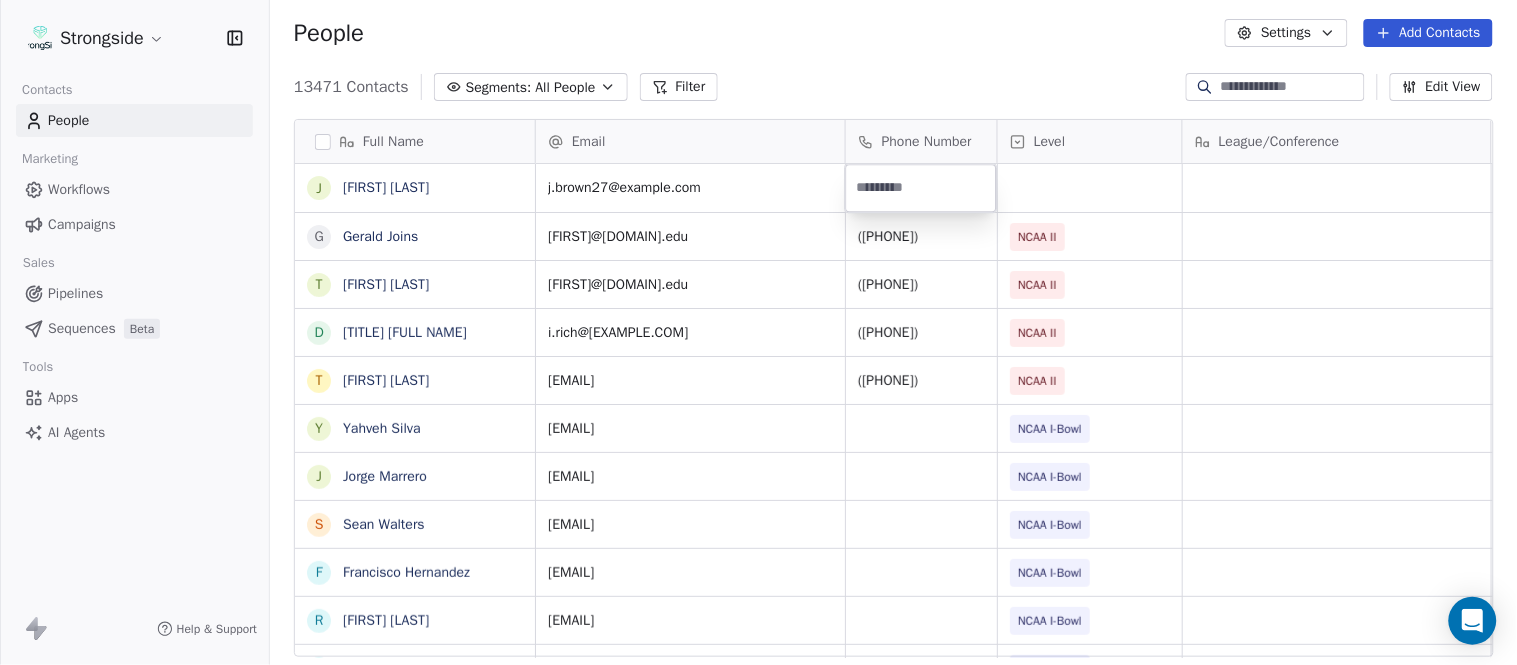 type on "**********" 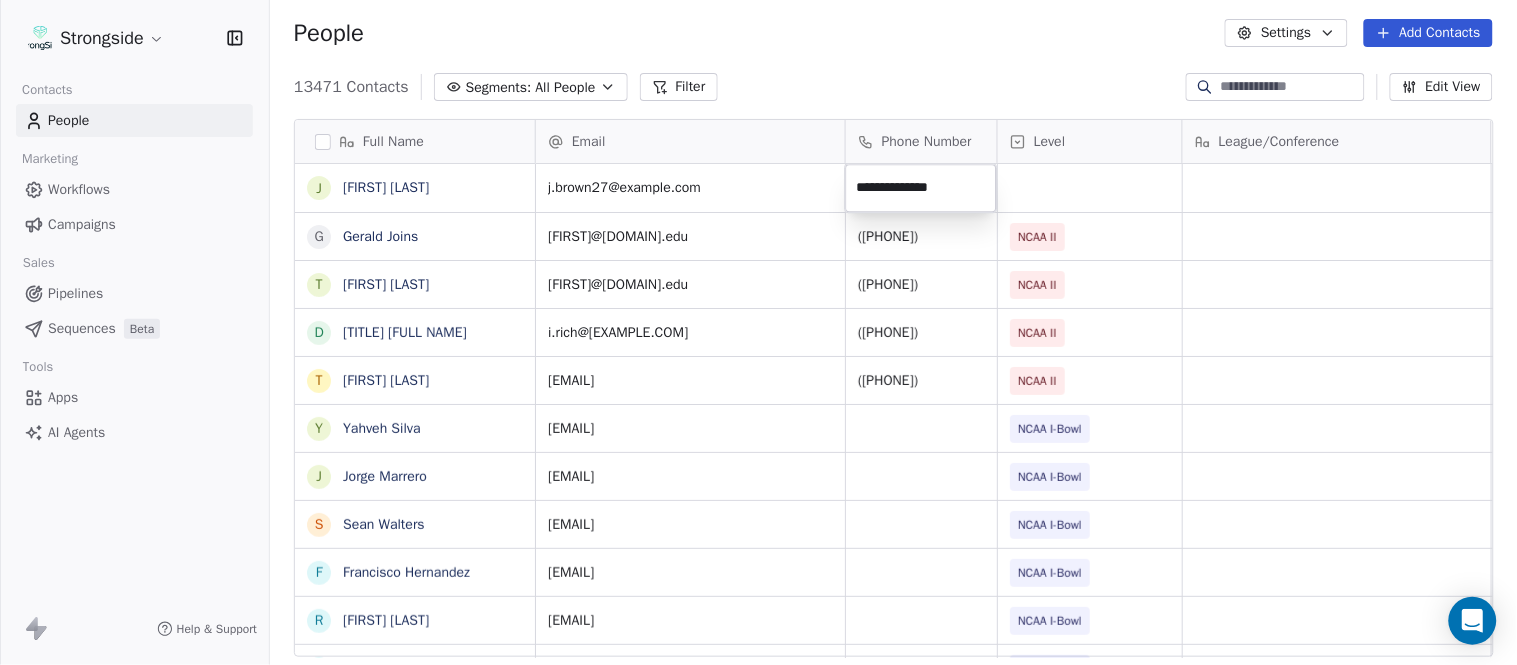 click on "Strongside Contacts People Marketing Workflows Campaigns Sales Pipelines Sequences Beta Tools Apps AI Agents Help & Support People Settings Add Contacts 13471 Contacts Segments: All People Filter Edit View Tag Add to Sequence Export Full Name J [FIRST] [LAST] G [FIRST] [LAST] T [FIRST] [LAST] D [TITLE] [FIRST] [LAST] T [FIRST] [LAST] Y [FIRST] [LAST] J [FIRST] [LAST] S [FIRST] [LAST] F [FIRST] [LAST] R [FIRST] [LAST] R [FIRST] [LAST] J [FIRST] [LAST] B [FIRST] [LAST] J [FIRST] [LAST] G [FIRST] [LAST] D [FIRST] [LAST] V [FIRST] [LAST] J [FIRST] [LAST] R [FIRST] [LAST] R [FIRST] [LAST] R [FIRST] [LAST] R [FIRST] [LAST] T [FIRST] [LAST] N [FIRST] [LAST] J [FIRST] [LAST] M [FIRST] [LAST] S [FIRST] [LAST] B [FIRST] [LAST] N [FIRST] [LAST] Email Phone Number Level League/Conference Organization Job Title Tags Created Date BST [EMAIL] Jul 26, 2025 10:57 PM [EMAIL] (904) 470-8276 NCAA II EDWARD WATERS UNIVERSITY Equipment Mgr Jul 26, 2025 10:56 PM [EMAIL] (904) 470-8285 NCAA II Head Coach NCAA II" at bounding box center (758, 332) 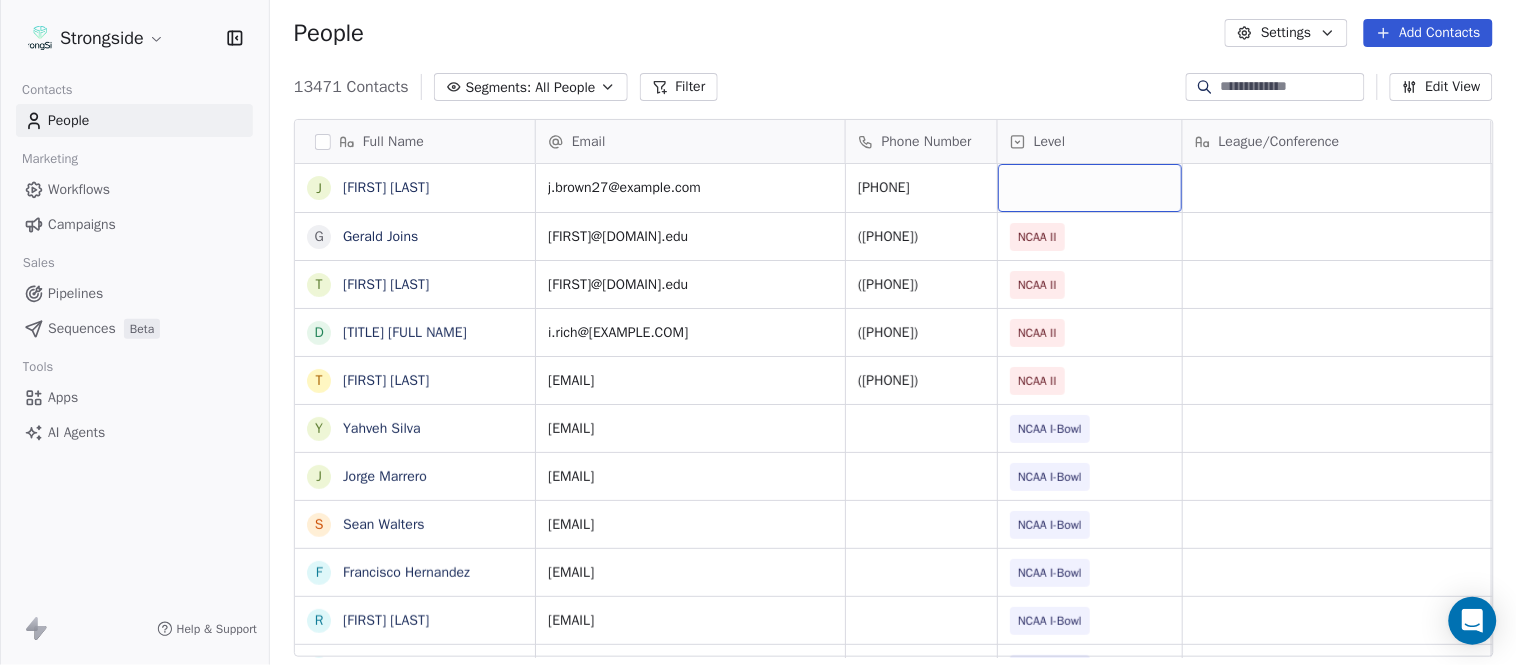click at bounding box center [1090, 188] 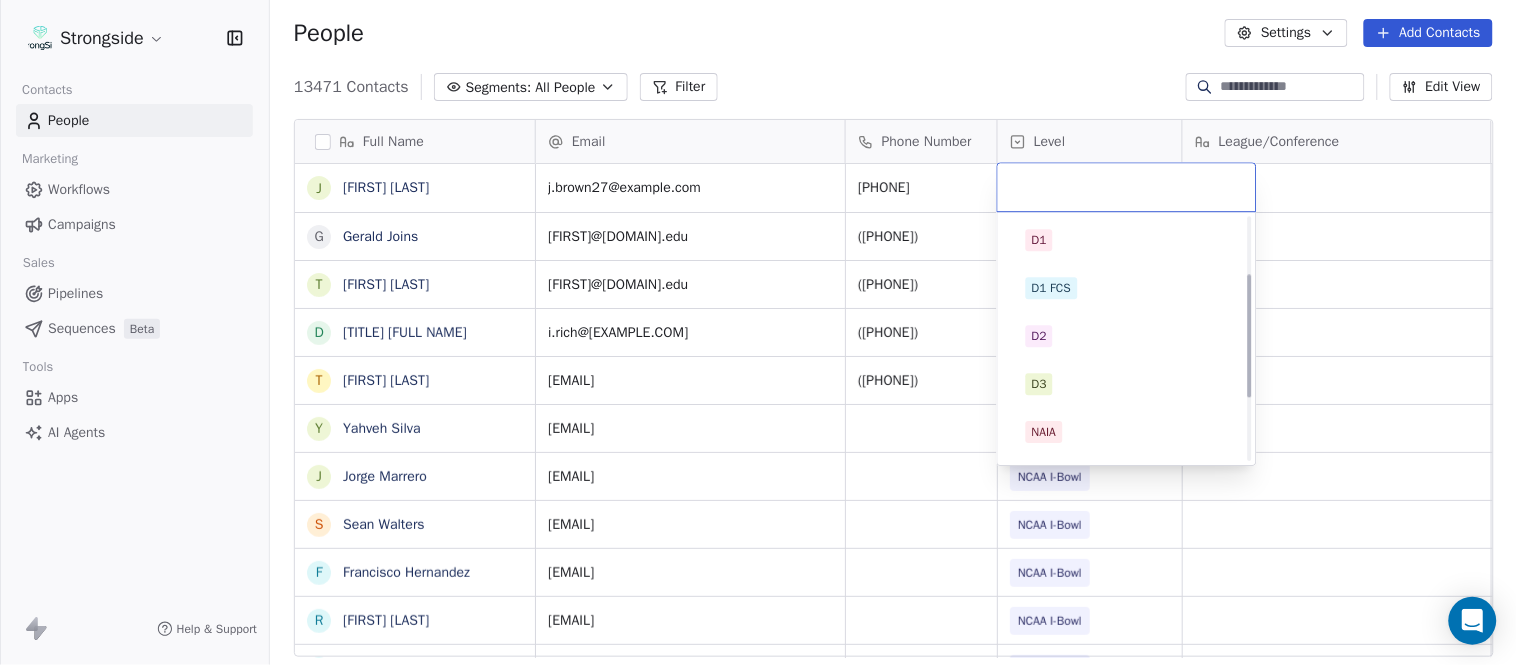 scroll, scrollTop: 234, scrollLeft: 0, axis: vertical 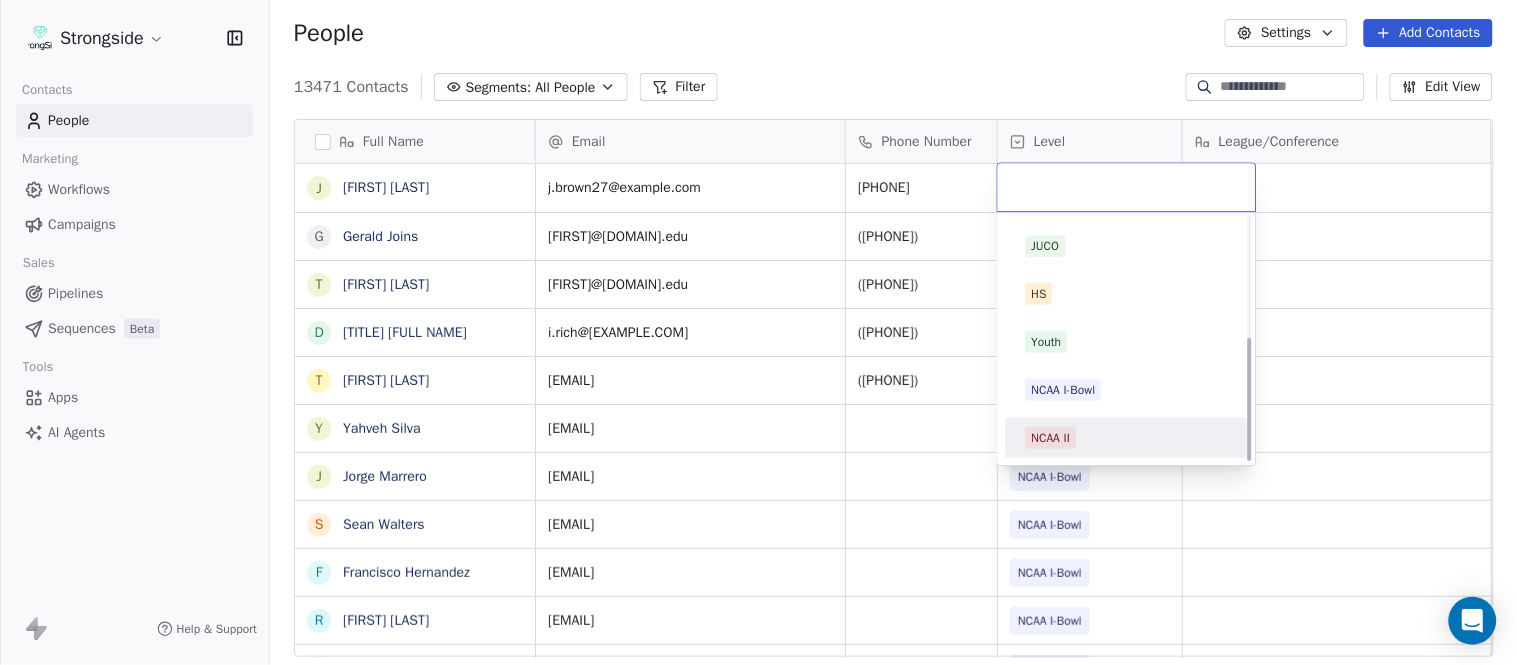 click on "NCAA II" at bounding box center (1127, 438) 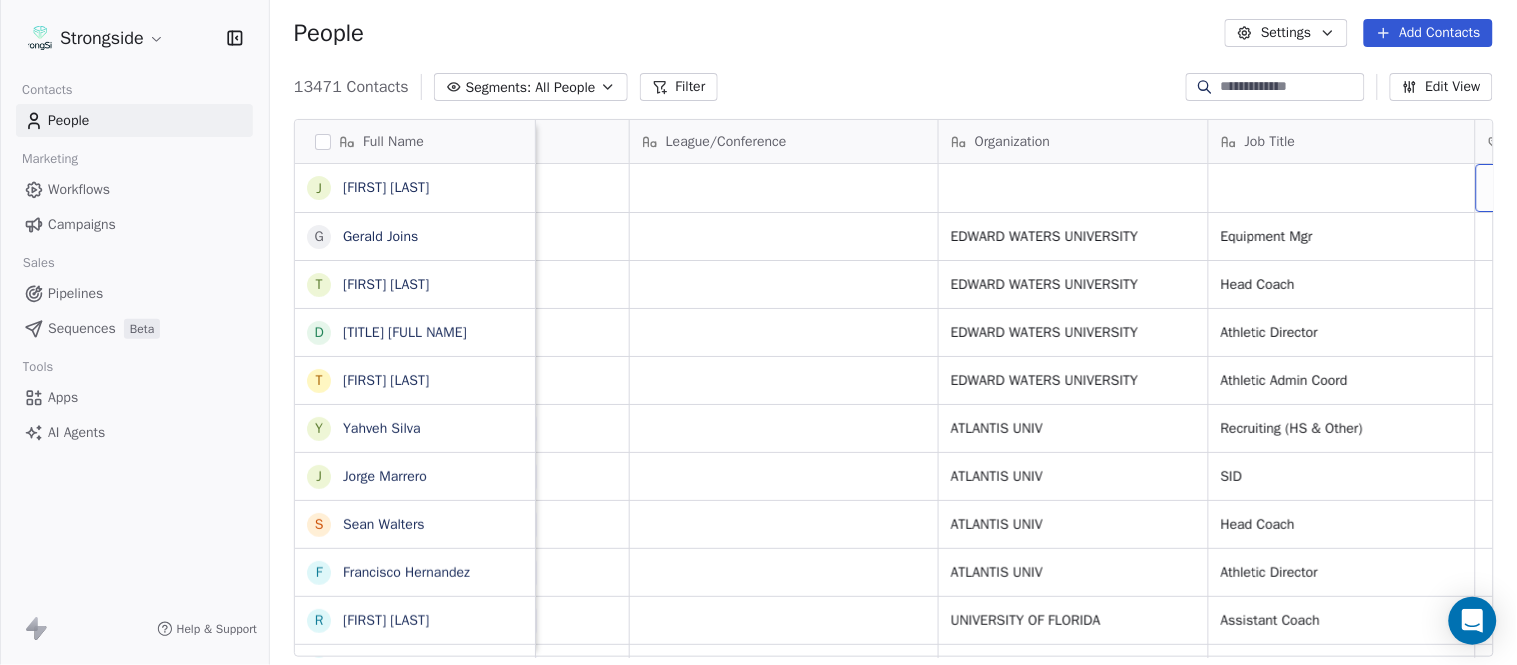 scroll, scrollTop: 0, scrollLeft: 653, axis: horizontal 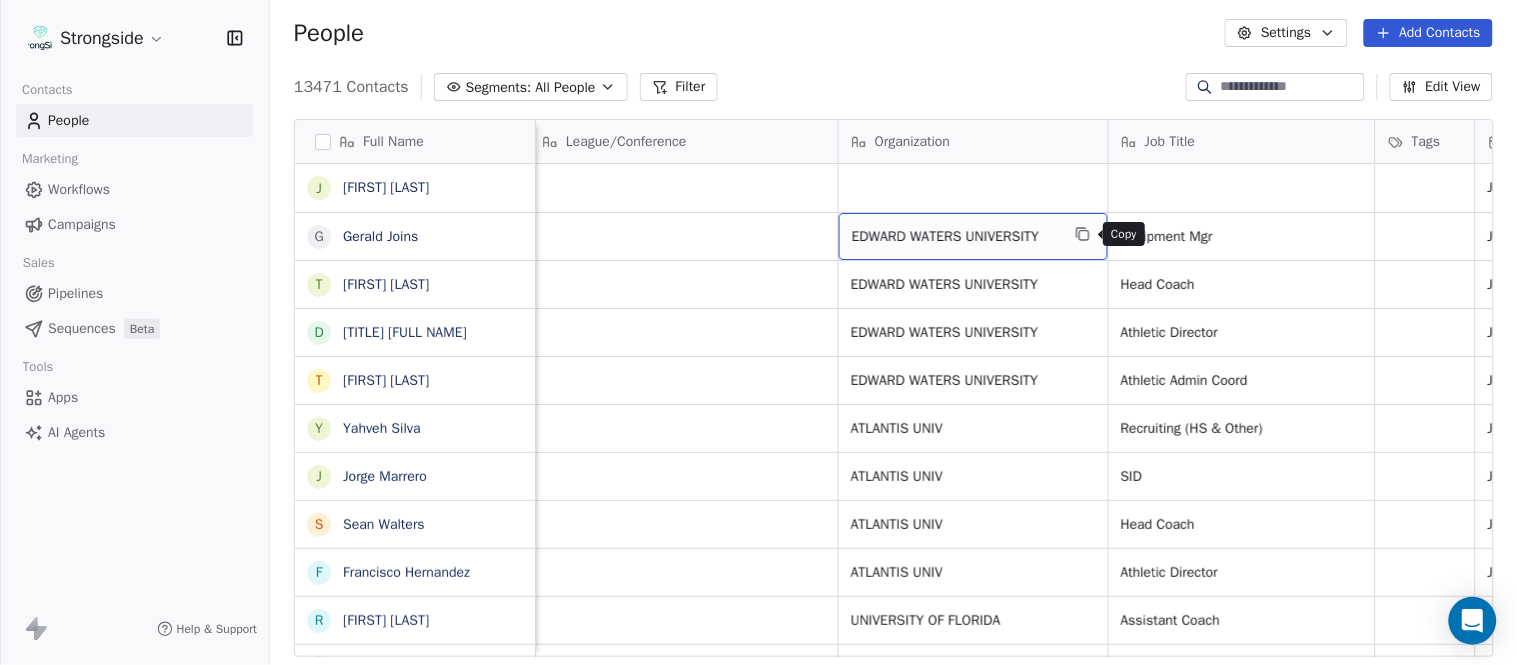 click at bounding box center [1083, 234] 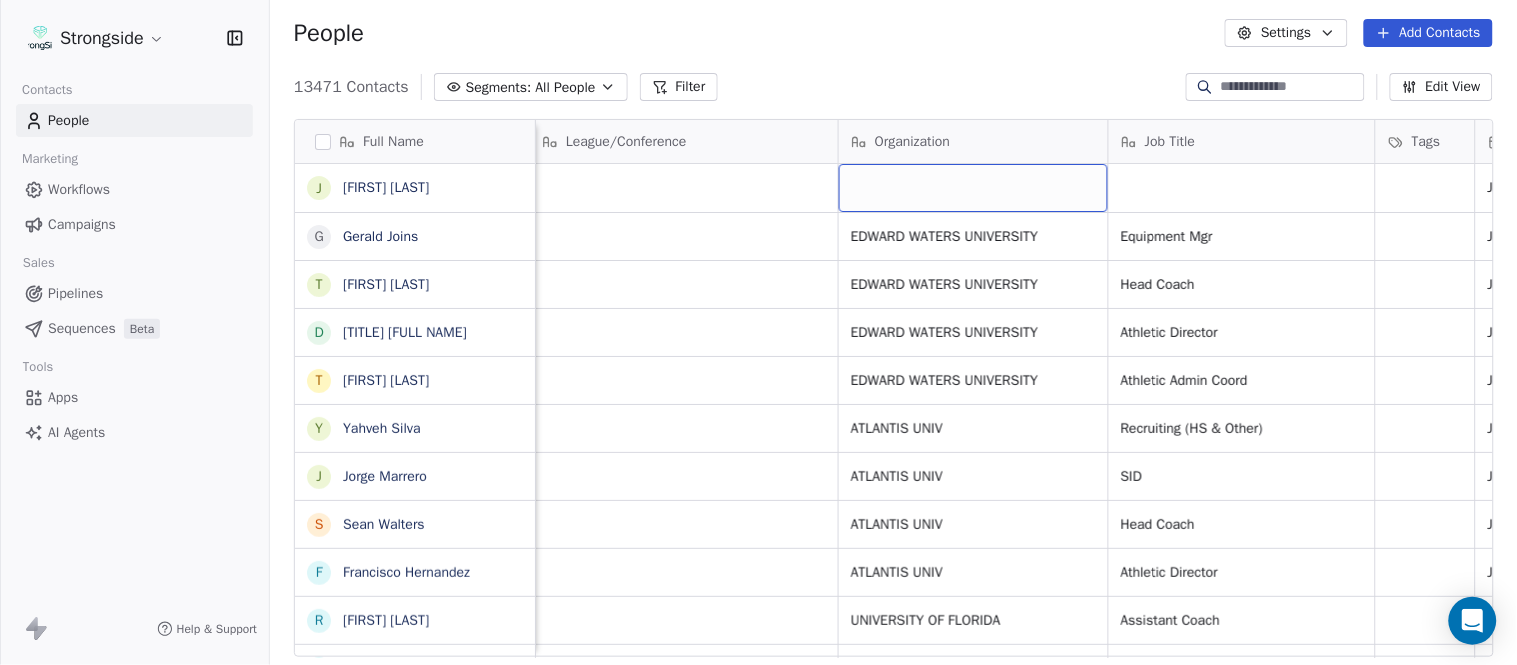 click at bounding box center (973, 188) 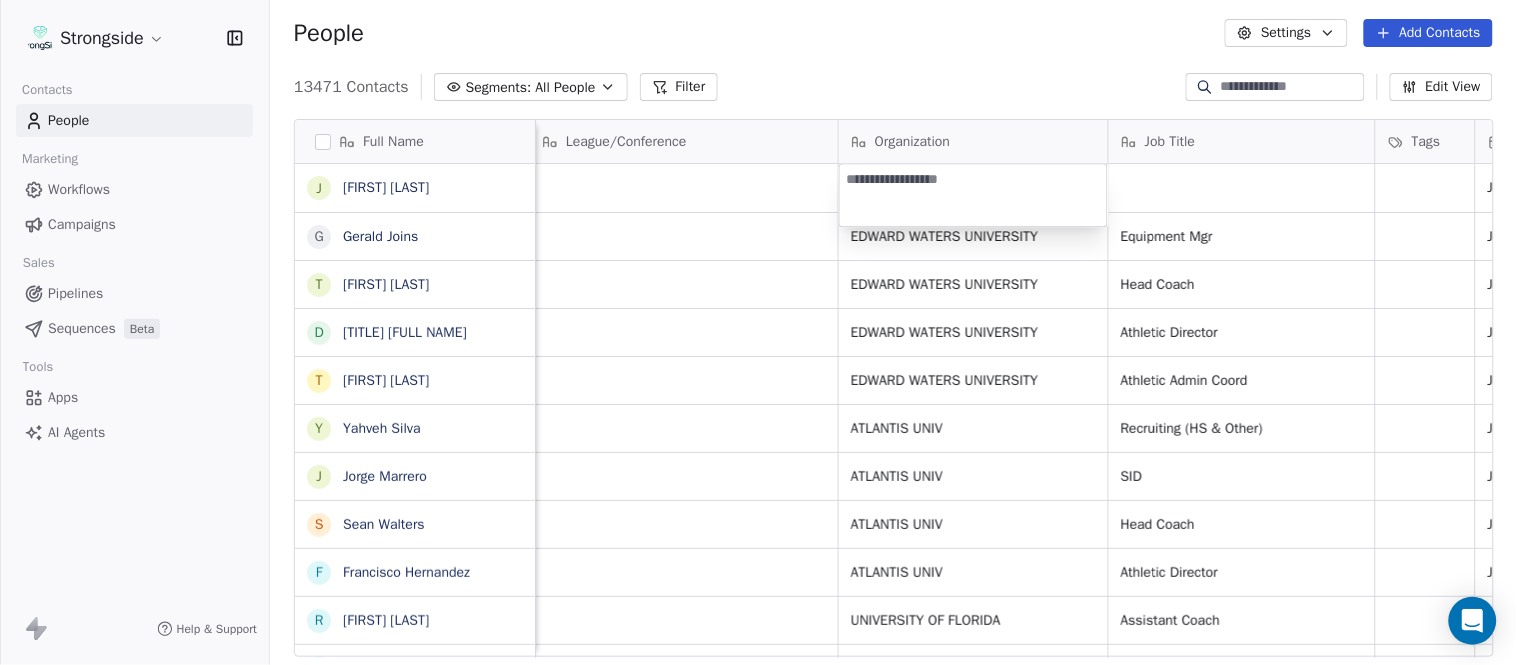 type on "**********" 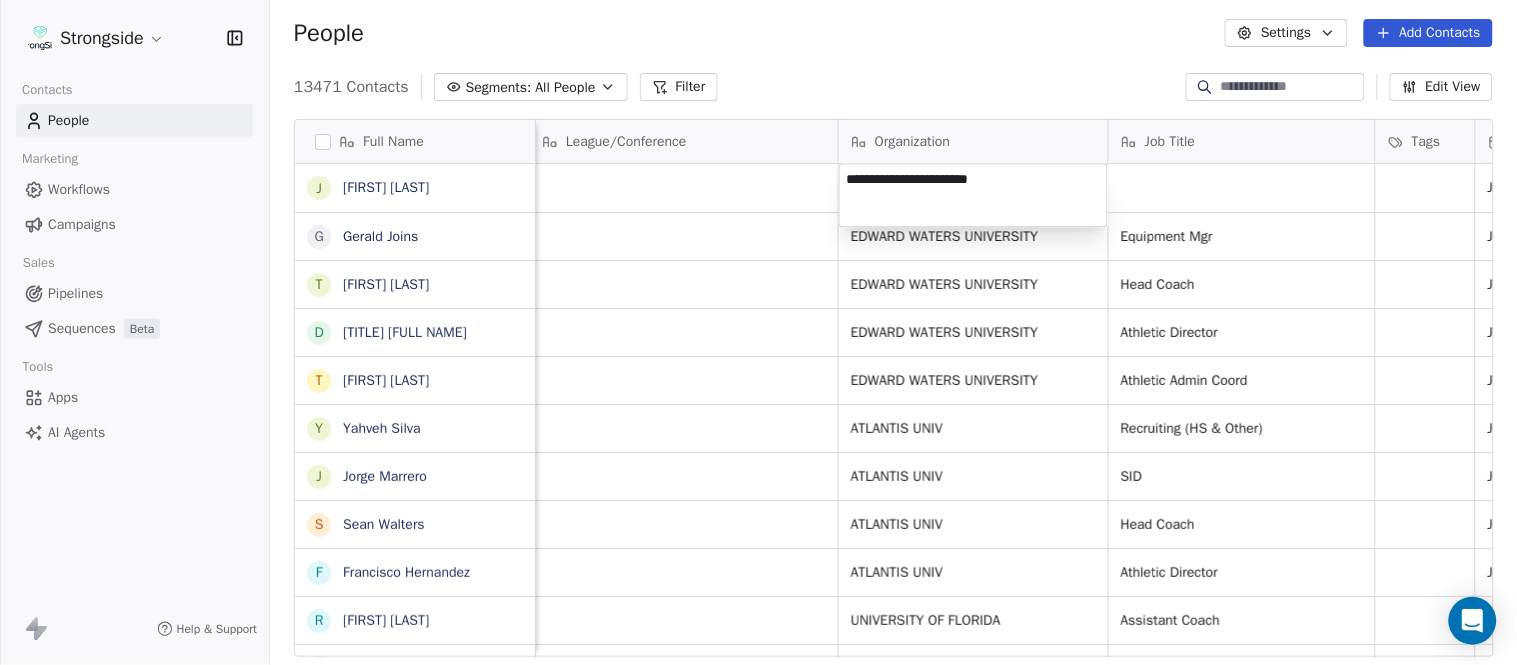click on "Strongside Contacts People Marketing Workflows Campaigns Sales Pipelines Sequences Beta Tools Apps AI Agents Help & Support People Settings  Add Contacts 13471 Contacts Segments: All People Filter  Edit View Tag Add to Sequence Export Full Name J [LAST] G [LAST] T [LAST] D [LAST] T [LAST] Y [LAST] J [LAST] S [LAST] F [LAST] R [LAST] R [LAST] J [LAST] B [LAST] J [LAST] G [LAST] D [LAST] V [LAST] J [LAST] R [LAST] R [LAST] R [LAST] R [LAST] T [LAST] N [LAST] J [LAST] M [LAST] S [LAST] J [LAST] M [LAST] B [LAST] N [LAST] Email Phone Number Level League/Conference Organization Job Title Tags Created Date BST Status Priority Emails Auto Clicked [EMAIL] [PHONE] NCAA II Jul 26, 2025 10:57 PM [EMAIL] 	[PHONE] NCAA II [ORG] Equipment Mgr Jul 26, 2025 10:56 PM" at bounding box center (758, 332) 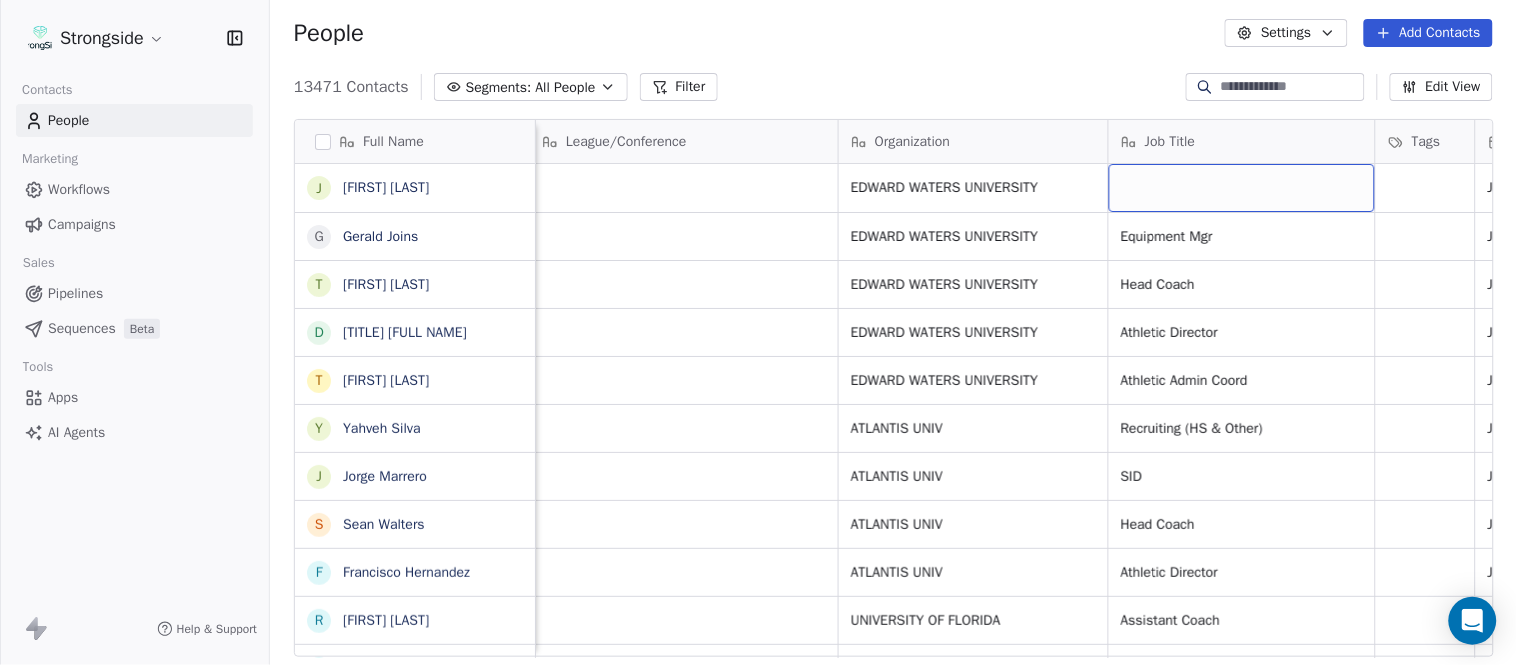 click at bounding box center (1242, 188) 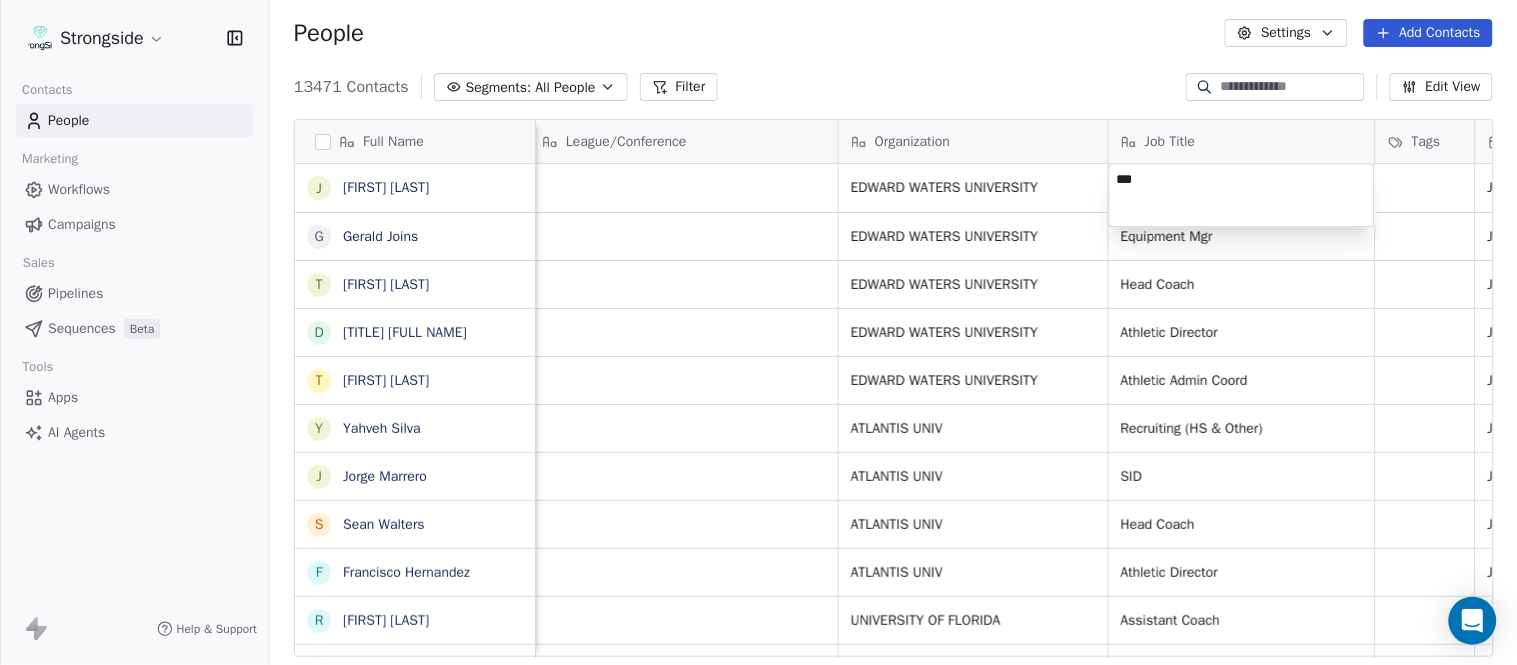 click on "Strongside Contacts People Marketing Workflows Campaigns Sales Pipelines Sequences Beta Tools Apps AI Agents Help & Support People Settings  Add Contacts 13471 Contacts Segments: All People Filter  Edit View Tag Add to Sequence Export Full Name J [FULL NAME] G [FULL NAME] T [FULL NAME] D [TITLE] [FULL NAME] T [FULL NAME] Y [FULL NAME] J [FULL NAME] S [FULL NAME] F [FULL NAME] R [FULL NAME] R [FULL NAME] J [FULL NAME] B [FULL NAME] J [FULL NAME] G [FULL NAME] D [FULL NAME] V [FULL NAME] J [FULL NAME] R [FULL NAME] R [FULL NAME] R [FULL NAME] R [FULL NAME] T [FULL NAME] N [FULL NAME] J [FULL NAME] M [FULL NAME] S [FULL NAME] Email Phone Number Level League/Conference Organization Job Title Tags Created Date BST Status Priority Emails Auto Clicked [EMAIL] ([PHONE]) NCAA II [ORG] Jul 26, 2025 10:57 PM [EMAIL] 	([PHONE]) NCAA II [ORG] NCAA II SID" at bounding box center [758, 332] 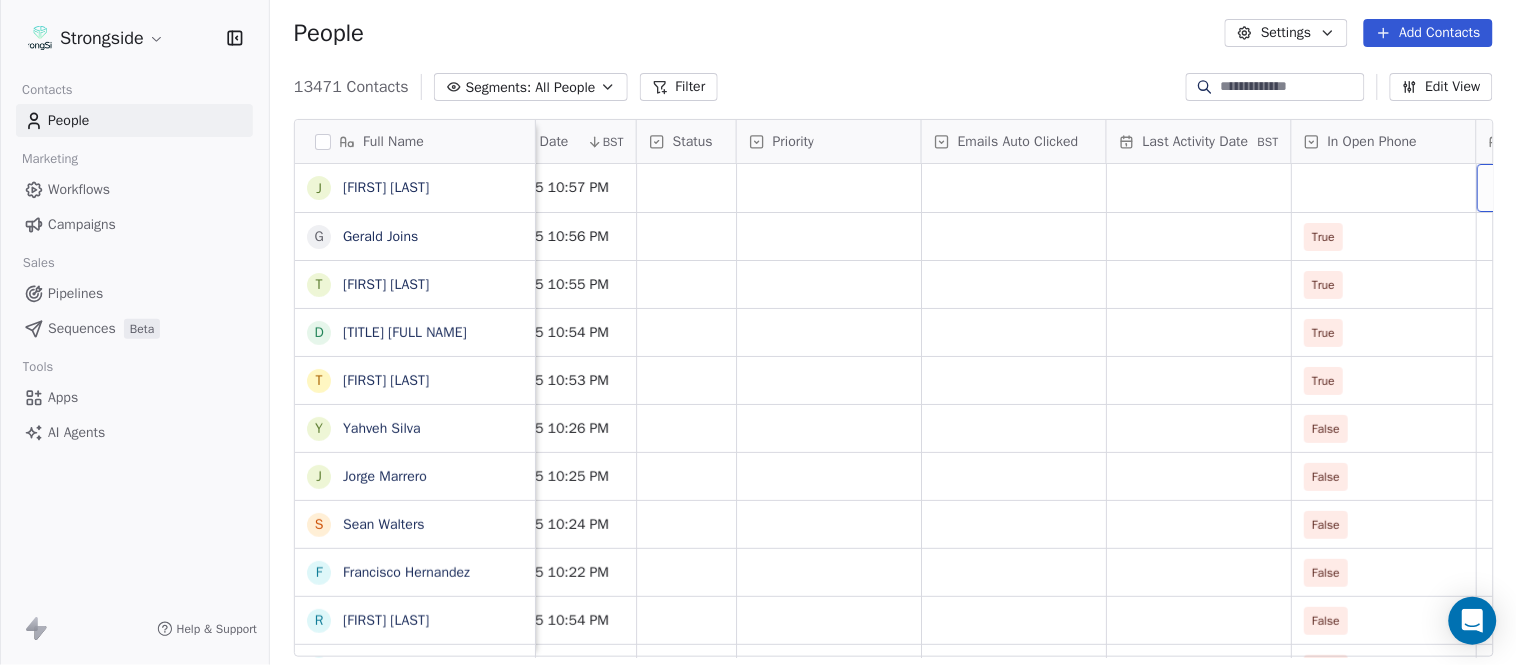 scroll, scrollTop: 0, scrollLeft: 1863, axis: horizontal 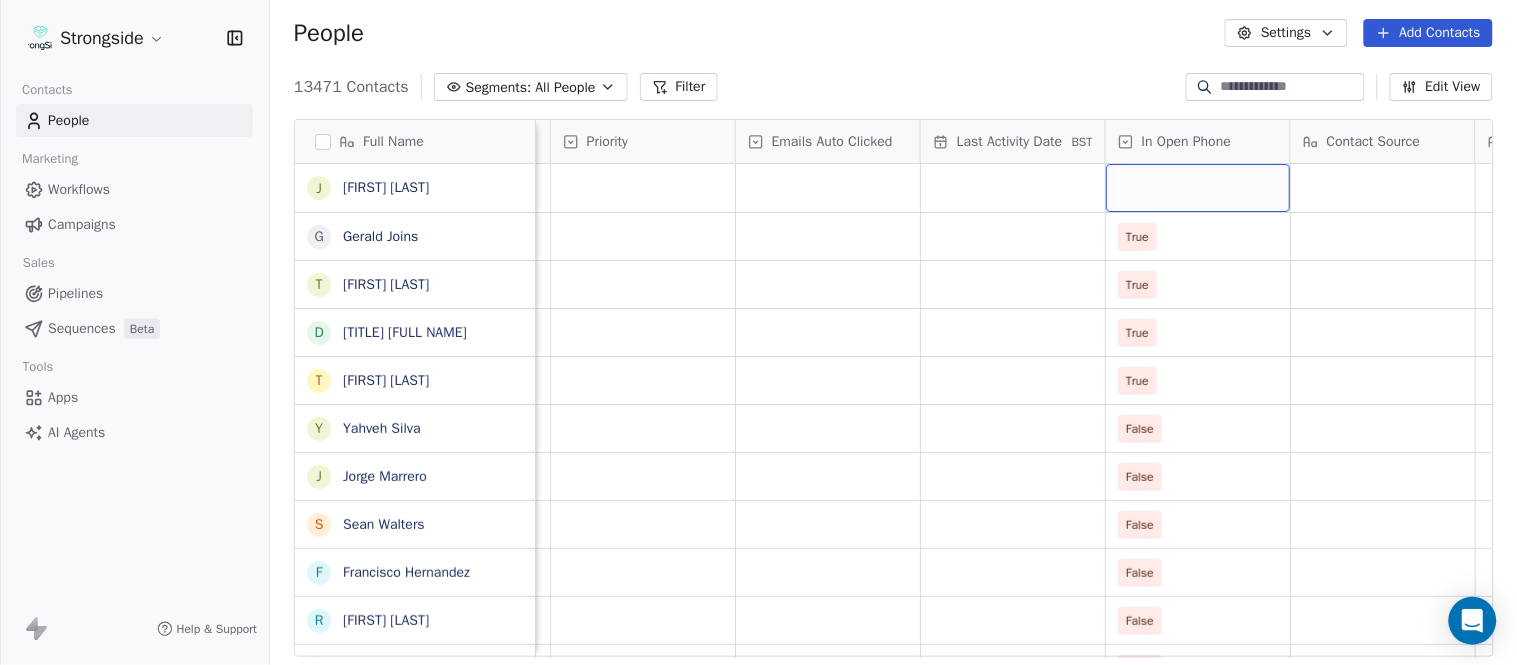 click at bounding box center (1198, 188) 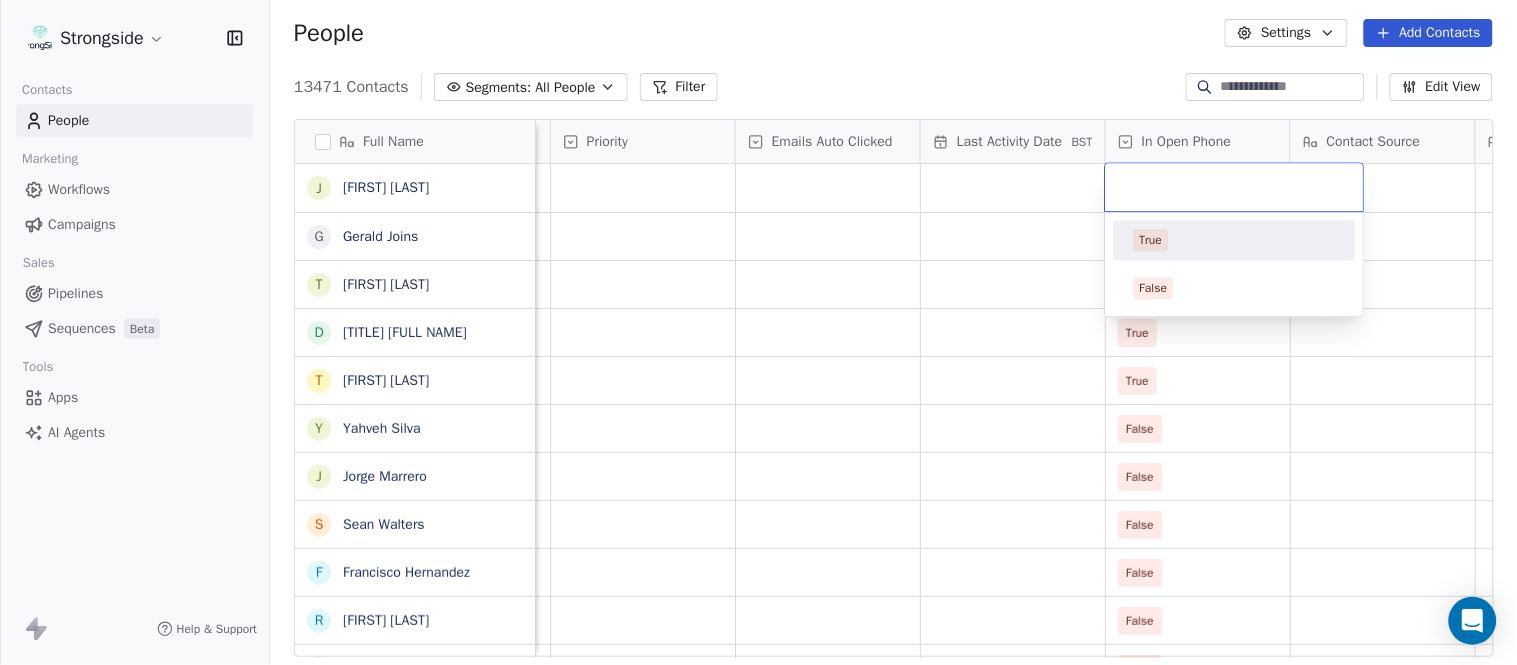 click on "True" at bounding box center (1235, 240) 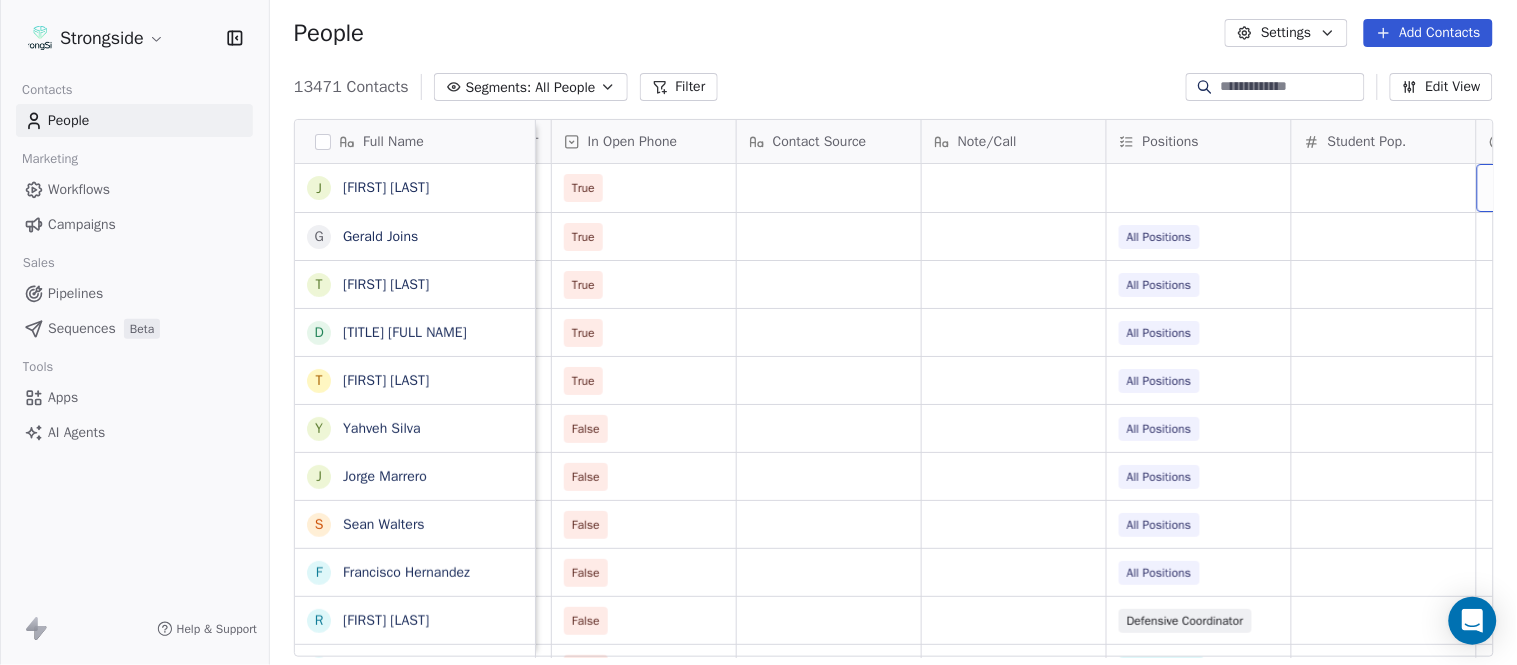scroll, scrollTop: 0, scrollLeft: 2603, axis: horizontal 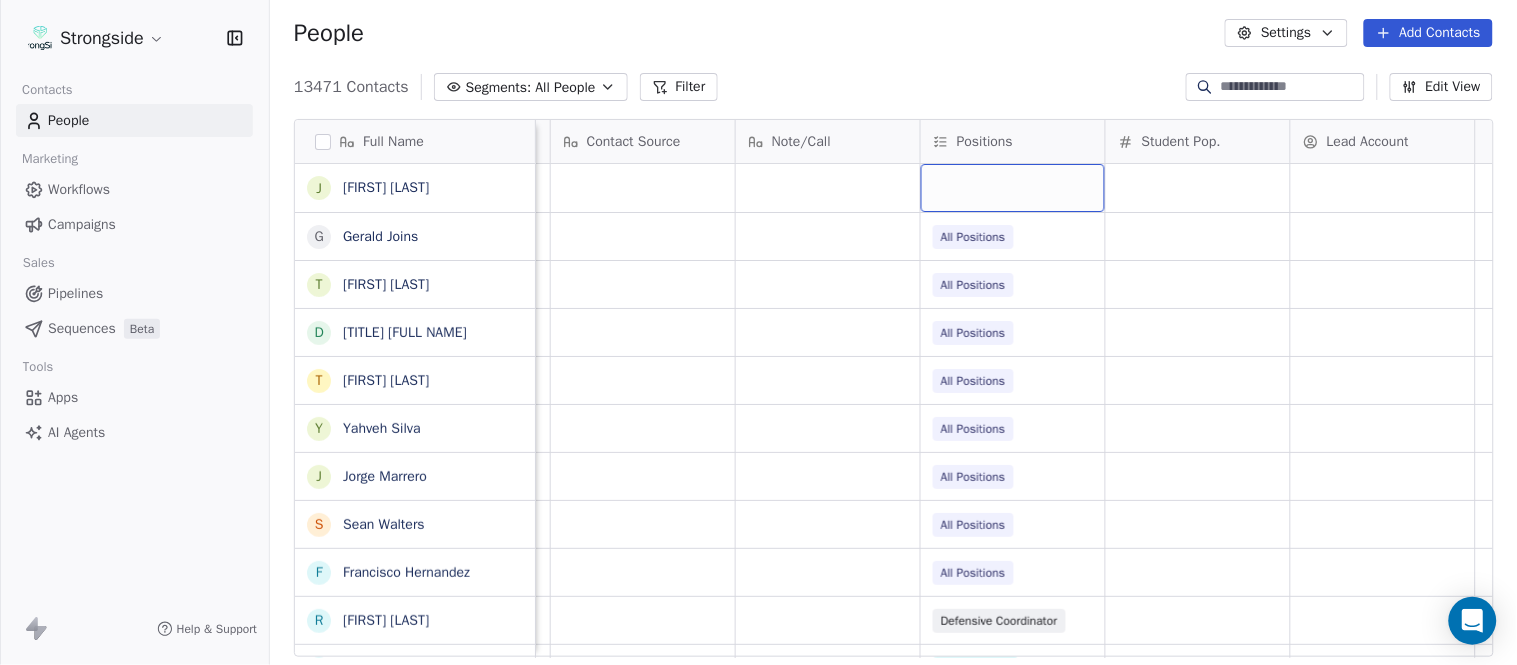 click at bounding box center (1013, 188) 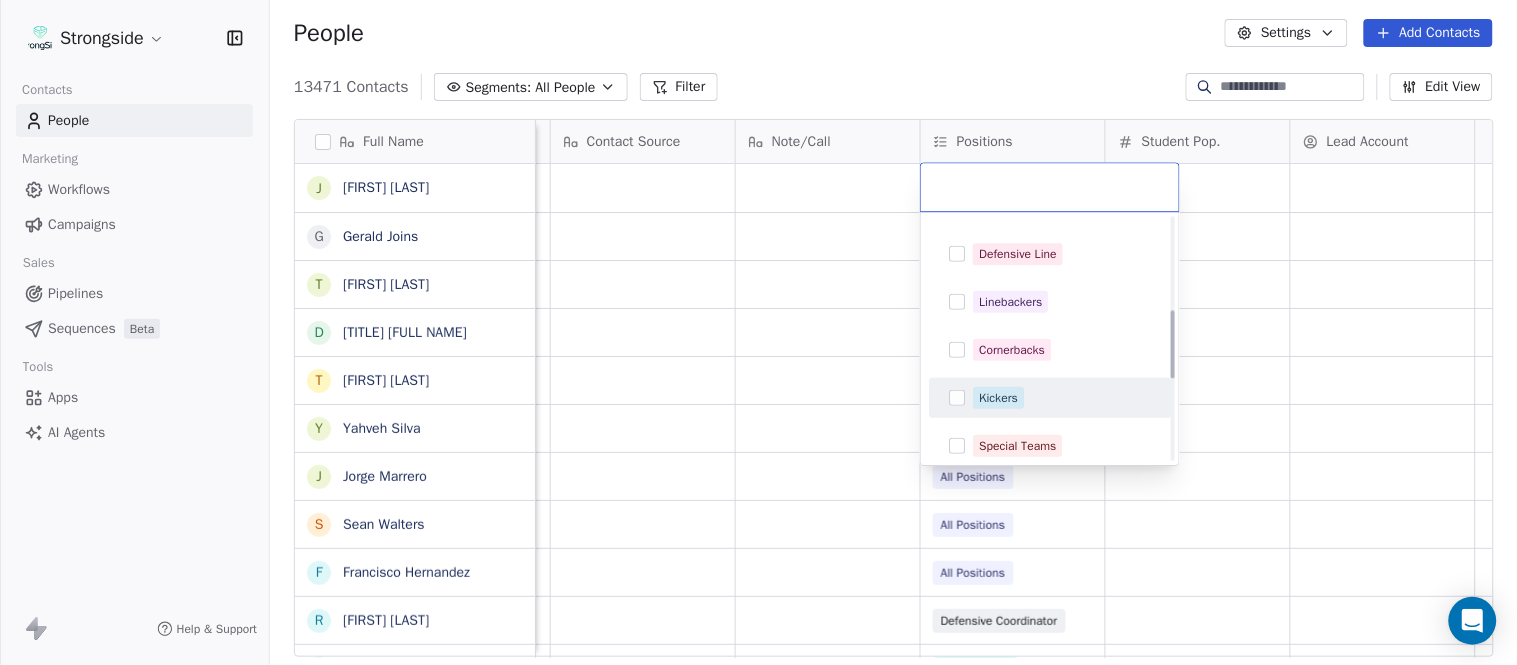 scroll, scrollTop: 333, scrollLeft: 0, axis: vertical 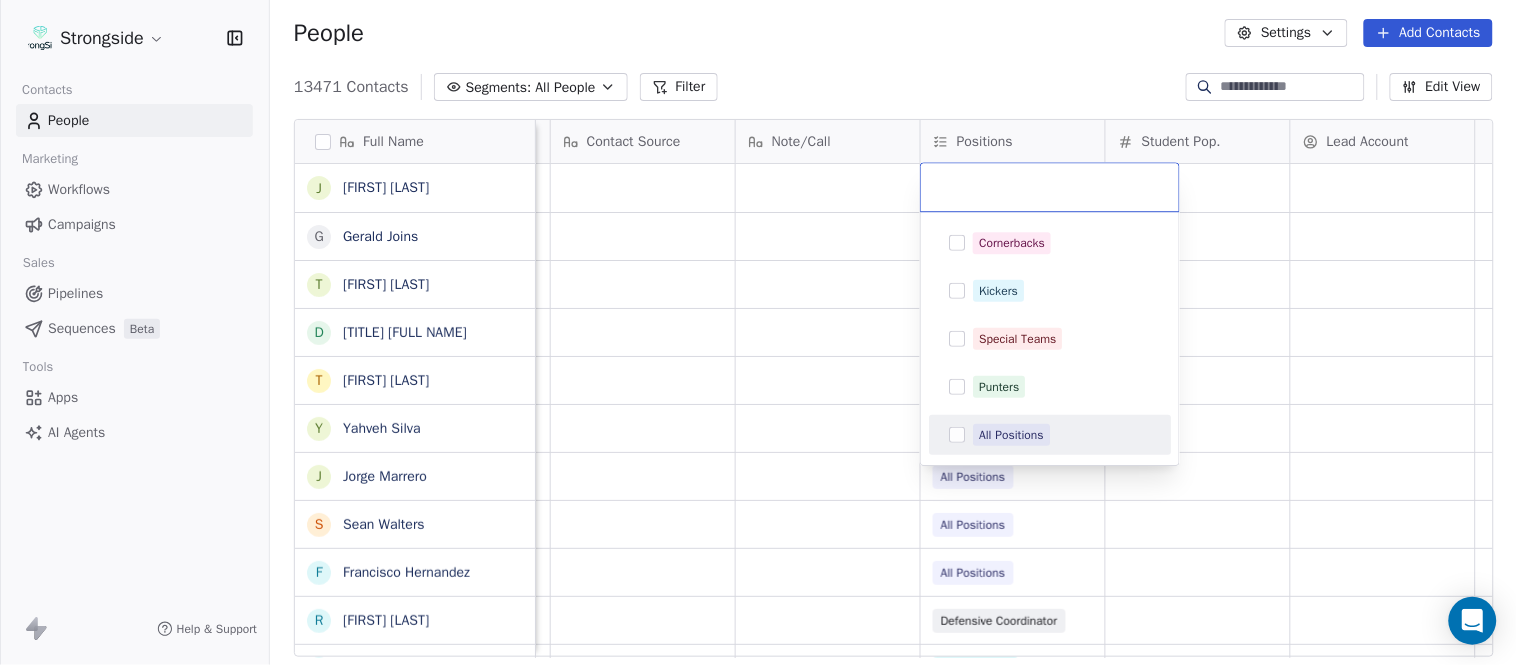 click on "All Positions" at bounding box center [1011, 435] 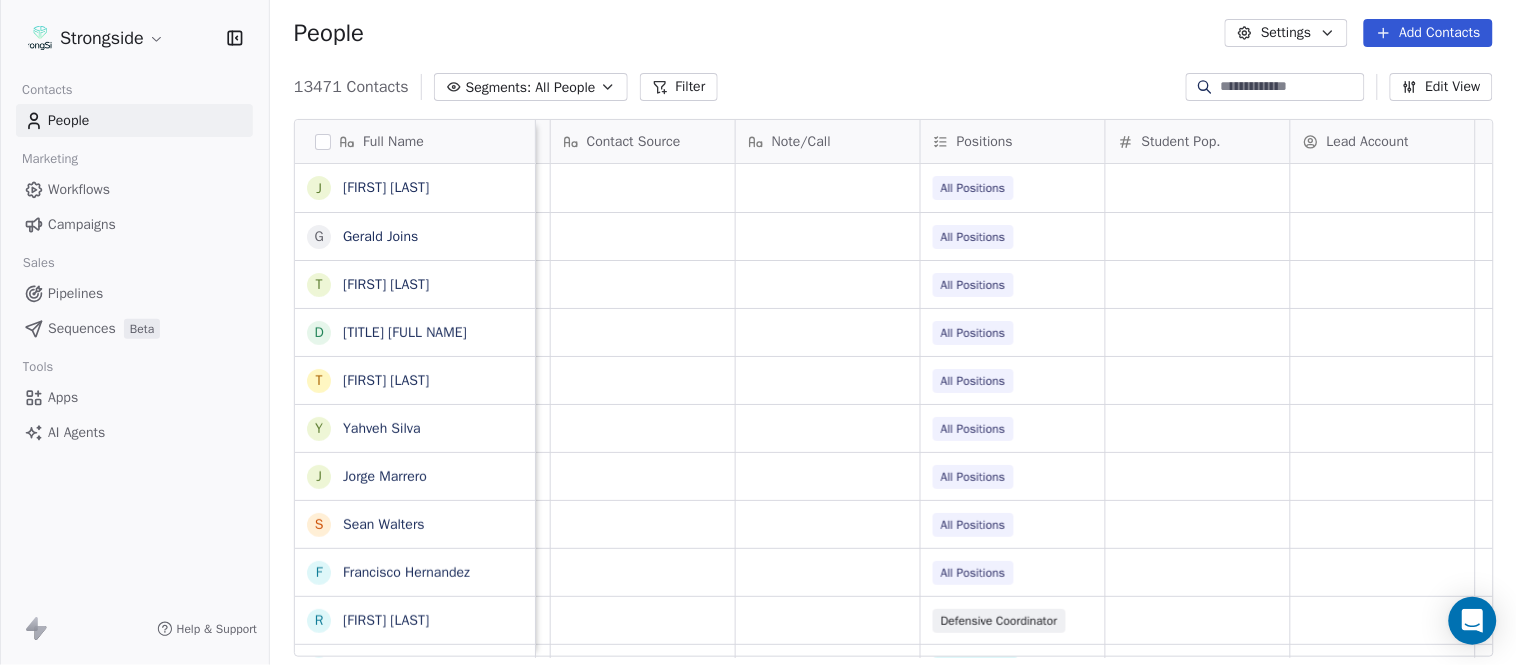 drag, startPoint x: 1284, startPoint y: 650, endPoint x: 778, endPoint y: 581, distance: 510.68286 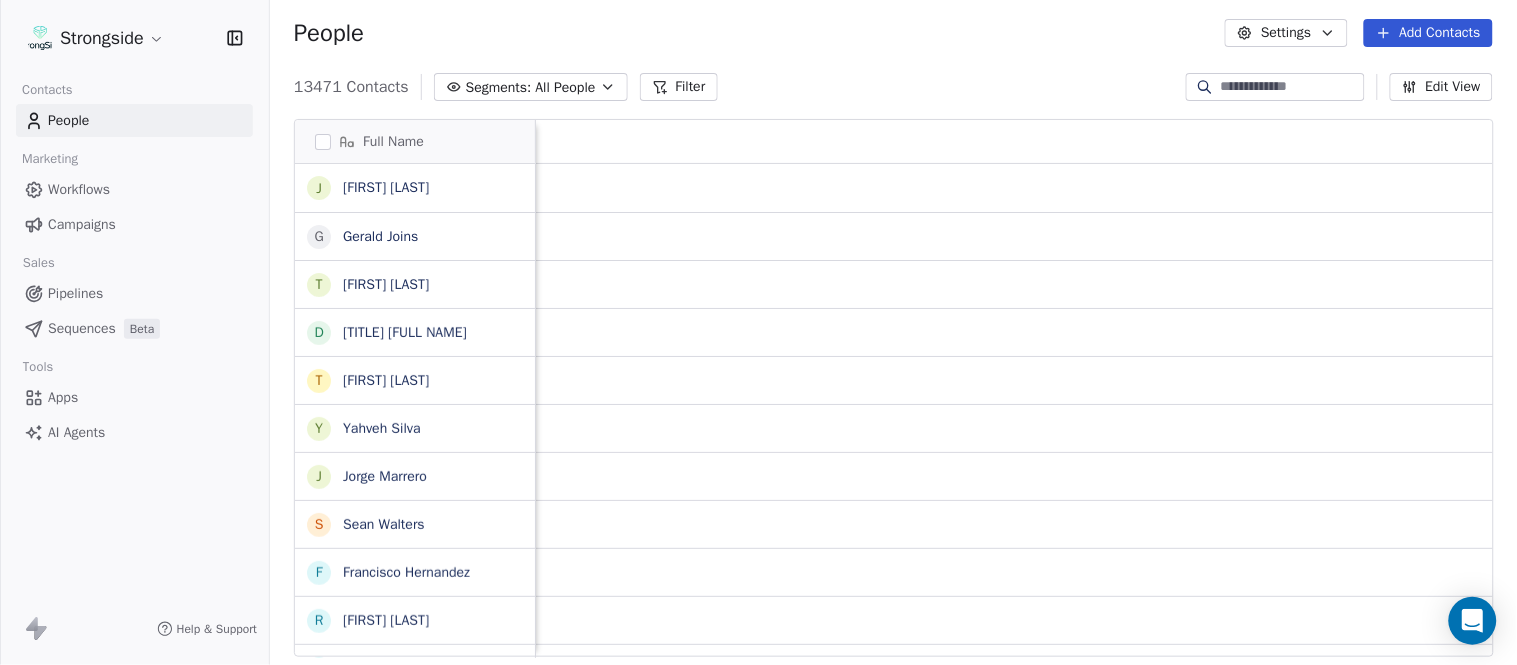 scroll, scrollTop: 0, scrollLeft: 0, axis: both 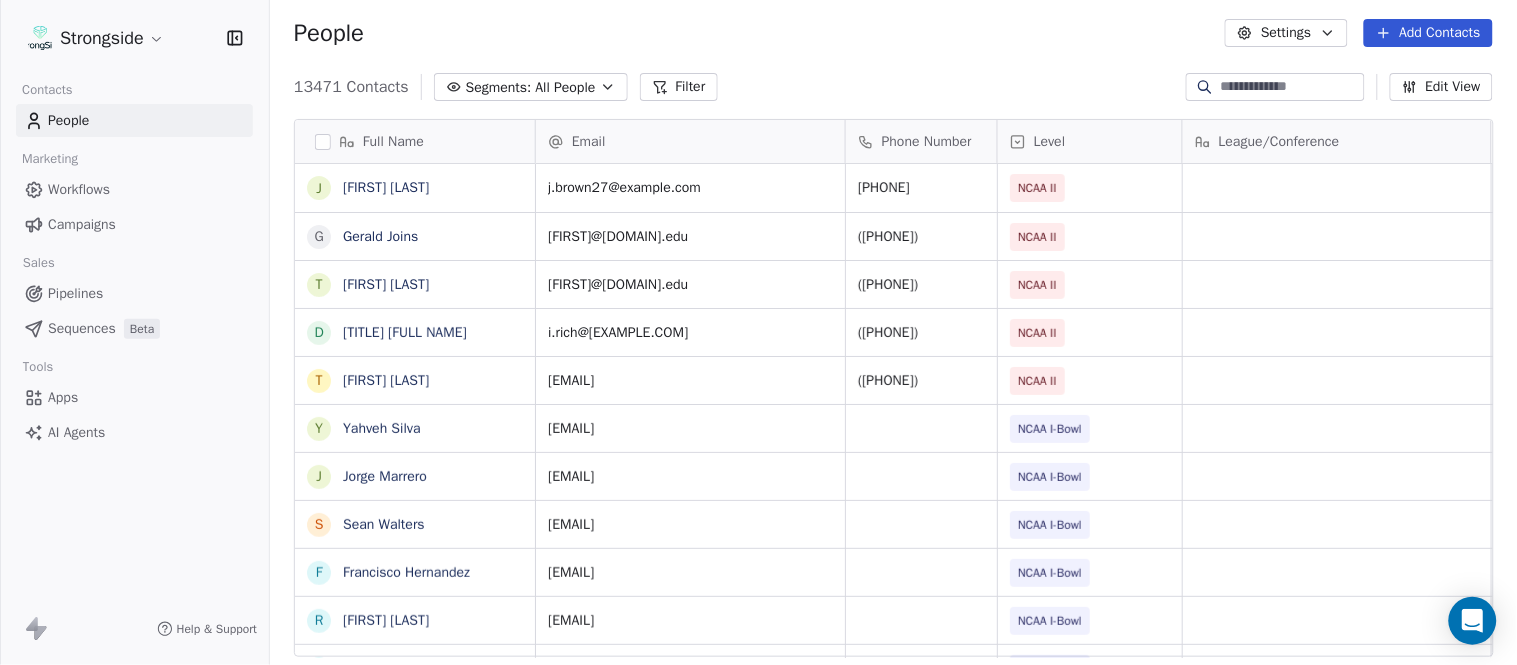 click 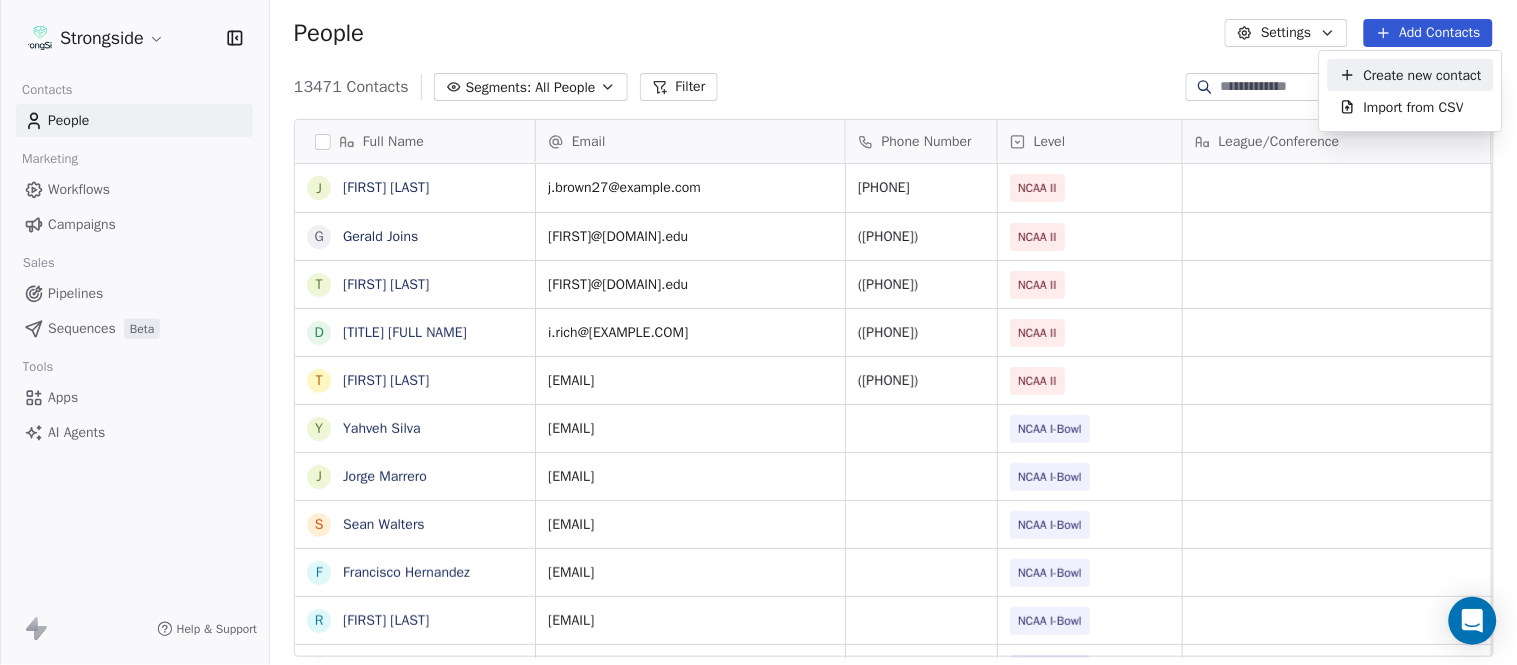 click on "Create new contact" at bounding box center (1423, 75) 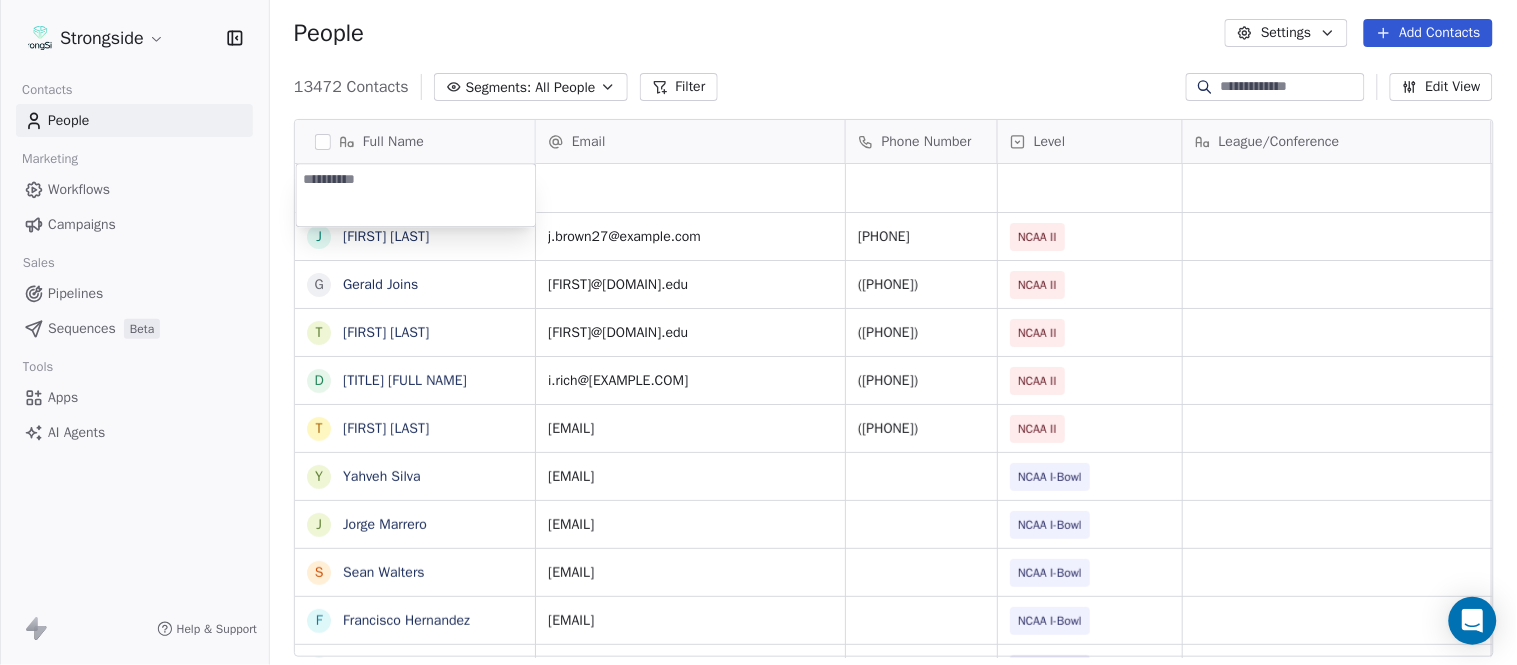 type on "**********" 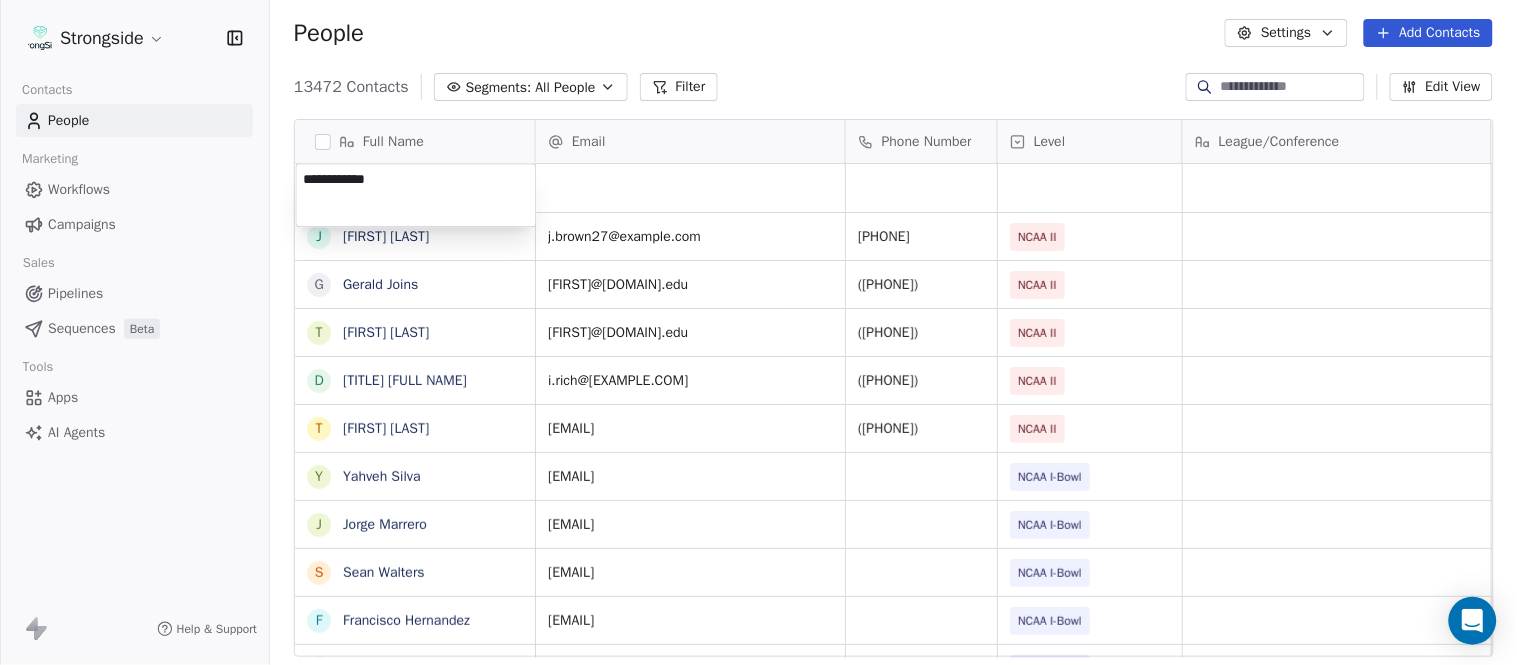 click on "Strongside Contacts People Marketing Workflows Campaigns Sales Pipelines Sequences Beta Tools Apps AI Agents Help & Support People Settings  Add Contacts 13472 Contacts Segments: All People Filter  Edit View Tag Add to Sequence Export Full Name [FIRST] [LAST] [FIRST] [LAST] [FIRST] [LAST] [FIRST] [LAST] [FIRST] [LAST] [FIRST] [LAST] [FIRST] [LAST] [FIRST] [LAST] [FIRST] [LAST] [FIRST] [LAST] [FIRST] [LAST] [FIRST] [LAST] [FIRST] [LAST] [FIRST] [LAST] [FIRST] [LAST] [FIRST] [LAST] [FIRST] [LAST] [FIRST] [LAST] [FIRST] [LAST] [FIRST] [LAST] [FIRST] [LAST] [FIRST] [LAST] [FIRST] [LAST] [FIRST] [LAST] [FIRST] [LAST] [FIRST] [LAST] [FIRST] [LAST] [FIRST] [LAST] [FIRST] [LAST] Email Phone Number Level League/Conference Organization Job Title Tags Created Date BST [DATE] [TIME] [FIRST]@[DOMAIN].edu [PHONE] NCAA II [FIRST] [LAST] University SID [DATE] [TIME] [FIRST]@[DOMAIN].edu 	[PHONE] NCAA II [FIRST] [LAST] University Equipment Mgr [DATE] [TIME] SID" at bounding box center [758, 332] 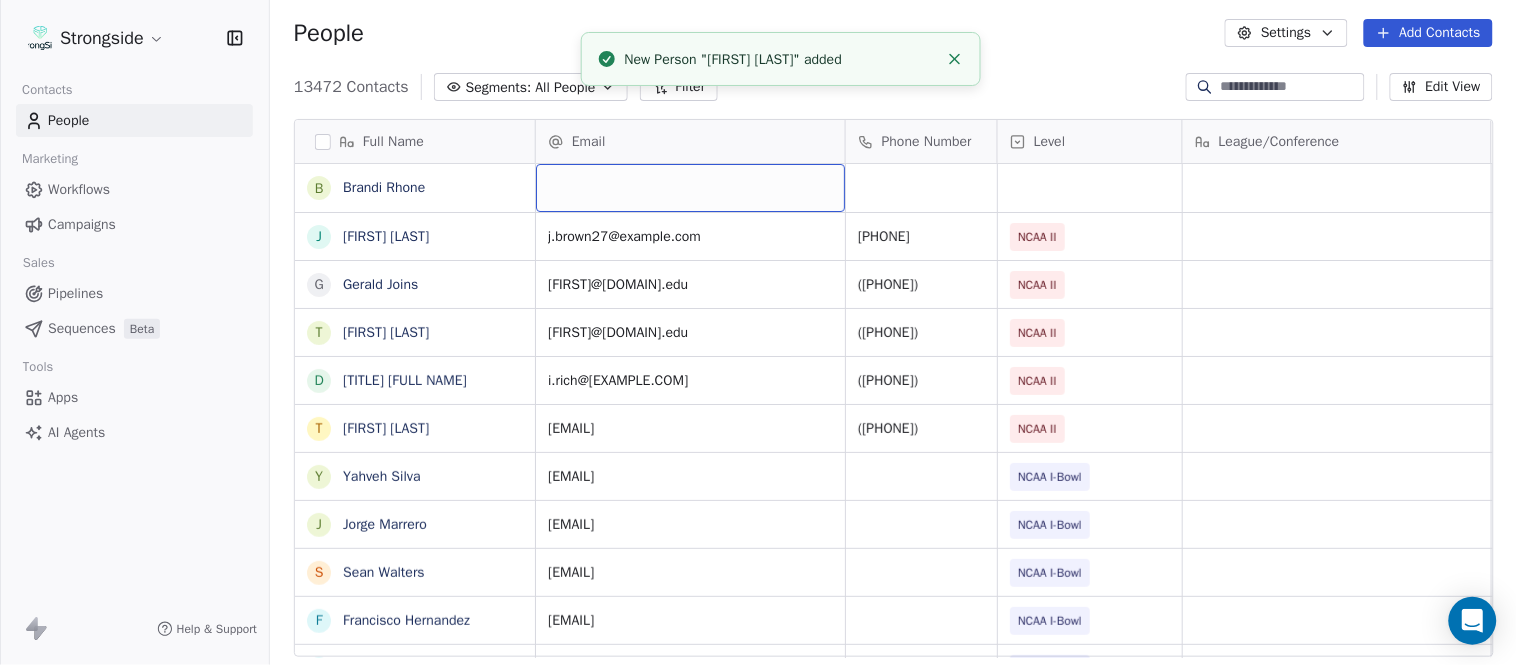 click at bounding box center (690, 188) 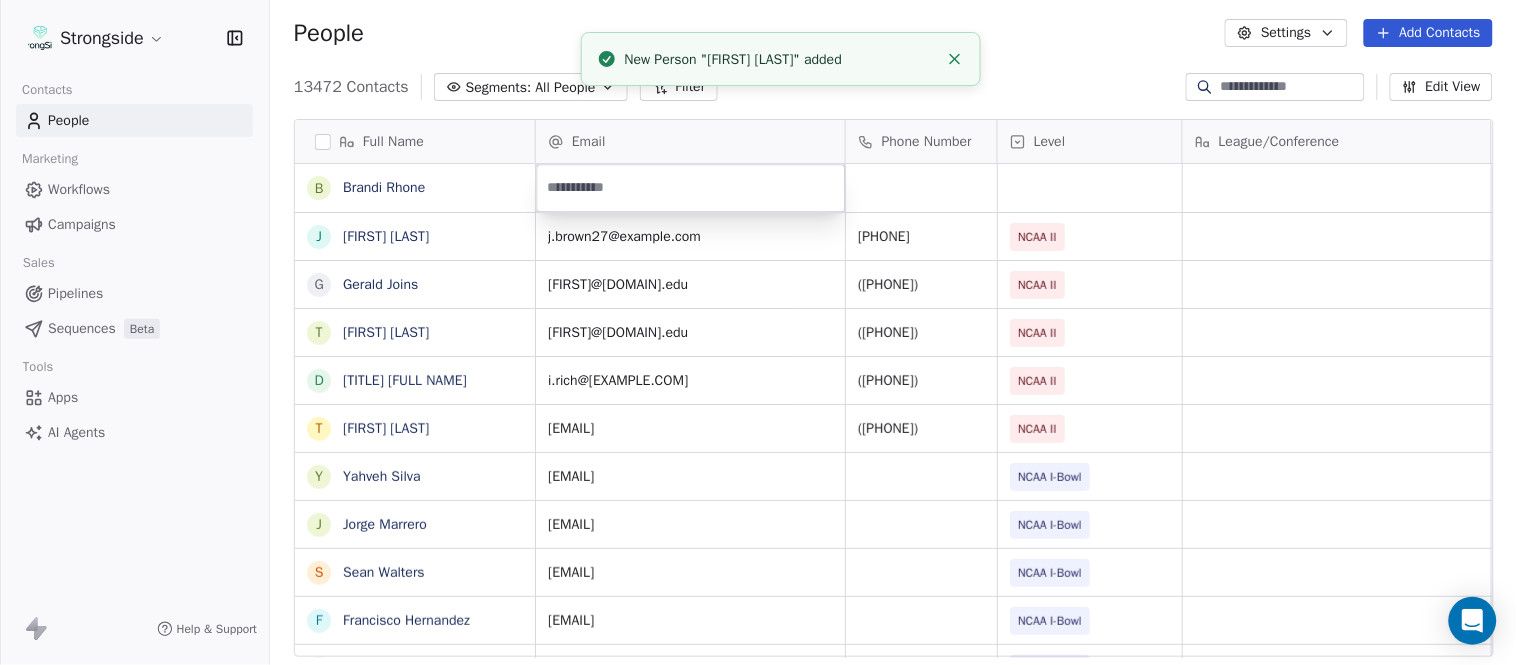 type on "**********" 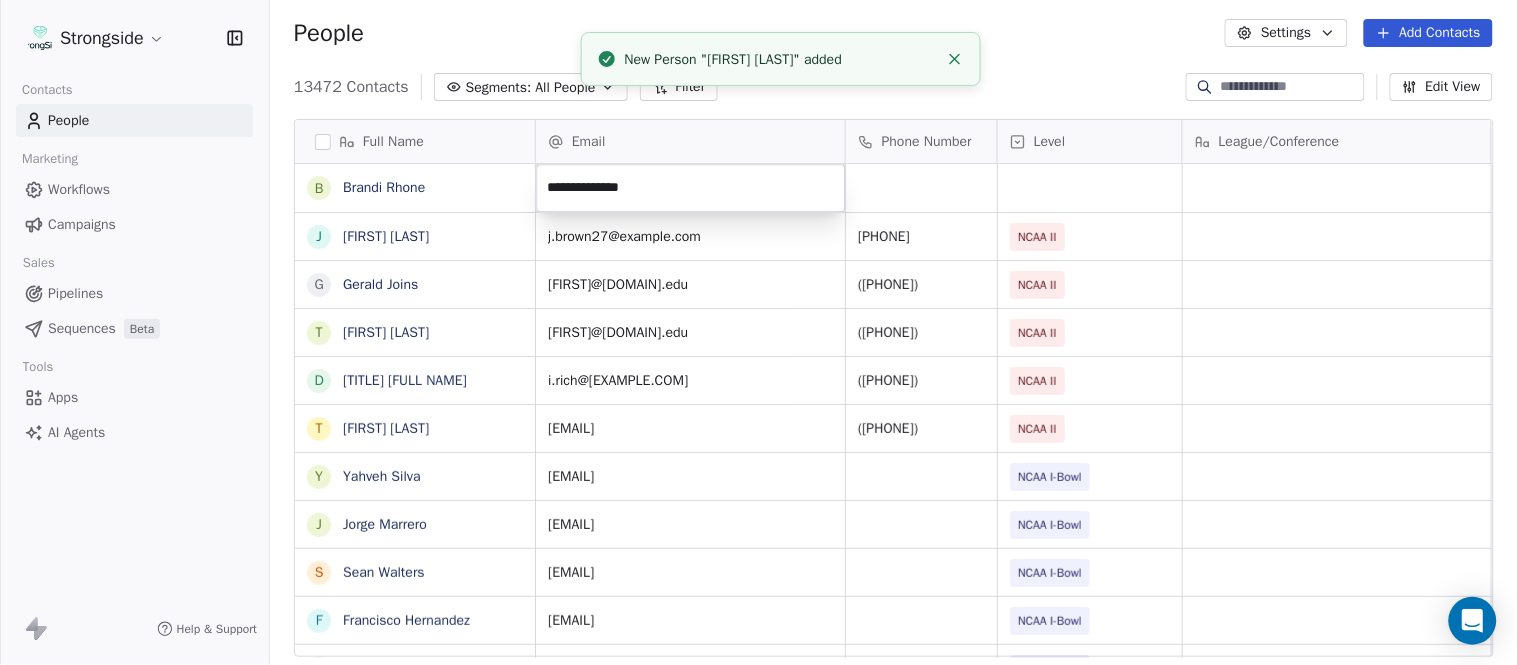 click on "Strongside Contacts People Marketing Workflows Campaigns Sales Pipelines Sequences Beta Tools Apps AI Agents Help & Support People Settings Add Contacts 13472 Contacts Segments: All People Filter Edit View Tag Add to Sequence Export Full Name B [LAST] J [LAST] G [LAST] T [LAST] D [LAST] T [LAST] Y [LAST] J [LAST] S [LAST] F [LAST] R [LAST] R [LAST] J [LAST] B [LAST] J [LAST] G [LAST] D [LAST] V [LAST] J [LAST] R [LAST] R [LAST] R [LAST] T [LAST] N [LAST] J [LAST] M [LAST] B [LAST] Email Phone Number Level League/Conference Organization Job Title Tags Created Date BST [EMAIL] ([PHONE]) NCAA II [ORG] SID Jul 26, 2025 11:04 PM [EMAIL] ([PHONE]) NCAA II [ORG] Equipment Mgr NCAA II SID" at bounding box center [758, 332] 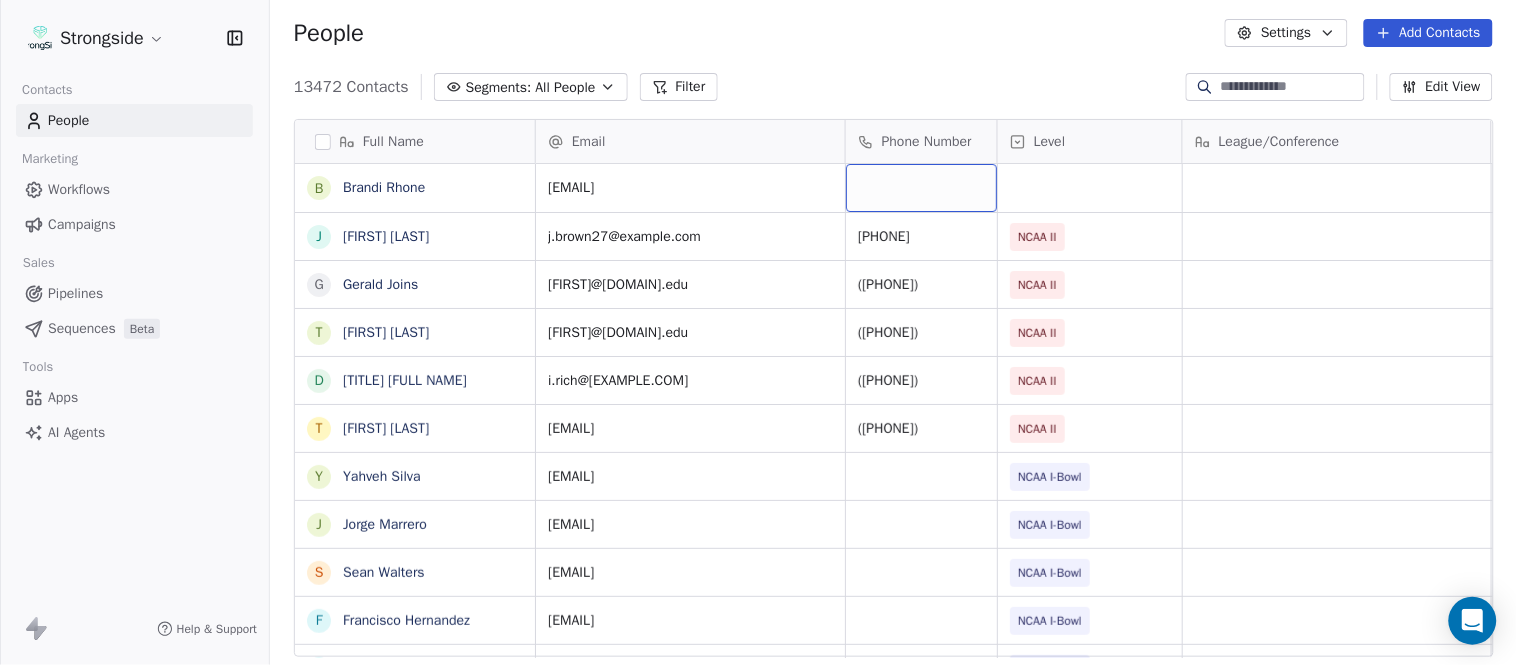 click at bounding box center [921, 188] 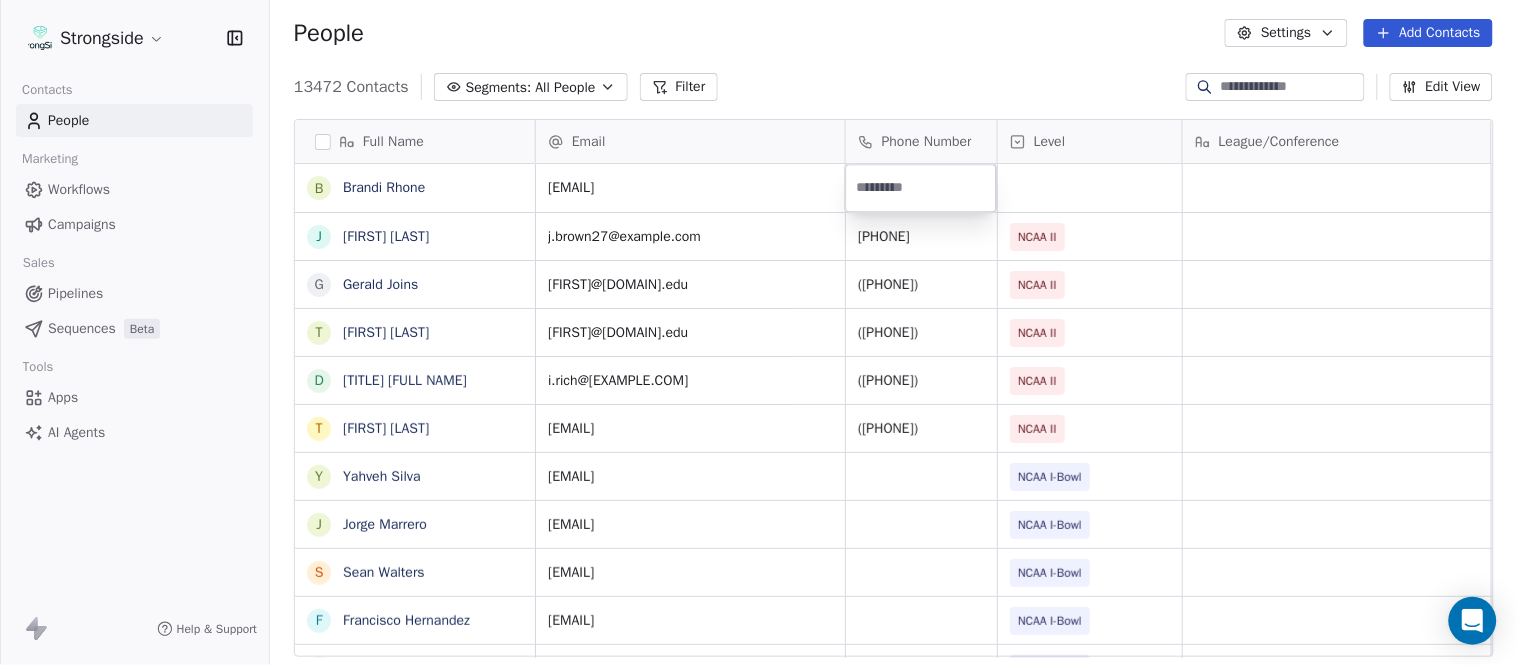 type on "**********" 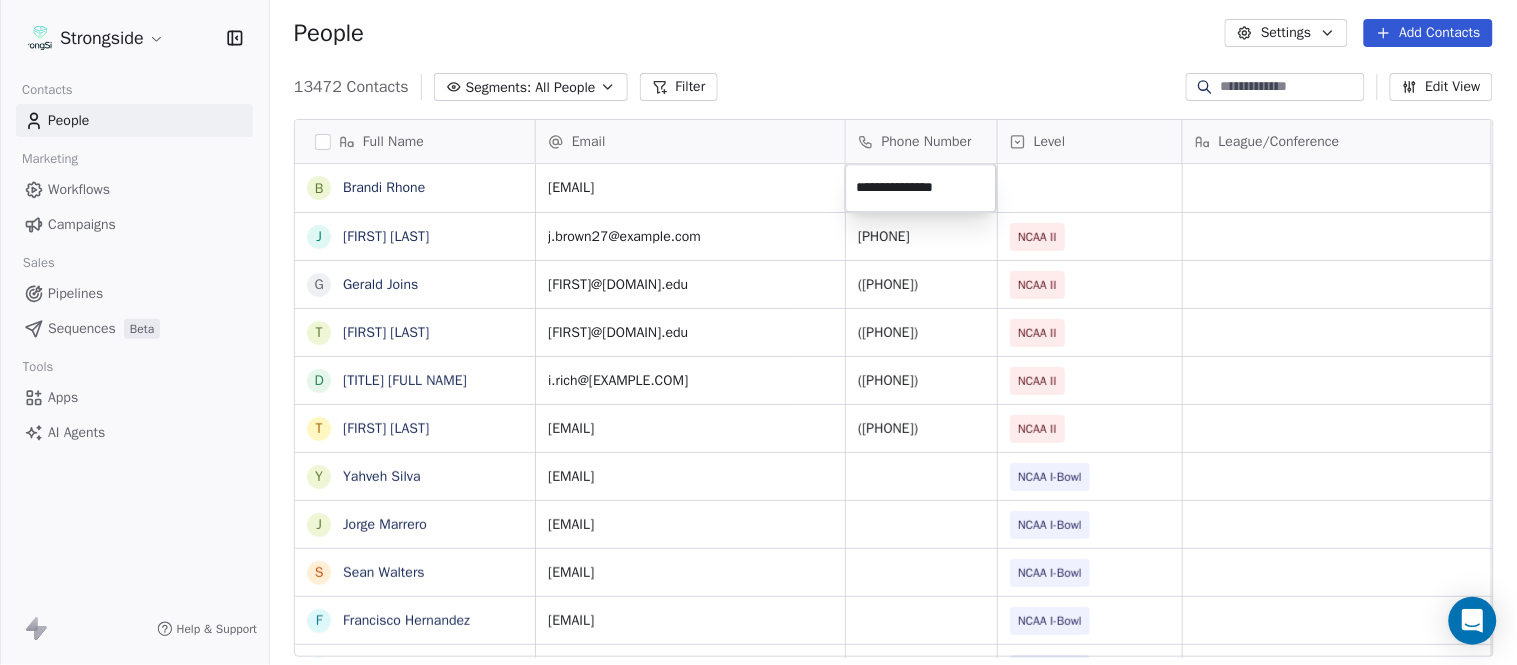 click on "Strongside Contacts People Marketing Workflows Campaigns Sales Pipelines Sequences Beta Tools Apps AI Agents Help & Support People Settings  Add Contacts 13472 Contacts Segments: All People Filter  Edit View Tag Add to Sequence Export Full Name B [FIRST] [LAST] J [FIRST] [LAST] G [FIRST] [LAST] T [FIRST] [LAST] D Dr. [FIRST] [LAST] T [FIRST] [LAST] Y [FIRST] [LAST] J [FIRST] [LAST] S [FIRST] [LAST] F [FIRST] [LAST] R [FIRST] [LAST] R [FIRST] [LAST] J [FIRST] [LAST] B [FIRST] [LAST] J [FIRST] [LAST] G [FIRST] [LAST] D [FIRST] [LAST] V [FIRST] [LAST] J [FIRST] [LAST] R [FIRST] [LAST] R [FIRST] [LAST] R [FIRST] [LAST] R [FIRST] [LAST] T [FIRST] [LAST] N [FIRST] [LAST] J [FIRST] [LAST] M [FIRST] [LAST] B [FIRST] [LAST] N [FIRST] [LAST] Email Phone Number Level League/Conference Organization Job Title Tags Created Date BST b.rhone@[EXAMPLE.COM] Jul 26, 2025 11:04 PM j.brown27@[EXAMPLE.COM] ([PHONE]) NCAA II EDWARD WATERS UNIVERSITY SID Jul 26, 2025 10:57 PM football@[EXAMPLE.COM] ([PHONE]) NCAA II EDWARD WATERS UNIVERSITY NCAA II SID" at bounding box center [758, 332] 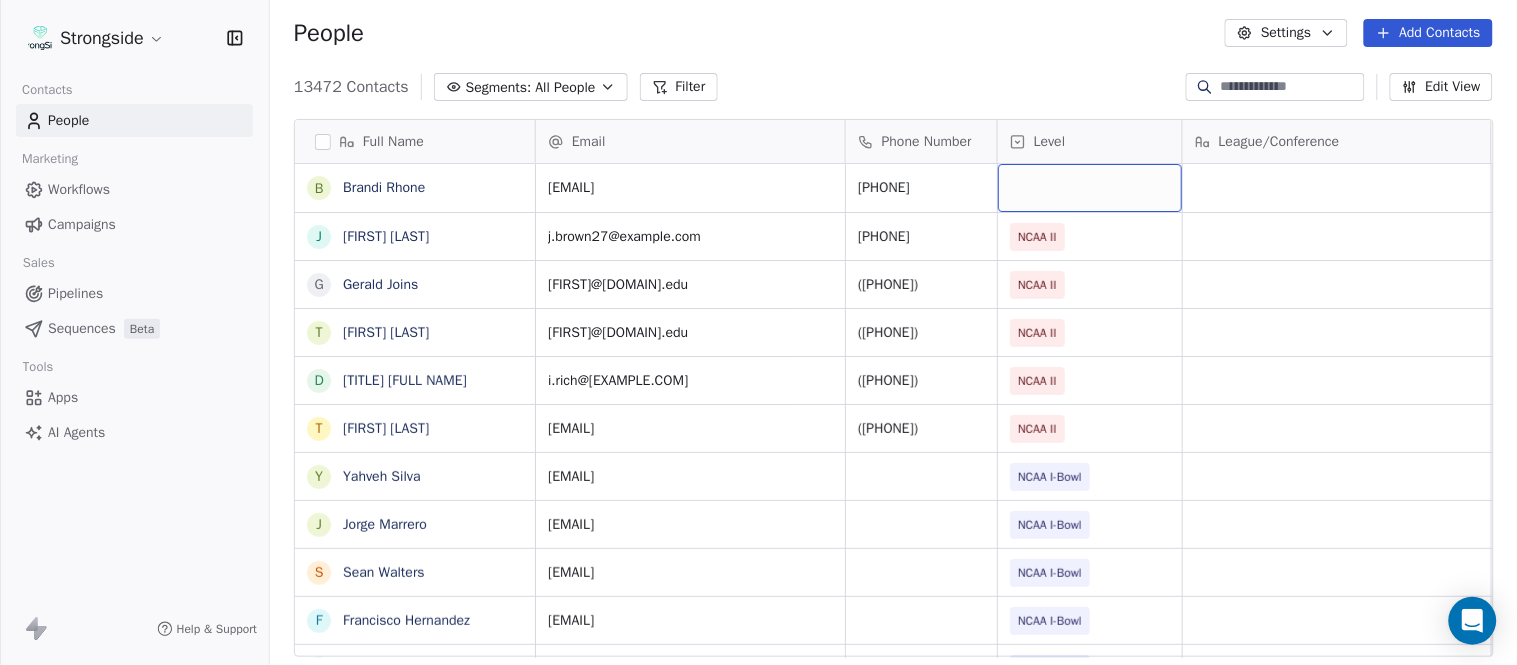 click at bounding box center (1090, 188) 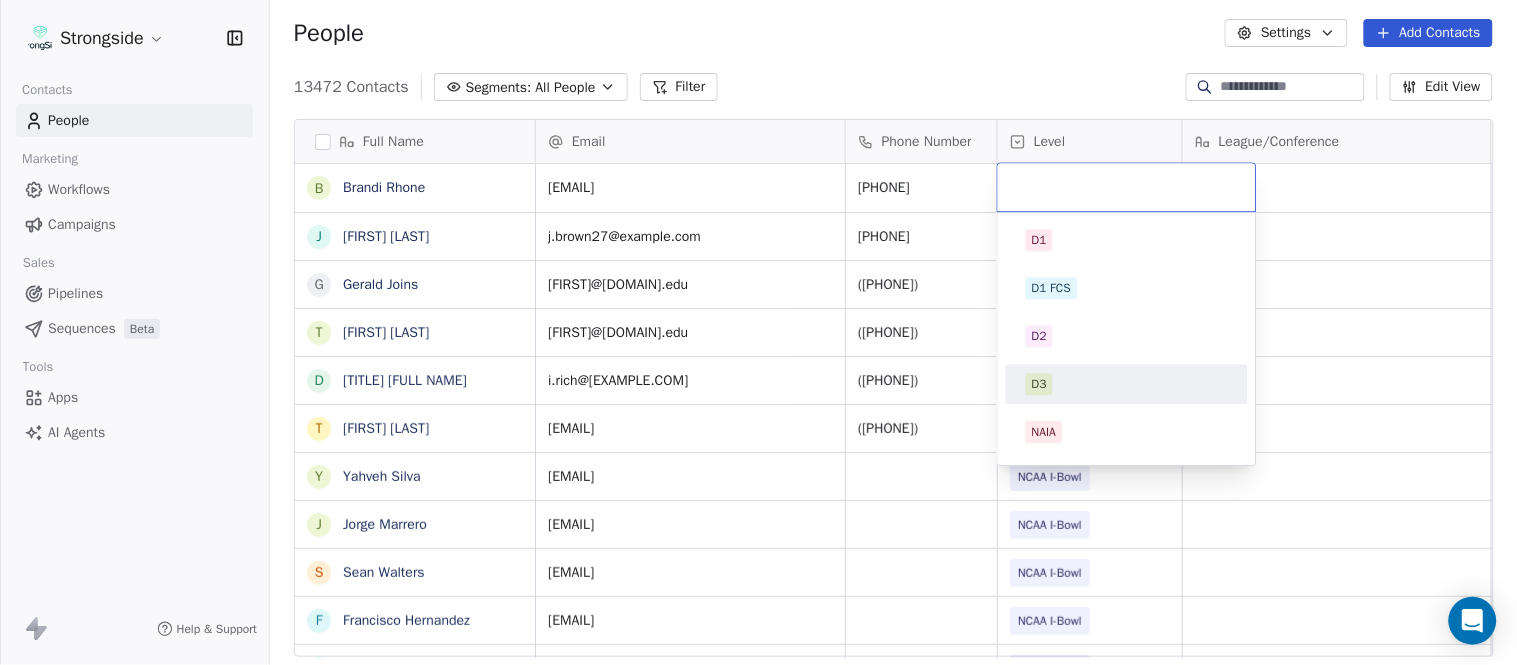 scroll, scrollTop: 234, scrollLeft: 0, axis: vertical 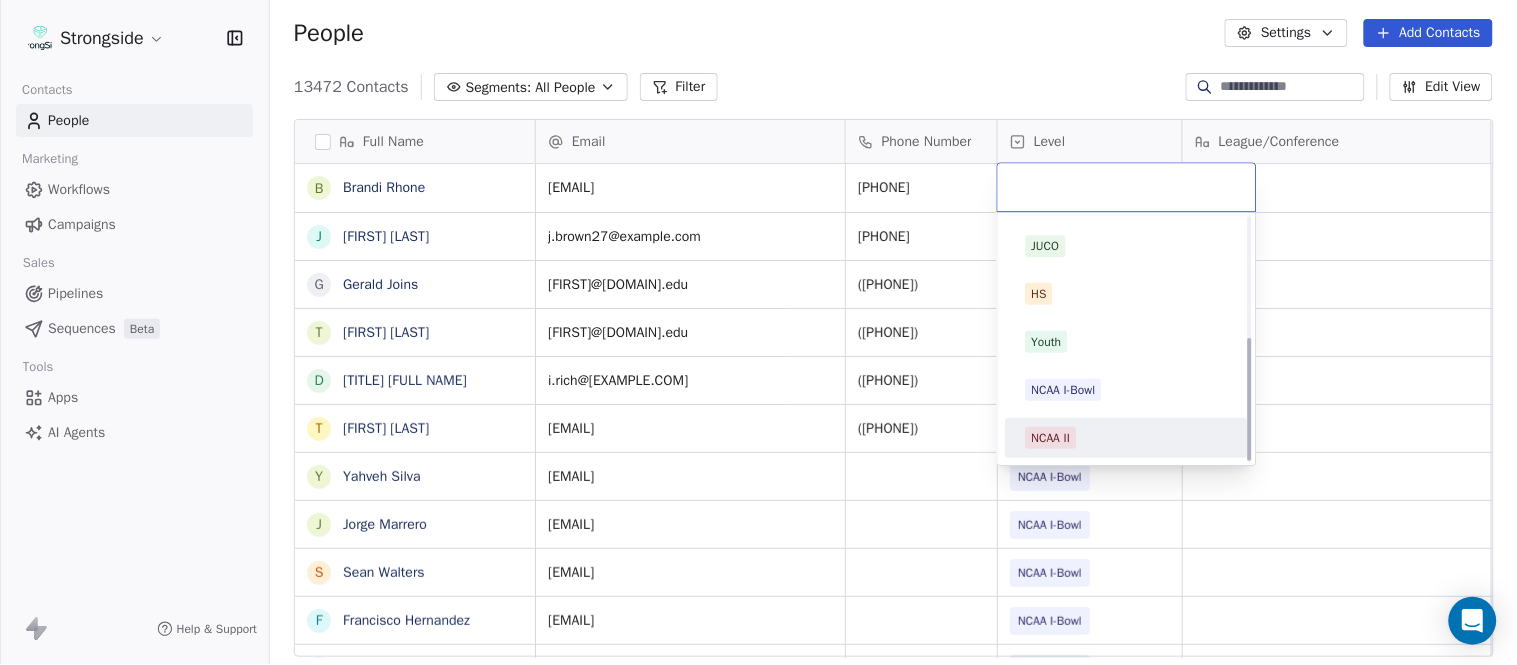click on "NCAA II" at bounding box center [1051, 438] 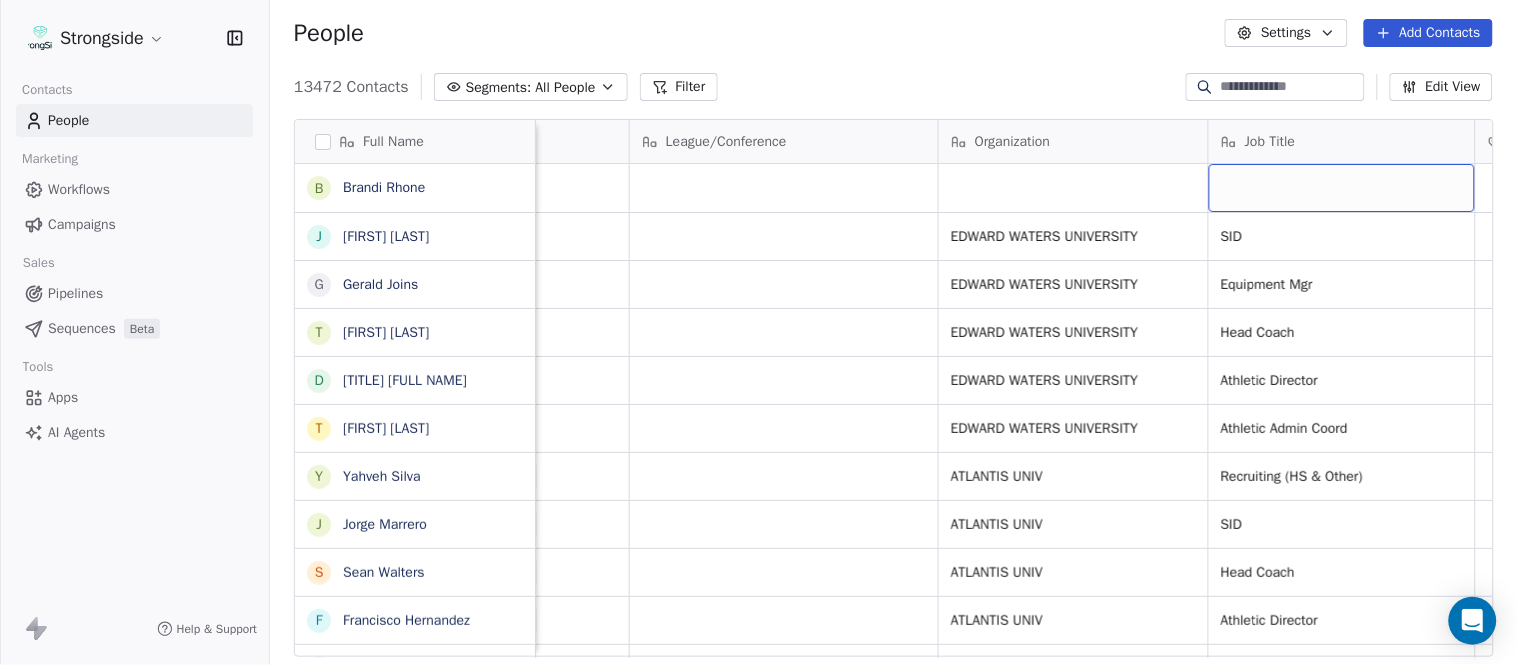 scroll, scrollTop: 0, scrollLeft: 653, axis: horizontal 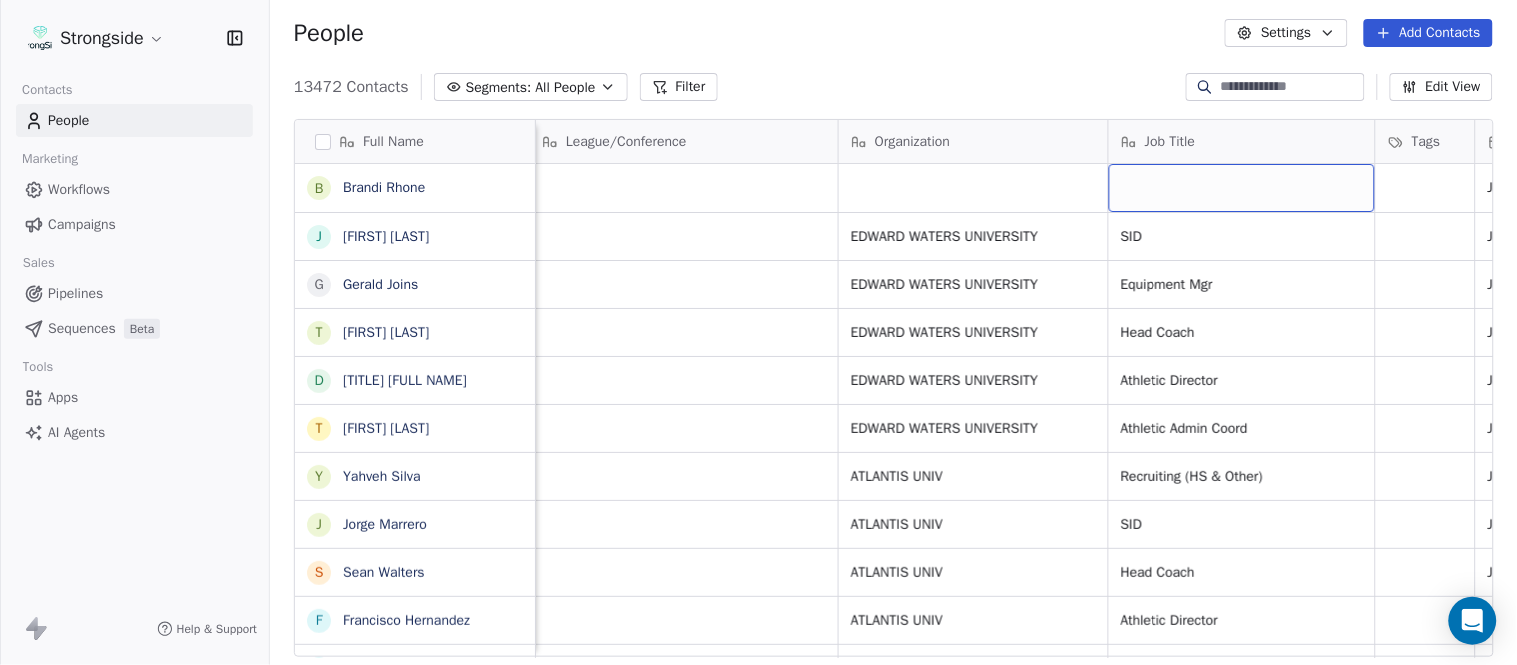 click at bounding box center [1242, 188] 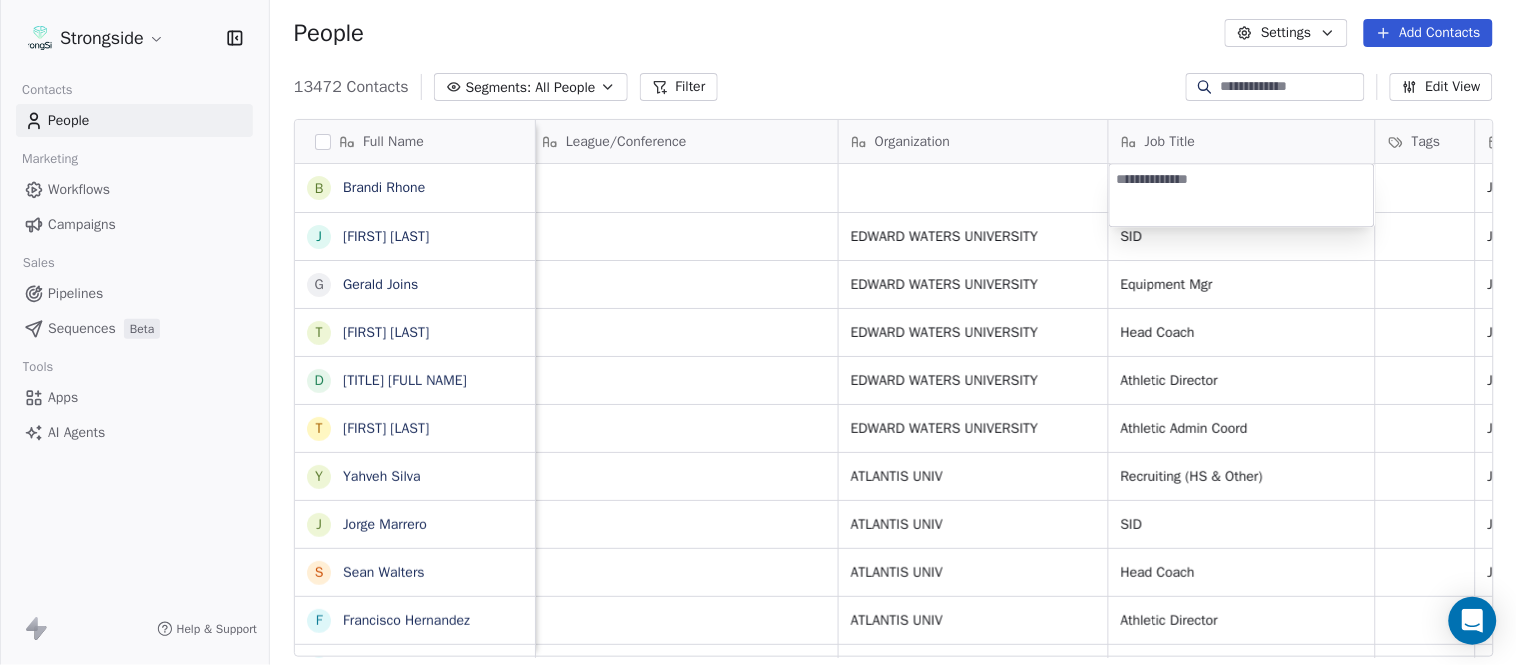 type on "**********" 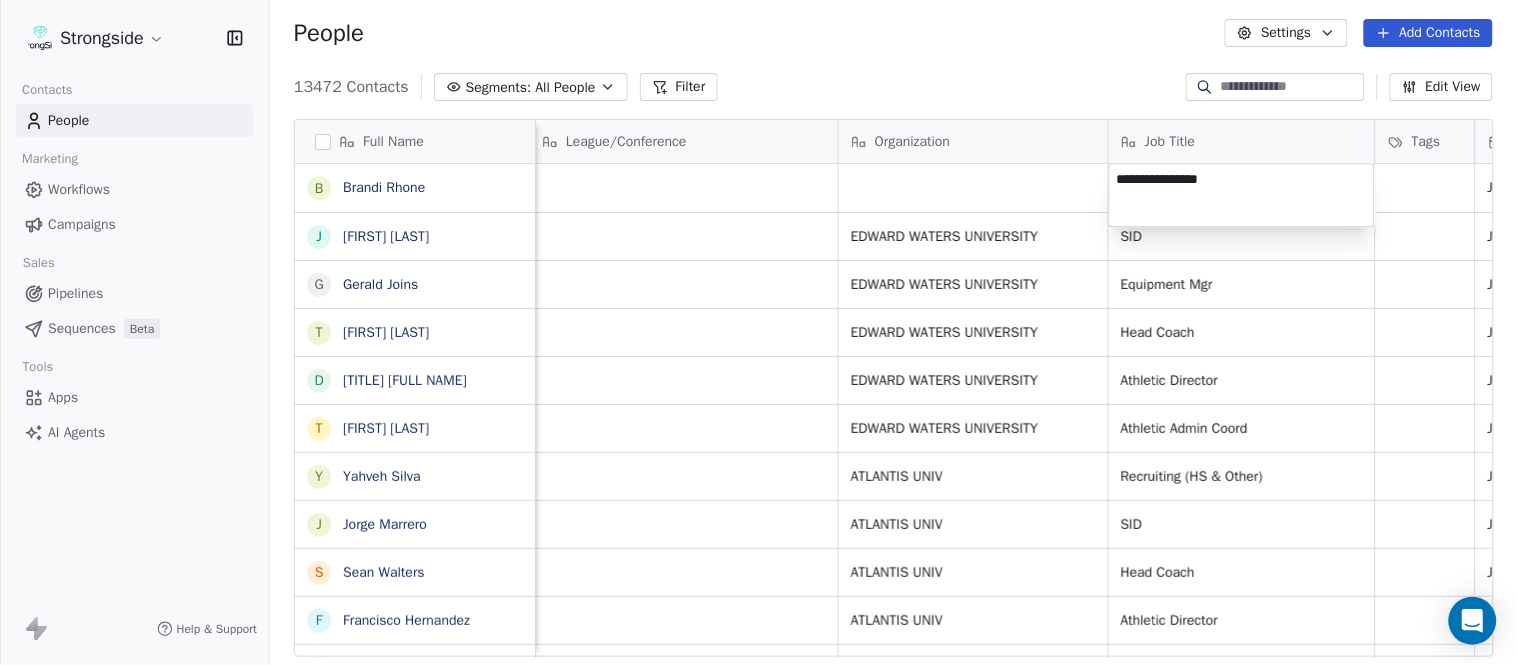 click on "Strongside Contacts People Marketing Workflows Campaigns Sales Pipelines Sequences Beta Tools Apps AI Agents Help & Support People Settings  Add Contacts 13472 Contacts Segments: All People Filter  Edit View Tag Add to Sequence Export Full Name [FIRST] [LAST] [FIRST] [LAST] [FIRST] [LAST] [FIRST] [LAST] [FIRST] [LAST] [FIRST] [LAST] [FIRST] [LAST] [FIRST] [LAST] [FIRST] [LAST] [FIRST] [LAST] [FIRST] [LAST] [FIRST] [LAST] [FIRST] [LAST] [FIRST] [LAST] [FIRST] [LAST] [FIRST] [LAST] [FIRST] [LAST] [FIRST] [LAST] [FIRST] [LAST] [FIRST] [LAST] [FIRST] [LAST] [FIRST] [LAST] [FIRST] [LAST] [FIRST] [LAST] [FIRST] [LAST] [FIRST] [LAST] [FIRST] [LAST] [FIRST] [LAST] Email Phone Number Level League/Conference Organization Job Title Tags Created Date BST Status Priority Emails Auto Clicked [FIRST]@[DOMAIN].edu 	[PHONE] NCAA II [DATE] [TIME] [FIRST]@[DOMAIN].edu [PHONE] NCAA II [FIRST] [LAST] UNIVERSITY [DATE] [TIME] [FIRST]@[DOMAIN].edu" at bounding box center [758, 332] 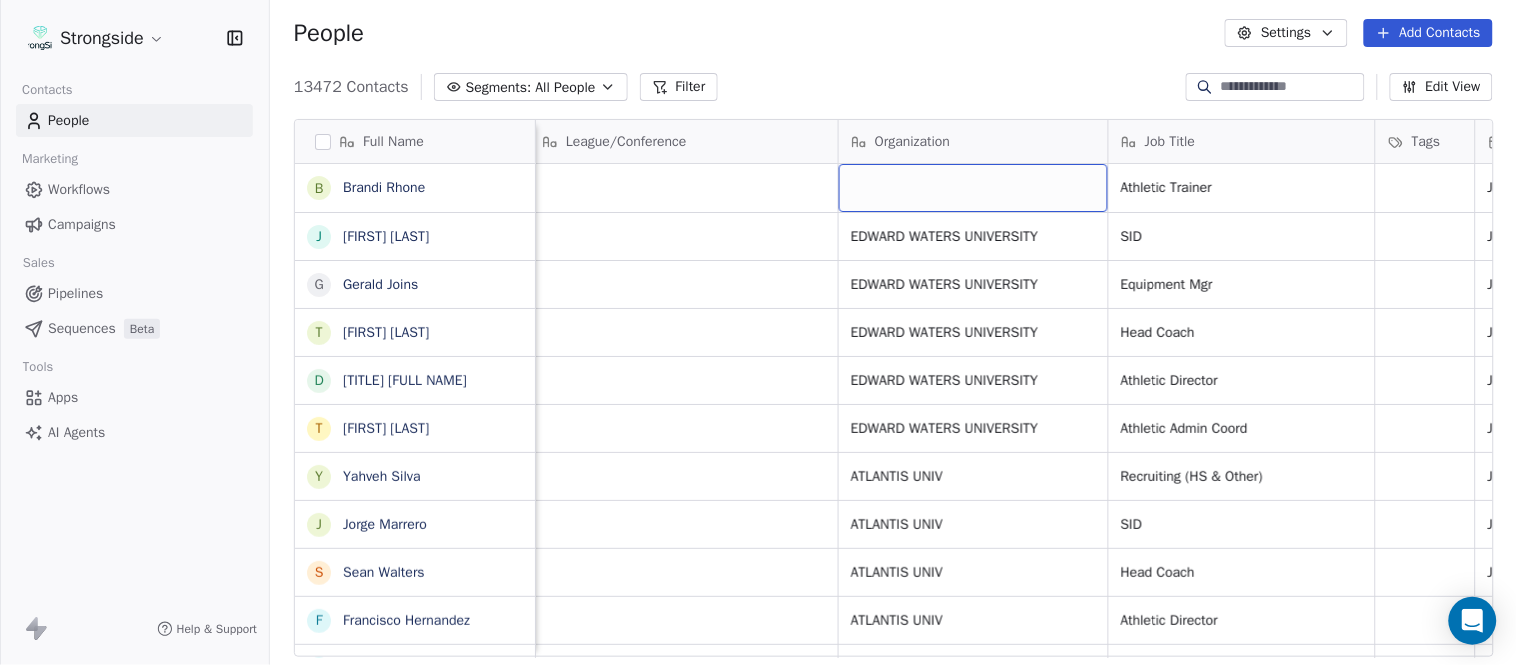 click at bounding box center (973, 188) 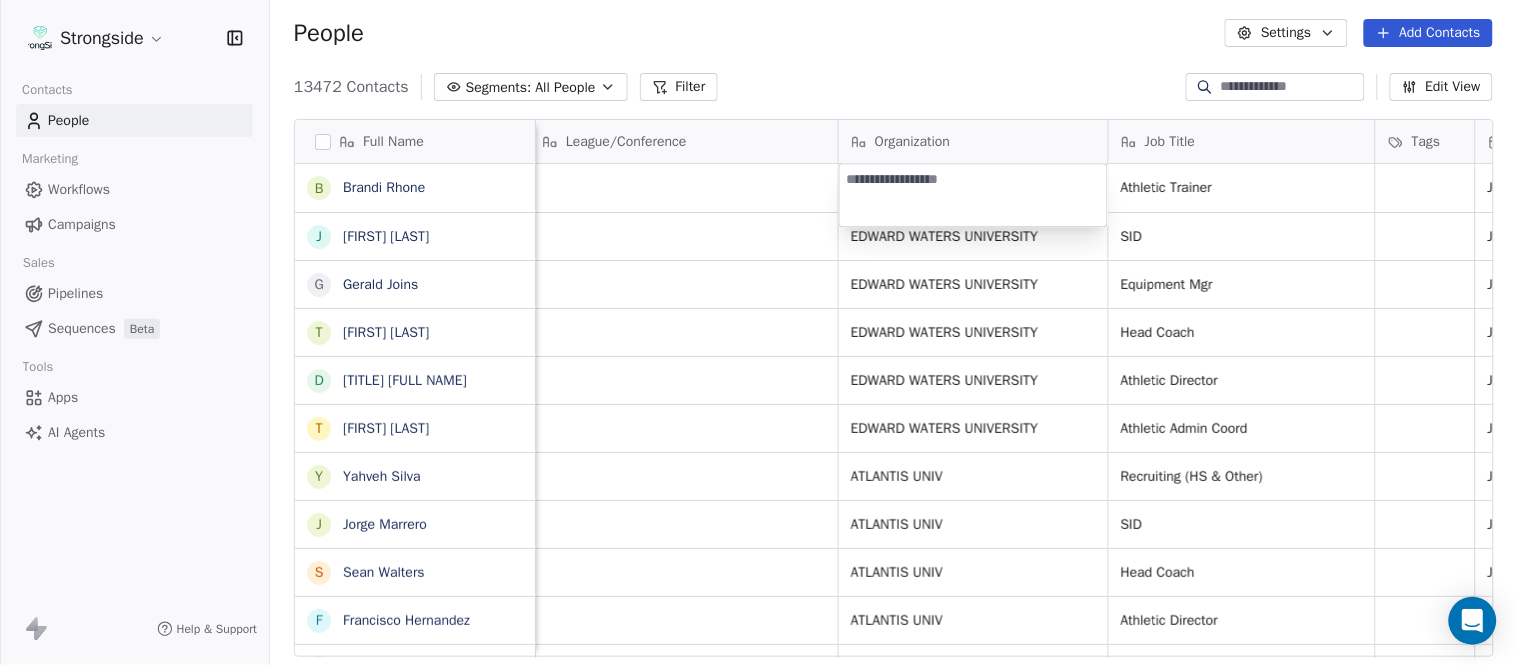 click on "Strongside Contacts People Marketing Workflows Campaigns Sales Pipelines Sequences Beta Tools Apps AI Agents Help & Support People Settings  Add Contacts 13472 Contacts Segments: All People Filter  Edit View Tag Add to Sequence Export Full Name B [FIRST] [LAST] J [FIRST] [LAST] G [FIRST] [LAST] T [FIRST] [LAST] D [FIRST] [LAST] T [FIRST] [LAST] Y [FIRST] [LAST] J [FIRST] [LAST] S [FIRST] [LAST] F [FIRST] [LAST] R [FIRST] [LAST] R [FIRST] [LAST] J [FIRST] [LAST] B [FIRST] [LAST] J [FIRST] [LAST] G [FIRST] [LAST] D [FIRST] [LAST] V [FIRST] [LAST] J [FIRST] [LAST] R [FIRST] [LAST] R [FIRST] [LAST] R [FIRST] [LAST] R [FIRST] [LAST] T [FIRST] [LAST] N [FIRST] [LAST] J [FIRST] [LAST] M [FIRST] [LAST] S [FIRST] [LAST] J [FIRST] [LAST] M [FIRST] [LAST] B [FIRST] [LAST] N [FIRST] [LAST] Email Phone Number Level League/Conference Organization Job Title Tags Created Date BST Status Priority Emails Auto Clicked b.rhone@example.com [PHONE] NCAA II Athletic Trainer Jul 26, 2025 11:04 PM j.brown27@example.com [PHONE] NCAA II EDWARD WATERS UNIVERSITY SID Jul 26, 2025 10:57 PM" at bounding box center [758, 332] 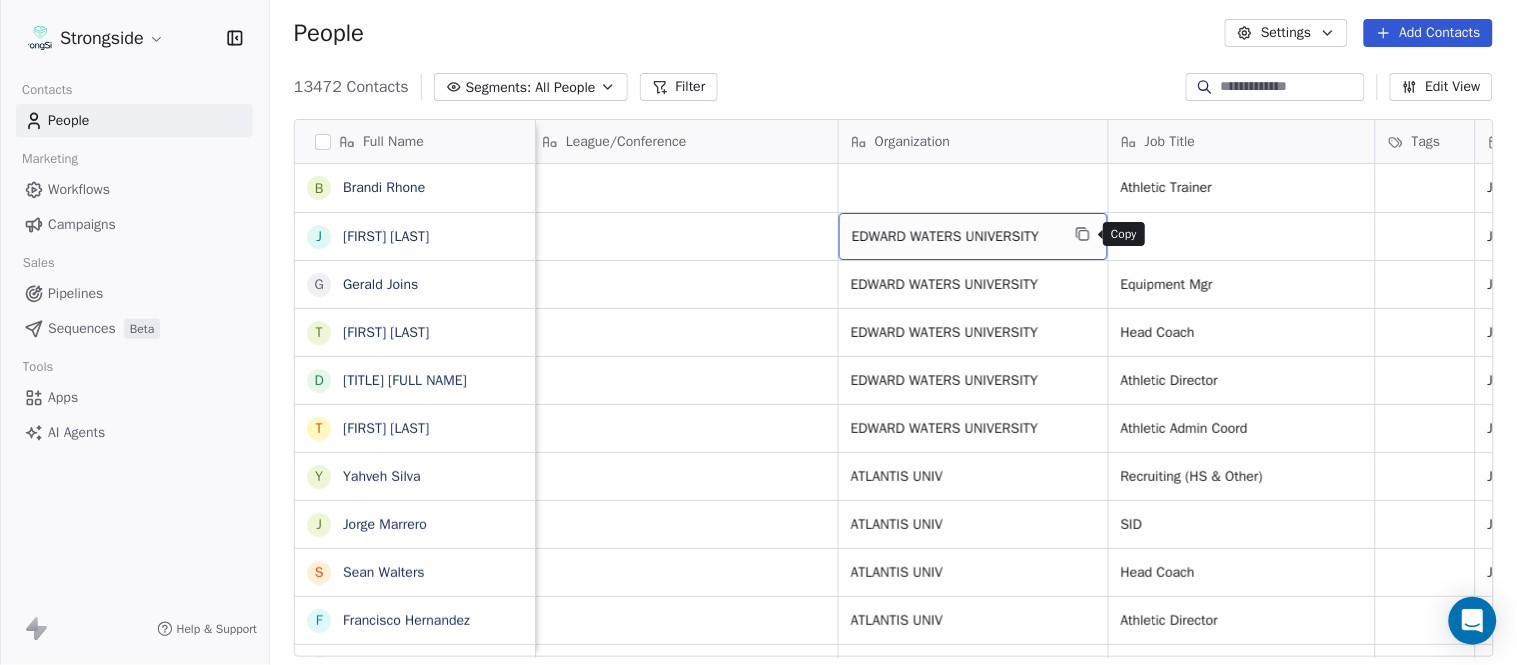 drag, startPoint x: 1085, startPoint y: 233, endPoint x: 1005, endPoint y: 184, distance: 93.813644 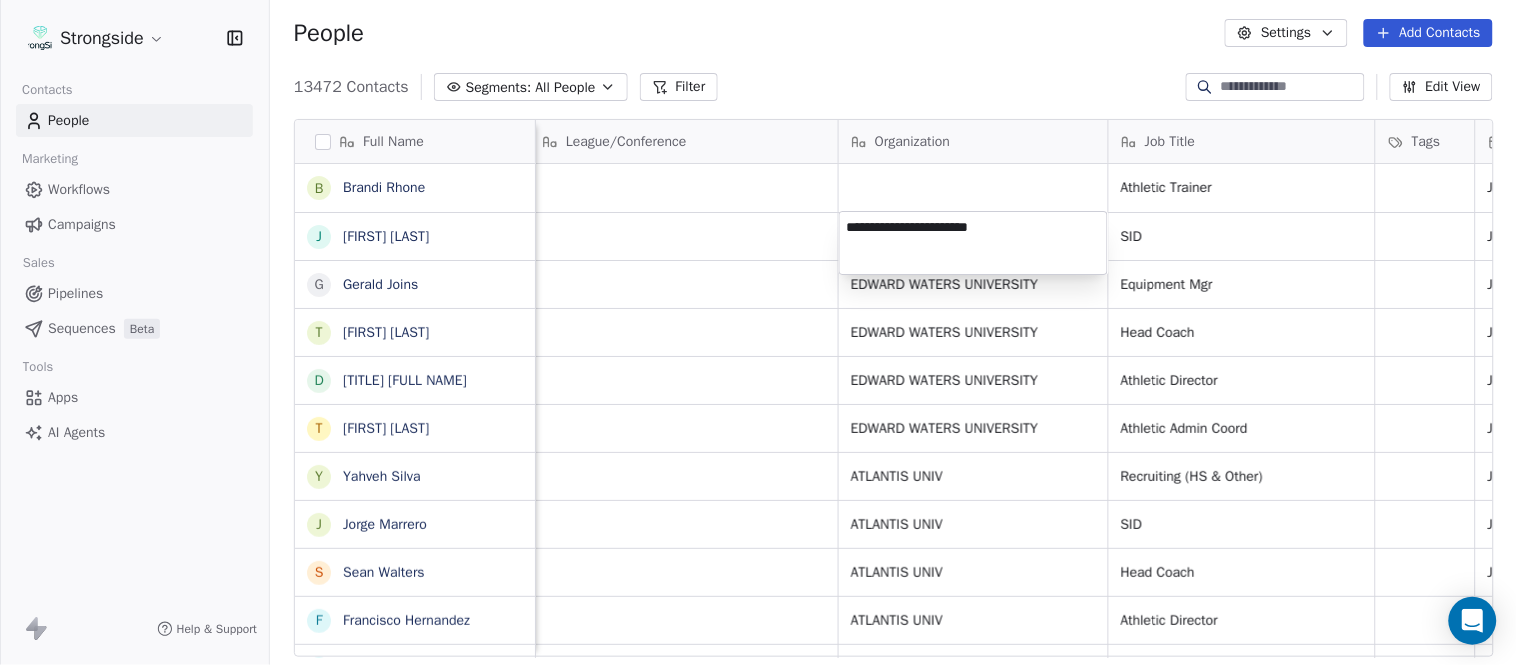 click on "Strongside Contacts People Marketing Workflows Campaigns Sales Pipelines Sequences Beta Tools Apps AI Agents Help & Support People Settings  Add Contacts 13472 Contacts Segments: All People Filter  Edit View Tag Add to Sequence Export Full Name B [FIRST] [LAST] J [FIRST] [LAST] G [FIRST] [LAST] T [FIRST] [LAST] D [FIRST] [LAST] T [FIRST] [LAST] Y [FIRST] [LAST] J [FIRST] [LAST] S [FIRST] [LAST] F [FIRST] [LAST] R [FIRST] [LAST] R [FIRST] [LAST] J [FIRST] [LAST] B [FIRST] [LAST] J [FIRST] [LAST] G [FIRST] [LAST] D [FIRST] [LAST] V [FIRST] [LAST] J [FIRST] [LAST] R [FIRST] [LAST] R [FIRST] [LAST] R [FIRST] [LAST] R [FIRST] [LAST] T [FIRST] [LAST] N [FIRST] [LAST] J [FIRST] [LAST] M [FIRST] [LAST] S [FIRST] [LAST] J [FIRST] [LAST] M [FIRST] [LAST] B [FIRST] [LAST] N [FIRST] [LAST] Email Phone Number Level League/Conference Organization Job Title Tags Created Date BST Status Priority Emails Auto Clicked b.rhone@example.com [PHONE] NCAA II Athletic Trainer Jul 26, 2025 11:04 PM j.brown27@example.com [PHONE] NCAA II EDWARD WATERS UNIVERSITY SID Jul 26, 2025 10:57 PM" at bounding box center (758, 332) 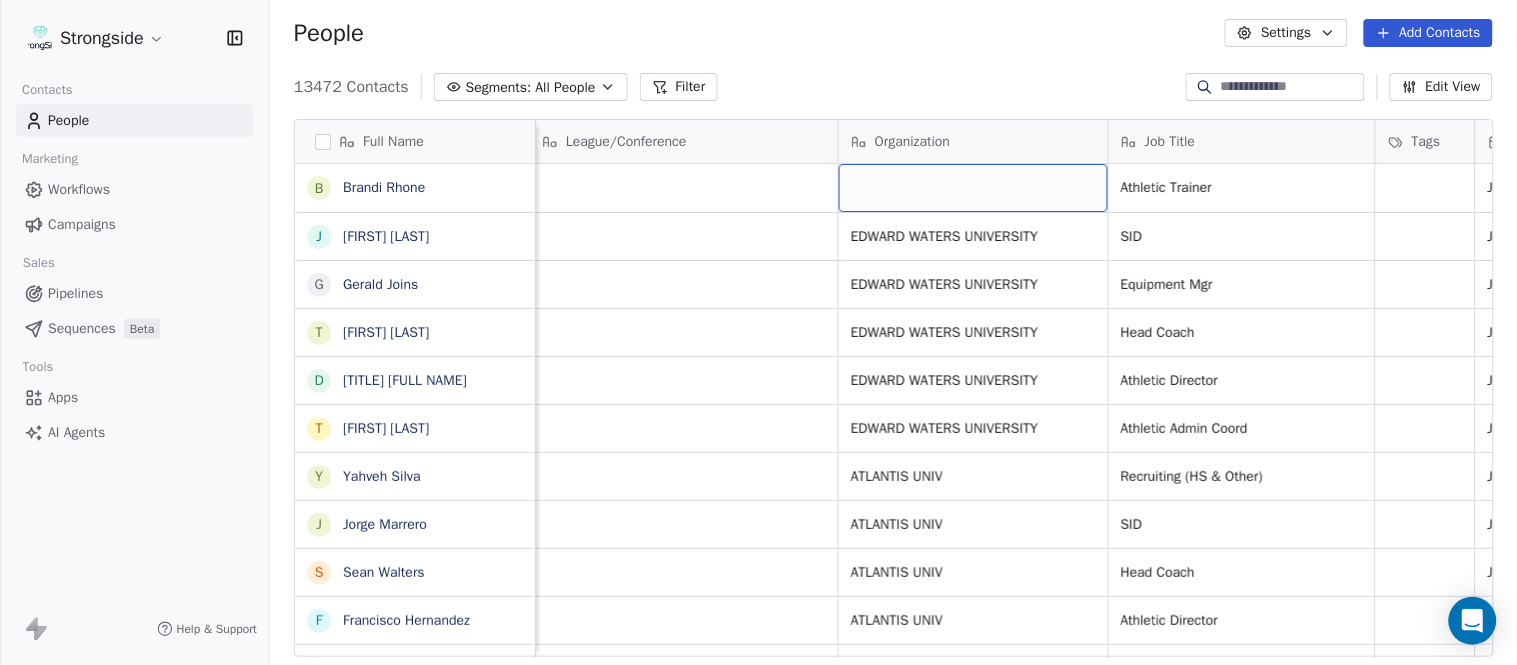 click at bounding box center (973, 188) 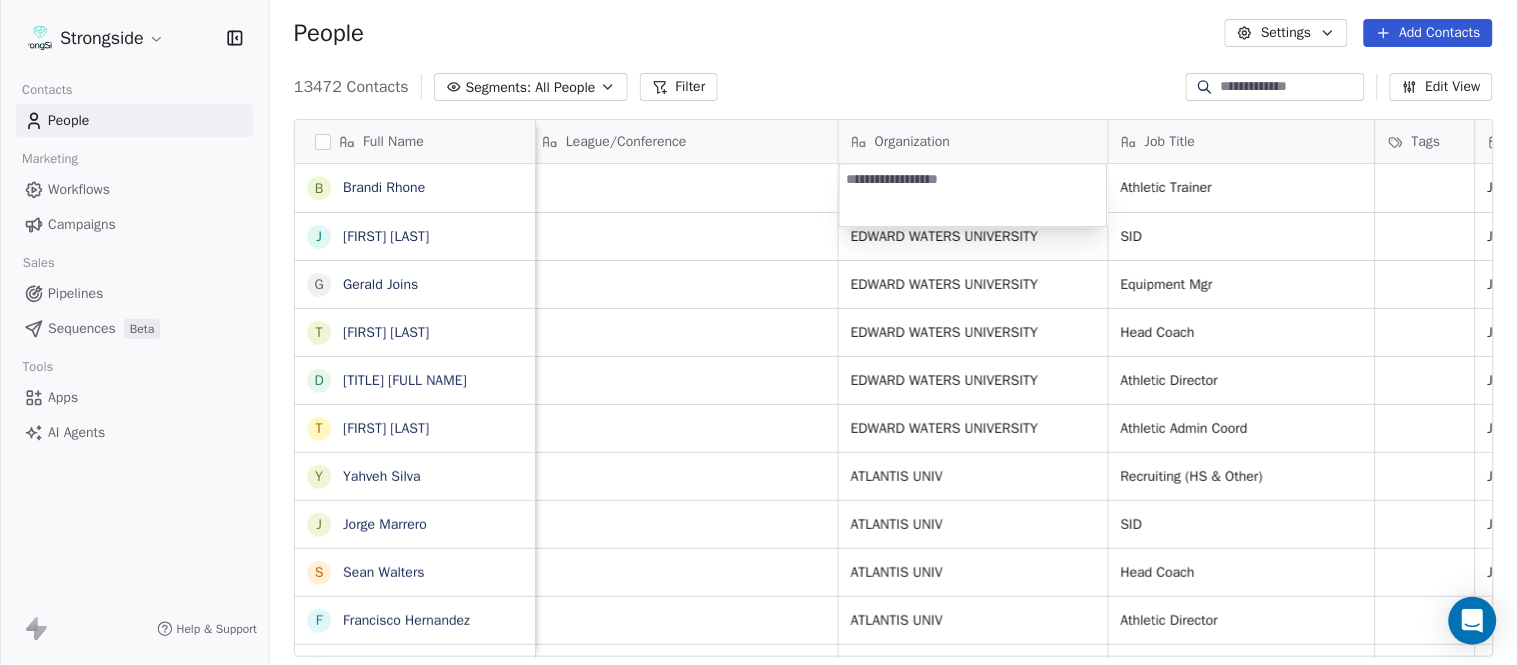 type on "**********" 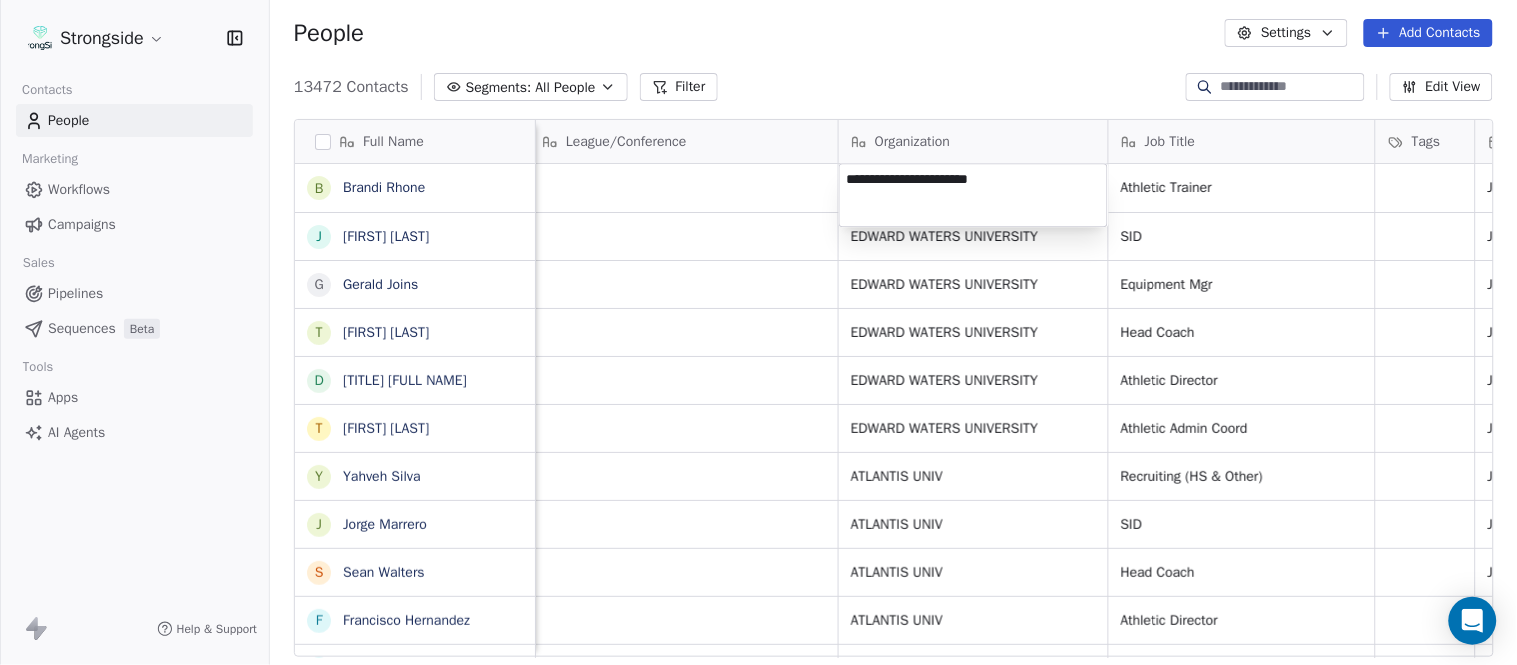 click on "Strongside Contacts People Marketing Workflows Campaigns Sales Pipelines Sequences Beta Tools Apps AI Agents Help & Support People Settings  Add Contacts 13472 Contacts Segments: All People Filter  Edit View Tag Add to Sequence Export Full Name B [FIRST] [LAST] J [FIRST] [LAST] G [FIRST] [LAST] T [FIRST] [LAST] D [FIRST] [LAST] T [FIRST] [LAST] Y [FIRST] [LAST] J [FIRST] [LAST] S [FIRST] [LAST] F [FIRST] [LAST] R [FIRST] [LAST] R [FIRST] [LAST] J [FIRST] [LAST] B [FIRST] [LAST] J [FIRST] [LAST] G [FIRST] [LAST] D [FIRST] [LAST] V [FIRST] [LAST] J [FIRST] [LAST] R [FIRST] [LAST] R [FIRST] [LAST] R [FIRST] [LAST] R [FIRST] [LAST] T [FIRST] [LAST] N [FIRST] [LAST] J [FIRST] [LAST] M [FIRST] [LAST] S [FIRST] [LAST] J [FIRST] [LAST] M [FIRST] [LAST] B [FIRST] [LAST] N [FIRST] [LAST] Email Phone Number Level League/Conference Organization Job Title Tags Created Date BST Status Priority Emails Auto Clicked b.rhone@example.com [PHONE] NCAA II Athletic Trainer Jul 26, 2025 11:04 PM j.brown27@example.com [PHONE] NCAA II EDWARD WATERS UNIVERSITY SID Jul 26, 2025 10:57 PM" at bounding box center (758, 332) 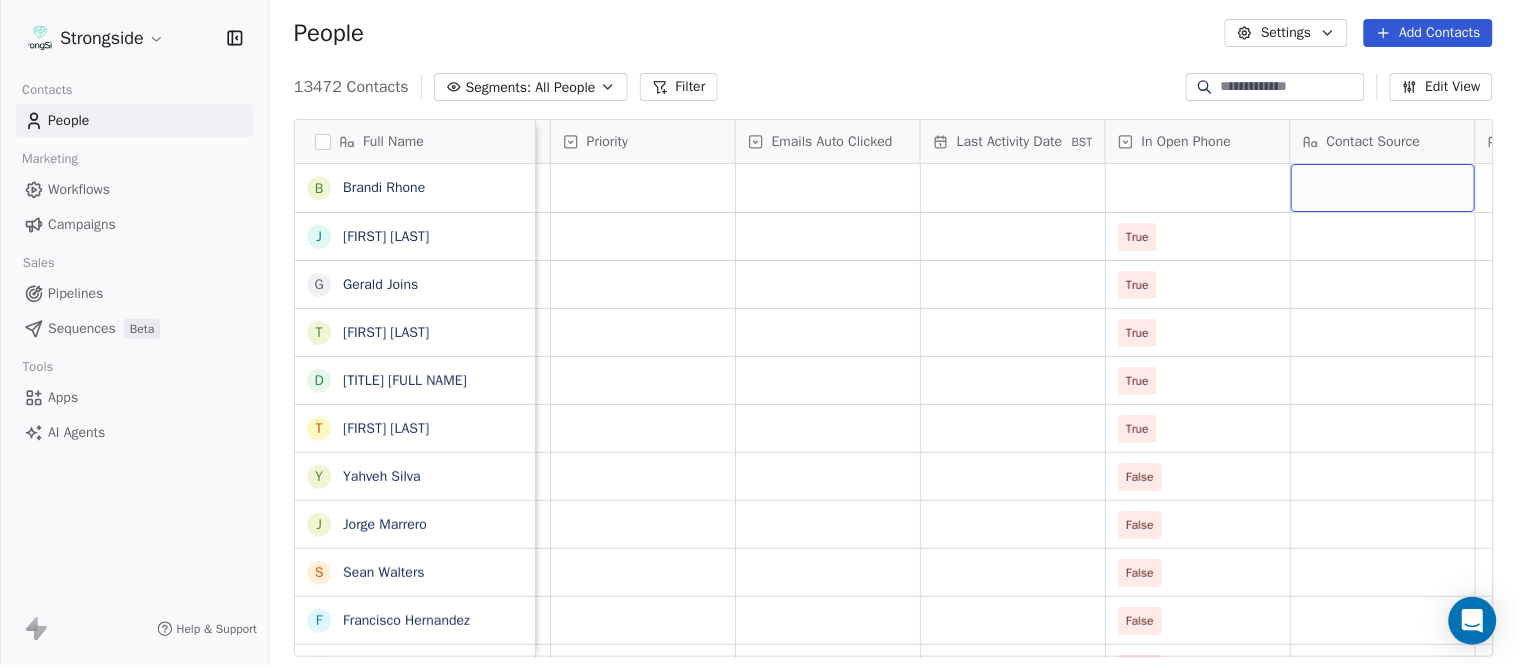 scroll, scrollTop: 0, scrollLeft: 2047, axis: horizontal 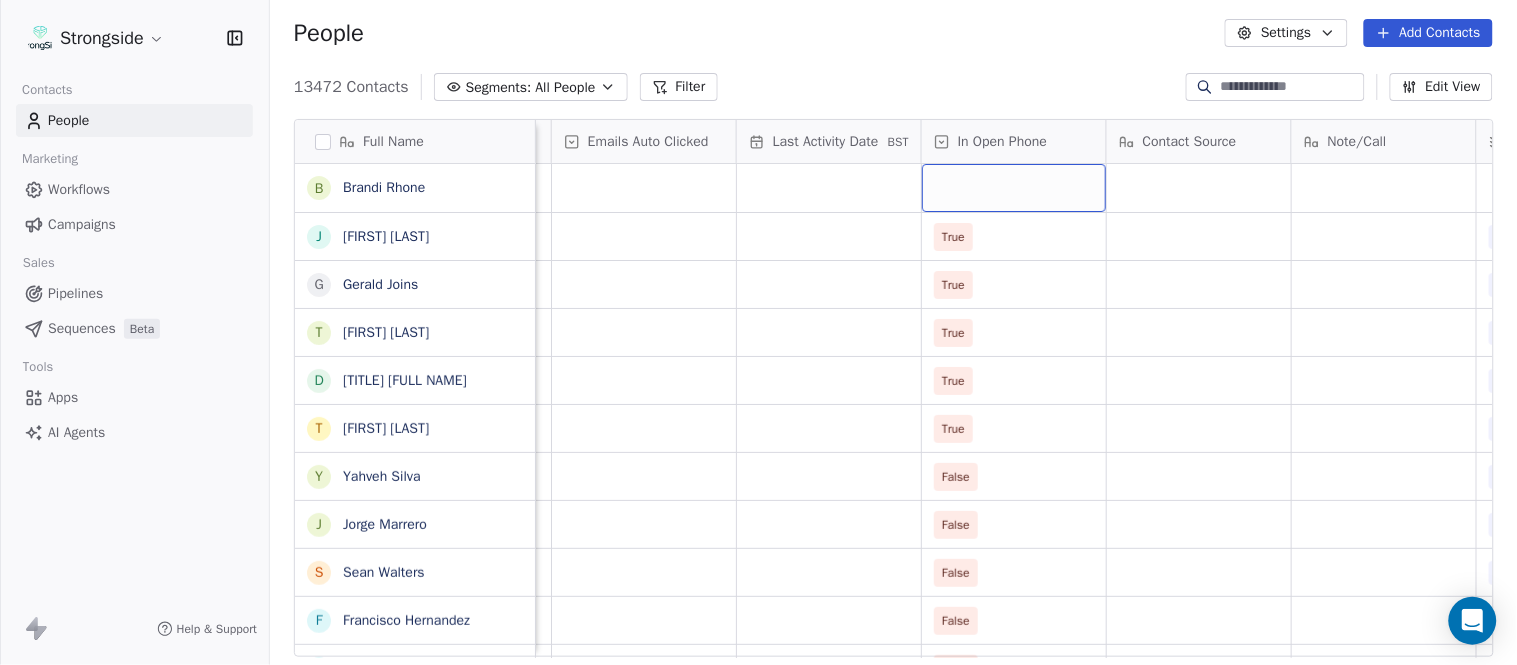 click at bounding box center [1014, 188] 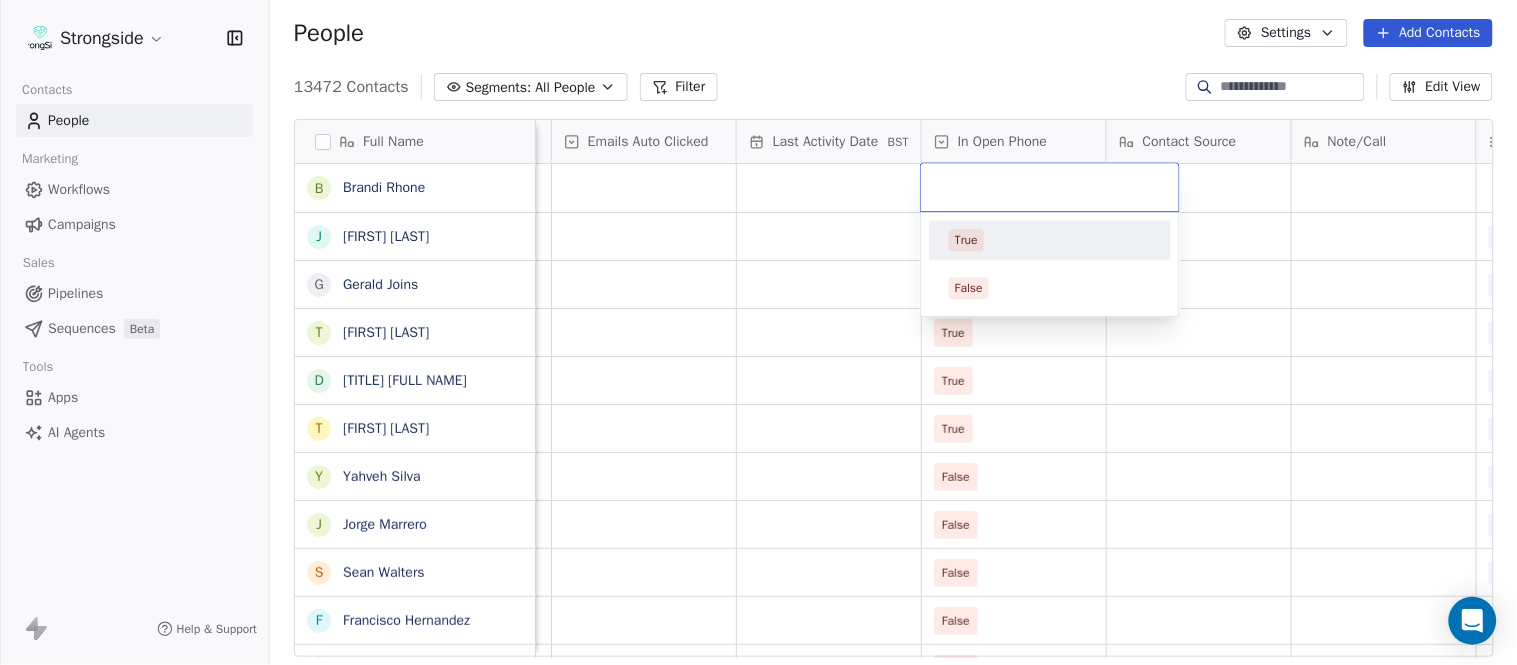 click on "True" at bounding box center [966, 240] 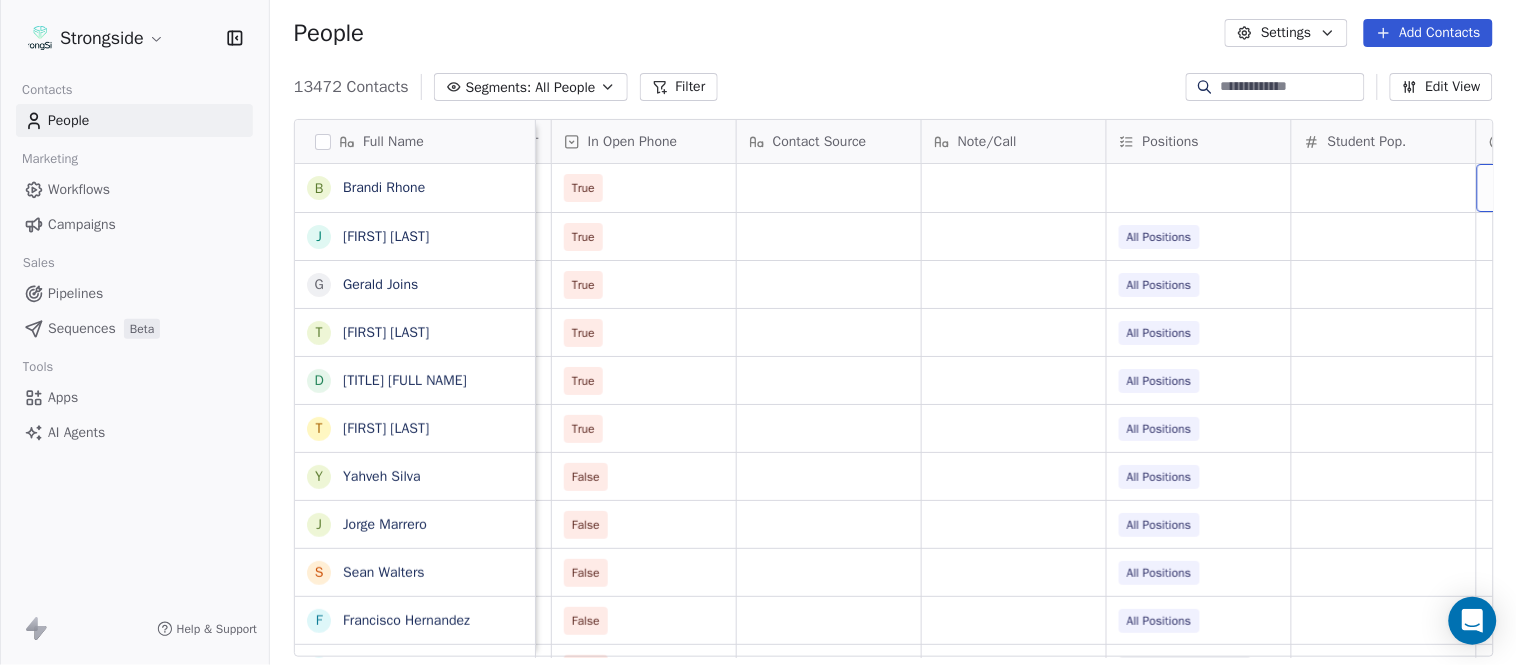 scroll, scrollTop: 0, scrollLeft: 2603, axis: horizontal 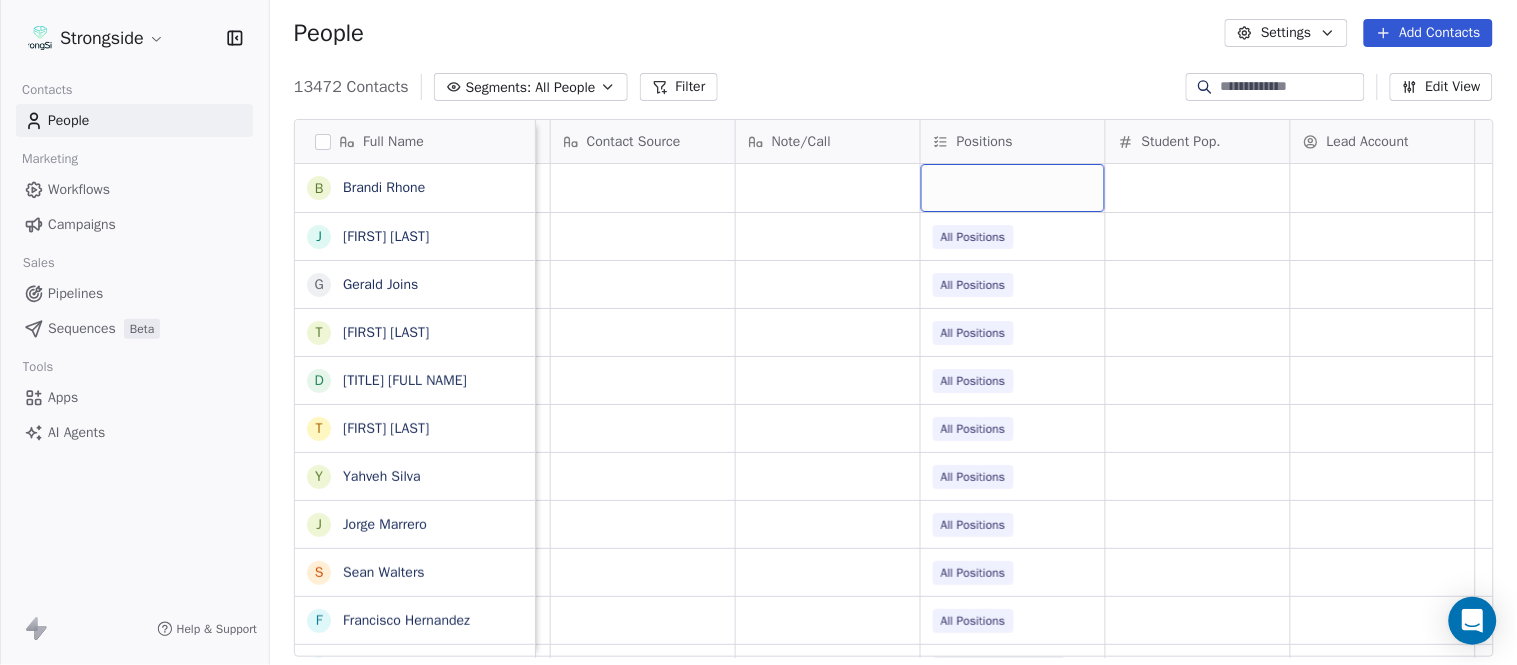 click at bounding box center [1013, 188] 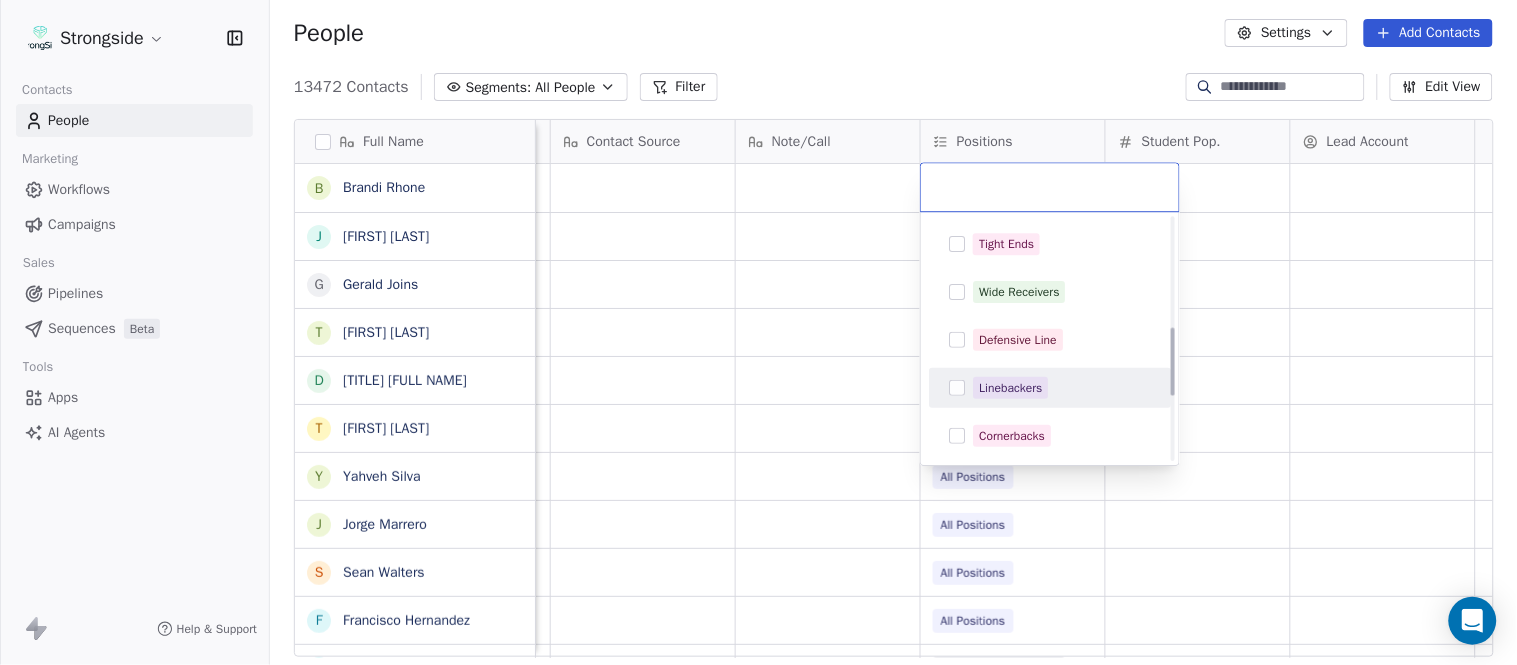 scroll, scrollTop: 444, scrollLeft: 0, axis: vertical 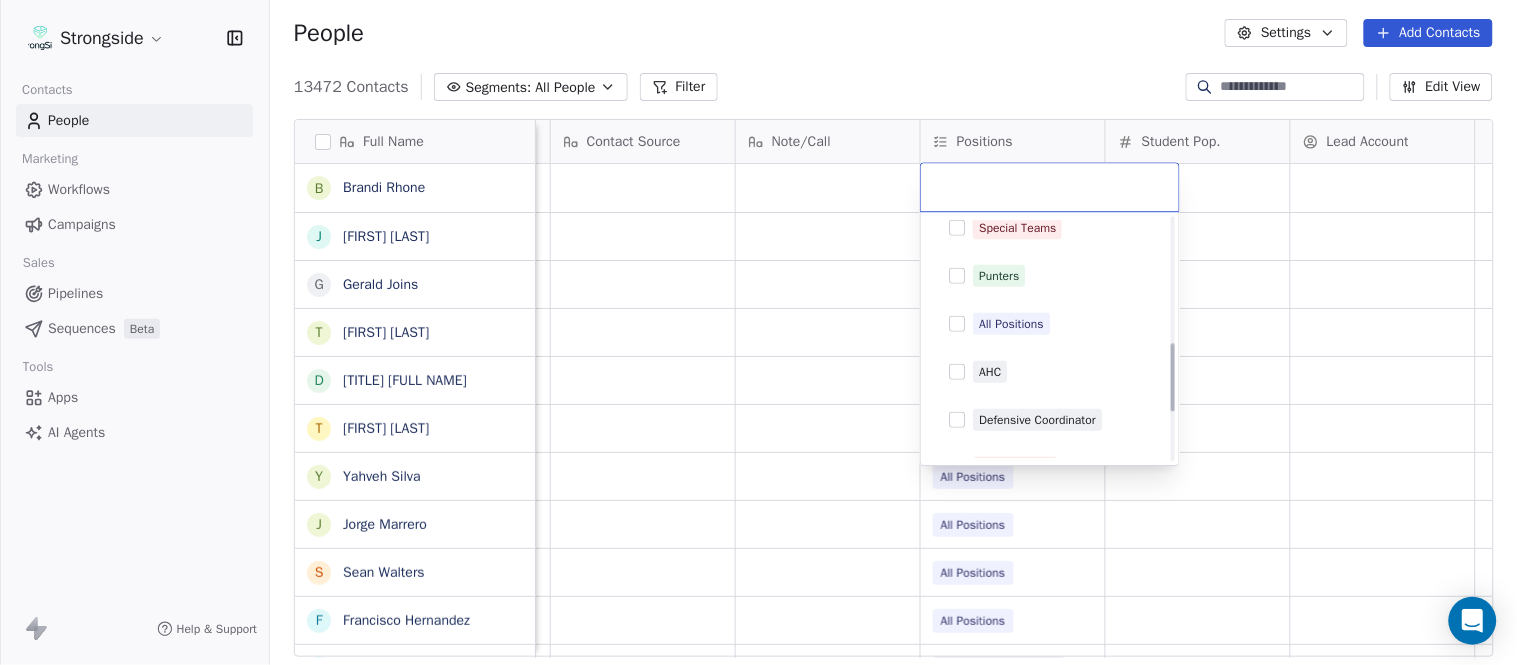 click on "All Positions" at bounding box center [1011, 324] 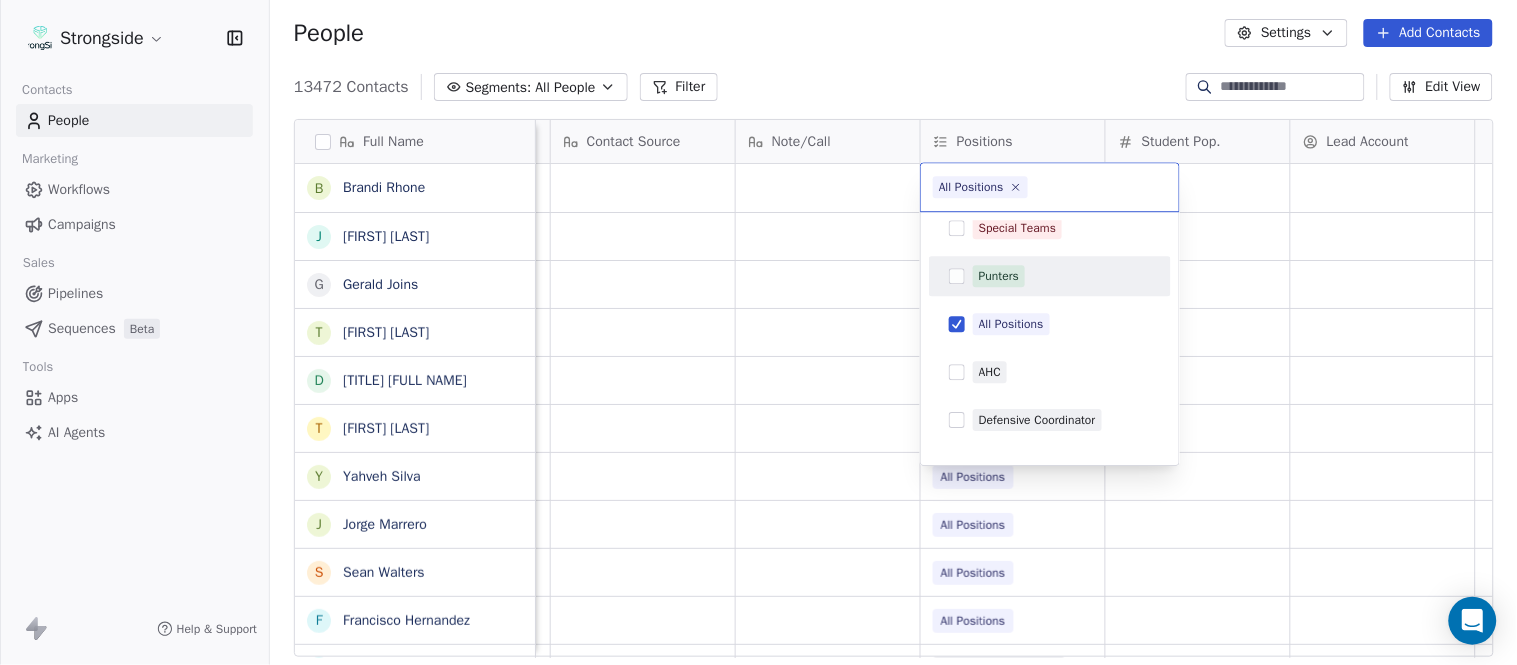 click on "Strongside Contacts People Marketing Workflows Campaigns Sales Pipelines Sequences Beta Tools Apps AI Agents Help & Support People Settings  Add Contacts 13472 Contacts Segments: All People Filter  Edit View Tag Add to Sequence Export Full Name B [FIRST] [LAST] J [FIRST] [LAST] G [FIRST] [LAST] T [FIRST] [LAST] D [FIRST] [LAST] T [FIRST] [LAST] Y [FIRST] [LAST] J [FIRST] [LAST] S [FIRST] [LAST] F [FIRST] [LAST] R [FIRST] [LAST] R [FIRST] [LAST] J [FIRST] [LAST] B [FIRST] [LAST] J [FIRST] [LAST] G [FIRST] [LAST] D [FIRST] [LAST] V [FIRST] [LAST] J [FIRST] [LAST] R [FIRST] [LAST] R [FIRST] [LAST] R [FIRST] [LAST] R [FIRST] [LAST] T [FIRST] [LAST] N [FIRST] [LAST] J [FIRST] [LAST] M [FIRST] [LAST] S [FIRST] [LAST] J [FIRST] [LAST] M [FIRST] [LAST] B [FIRST] [LAST] N [FIRST] [LAST] S [FIRST] [LAST] J [FIRST] [LAST] Priority Emails Auto Clicked Last Activity Date BST In Open Phone Contact Source Note/Call Positions Student Pop. Lead Account   True   True All Positions   True All Positions   True All Positions   True All Positions   True All Positions   False All Positions   False All Positions   False" at bounding box center (758, 332) 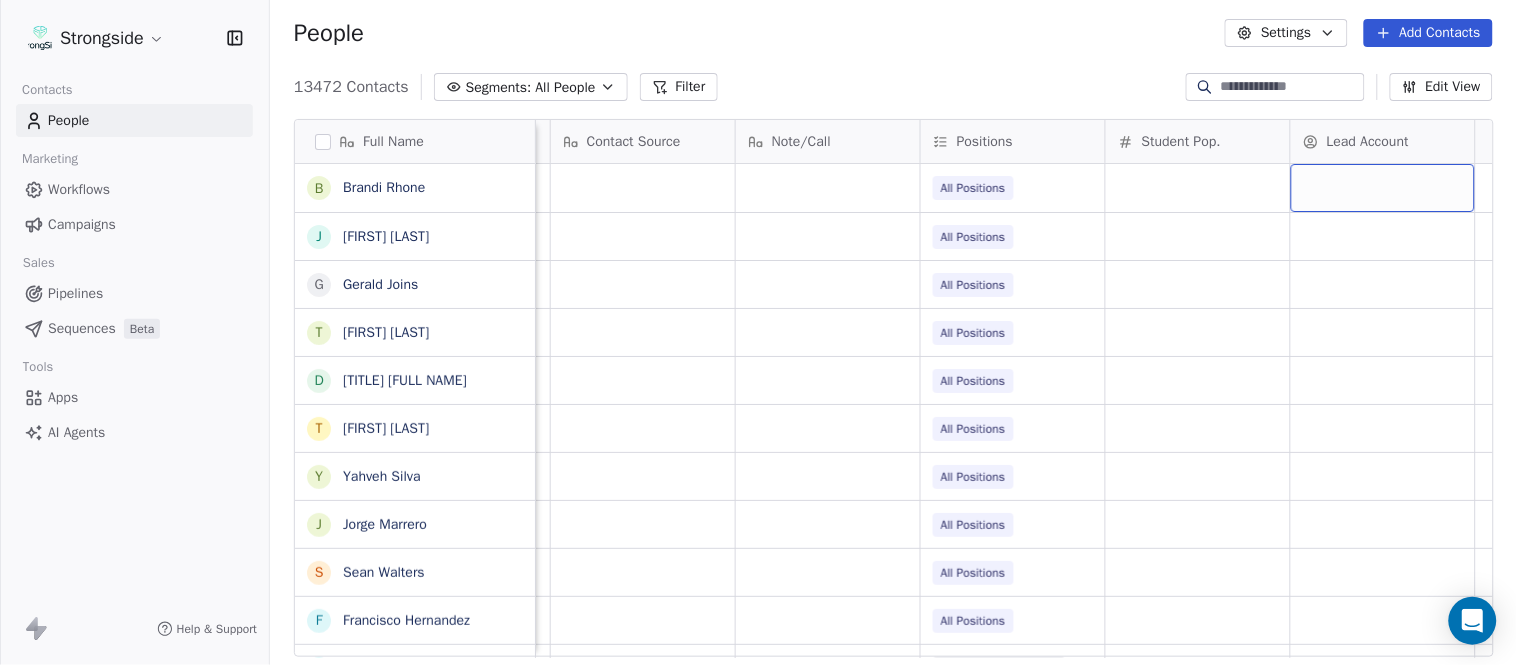 scroll, scrollTop: 0, scrollLeft: 2651, axis: horizontal 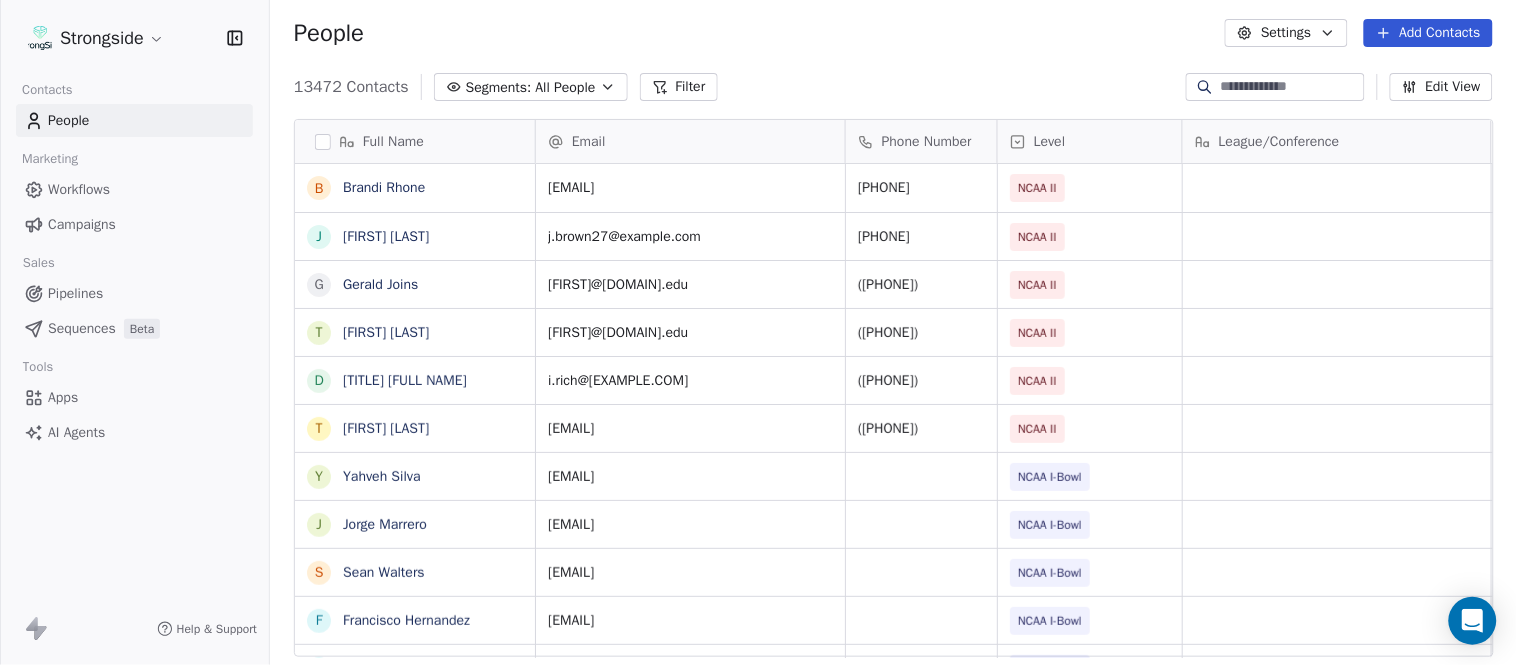 click on "Add Contacts" at bounding box center [1428, 33] 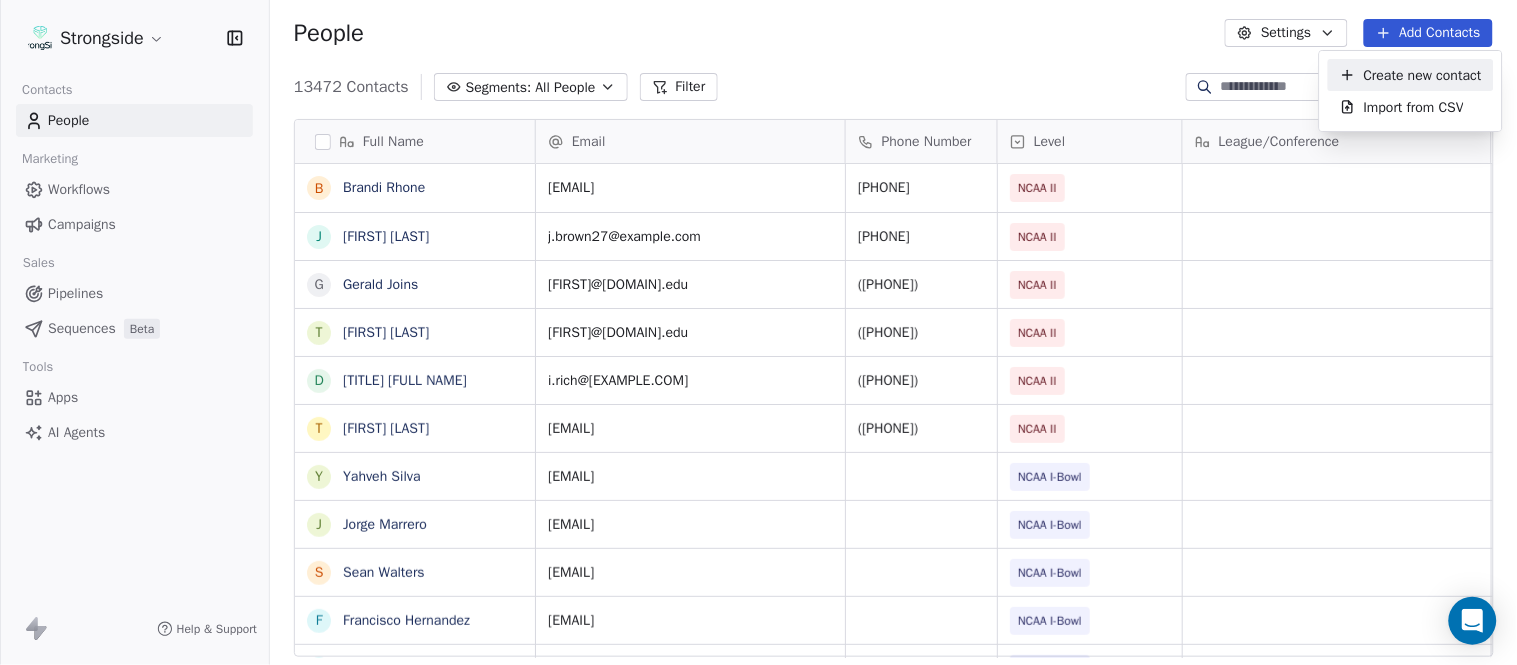 click on "Create new contact" at bounding box center [1423, 75] 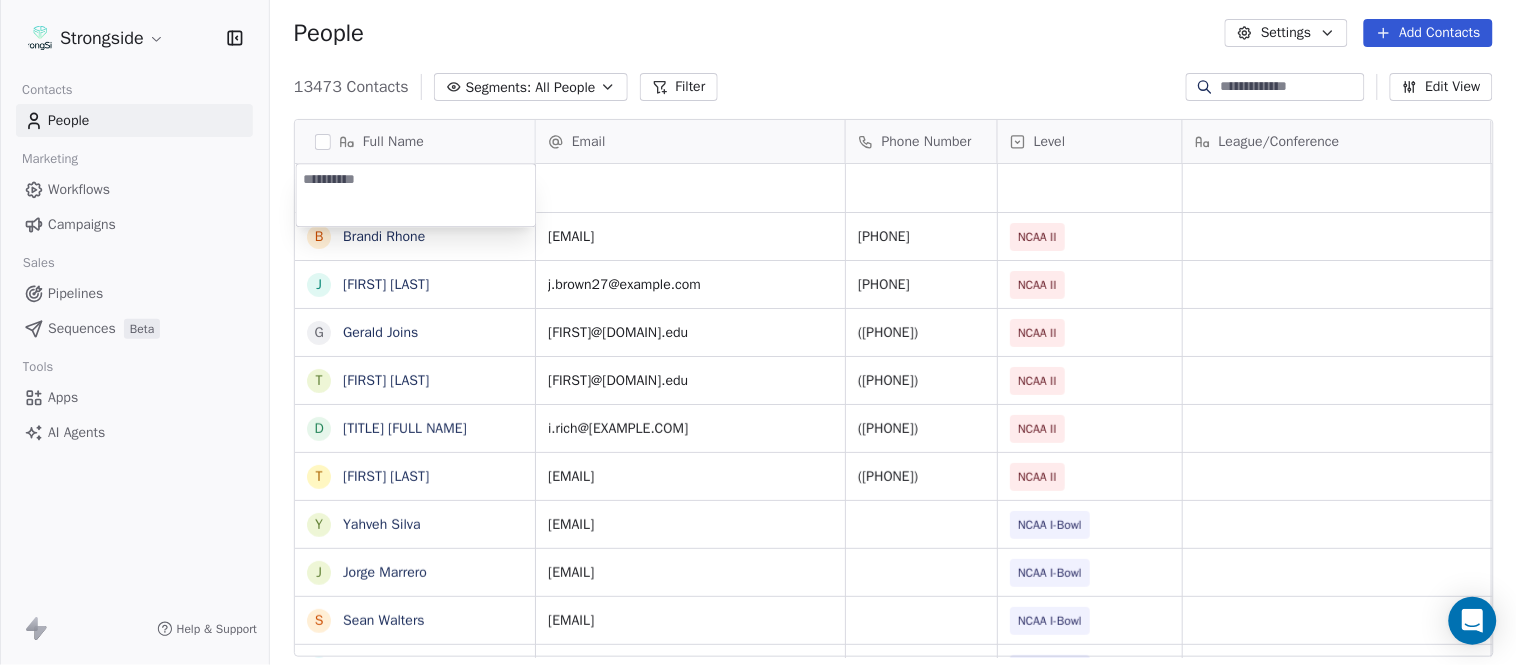 type on "*********" 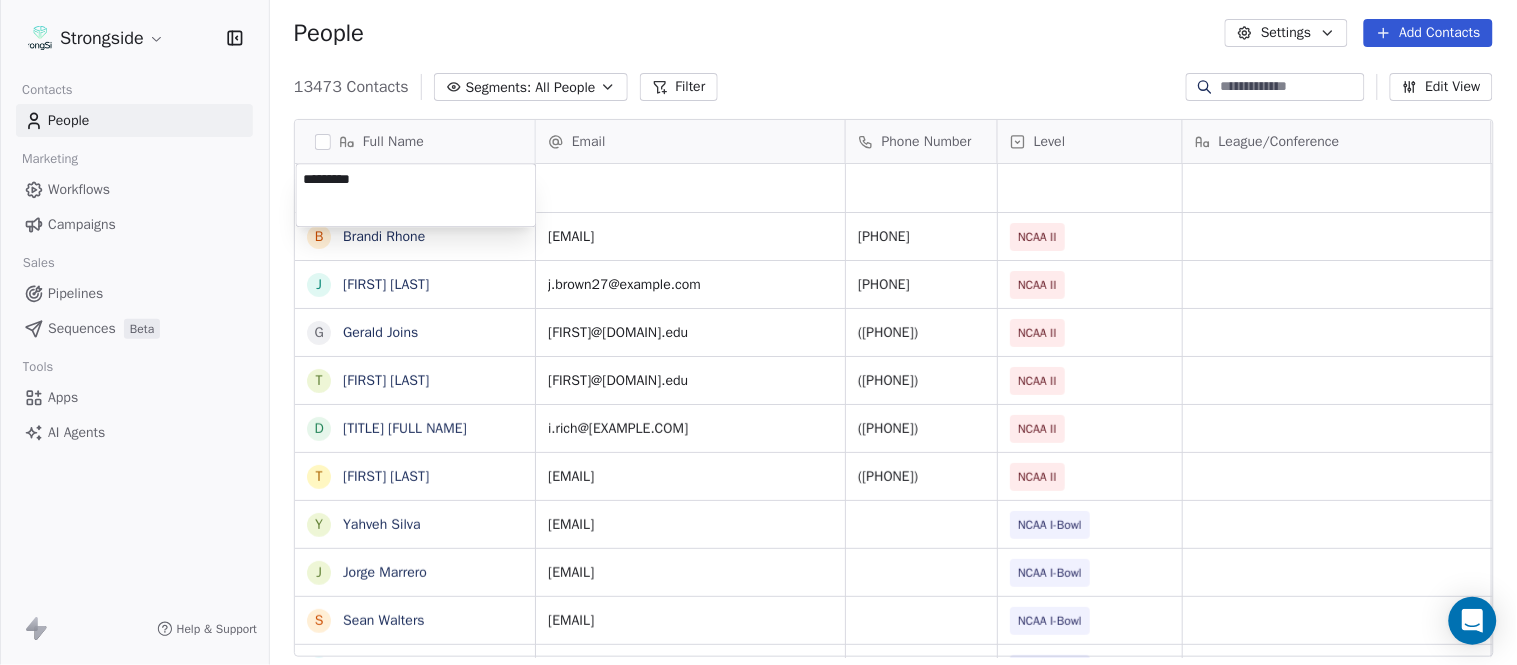 click on "Strongside Contacts People Marketing Workflows Campaigns Sales Pipelines Sequences Beta Tools Apps AI Agents Help & Support People Settings Add Contacts 13473 Contacts Segments: All People Filter Edit View Tag Add to Sequence Export Full Name B [LAST] J [LAST] G [LAST] T [LAST] D [LAST] T [LAST] Y [LAST] J [LAST] S [LAST] F [LAST] R [LAST] R [LAST] J [LAST] B [LAST] J [LAST] G [LAST] D [LAST] V [LAST] J [LAST] R [LAST] R [LAST] R [LAST] T [LAST] N [LAST] J [LAST] M [LAST] Email Phone Number Level League/Conference Organization Job Title Tags Created Date BST [EMAIL] ([PHONE]) NCAA II [ORG] Athletic Trainer Jul 26, 2025 11:05 PM [EMAIL] ([PHONE]) NCAA II [ORG] SID Jul 26, 2025 11:04 PM SID" at bounding box center (758, 332) 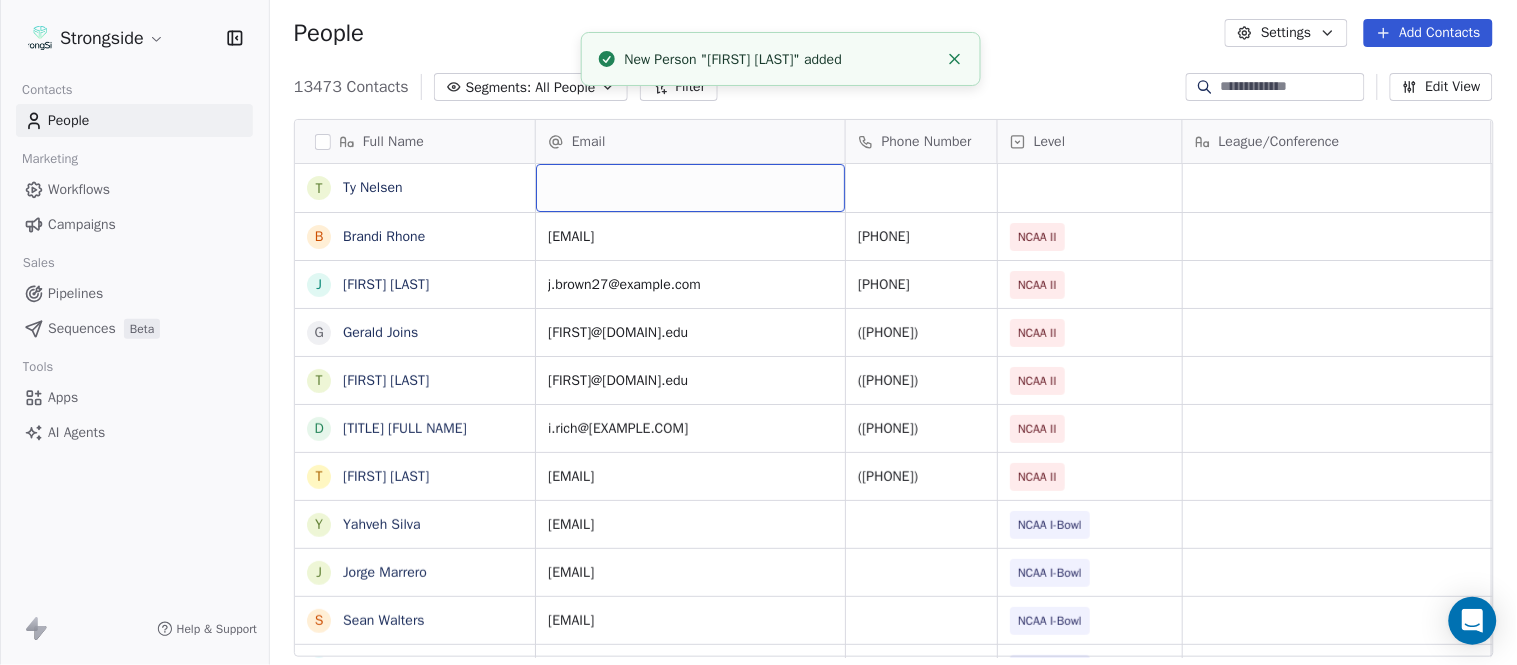 click at bounding box center (690, 188) 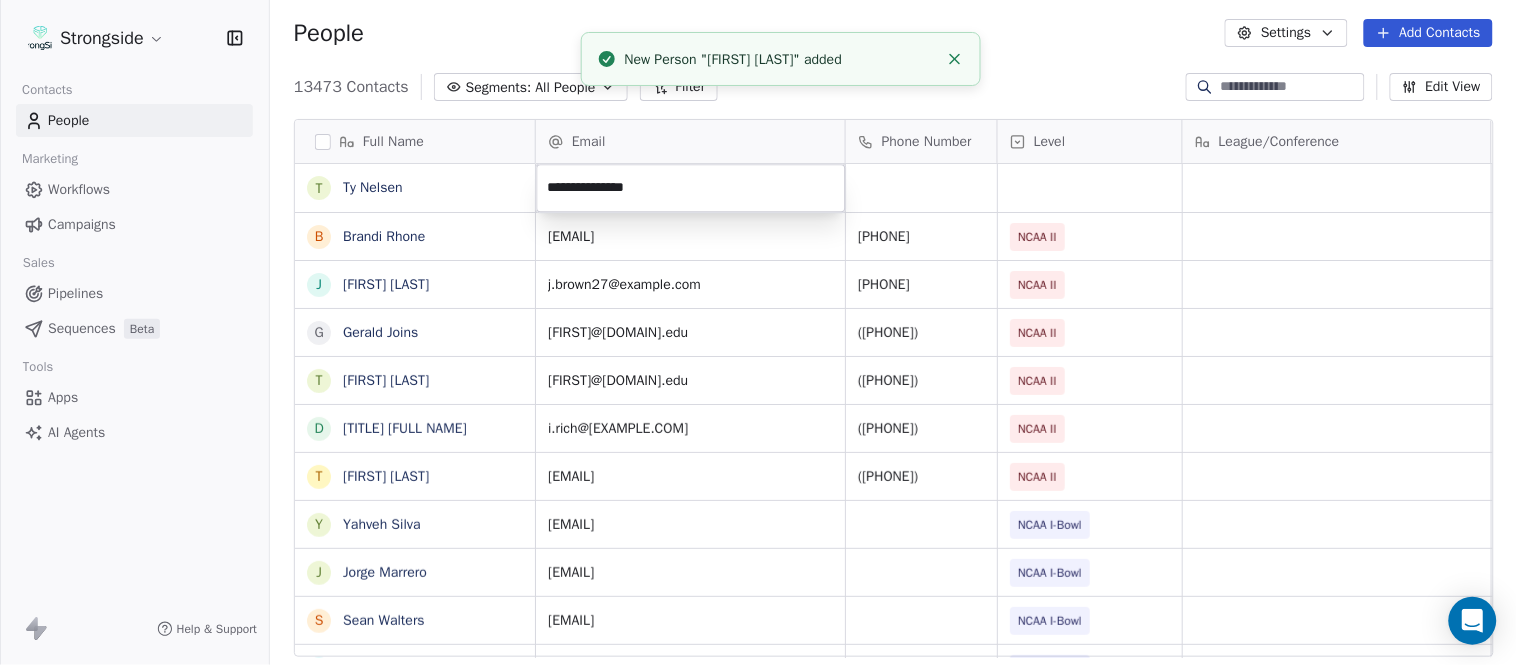 click on "Strongside Contacts People Marketing Workflows Campaigns Sales Pipelines Sequences Beta Tools Apps AI Agents Help & Support People Settings Add Contacts 13473 Contacts Segments: All People Filter Edit View Tag Add to Sequence Export Full Name T [FIRST] B [FIRST] [LAST] J [FIRST] [LAST] G [FIRST] [LAST] T [FIRST] [LAST] D [TITLE] [FIRST] [LAST] T [FIRST] [LAST] Y [FIRST] [LAST] J [FIRST] [LAST] S [FIRST] [LAST] F [FIRST] [LAST] R [FIRST] [LAST] R [FIRST] [LAST] J [FIRST] [LAST] B [FIRST] [LAST] J [FIRST] [LAST] G [FIRST] [LAST] D [FIRST] [LAST] V [FIRST] [LAST] J [FIRST] [LAST] R [FIRST] [LAST] R [FIRST] [LAST] R [FIRST] [LAST] R [FIRST] [LAST] T [FIRST] [LAST] N [FIRST] [LAST] J [FIRST] [LAST] M [FIRST] [LAST] S [FIRST] [LAST] Email Phone Number Level League/Conference Organization Job Title Tags Created Date BST [EMAIL] (904) 470-8972 NCAA II EDWARD WATERS UNIVERSITY Athletic Trainer Jul 26, 2025 11:04 PM [EMAIL] (904) 470-8962 NCAA II EDWARD WATERS UNIVERSITY SID NCAA II SID" at bounding box center [758, 332] 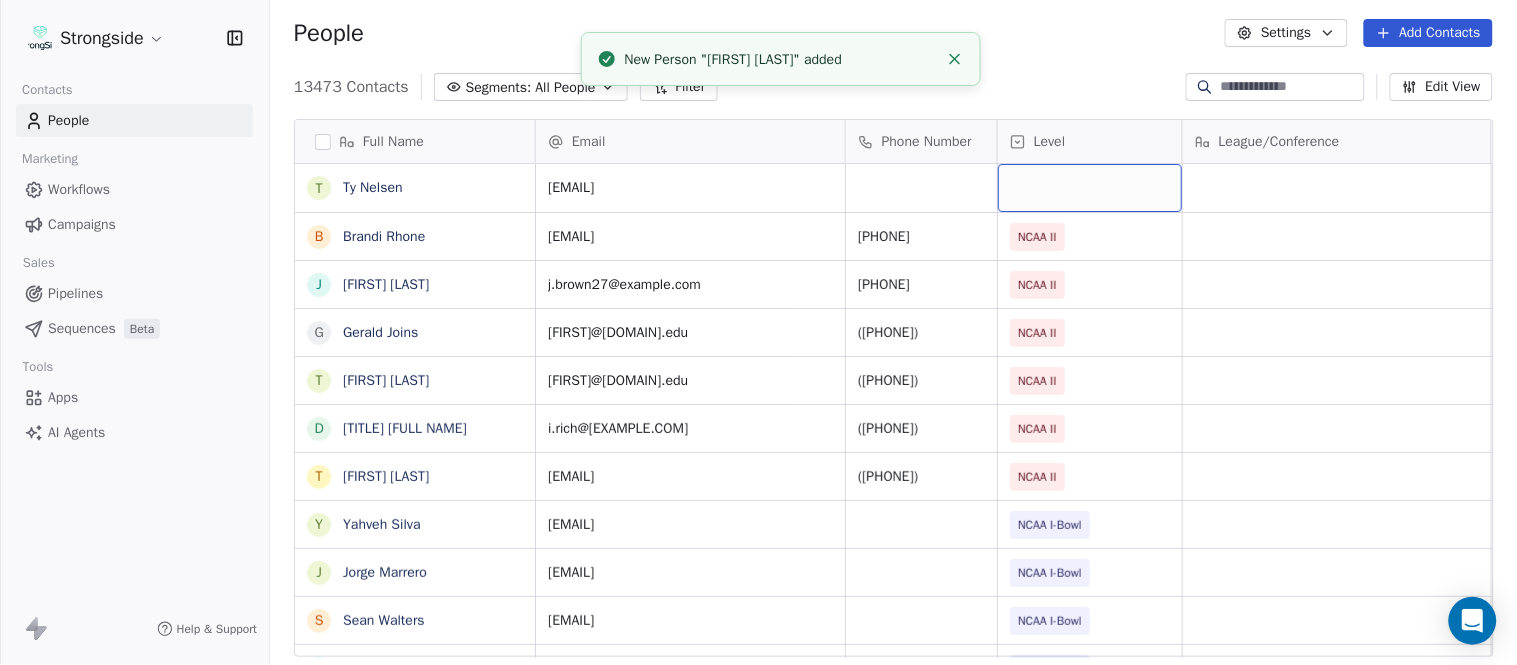 click at bounding box center [1090, 188] 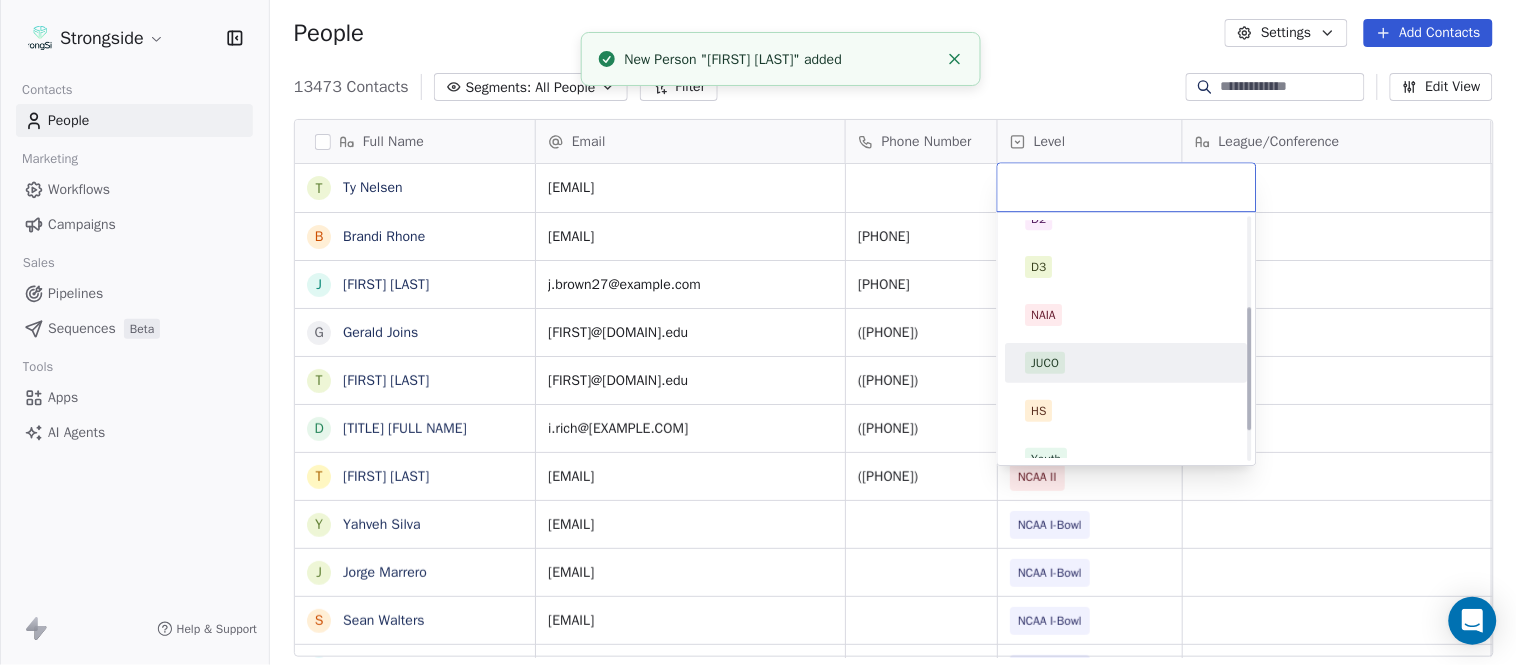 scroll, scrollTop: 234, scrollLeft: 0, axis: vertical 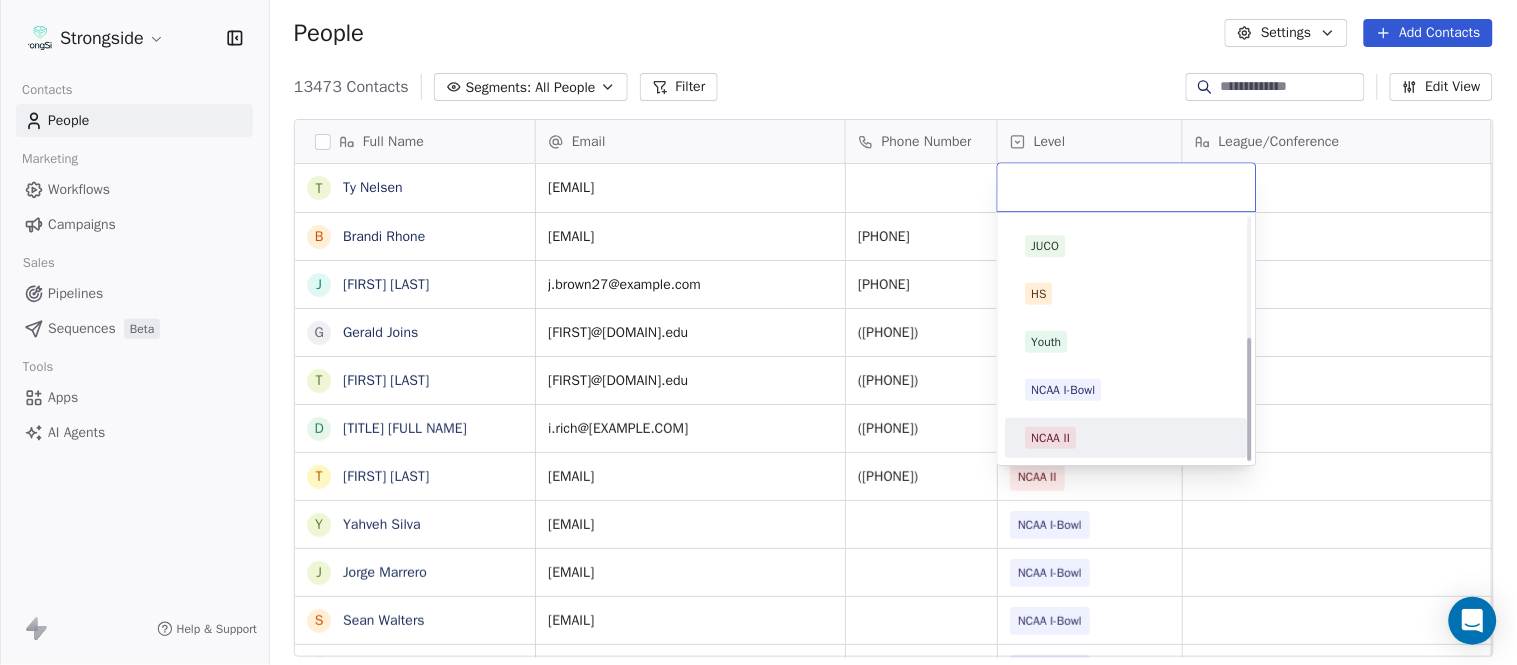 click on "NCAA II" at bounding box center (1051, 438) 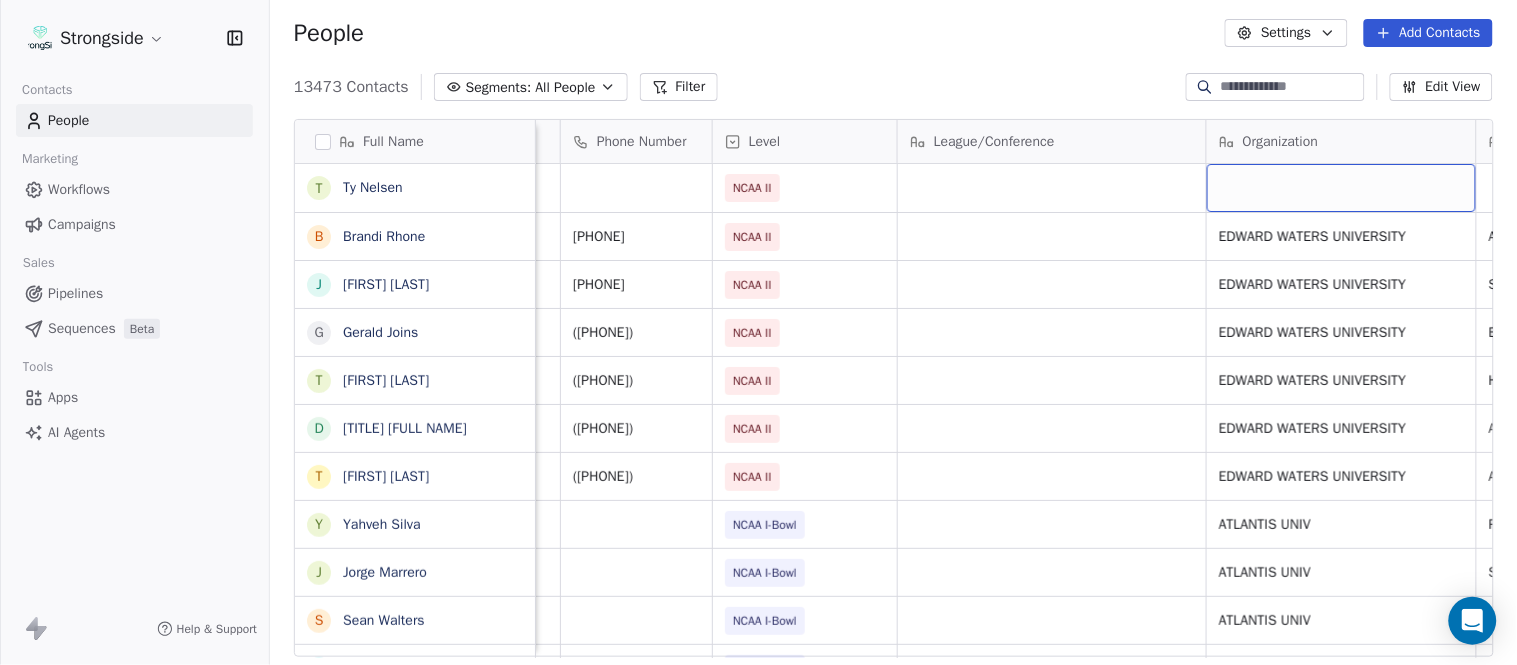 scroll, scrollTop: 0, scrollLeft: 553, axis: horizontal 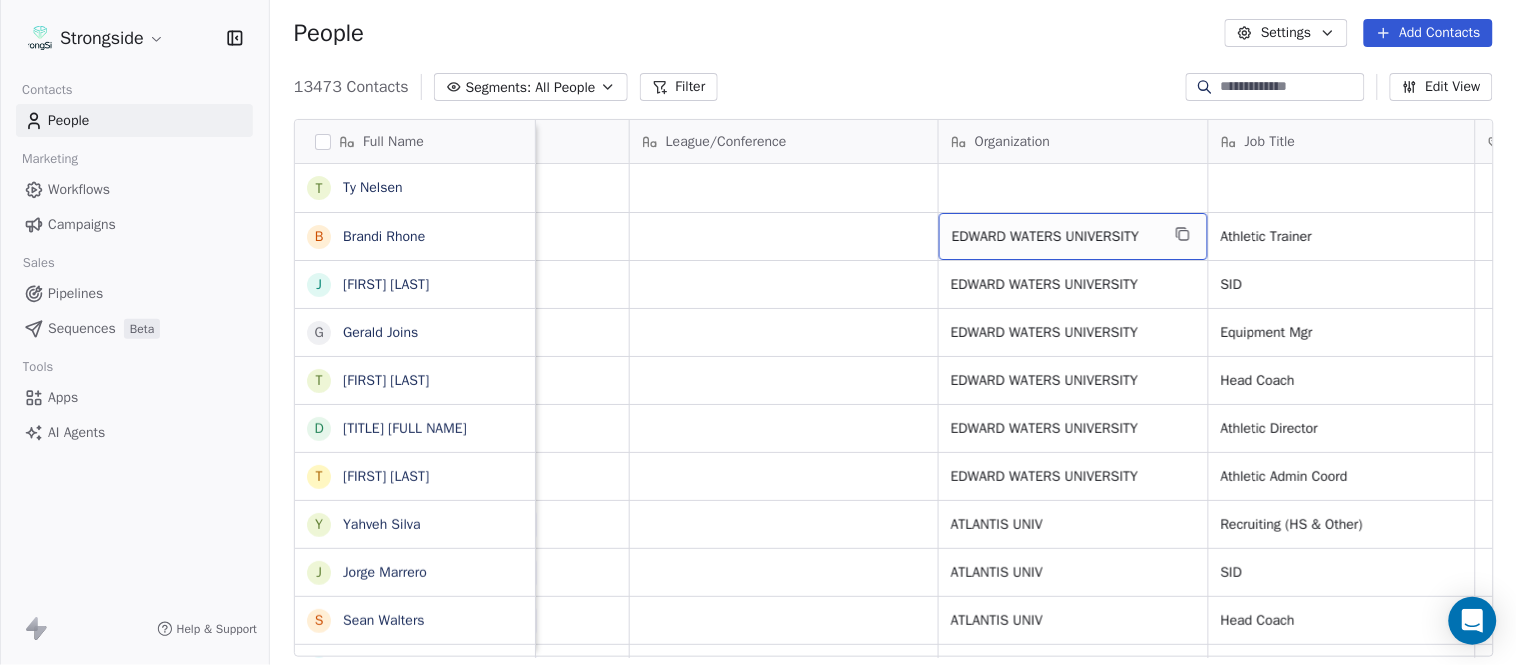 drag, startPoint x: 1133, startPoint y: 248, endPoint x: 1185, endPoint y: 233, distance: 54.120235 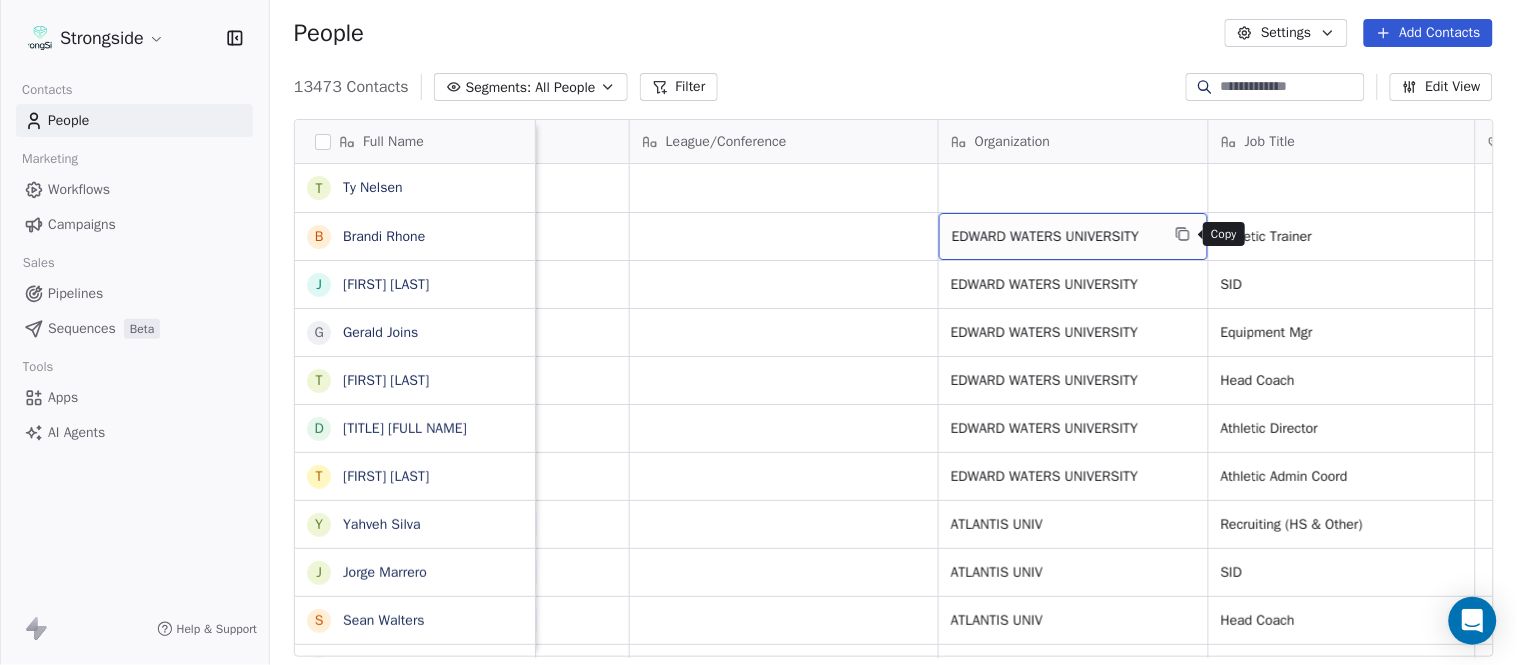 click 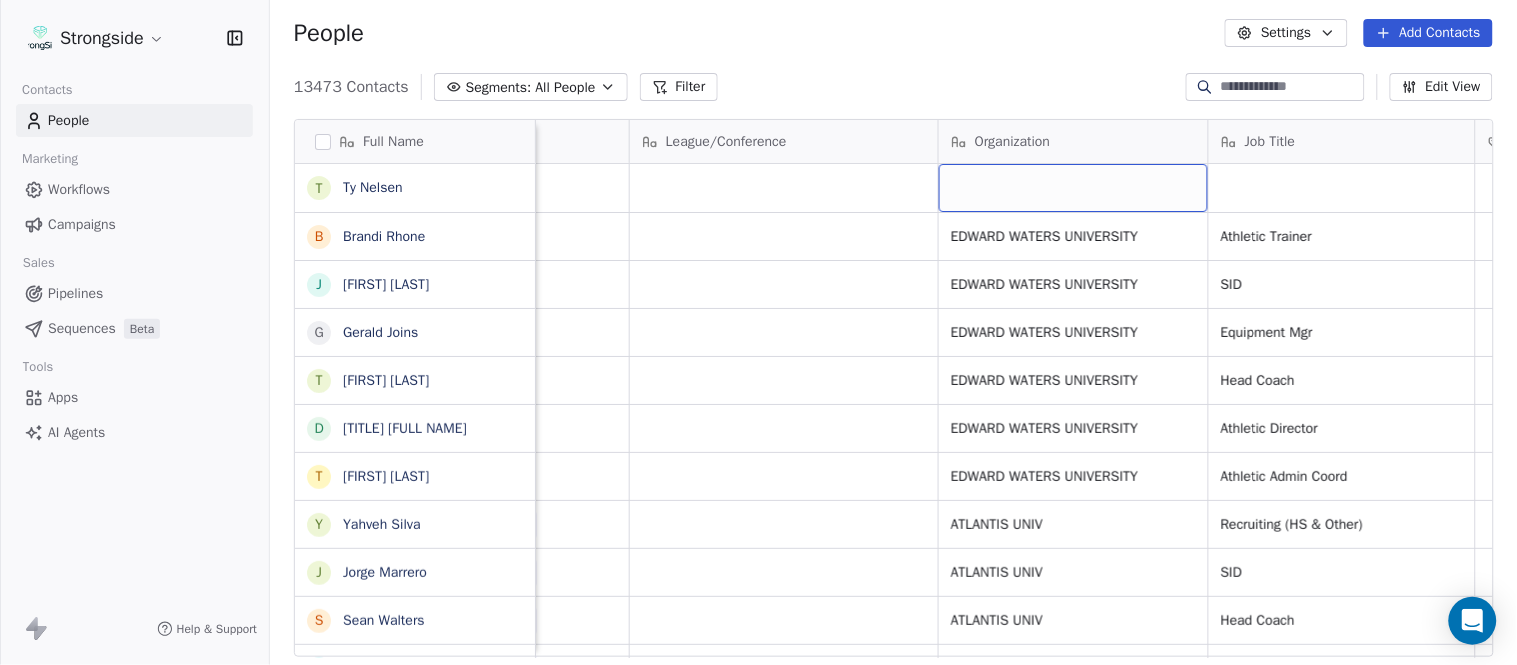 click at bounding box center [1073, 188] 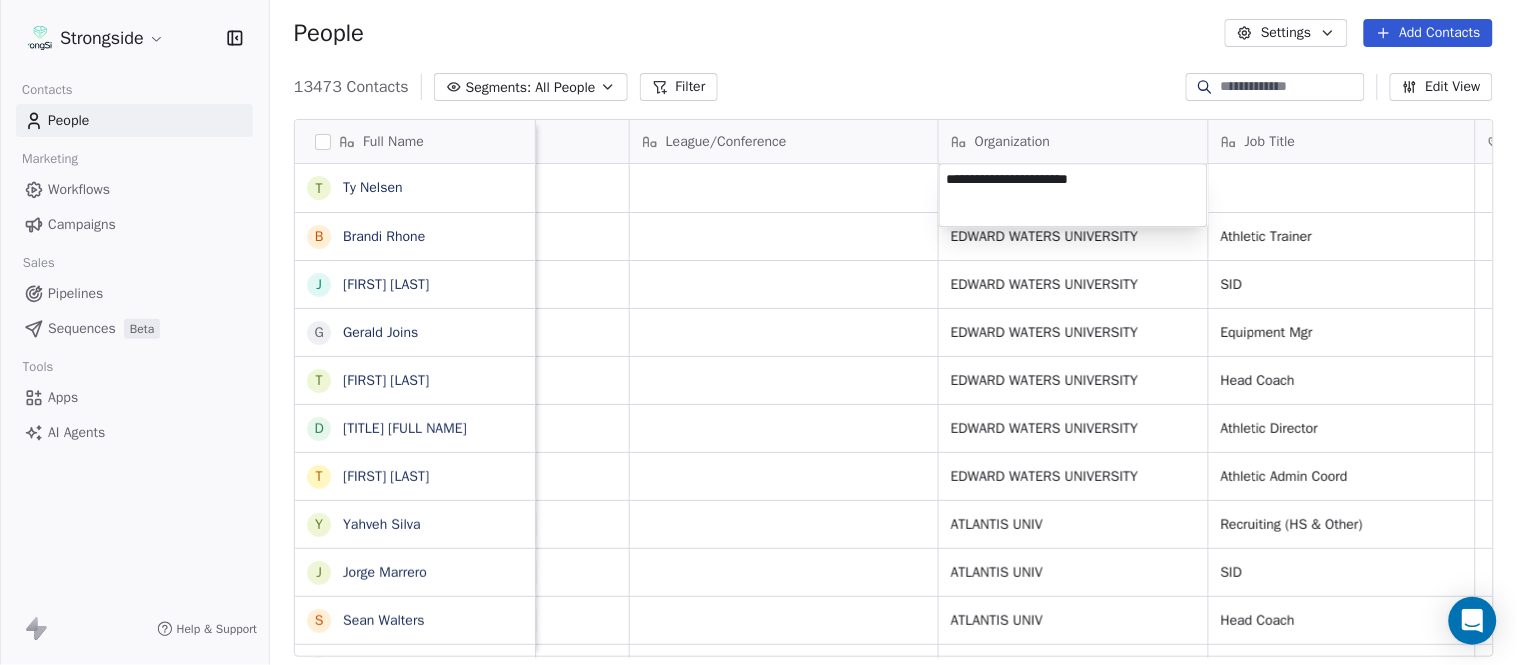 type on "**********" 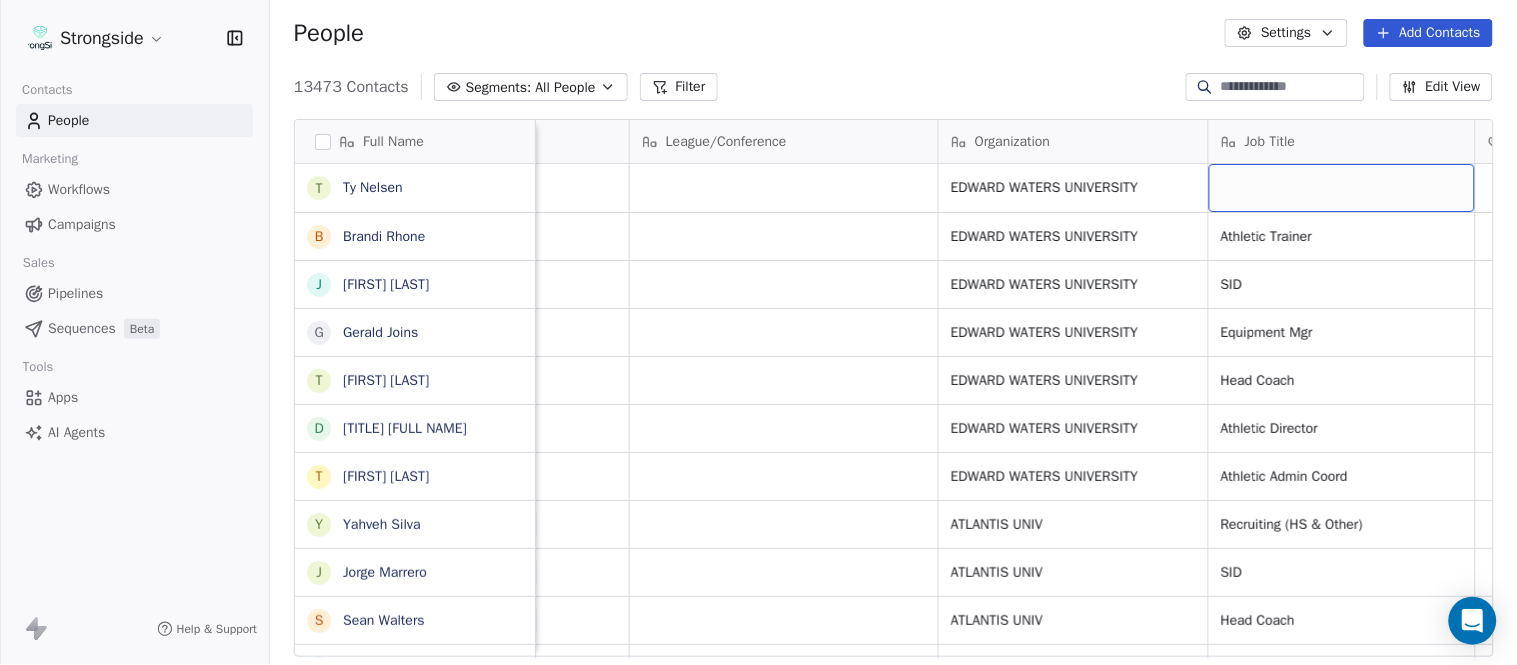 click at bounding box center (1342, 188) 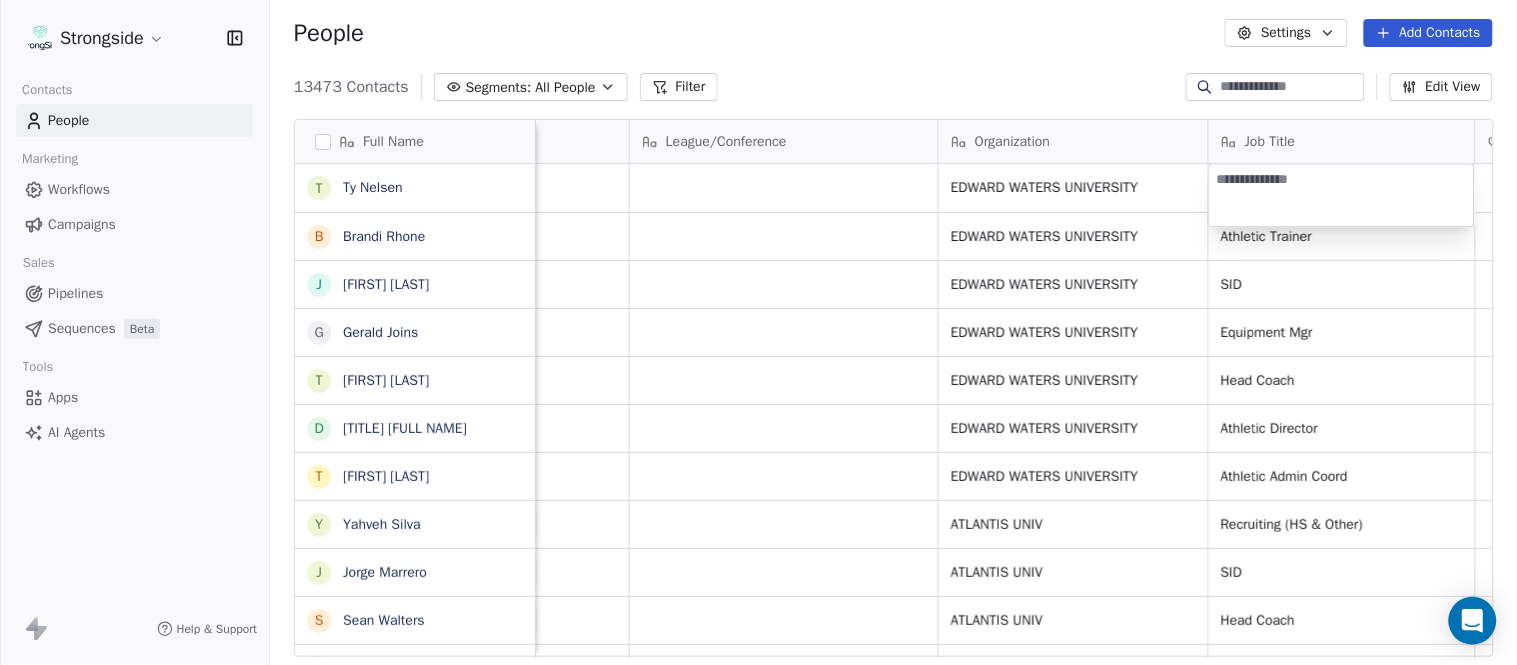type on "**********" 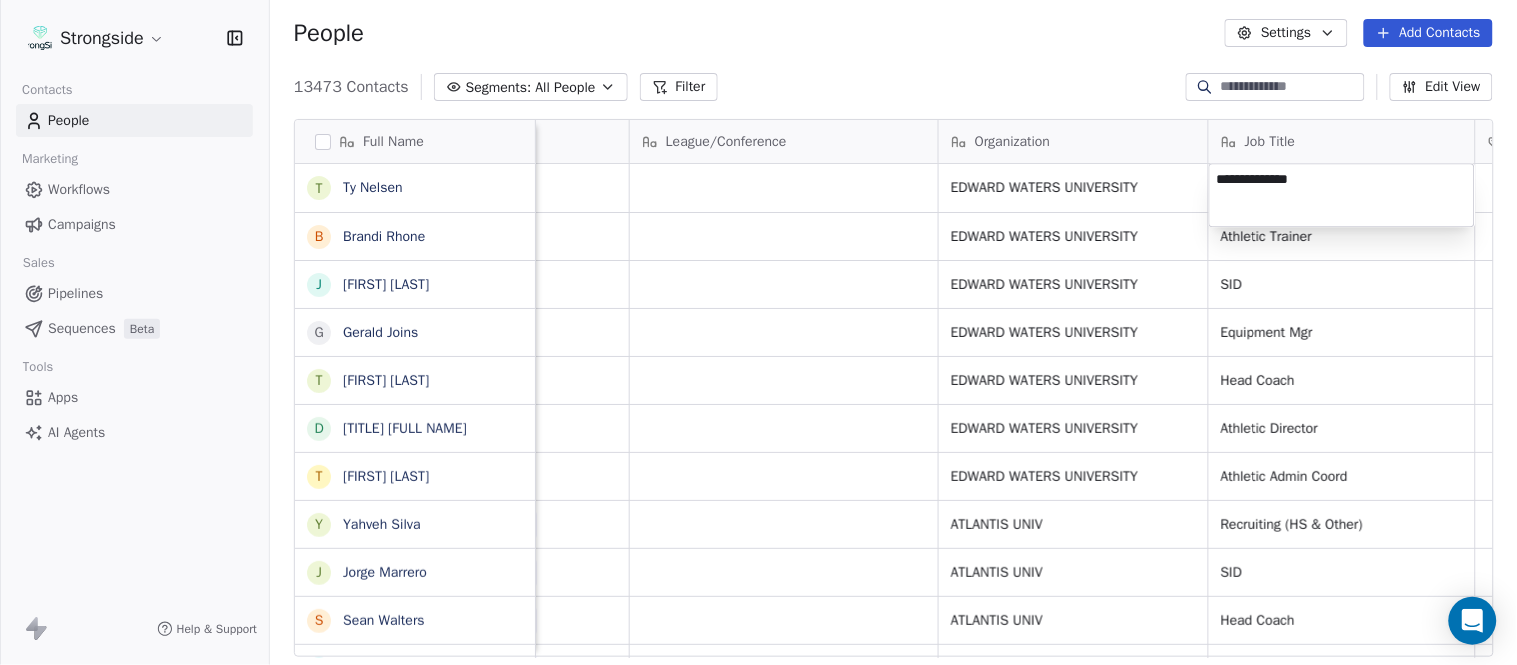 click on "Strongside Contacts People Marketing Workflows Campaigns Sales Pipelines Sequences Beta Tools Apps AI Agents Help & Support People Settings Add Contacts 13473 Contacts Segments: All People Filter Edit View Tag Add to Sequence Export Full Name T [FIRST] [LAST] B [FIRST] [LAST] J [FIRST] [LAST] G [FIRST] [LAST] T [FIRST] [LAST] D Dr. [FIRST] [LAST] T [FIRST] [LAST] Y [FIRST] [LAST] J [FIRST] [LAST] S [FIRST] [LAST] F [FIRST] [LAST] R [FIRST] [LAST] R [FIRST] [LAST] J [FIRST] [LAST] B [FIRST] [LAST] J [FIRST] [LAST] G [FIRST] [LAST] D [FIRST] [LAST] V [FIRST] [LAST] J [FIRST] [LAST] R [FIRST] [LAST] R [FIRST] [LAST] R [FIRST] [LAST] R [FIRST] [LAST] T [FIRST] [LAST] N [FIRST] [LAST] J [FIRST] [LAST] M [FIRST] [LAST] Email Phone Number Level League/Conference Organization Job Title Tags Created Date BST Status Priority [EMAIL] NCAA II [ORGANIZATION] Jul 26, 2025 11:05 PM [EMAIL] 	([PHONE]) NCAA II [ORGANIZATION] Athletic Trainer Jul 26, 2025 11:04 PM [EMAIL]" at bounding box center [758, 332] 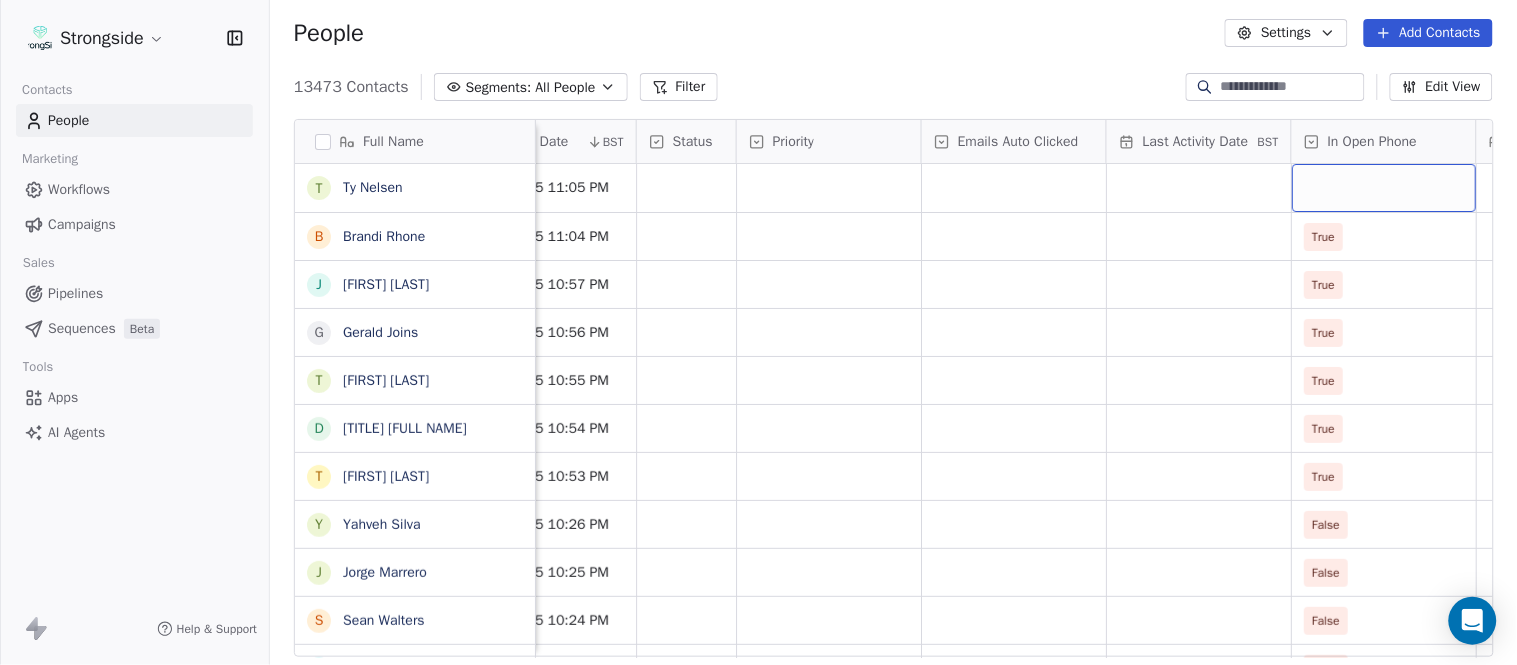scroll, scrollTop: 0, scrollLeft: 1863, axis: horizontal 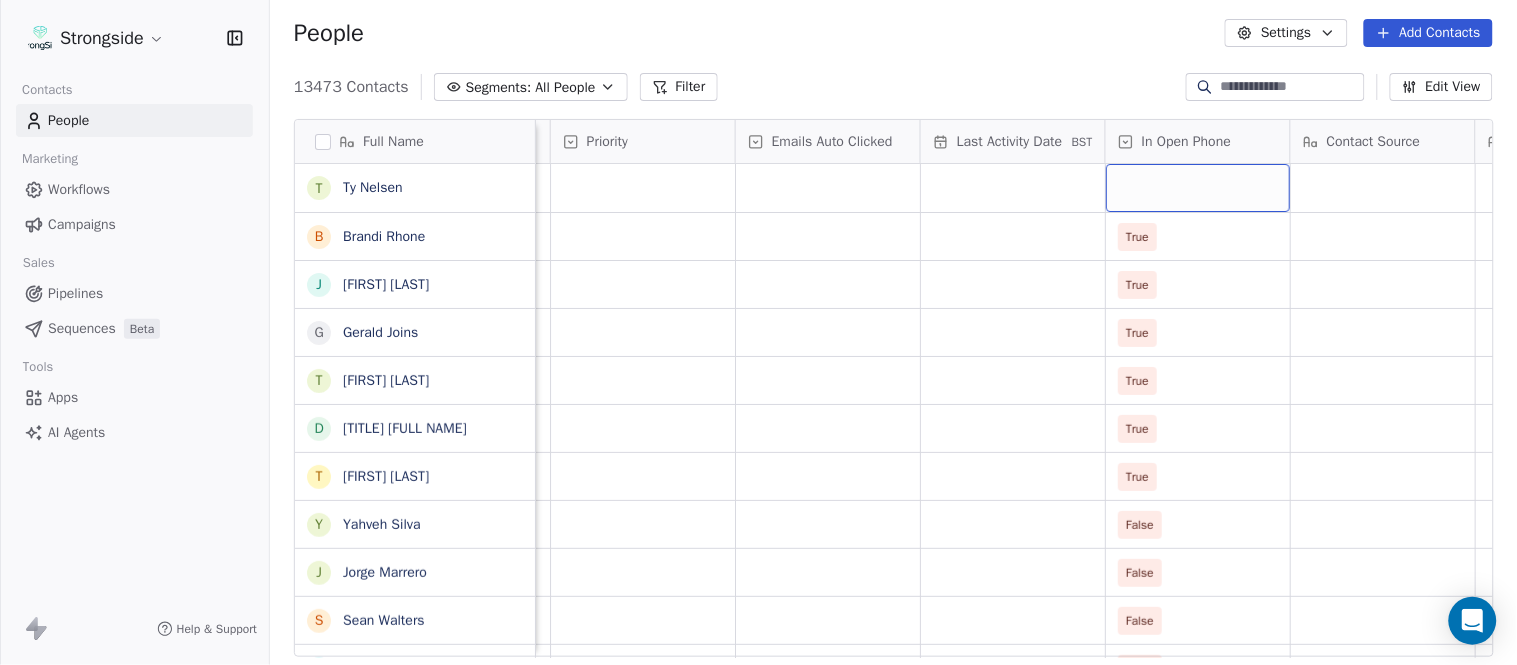 click at bounding box center (1198, 188) 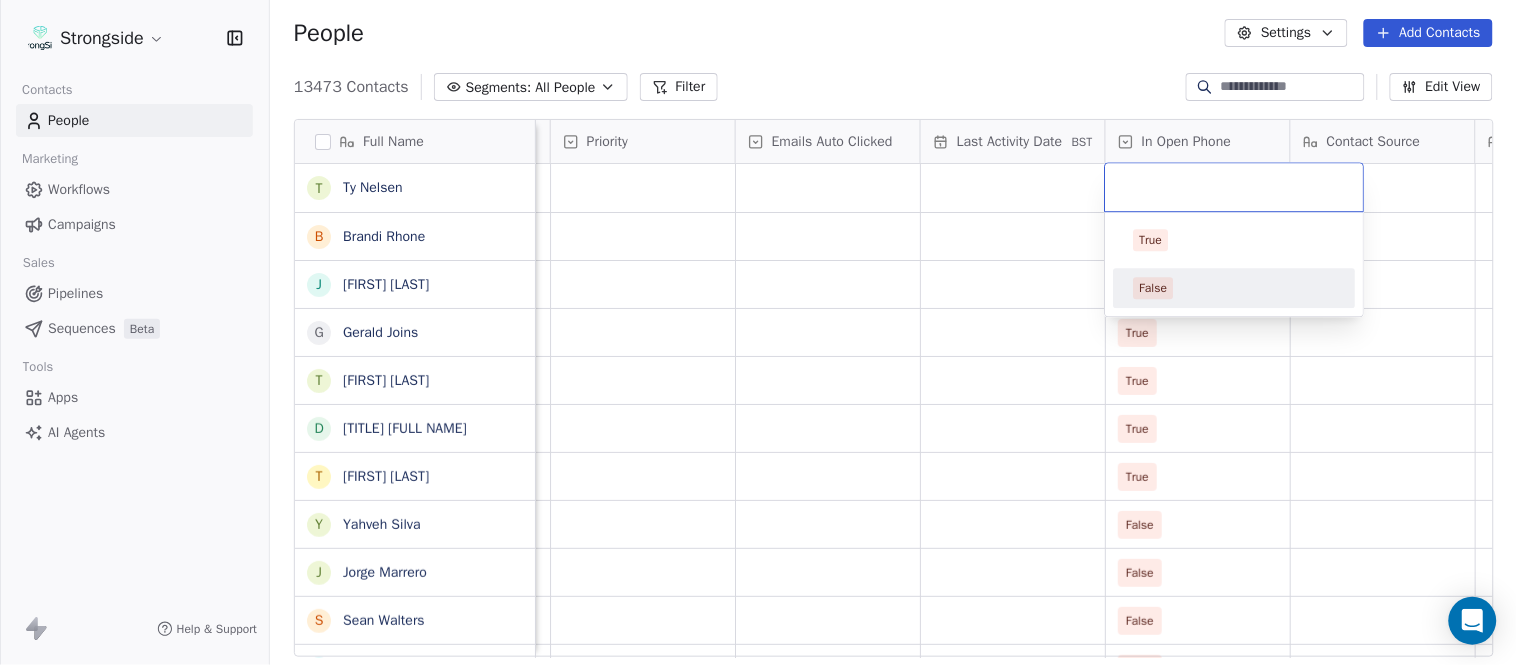 drag, startPoint x: 1176, startPoint y: 277, endPoint x: 1184, endPoint y: 308, distance: 32.01562 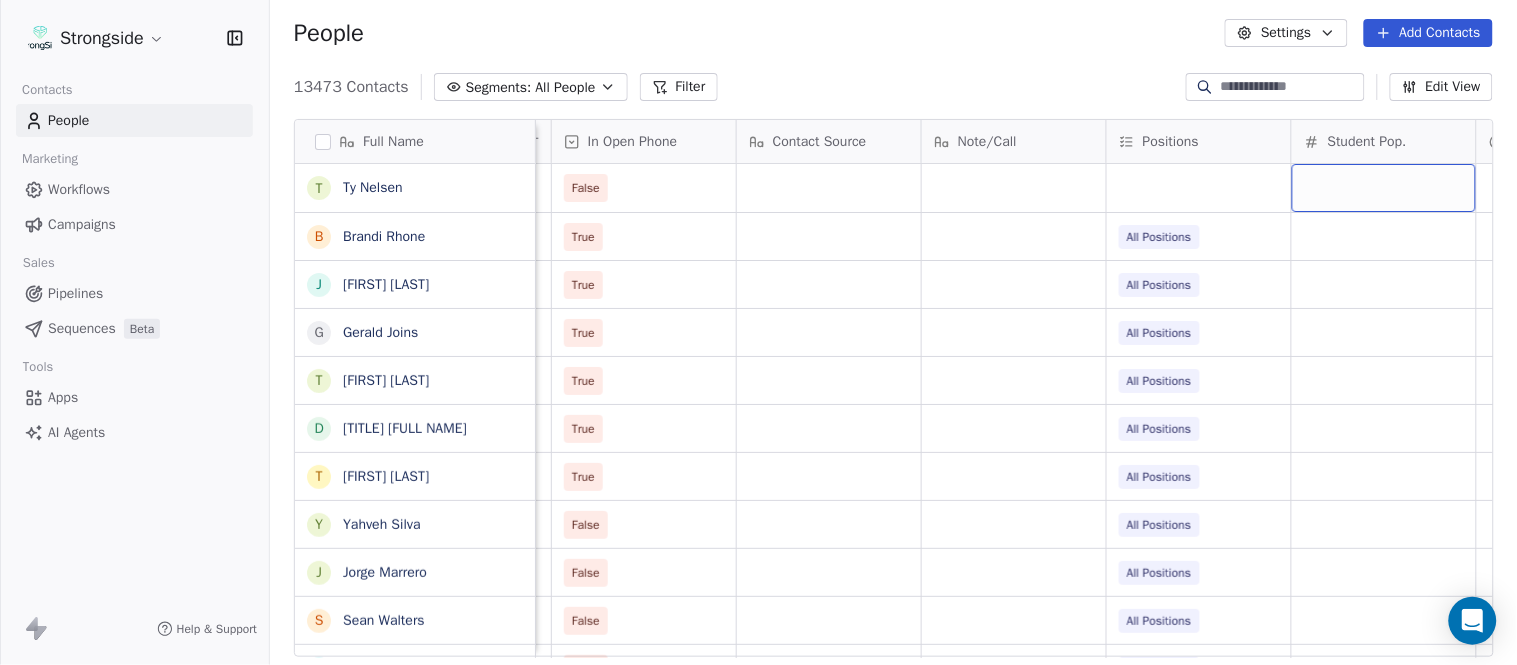 scroll, scrollTop: 0, scrollLeft: 2603, axis: horizontal 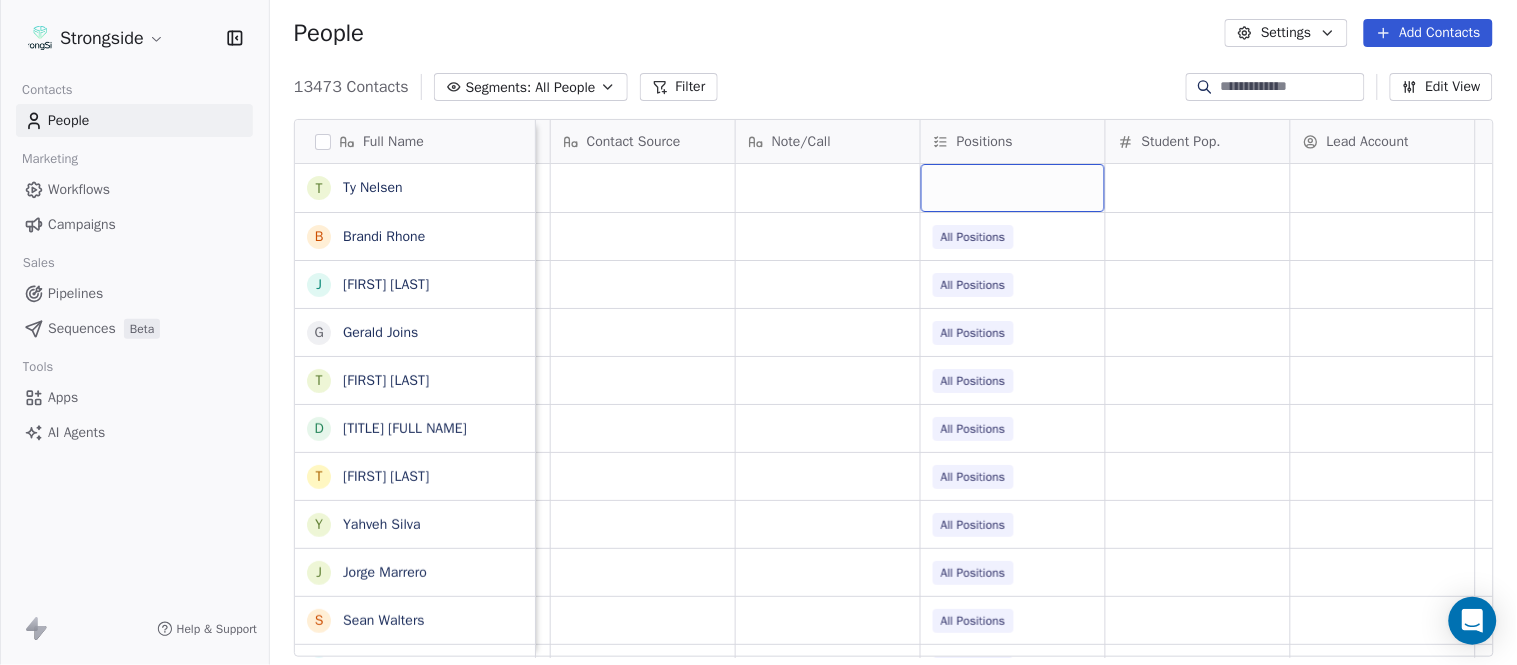 click at bounding box center [1013, 188] 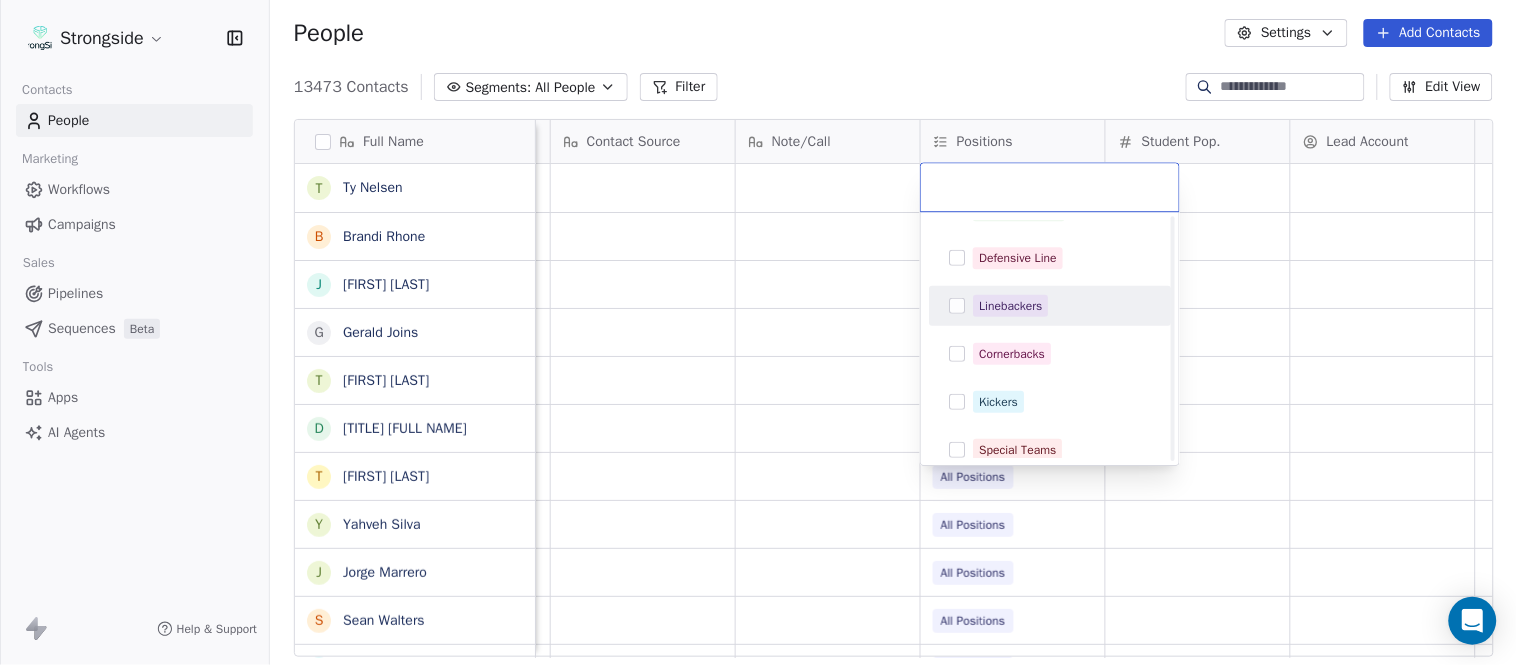 scroll, scrollTop: 333, scrollLeft: 0, axis: vertical 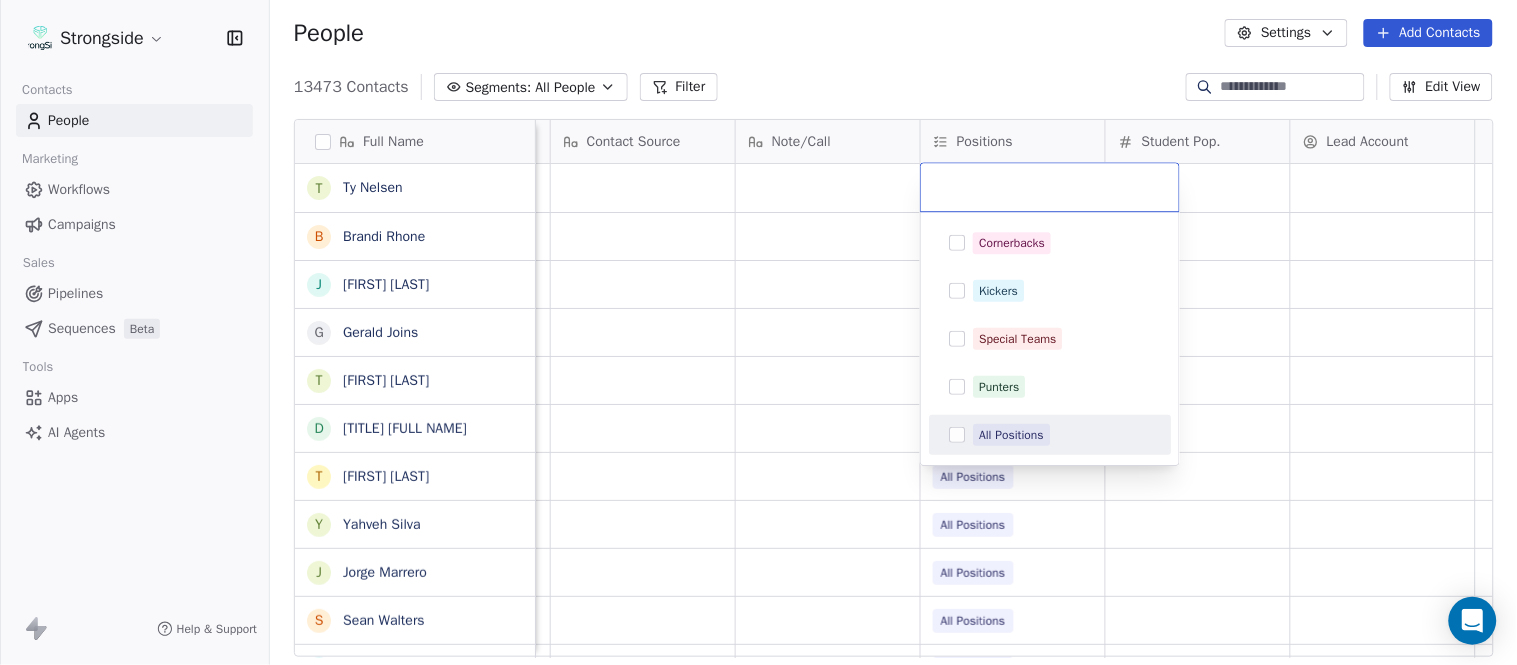 click on "All Positions" at bounding box center (1050, 435) 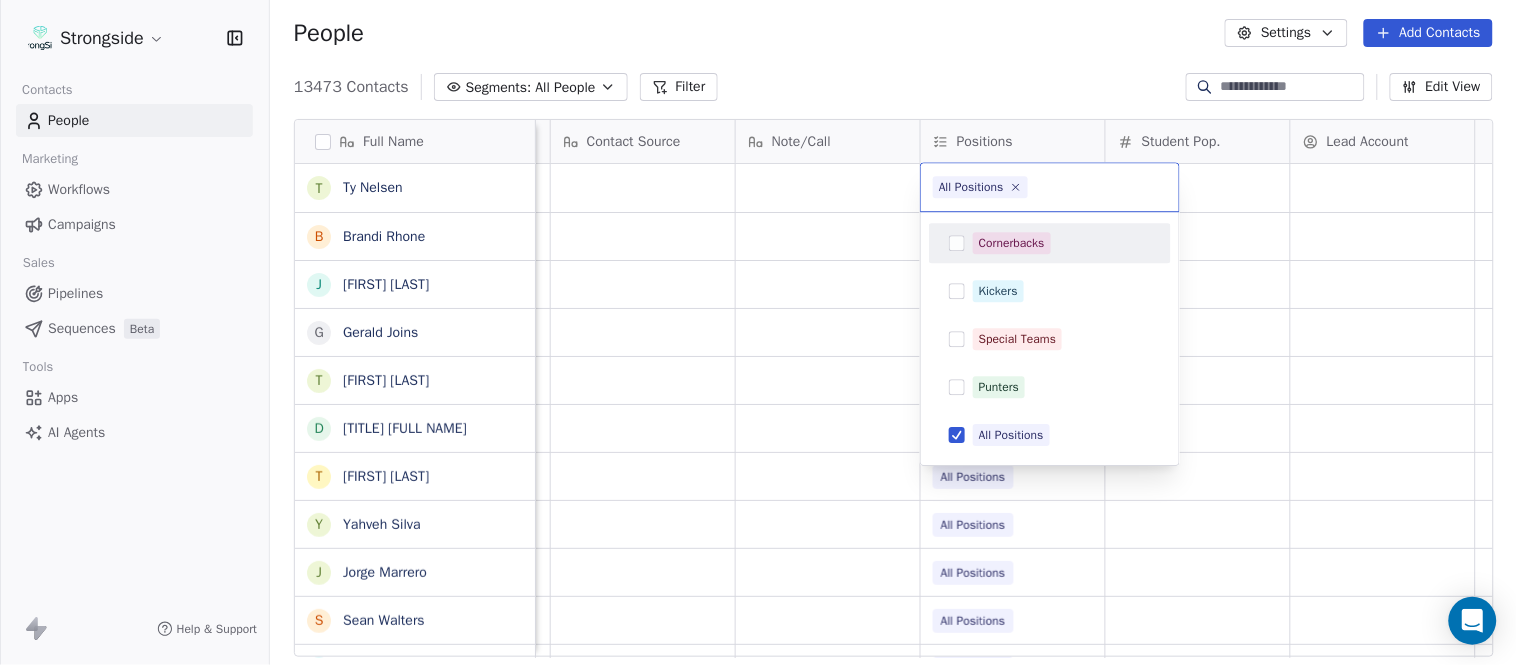 click on "Strongside Contacts People Marketing Workflows Campaigns Sales Pipelines Sequences Beta Tools Apps AI Agents Help & Support People Settings Add Contacts 13473 Contacts Segments: All People Filter Edit View Tag Add to Sequence Export Full Name T [LAST] B [LAST] J [LAST] G [LAST] T [LAST] D [LAST] T [LAST] Y [LAST] J [LAST] S [LAST] F [LAST] R [LAST] R [LAST] J [LAST] B [LAST] J [LAST] G [LAST] D [LAST] V [LAST] J [LAST] R [LAST] R [LAST] R [LAST] T [LAST] N [LAST] J [LAST] M [LAST] Priority Emails Auto Clicked Last Activity Date BST In Open Phone Contact Source Note/Call Positions Student Pop. Lead Account False True All Positions True All Positions True All Positions True All Positions True All Positions True All Positions True All Positions False All Positions False" at bounding box center [758, 332] 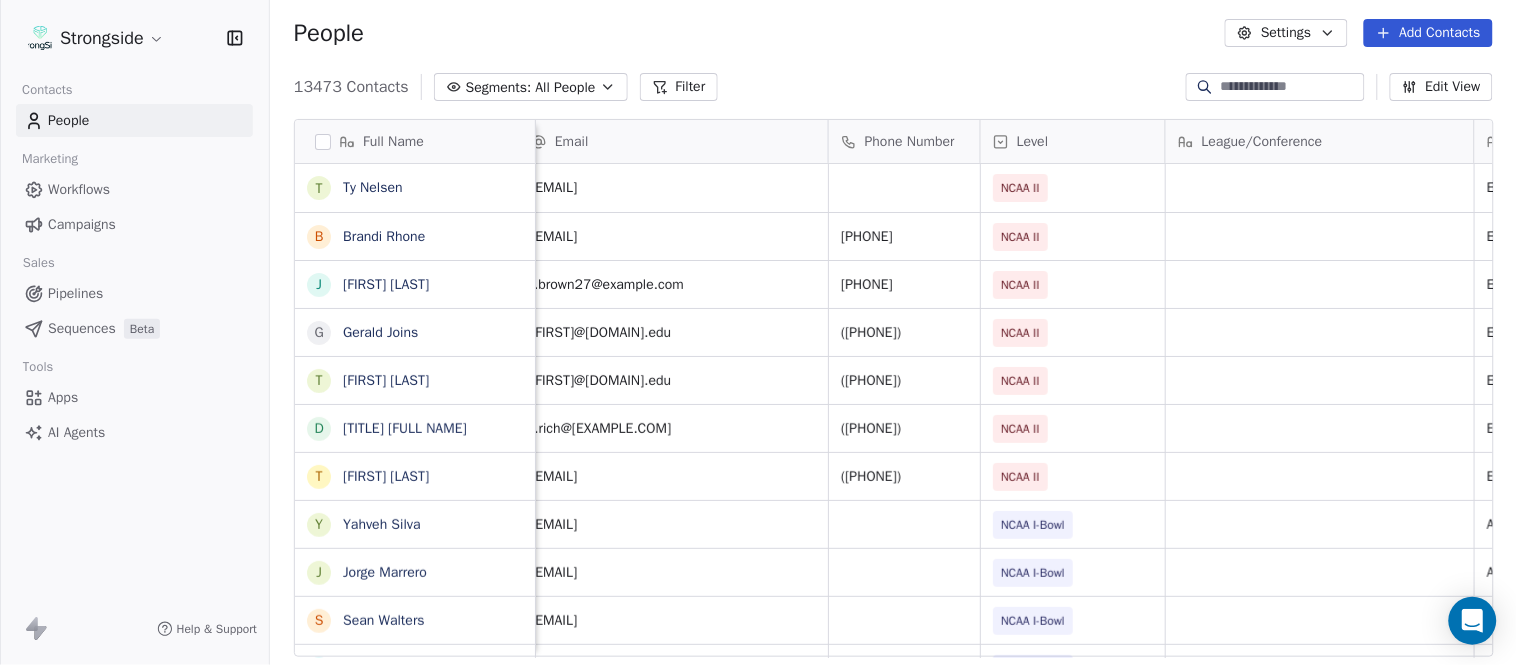 scroll, scrollTop: 0, scrollLeft: 0, axis: both 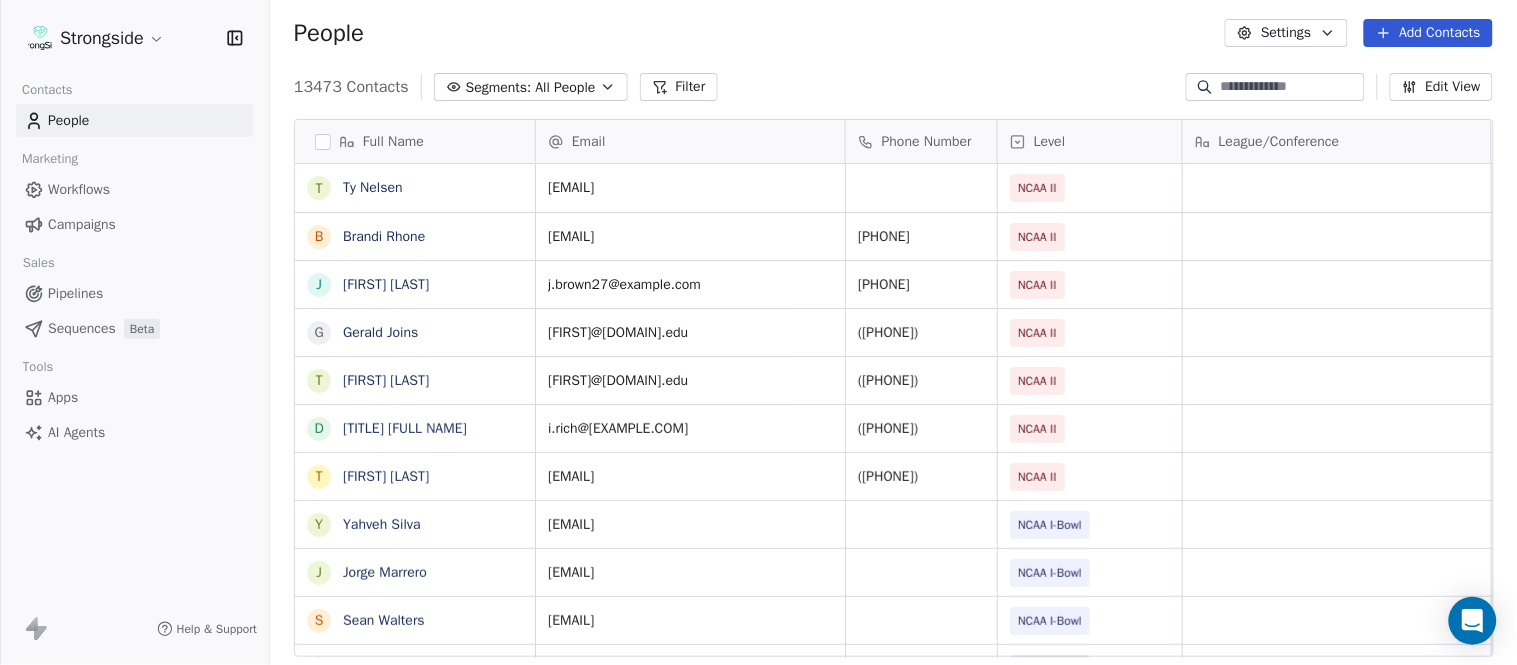 click on "Add Contacts" at bounding box center (1428, 33) 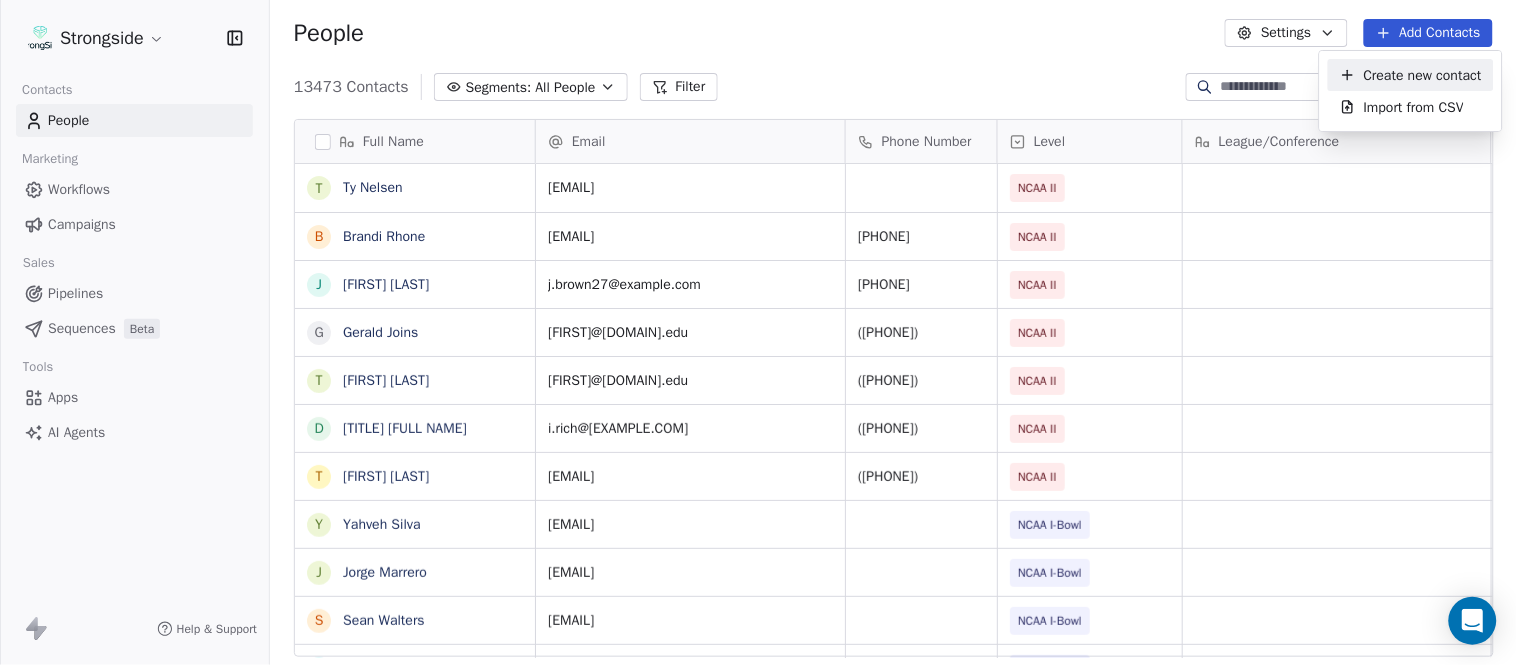 click on "Create new contact" at bounding box center [1423, 75] 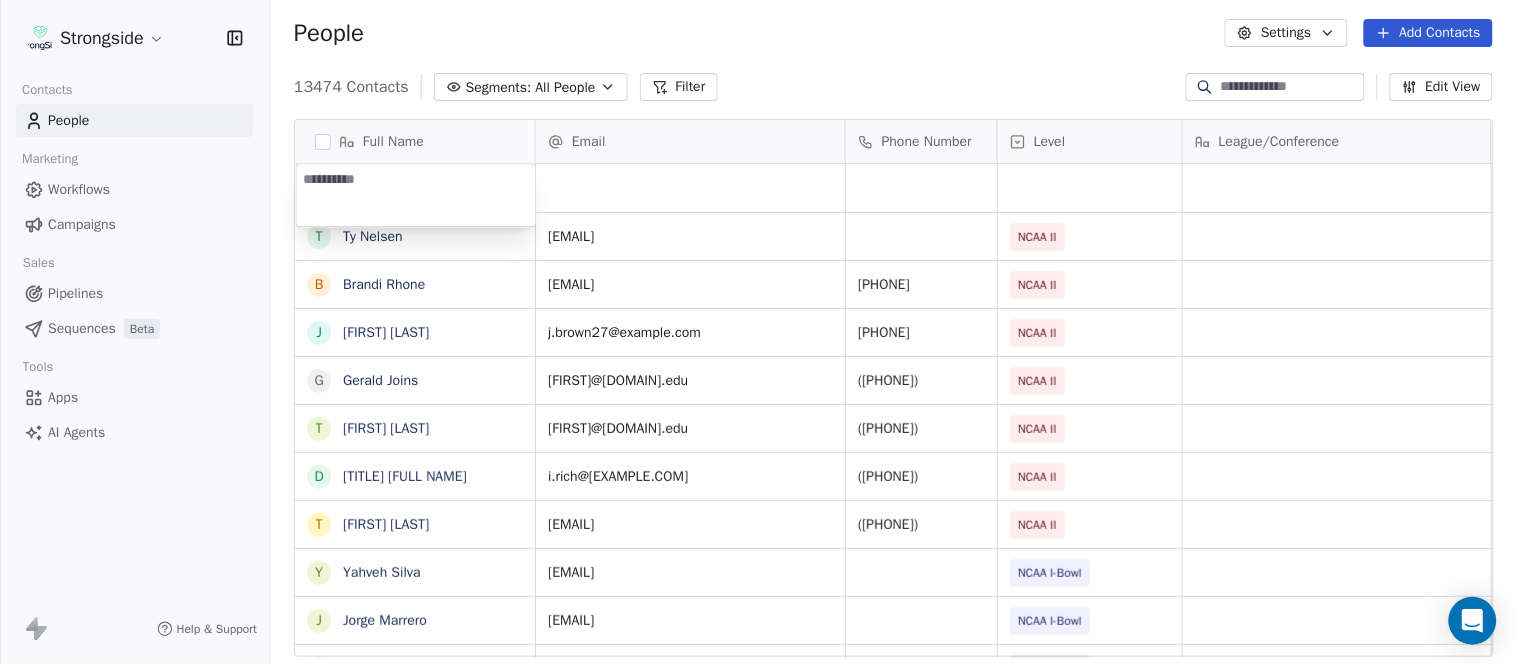 type on "**********" 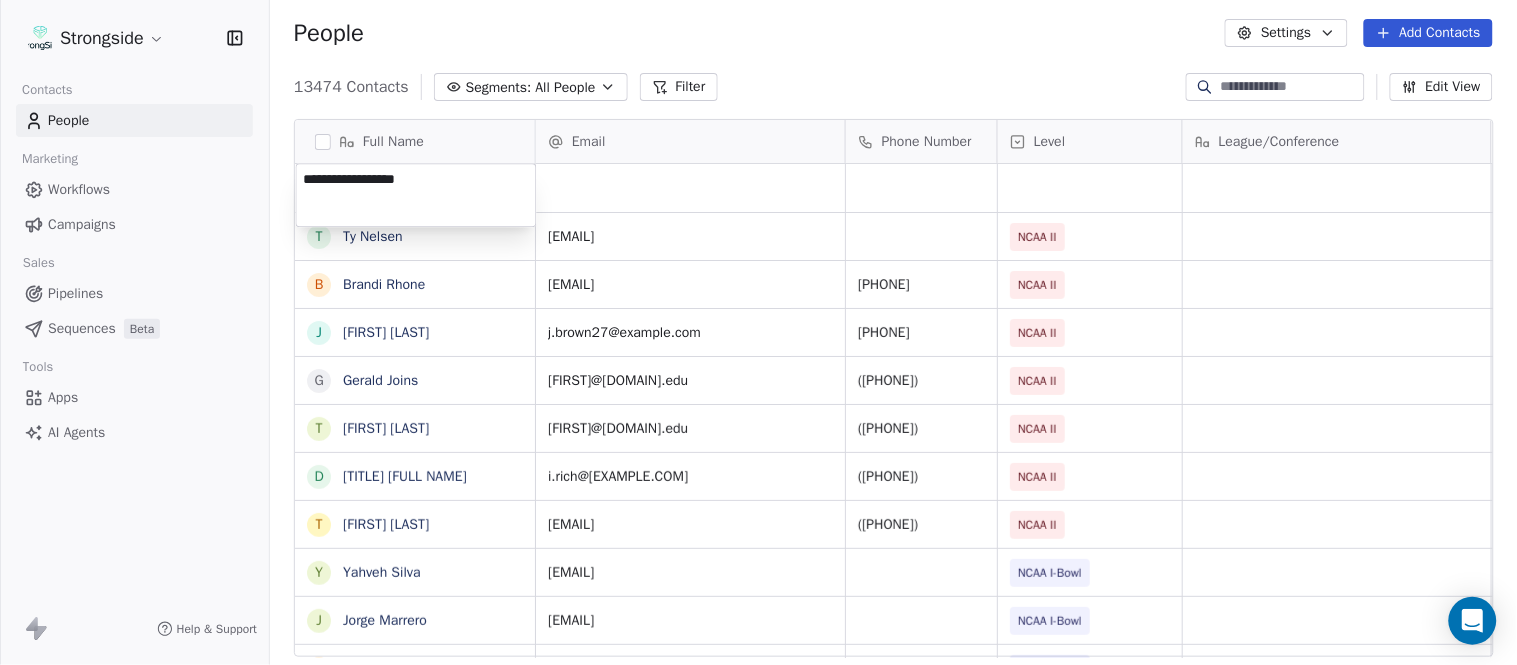 click on "Full Name T [FIRST] [LAST] B [FIRST] [LAST] J [FIRST] [LAST] G [FIRST] [LAST] T [FIRST] [LAST] D Dr. [LAST] T [FIRST] [LAST] Y [FIRST] [LAST] J [FIRST] [LAST] S [FIRST] [LAST] F [FIRST] [LAST] R [FIRST] [LAST] R [FIRST] [LAST] J [FIRST] [LAST] B [FIRST] [LAST] J [FIRST] [LAST] G [FIRST] [LAST] D [FIRST] [LAST] V [FIRST] [LAST] J [FIRST] [LAST] R [FIRST] [LAST] R [FIRST] [LAST] R [FIRST] [LAST] R [FIRST] [LAST] T [FIRST] [LAST] N [FIRST] [LAST] J [FIRST] [LAST] M [FIRST] [LAST] S [FIRST] [LAST] J [FIRST] [LAST] M [FIRST] [LAST] B [FIRST] [LAST] N [FIRST] [LAST] S [FIRST] [LAST] Email [EMAIL] Phone Number [PHONE] Level League/Conference Organization Job Title Tags Created Date BST [FIRST].[LAST]@example.edu [PHONE] NCAA II EDWARD WATERS UNIVERSITY Strength Coach Jul 26, 2025 11:05 PM [FIRST].[LAST]@example.edu 	[PHONE] NCAA II EDWARD WATERS UNIVERSITY Athletic Trainer Jul 26, 2025 11:04 PM [PHONE]" at bounding box center [758, 332] 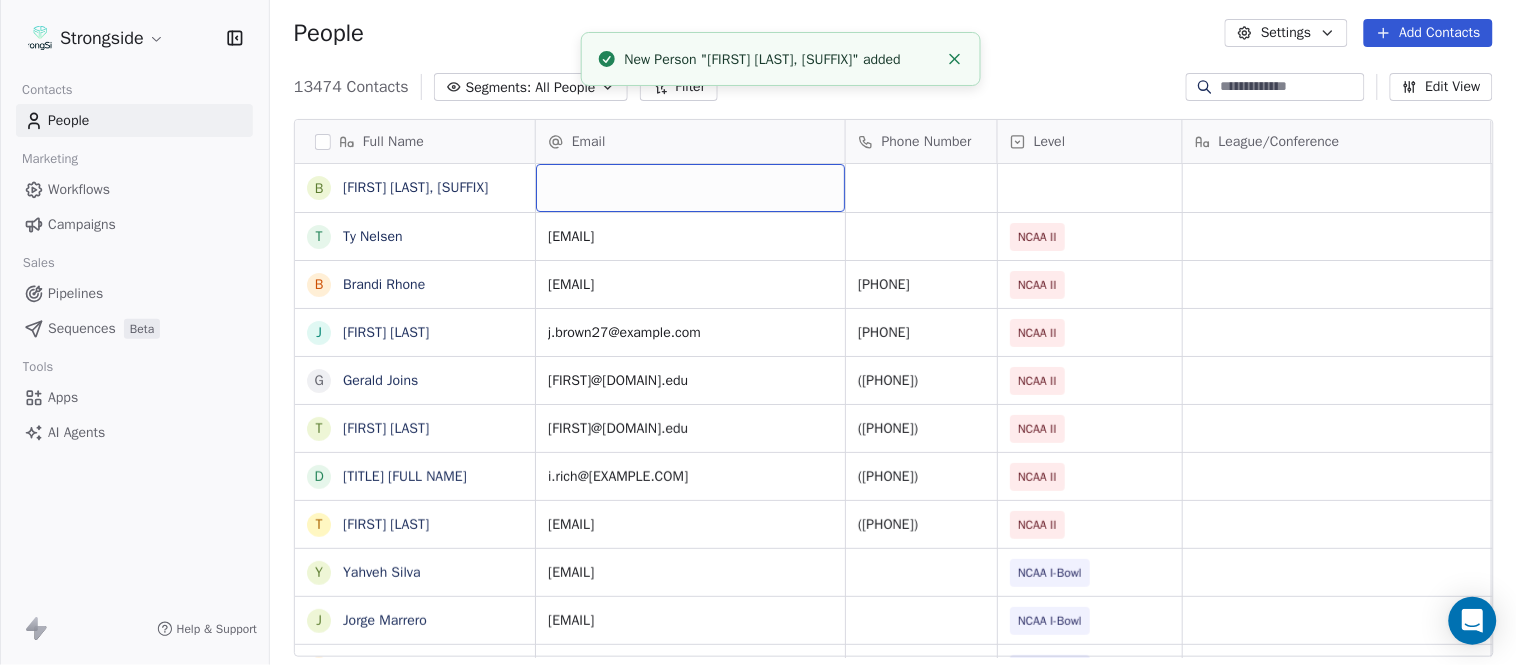 click at bounding box center (690, 188) 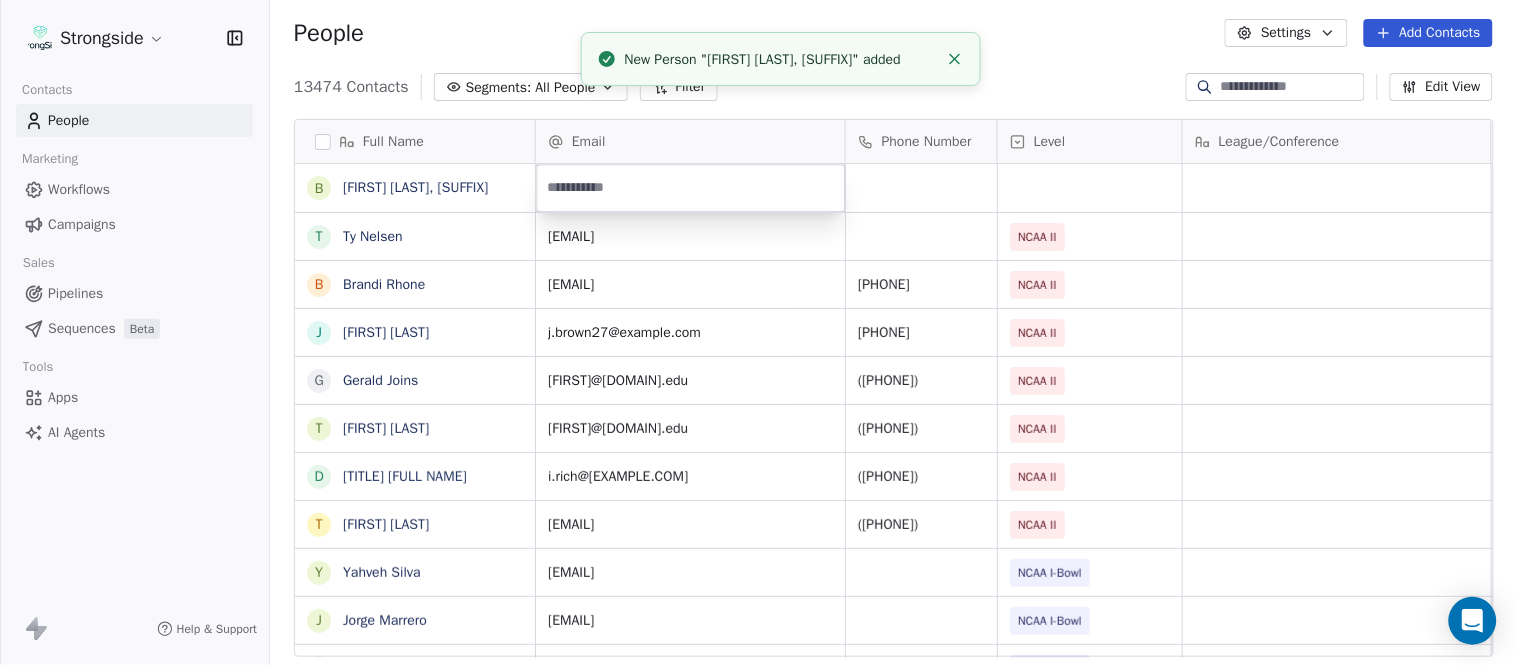 type on "**********" 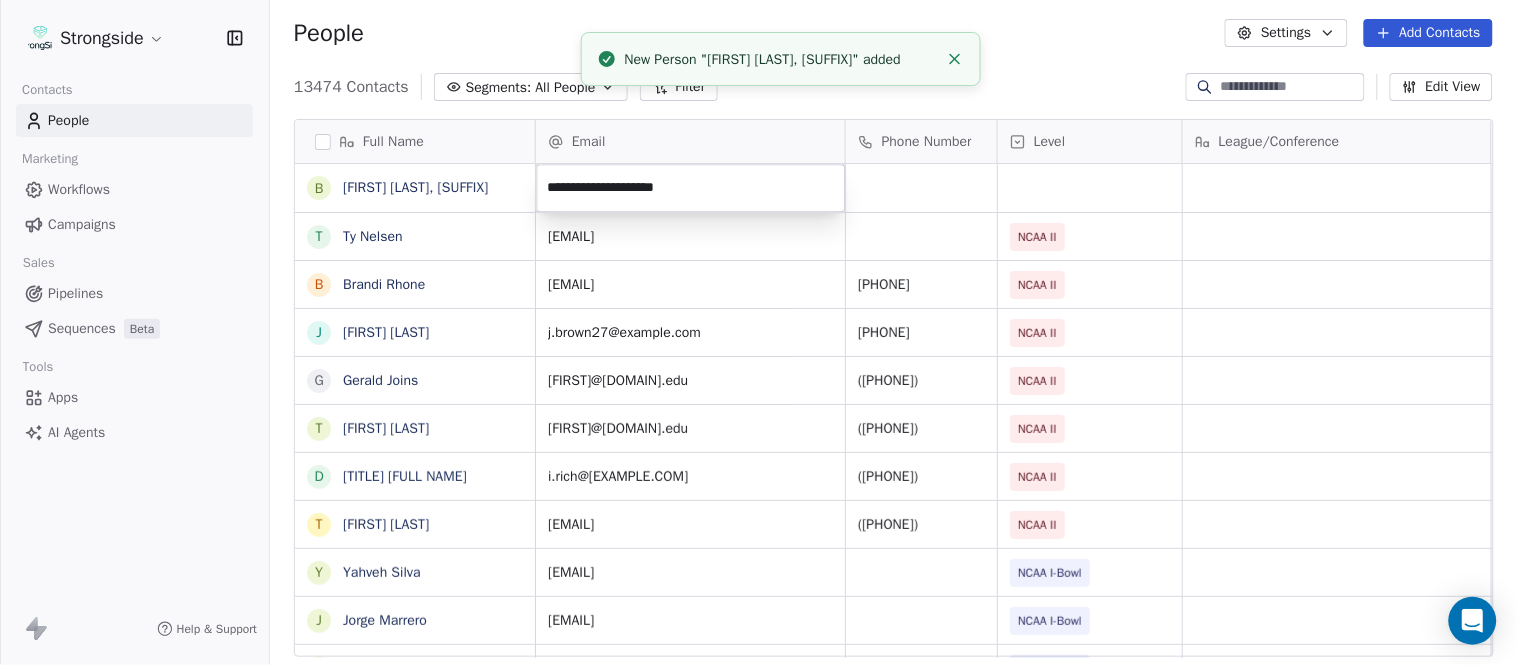 click on "Strongside Contacts People Marketing Workflows Campaigns Sales Pipelines Sequences Beta Tools Apps AI Agents Help & Support People Settings  Add Contacts 13474 Contacts Segments: All People Filter  Edit View Tag Add to Sequence Export Full Name B [FULL NAME], [SUFFIX] T [FULL NAME] B [FULL NAME] J [FULL NAME] G [FULL NAME] T [FULL NAME] D [TITLE] [FULL NAME] T [FULL NAME] Y [FULL NAME] J [FULL NAME] S [FULL NAME] F [FULL NAME] R [FULL NAME] R [FULL NAME] J [FULL NAME] B [FULL NAME] J [FULL NAME] G [FULL NAME] D [FULL NAME] V [FULL NAME] J [FULL NAME] R [FULL NAME] R [FULL NAME] R [FULL NAME] R [FULL NAME] T [FULL NAME] N [FULL NAME] J [FULL NAME] M [FULL NAME] S [FULL NAME] Email Phone Number Level League/Conference Organization Job Title Tags Created Date BST Jul 26, 2025 11:06 PM [EMAIL] NCAA II [ORG] Strength Coach Jul 26, 2025 11:05 PM [EMAIL] 	([PHONE]) NCAA II [ORG] Athletic Trainer Jul 26, 2025 11:04 PM [EMAIL]" at bounding box center [758, 332] 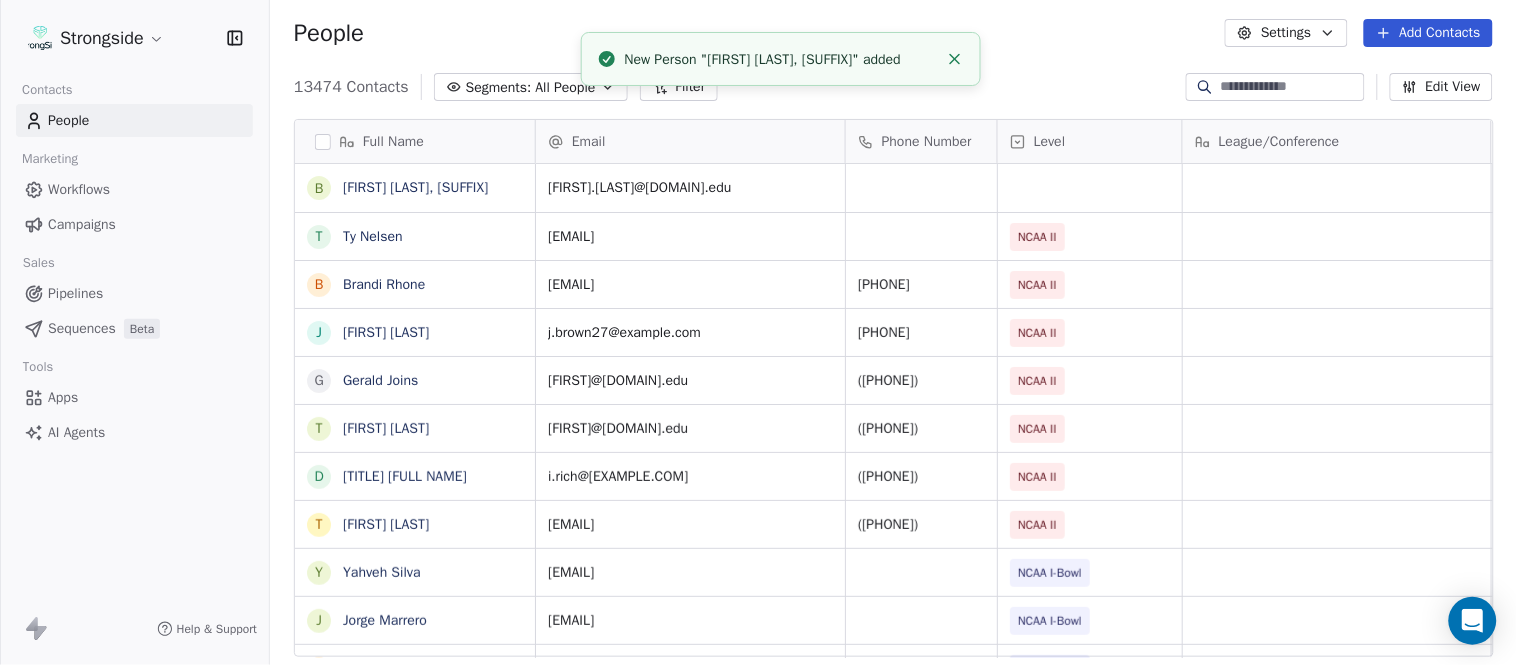 click 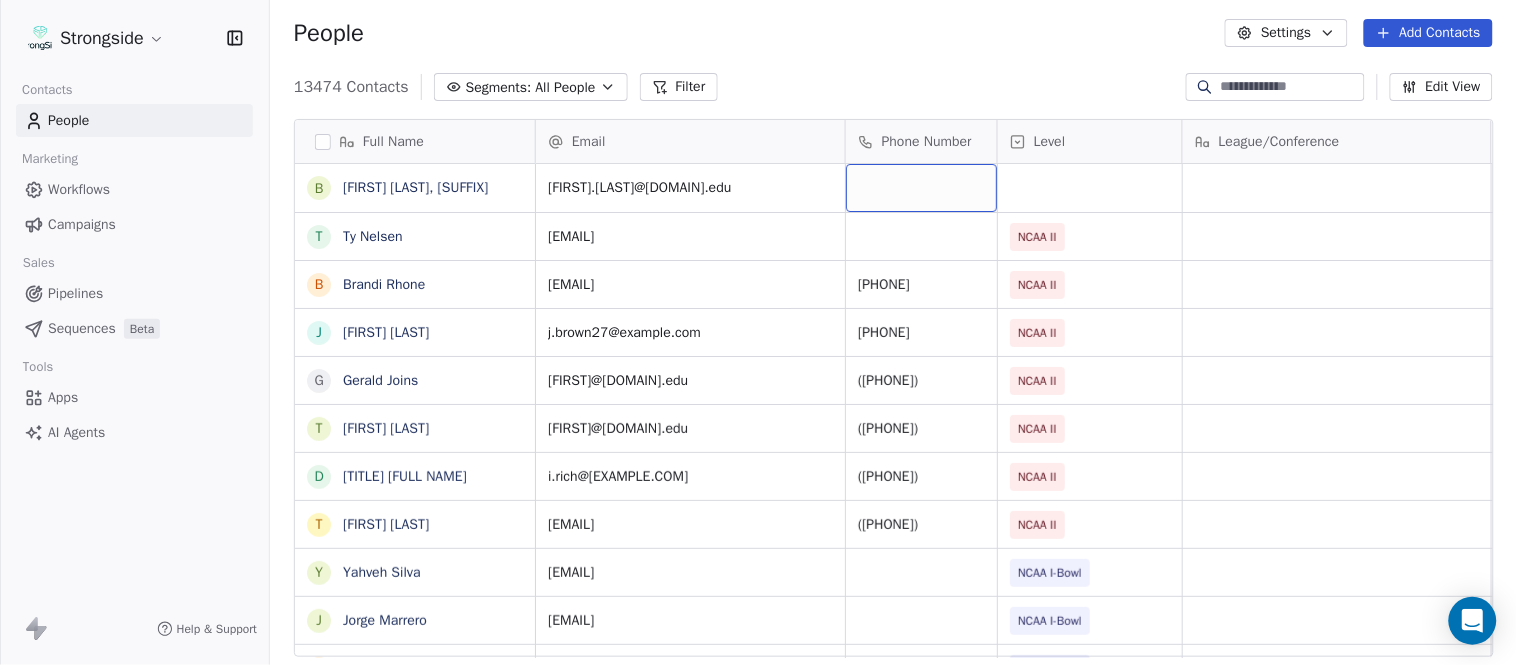 click at bounding box center [921, 188] 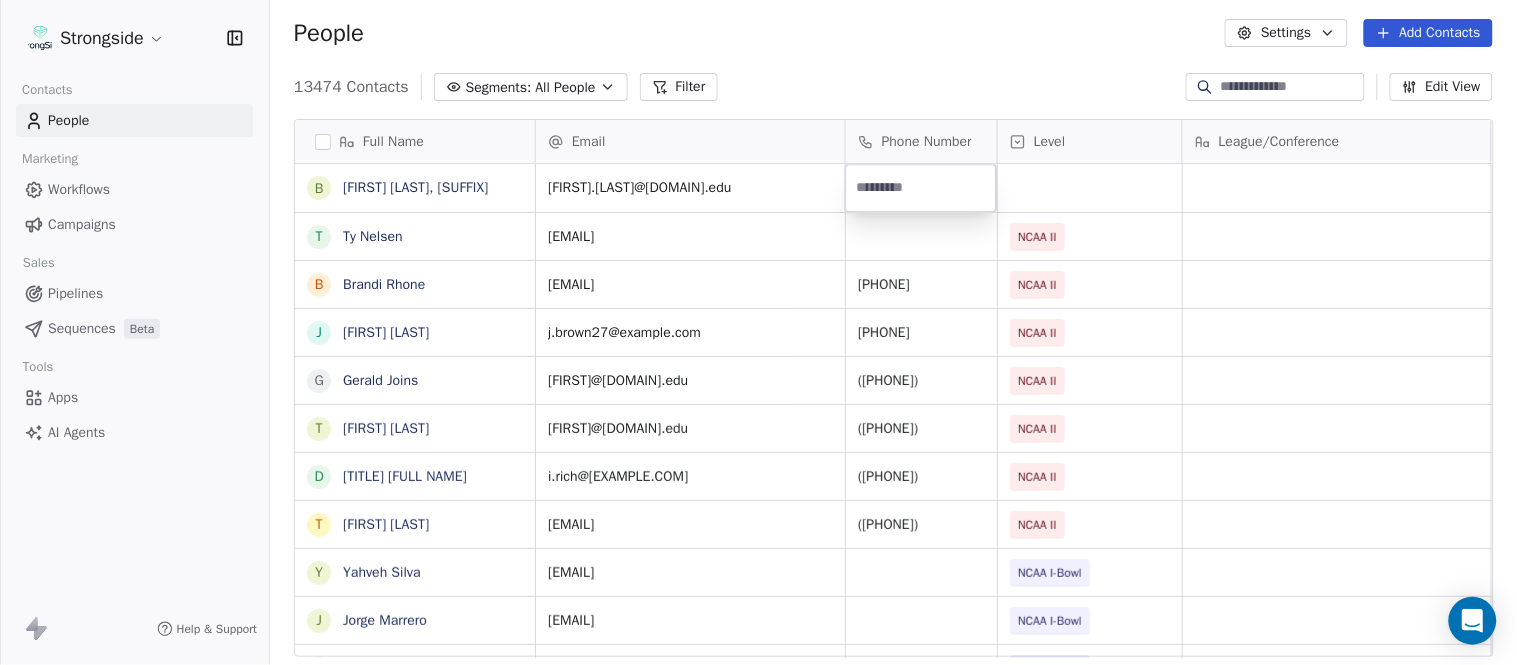 type on "**********" 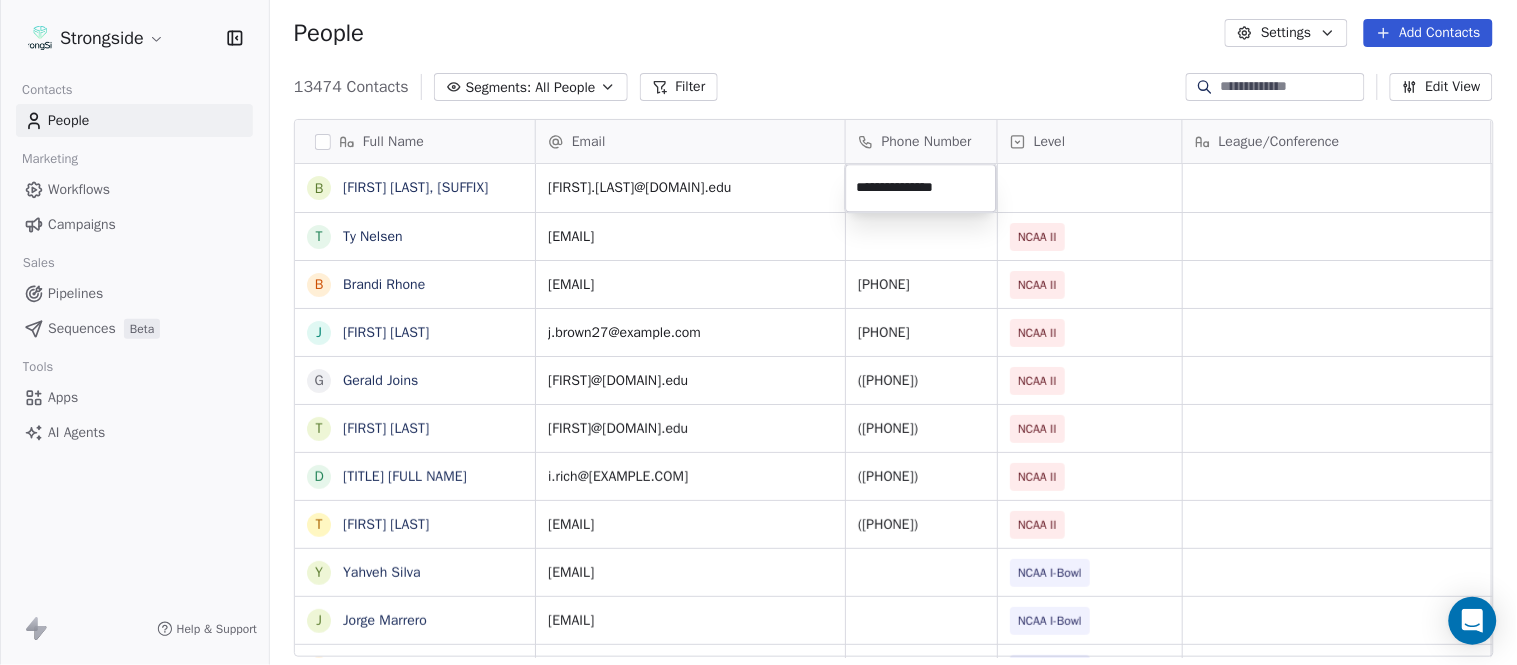 click on "Strongside Contacts People Marketing Workflows Campaigns Sales Pipelines Sequences Beta Tools Apps AI Agents Help & Support People Settings Add Contacts 13474 Contacts Segments: All People Filter Edit View Tag Add to Sequence Export Full Name B [FIRST] [LAST], [SUFFIX] T [FIRST] [LAST] B [FIRST] [LAST] J [FIRST] [LAST] G [FIRST] [LAST] T [FIRST] [LAST] D [TITLE] [FIRST] [LAST] T [FIRST] [LAST] Y [FIRST] [LAST] J [FIRST] [LAST] S [FIRST] [LAST] F [FIRST] [LAST] R [FIRST] [LAST] R [FIRST] [LAST] J [FIRST] [LAST] B [FIRST] [LAST] J [FIRST] [LAST] G [FIRST] [LAST] D [FIRST] [LAST] V [FIRST] [LAST] J [FIRST] [LAST] R [FIRST] [LAST] R [FIRST] [LAST] R [FIRST] [LAST] R [FIRST] [LAST] T [FIRST] [LAST] N [FIRST] [LAST] J [FIRST] [LAST] M [FIRST] [LAST] Email Phone Number Level League/Conference Organization Job Title Tags Created Date BST [EMAIL] Jul 26, 2025 11:06 PM [EMAIL] NCAA II EDWARD WATERS UNIVERSITY Strength Coach Jul 26, 2025 11:05 PM [EMAIL] (904) 470-8972 NCAA II EDWARD WATERS UNIVERSITY NCAA II SID" at bounding box center (758, 332) 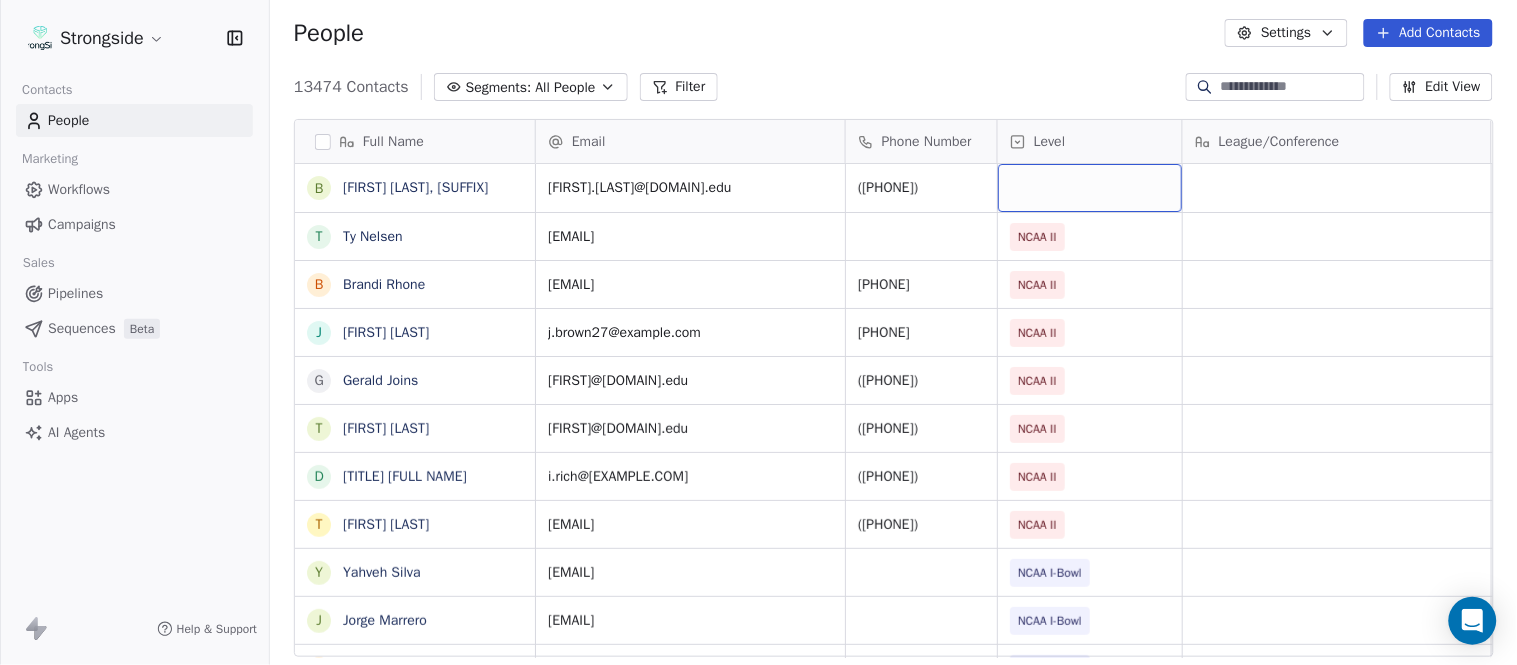 click at bounding box center [1090, 188] 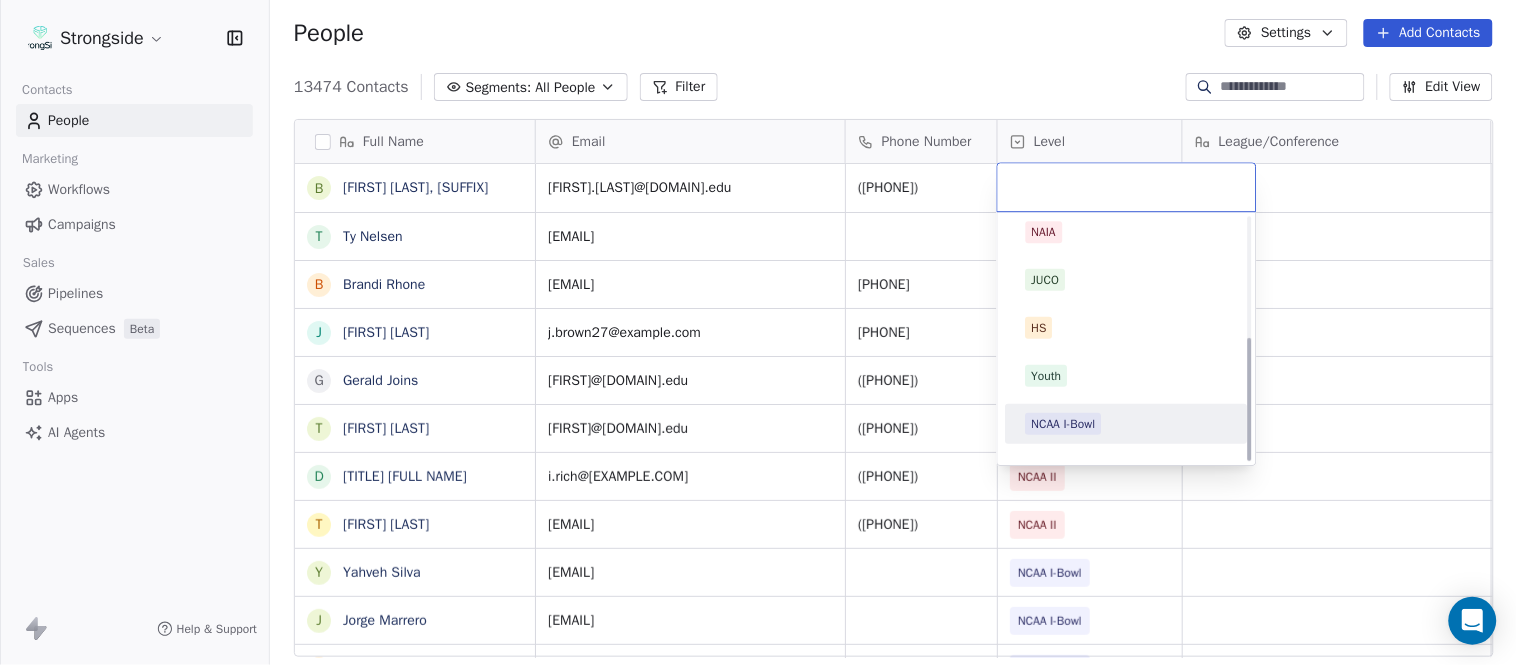 scroll, scrollTop: 234, scrollLeft: 0, axis: vertical 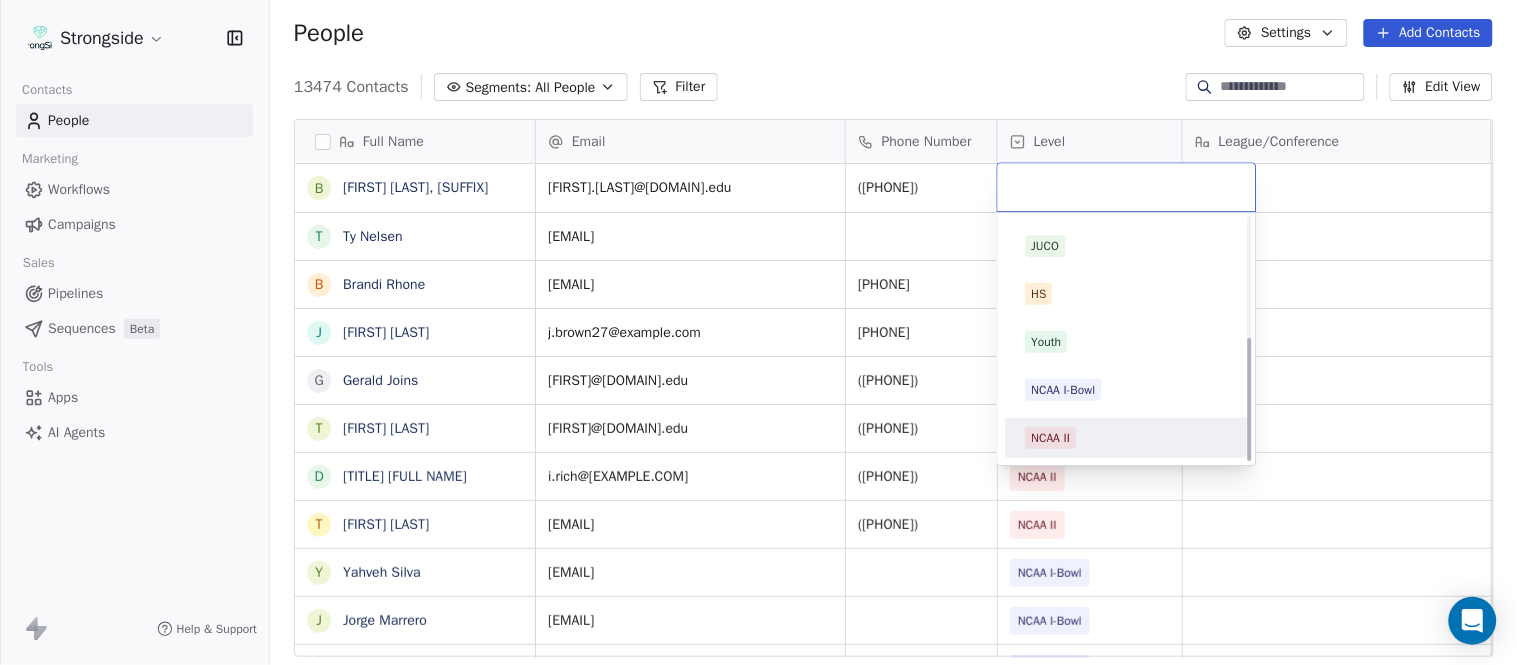 click on "NCAA II" at bounding box center (1127, 438) 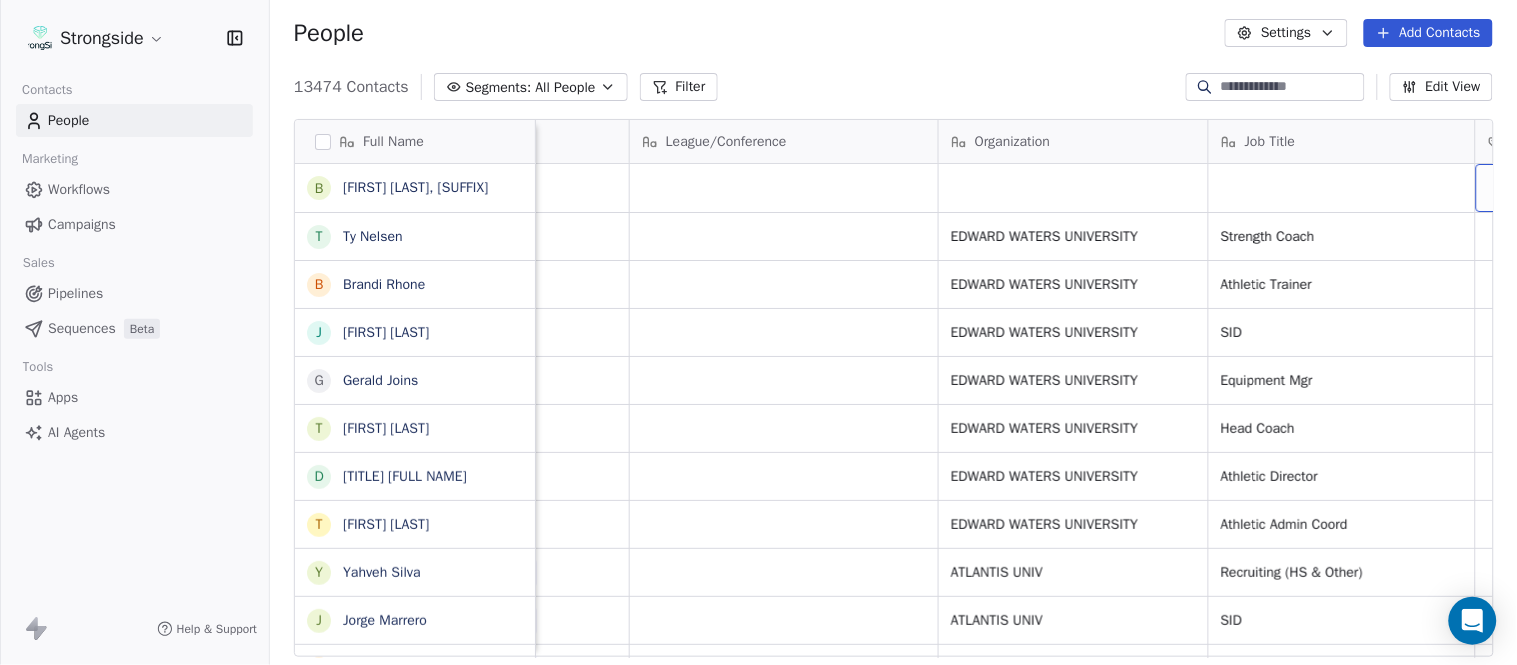 scroll, scrollTop: 0, scrollLeft: 653, axis: horizontal 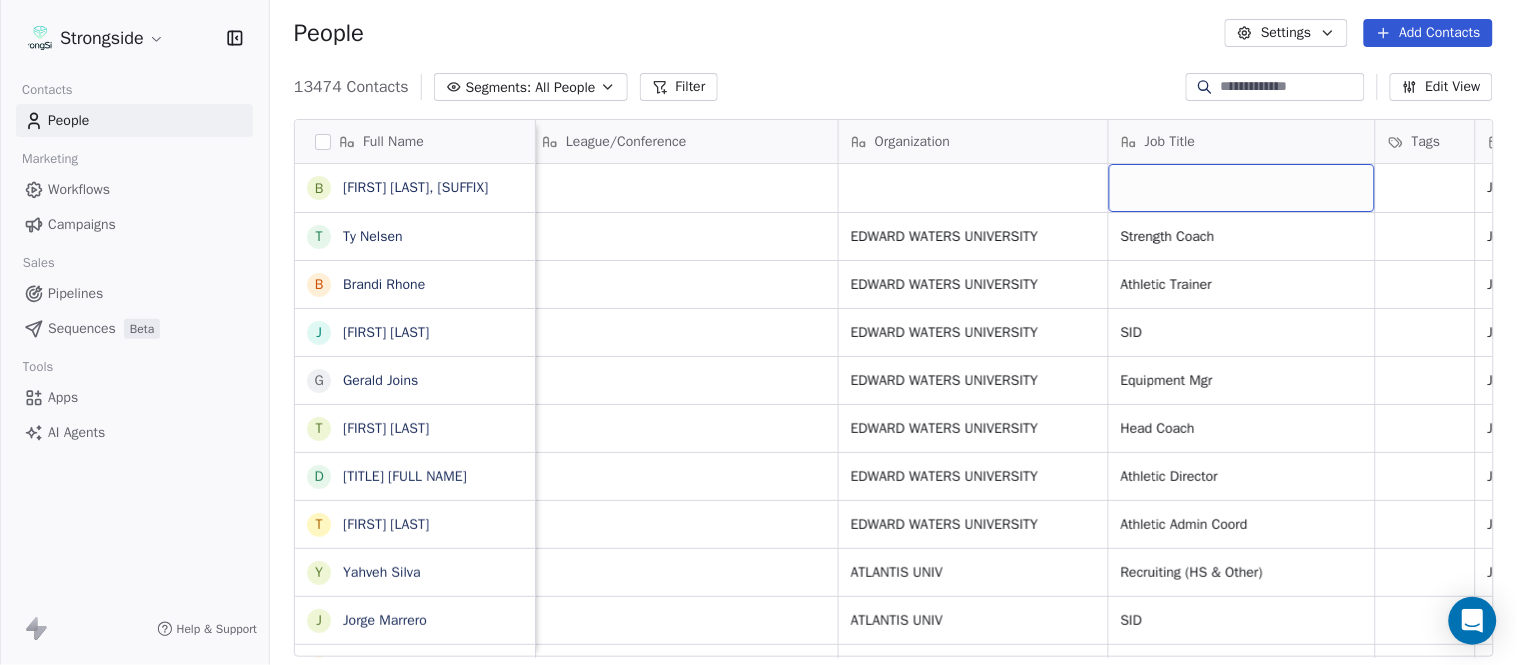 click at bounding box center (1242, 188) 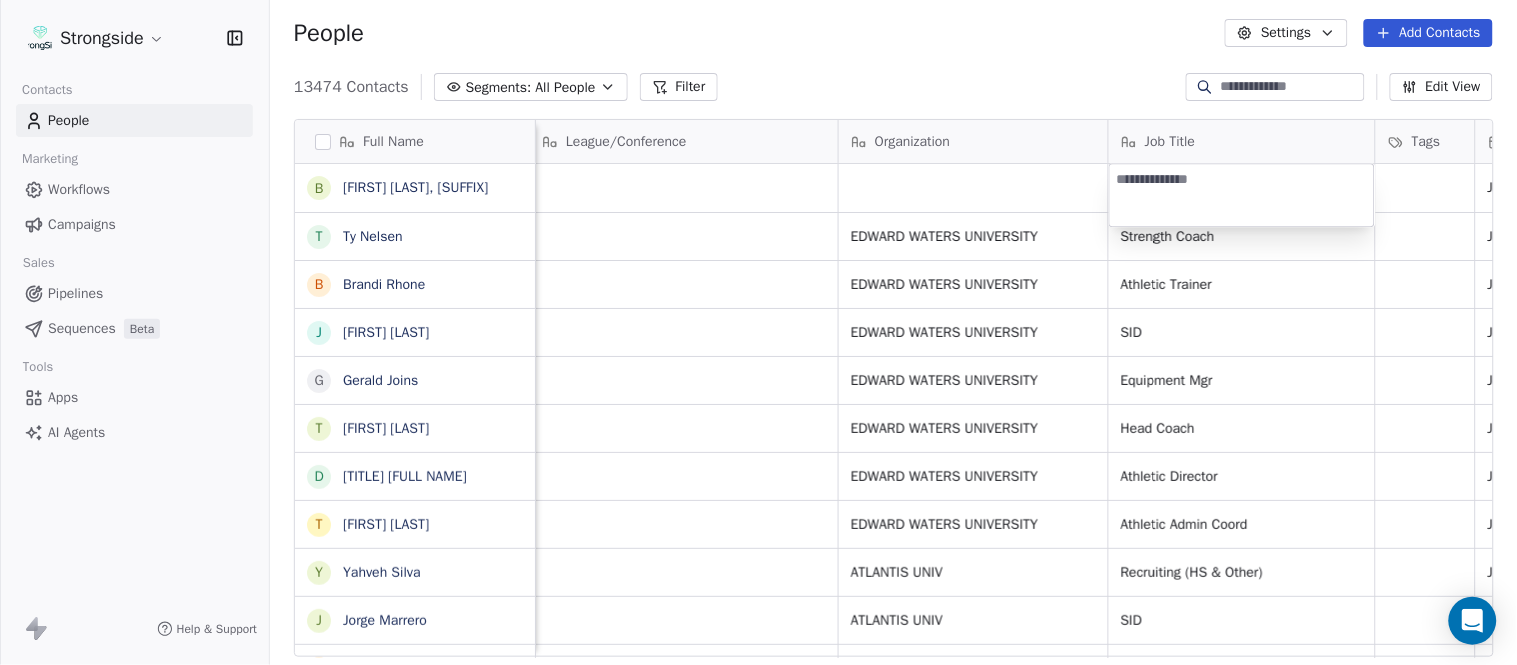 type on "**********" 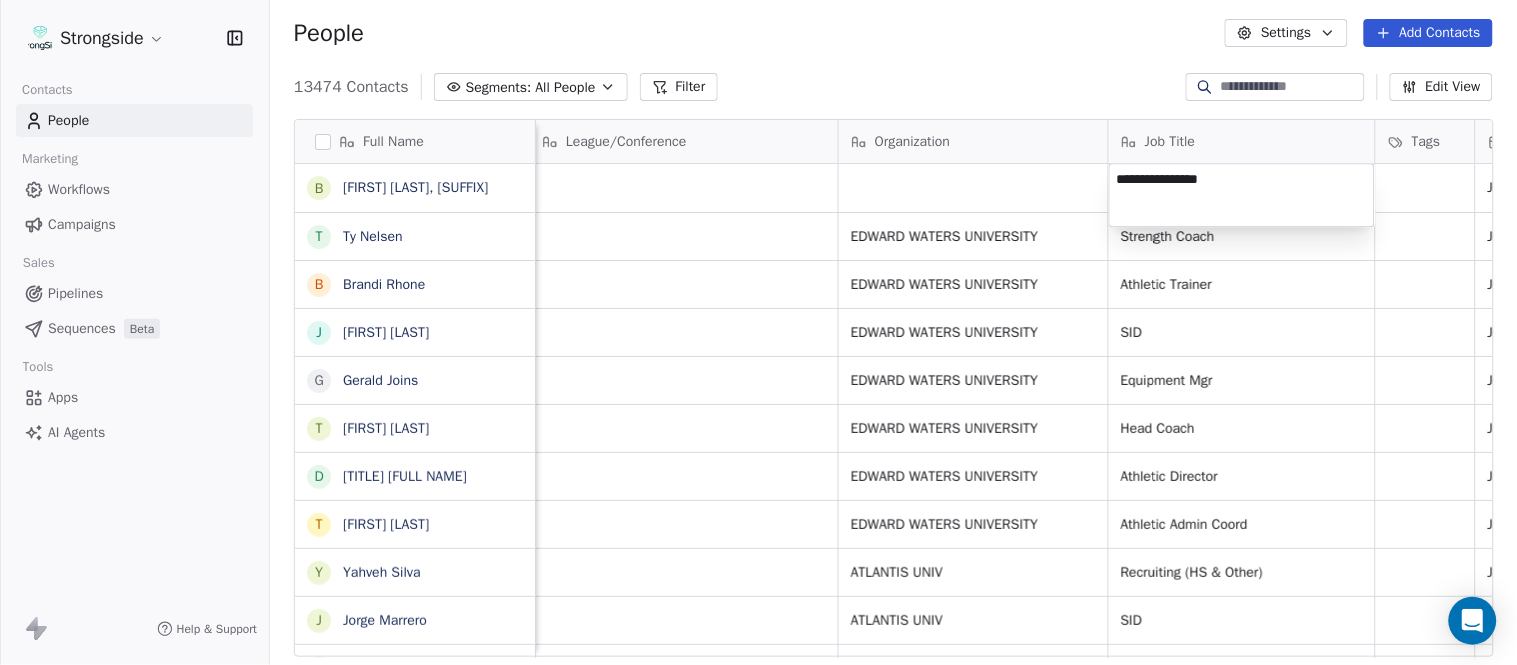 click on "Strongside Contacts People Marketing Workflows Campaigns Sales Pipelines Sequences Beta Tools Apps AI Agents Help & Support People Settings  Add Contacts 13474 Contacts Segments: All People Filter  Edit View Tag Add to Sequence Export Full Name B [FIRST] [LAST], Sr. T [FIRST] [LAST] B [FIRST] [LAST] J [FIRST] [LAST] G [FIRST] [LAST] T [FIRST] [LAST] D [FIRST] [LAST] T [FIRST] [LAST] Y [FIRST] [LAST] J [FIRST] [LAST] S [FIRST] [LAST] F [FIRST] [LAST] R [FIRST] [LAST] R [FIRST] [LAST] J [FIRST] [LAST] B [FIRST] [LAST] J [FIRST] [LAST] G [FIRST] [LAST] D [FIRST] [LAST] V [FIRST] [LAST] J [FIRST] [LAST] R [FIRST] [LAST] R [FIRST] [LAST] R [FIRST] [LAST] R [FIRST] [LAST] T [FIRST] [LAST] N [FIRST] [LAST] J [FIRST] [LAST] M [FIRST] [LAST] S [FIRST] [LAST] Email Phone Number Level League/Conference Organization Job Title Tags Created Date BST Status Priority Emails Auto Clicked [EMAIL] 	[PHONE] NCAA II Jul 26, 2025 11:06 PM [EMAIL] NCAA II EDWARD WATERS UNIVERSITY Strength Coach Jul 26, 2025 11:05 PM [EMAIL]" at bounding box center [758, 332] 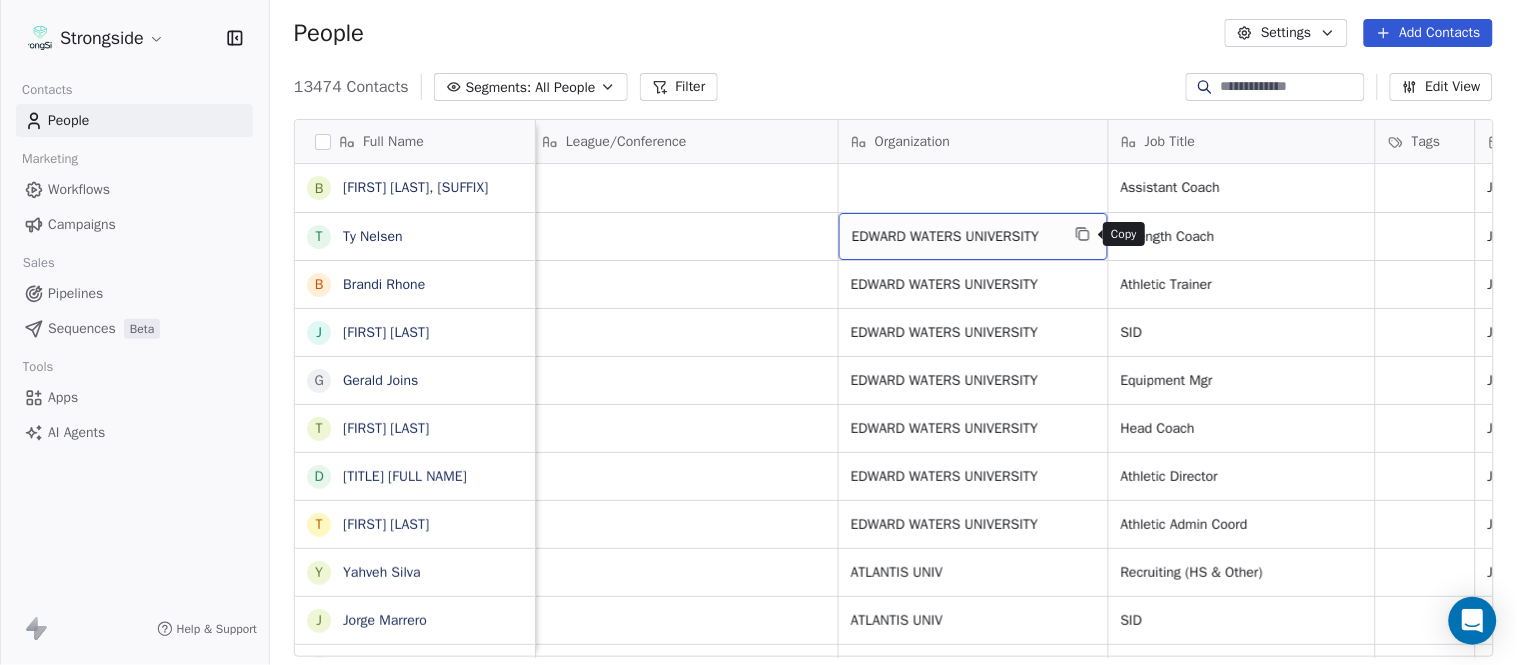 drag, startPoint x: 1087, startPoint y: 232, endPoint x: 1072, endPoint y: 227, distance: 15.811388 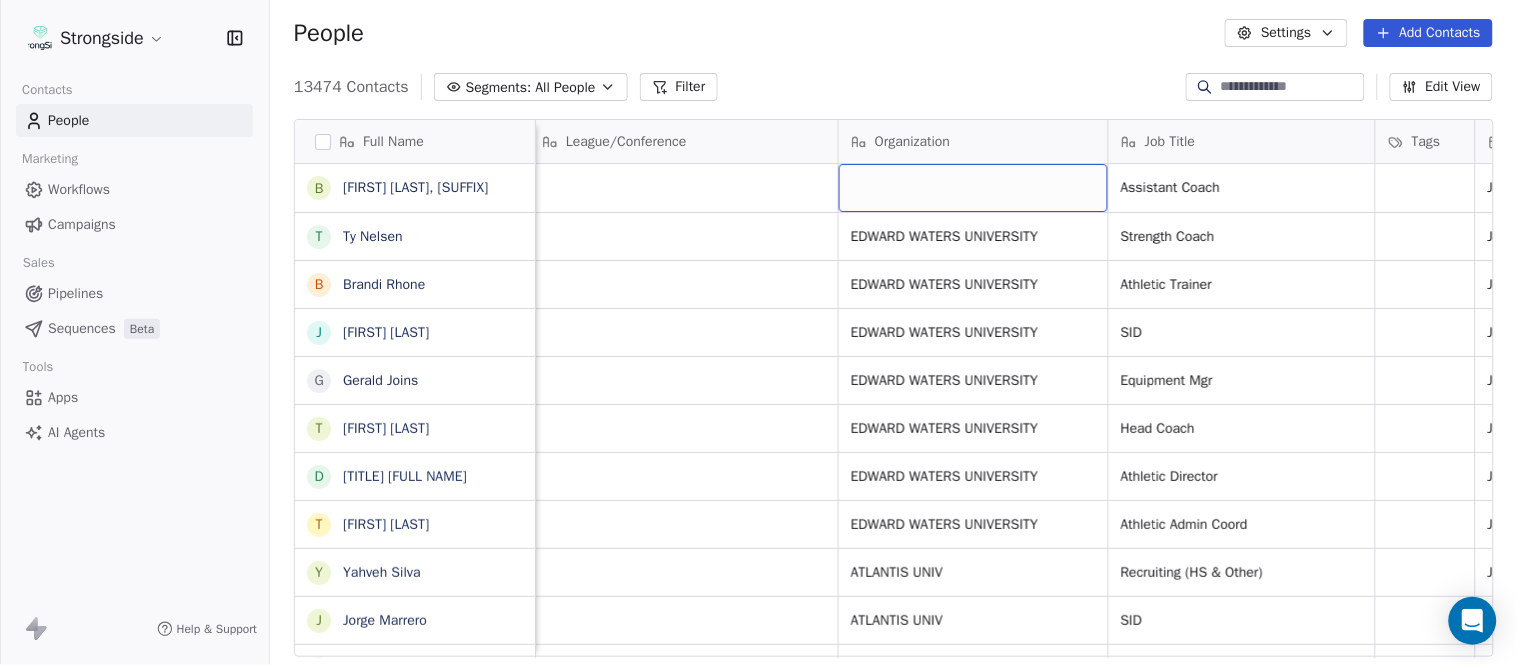 click at bounding box center (973, 188) 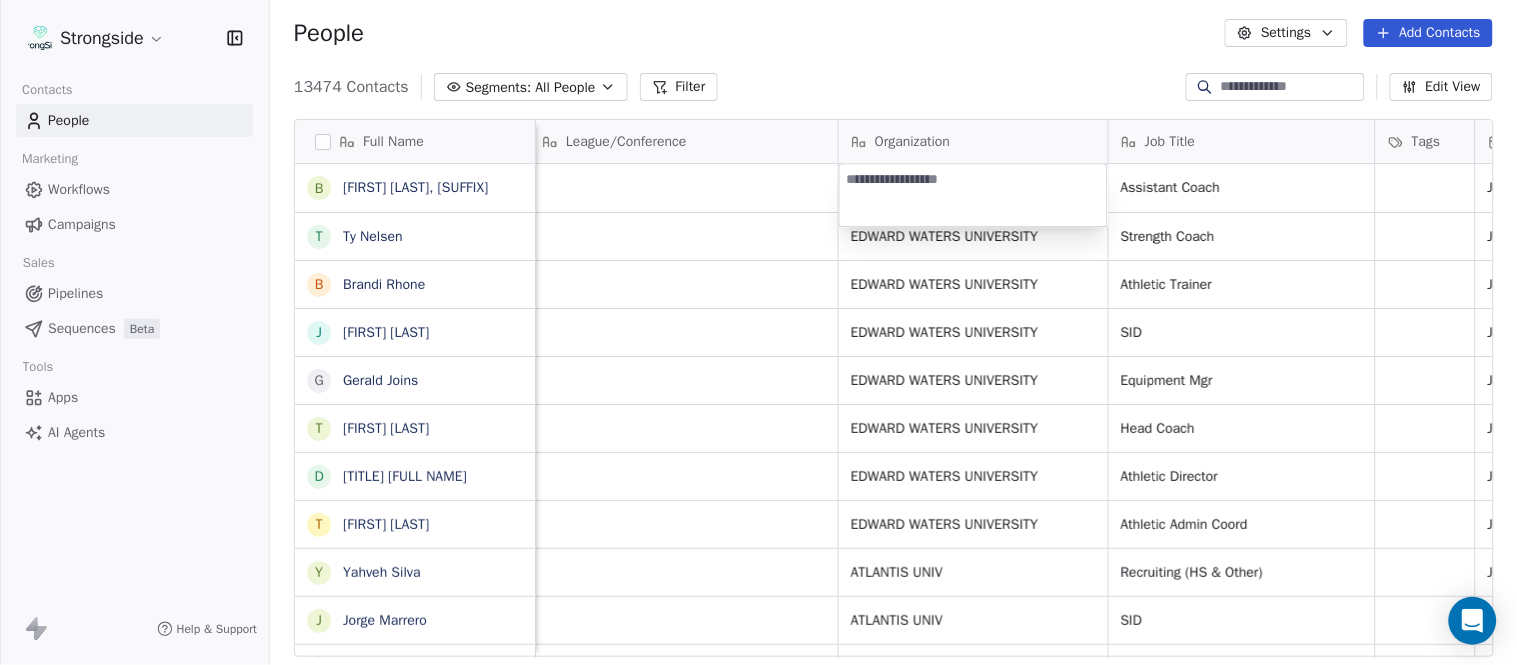 type on "**********" 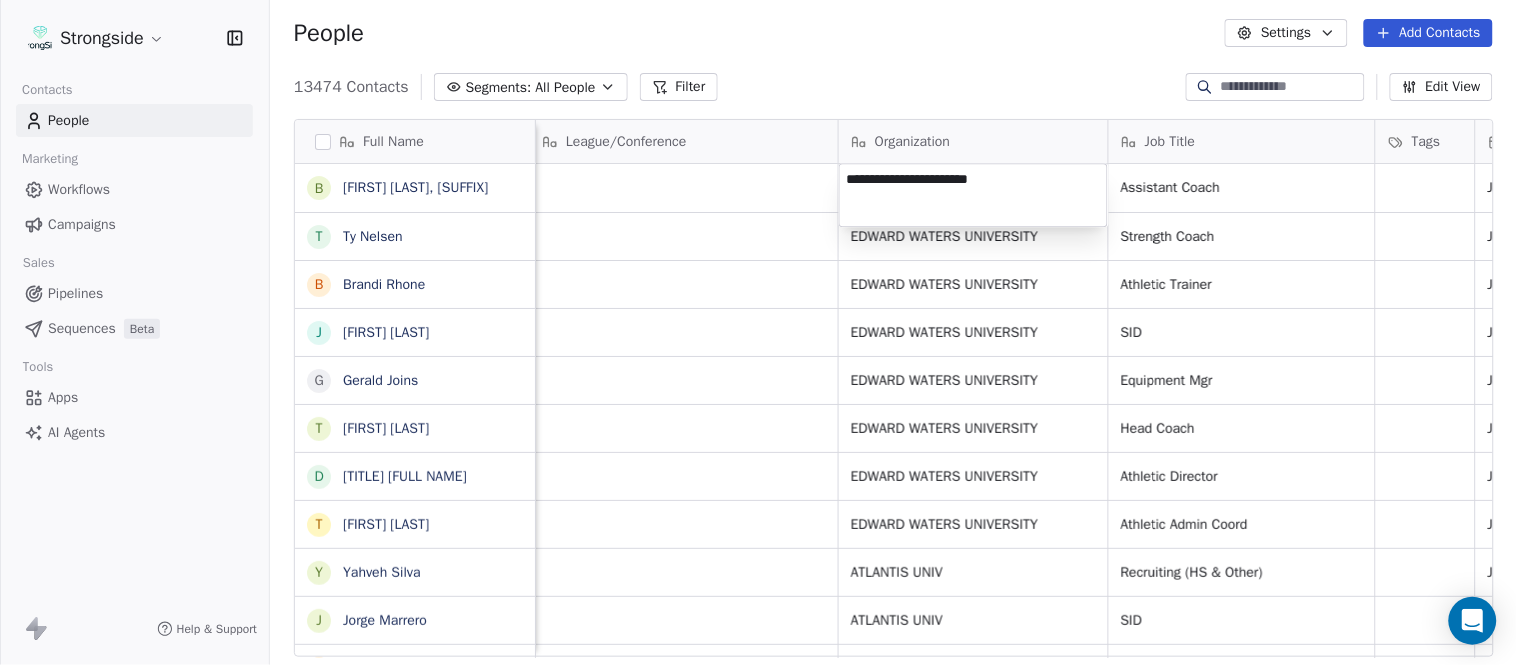click on "Strongside Contacts People Marketing Workflows Campaigns Sales Pipelines Sequences Beta Tools Apps AI Agents Help & Support People Settings Add Contacts 13474 Contacts Segments: All People Filter Edit View Tag Add to Sequence Export Full Name B [LAST], Sr. T [LAST] B [LAST] J [LAST] G [LAST] T [LAST] D [LAST] T [LAST] Y [LAST] J [LAST] S [LAST] F [LAST] R [LAST] R [LAST] J [LAST] B [LAST] J [LAST] G [LAST] D [LAST] V [LAST] J [LAST] R [LAST] R [LAST] R [LAST] T [LAST] N [LAST] J [LAST] M [LAST] Email Phone Number Level League/Conference Organization Job Title Tags Created Date BST Status Priority Emails Auto Clicked [EMAIL] ([PHONE]) NCAA II Assistant Coach Jul 26, 2025 11:06 PM [EMAIL] NCAA II [ORG] Strength Coach Jul 26, 2025 11:05 PM" at bounding box center [758, 332] 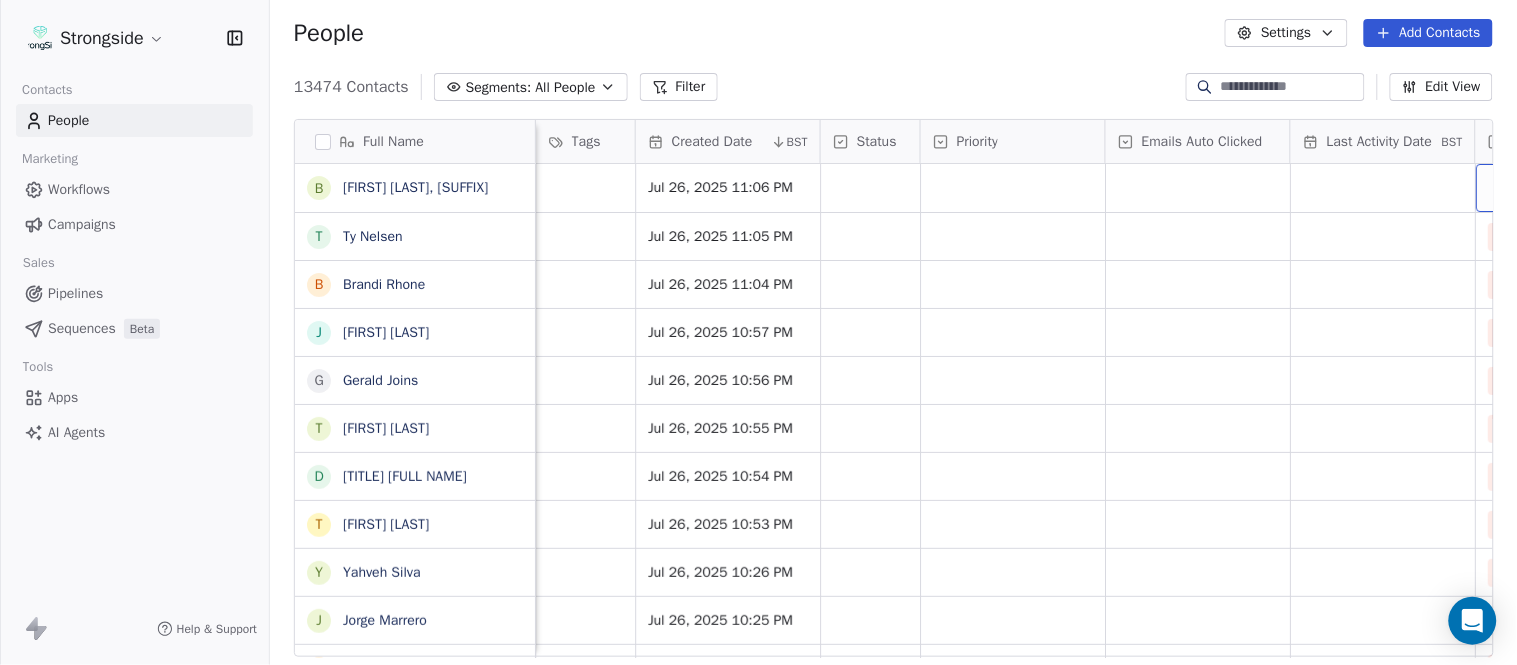 scroll, scrollTop: 0, scrollLeft: 1677, axis: horizontal 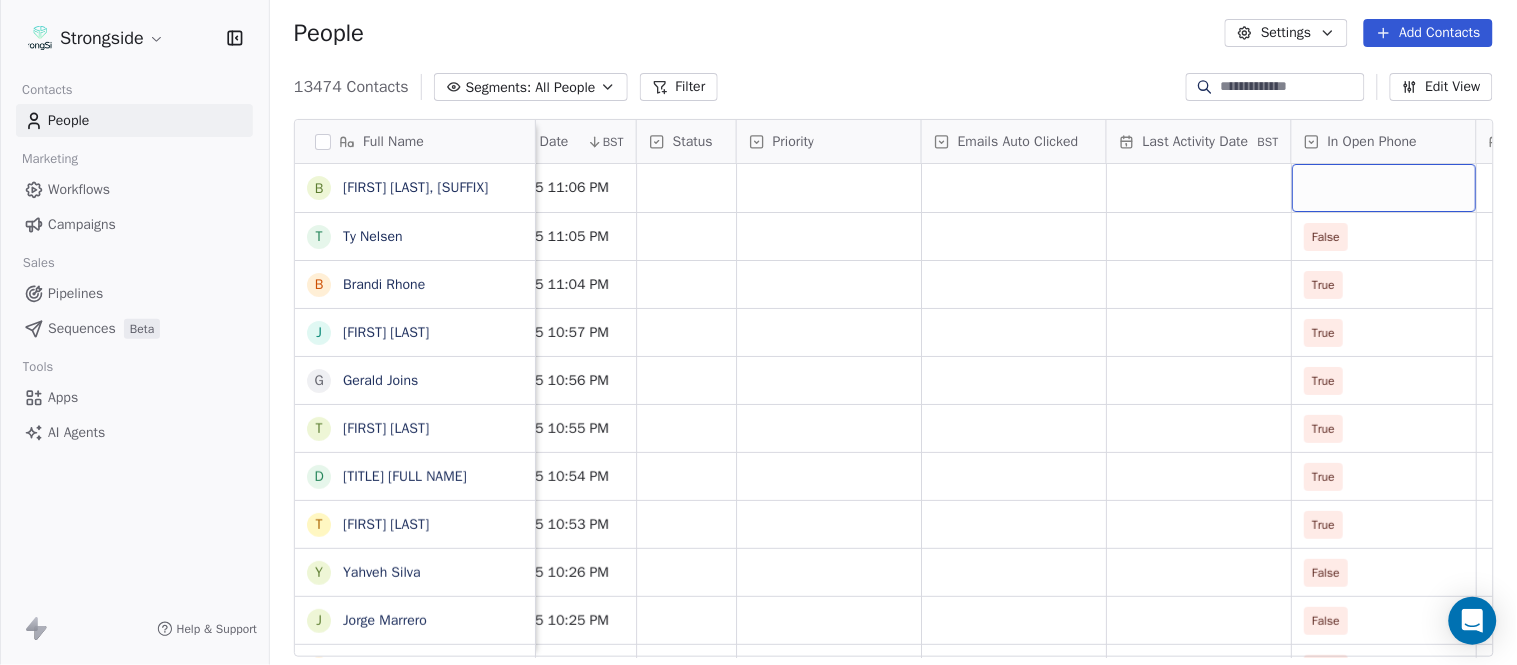 click at bounding box center (1384, 188) 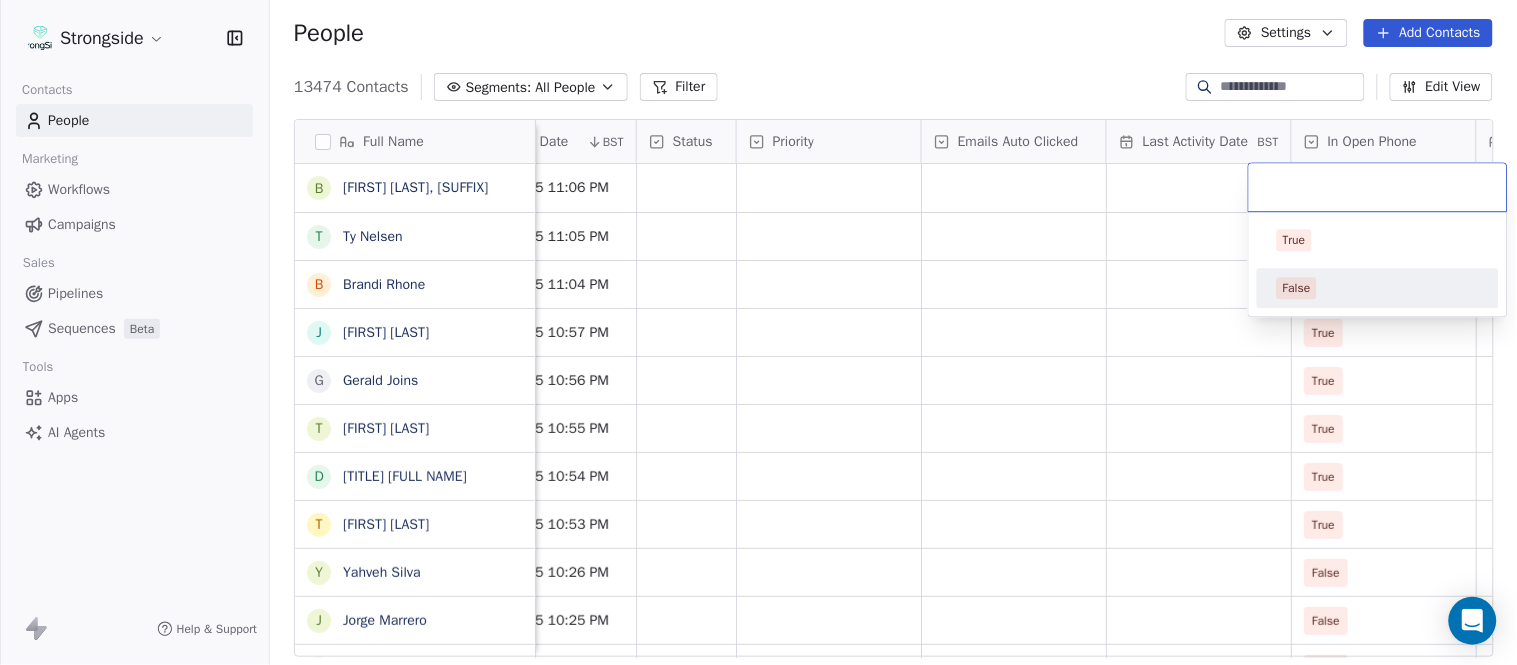 click on "False" at bounding box center (1378, 288) 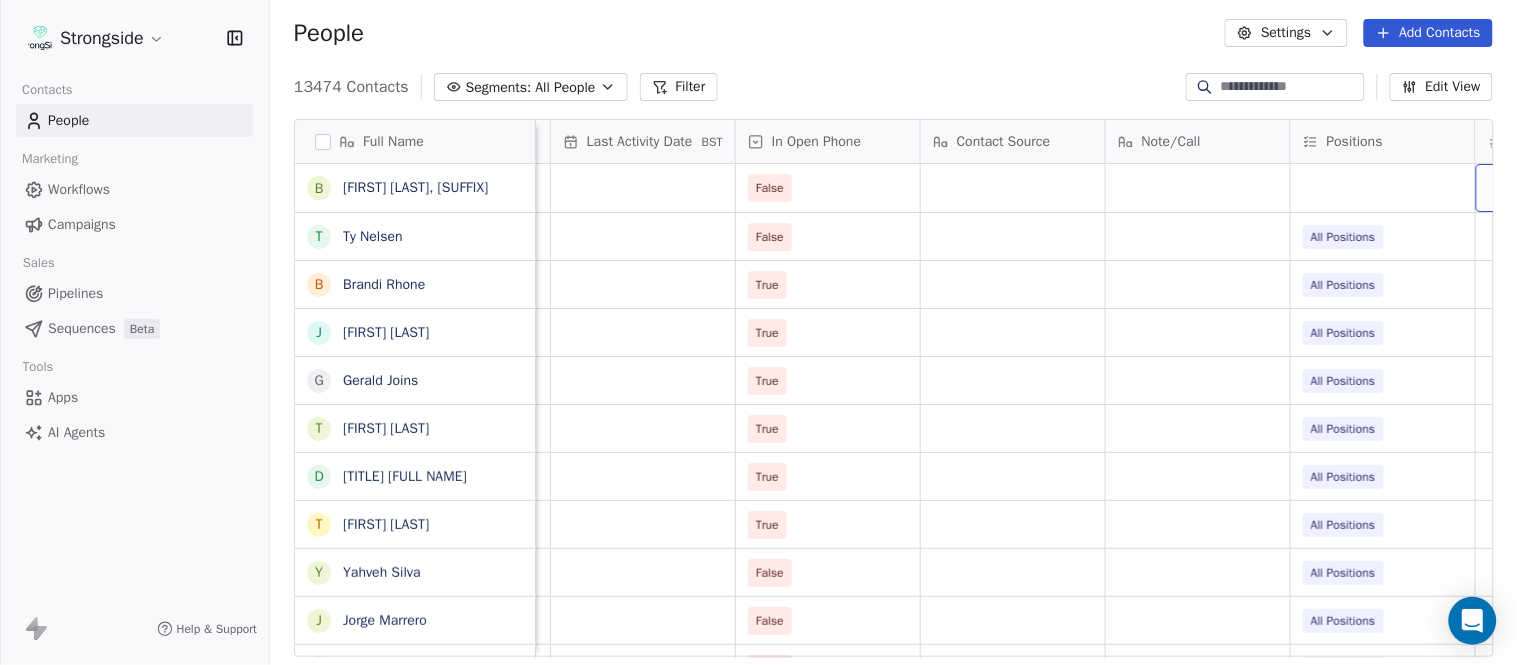 scroll, scrollTop: 0, scrollLeft: 2417, axis: horizontal 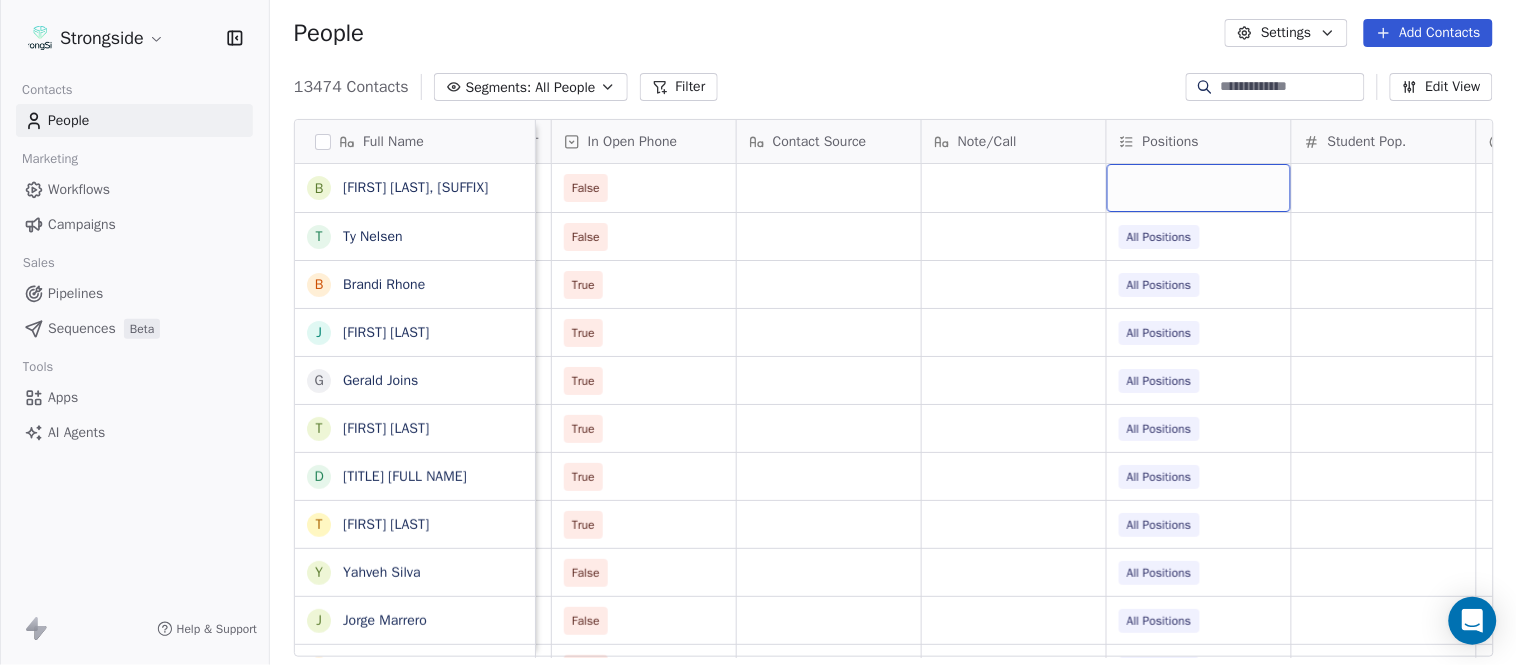 click at bounding box center [1199, 188] 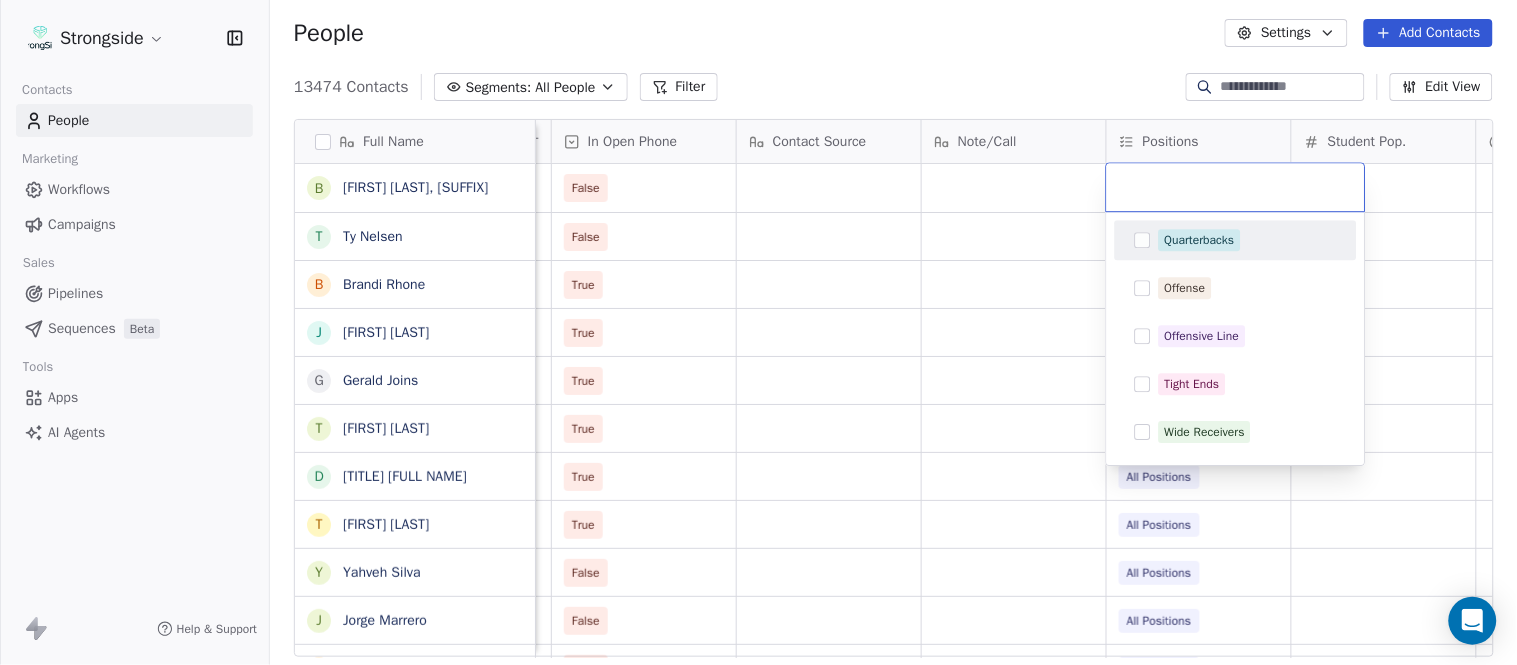 click on "Quarterbacks" at bounding box center [1200, 240] 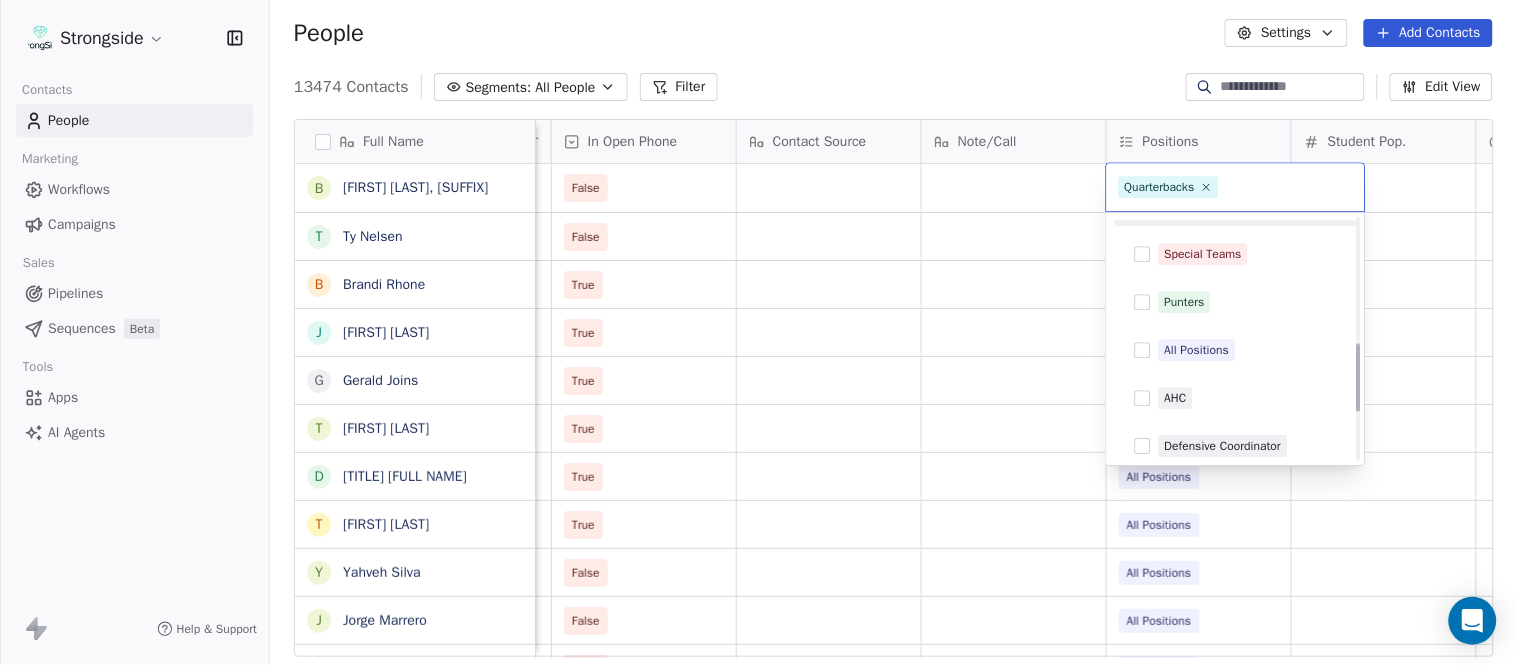 scroll, scrollTop: 444, scrollLeft: 0, axis: vertical 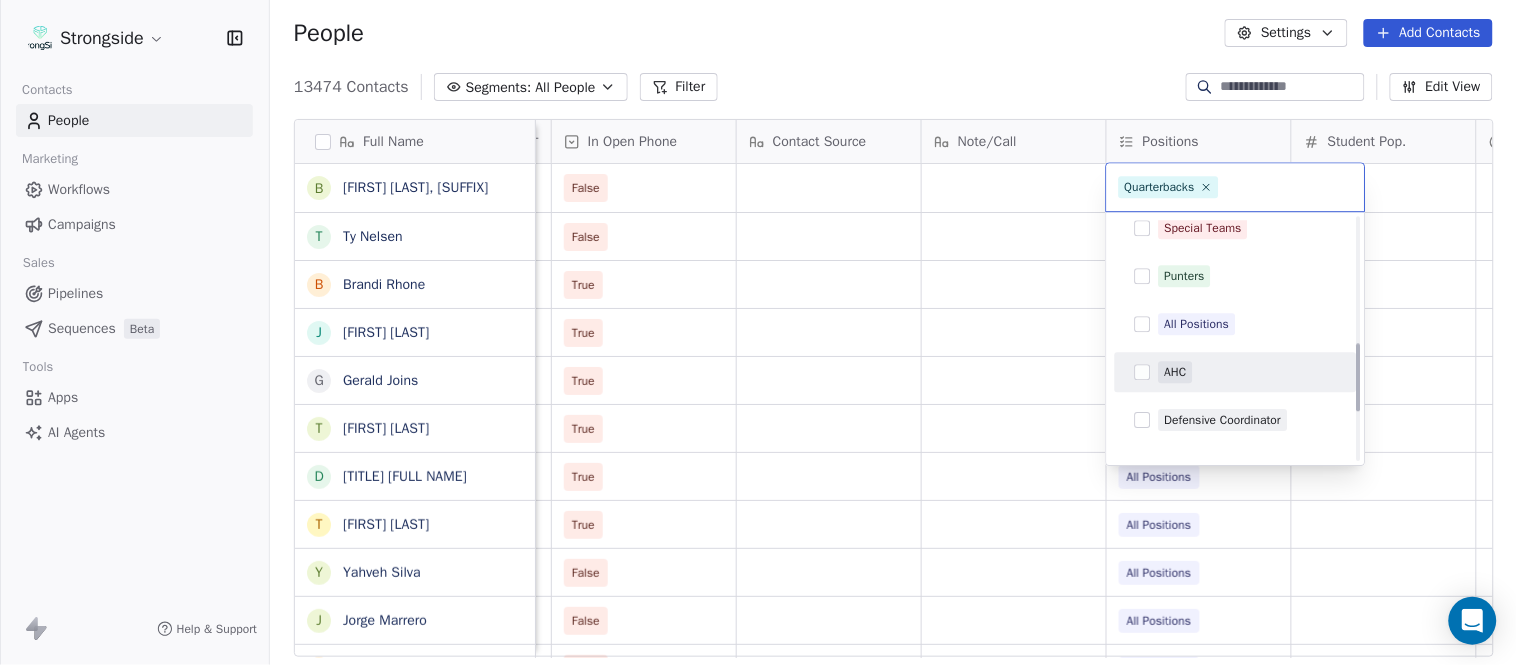 click on "AHC" at bounding box center (1248, 372) 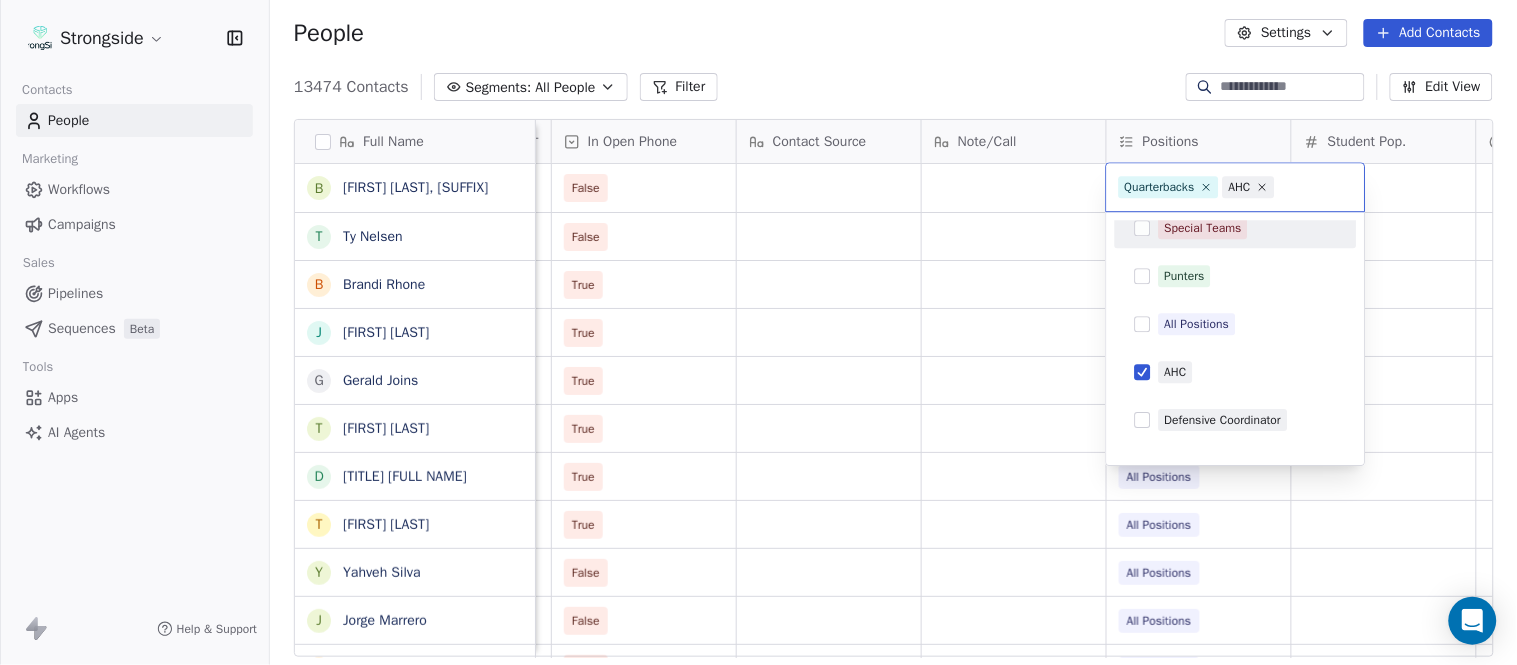 click on "Strongside Contacts People Marketing Workflows Campaigns Sales Pipelines Sequences Beta Tools Apps AI Agents Help & Support People Settings  Add Contacts 13474 Contacts Segments: All People Filter  Edit View Tag Add to Sequence Export Full Name B [FIRST] [LAST], Sr. T [FIRST] [LAST] B [FIRST] [LAST] J [FIRST] [LAST] G [FIRST] [LAST] T [FIRST] [LAST] D Dr. [FIRST] [LAST] T [FIRST] [LAST] Y [FIRST] [LAST] J [FIRST] [LAST] S [FIRST] [LAST] F [FIRST] [LAST] R [FIRST] [LAST] R [FIRST] [LAST] J [FIRST] [LAST] B [FIRST] [LAST] J [FIRST] [LAST] G [FIRST] [LAST] D [FIRST] [LAST] V [FIRST] [LAST] J [FIRST] [LAST] R [FIRST] [LAST] R [FIRST] [LAST] R [FIRST] [LAST] R [FIRST] [LAST] T [FIRST] [LAST] N [FIRST] [LAST] J [FIRST] [LAST] M [FIRST] [LAST] S [FIRST] [LAST] J [FIRST] [LAST] M [FIRST] [LAST] B [FIRST] [LAST] N [FIRST] [LAST] S [FIRST] [LAST] Status Priority Emails Auto Clicked Last Activity Date BST In Open Phone Contact Source Note/Call Positions Student Pop. Lead Account   False   False All Positions   True All Positions   True All Positions   True All Positions   True All Positions   True All Positions   True All Positions   True All Positions" at bounding box center (758, 332) 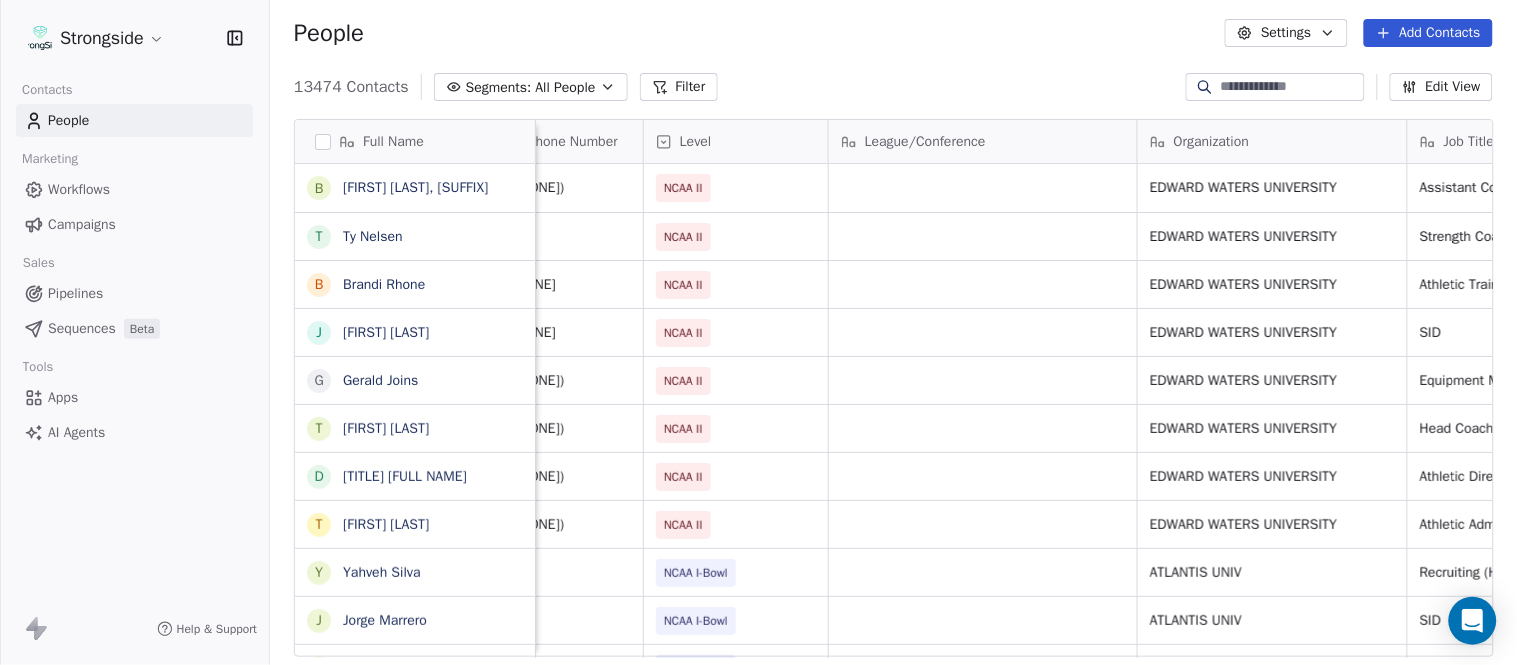 scroll, scrollTop: 0, scrollLeft: 0, axis: both 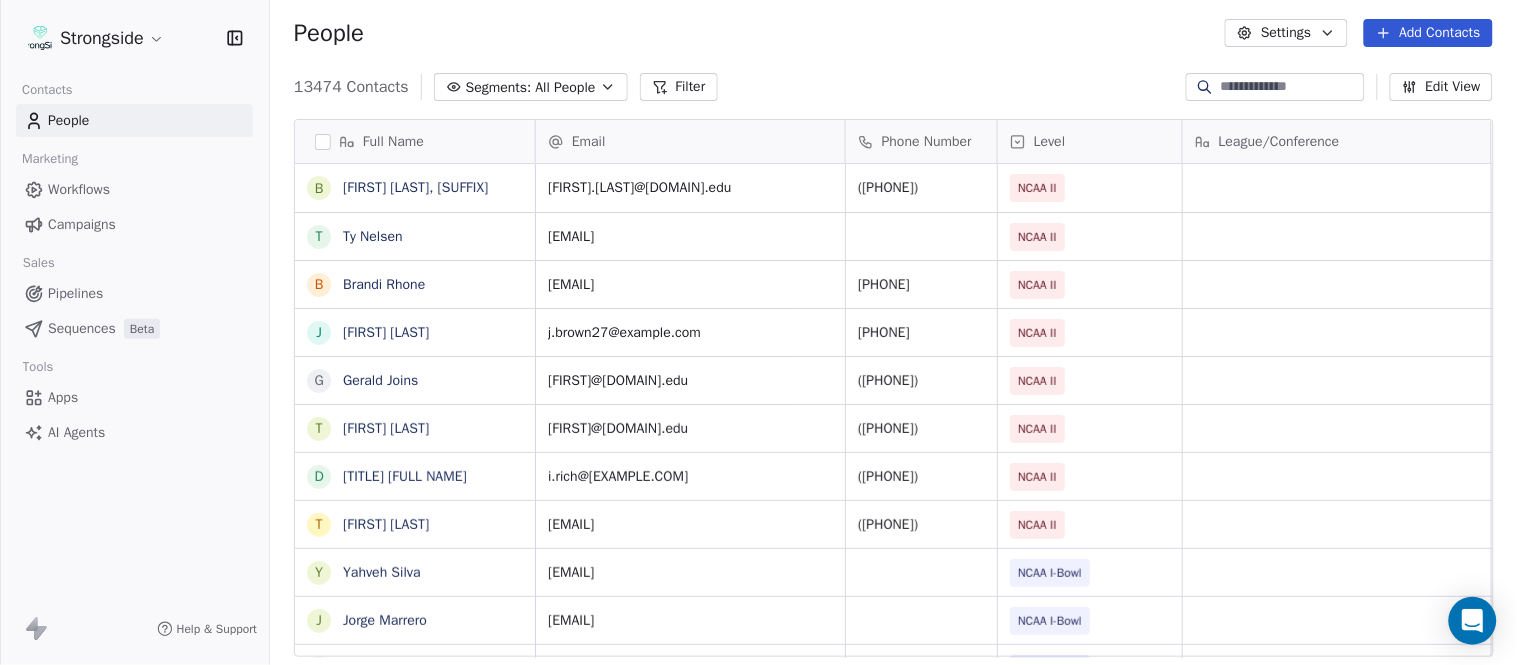 click on "Add Contacts" at bounding box center (1428, 33) 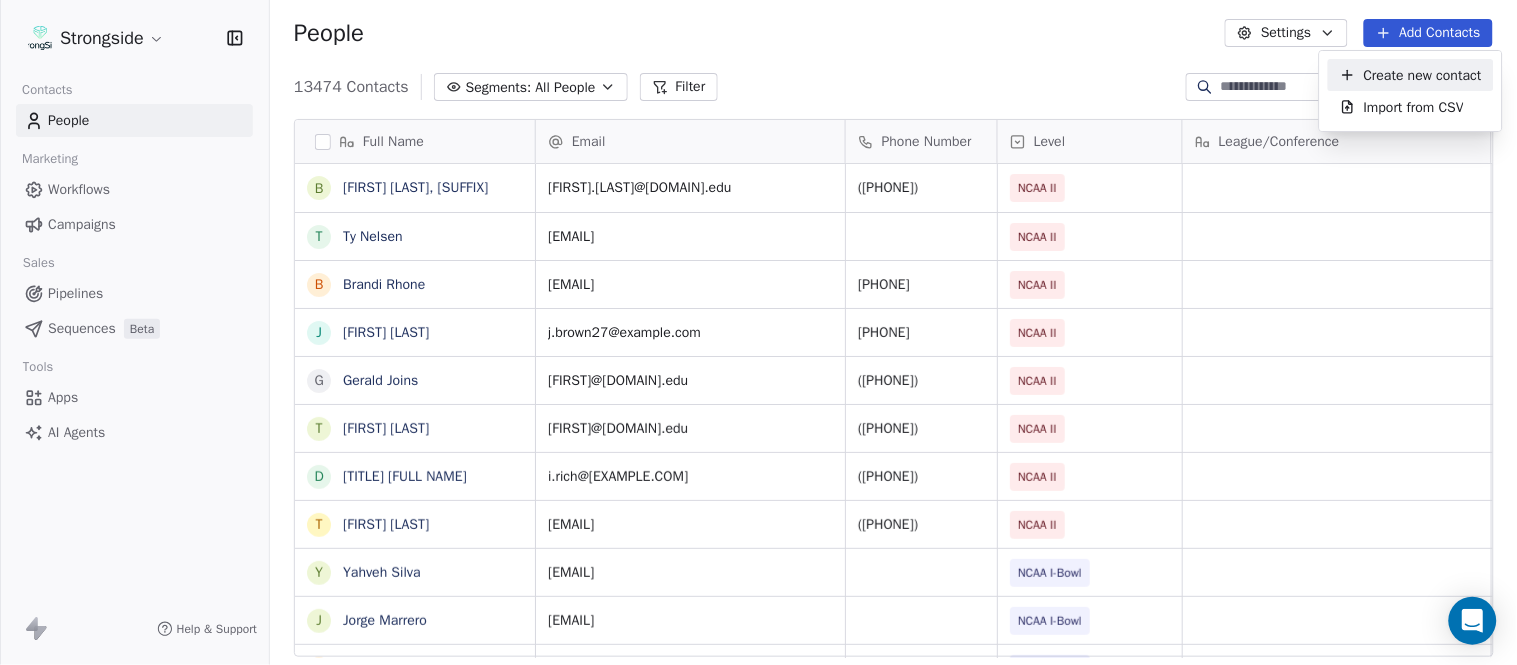 click on "Create new contact" at bounding box center [1411, 75] 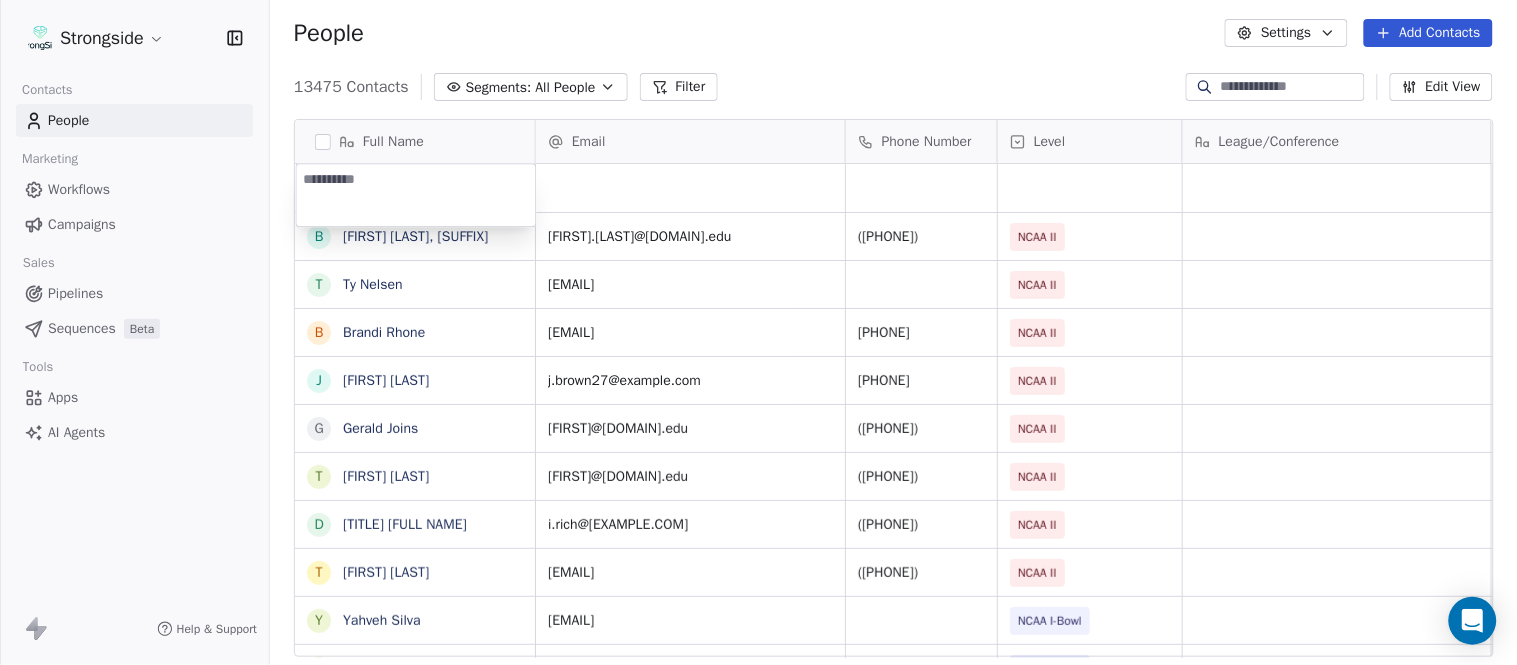 type on "**********" 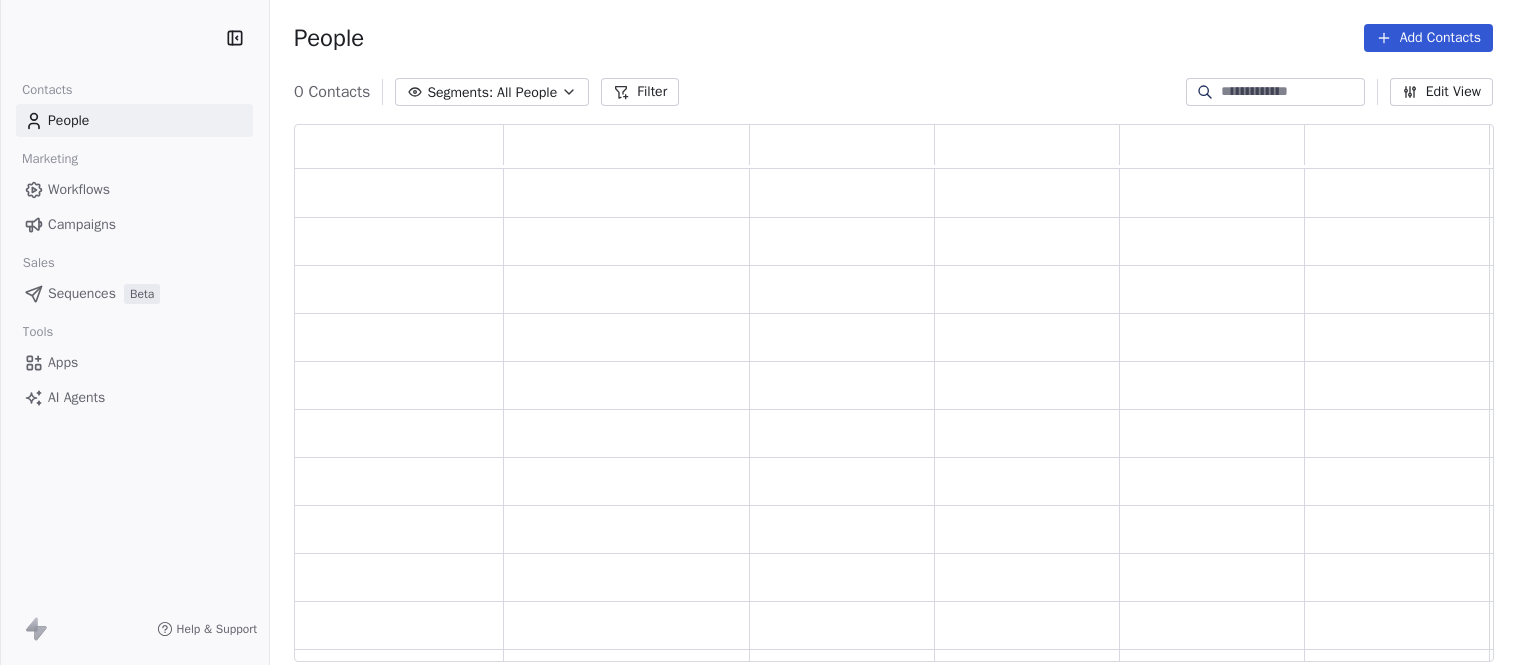 scroll, scrollTop: 0, scrollLeft: 0, axis: both 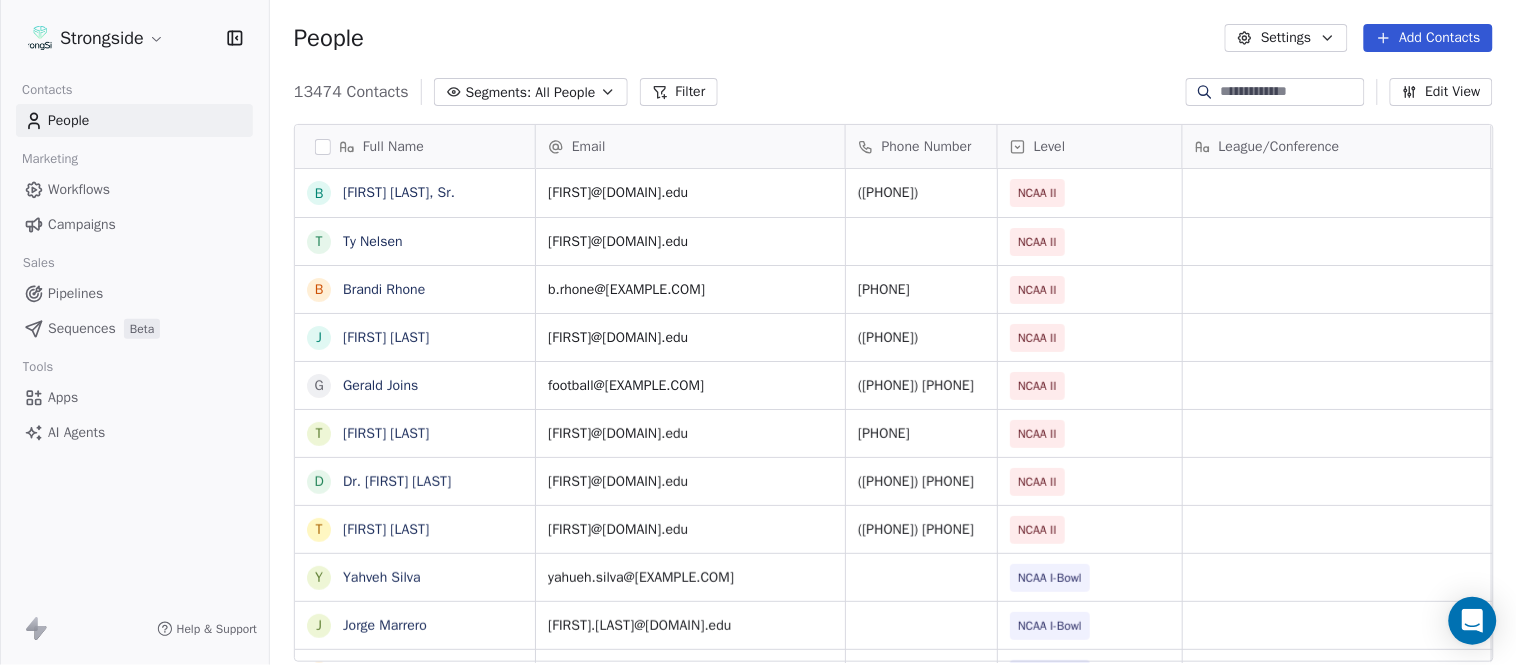 click on "Add Contacts" at bounding box center (1428, 38) 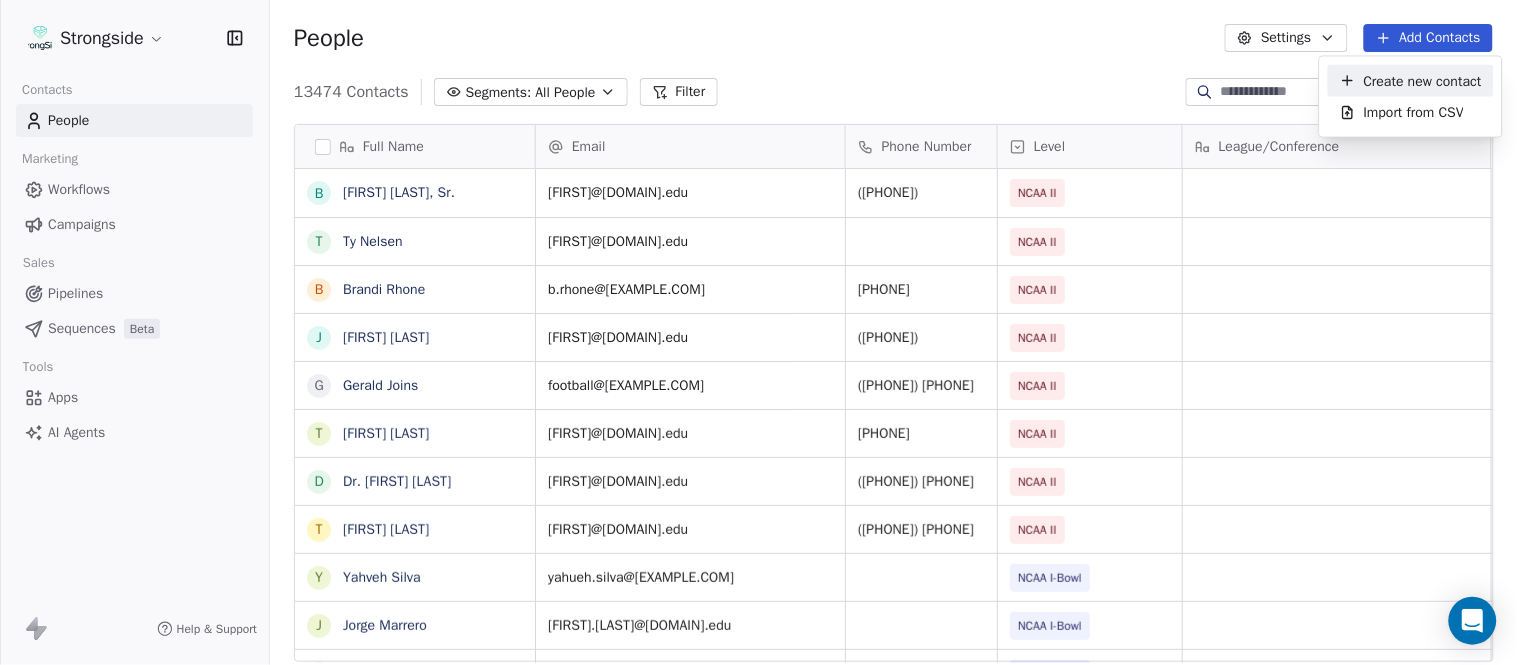 click on "Create new contact" at bounding box center (1423, 80) 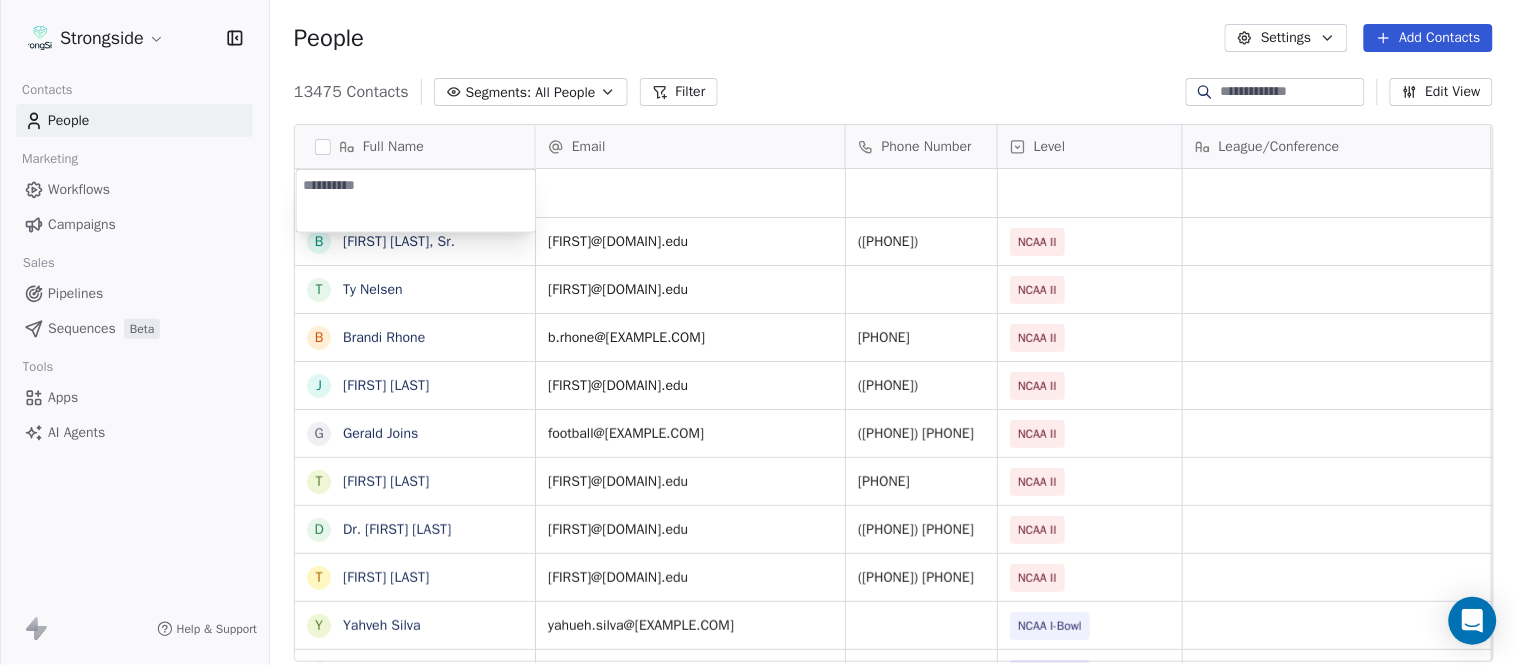 type on "**********" 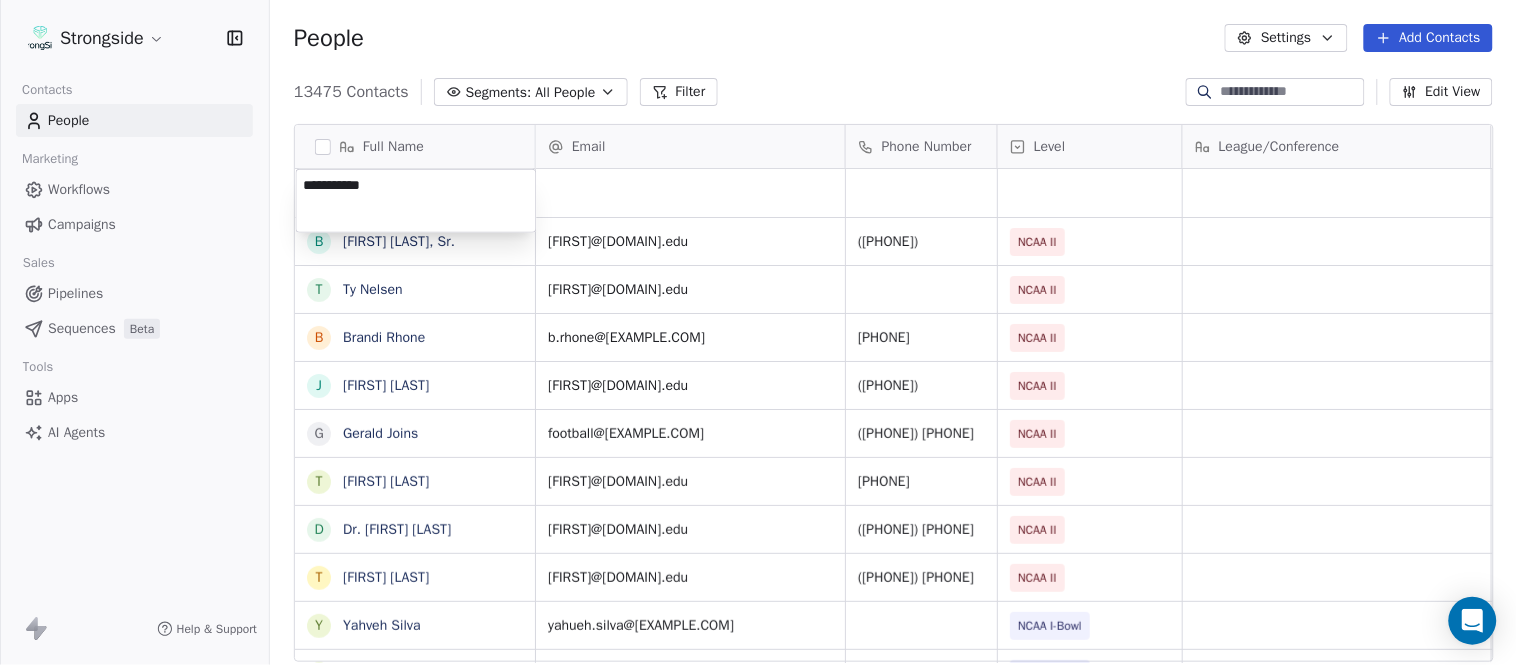 click on "Full Name B [FIRST] [LAST], Sr. T [FIRST] [LAST] B [FIRST] [LAST] J [FIRST] [LAST] G [FIRST] [LAST] T [FIRST] [LAST] D Dr. [FIRST] [LAST] T [FIRST] [LAST] Y [FIRST] [LAST] J [FIRST] [LAST] S [FIRST] [LAST] F [FIRST] [LAST] R [FIRST] [LAST] R [FIRST] [LAST] J [FIRST] [LAST] B [FIRST] [LAST] J [FIRST] [LAST] G [FIRST] [LAST] D [FIRST] [LAST] V [FIRST] [LAST] J [FIRST] [LAST] R [FIRST] [LAST] R [FIRST] [LAST] R [FIRST] [LAST] R [FIRST] [LAST] T [FIRST] [LAST] N [FIRST] [LAST] J [FIRST] [LAST] M [FIRST] [LAST] S [FIRST] [LAST] Email Phone Number Level League/Conference Organization Job Title Tags Created Date BST Jul 26, 2025 11:08 PM brian.jenkins@ewc.edu 	([PHONE]) NCAA II EDWARD WATERS UNIVERSITY Assistant Coach Jul 26, 2025 11:06 PM t.nelsen@ew.edu NCAA II EDWARD WATERS UNIVERSITY Strength Coach Jul 26, 2025 11:05 PM" at bounding box center (758, 332) 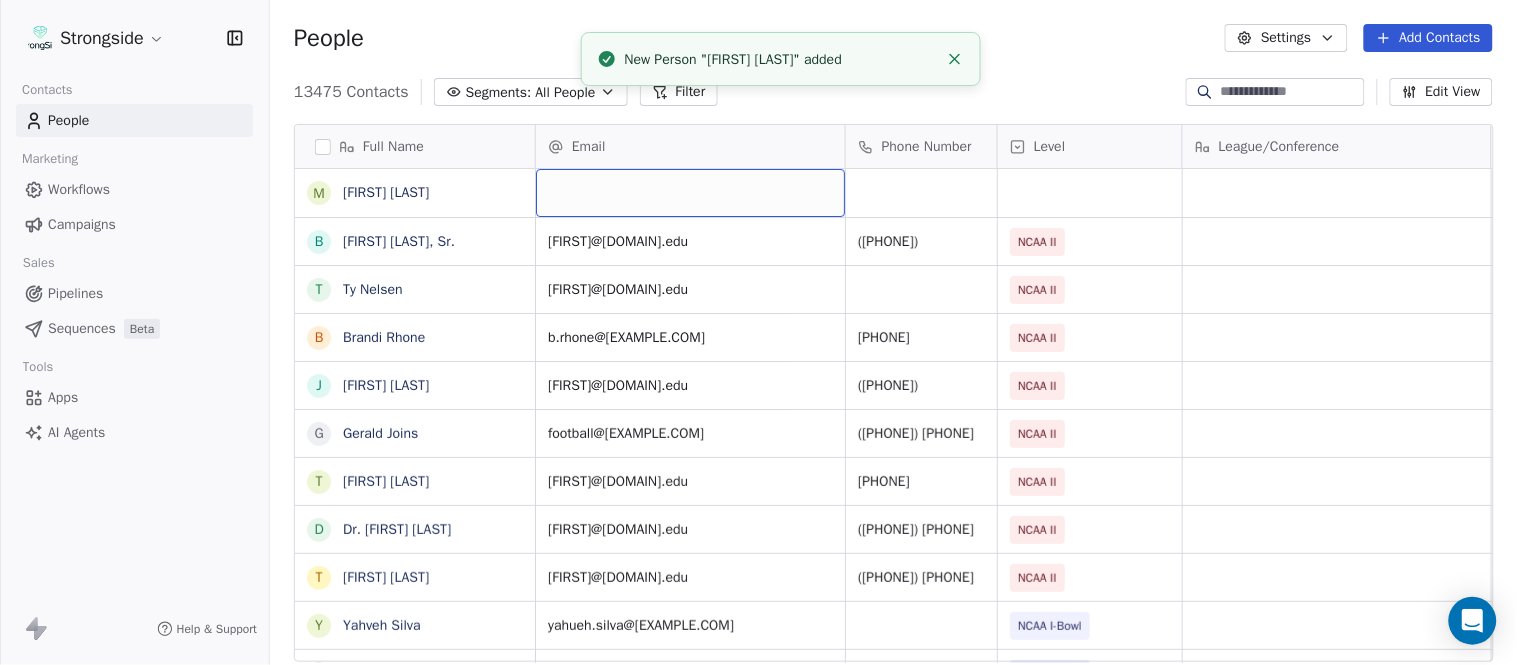 click at bounding box center (690, 193) 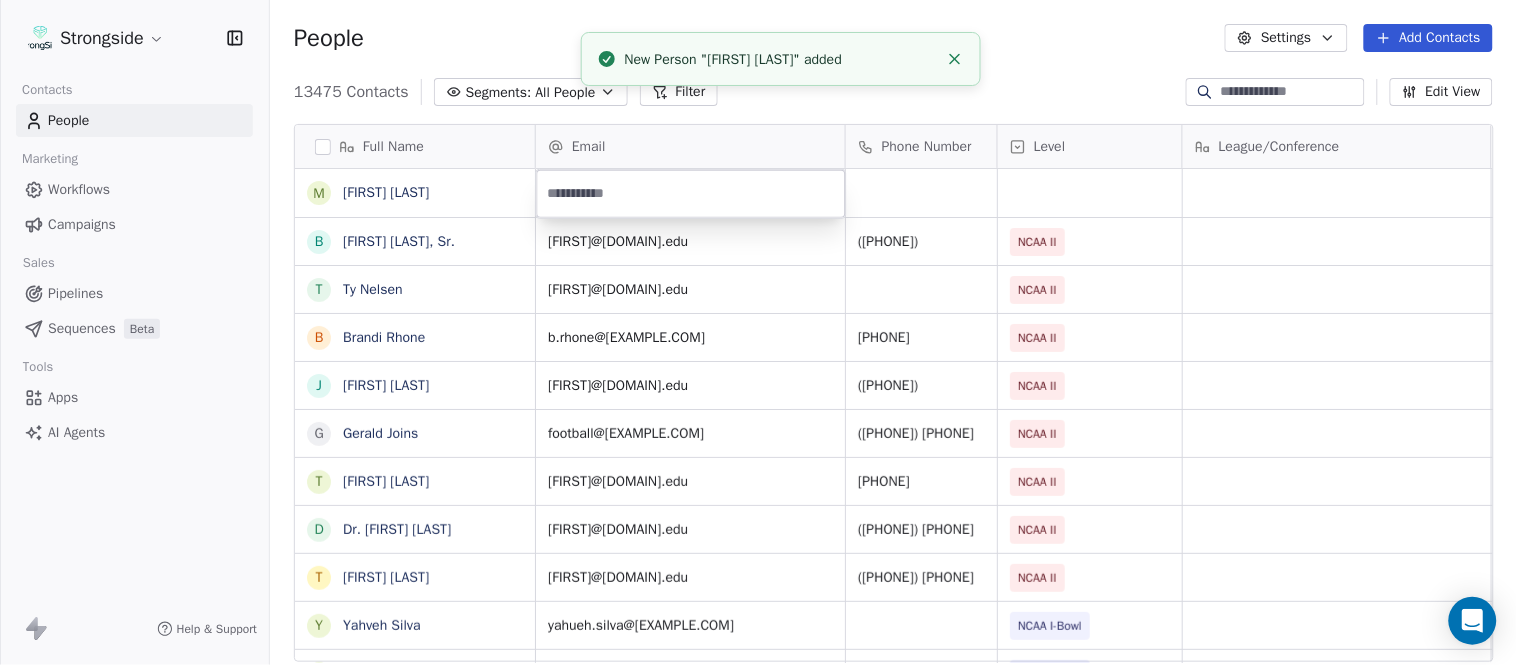 type on "**********" 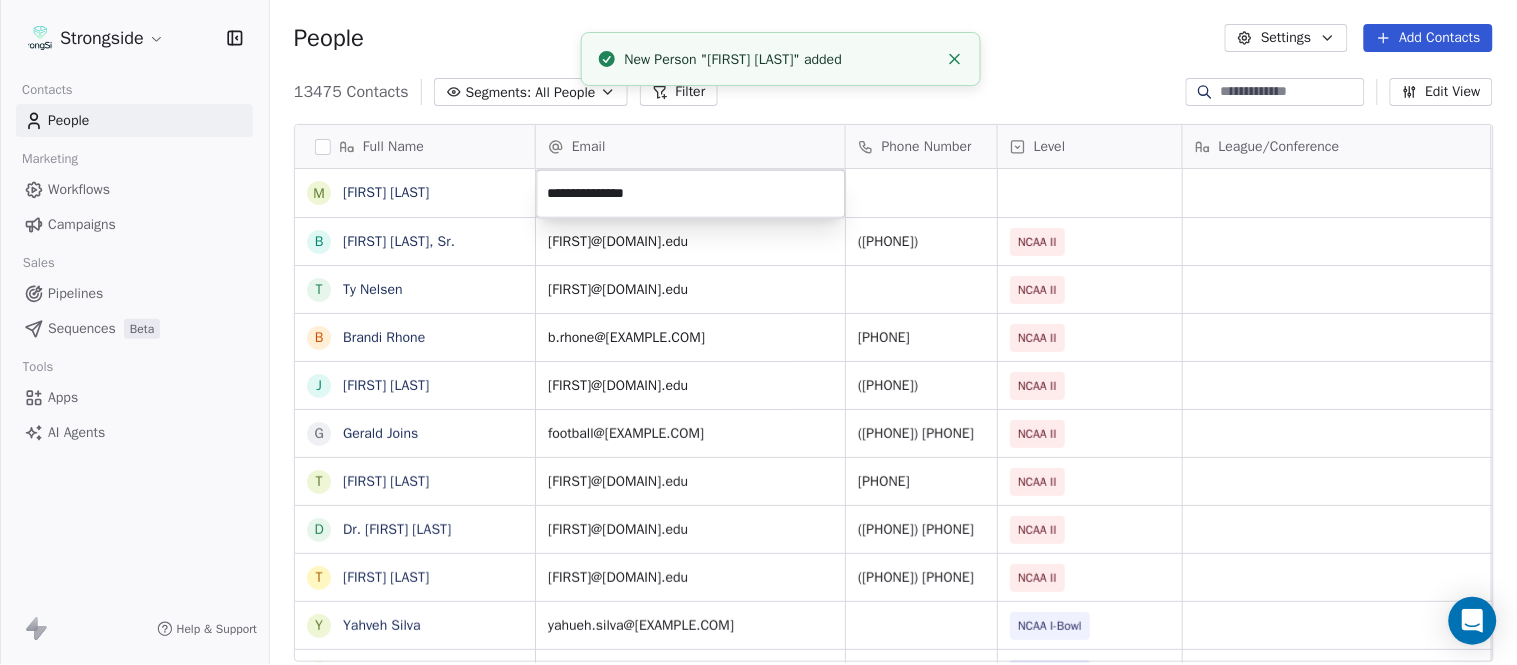 click 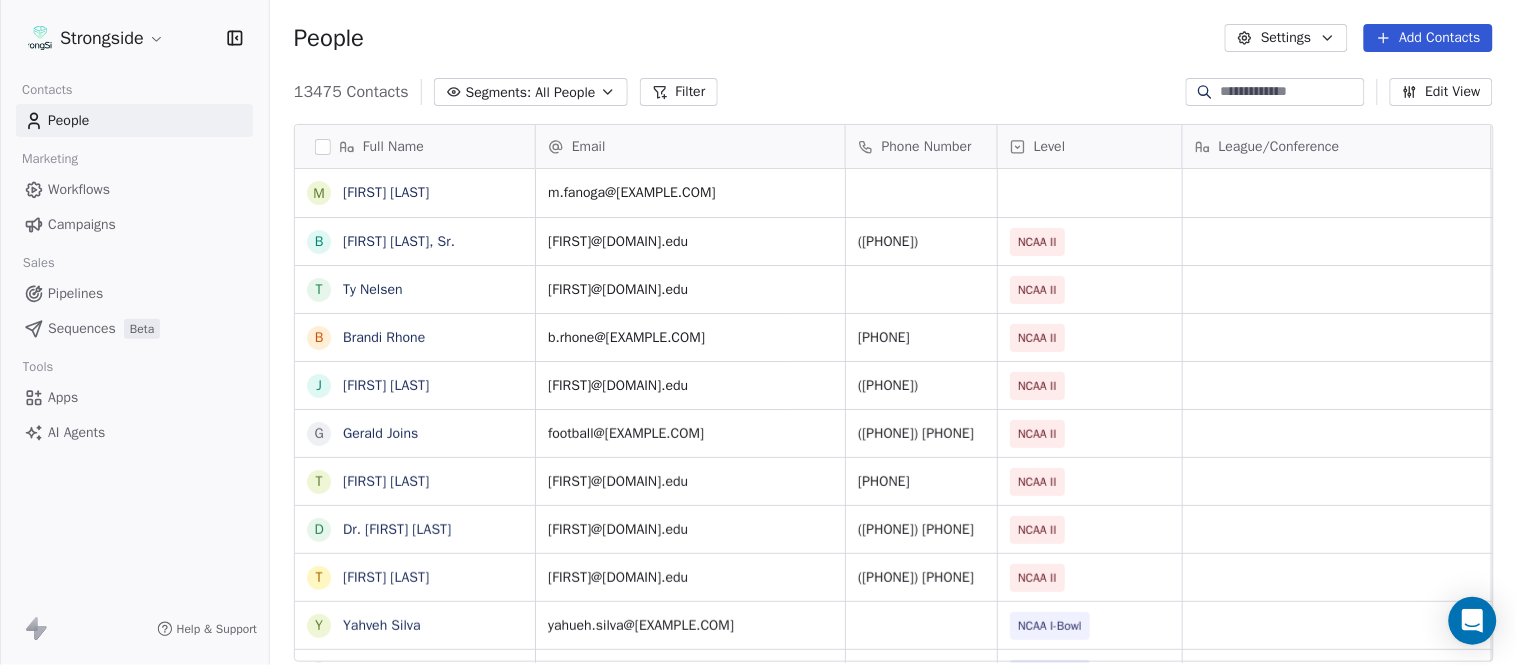 click on "People Settings  Add Contacts" at bounding box center [893, 38] 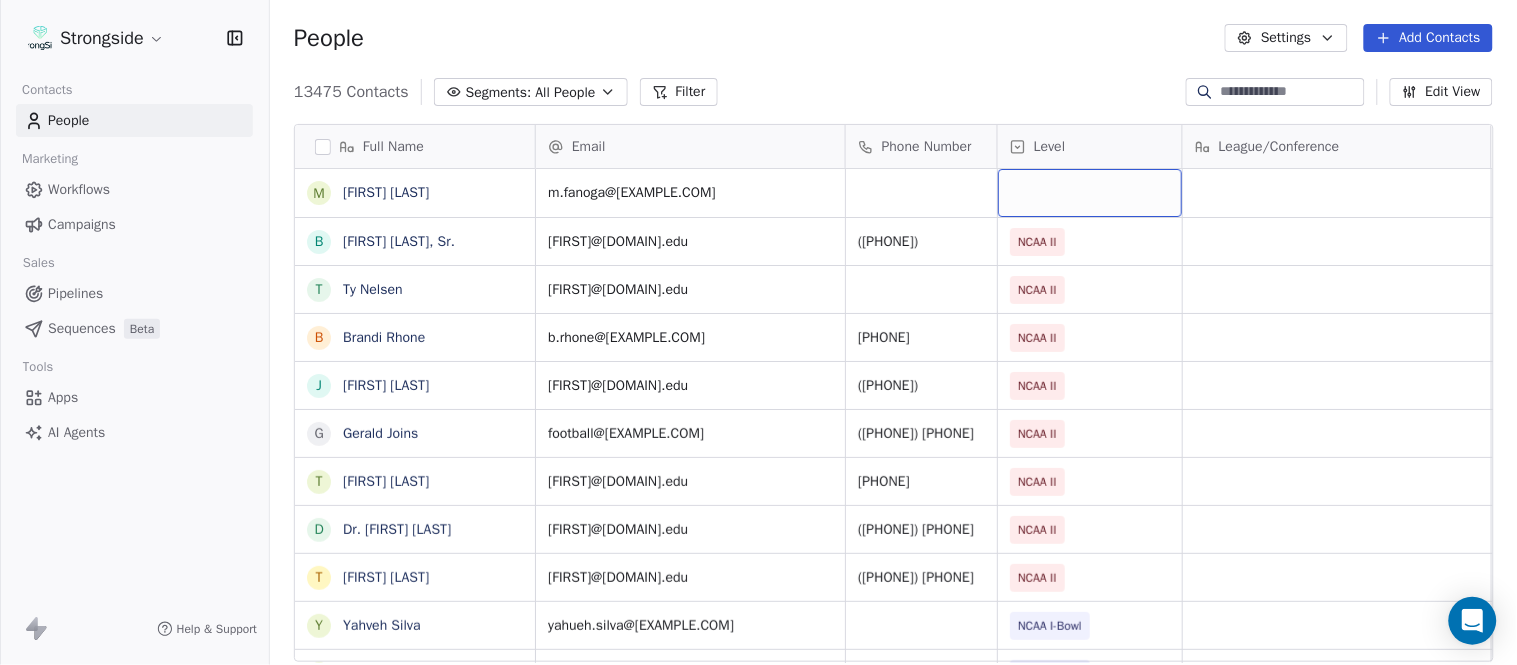 click at bounding box center (1090, 193) 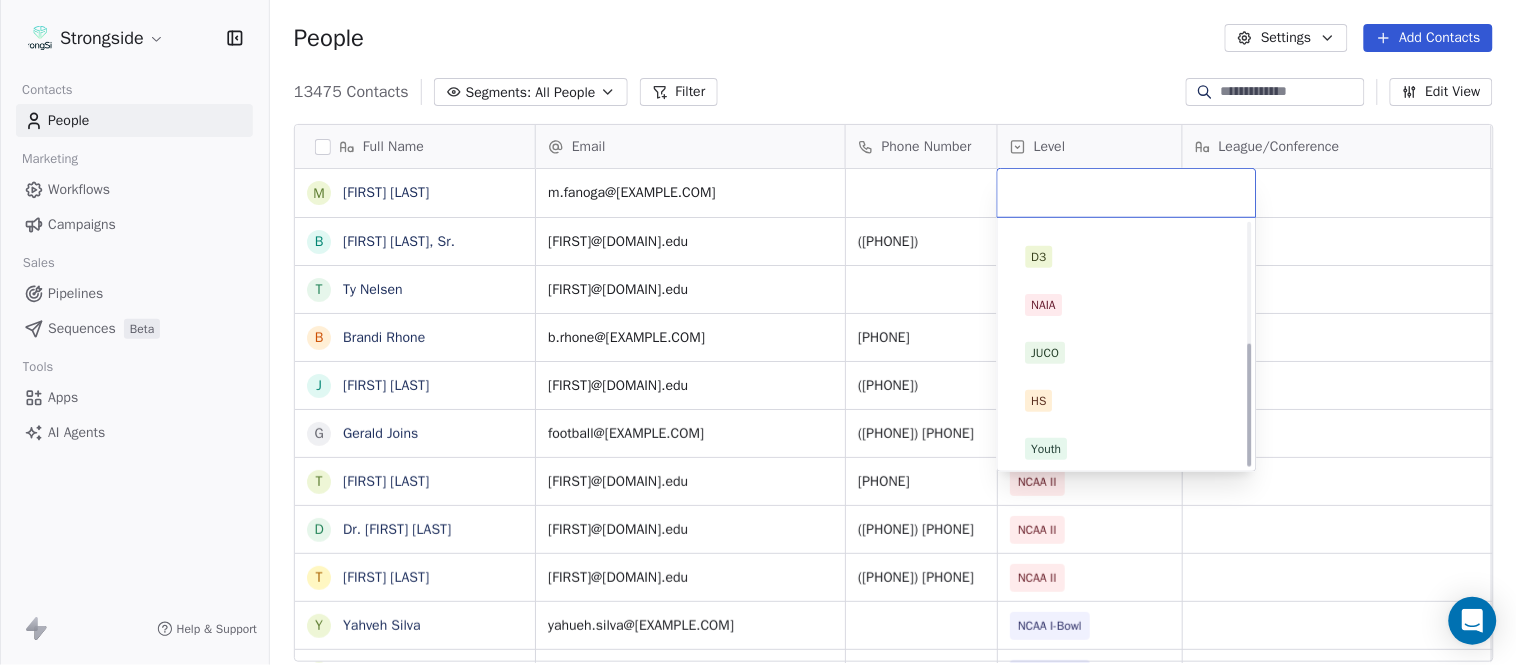 scroll, scrollTop: 234, scrollLeft: 0, axis: vertical 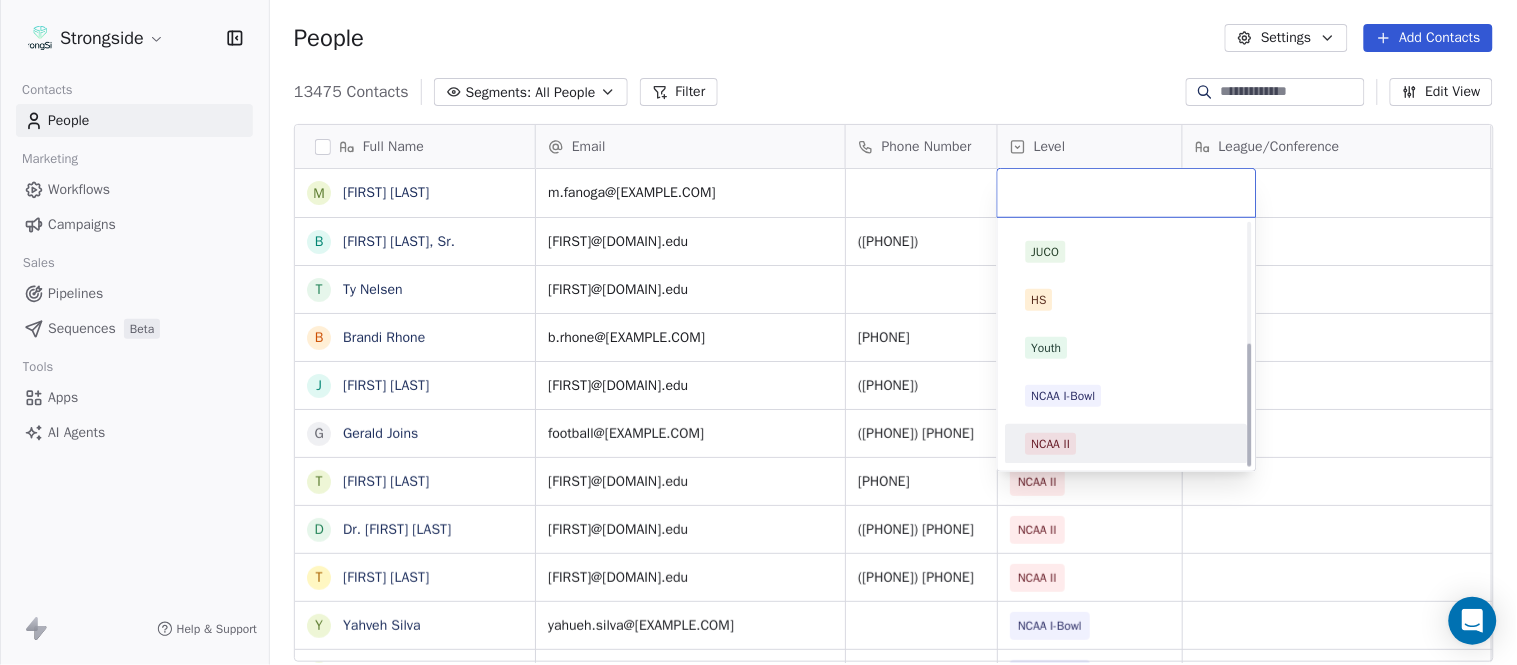 click on "NCAA II" at bounding box center (1127, 444) 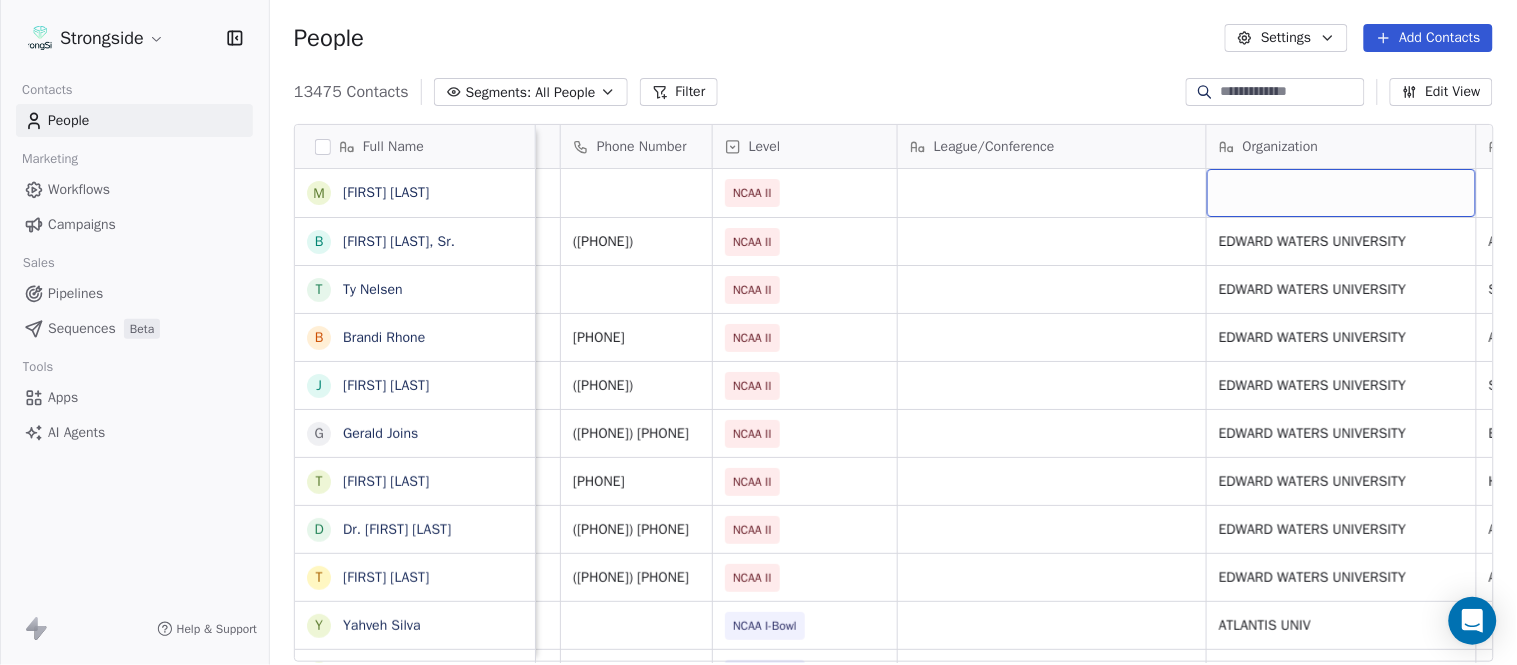 scroll, scrollTop: 0, scrollLeft: 553, axis: horizontal 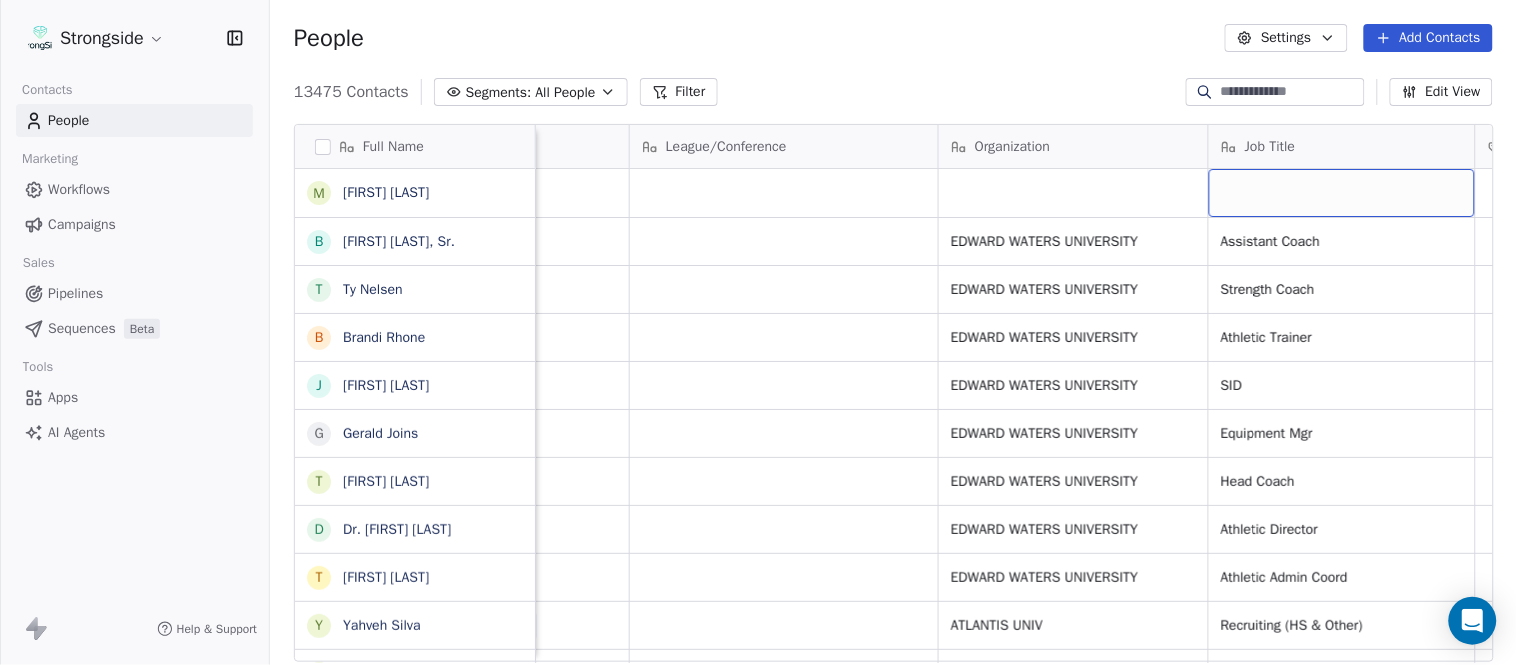 click at bounding box center (1342, 193) 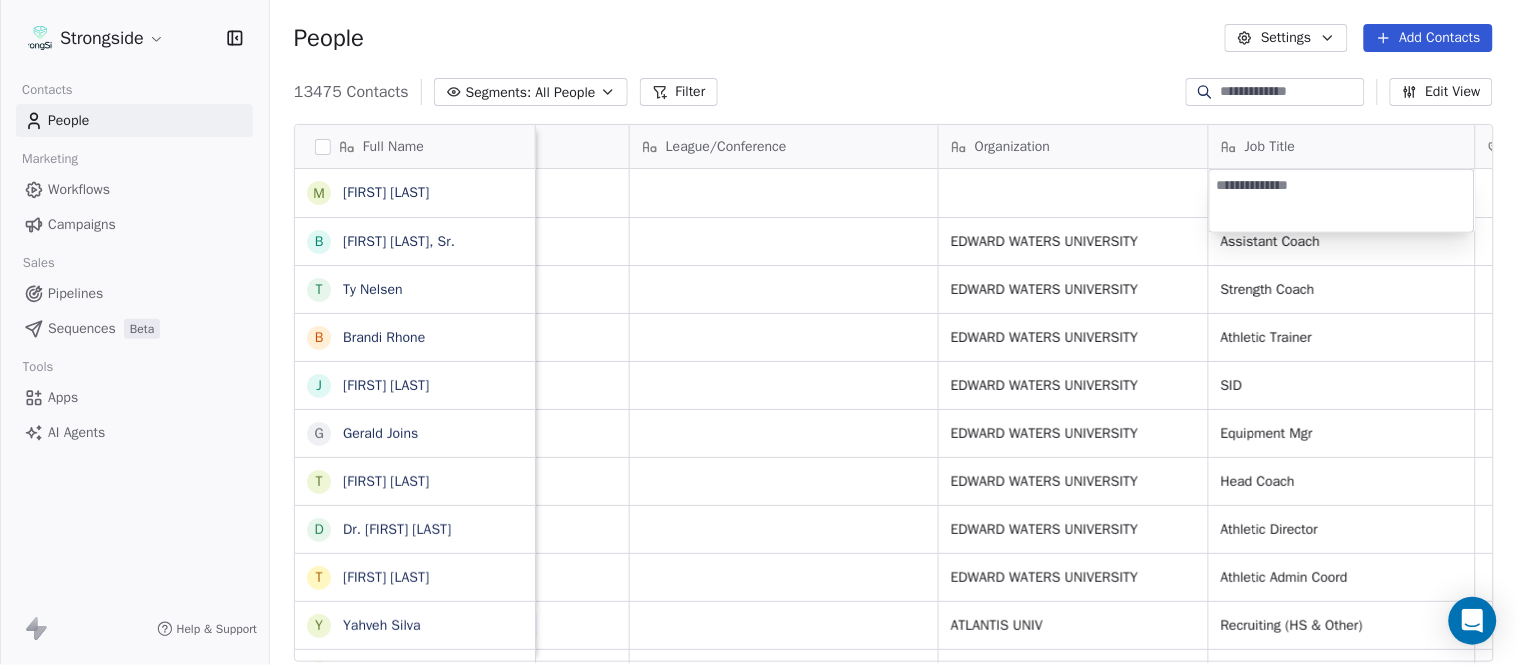 type on "**********" 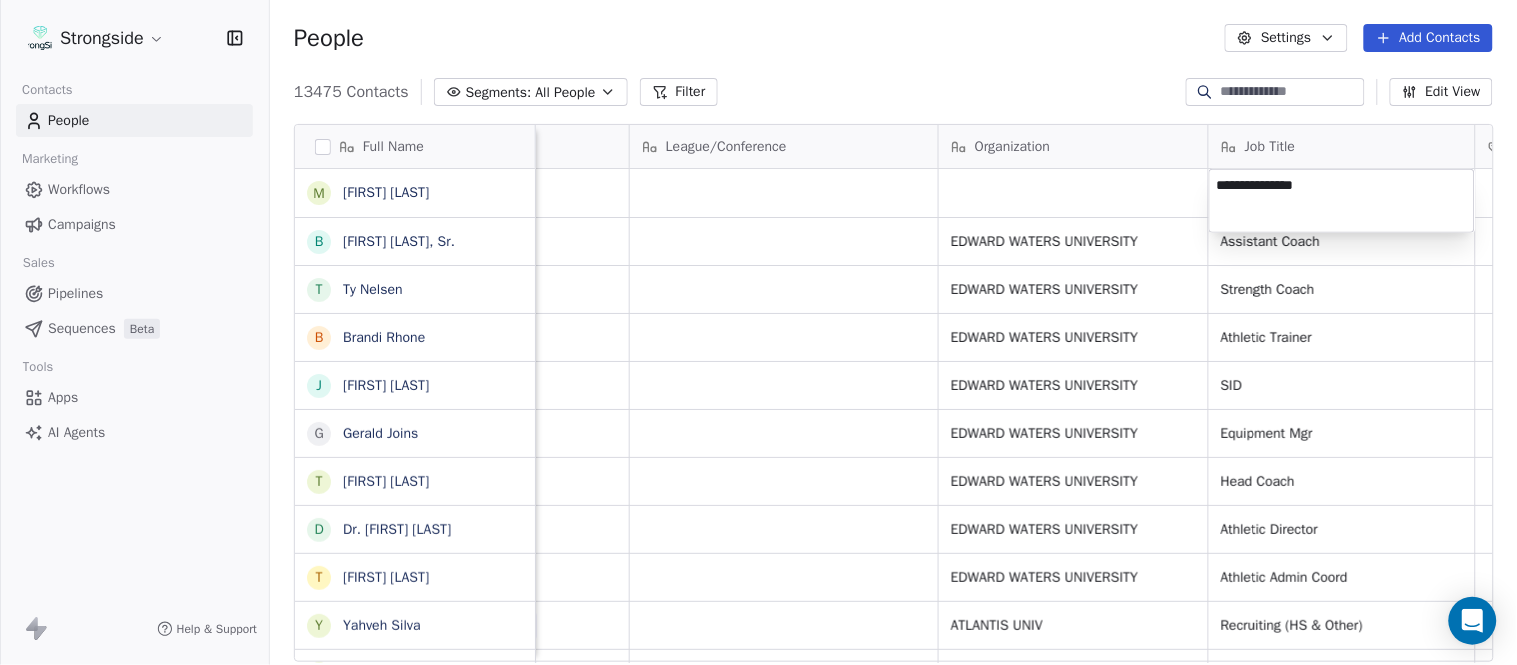 click on "Strongside Contacts People Marketing Workflows Campaigns Sales Pipelines Sequences Beta Tools Apps AI Agents Help & Support People Settings Add Contacts 13475 Contacts Segments: All People Filter Edit View Tag Add to Sequence Export Full Name M [FIRST] [LAST] B [FIRST] [LAST], Sr. T [FIRST] [LAST] B [FIRST] [LAST] J [FIRST] [LAST] G [FIRST] [LAST] T [FIRST] [LAST] D [FIRST] [LAST] T [FIRST] [LAST] Y [FIRST] [LAST] J [FIRST] [LAST] S [FIRST] [LAST] F [FIRST] [LAST] R [FIRST] [LAST] R [FIRST] [LAST] J [FIRST] [LAST] B [FIRST] [LAST] J [FIRST] [LAST] G [FIRST] [LAST] D [FIRST] [LAST] V [FIRST] [LAST] J [FIRST] [LAST] R [FIRST] [LAST] R [FIRST] [LAST] R [FIRST] [LAST] R [FIRST] [LAST] T [FIRST] [LAST] N [FIRST] [LAST] J [FIRST] [LAST] M [FIRST] [LAST] S [FIRST] [LAST] Email Phone Number Level League/Conference Organization Job Title Tags Created Date BST Status Priority m.fanoga@[EXAMPLE.COM] NCAA II Jul 26, 2025 11:08 PM brian.jenkins@[EXAMPLE.COM] 	[PHONE] NCAA II EDWARD WATERS UNIVERSITY Assistant Coach Jul 26, 2025 11:06 PM t.nelsen@[EXAMPLE.COM] NCAA II NCAA II" at bounding box center [758, 332] 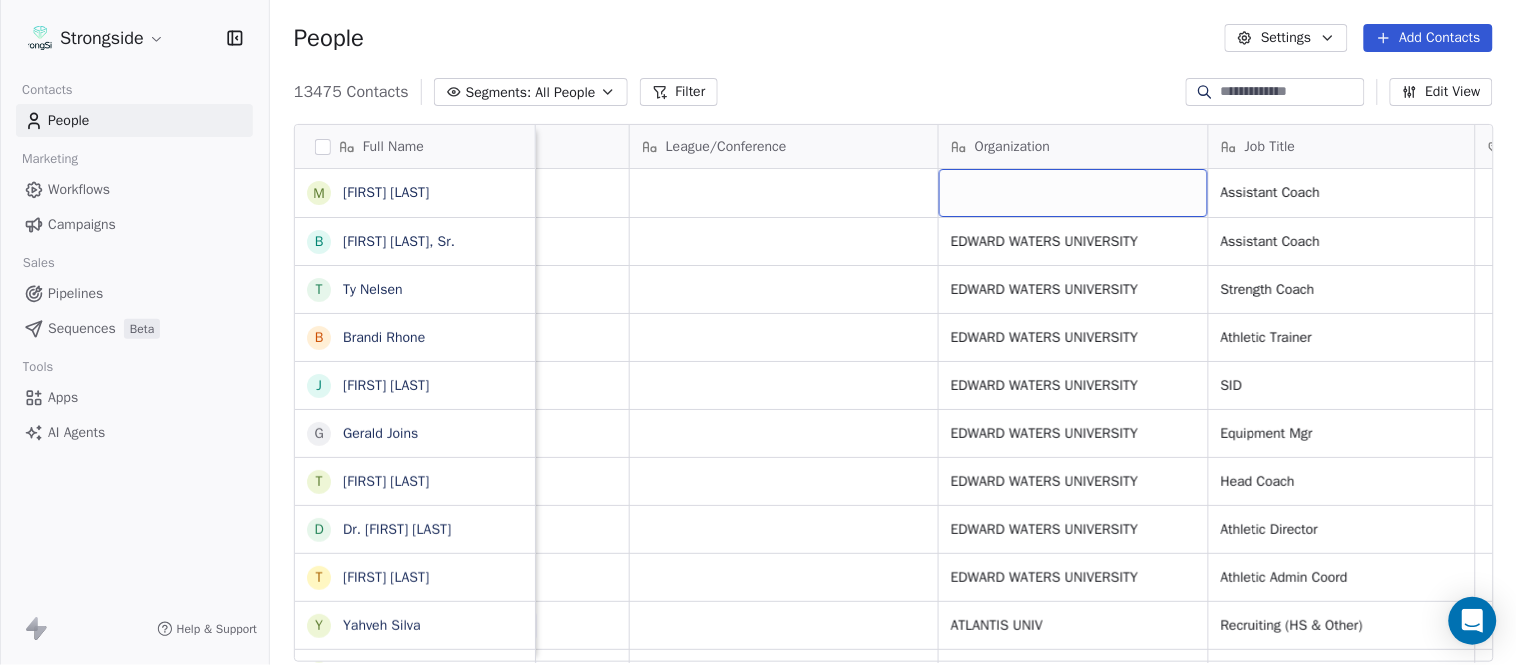 click at bounding box center [1073, 193] 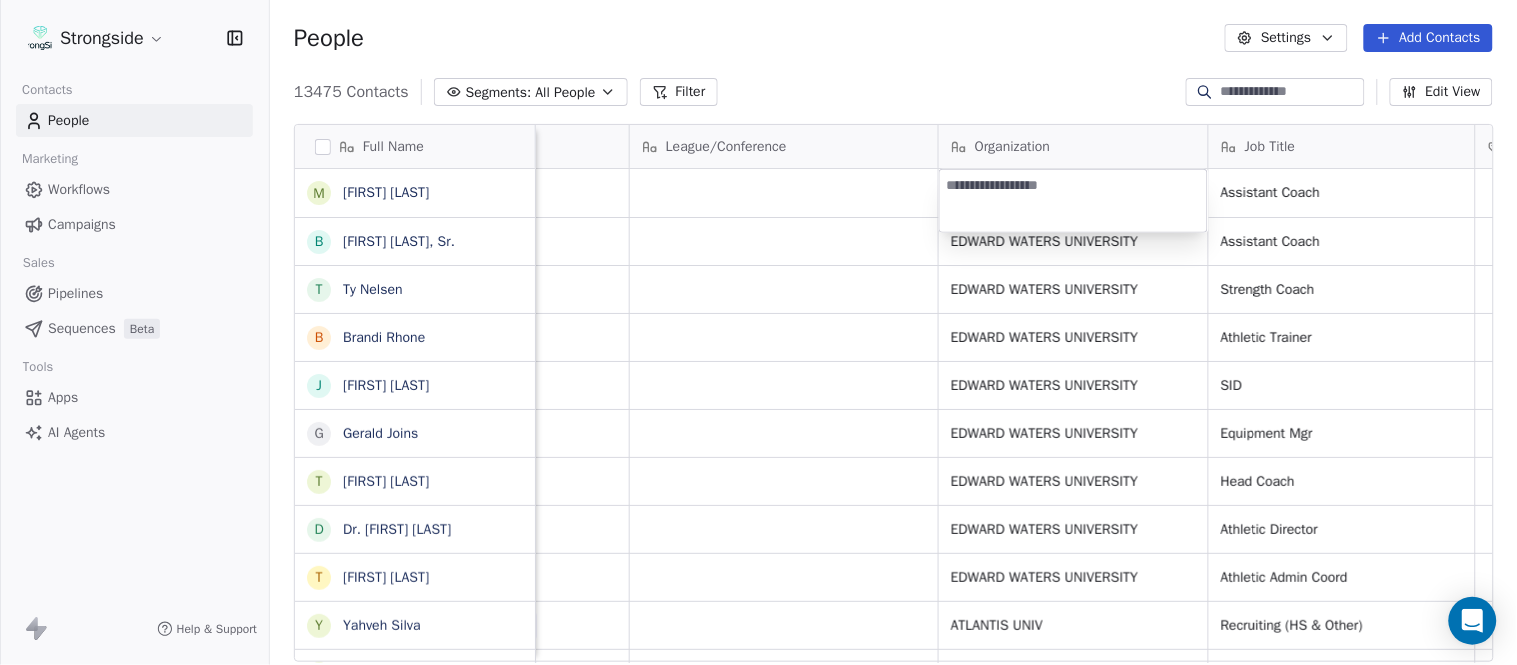 click on "Strongside Contacts People Marketing Workflows Campaigns Sales Pipelines Sequences Beta Tools Apps AI Agents Help & Support People Settings Add Contacts 13475 Contacts Segments: All People Filter Edit View Tag Add to Sequence Export Full Name M [FIRST] [LAST] B [FIRST] [LAST], Sr. T [FIRST] [LAST] B [FIRST] [LAST] J [FIRST] [LAST] G [FIRST] [LAST] T [FIRST] [LAST] D [FIRST] [LAST] T [FIRST] [LAST] Y [FIRST] [LAST] J [FIRST] [LAST] S [FIRST] [LAST] F [FIRST] [LAST] R [FIRST] [LAST] R [FIRST] [LAST] J [FIRST] [LAST] B [FIRST] [LAST] J [FIRST] [LAST] G [FIRST] [LAST] D [FIRST] [LAST] V [FIRST] [LAST] J [FIRST] [LAST] R [FIRST] [LAST] R [FIRST] [LAST] R [FIRST] [LAST] R [FIRST] [LAST] T [FIRST] [LAST] N [FIRST] [LAST] J [FIRST] [LAST] M [FIRST] [LAST] S [FIRST] [LAST] Email Phone Number Level League/Conference Organization Job Title Tags Created Date BST Status Priority m.fanoga@[EXAMPLE.COM] NCAA II Assistant Coach Jul 26, 2025 11:08 PM brian.jenkins@[EXAMPLE.COM] 	[PHONE] NCAA II EDWARD WATERS UNIVERSITY Assistant Coach Jul 26, 2025 11:06 PM t.nelsen@[EXAMPLE.COM]" at bounding box center [758, 332] 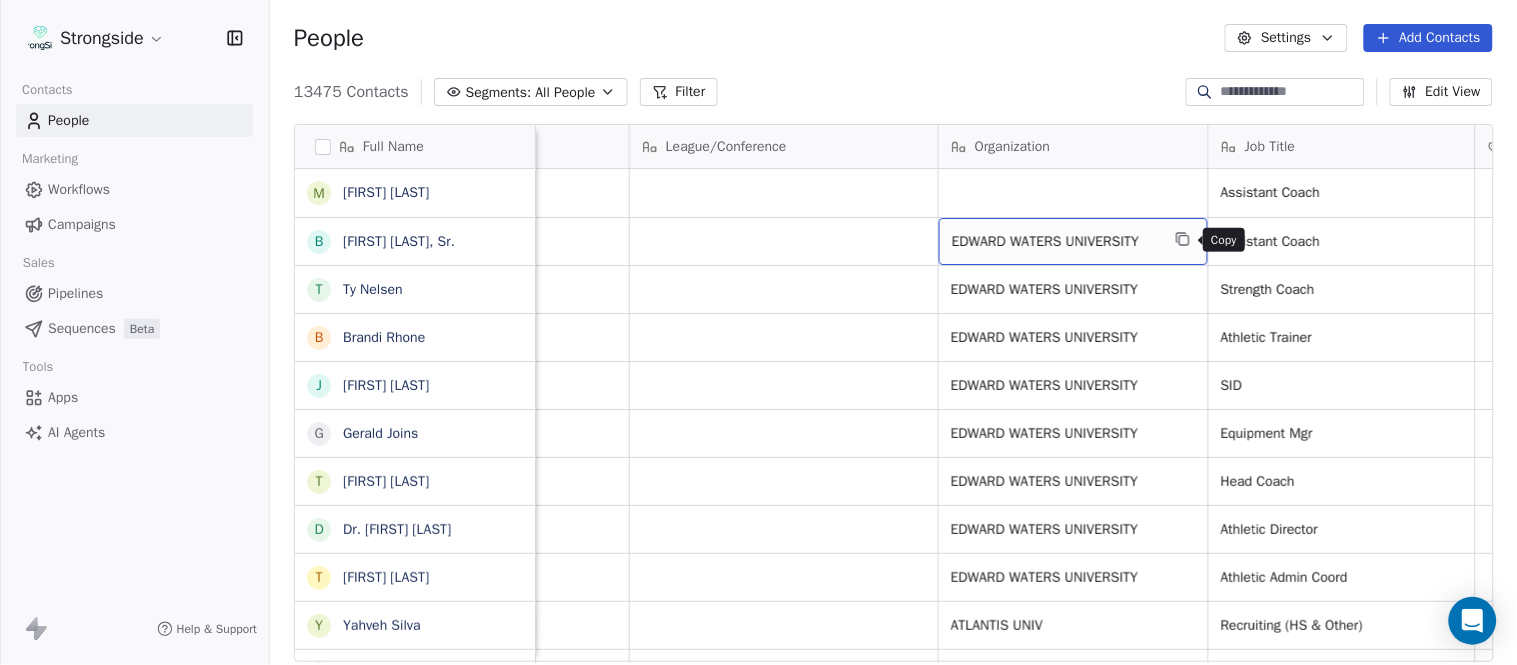 click 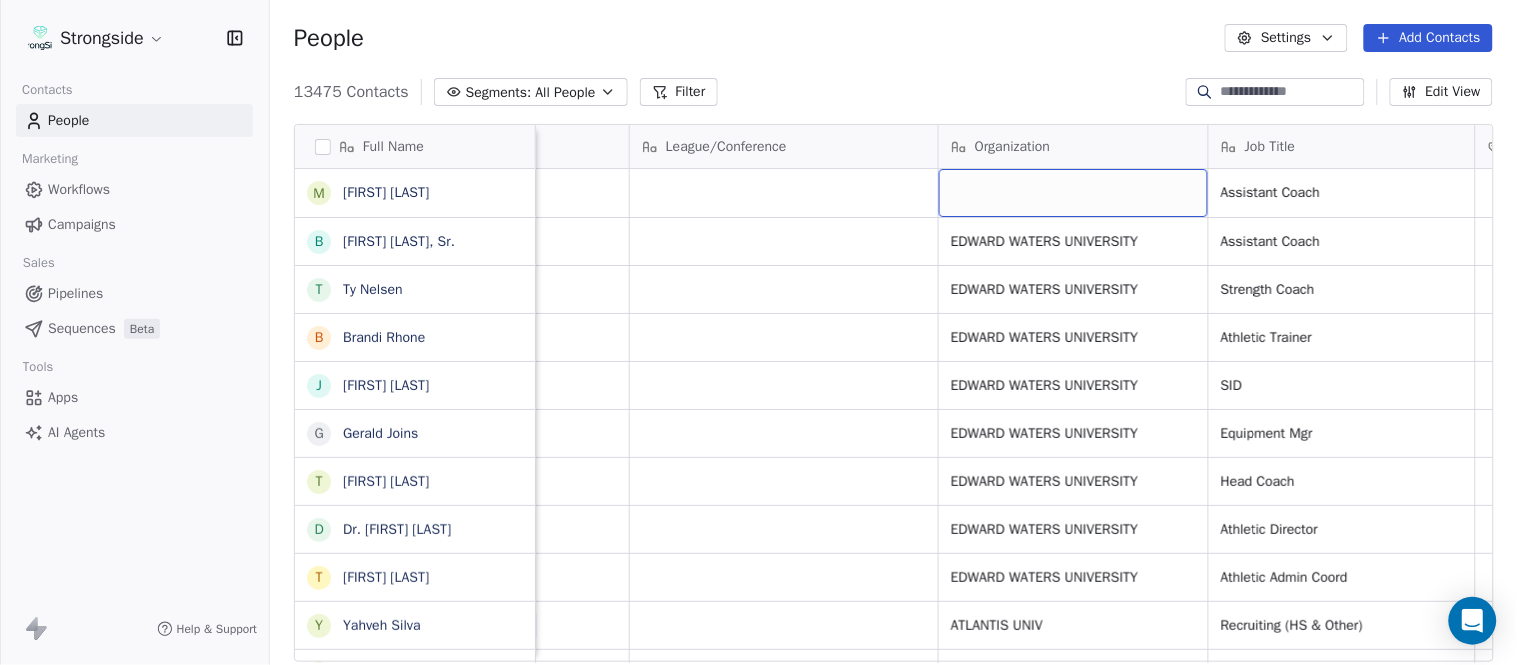 click at bounding box center [1073, 193] 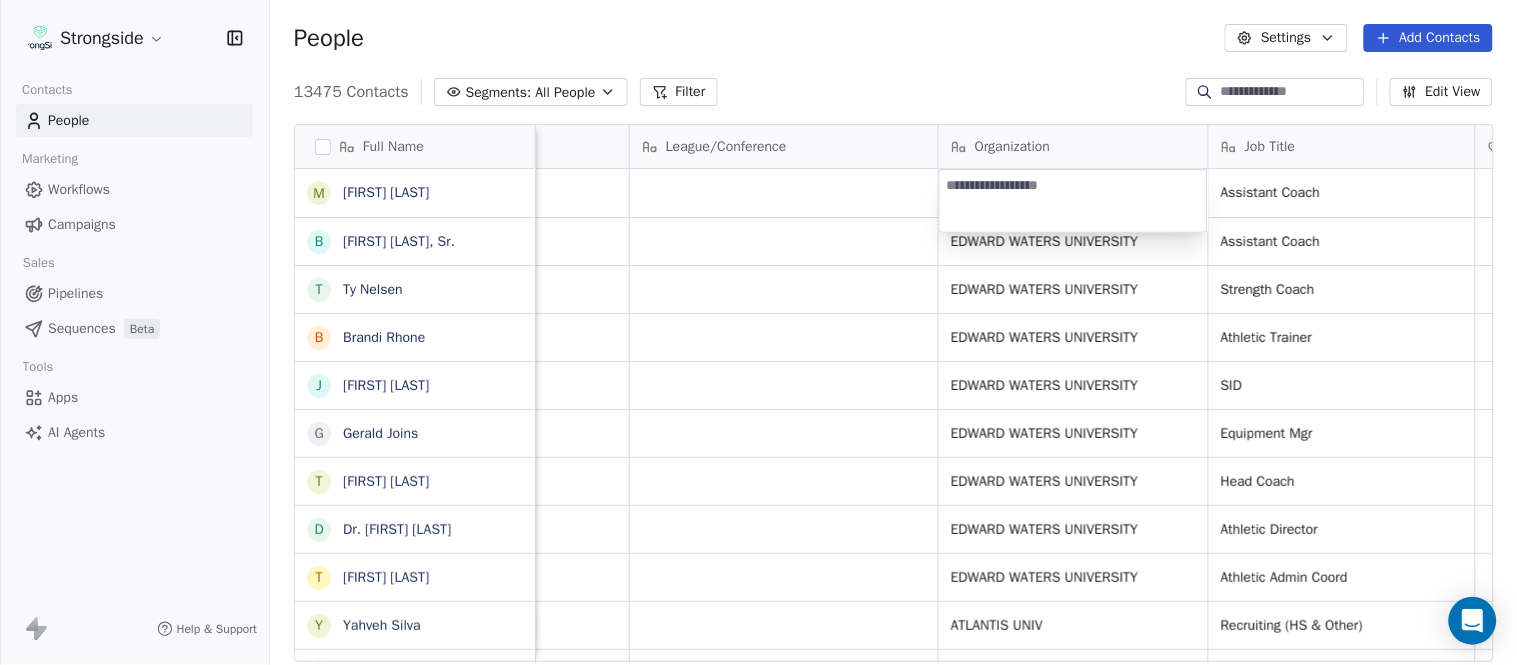 type on "**********" 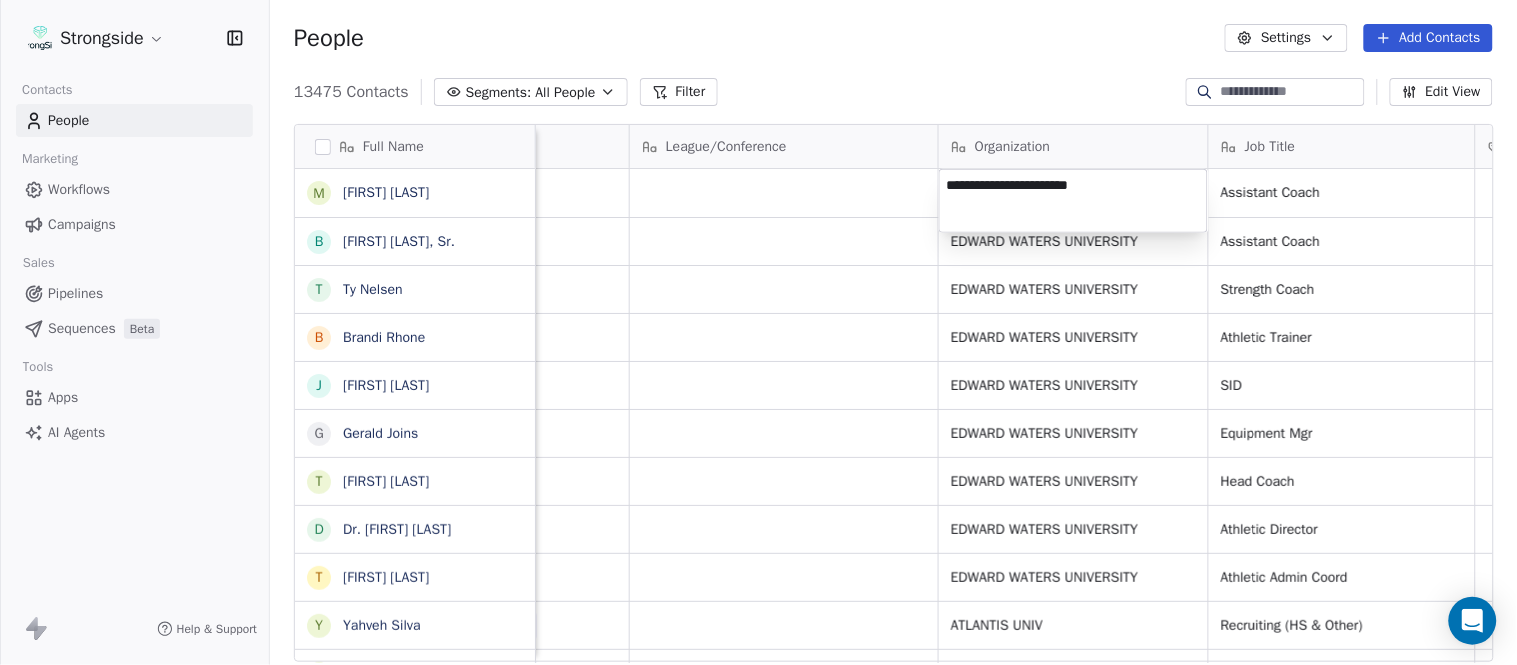 click on "Strongside Contacts People Marketing Workflows Campaigns Sales Pipelines Sequences Beta Tools Apps AI Agents Help & Support People Settings Add Contacts 13475 Contacts Segments: All People Filter Edit View Tag Add to Sequence Export Full Name M [FIRST] [LAST] B [FIRST] [LAST], Sr. T [FIRST] [LAST] B [FIRST] [LAST] J [FIRST] [LAST] G [FIRST] [LAST] T [FIRST] [LAST] D [FIRST] [LAST] T [FIRST] [LAST] Y [FIRST] [LAST] J [FIRST] [LAST] S [FIRST] [LAST] F [FIRST] [LAST] R [FIRST] [LAST] R [FIRST] [LAST] J [FIRST] [LAST] B [FIRST] [LAST] J [FIRST] [LAST] G [FIRST] [LAST] D [FIRST] [LAST] V [FIRST] [LAST] J [FIRST] [LAST] R [FIRST] [LAST] R [FIRST] [LAST] R [FIRST] [LAST] R [FIRST] [LAST] T [FIRST] [LAST] N [FIRST] [LAST] J [FIRST] [LAST] M [FIRST] [LAST] S [FIRST] [LAST] Email Phone Number Level League/Conference Organization Job Title Tags Created Date BST Status Priority m.fanoga@[EXAMPLE.COM] NCAA II Assistant Coach Jul 26, 2025 11:08 PM brian.jenkins@[EXAMPLE.COM] 	[PHONE] NCAA II EDWARD WATERS UNIVERSITY Assistant Coach Jul 26, 2025 11:06 PM t.nelsen@[EXAMPLE.COM]" at bounding box center [758, 332] 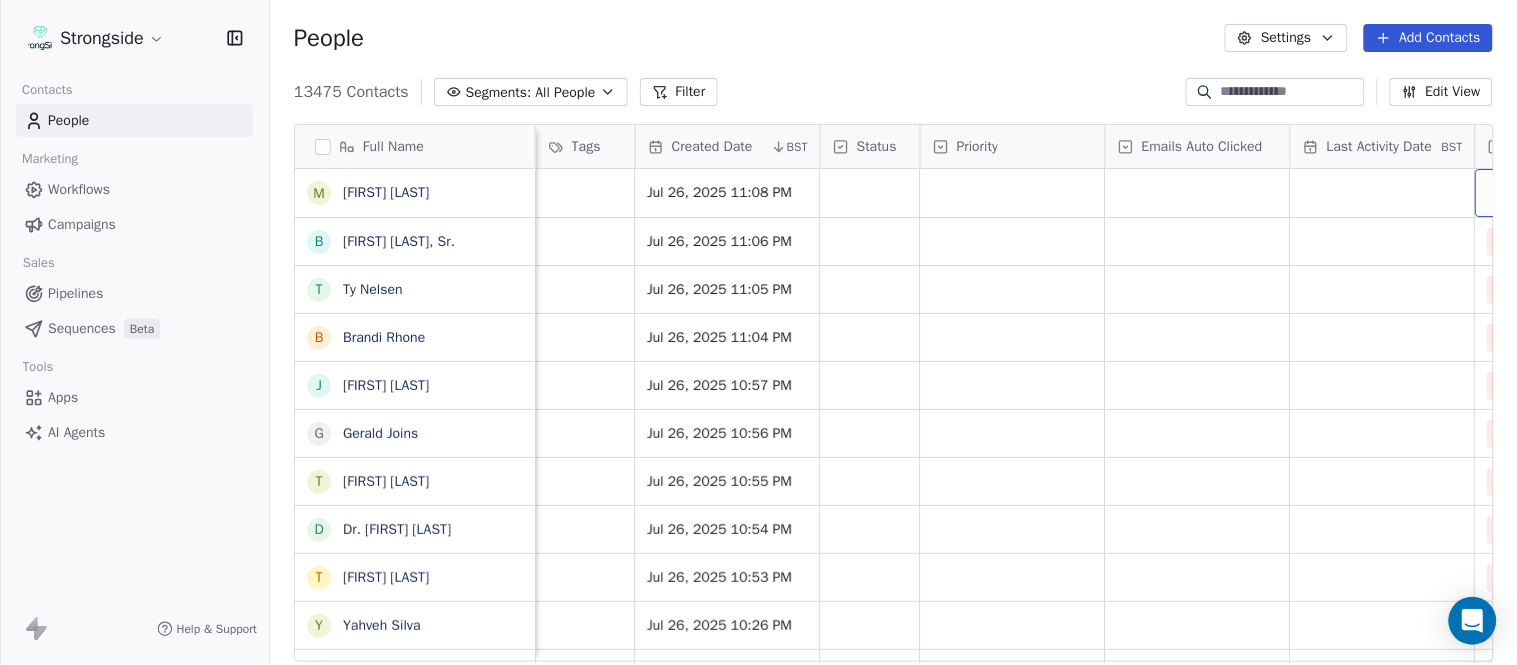 scroll, scrollTop: 0, scrollLeft: 1677, axis: horizontal 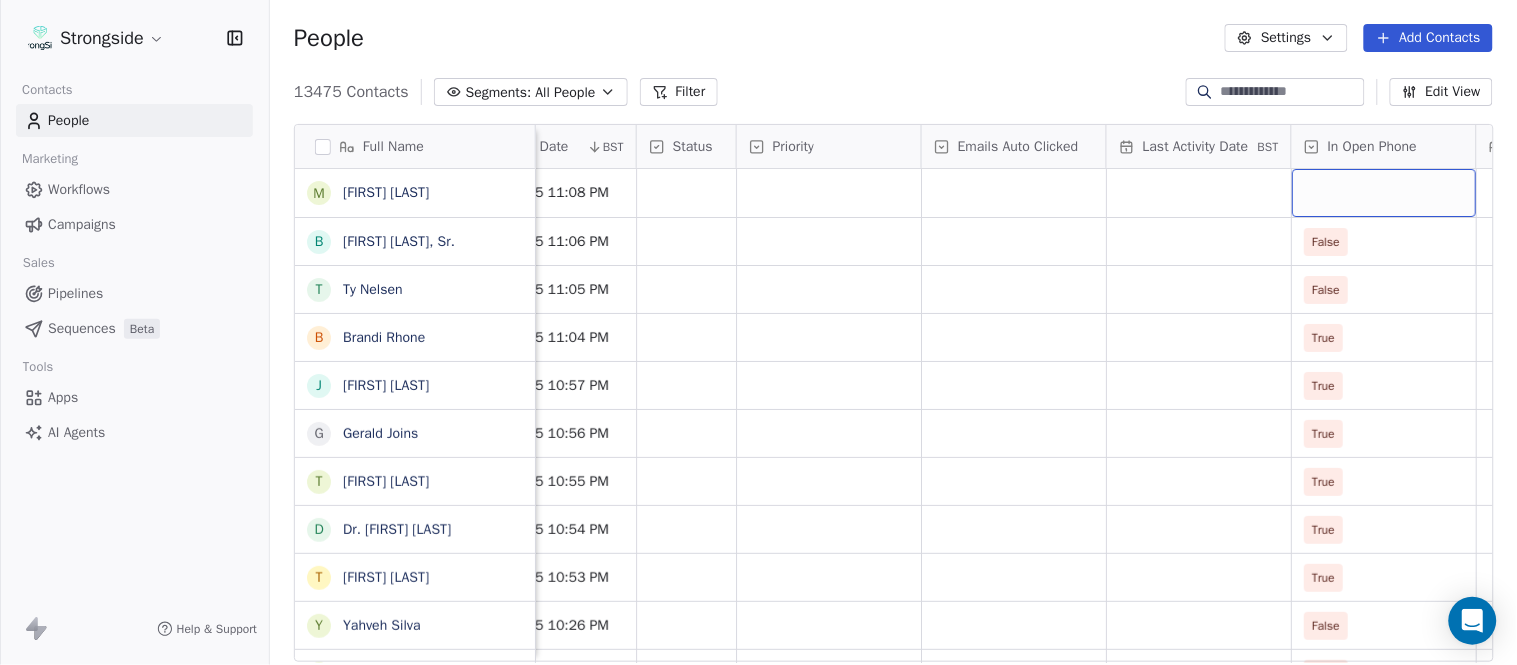 click at bounding box center [1384, 193] 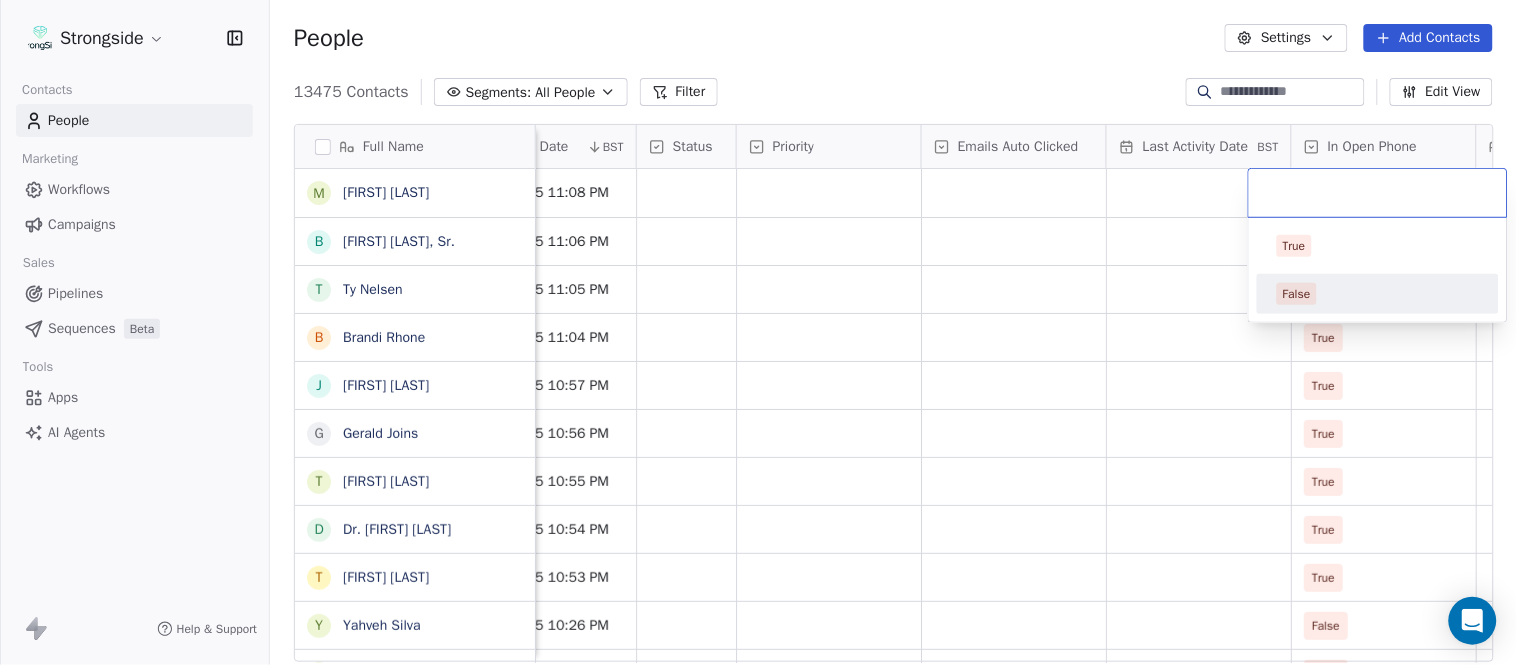 click on "False" at bounding box center (1378, 294) 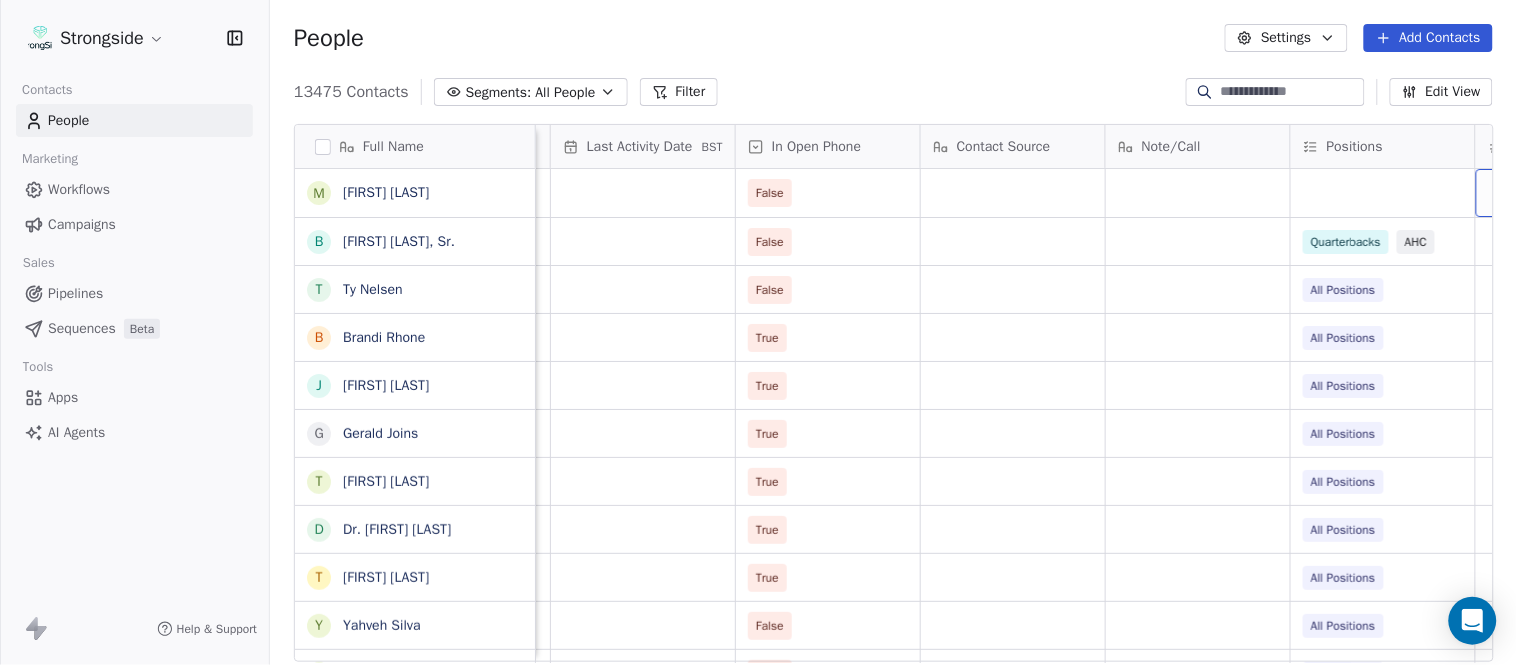 scroll, scrollTop: 0, scrollLeft: 2417, axis: horizontal 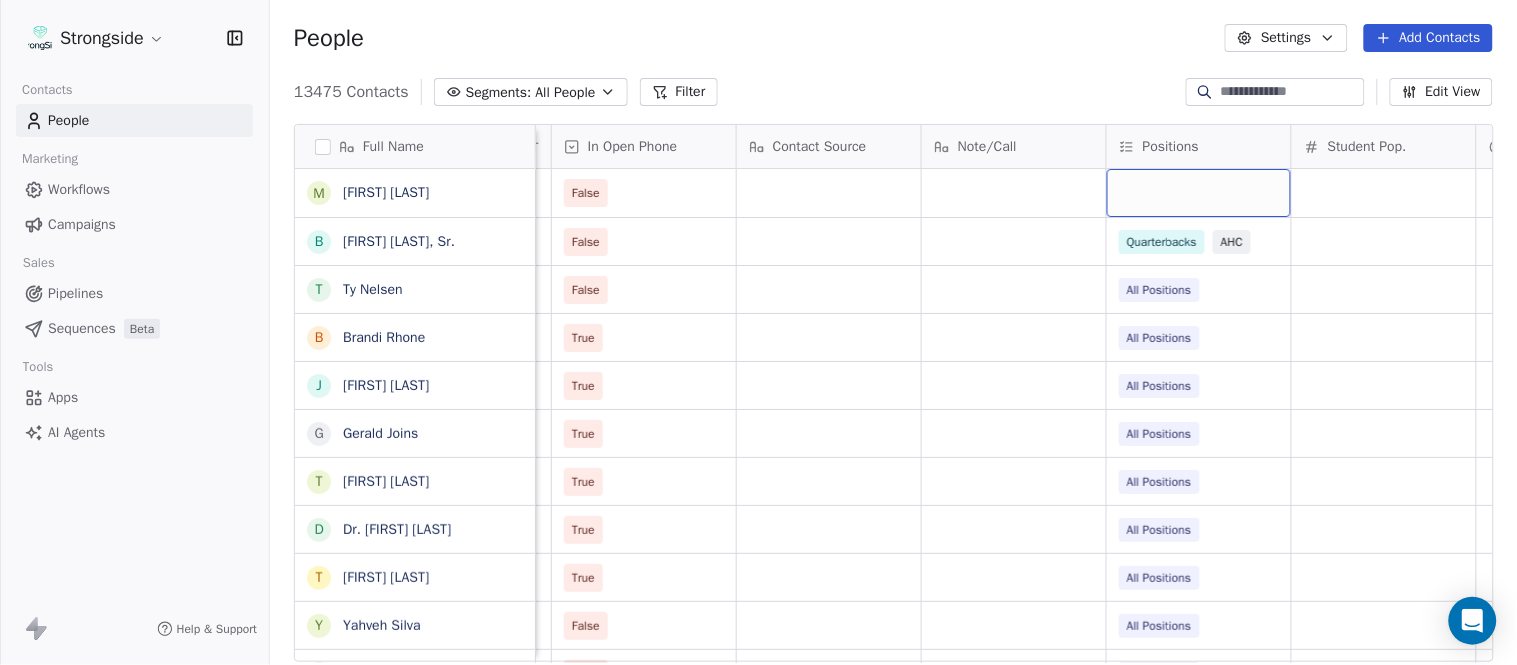click at bounding box center (1199, 193) 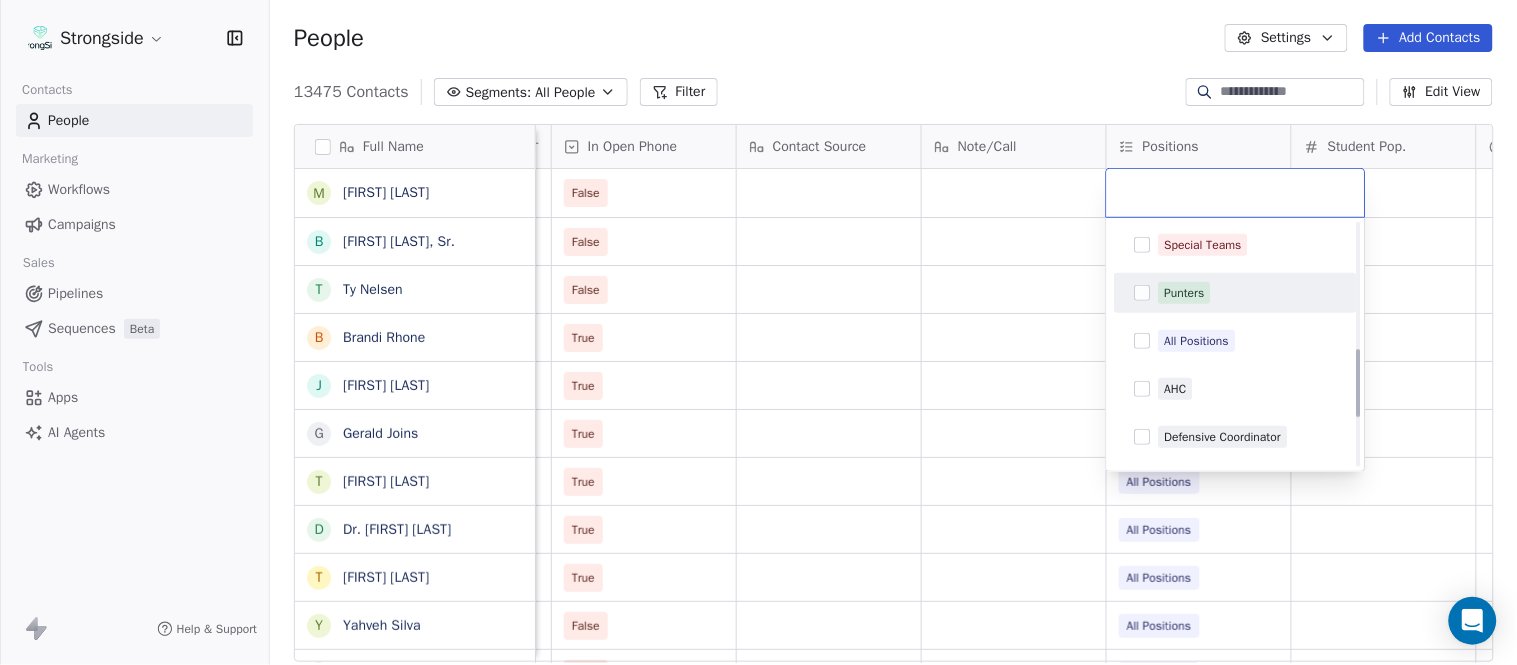 scroll, scrollTop: 444, scrollLeft: 0, axis: vertical 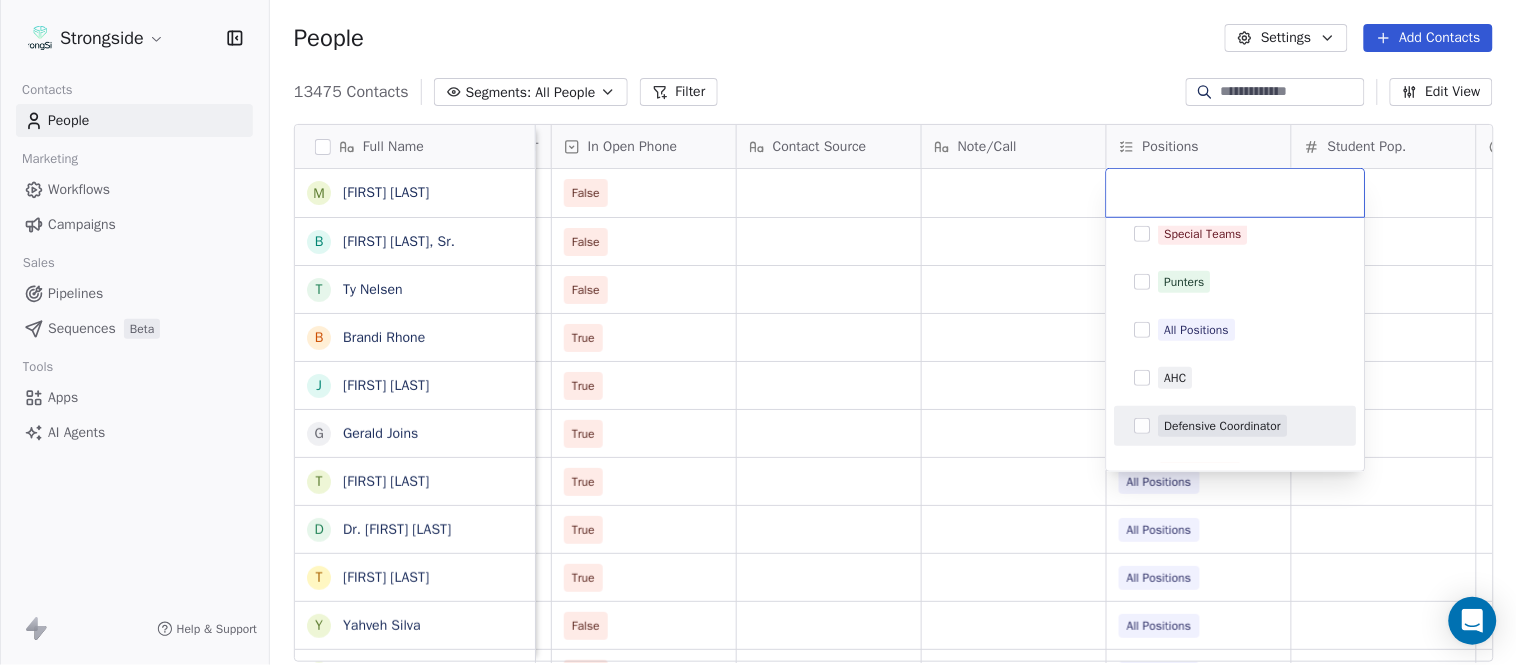 click on "Defensive Coordinator" at bounding box center [1223, 426] 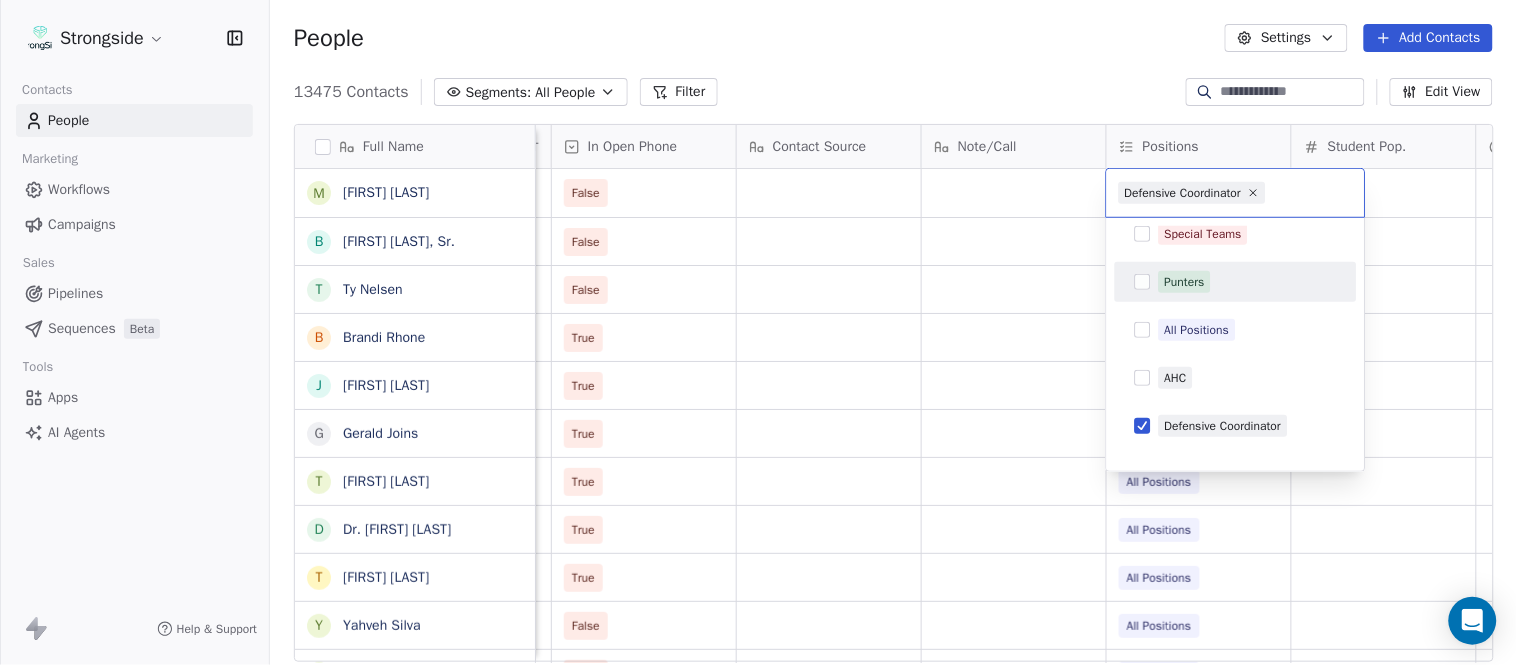 click on "Full Name B [FIRST] [LAST], Sr. T [FIRST] [LAST] B [FIRST] [LAST] J [FIRST] [LAST] G [FIRST] [LAST] T [FIRST] [LAST] D Dr. [FIRST] [LAST] T [FIRST] [LAST] Y [FIRST] [LAST] J [FIRST] [LAST] S [FIRST] [LAST] F [FIRST] [LAST] R [FIRST] [LAST] R [FIRST] [LAST] J [FIRST] [LAST] B [FIRST] [LAST] J [FIRST] [LAST] G [FIRST] [LAST] D [FIRST] [LAST] V [FIRST] [LAST] J [FIRST] [LAST] R [FIRST] [LAST] R [FIRST] [LAST] R [FIRST] [LAST] R [FIRST] [LAST] T [FIRST] [LAST] N [FIRST] [LAST] J [FIRST] [LAST] M [FIRST] [LAST] S [FIRST] [LAST] J [FIRST] [LAST]" at bounding box center [758, 332] 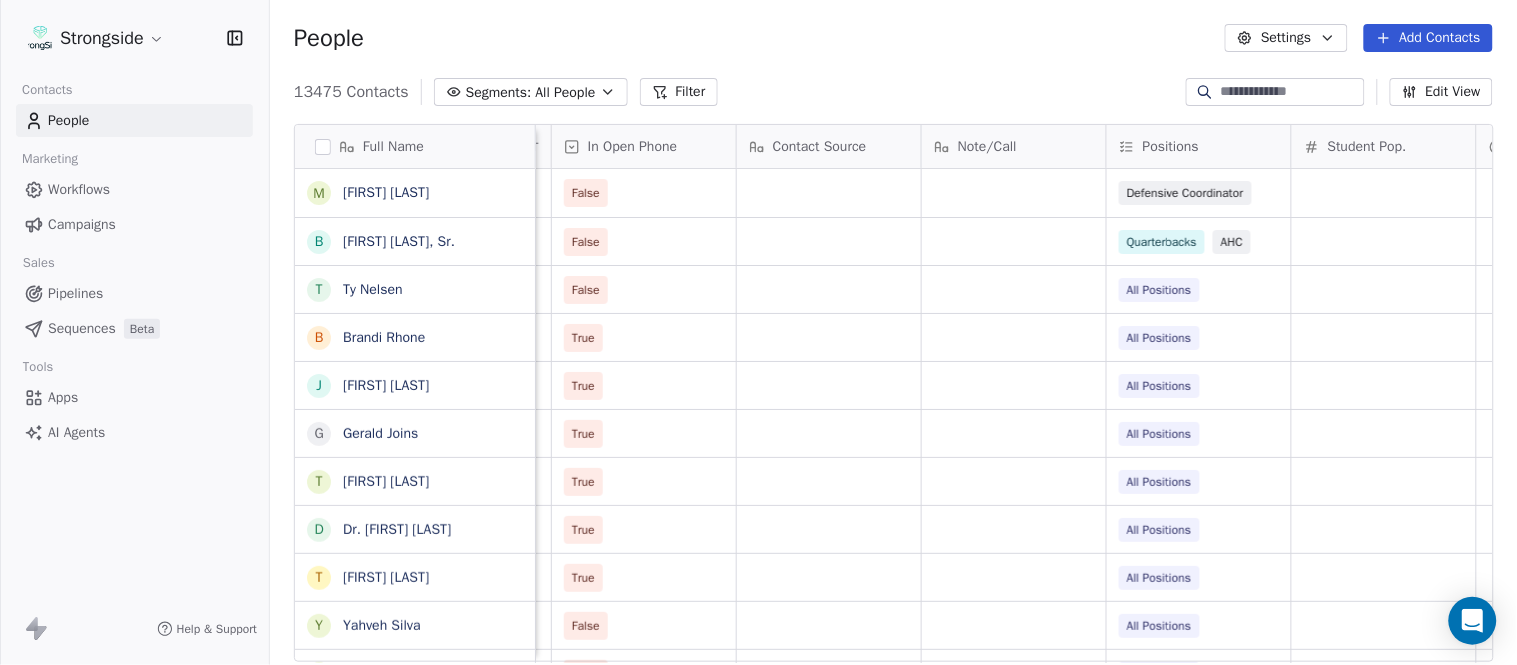 scroll, scrollTop: 0, scrollLeft: 0, axis: both 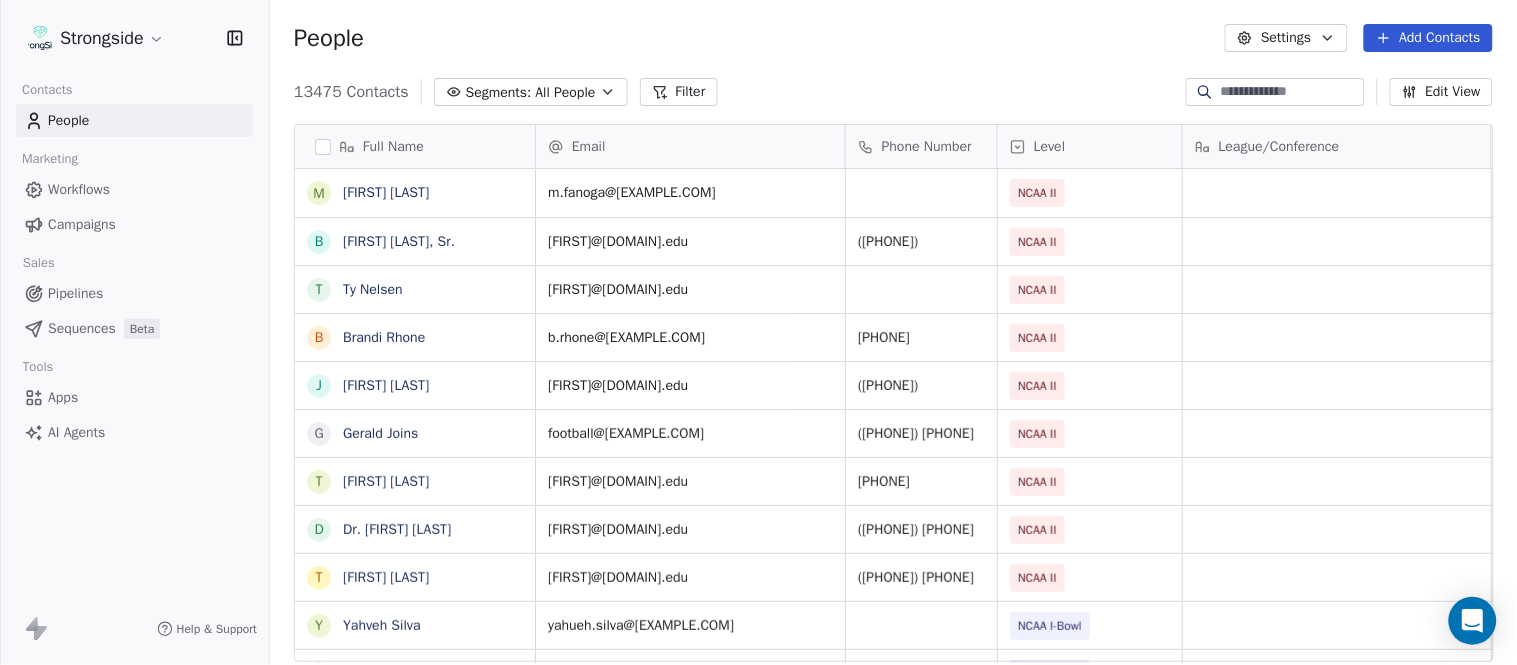 click on "Add Contacts" at bounding box center [1428, 38] 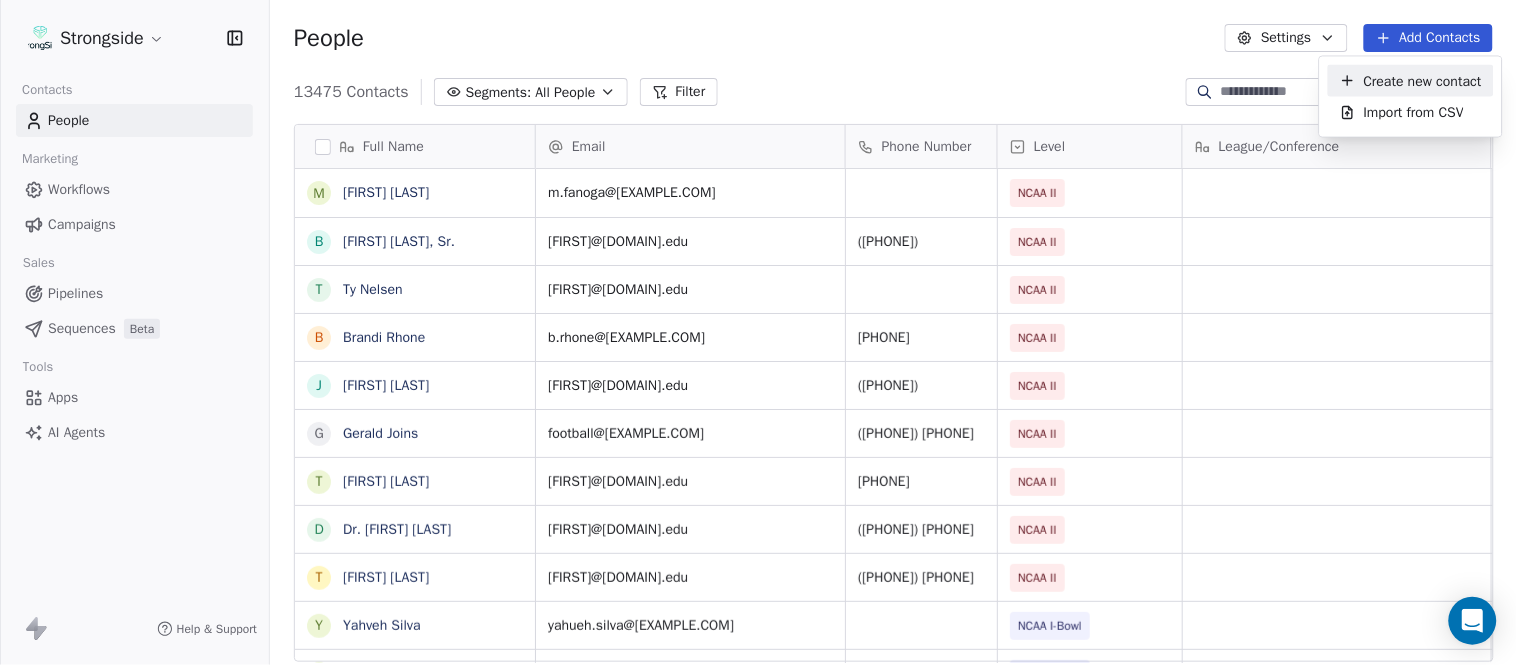 click on "Create new contact" at bounding box center [1423, 80] 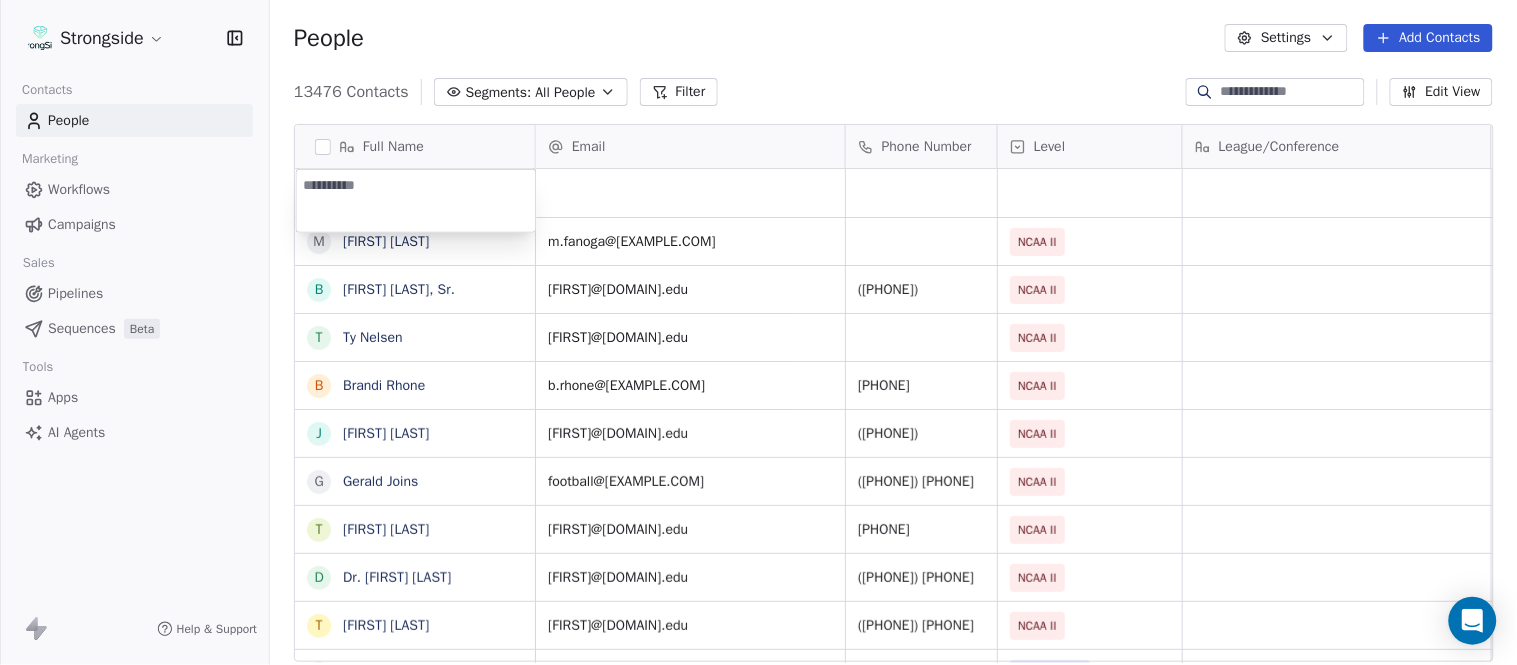 type on "**********" 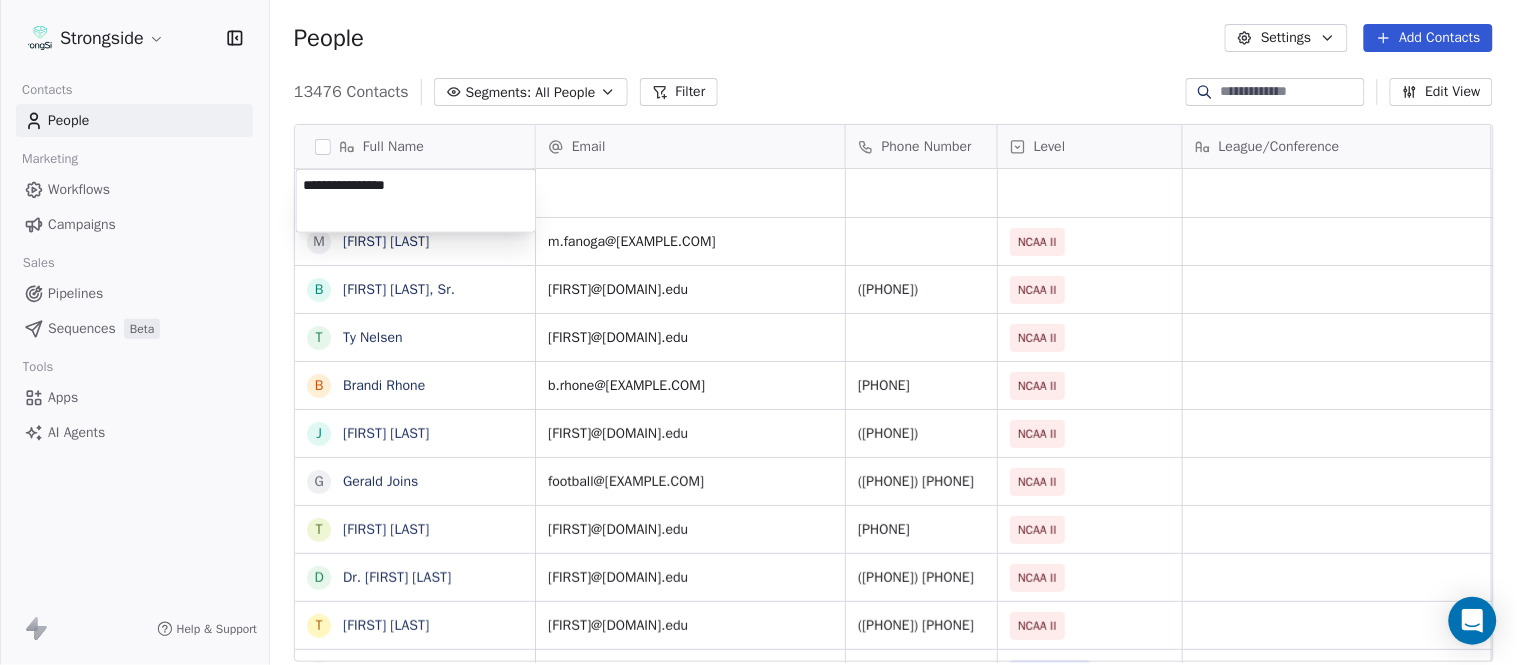 click on "Strongside Contacts People Marketing Workflows Campaigns Sales Pipelines Sequences Beta Tools Apps AI Agents Help & Support People Settings Add Contacts 13476 Contacts Segments: All People Filter Edit View Tag Add to Sequence Export Full Name M [FIRST] [LAST] B [FIRST] [LAST], Sr. T [FIRST] [LAST] B [FIRST] [LAST] J [FIRST] [LAST] G [FIRST] [LAST] T [FIRST] [LAST] D [FIRST] [LAST] T [FIRST] [LAST] Y [FIRST] [LAST] J [FIRST] [LAST] S [FIRST] [LAST] F [FIRST] [LAST] R [FIRST] [LAST] R [FIRST] [LAST] J [FIRST] [LAST] B [FIRST] [LAST] J [FIRST] [LAST] G [FIRST] [LAST] D [FIRST] [LAST] V [FIRST] [LAST] J [FIRST] [LAST] R [FIRST] [LAST] R [FIRST] [LAST] R [FIRST] [LAST] R [FIRST] [LAST] T [FIRST] [LAST] N [FIRST] [LAST] J [FIRST] [LAST] M [FIRST] [LAST] Email Phone Number Level League/Conference Organization Job Title Tags Created Date BST Jul 26, 2025 11:09 PM m.fanoga@[EXAMPLE.COM] NCAA II EDWARD WATERS UNIVERSITY Assistant Coach Jul 26, 2025 11:08 PM brian.jenkins@[EXAMPLE.COM] 	[PHONE] NCAA II EDWARD WATERS UNIVERSITY Assistant Coach Jul 26, 2025 11:06 PM" at bounding box center [758, 332] 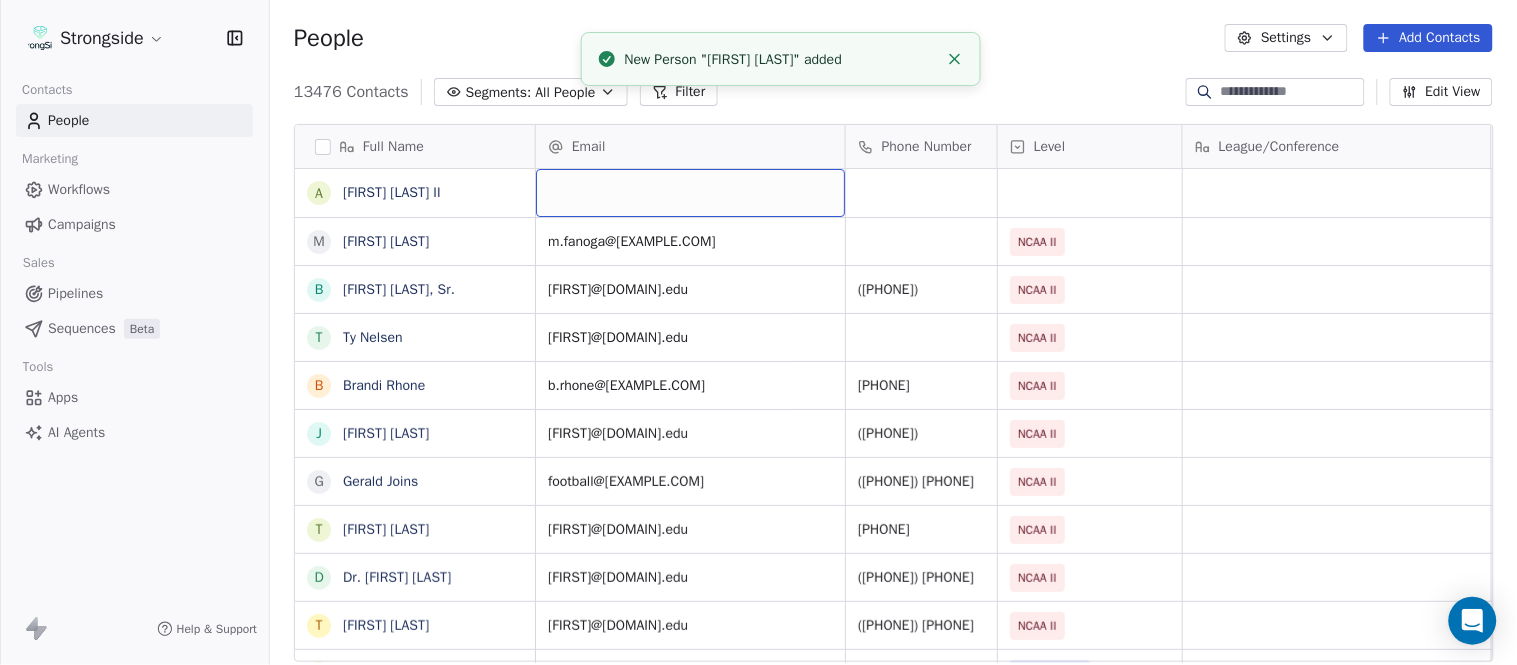 click at bounding box center [690, 193] 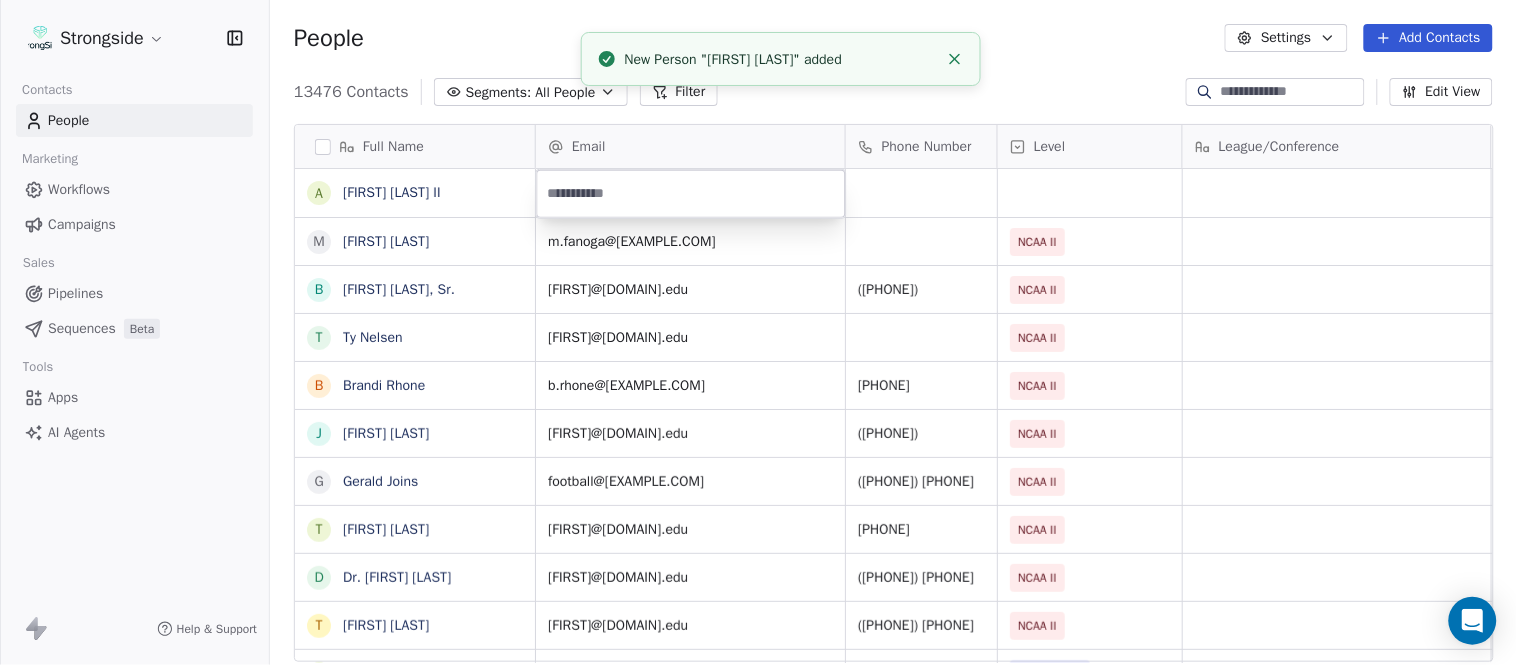 type on "**********" 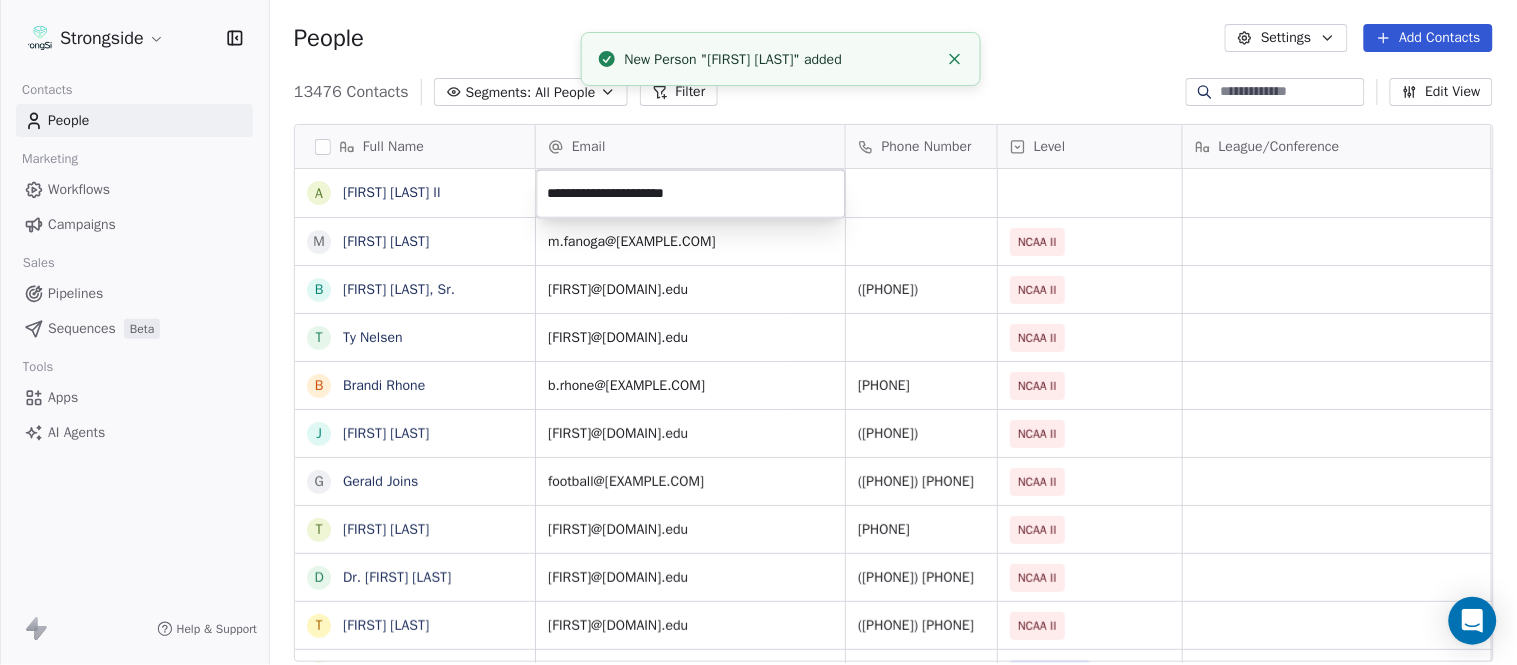 click on "Strongside Contacts People Marketing Workflows Campaigns Sales Pipelines Sequences Beta Tools Apps AI Agents Help & Support People Settings  Add Contacts 13476 Contacts Segments: All People Filter  Edit View Tag Add to Sequence Export Full Name A Addison Hayes II M Mike Fanoga B Brian Jenkins, Sr. T Ty Nelsen B Brandi Rhone J Jason Brown G Gerald Joins T Toriano Morgan D Dr. Ivana Rich T Tyla Plowden Y Yahveh Silva J Jorge Marrero S Sean Walters F Francisco Hernandez R Robert Bala R Ryan O'Hara J Jonathan Decoster B Billy Gonzales J Joe Houston G Gerald Chatman D Deron Wilson V Vinnie Sunseri J Jabbar Juluke R Ron Roberts R Russ Callaway R Rob Sale R Reuel Joaquin T Tyler Miles N Nick Polk J Joe Hamilton M Matthew Hutchison Email Phone Number Level League/Conference Organization Job Title Tags Created Date BST Jul 26, 2025 11:09 PM m.fanoga@ew.edu NCAA II EDWARD WATERS UNIVERSITY Assistant Coach Jul 26, 2025 11:08 PM brian.jenkins@ewc.edu 	(904) 470-8282 NCAA II EDWARD WATERS UNIVERSITY Assistant Coach SID" at bounding box center [758, 332] 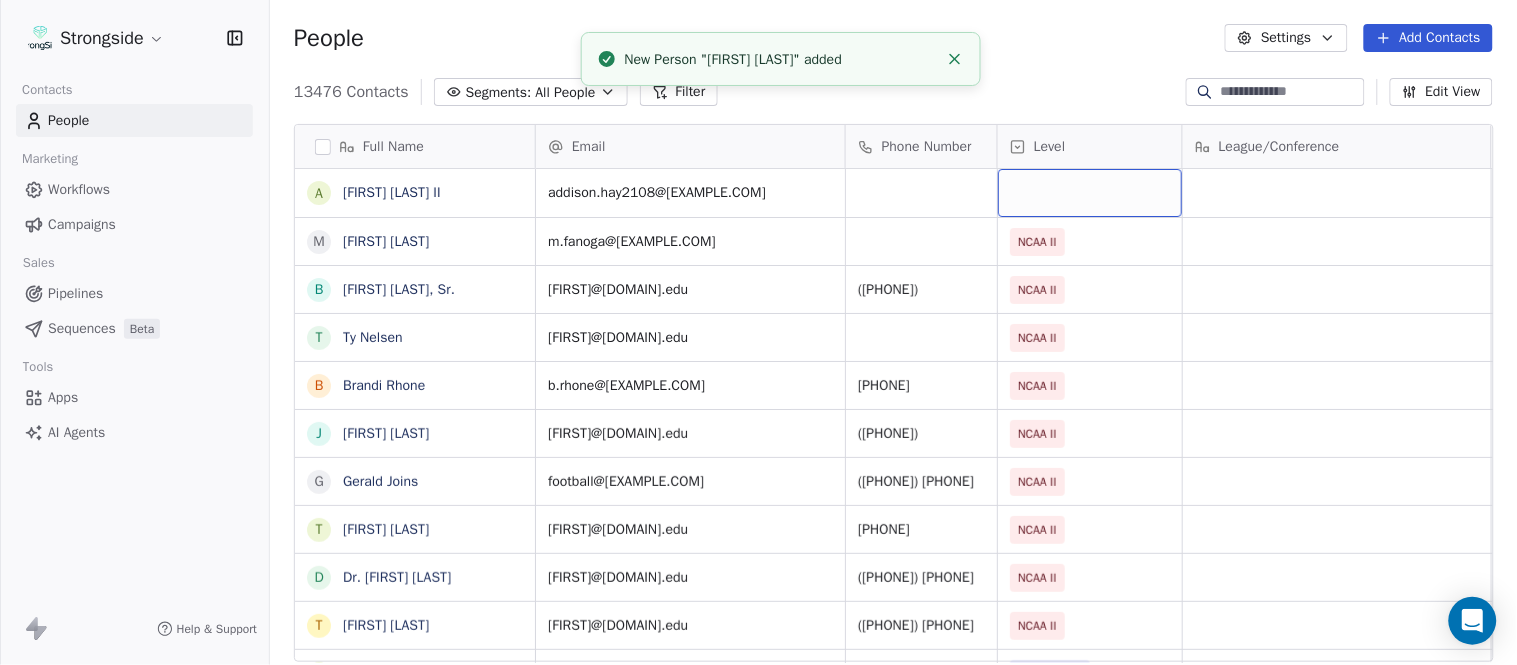 click at bounding box center (1090, 193) 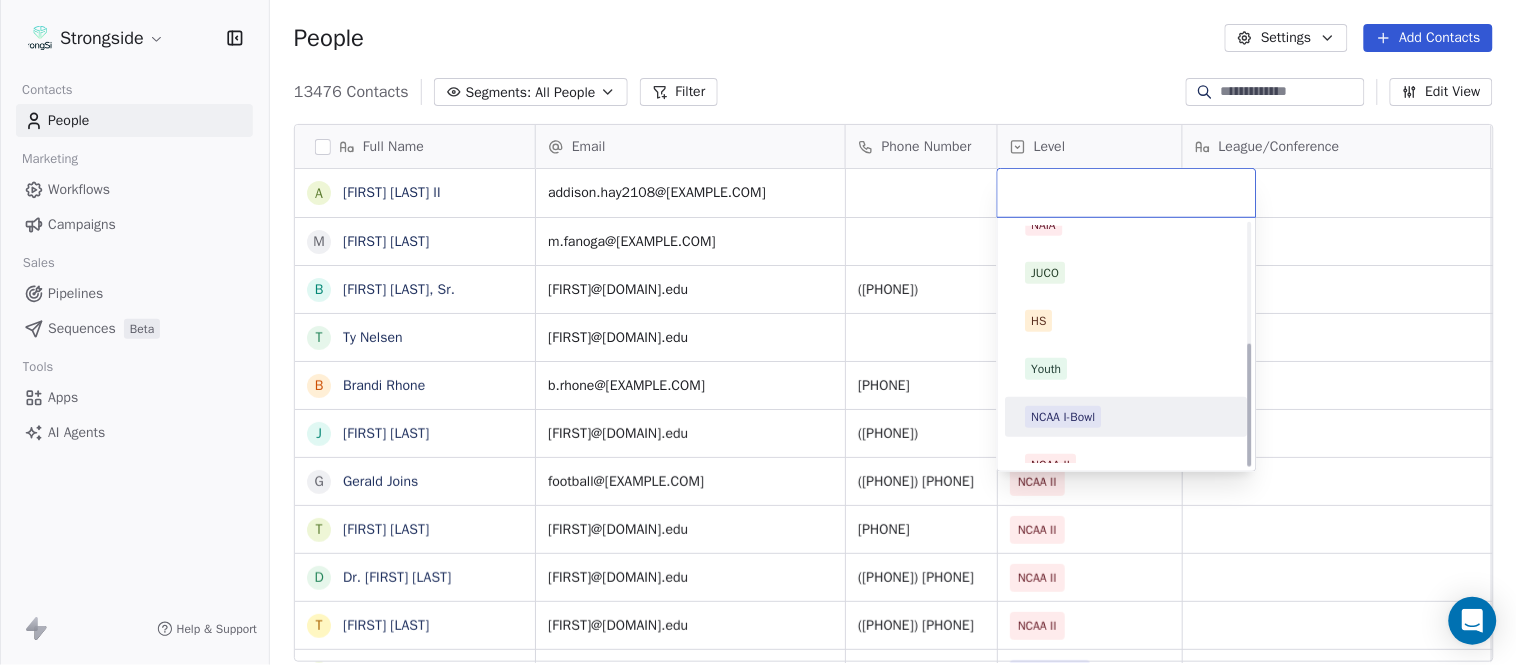 scroll, scrollTop: 234, scrollLeft: 0, axis: vertical 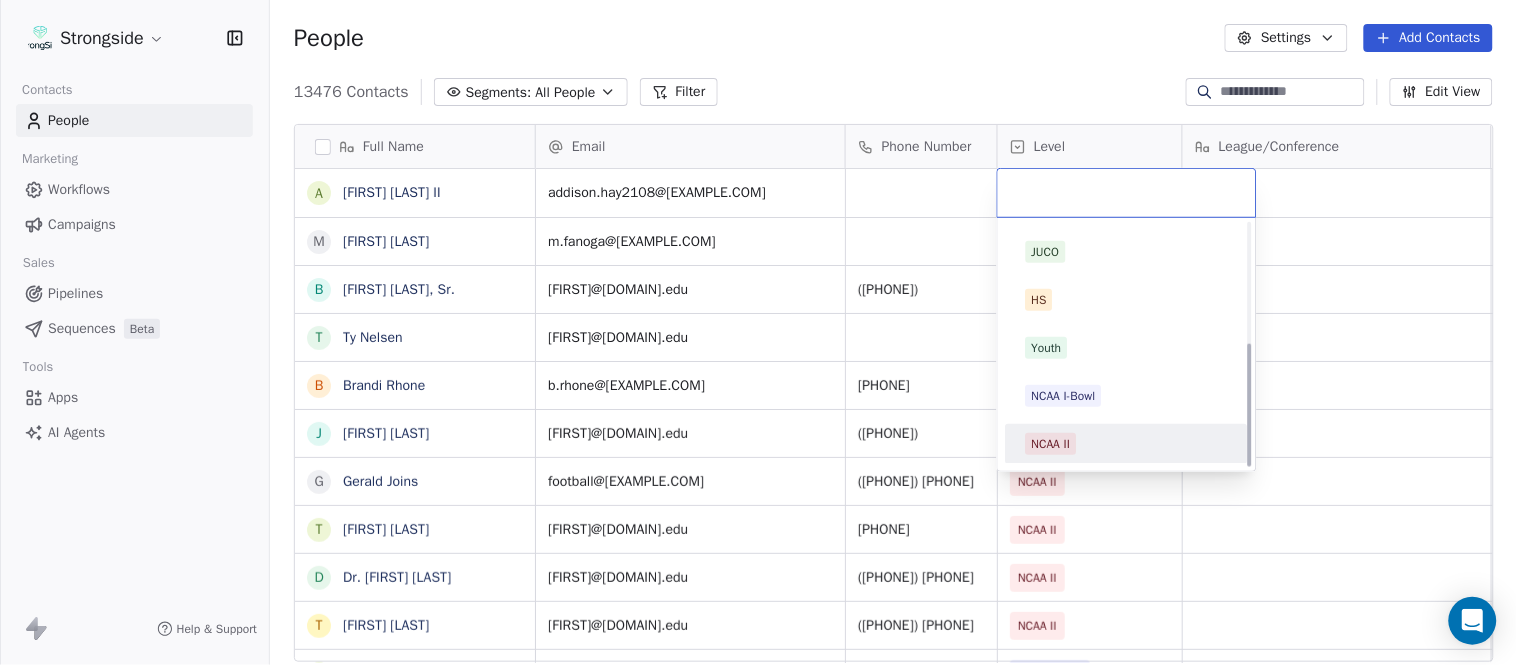 click on "NCAA II" at bounding box center (1127, 444) 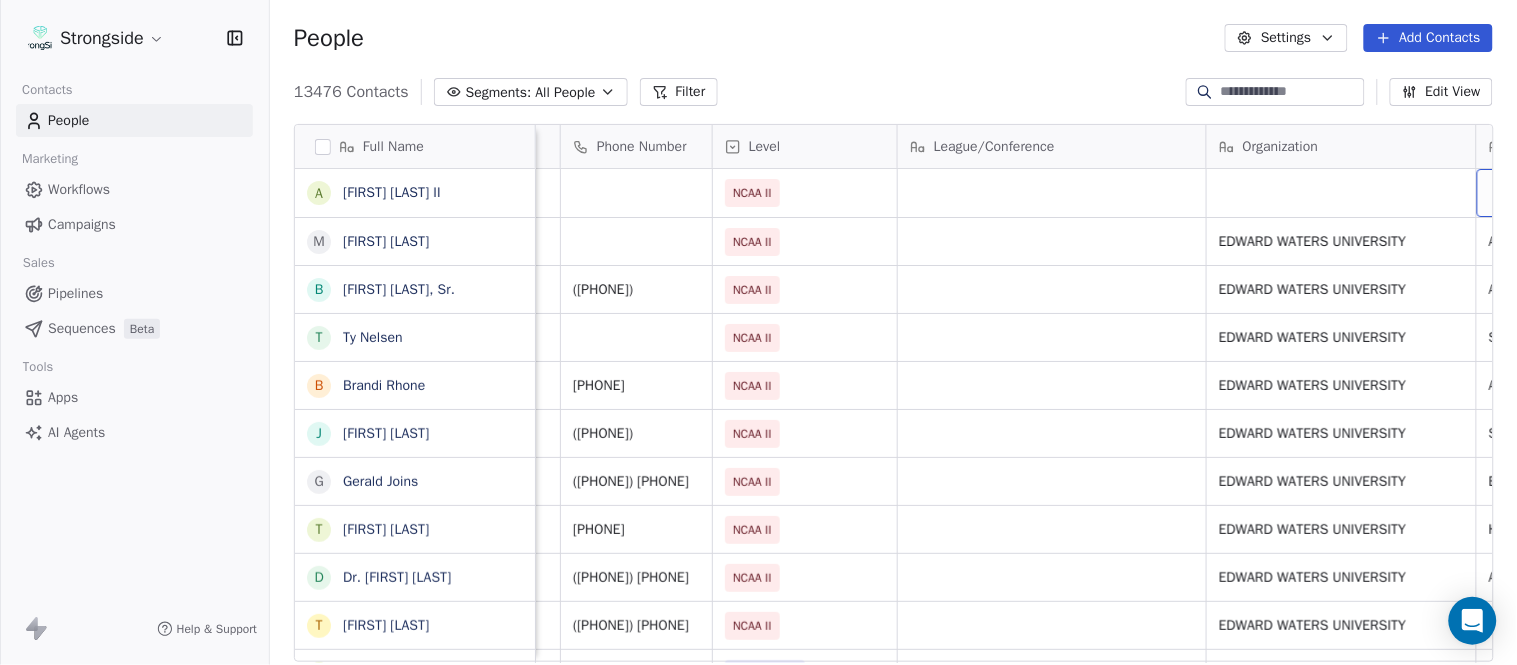 scroll, scrollTop: 0, scrollLeft: 653, axis: horizontal 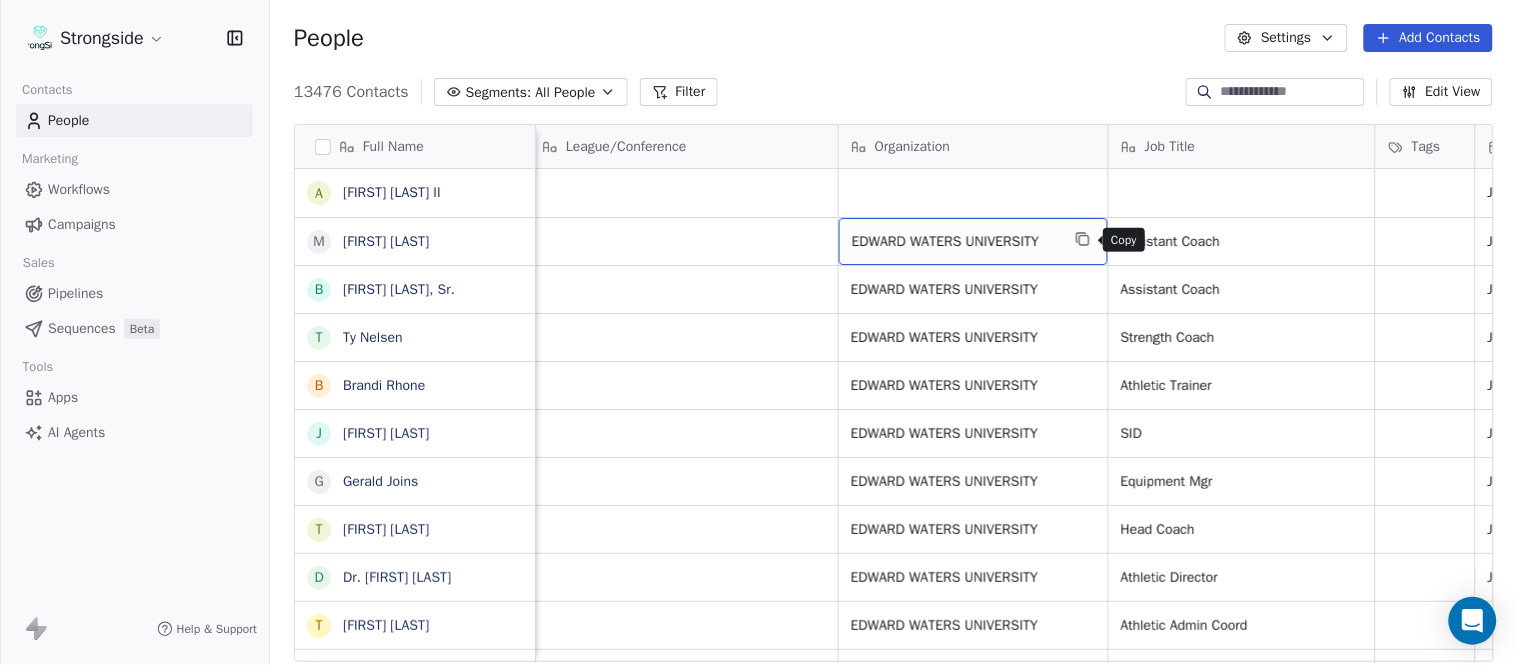 click at bounding box center [1083, 239] 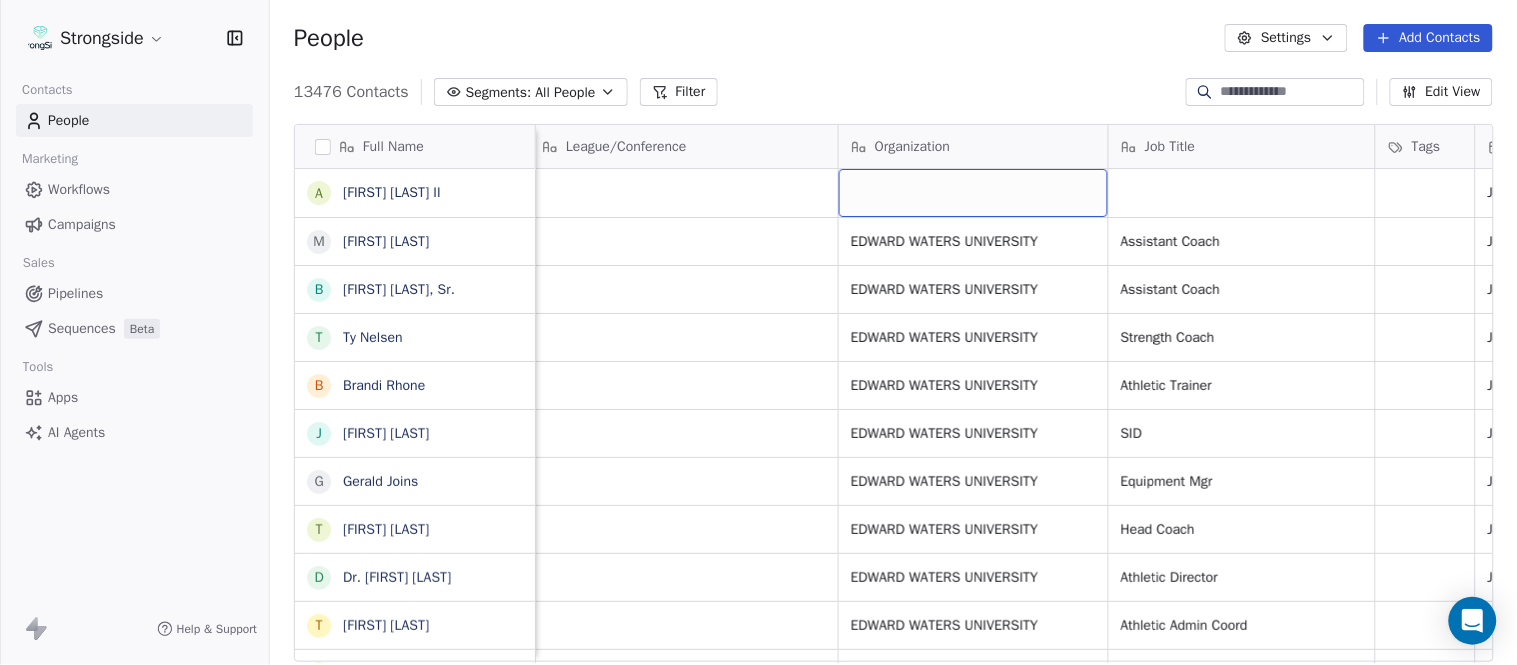 click at bounding box center (973, 193) 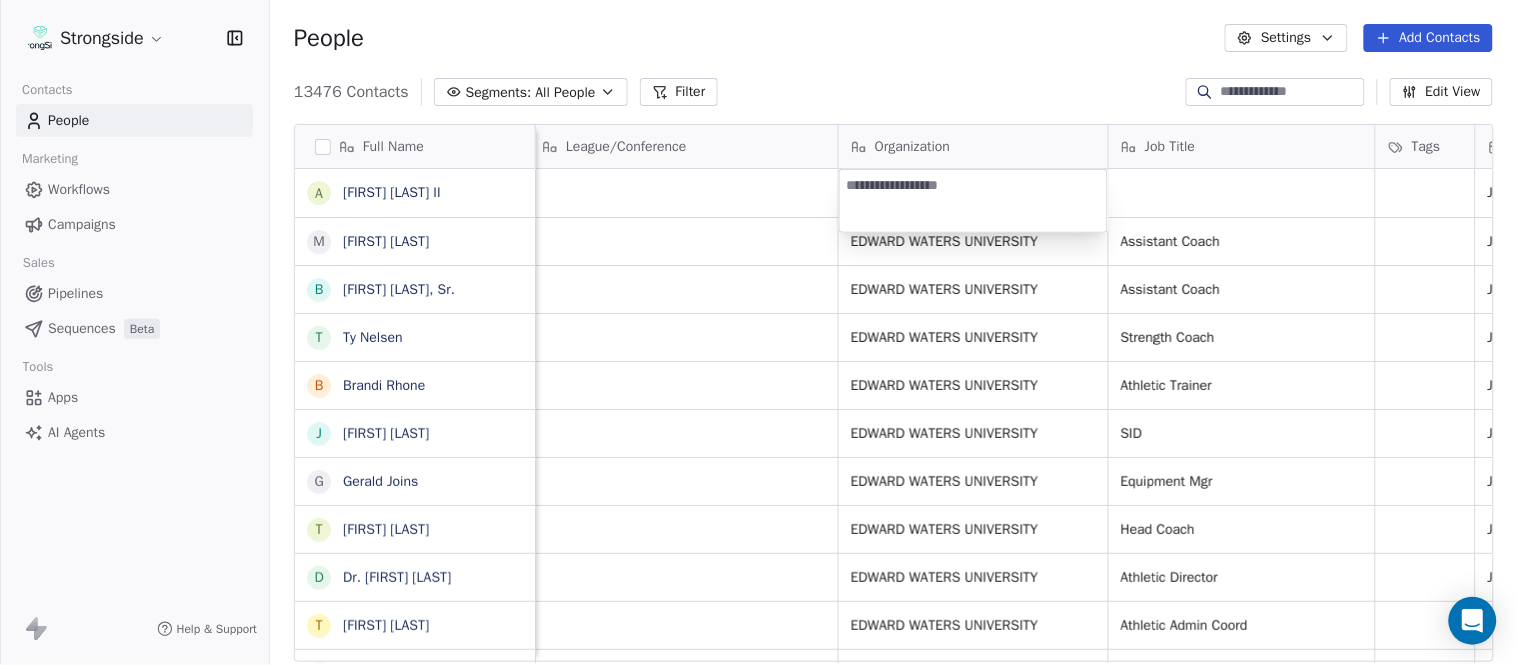 type on "**********" 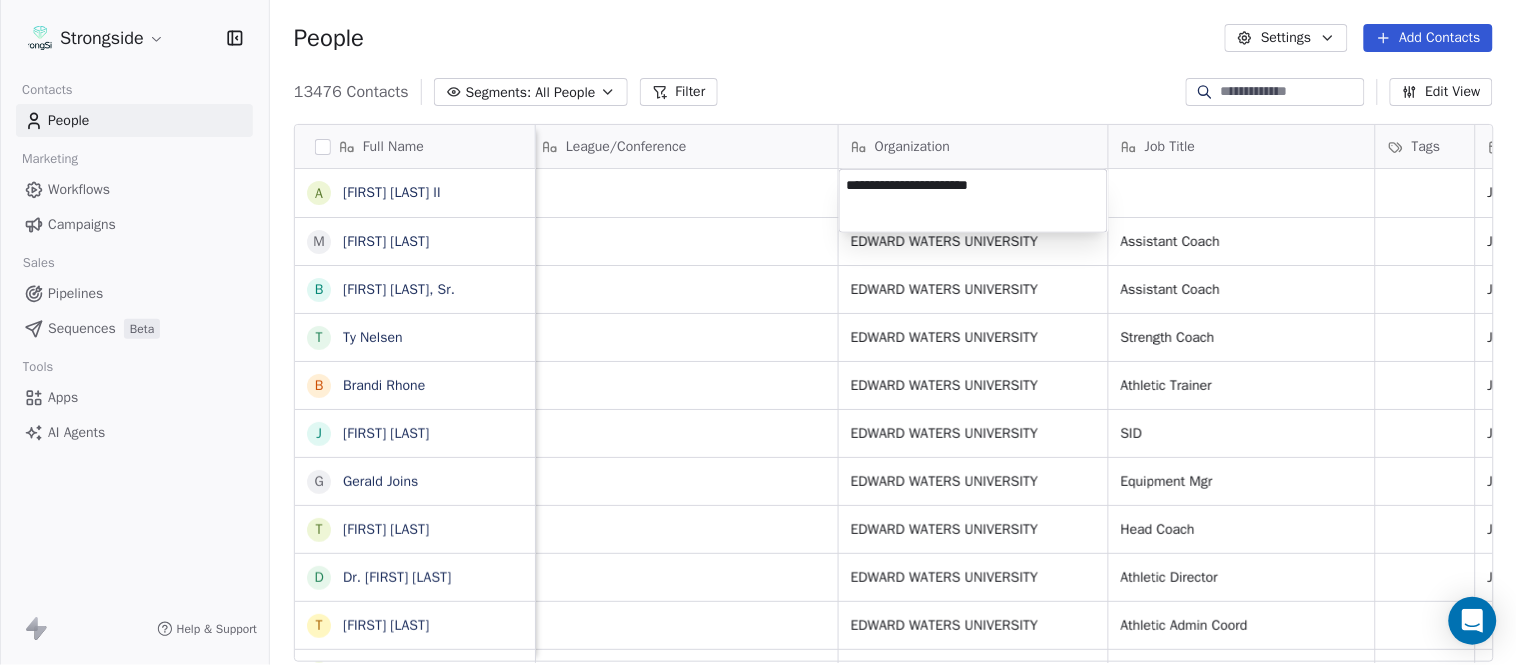 click on "Strongside Contacts People Marketing Workflows Campaigns Sales Pipelines Sequences Beta Tools Apps AI Agents Help & Support People Settings  Add Contacts 13476 Contacts Segments: All People Filter  Edit View Tag Add to Sequence Export Full Name A Addison Hayes II M Mike Fanoga B Brian Jenkins, Sr. T Ty Nelsen B Brandi Rhone J Jason Brown G Gerald Joins T Toriano Morgan D Dr. Ivana Rich T Tyla Plowden Y Yahveh Silva J Jorge Marrero S Sean Walters F Francisco Hernandez R Robert Bala R Ryan O'Hara J Jonathan Decoster B Billy Gonzales J Joe Houston G Gerald Chatman D Deron Wilson V Vinnie Sunseri J Jabbar Juluke R Ron Roberts R Russ Callaway R Rob Sale R Reuel Joaquin T Tyler Miles N Nick Polk J Joe Hamilton M Matthew Hutchison Email Phone Number Level League/Conference Organization Job Title Tags Created Date BST Status Priority Emails Auto Clicked addison.hay2108@ewc.edu NCAA II Jul 26, 2025 11:09 PM m.fanoga@ew.edu NCAA II EDWARD WATERS UNIVERSITY Assistant Coach Jul 26, 2025 11:08 PM brian.jenkins@ewc.edu" at bounding box center [758, 332] 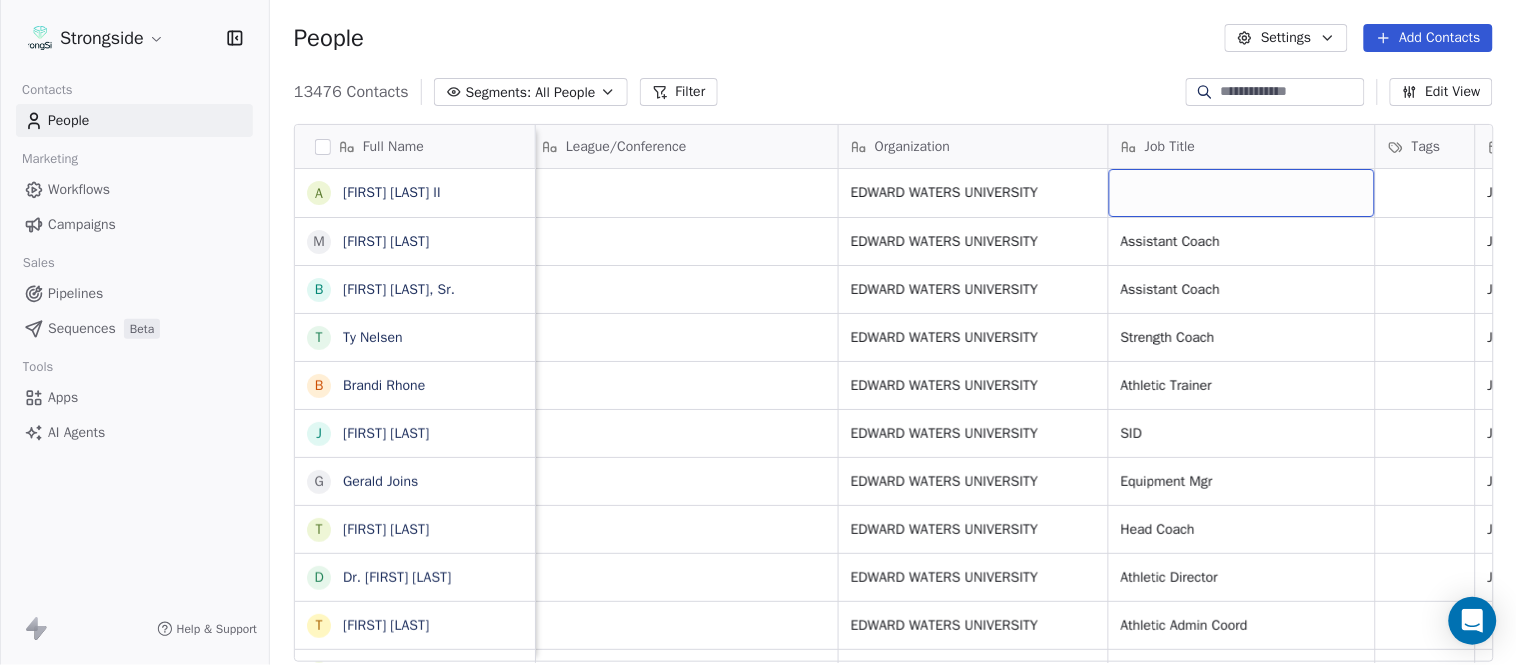 click at bounding box center (1242, 193) 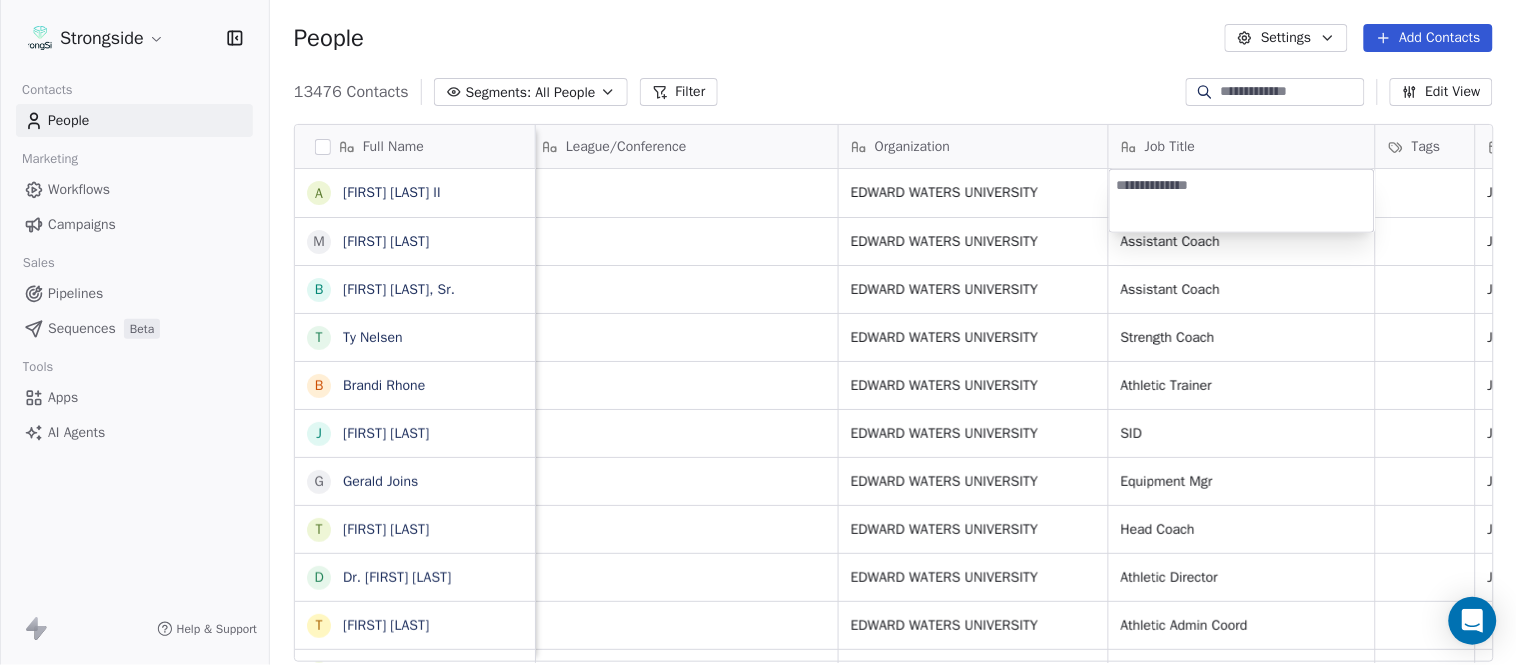 type on "**********" 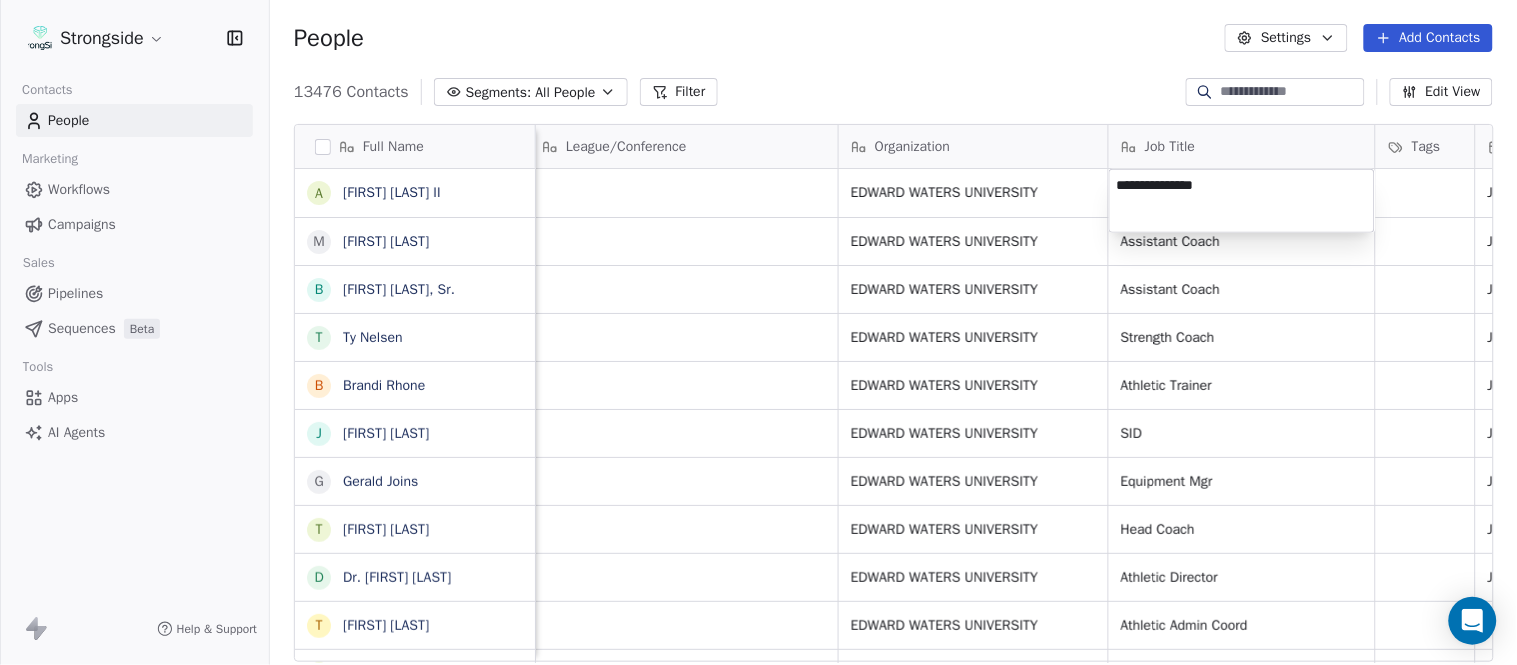 click on "Strongside Contacts People Marketing Workflows Campaigns Sales Pipelines Sequences Beta Tools Apps AI Agents Help & Support People Settings  Add Contacts 13476 Contacts Segments: All People Filter  Edit View Tag Add to Sequence Export Full Name A Addison Hayes II M Mike Fanoga B Brian Jenkins, Sr. T Ty Nelsen B Brandi Rhone J Jason Brown G Gerald Joins T Toriano Morgan D Dr. Ivana Rich T Tyla Plowden Y Yahveh Silva J Jorge Marrero S Sean Walters F Francisco Hernandez R Robert Bala R Ryan O'Hara J Jonathan Decoster B Billy Gonzales J Joe Houston G Gerald Chatman D Deron Wilson V Vinnie Sunseri J Jabbar Juluke R Ron Roberts R Russ Callaway R Rob Sale R Reuel Joaquin T Tyler Miles N Nick Polk J Joe Hamilton M Matthew Hutchison Email Phone Number Level League/Conference Organization Job Title Tags Created Date BST Status Priority Emails Auto Clicked addison.hay2108@ewc.edu NCAA II EDWARD WATERS UNIVERSITY Jul 26, 2025 11:09 PM m.fanoga@ew.edu NCAA II EDWARD WATERS UNIVERSITY Assistant Coach 	(904) 470-8282 SID" at bounding box center (758, 332) 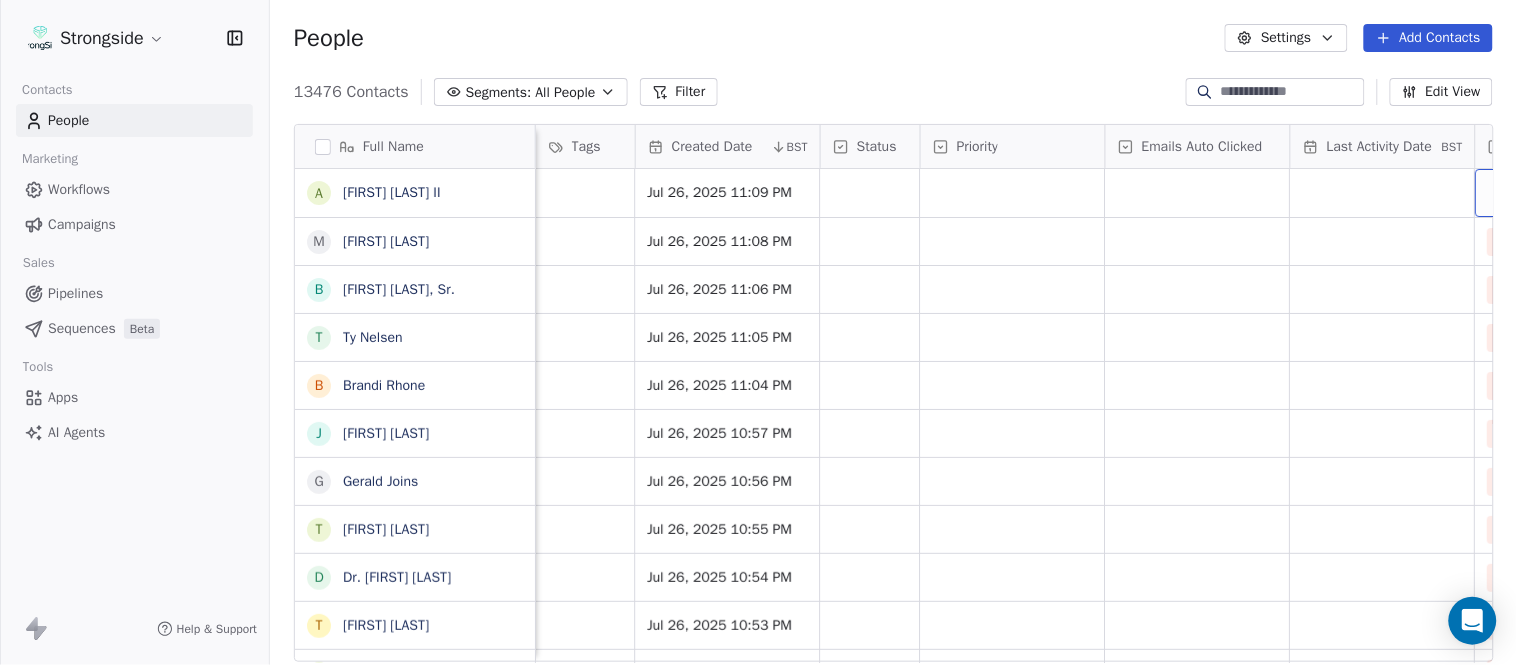 scroll, scrollTop: 0, scrollLeft: 1677, axis: horizontal 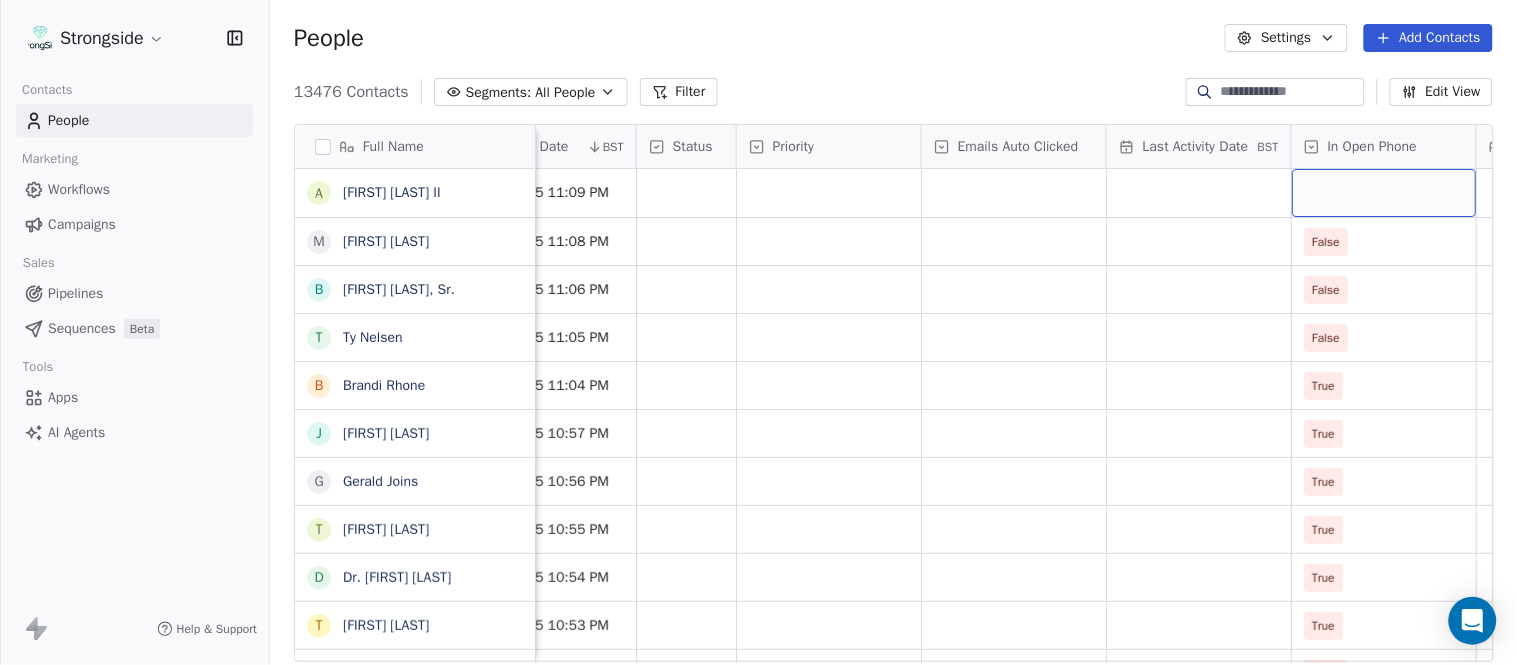 click at bounding box center (1384, 193) 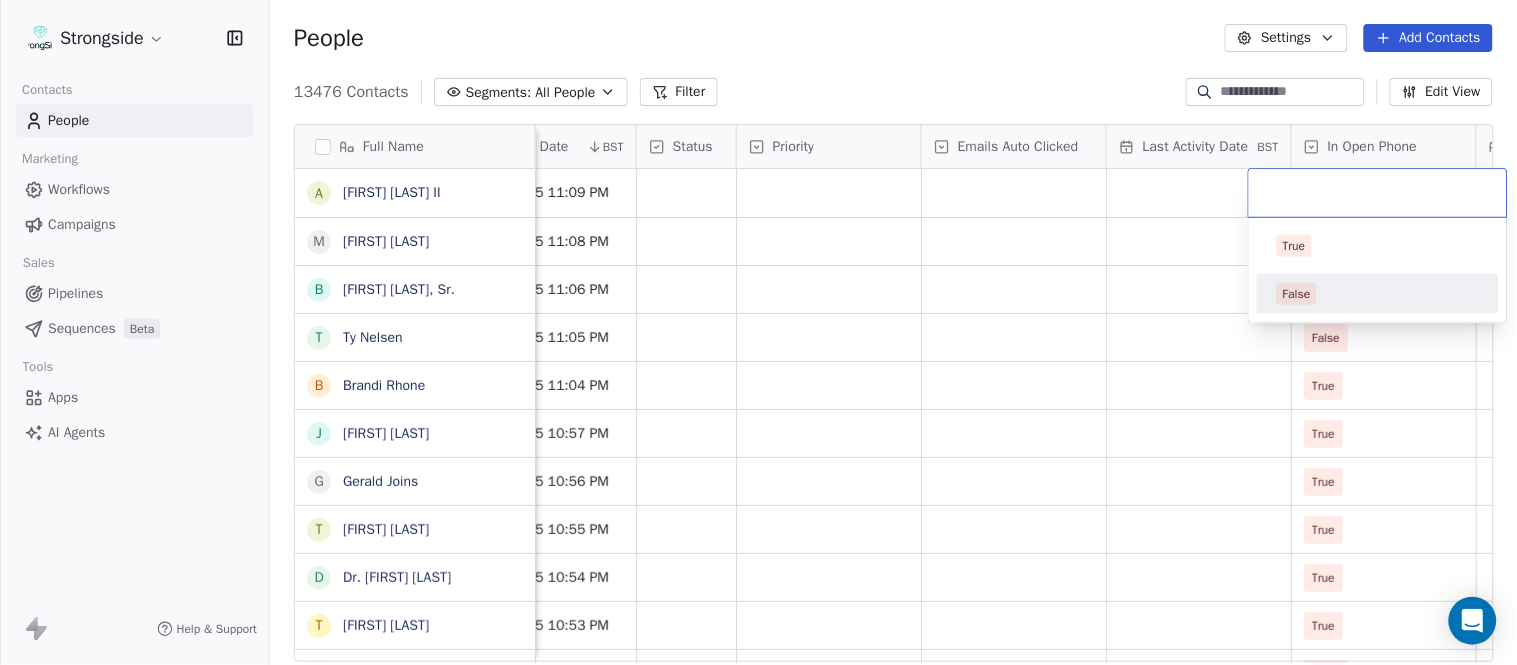 click on "False" at bounding box center (1378, 294) 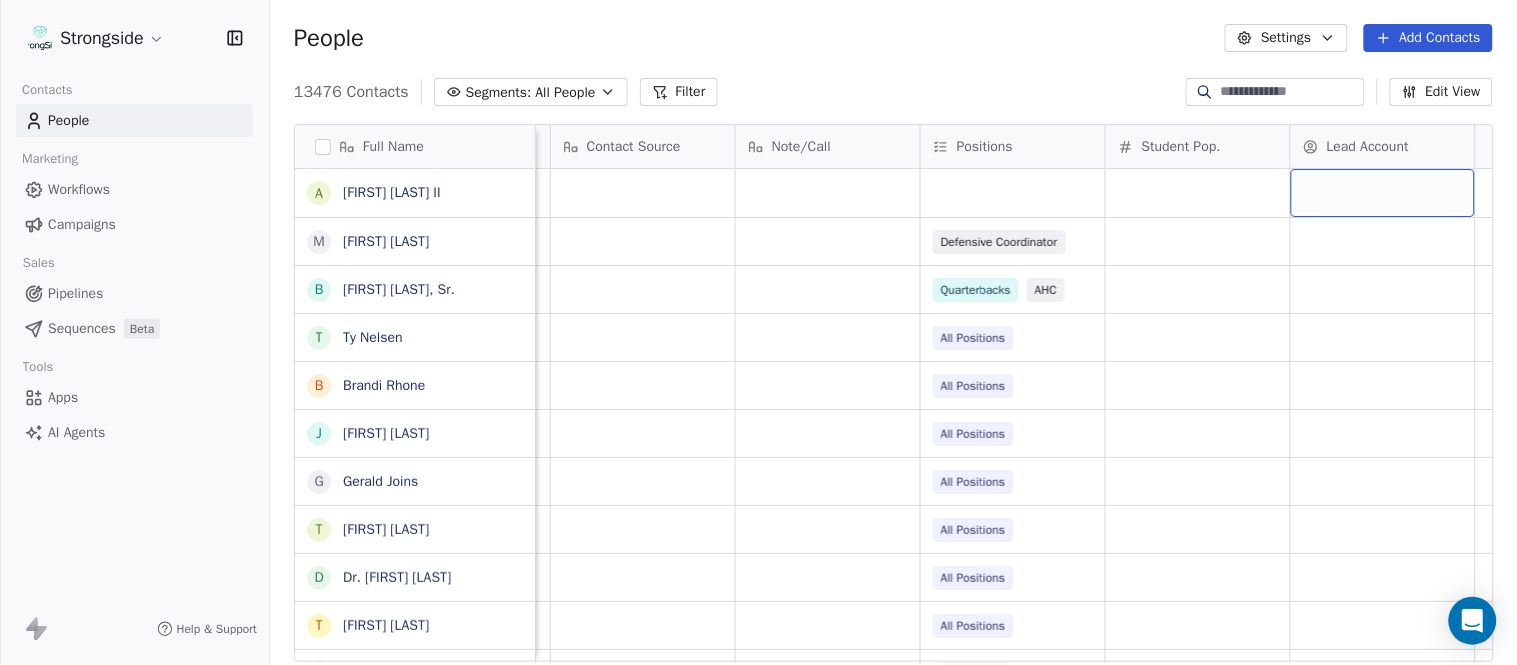 scroll, scrollTop: 0, scrollLeft: 2651, axis: horizontal 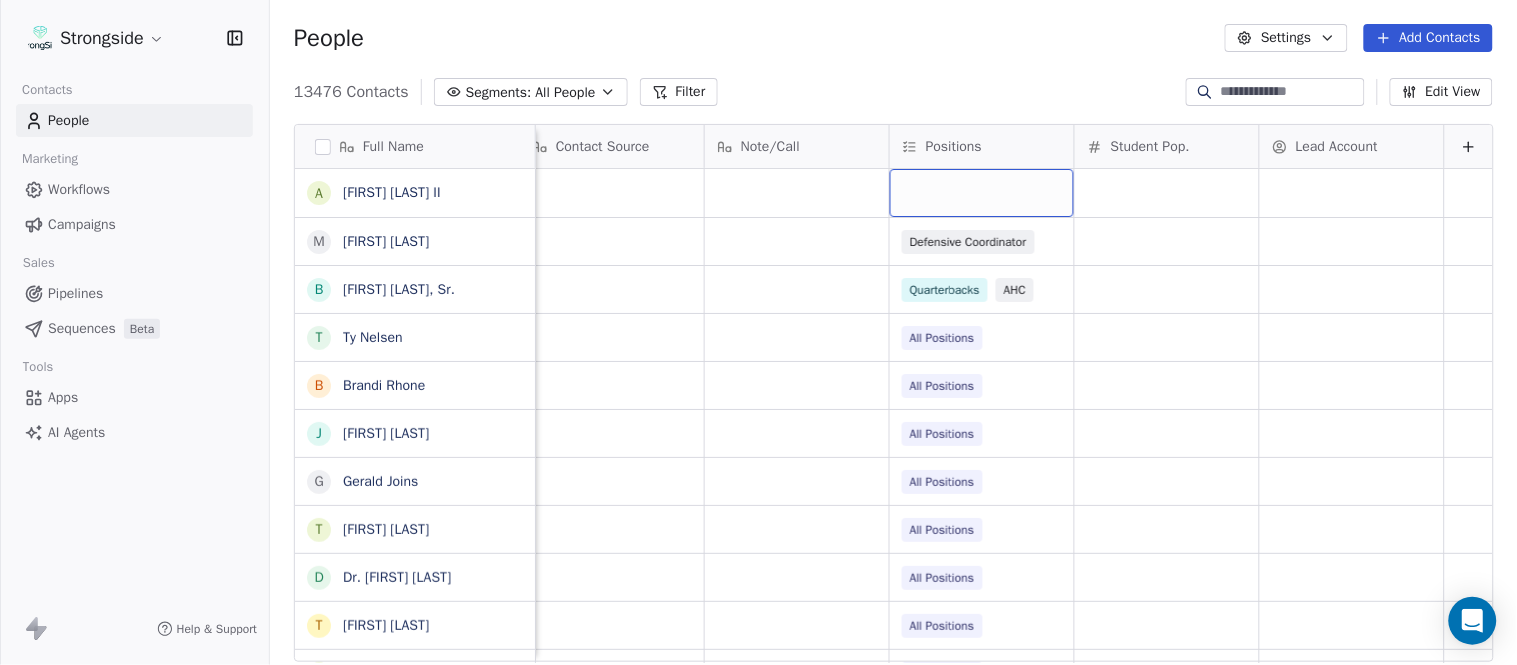 click at bounding box center (982, 193) 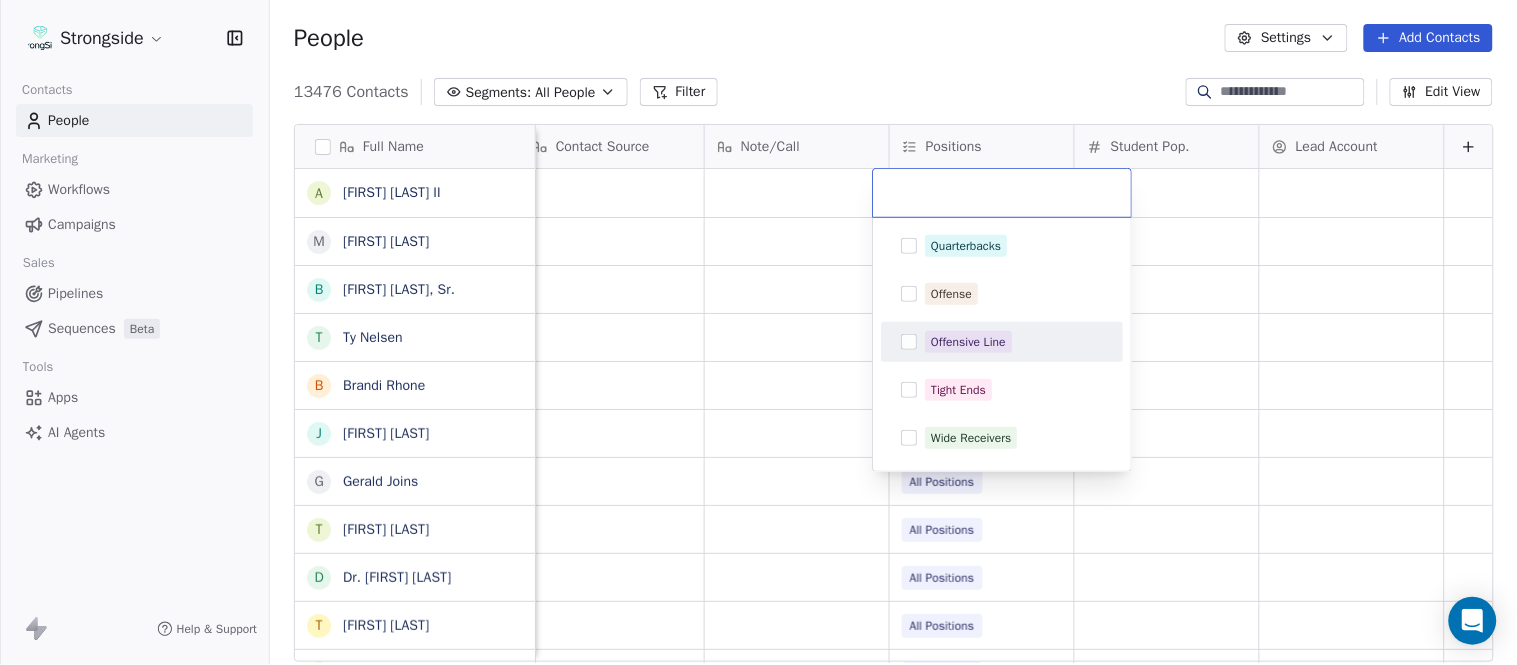 click on "Offensive Line" at bounding box center (968, 342) 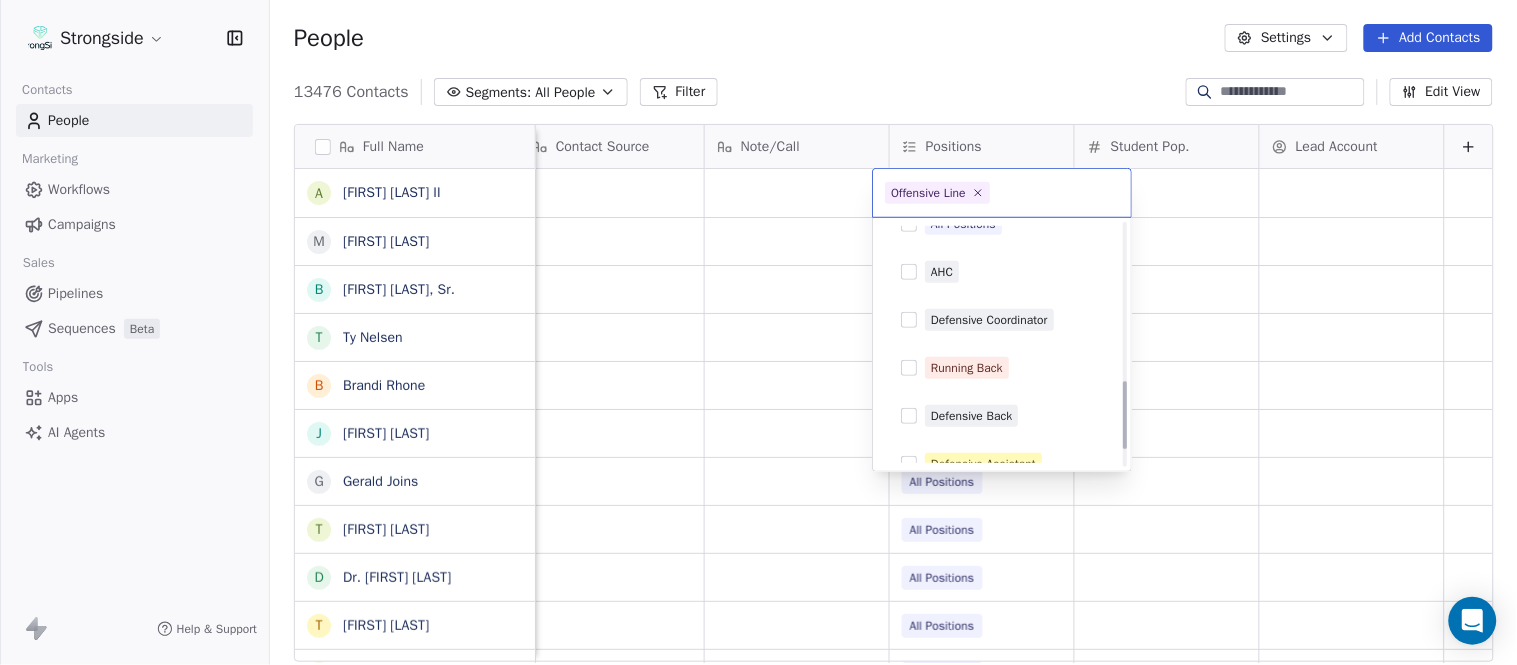 scroll, scrollTop: 555, scrollLeft: 0, axis: vertical 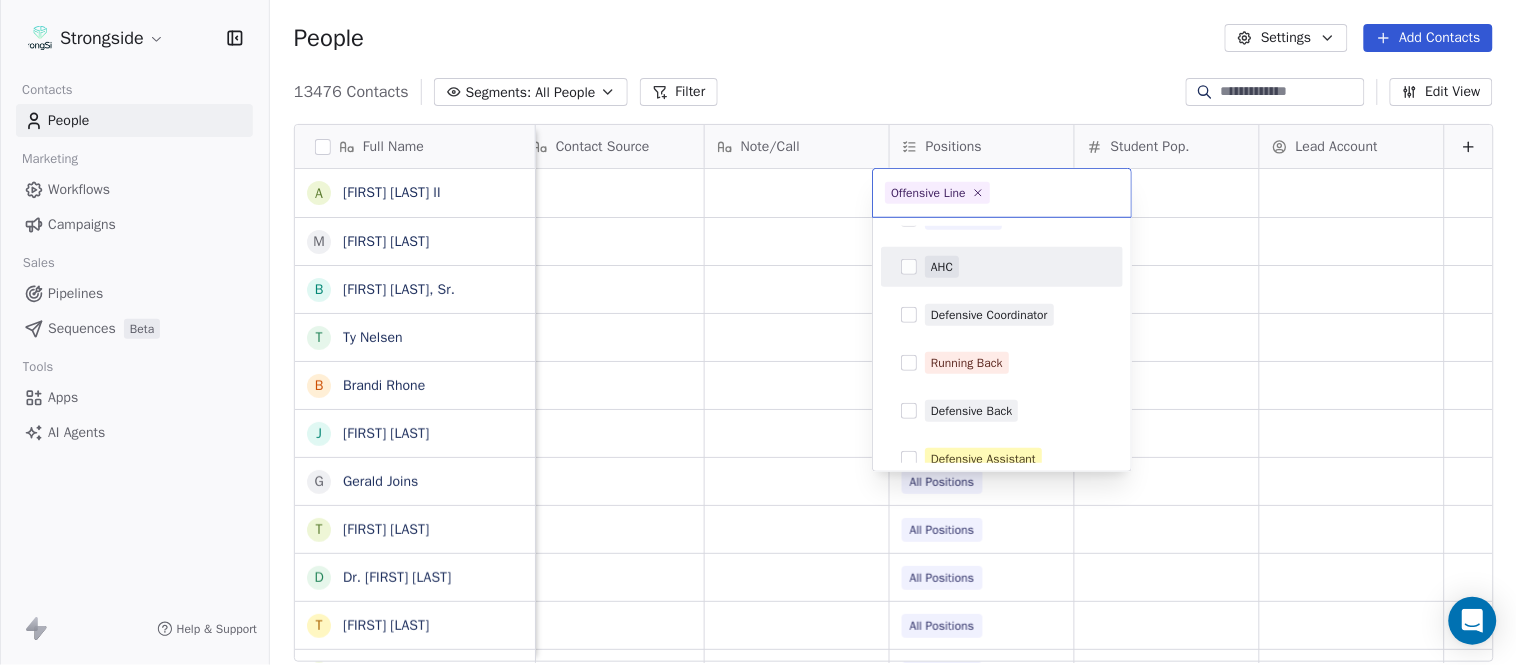 click on "AHC" at bounding box center [1014, 267] 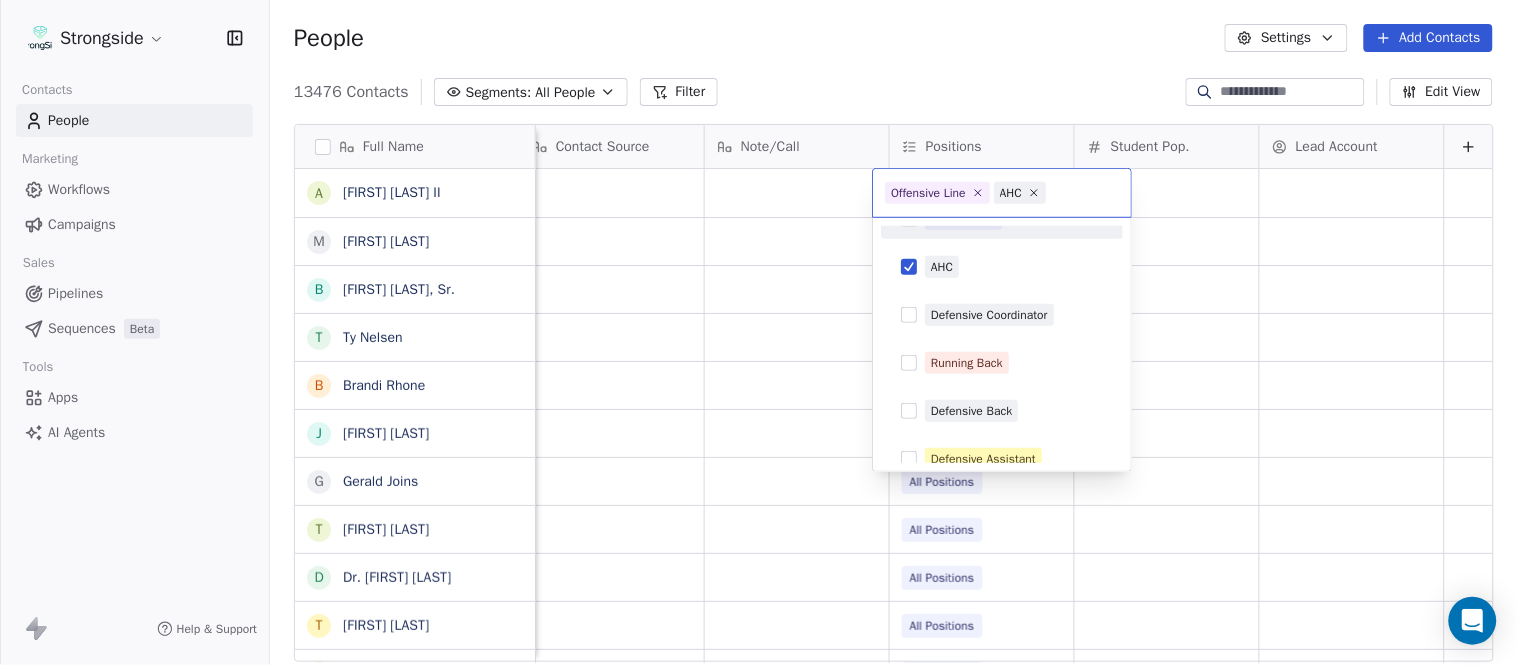 click on "Strongside Contacts People Marketing Workflows Campaigns Sales Pipelines Sequences Beta Tools Apps AI Agents Help & Support People Settings  Add Contacts 13476 Contacts Segments: All People Filter  Edit View Tag Add to Sequence Export Full Name A Addison Hayes II M Mike Fanoga B Brian Jenkins, Sr. T Ty Nelsen B Brandi Rhone J Jason Brown G Gerald Joins T Toriano Morgan D Dr. Ivana Rich T Tyla Plowden Y Yahveh Silva J Jorge Marrero S Sean Walters F Francisco Hernandez R Robert Bala R Ryan O'Hara J Jonathan Decoster B Billy Gonzales J Joe Houston G Gerald Chatman D Deron Wilson V Vinnie Sunseri J Jabbar Juluke R Ron Roberts R Russ Callaway R Rob Sale R Reuel Joaquin T Tyler Miles N Nick Polk J Joe Hamilton M Matthew Hutchison Emails Auto Clicked Last Activity Date BST In Open Phone Contact Source Note/Call Positions Student Pop. Lead Account   False   False Defensive Coordinator   False Quarterbacks AHC   False All Positions   True All Positions   True All Positions   True All Positions   True All Positions" at bounding box center [758, 332] 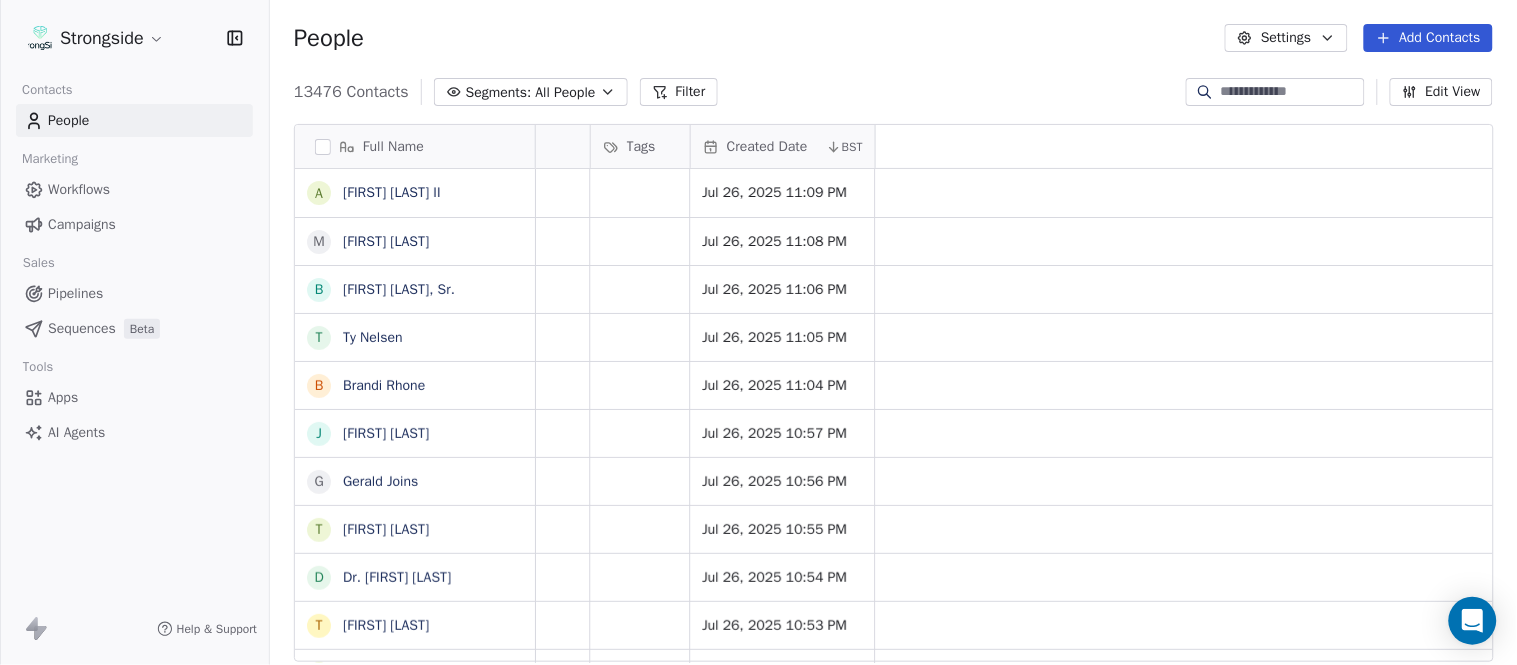 scroll, scrollTop: 0, scrollLeft: 0, axis: both 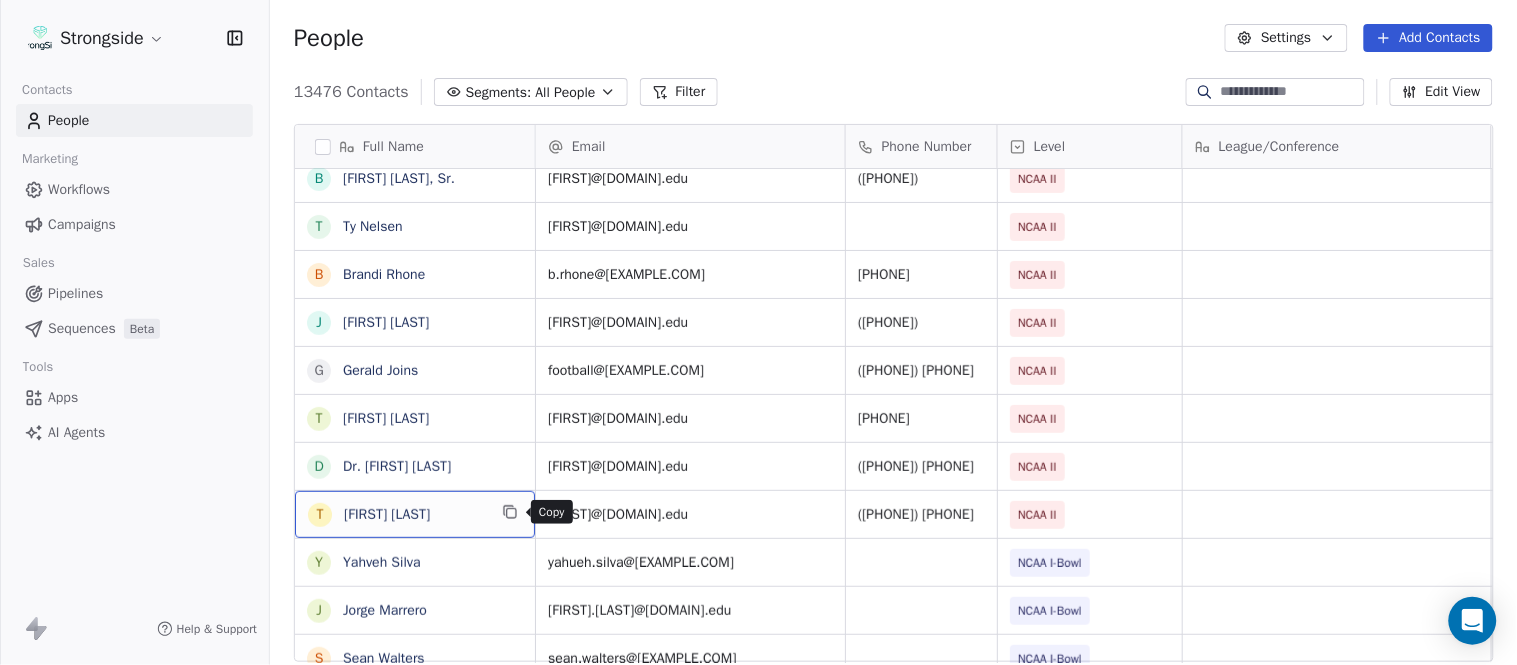 click at bounding box center [510, 512] 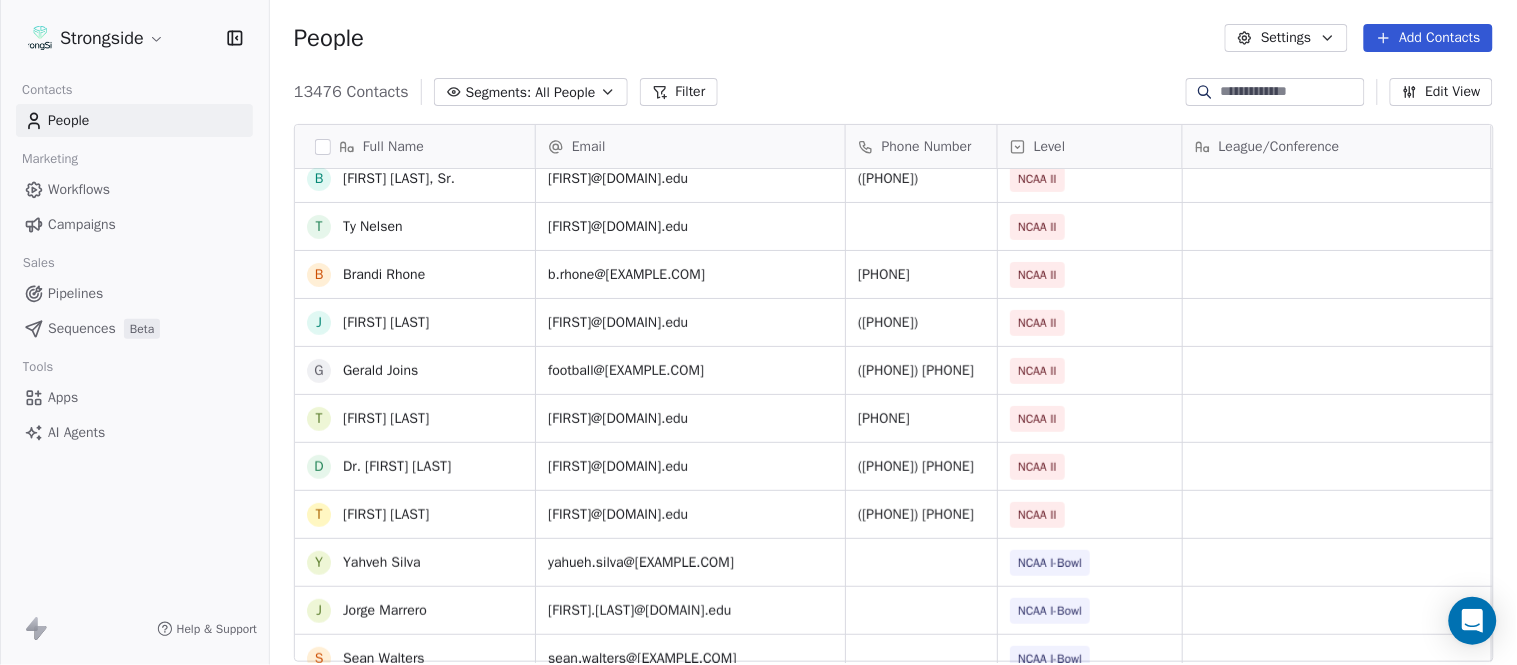 scroll, scrollTop: 222, scrollLeft: 0, axis: vertical 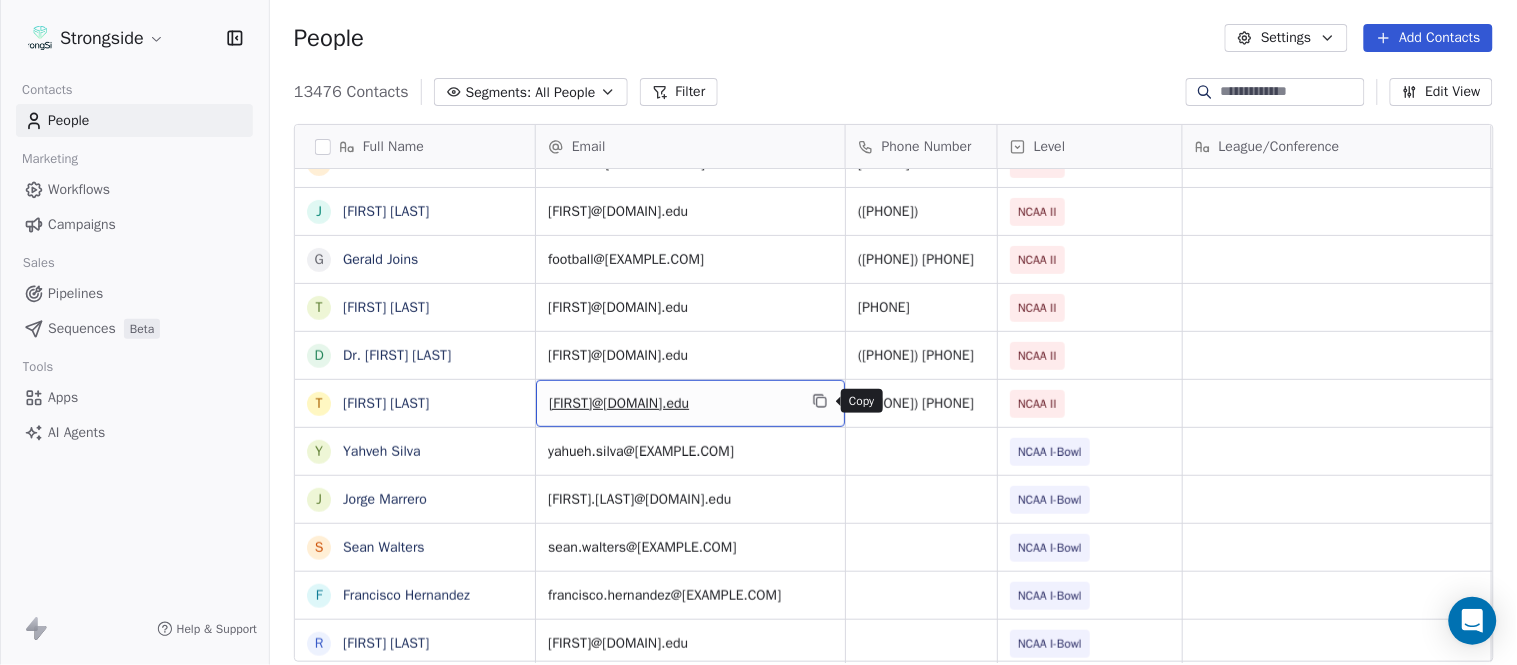 click 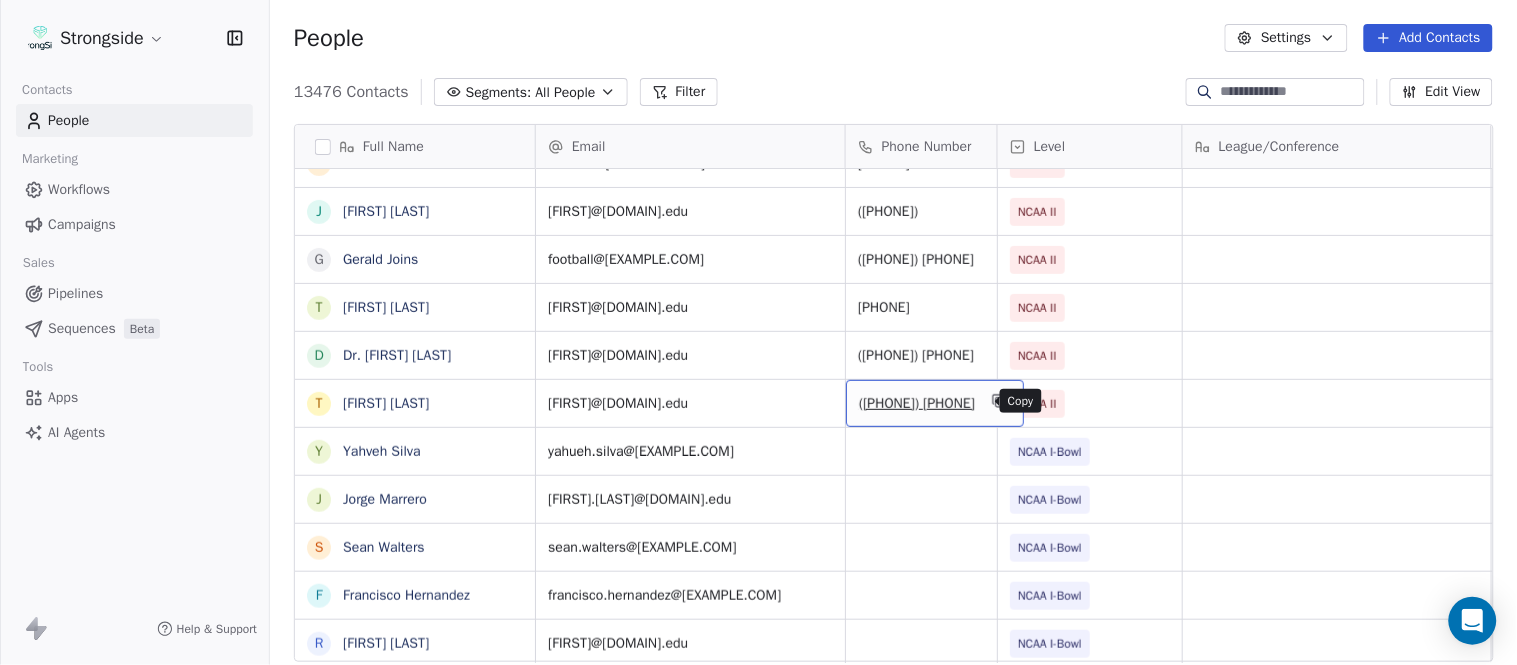 click 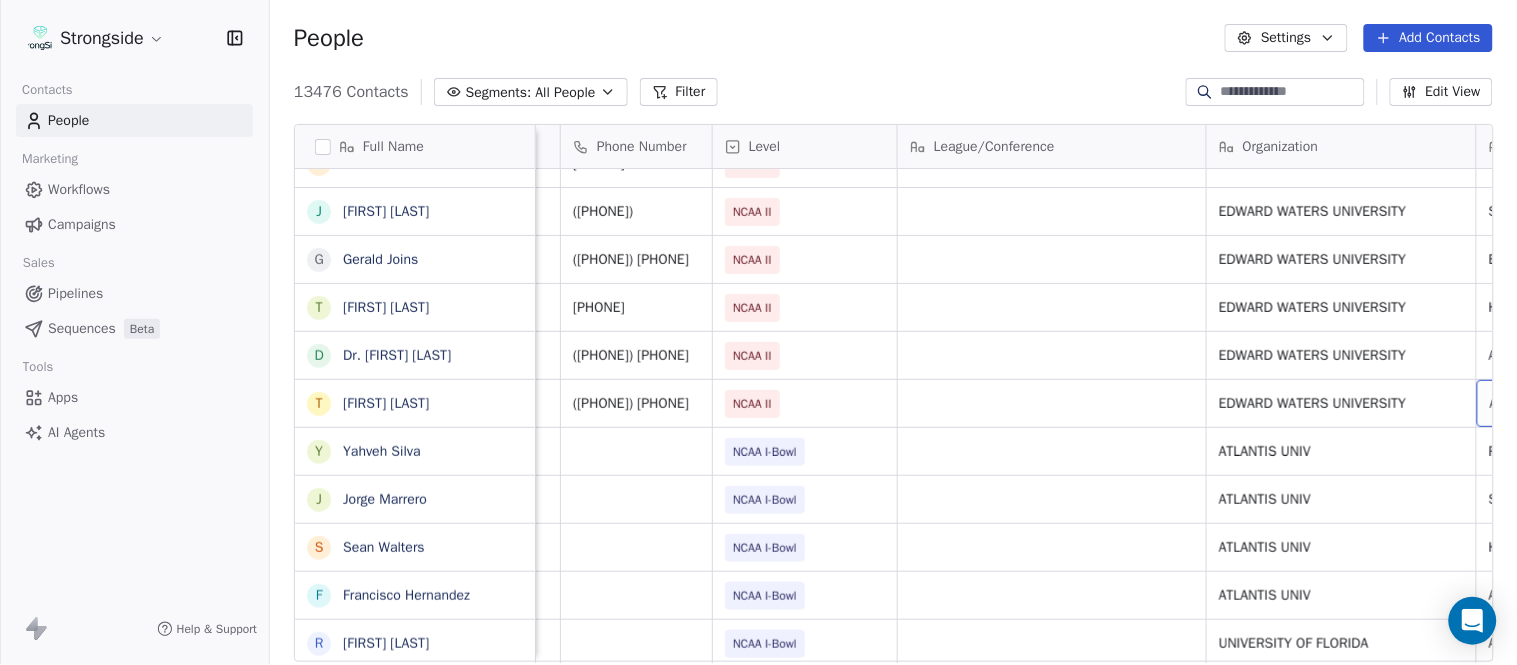 scroll, scrollTop: 0, scrollLeft: 553, axis: horizontal 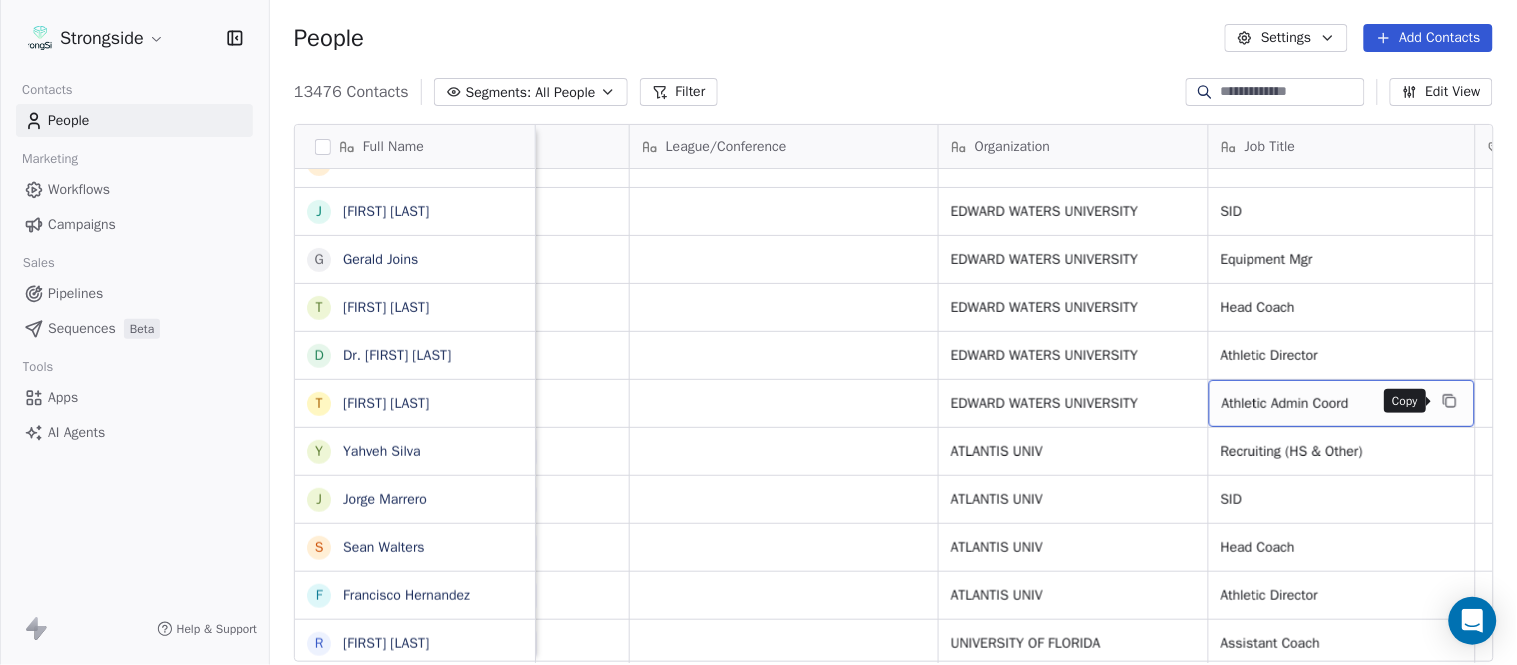 click 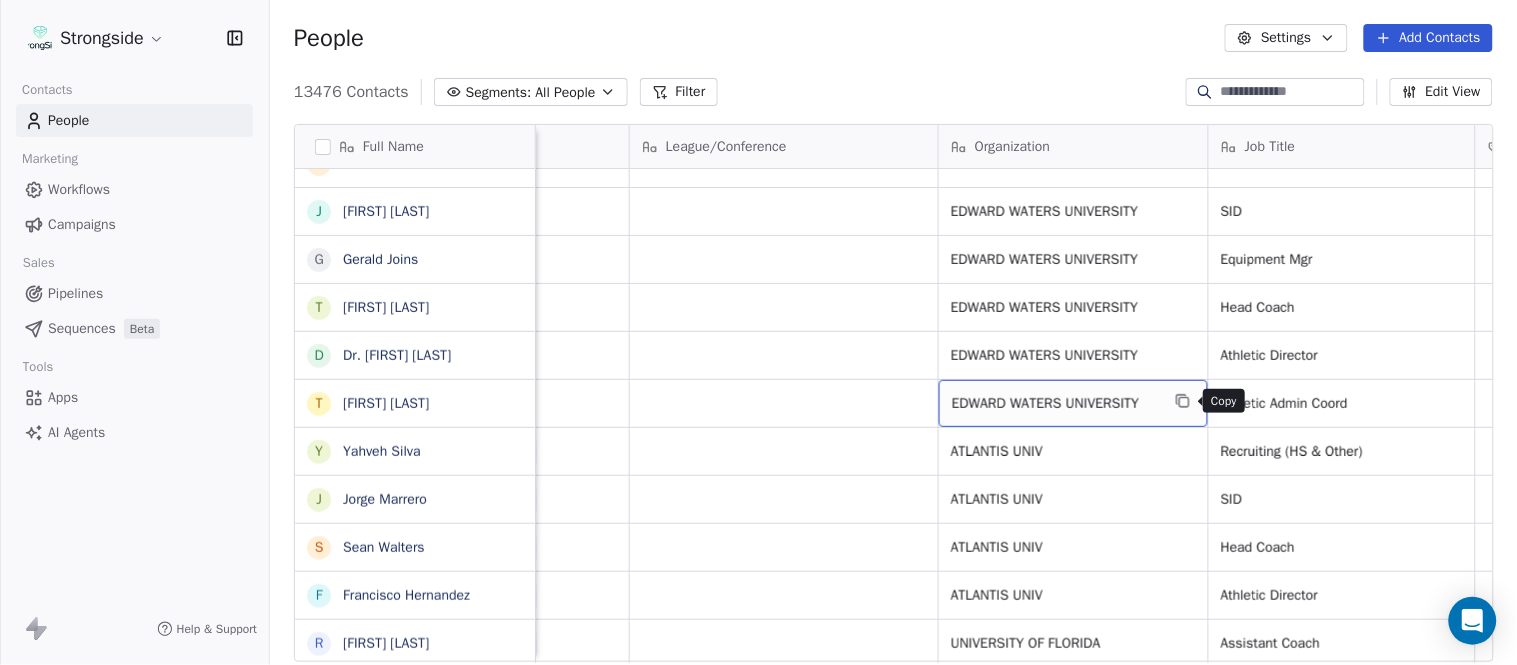 click 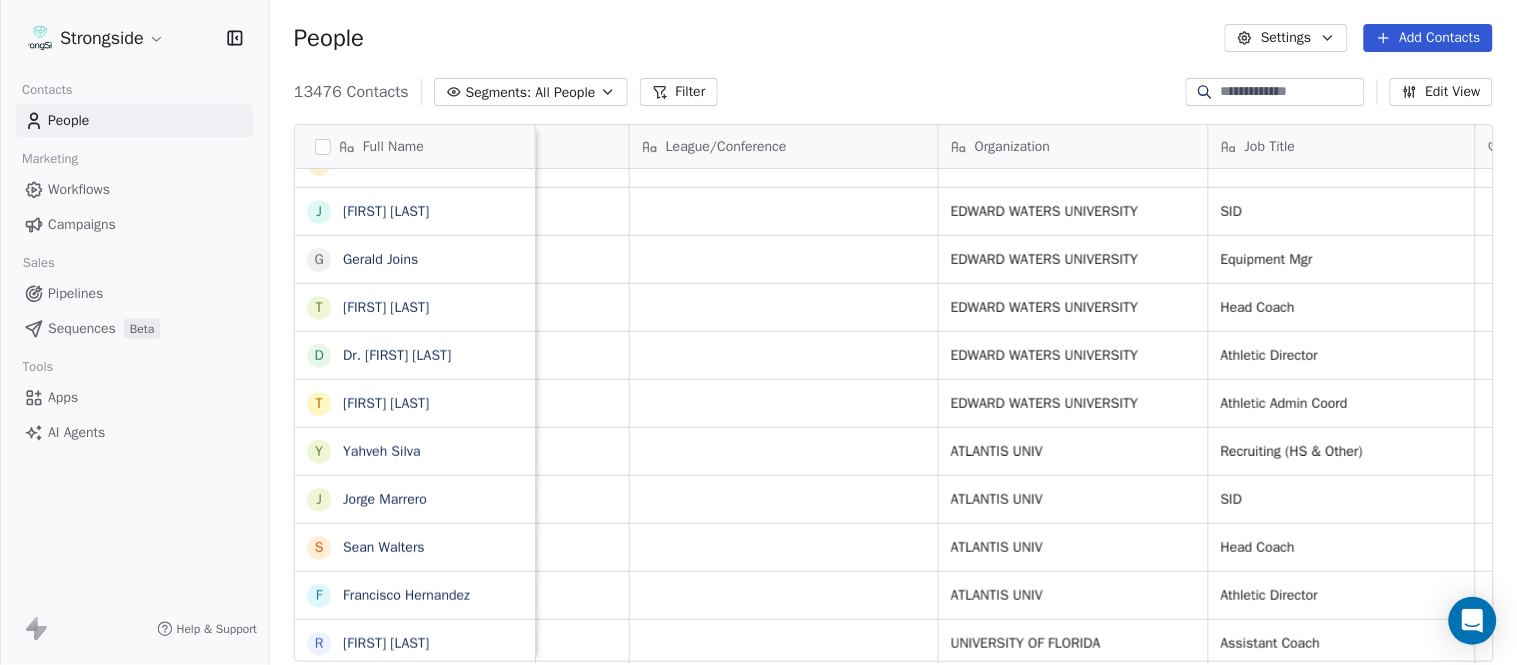 scroll, scrollTop: 0, scrollLeft: 0, axis: both 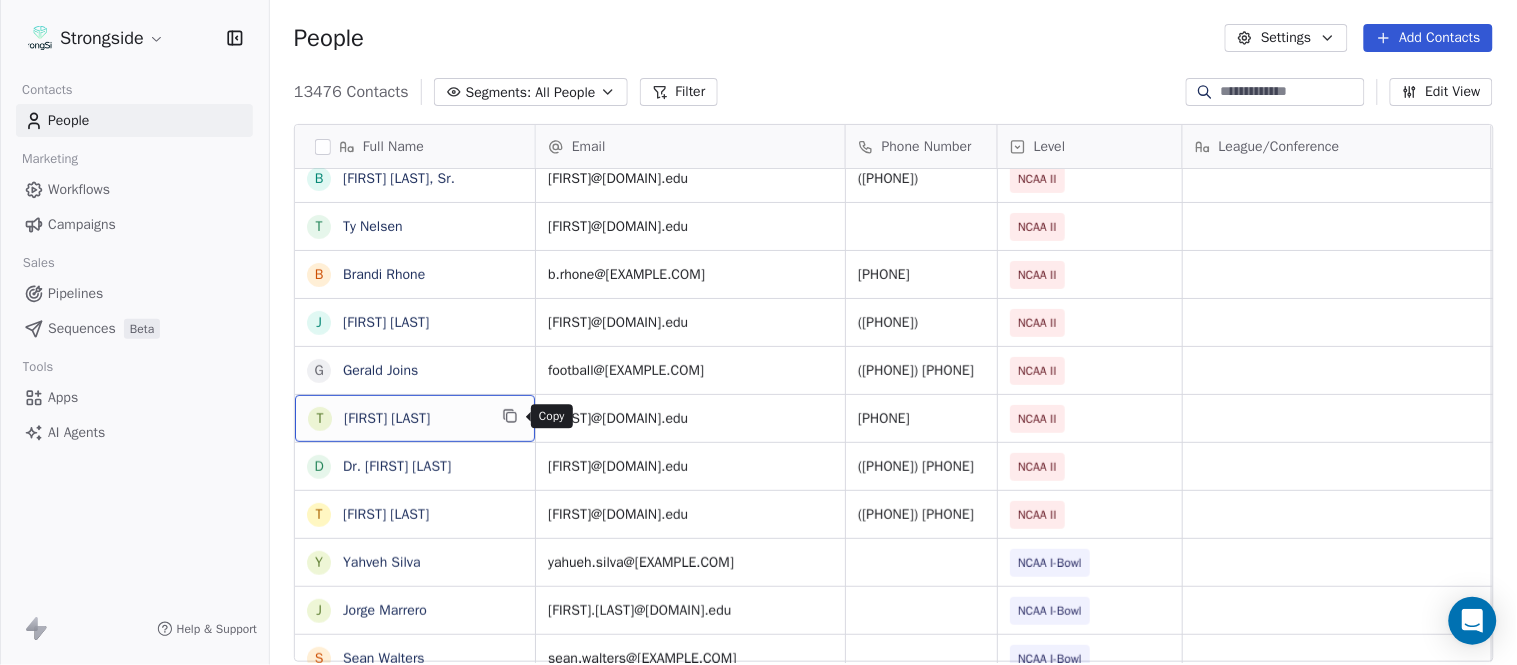 click 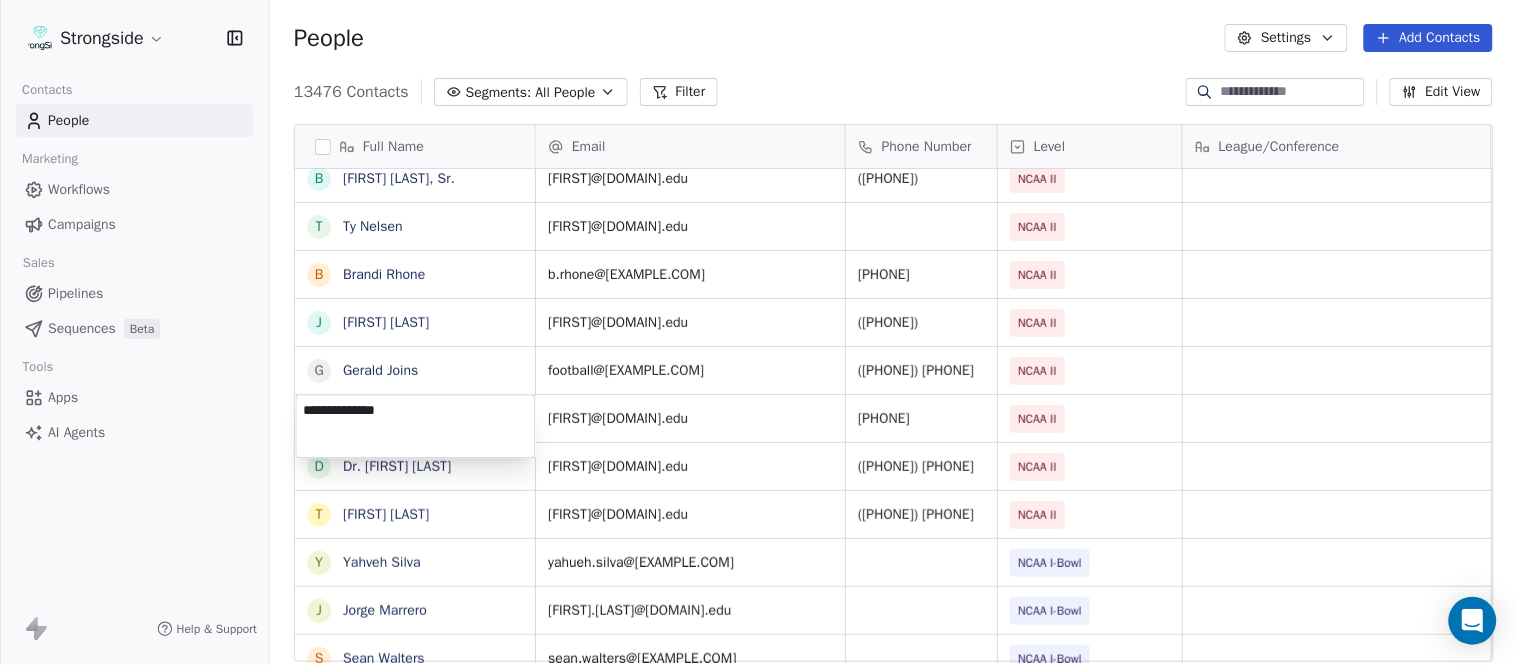 click on "Strongside Contacts People Marketing Workflows Campaigns Sales Pipelines Sequences Beta Tools Apps AI Agents Help & Support People Settings  Add Contacts 13476 Contacts Segments: All People Filter  Edit View Tag Add to Sequence Export Full Name A Addison Hayes II M Mike Fanoga B Brian Jenkins, Sr. T Ty Nelsen B Brandi Rhone J Jason Brown G Gerald Joins T Toriano Morgan D Dr. Ivana Rich T Tyla Plowden Y Yahveh Silva J Jorge Marrero S Sean Walters F Francisco Hernandez R Robert Bala R Ryan O'Hara J Jonathan Decoster B Billy Gonzales J Joe Houston G Gerald Chatman D Deron Wilson V Vinnie Sunseri J Jabbar Juluke R Ron Roberts R Russ Callaway R Rob Sale R Reuel Joaquin T Tyler Miles N Nick Polk J Joe Hamilton M Matthew Hutchison S Scott Burns J Jeff McGrew Email Phone Number Level League/Conference Organization Job Title Tags Created Date BST addison.hay2108@ewc.edu NCAA II EDWARD WATERS UNIVERSITY Assistant Coach Jul 26, 2025 11:09 PM m.fanoga@ew.edu NCAA II EDWARD WATERS UNIVERSITY Assistant Coach NCAA II SID" at bounding box center [758, 332] 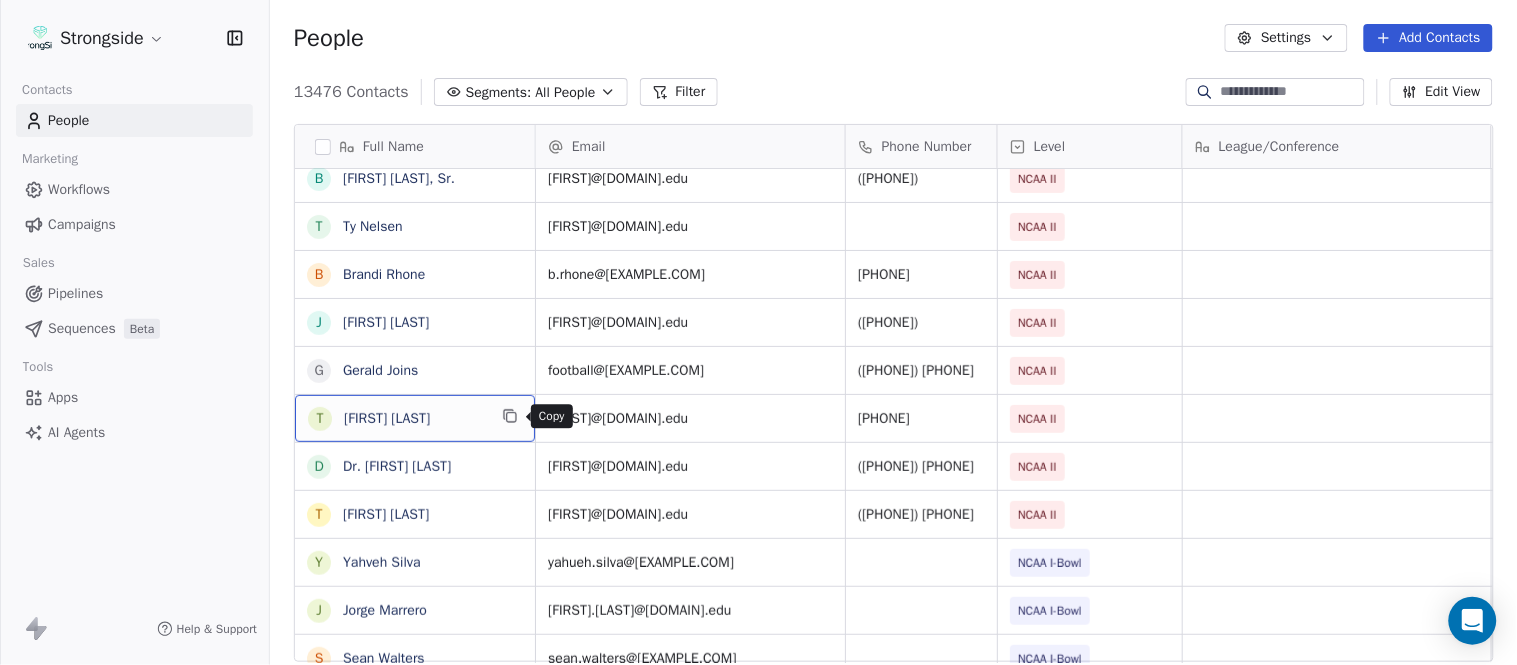 click 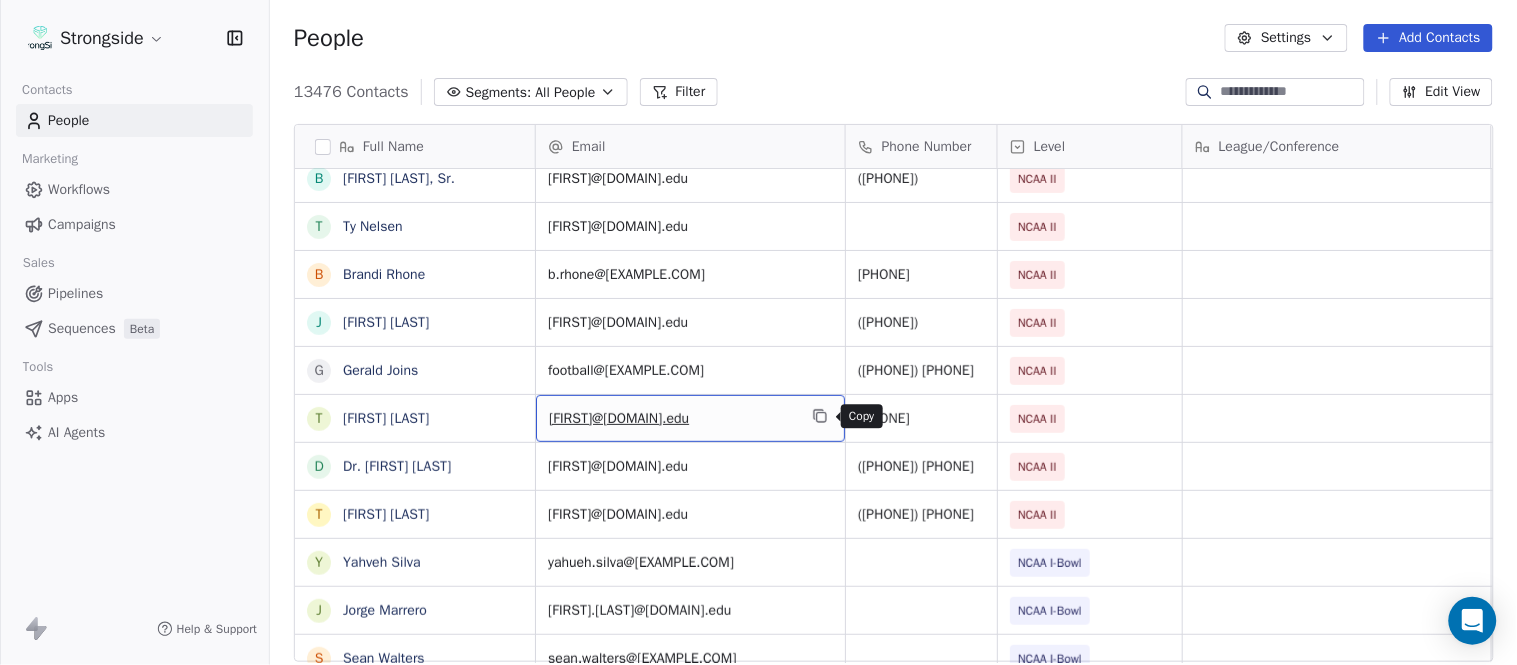 click 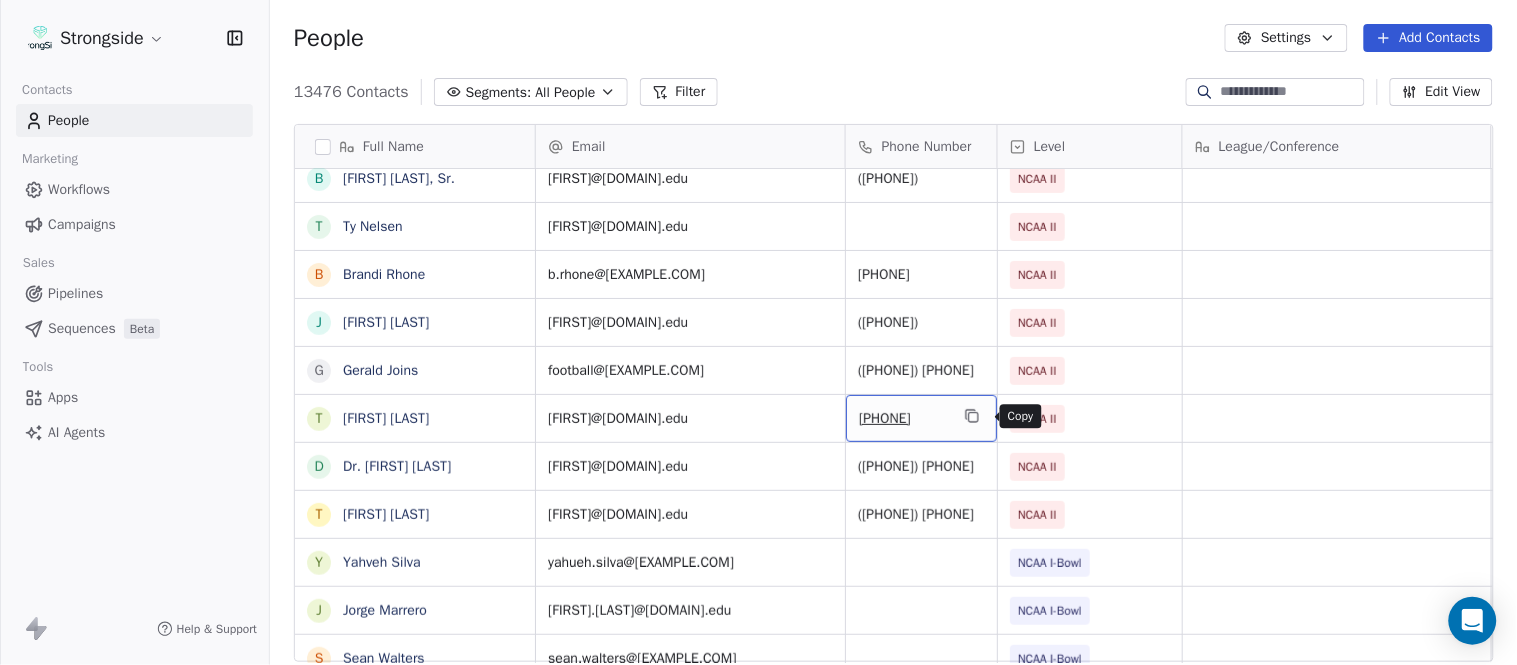 click 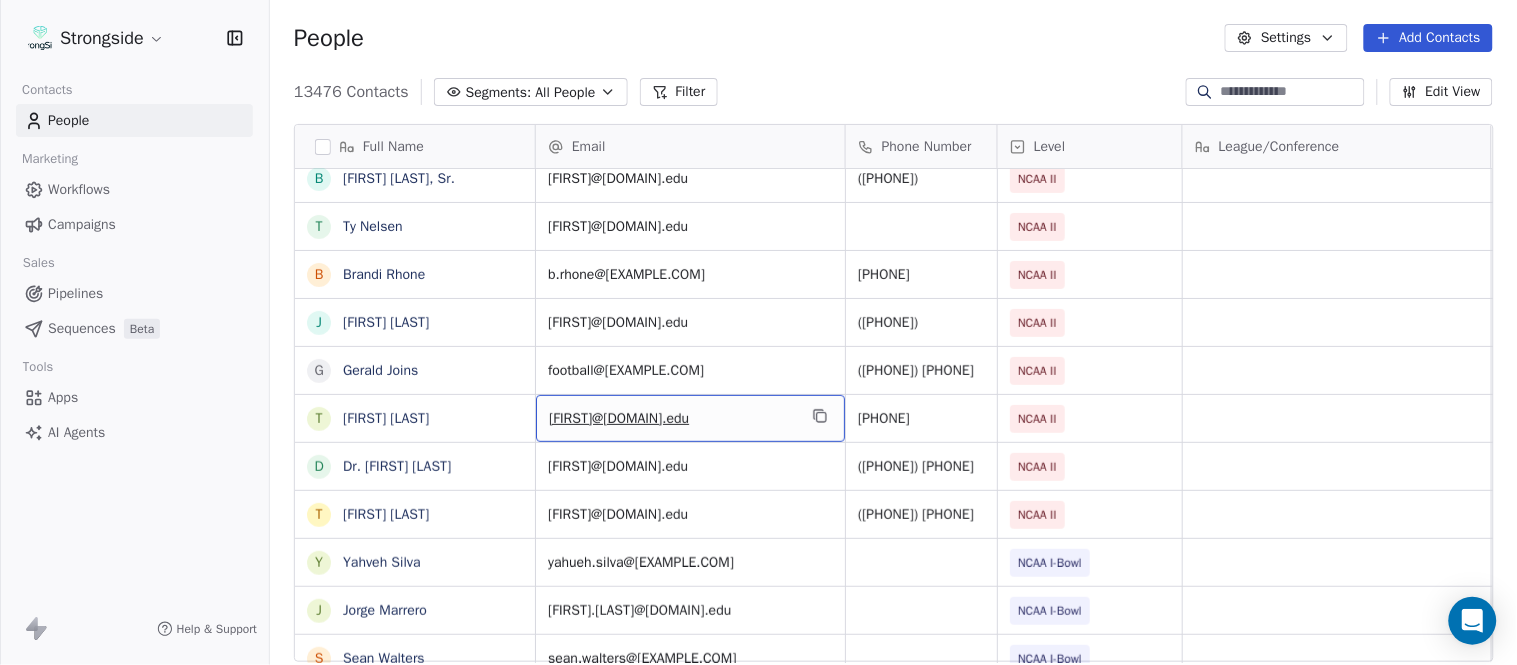 click on "[FIRST]@[DOMAIN].edu" at bounding box center [672, 419] 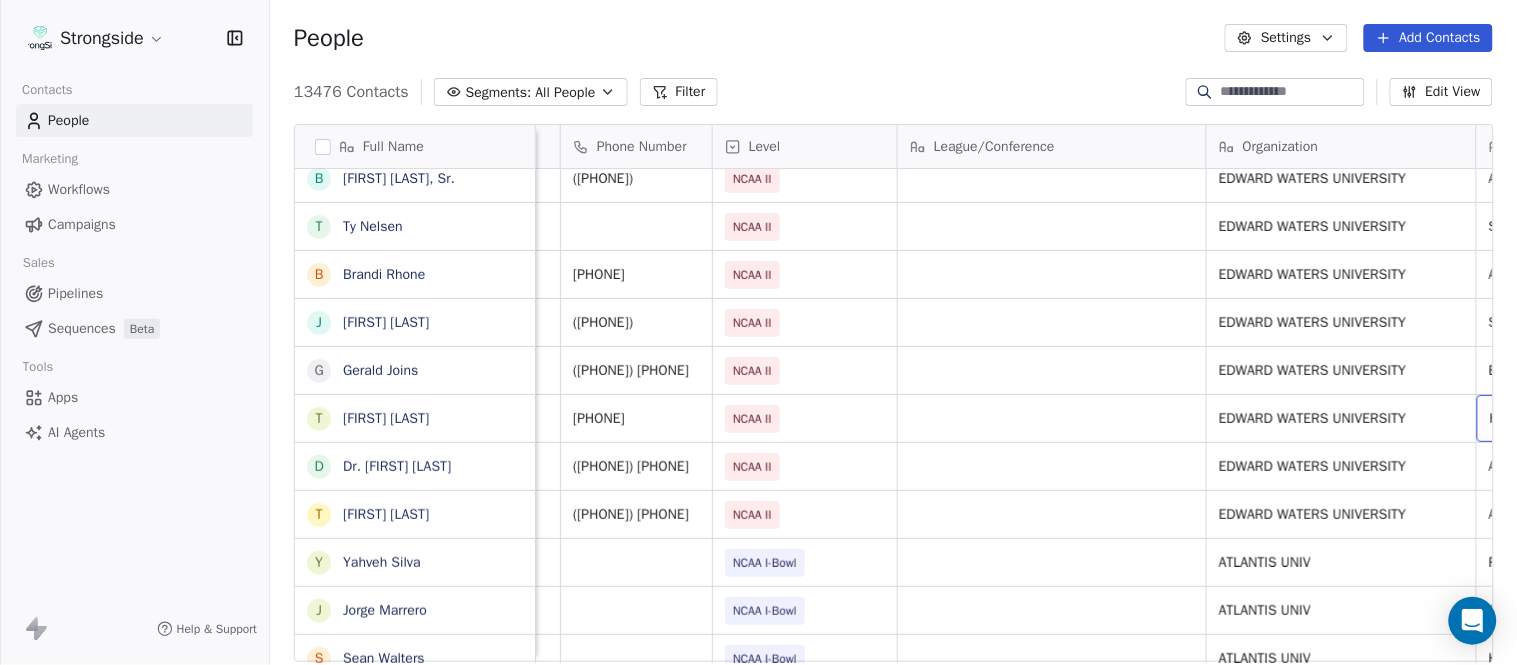 scroll, scrollTop: 0, scrollLeft: 553, axis: horizontal 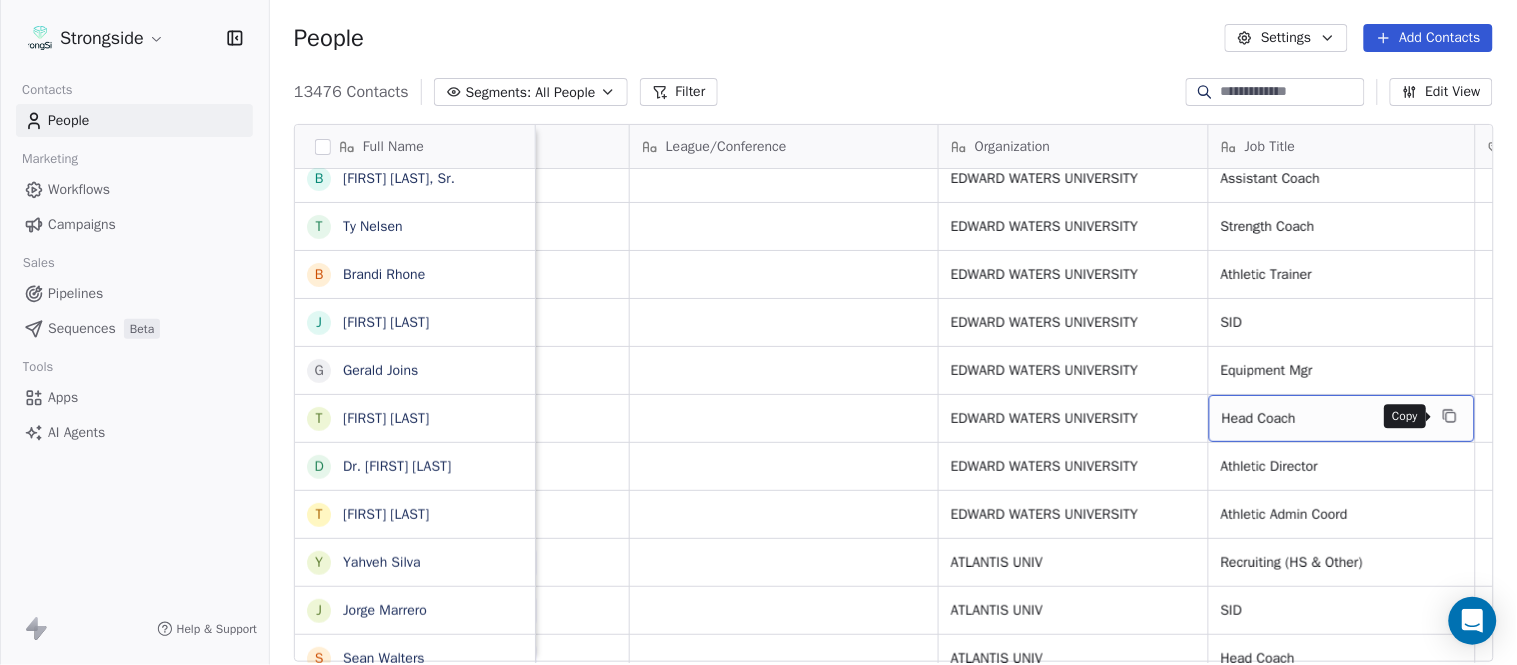 click at bounding box center [1450, 416] 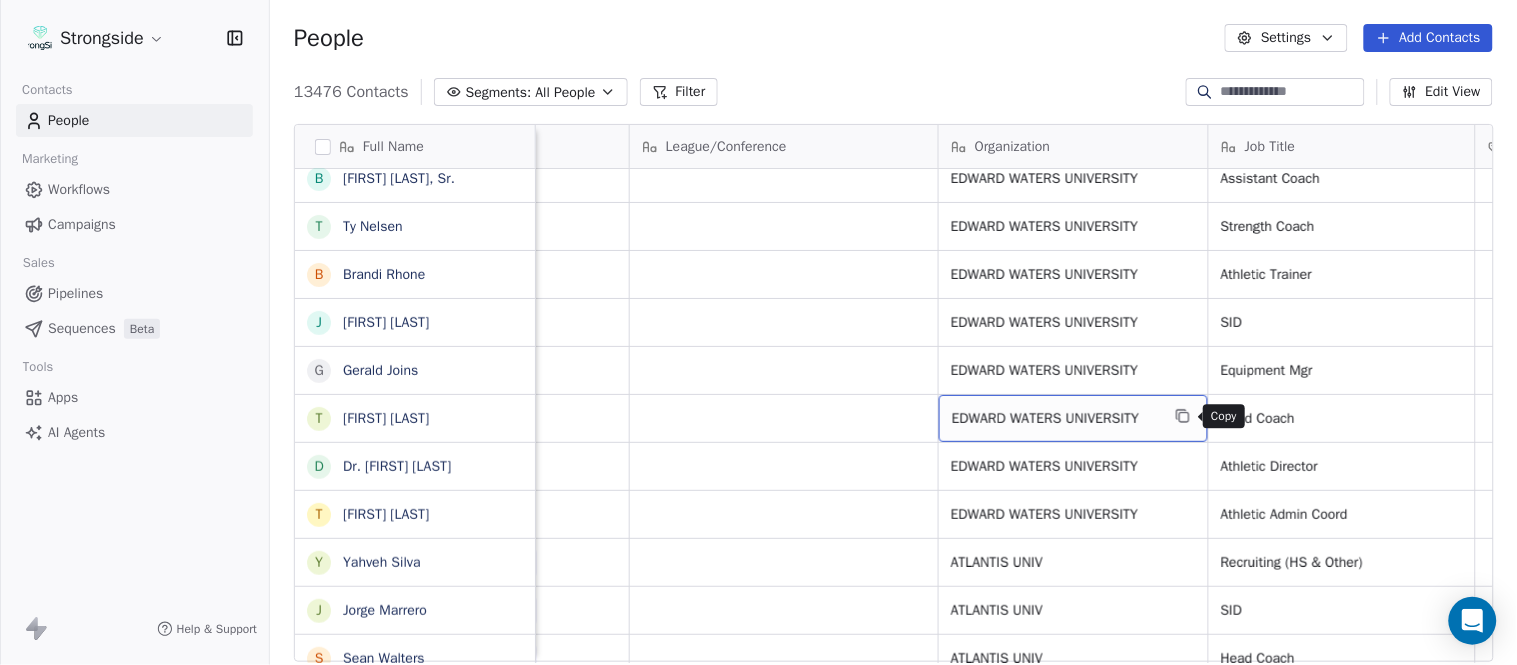 click 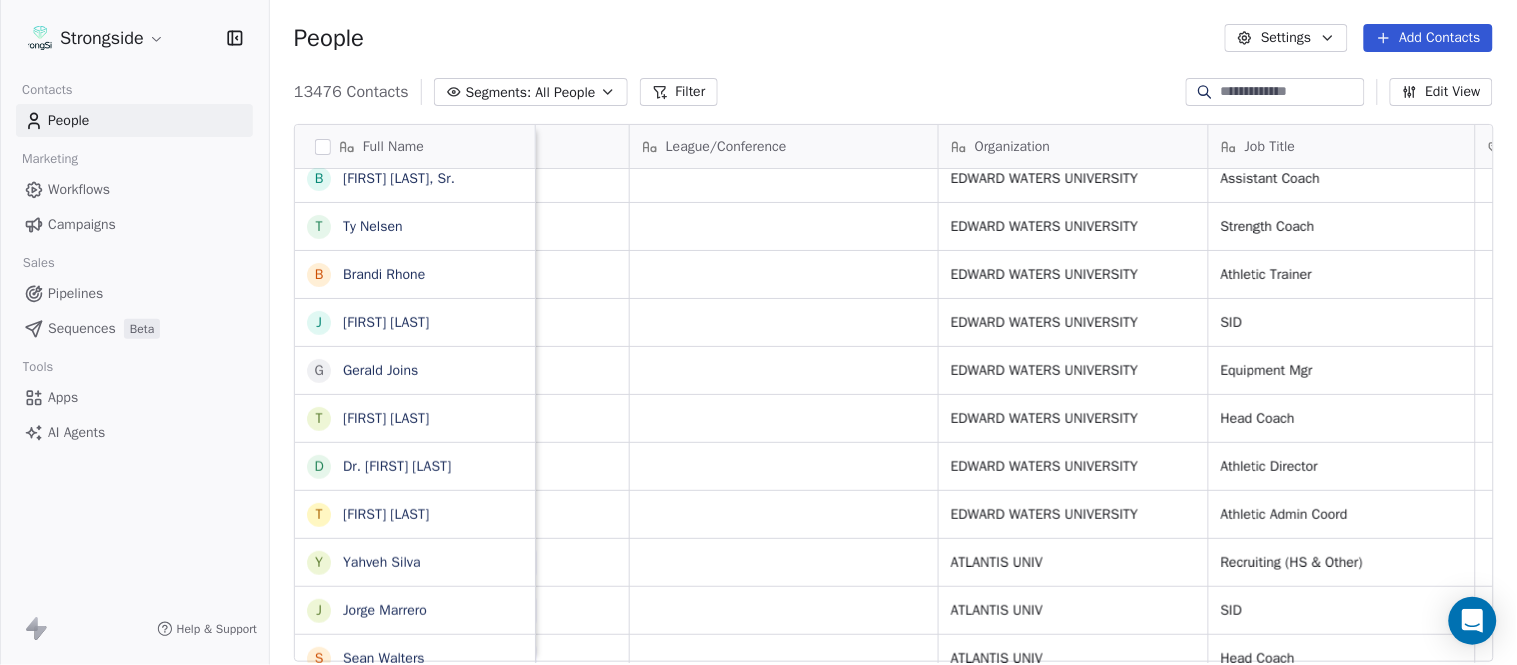 scroll, scrollTop: 0, scrollLeft: 0, axis: both 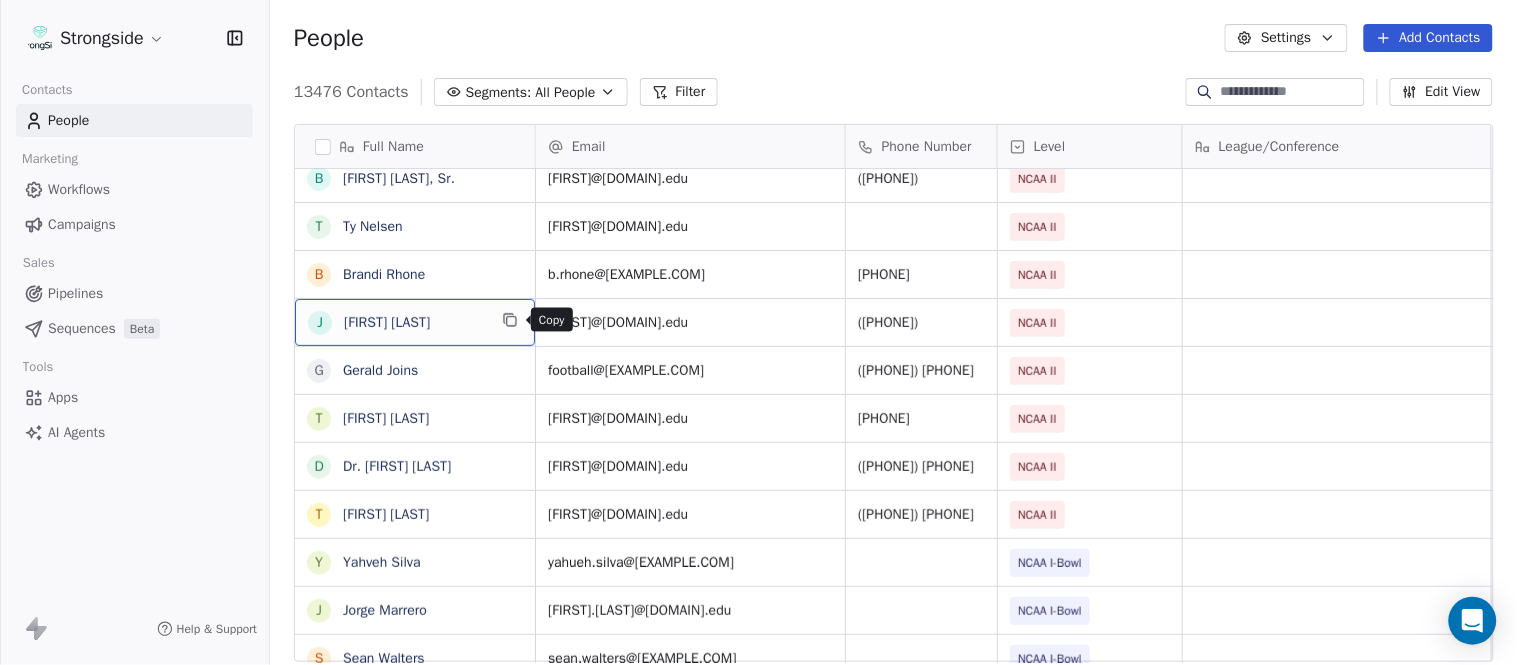click at bounding box center (510, 320) 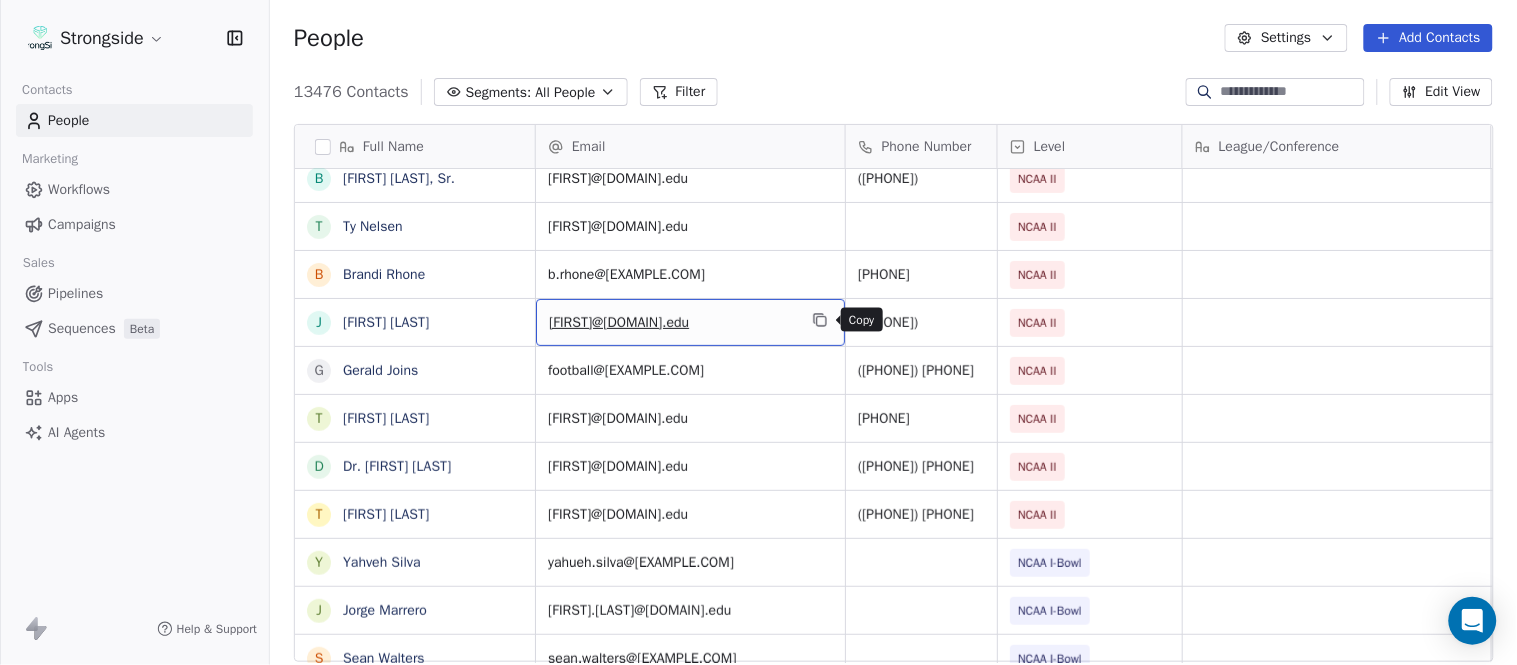 click 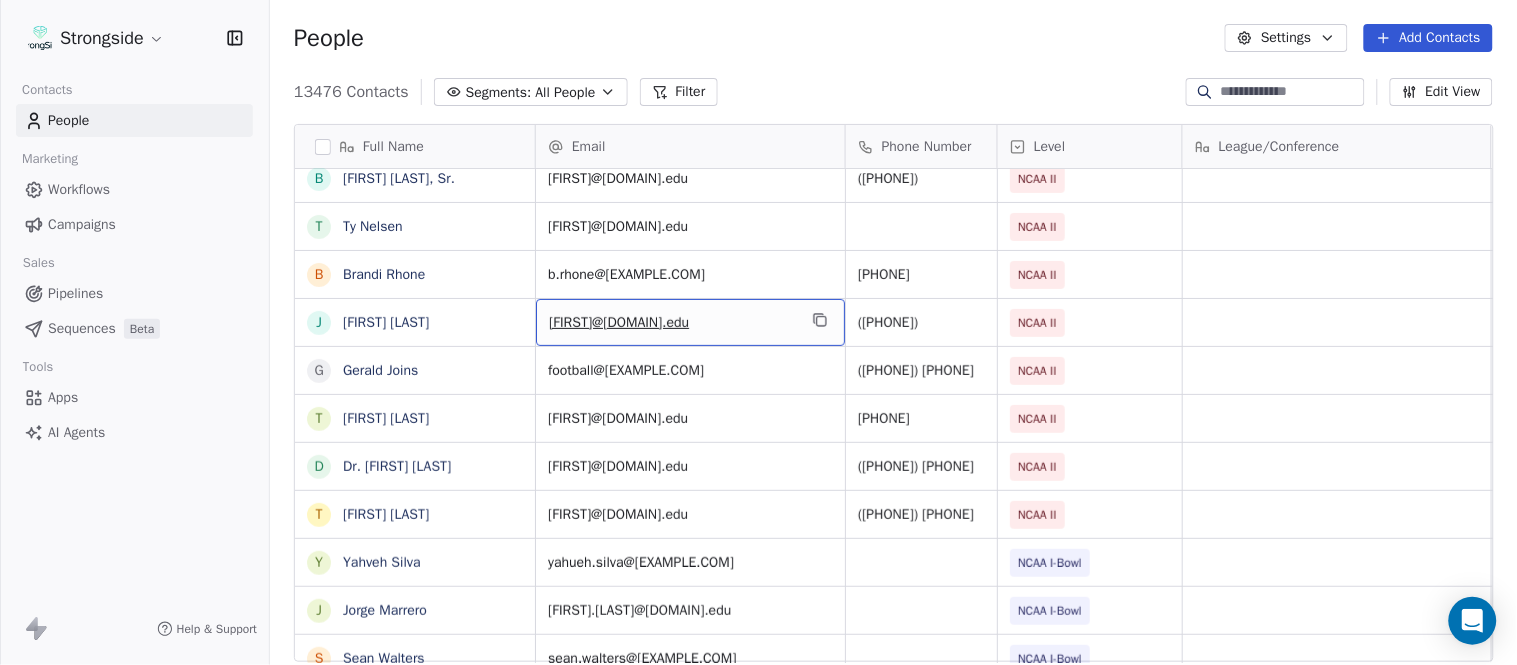 drag, startPoint x: 723, startPoint y: 325, endPoint x: 836, endPoint y: 325, distance: 113 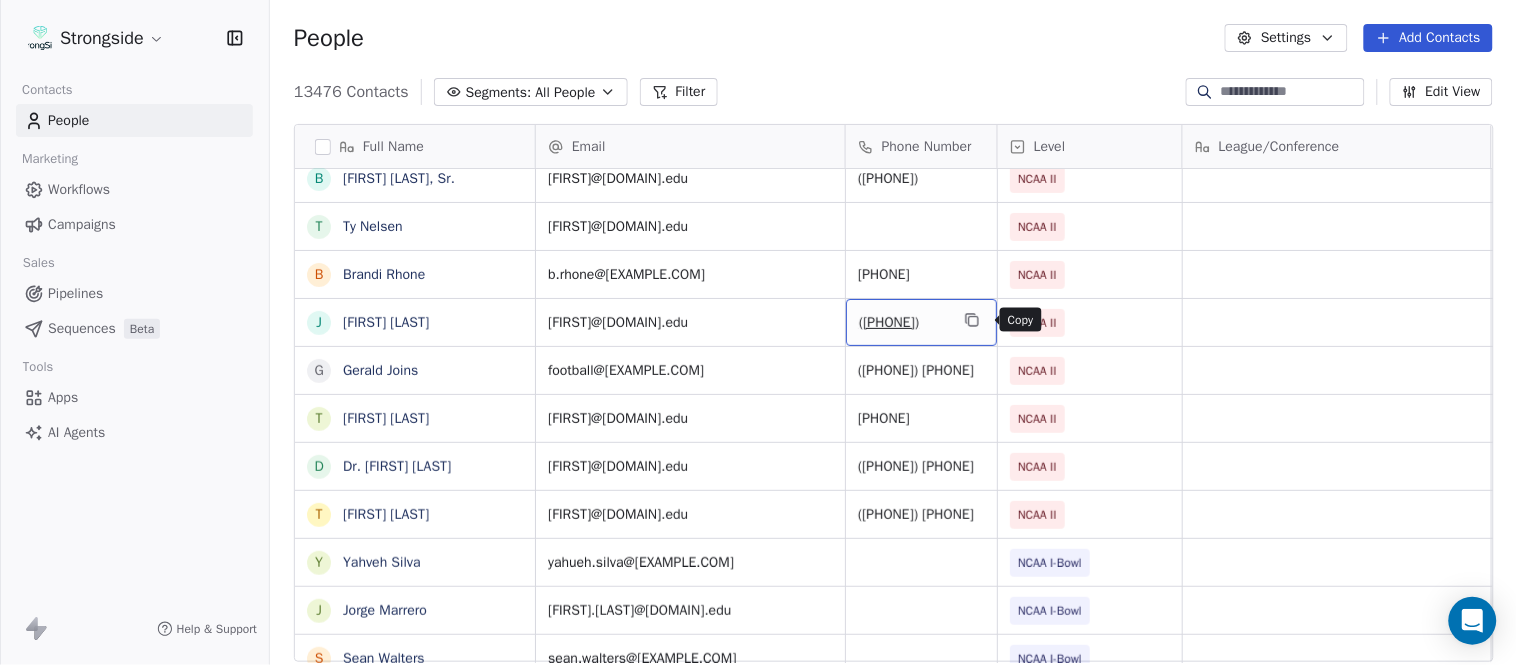 click 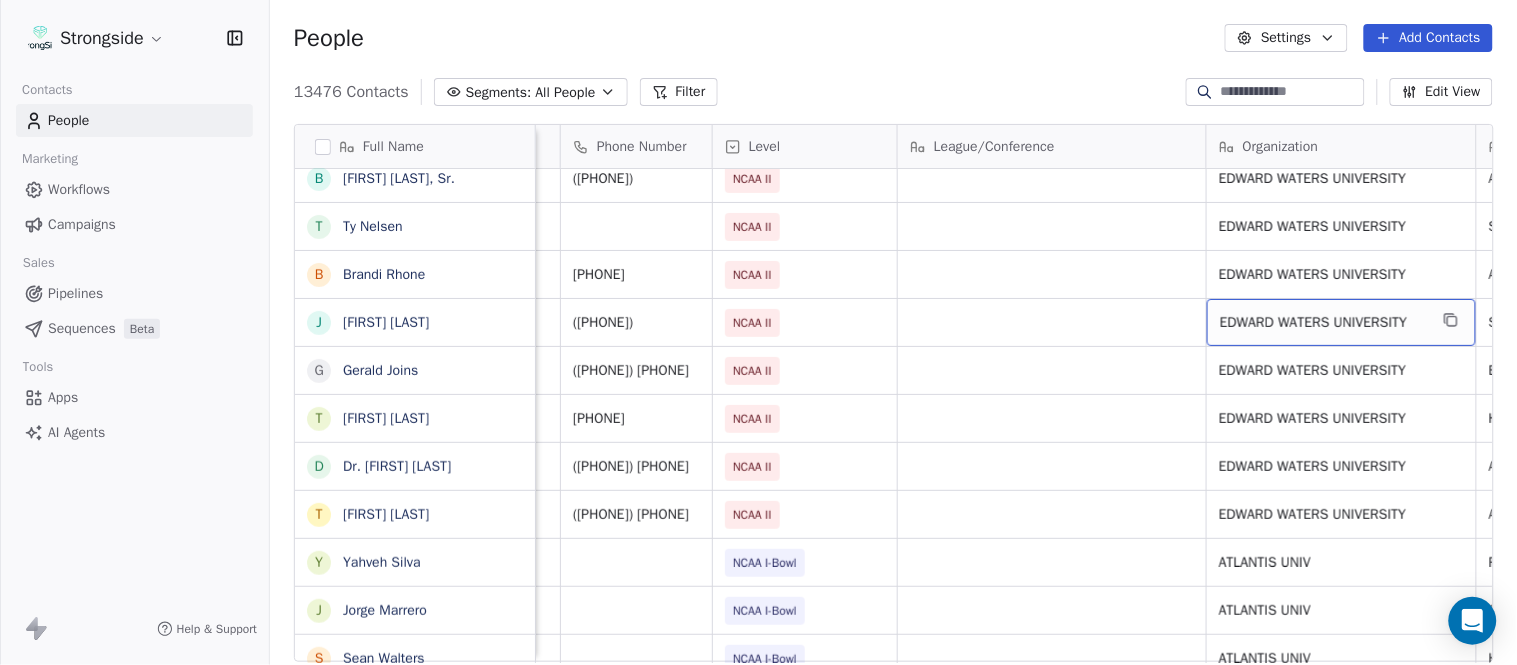 scroll, scrollTop: 0, scrollLeft: 553, axis: horizontal 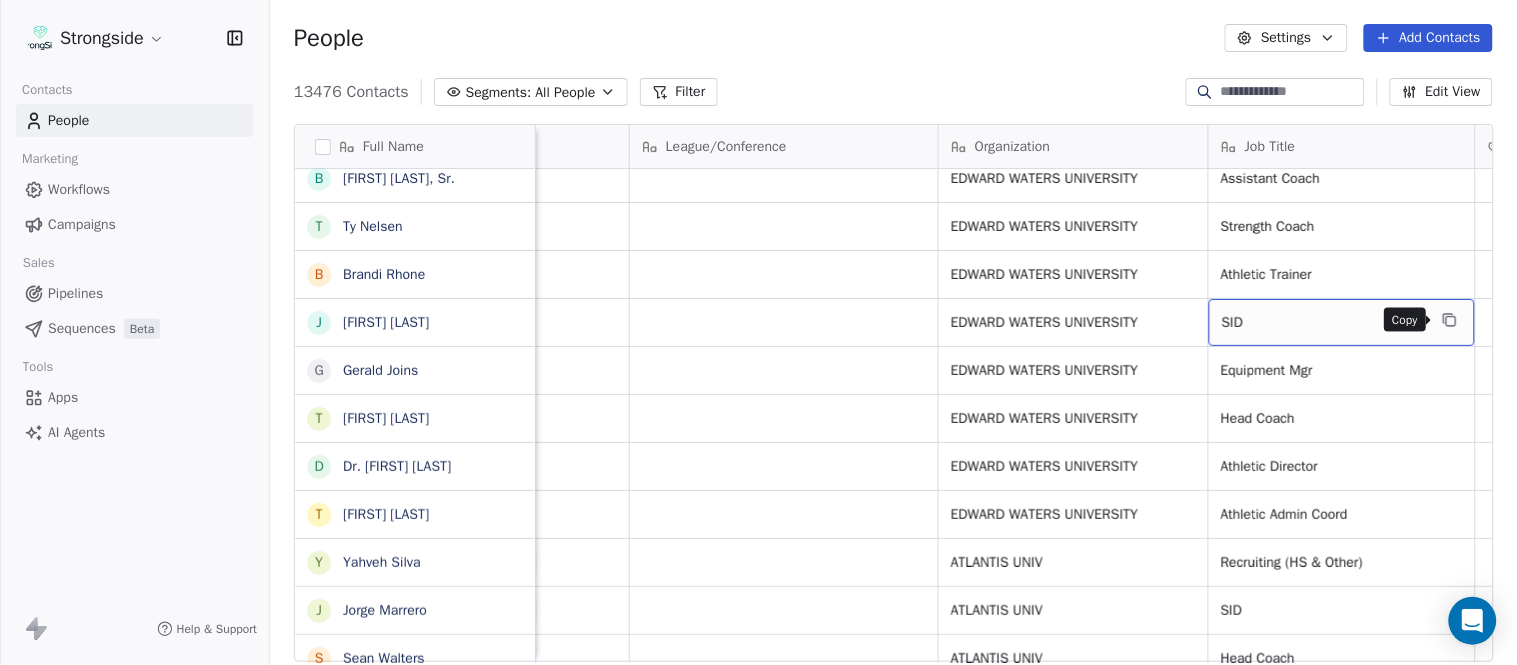 click 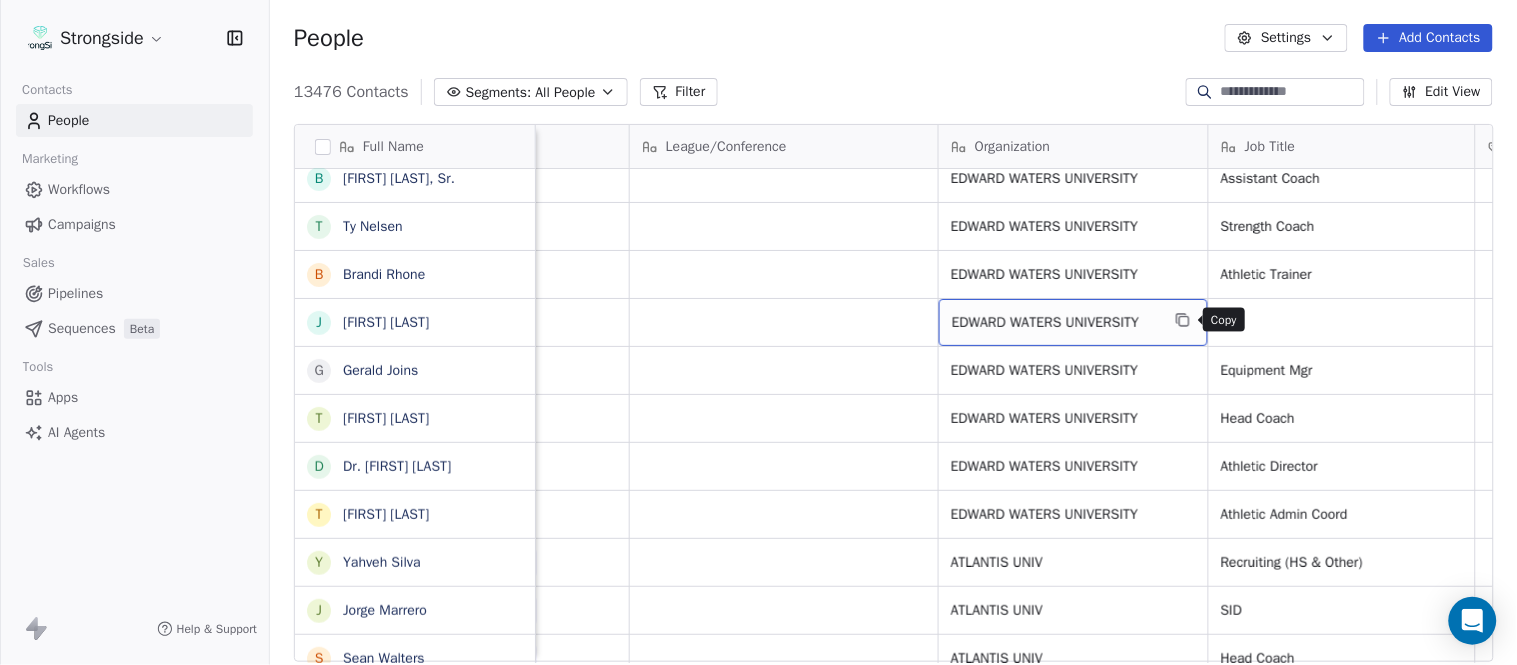 click 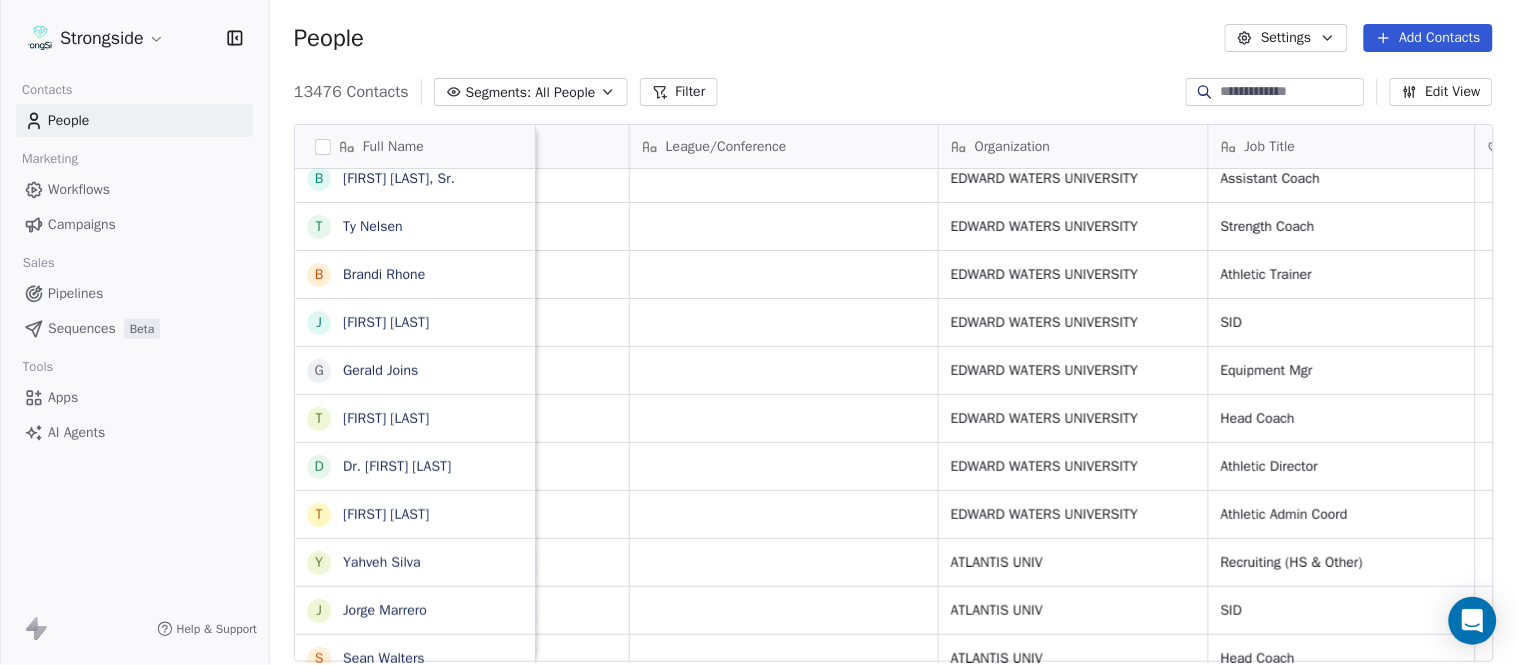 scroll, scrollTop: 0, scrollLeft: 0, axis: both 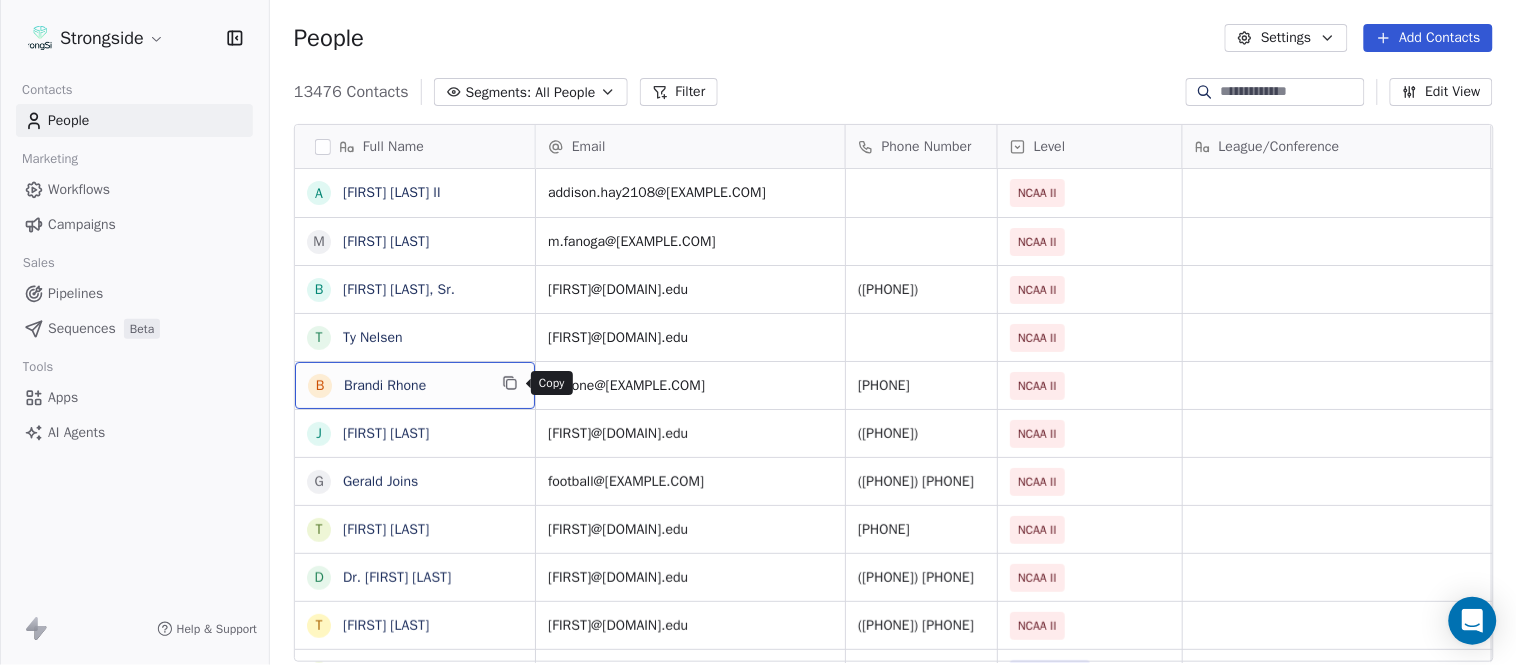 click 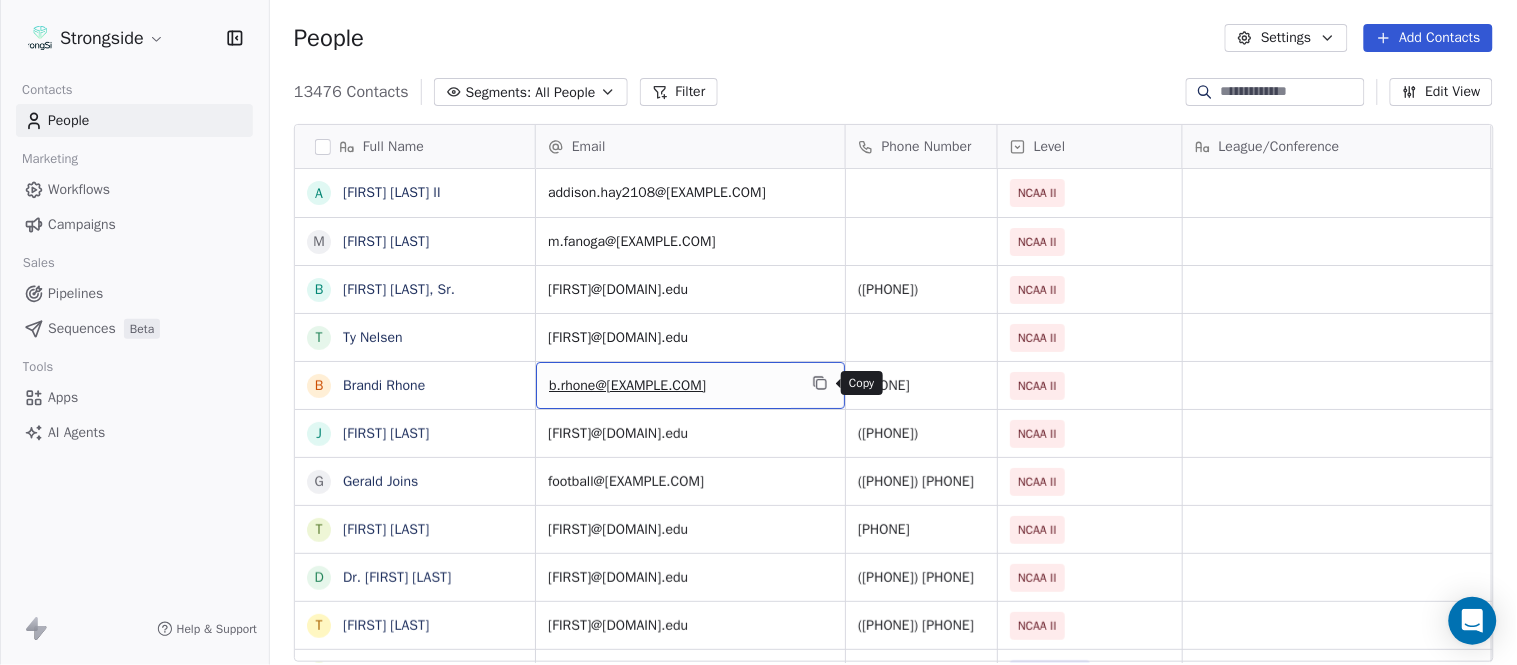 click at bounding box center [820, 383] 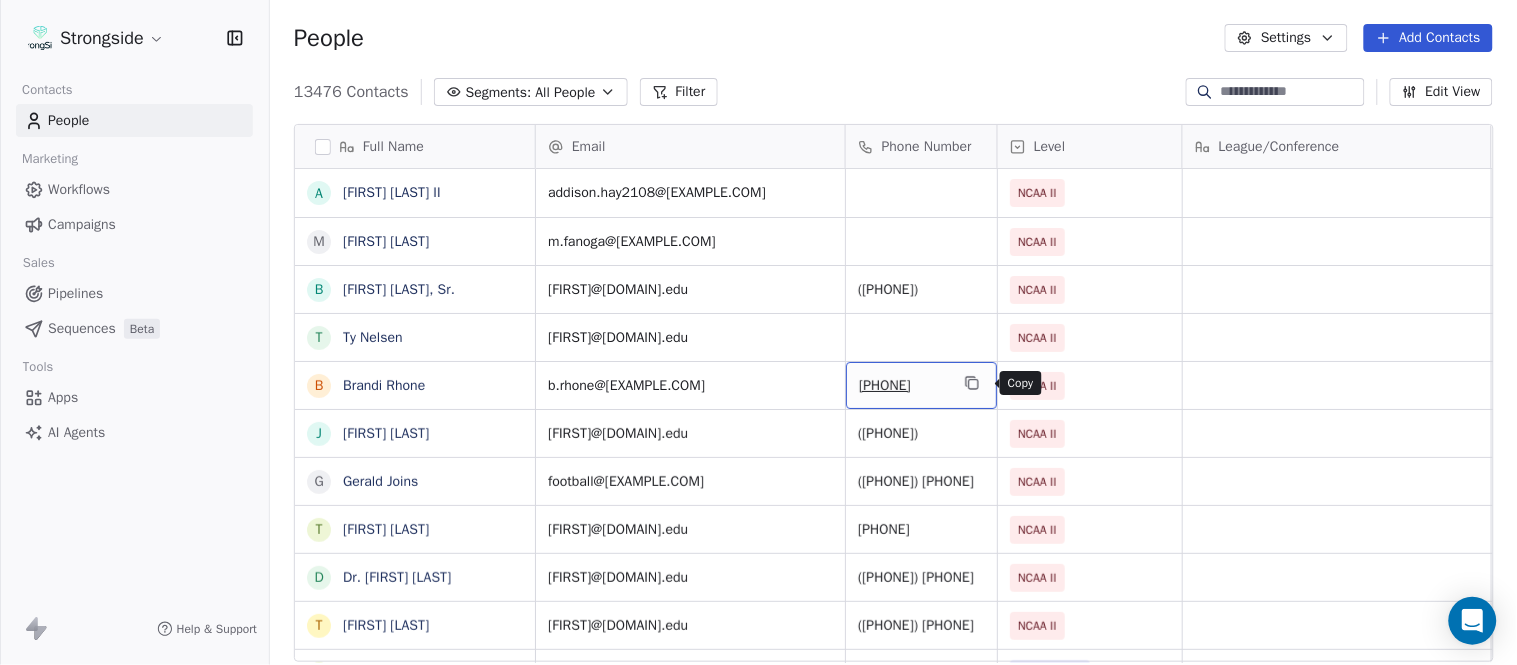 click at bounding box center (972, 383) 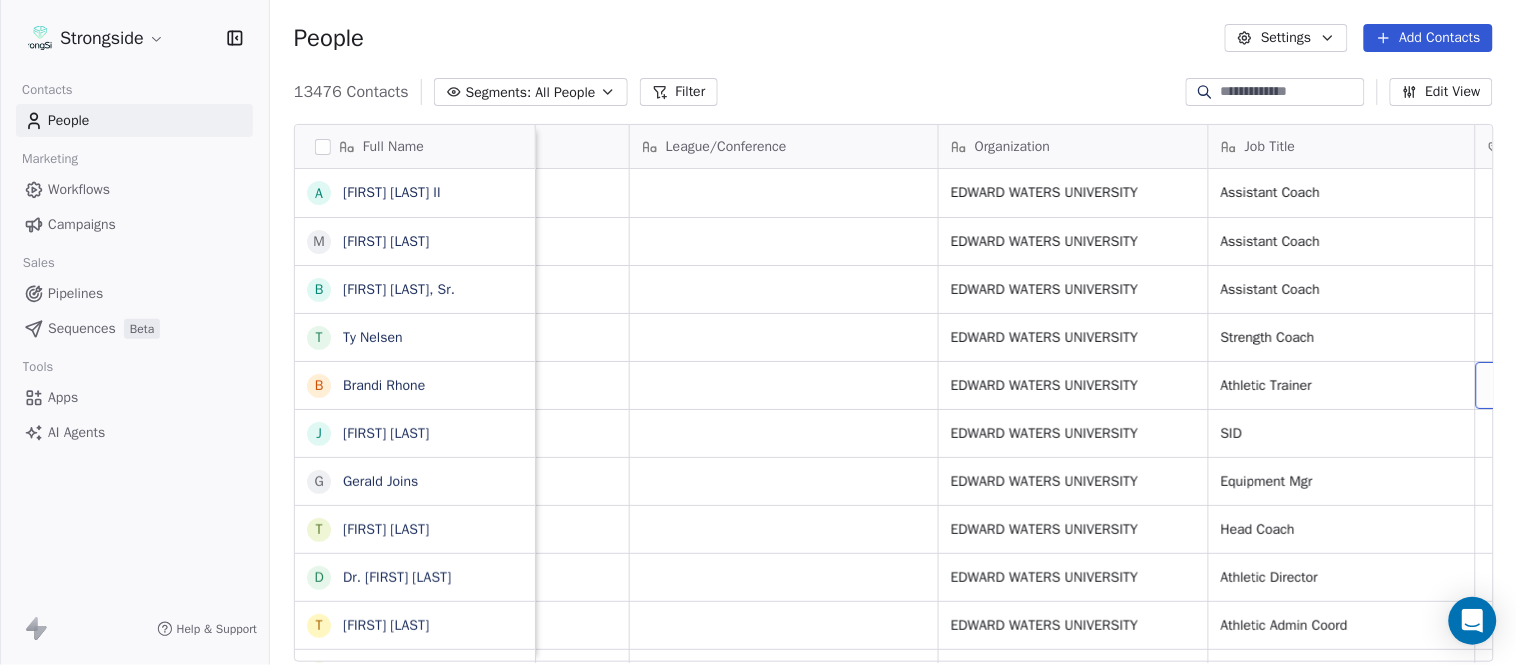 scroll, scrollTop: 0, scrollLeft: 653, axis: horizontal 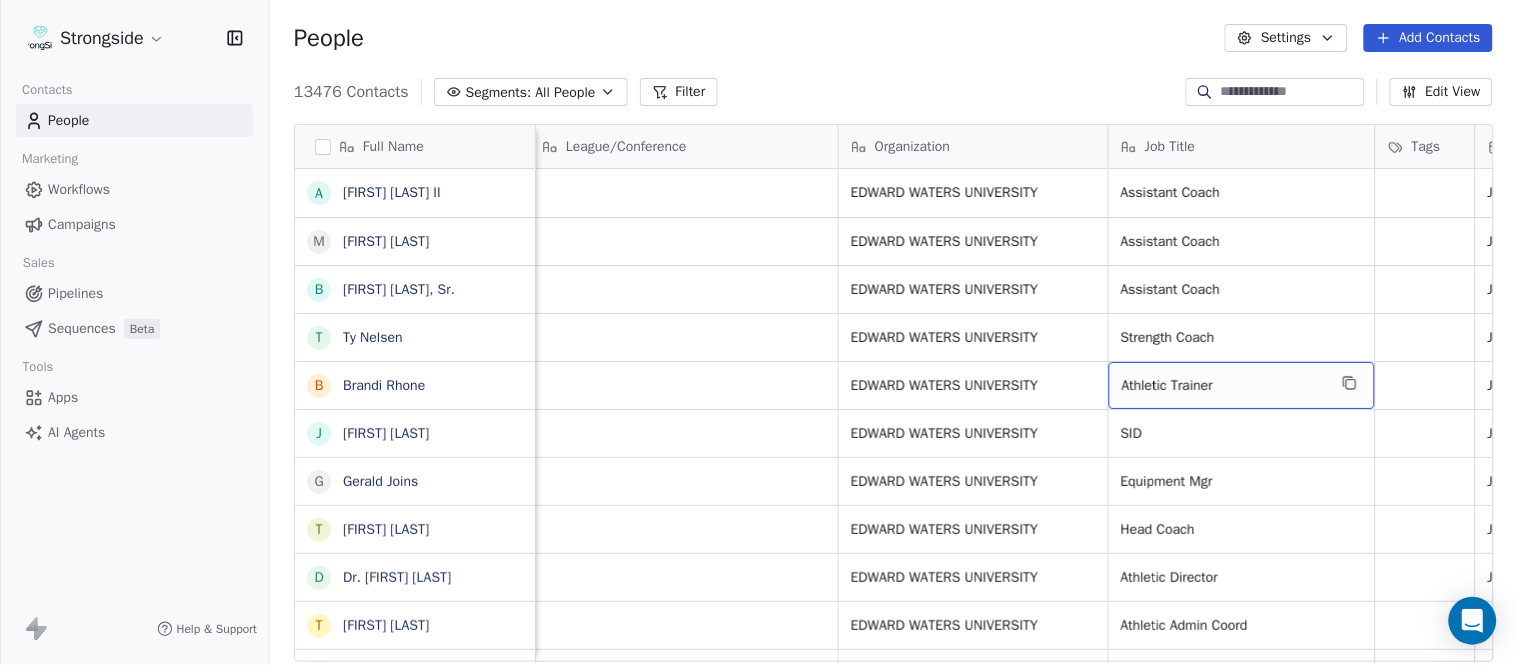 click 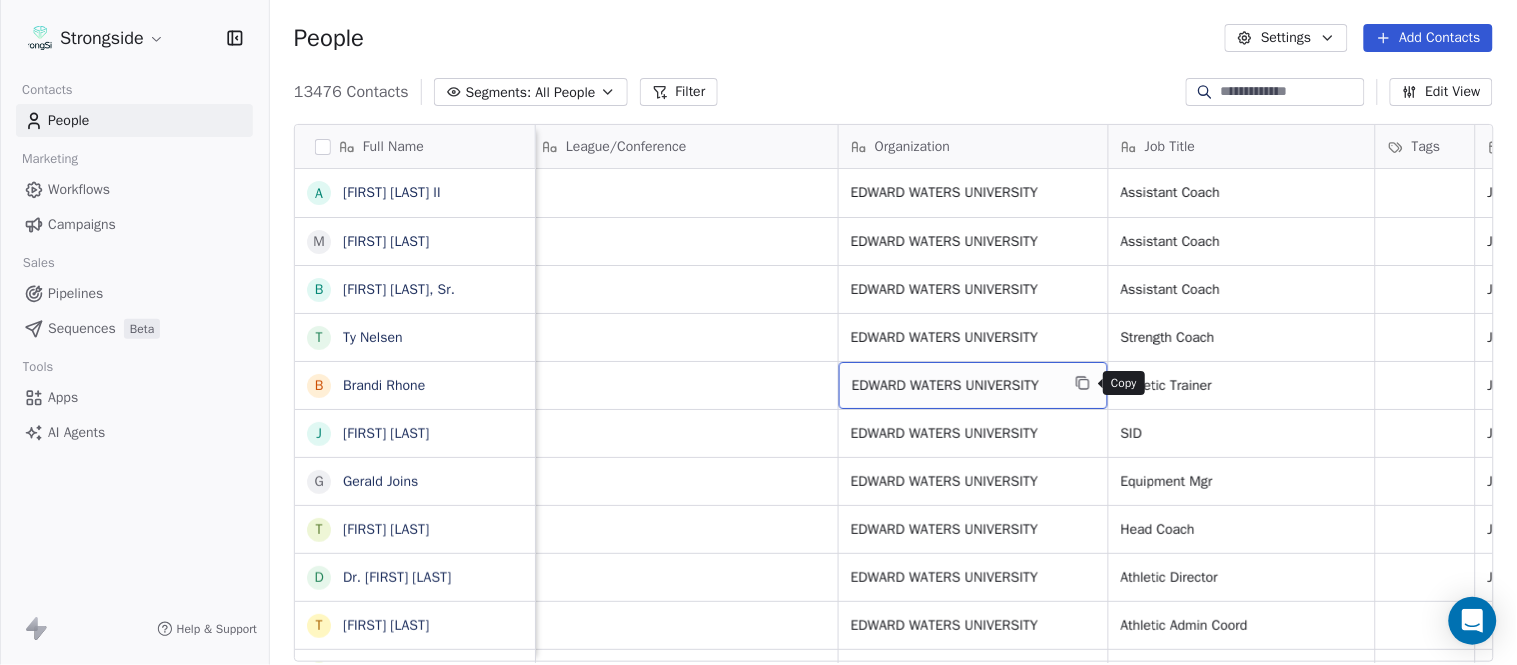 click 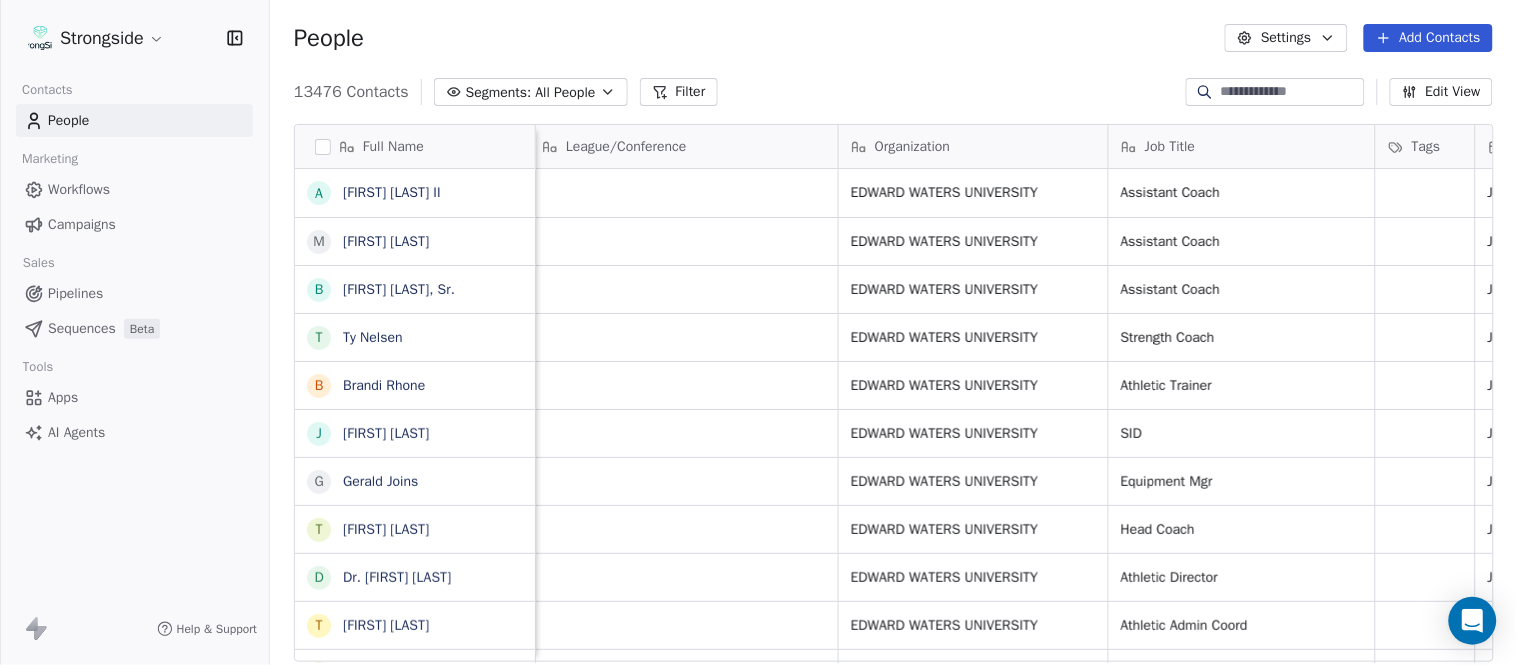 scroll, scrollTop: 0, scrollLeft: 0, axis: both 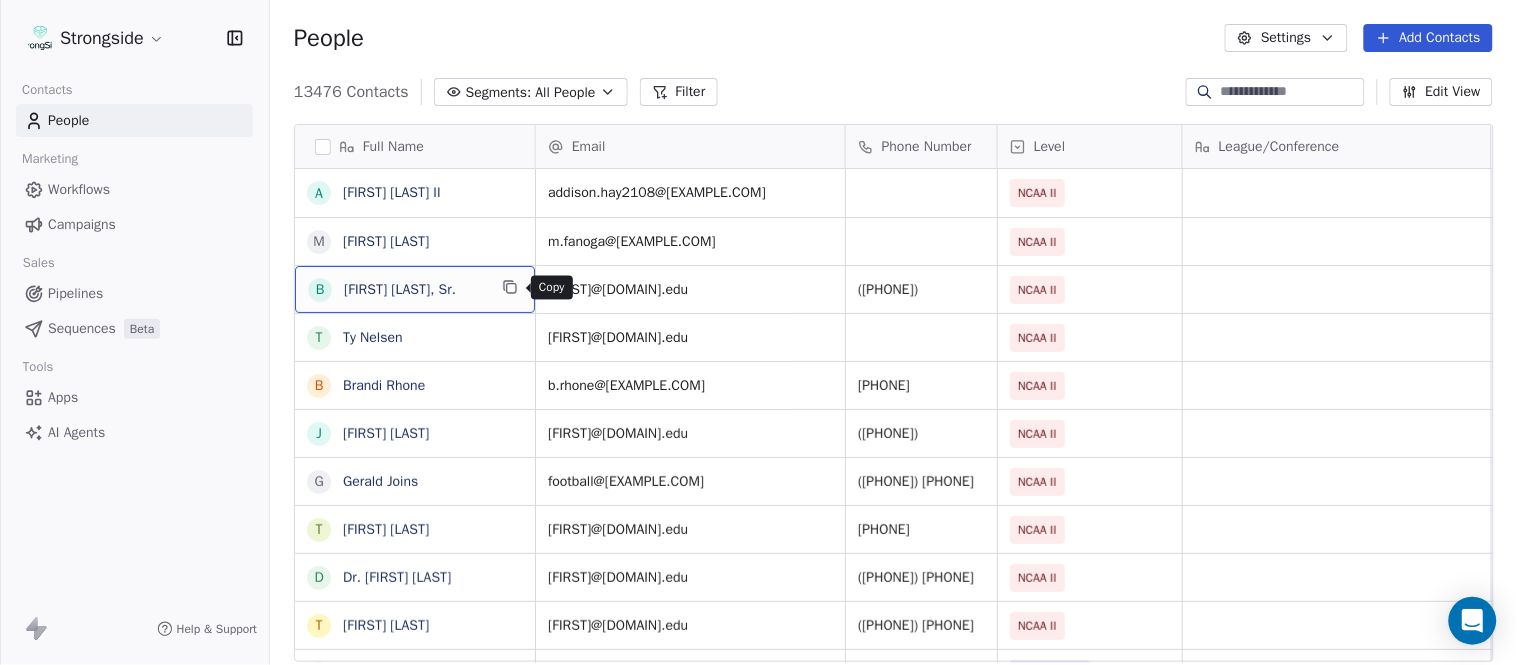 click 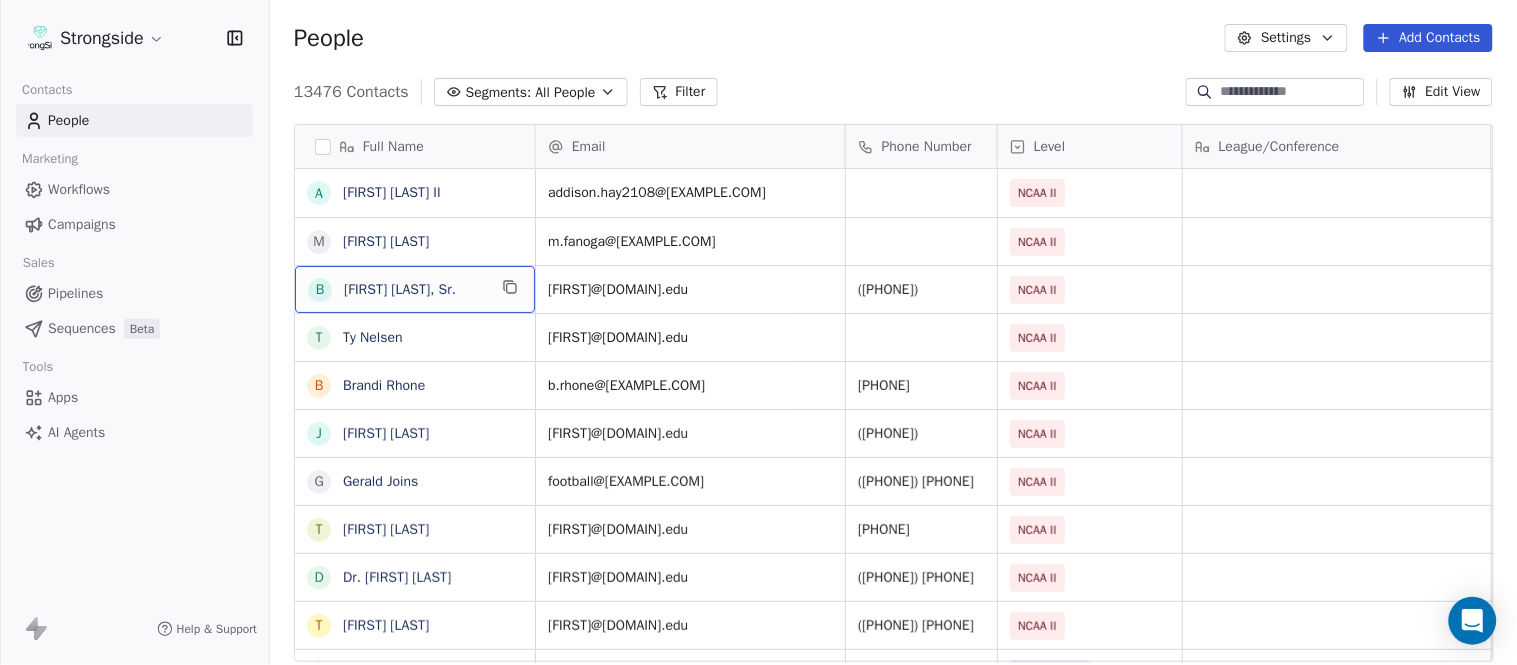 click on "B Brian Jenkins, Sr." at bounding box center (415, 289) 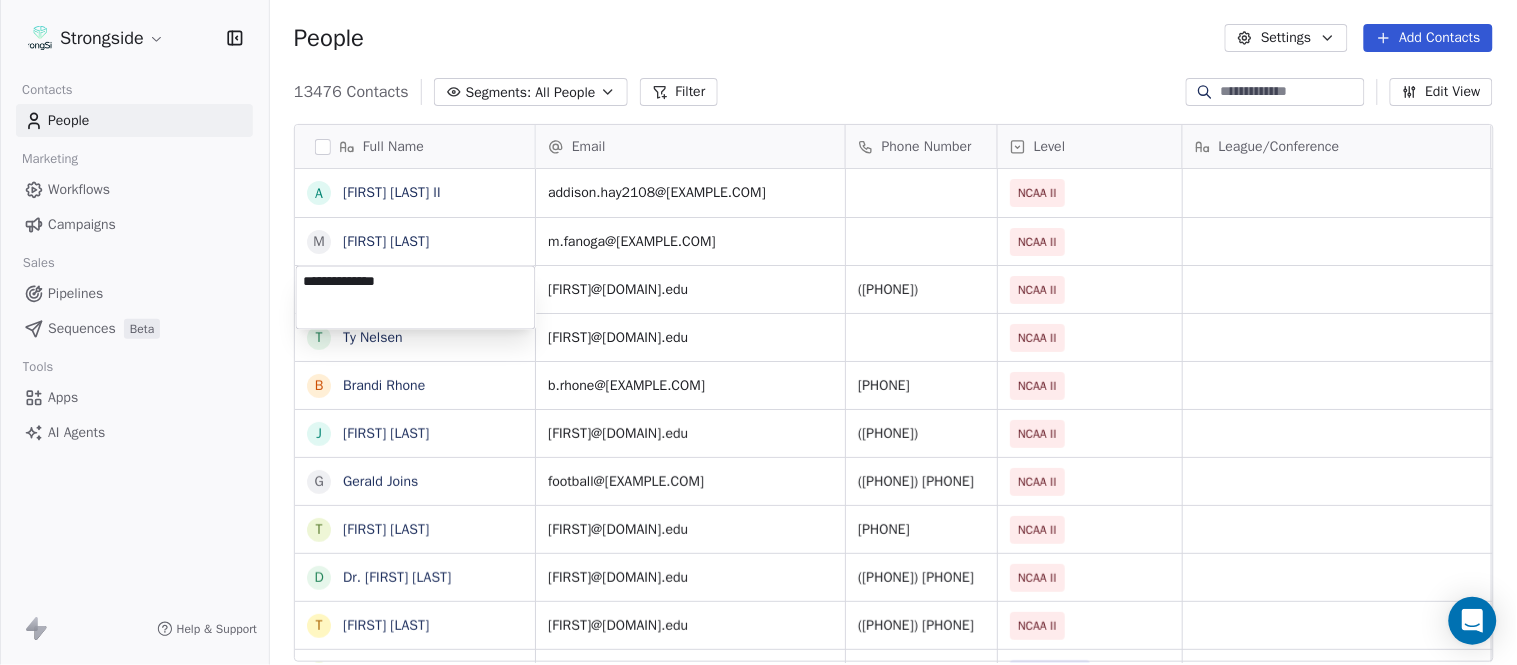 type on "**********" 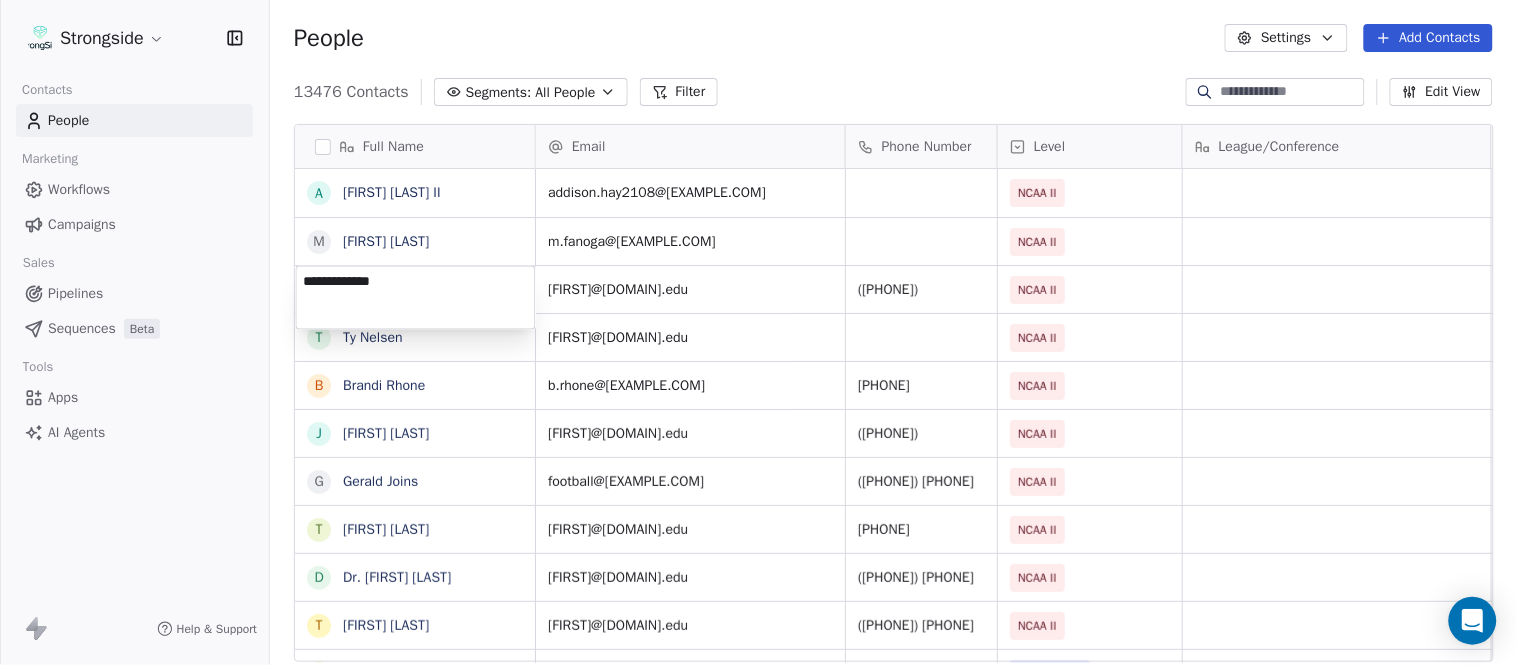 click on "Strongside Contacts People Marketing Workflows Campaigns Sales Pipelines Sequences Beta Tools Apps AI Agents Help & Support People Settings  Add Contacts 13476 Contacts Segments: All People Filter  Edit View Tag Add to Sequence Export Full Name A Addison Hayes II M Mike Fanoga B Brian Jenkins, Sr. T Ty Nelsen B Brandi Rhone J Jason Brown G Gerald Joins T Toriano Morgan D Dr. Ivana Rich T Tyla Plowden Y Yahveh Silva J Jorge Marrero S Sean Walters F Francisco Hernandez R Robert Bala R Ryan O'Hara J Jonathan Decoster B Billy Gonzales J Joe Houston G Gerald Chatman D Deron Wilson V Vinnie Sunseri J Jabbar Juluke R Ron Roberts R Russ Callaway R Rob Sale R Reuel Joaquin T Tyler Miles N Nick Polk J Joe Hamilton M Matthew Hutchison Email Phone Number Level League/Conference Organization Job Title Tags Created Date BST addison.hay2108@ewc.edu NCAA II EDWARD WATERS UNIVERSITY Assistant Coach Jul 26, 2025 11:09 PM m.fanoga@ew.edu NCAA II EDWARD WATERS UNIVERSITY Assistant Coach Jul 26, 2025 11:08 PM 	(904) 470-8282" at bounding box center [758, 332] 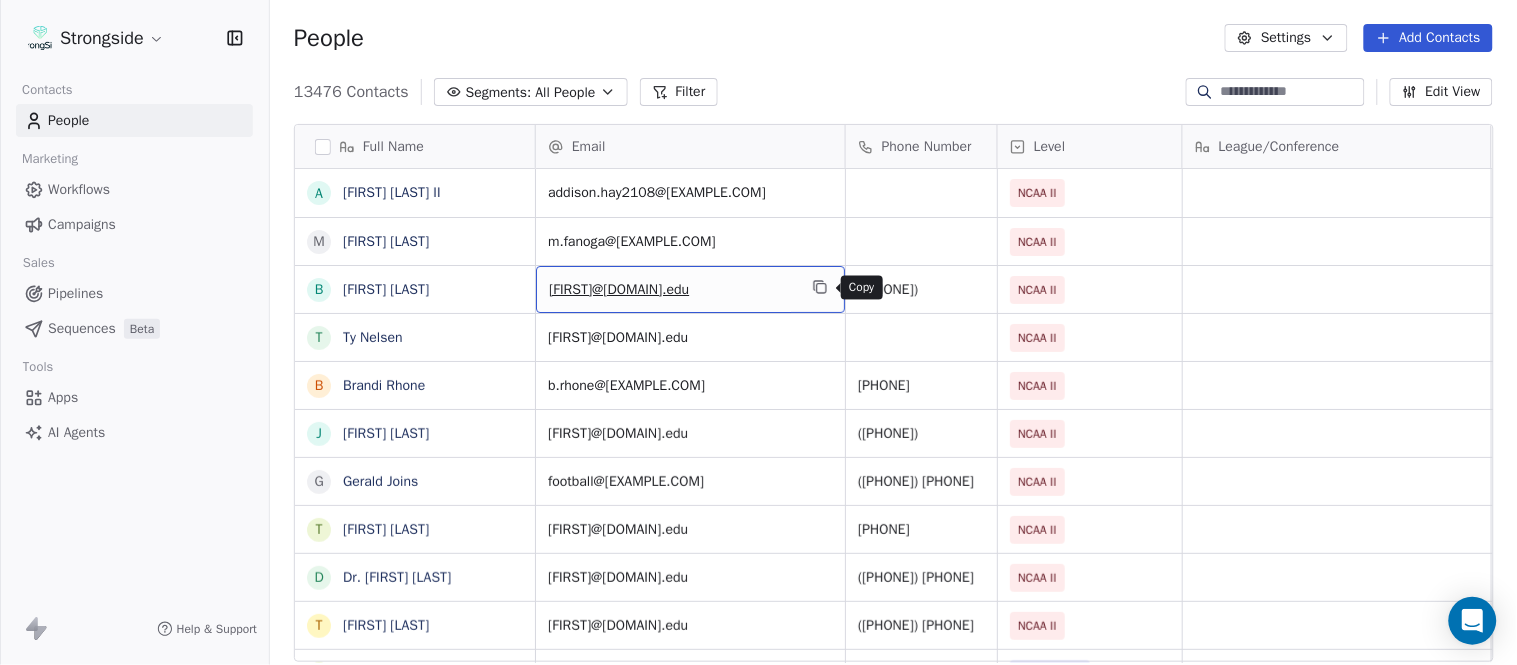 click at bounding box center [820, 287] 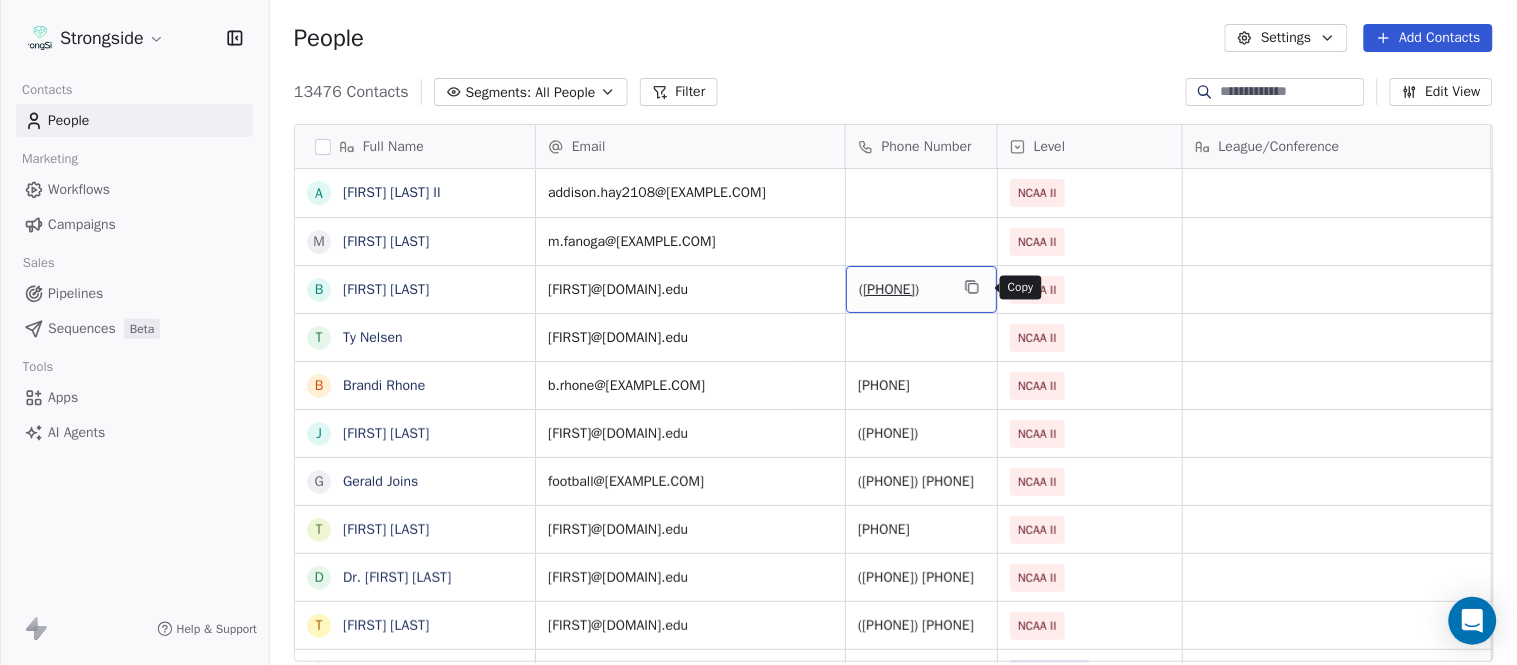 click 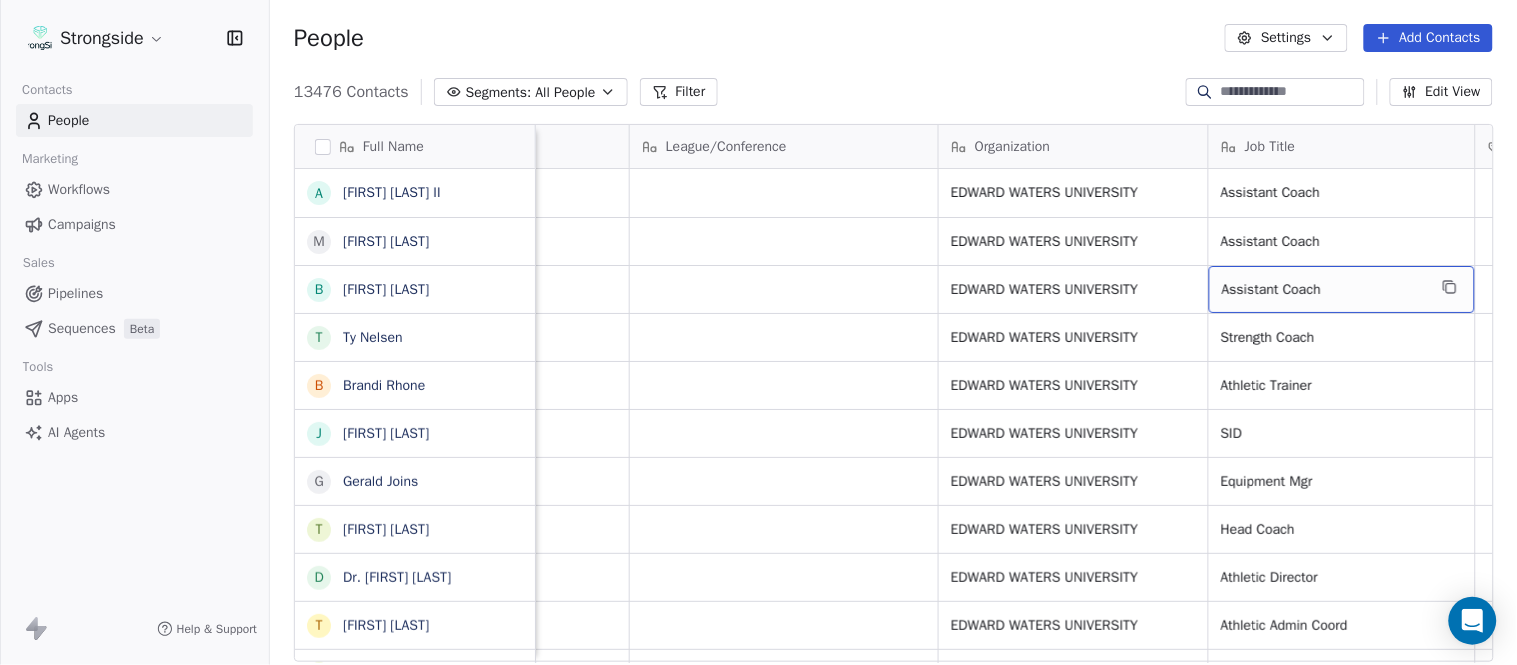 scroll, scrollTop: 0, scrollLeft: 653, axis: horizontal 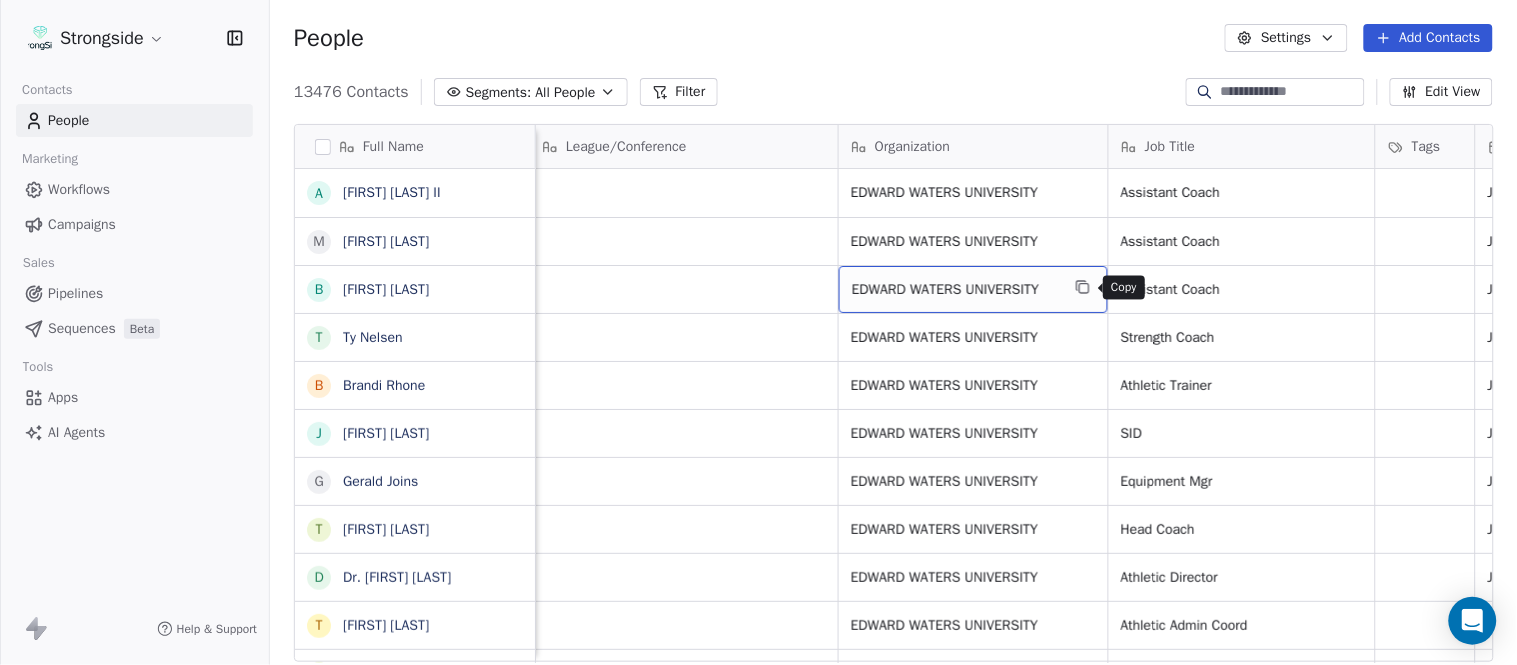 click 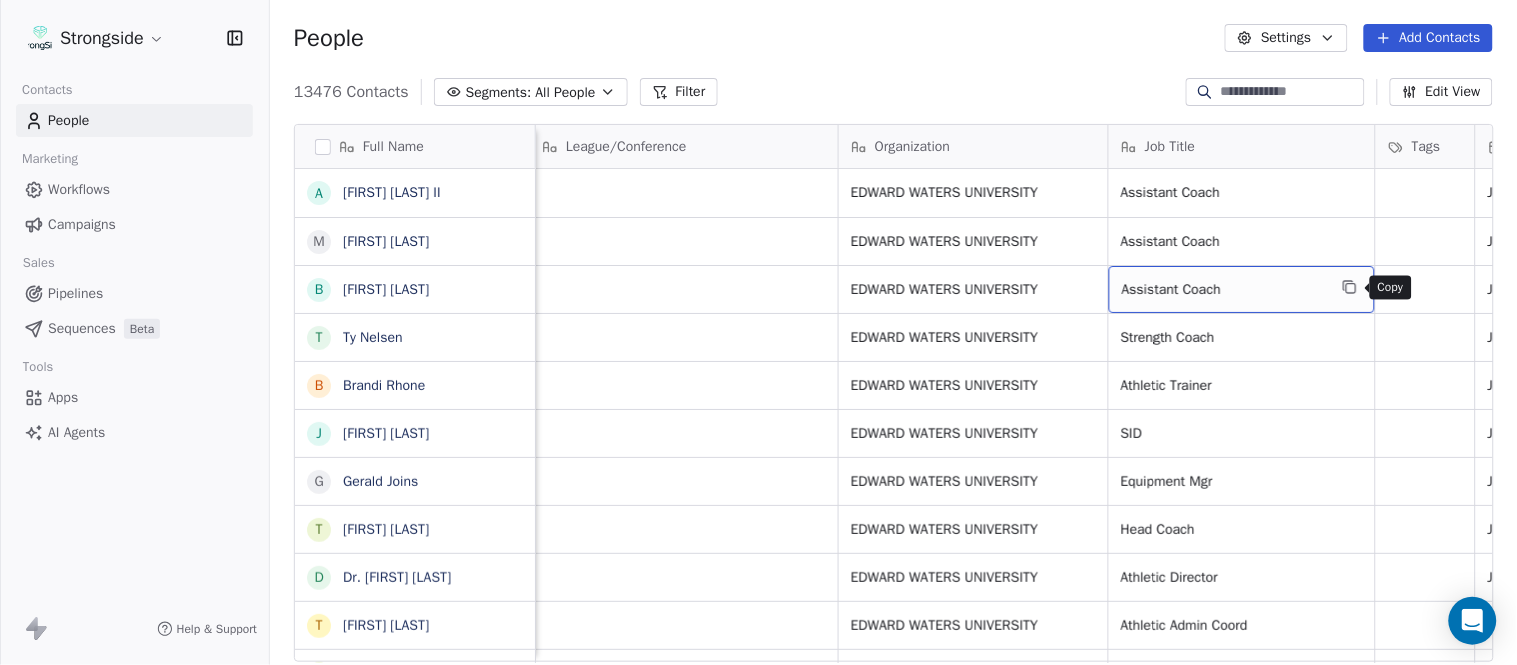 click 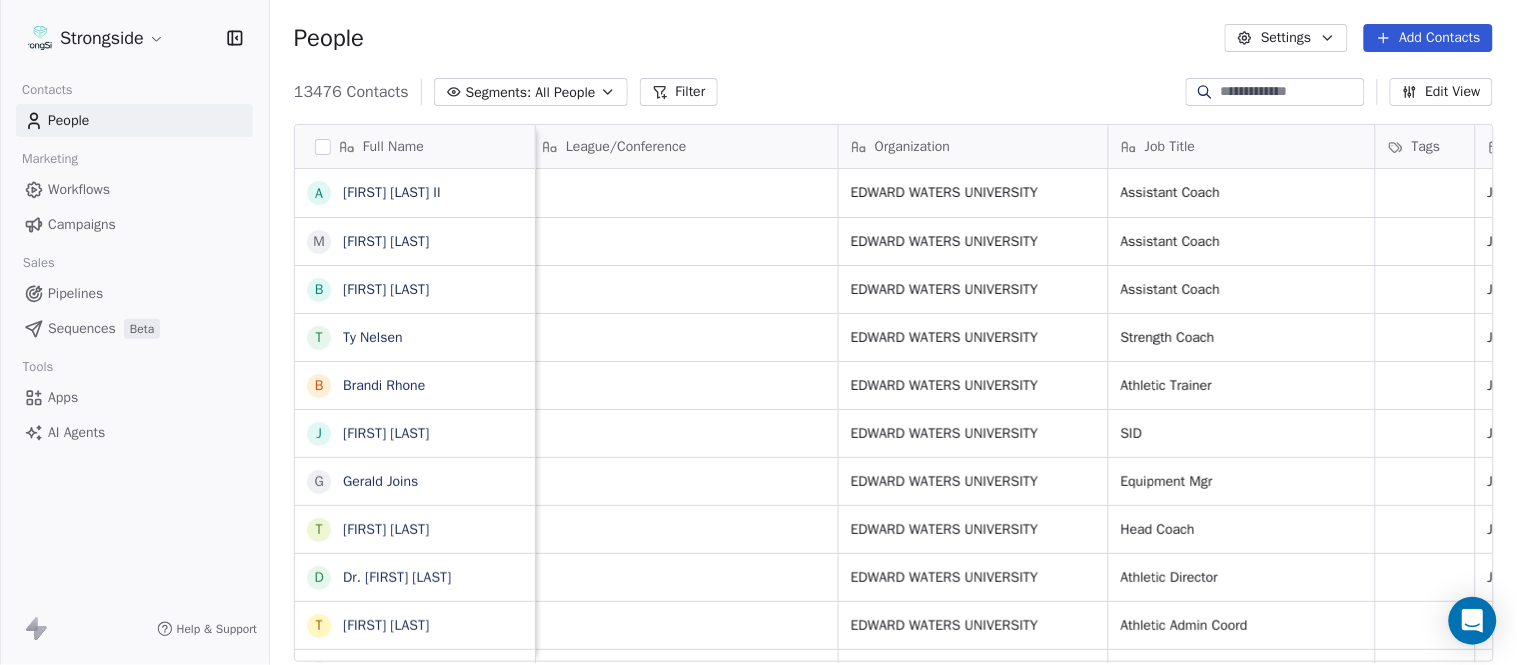 scroll, scrollTop: 0, scrollLeft: 0, axis: both 